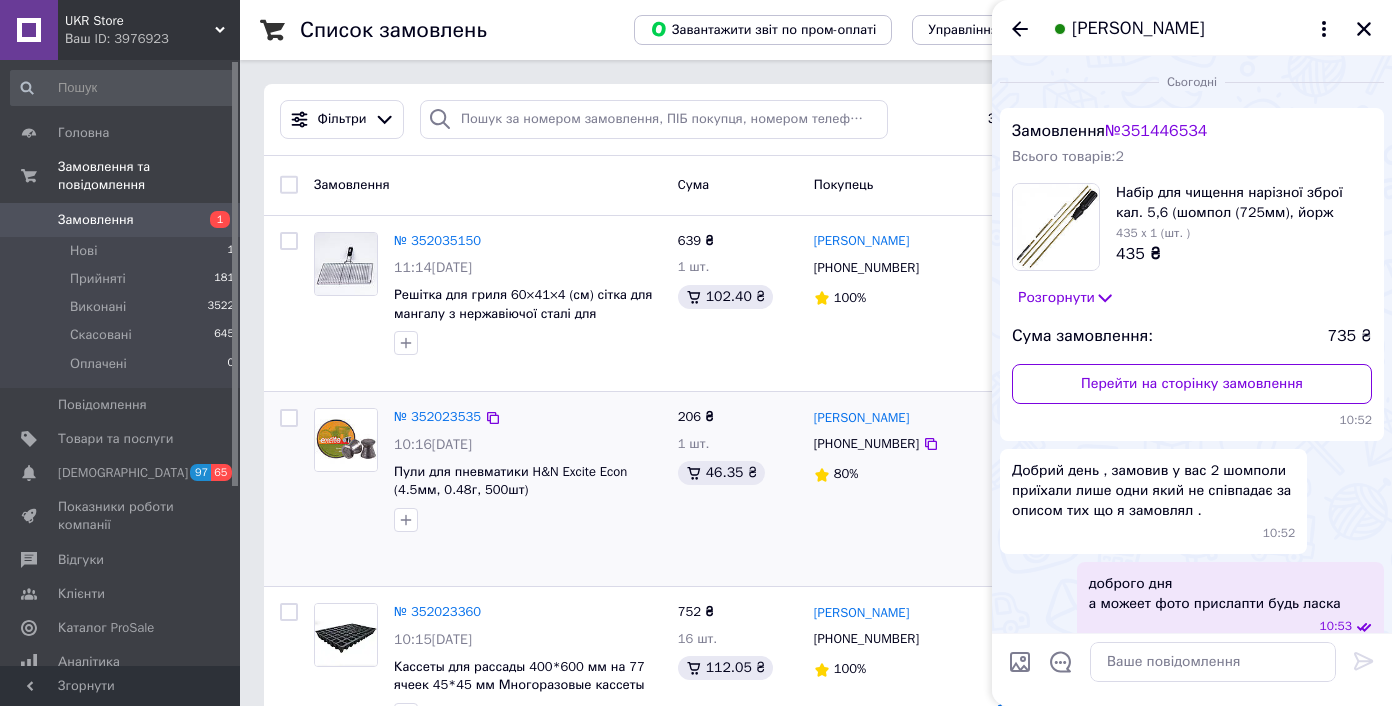 scroll, scrollTop: 0, scrollLeft: 0, axis: both 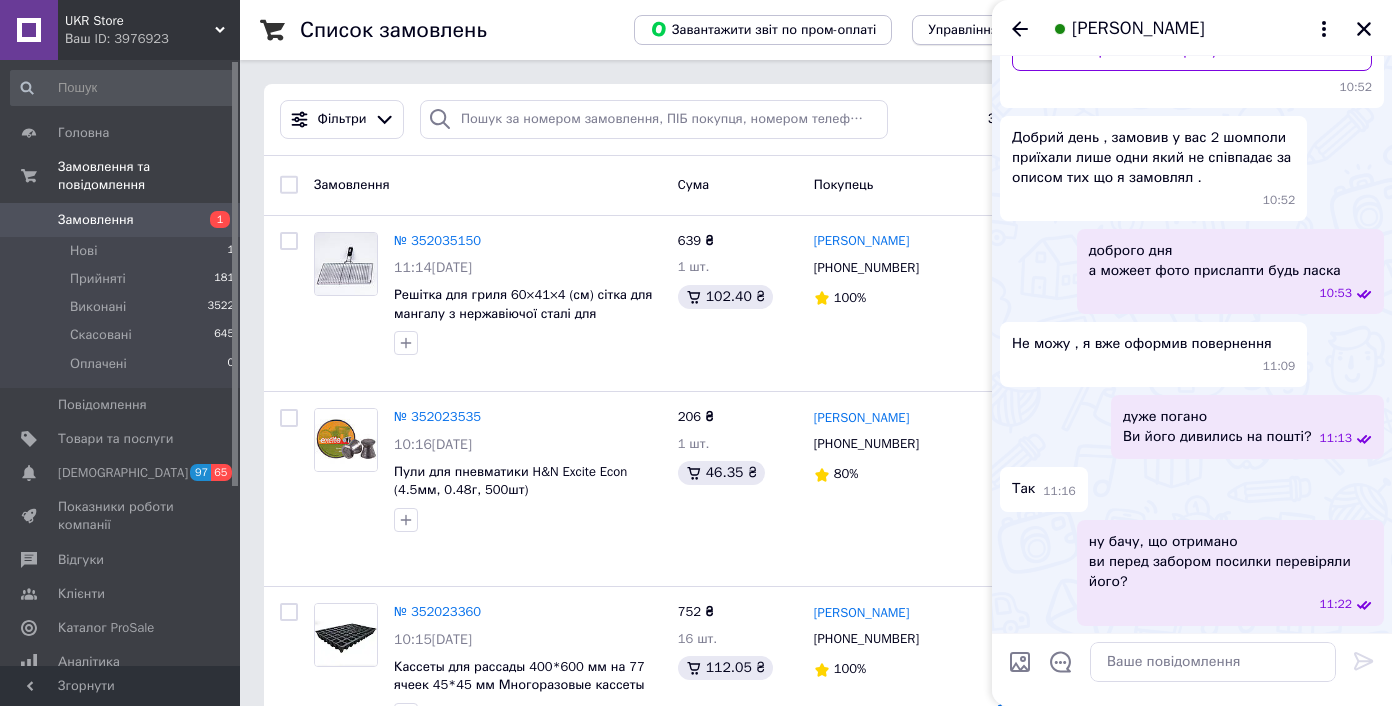 click 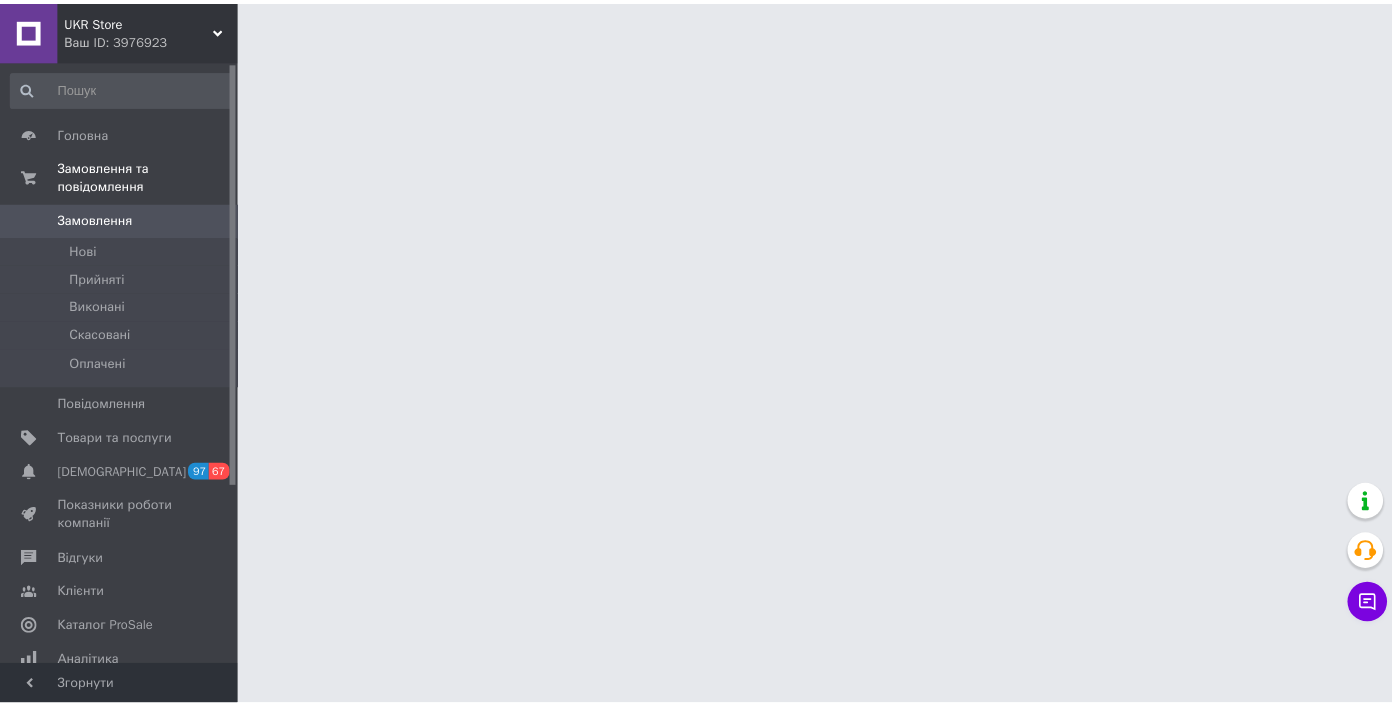 scroll, scrollTop: 0, scrollLeft: 0, axis: both 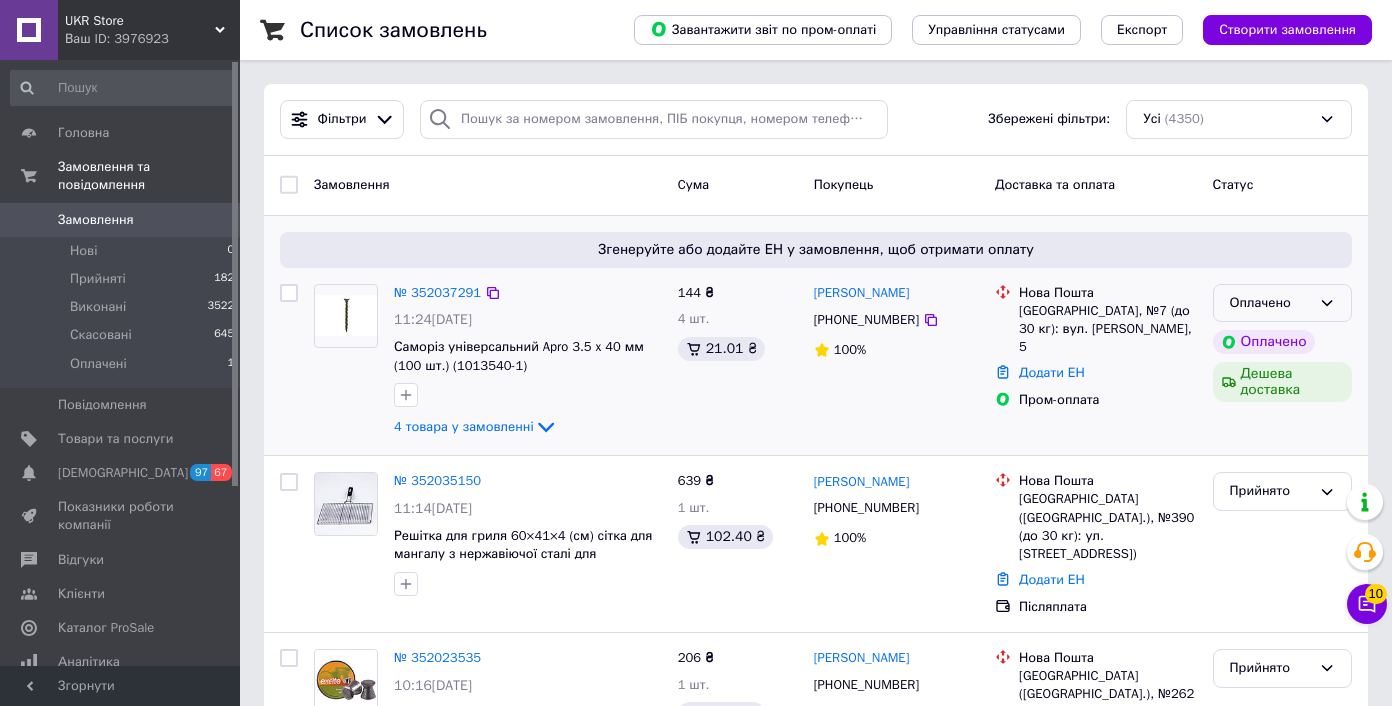 click on "Оплачено" at bounding box center [1270, 303] 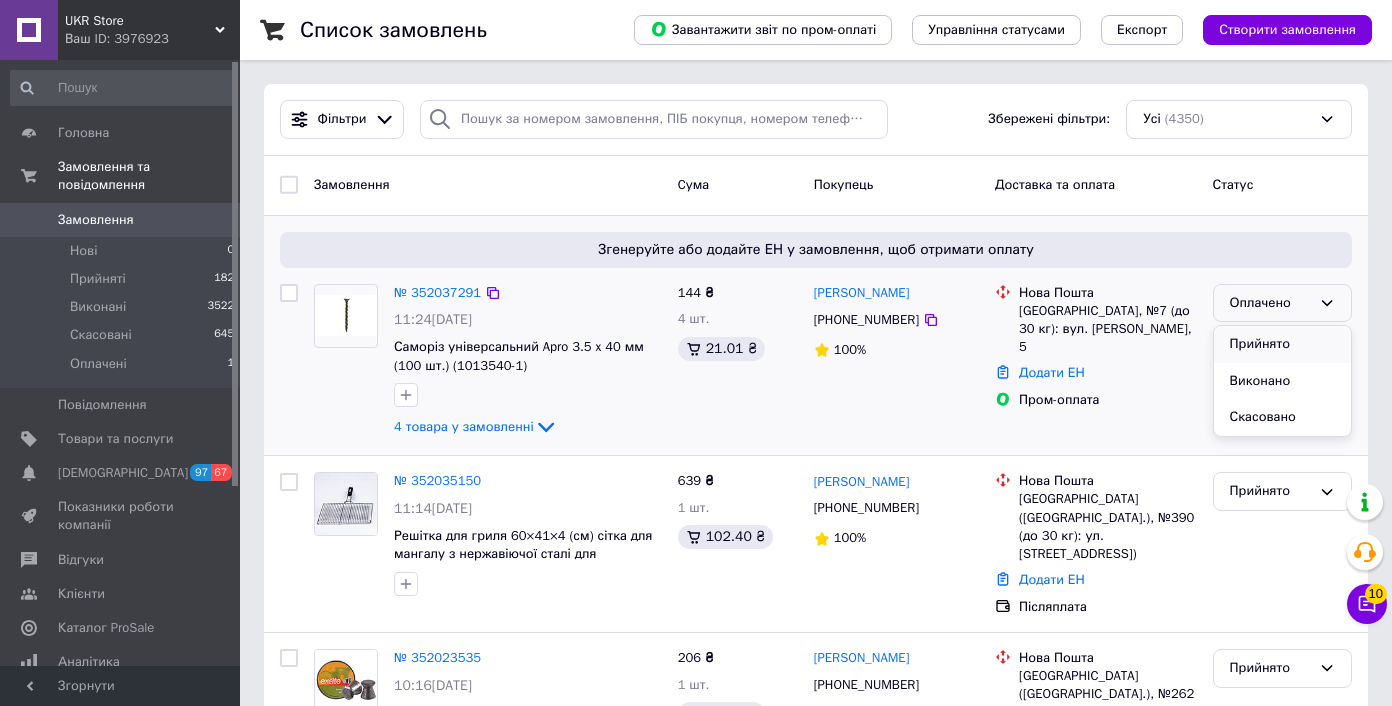 click on "Прийнято" at bounding box center [1282, 344] 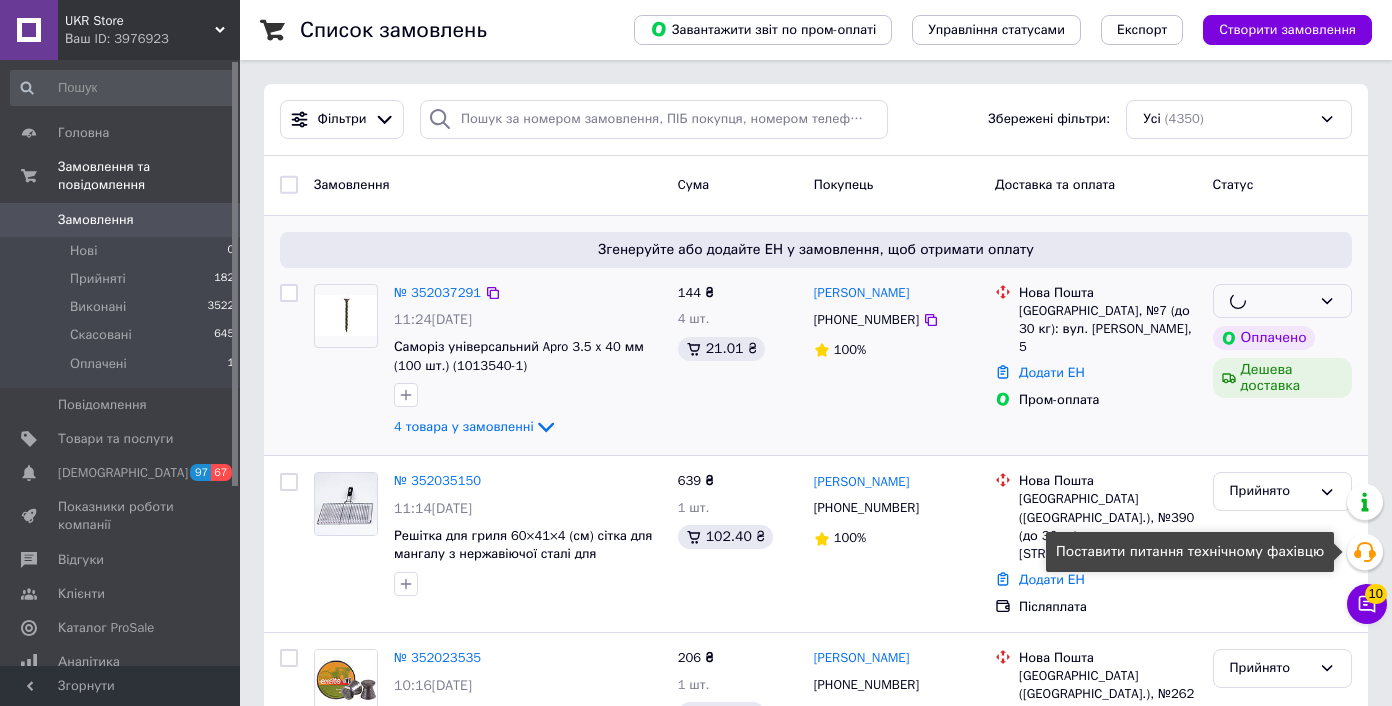click on "Чат з покупцем 10" at bounding box center (1367, 604) 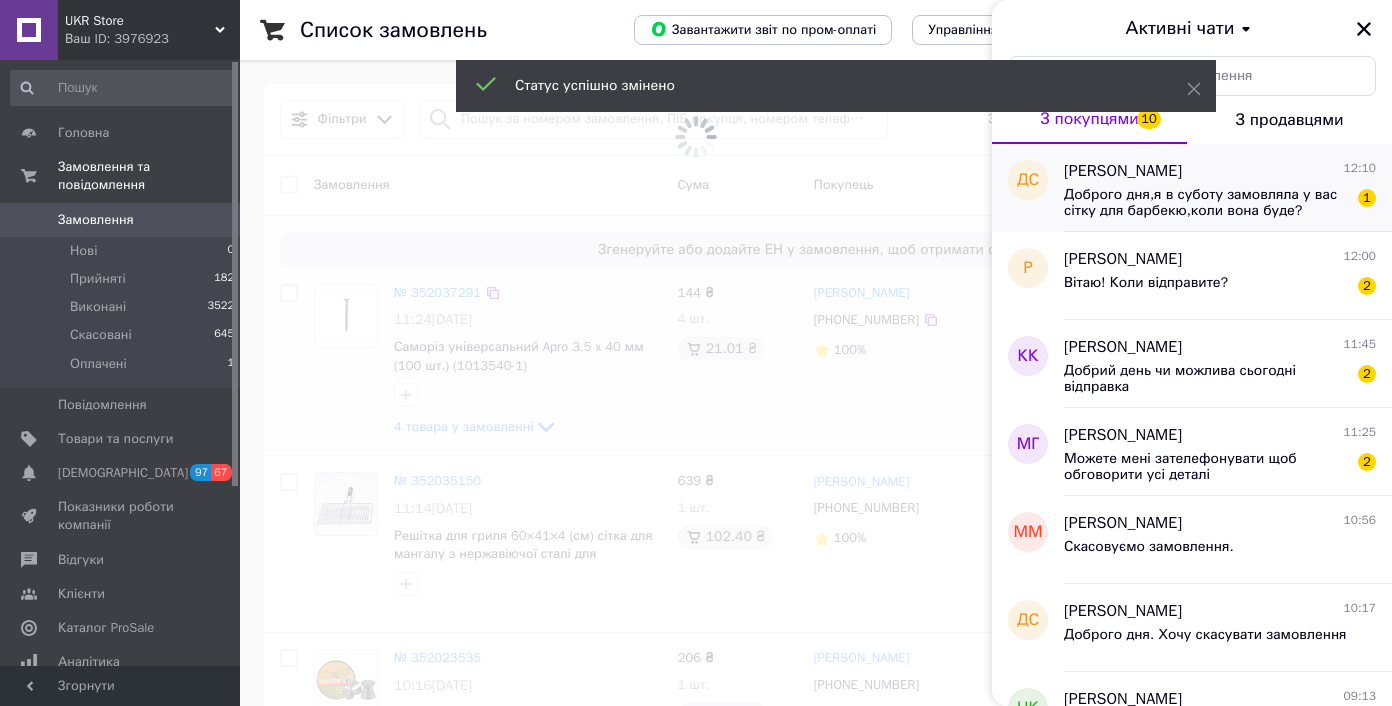 click on "Доброго дня,я в суботу замовляла у вас сітку для барбекю,коли вона буде?" at bounding box center (1206, 203) 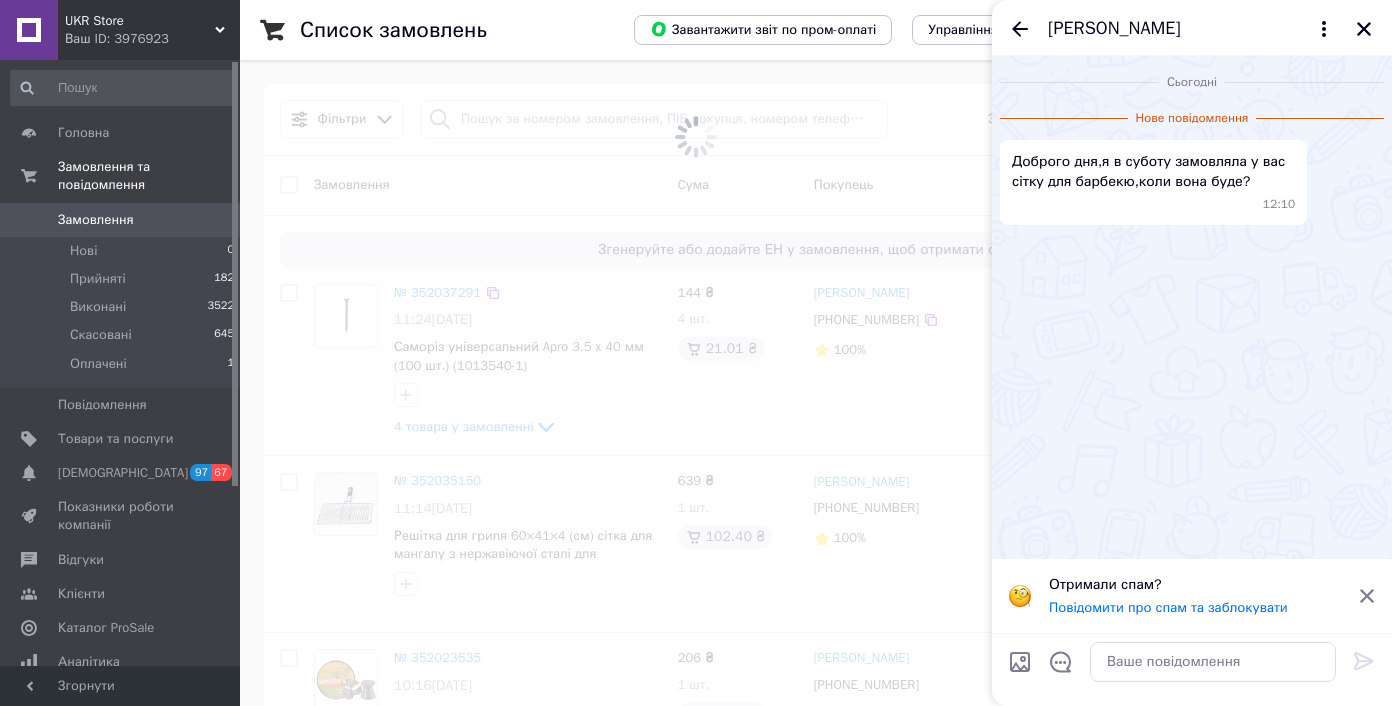 click on "Діана Сива" at bounding box center (1114, 29) 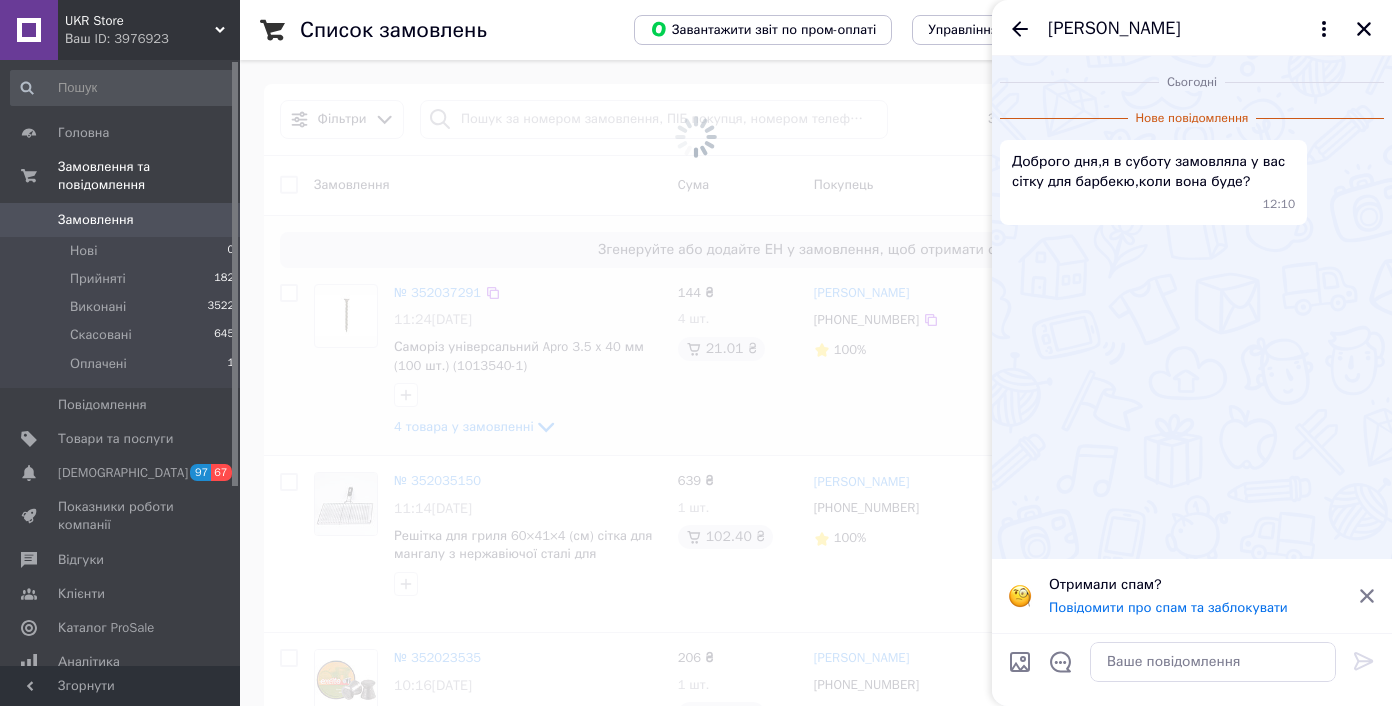 click on "Діана Сива" at bounding box center [1114, 29] 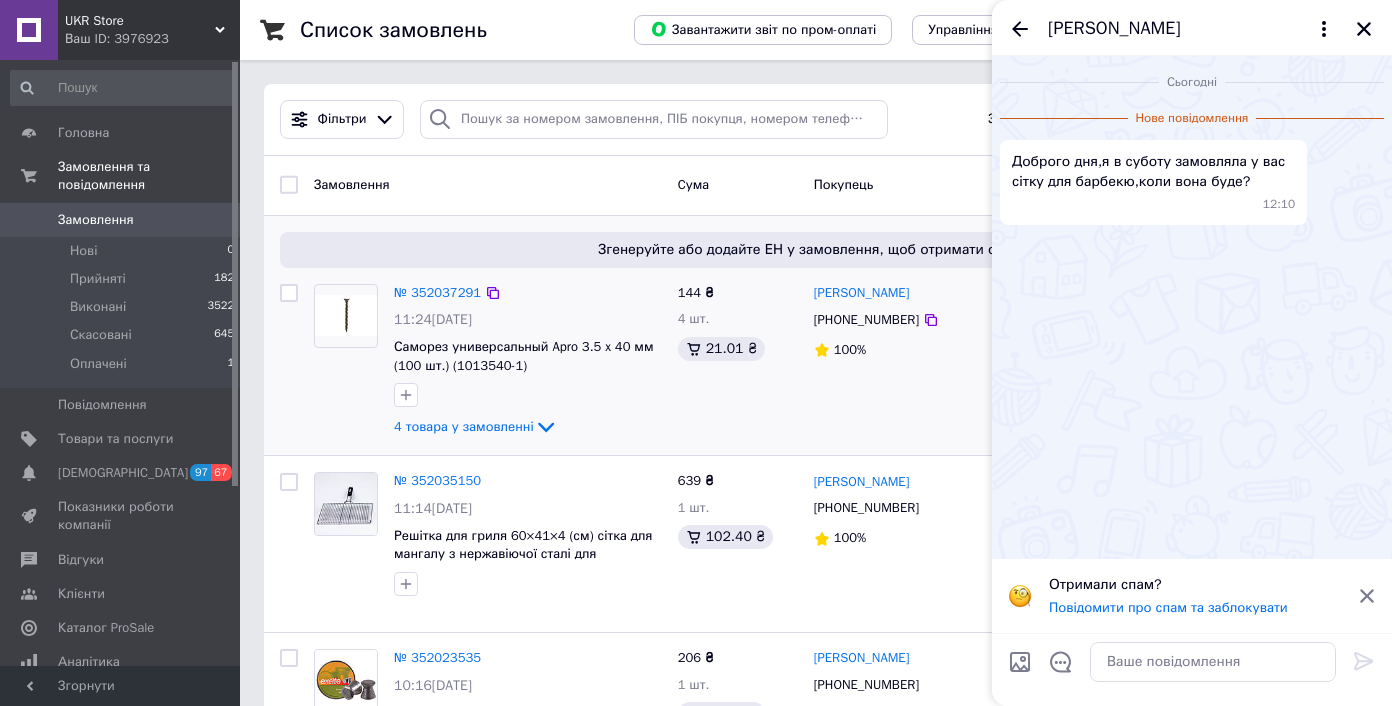 click on "Діана Сива" at bounding box center [1114, 29] 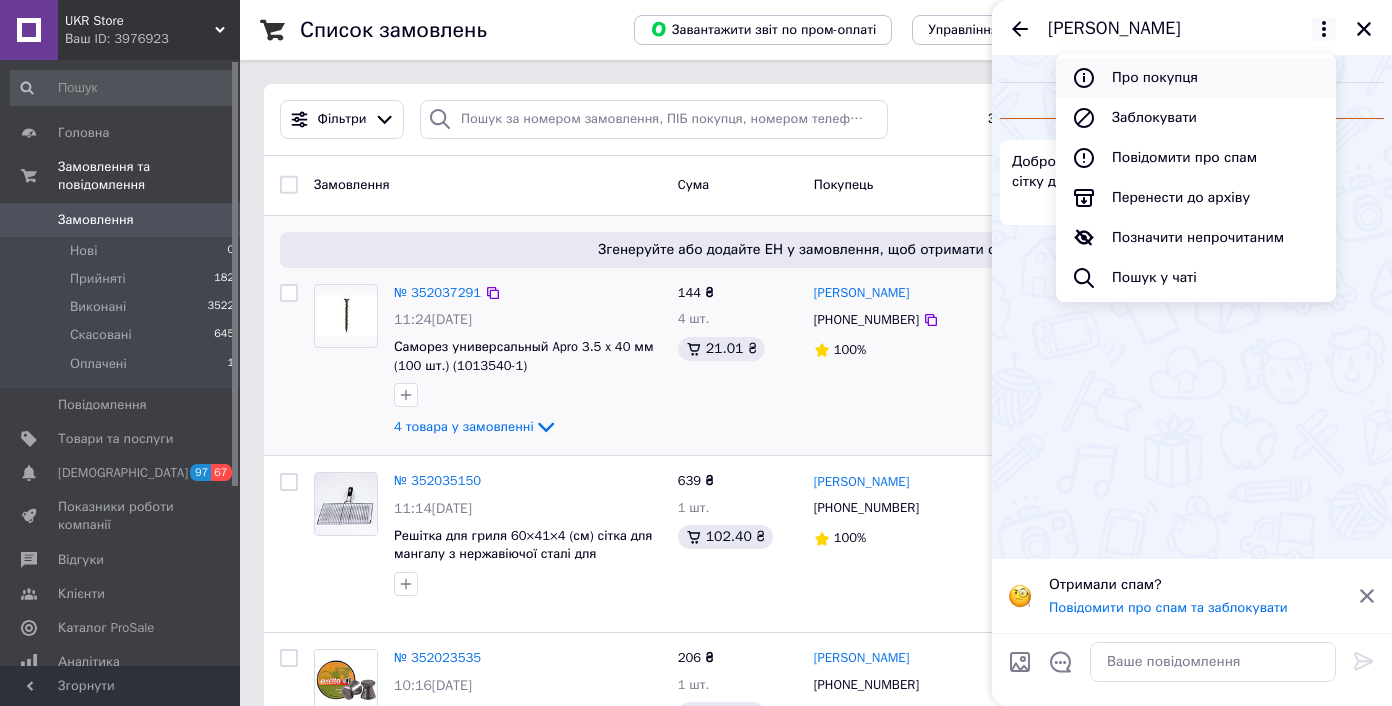 click on "Про покупця" at bounding box center (1196, 78) 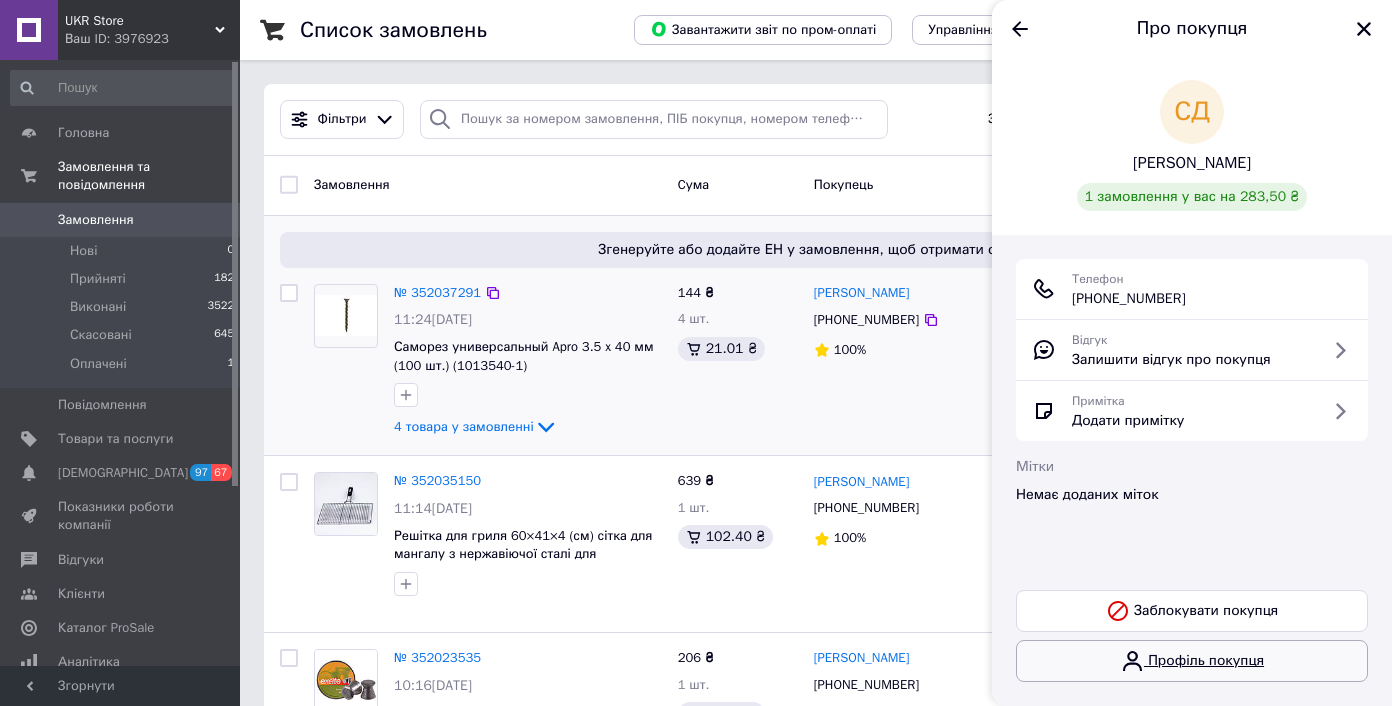 click on "Профіль покупця" at bounding box center [1192, 661] 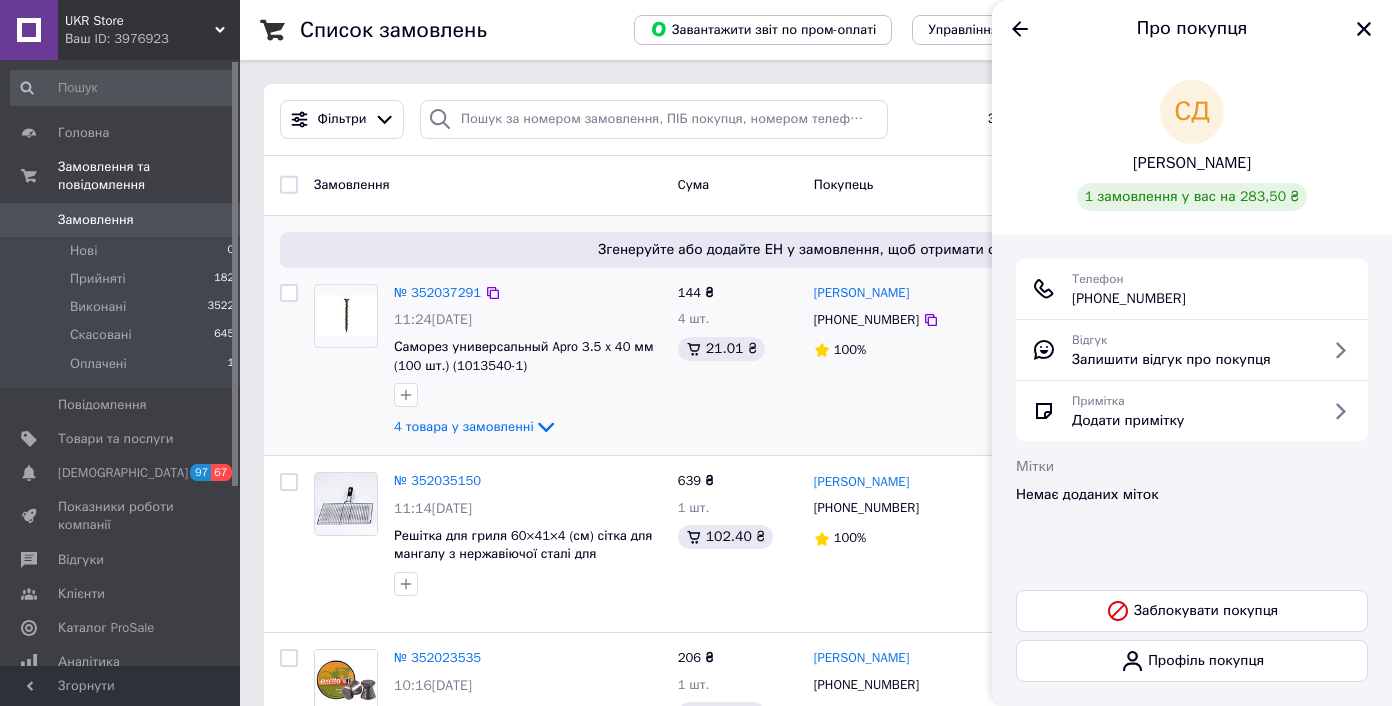 click on "Про покупця" at bounding box center [1192, 28] 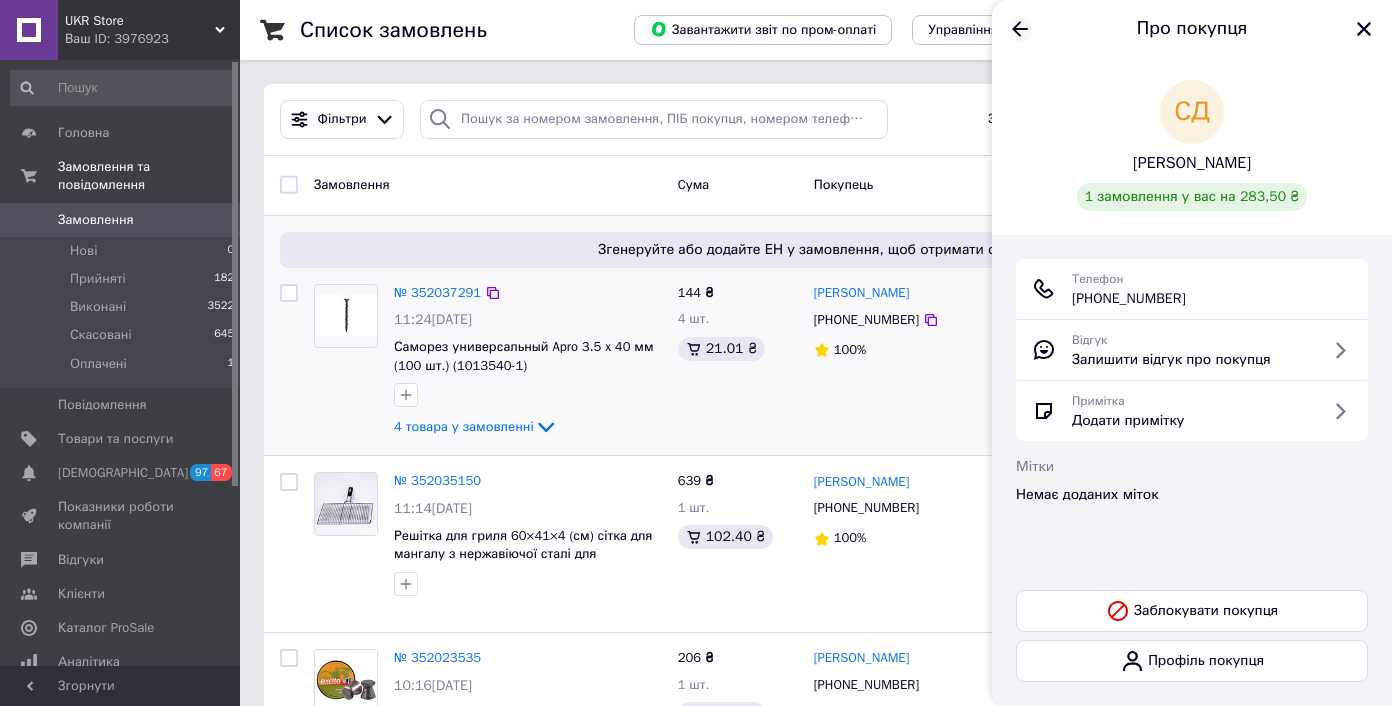 click 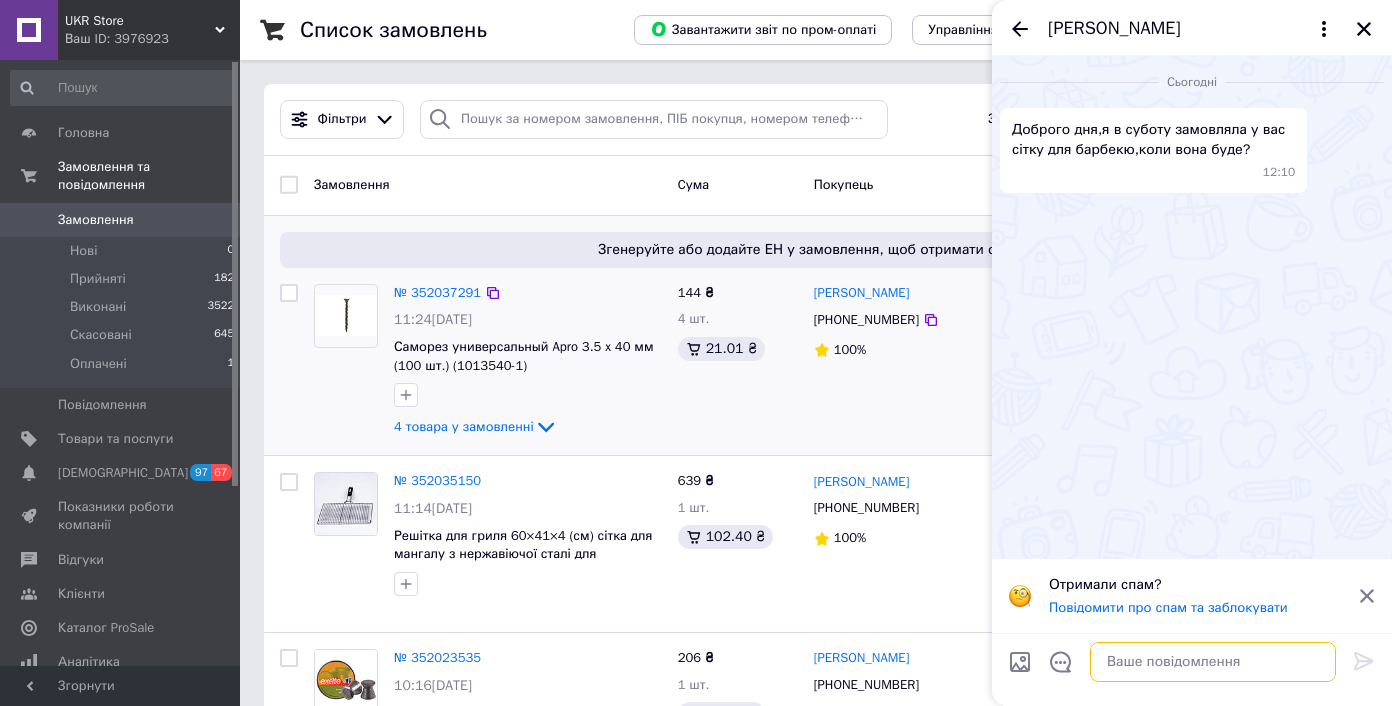 click at bounding box center [1213, 662] 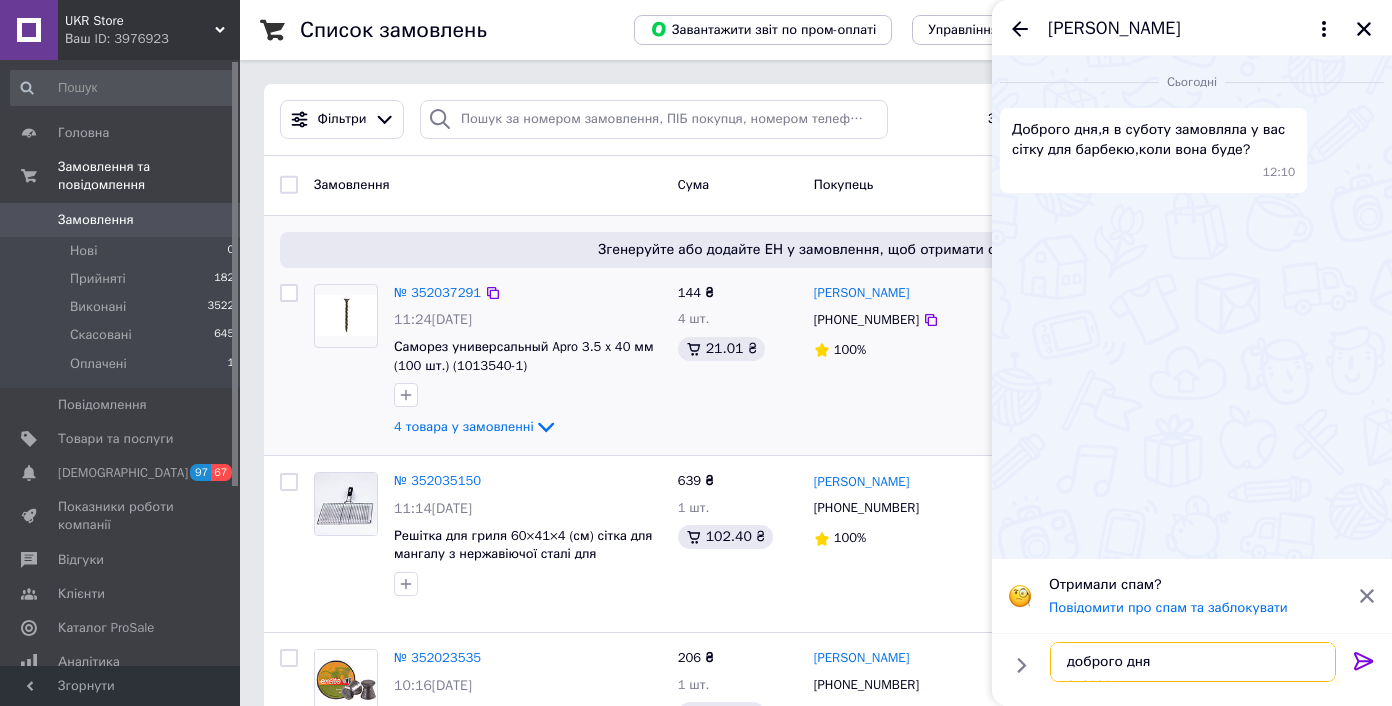 scroll, scrollTop: 11, scrollLeft: 0, axis: vertical 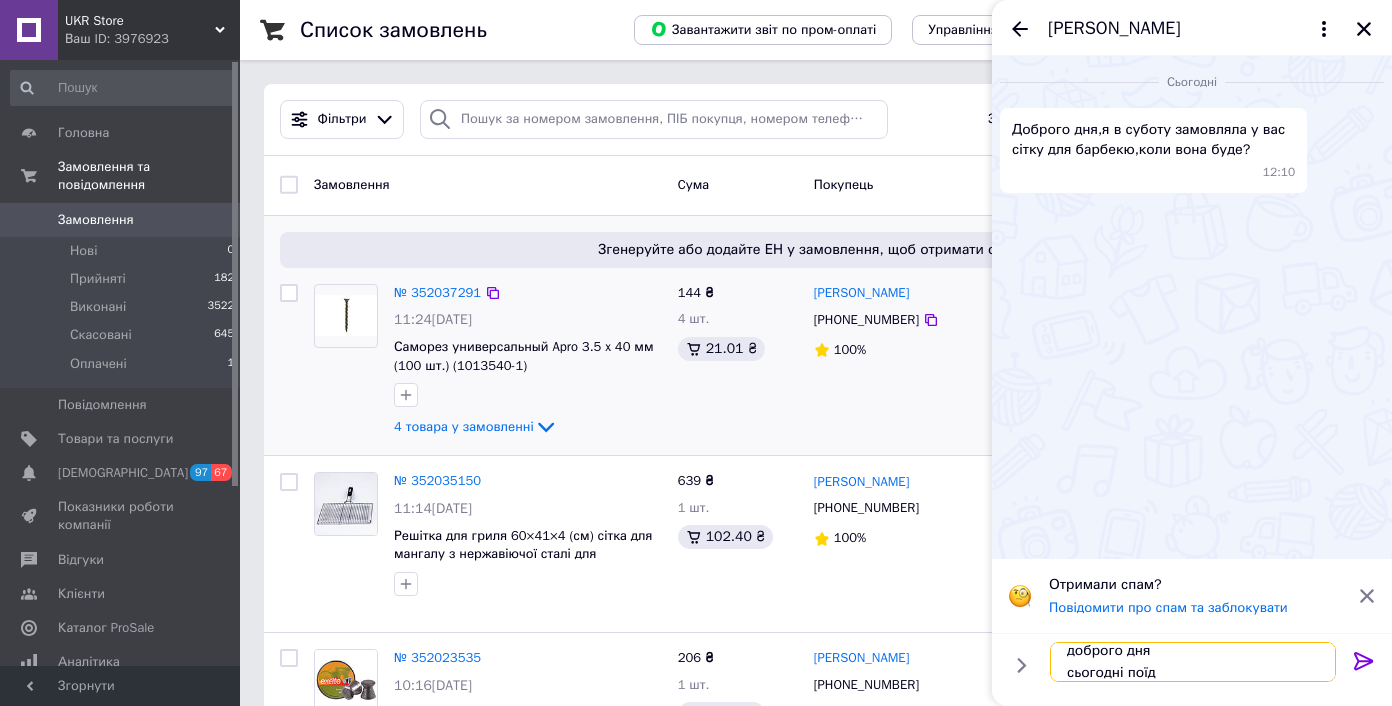 type on "доброго дня
сьогодні поїде" 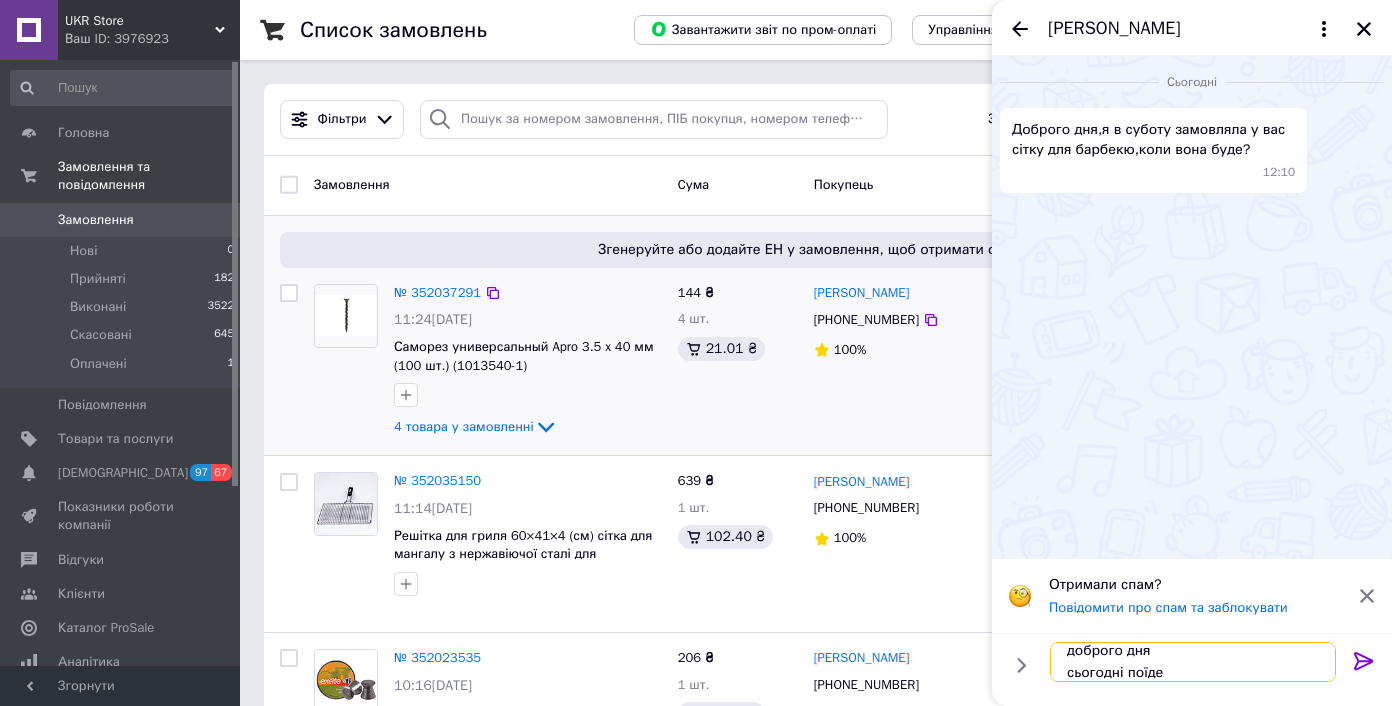 type 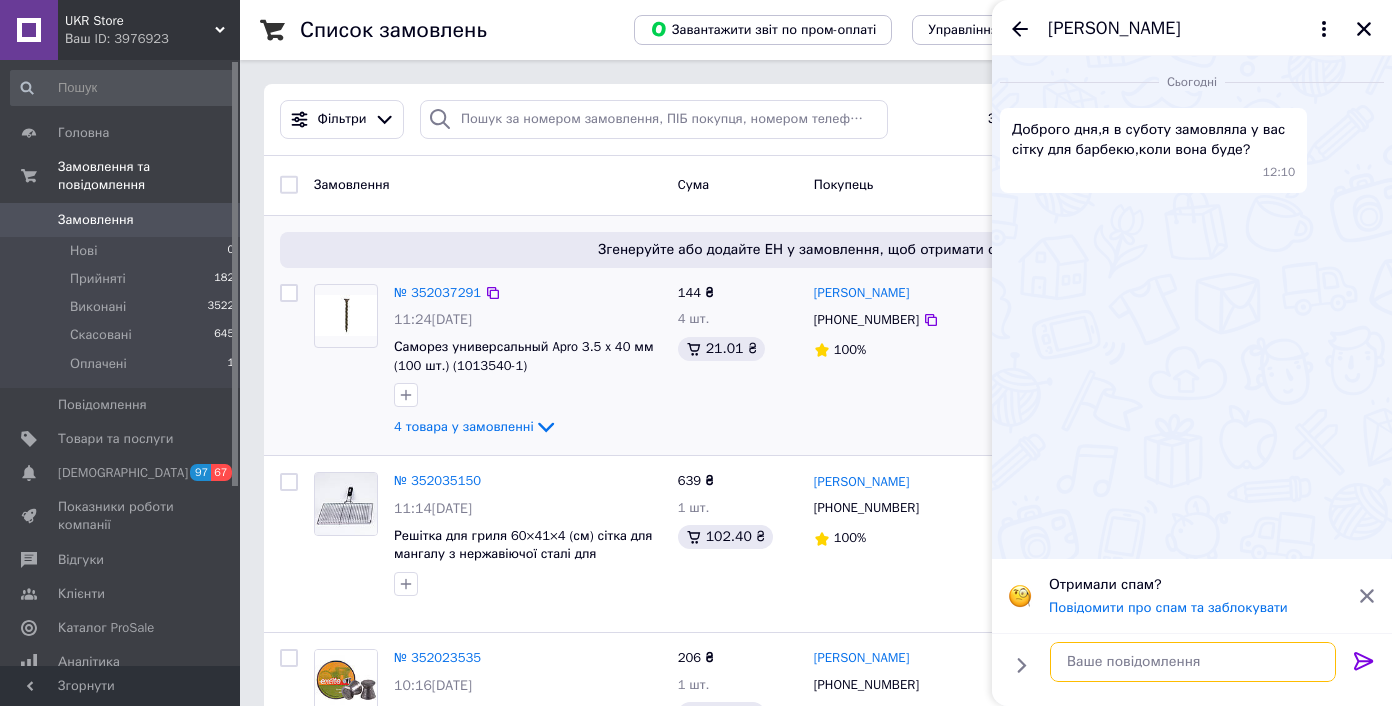 scroll, scrollTop: 0, scrollLeft: 0, axis: both 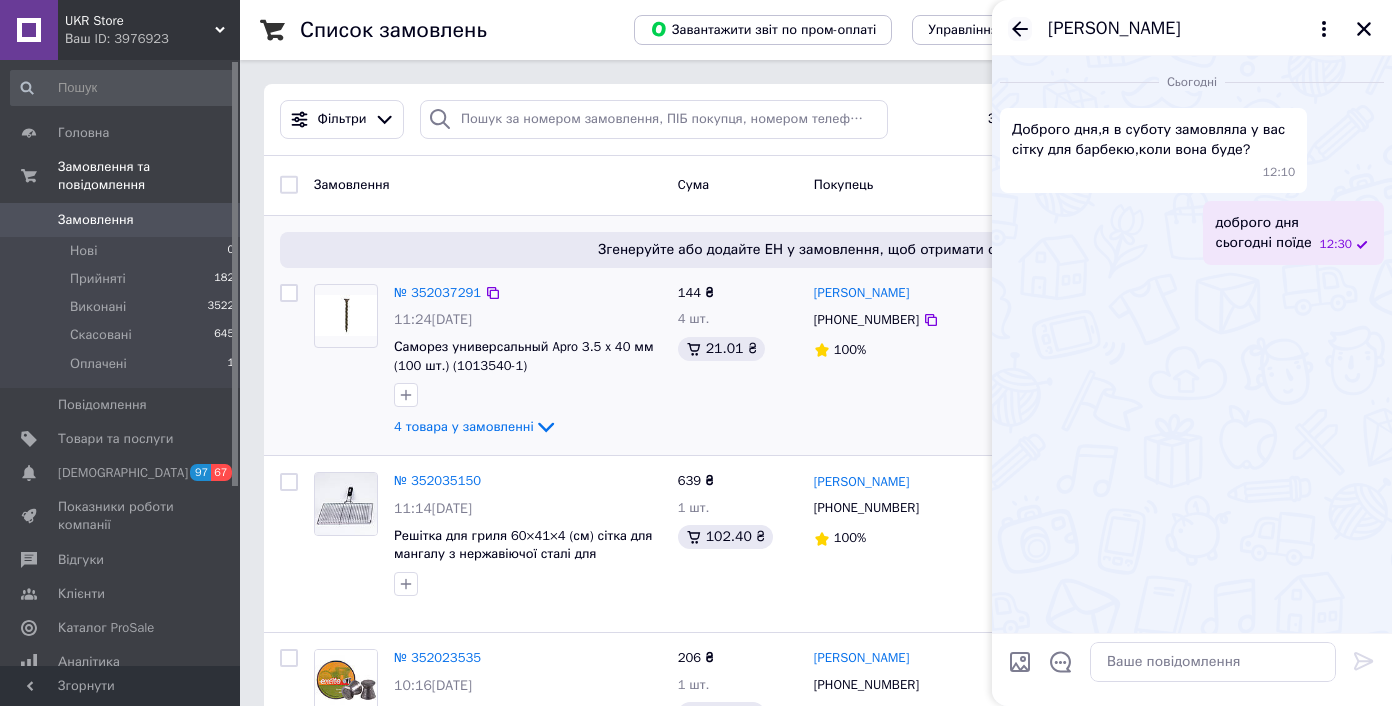 click 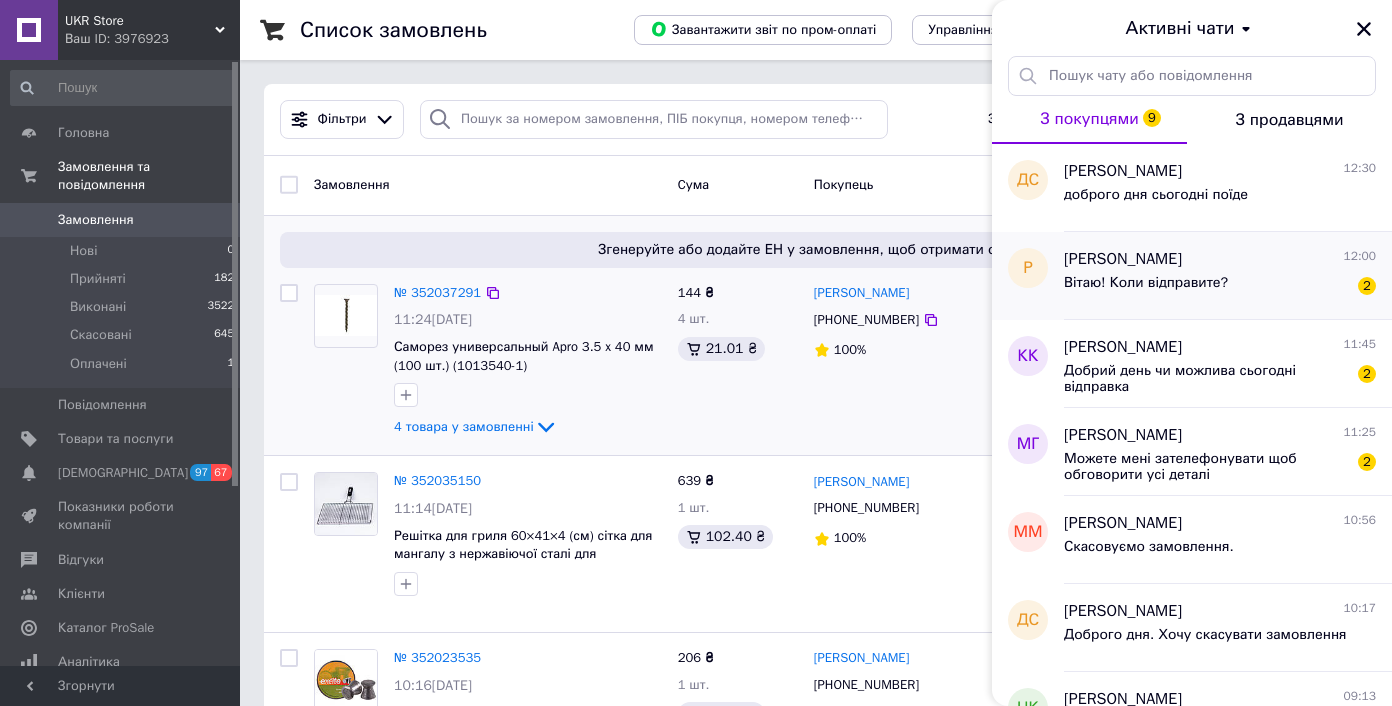 click on "Вітаю! Коли відправите? 2" at bounding box center (1220, 287) 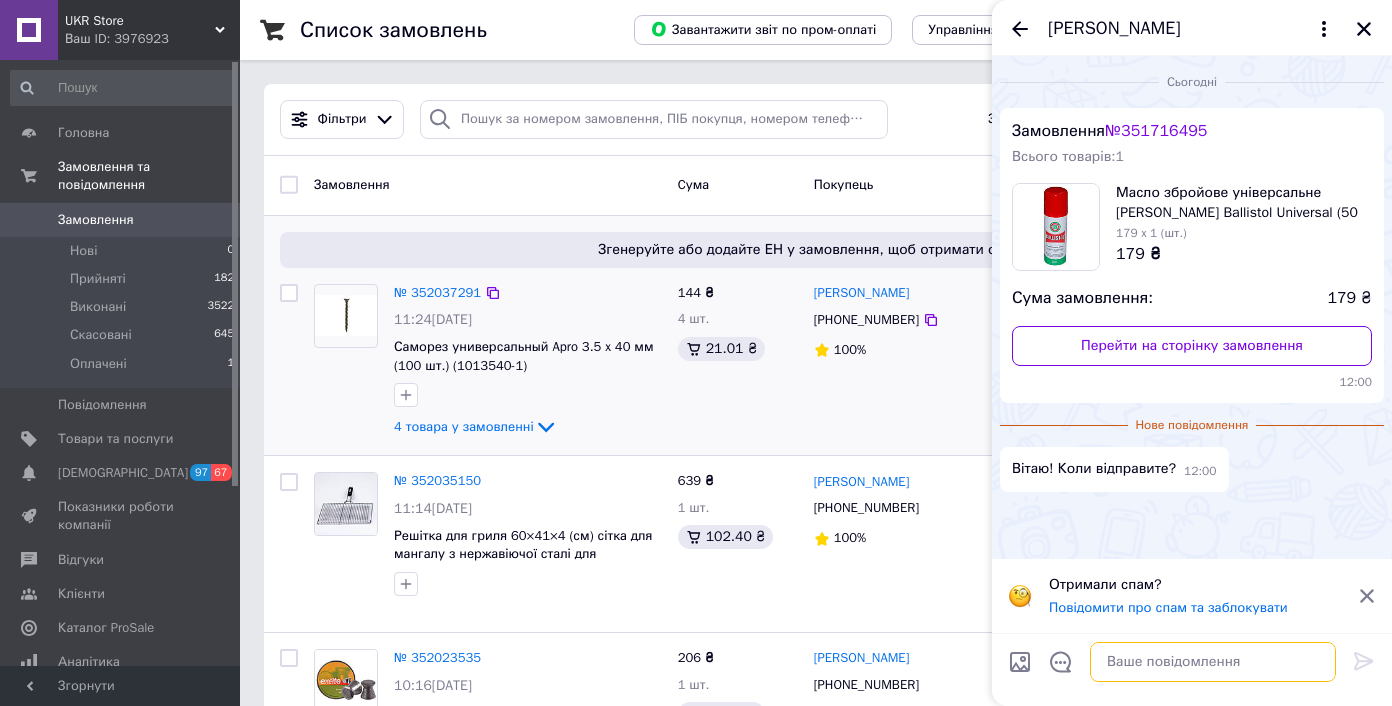 click at bounding box center (1213, 662) 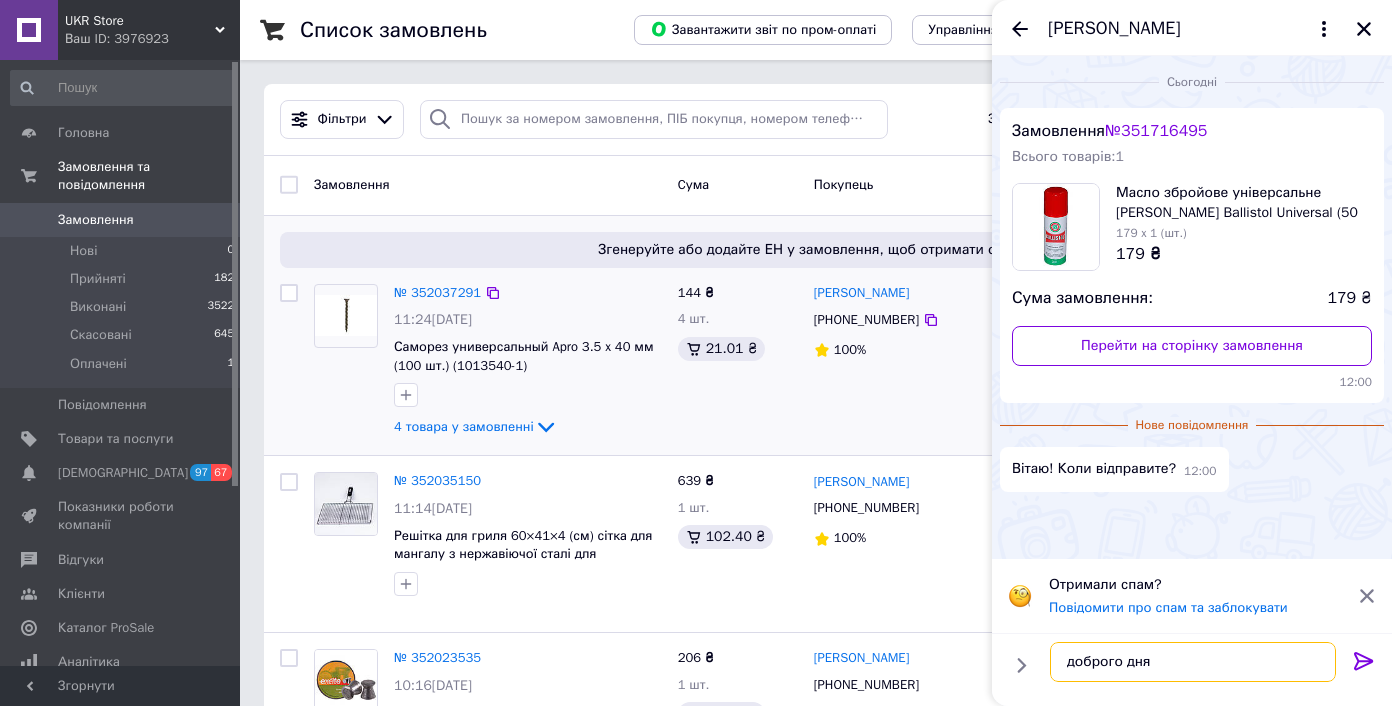 scroll, scrollTop: 11, scrollLeft: 0, axis: vertical 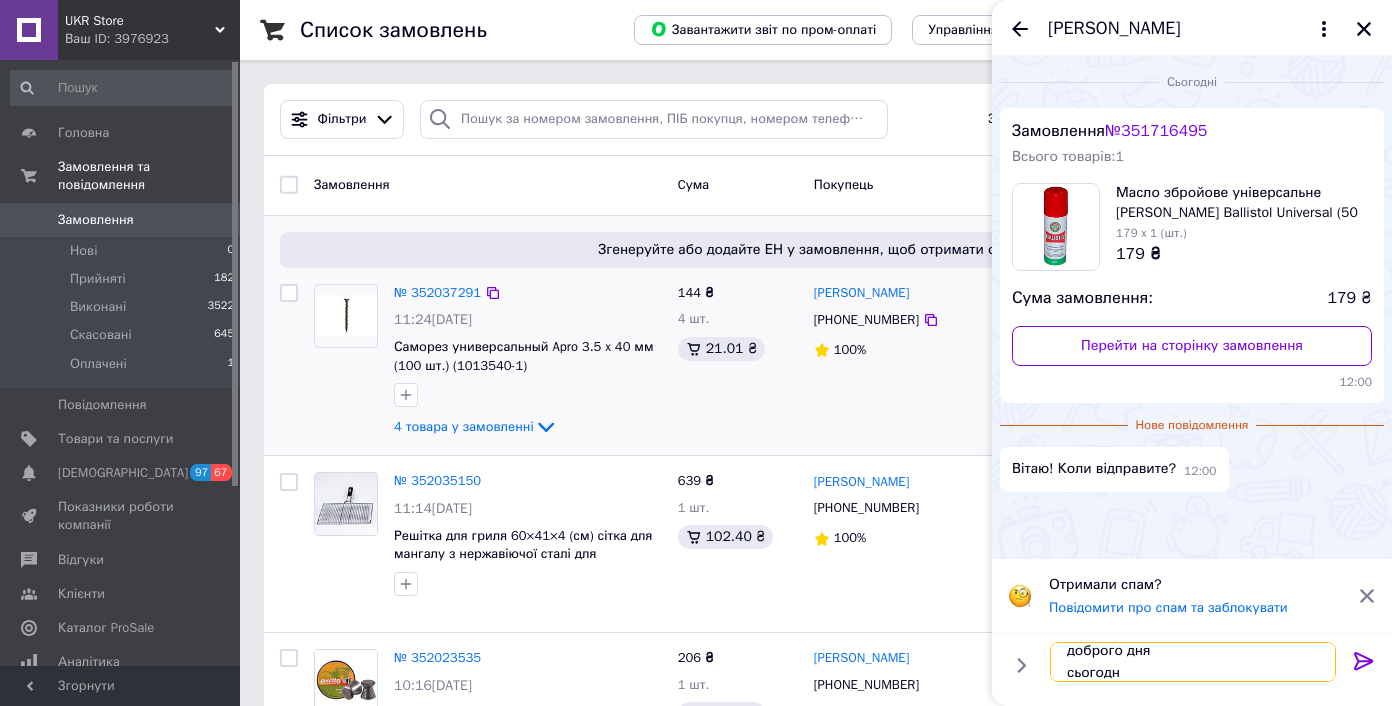 type on "доброго дня
сьогодні" 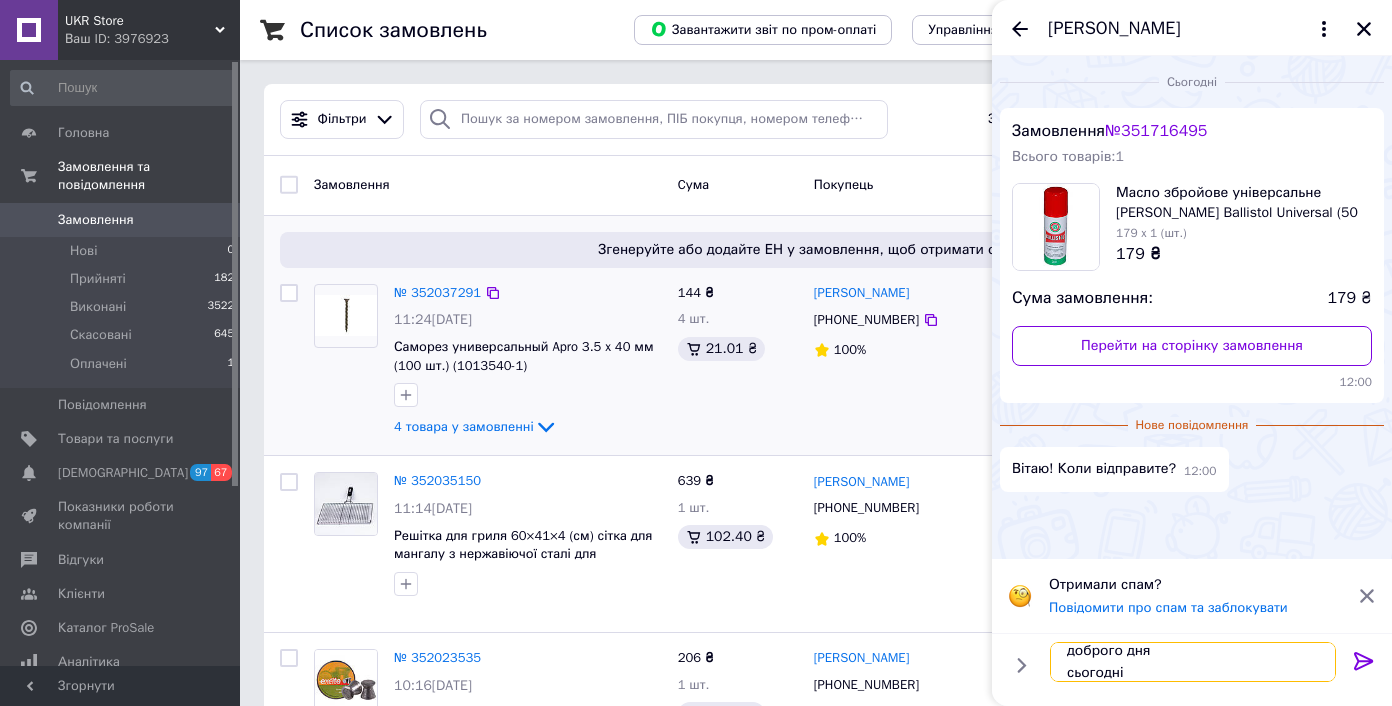 type 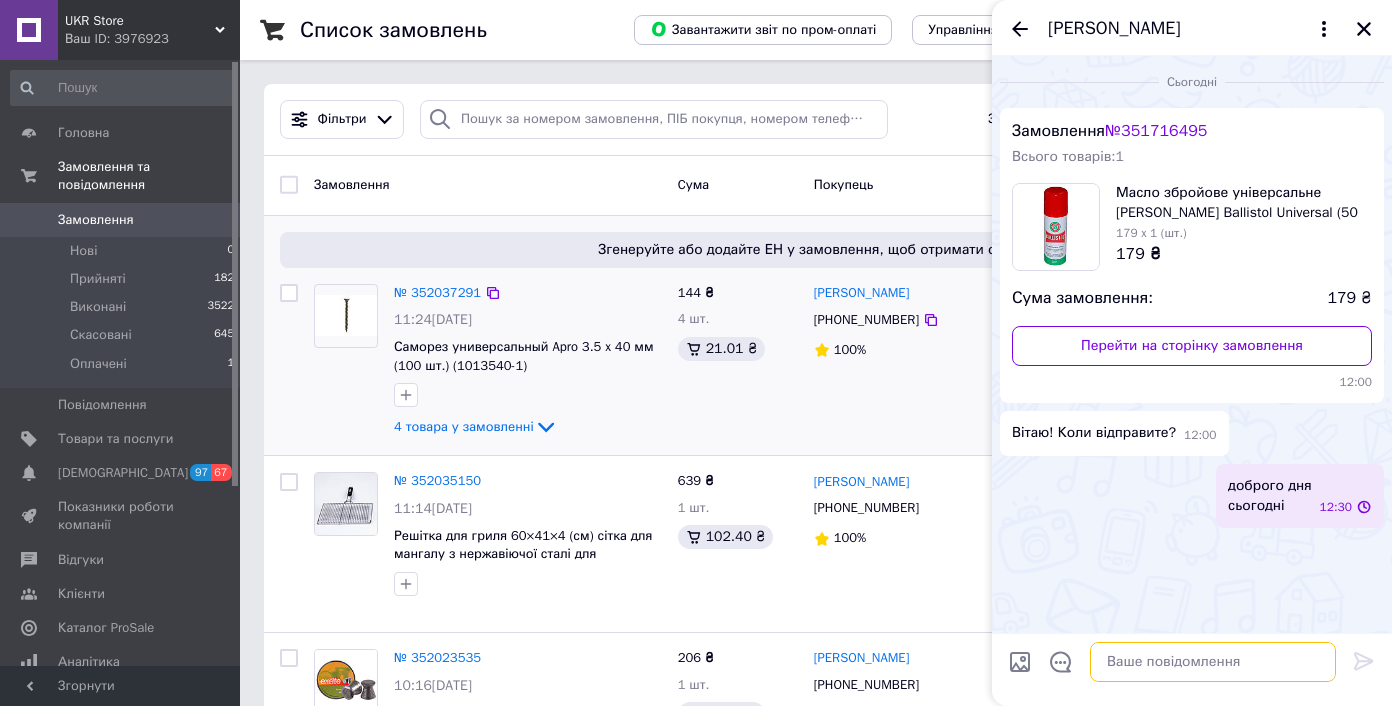 scroll, scrollTop: 0, scrollLeft: 0, axis: both 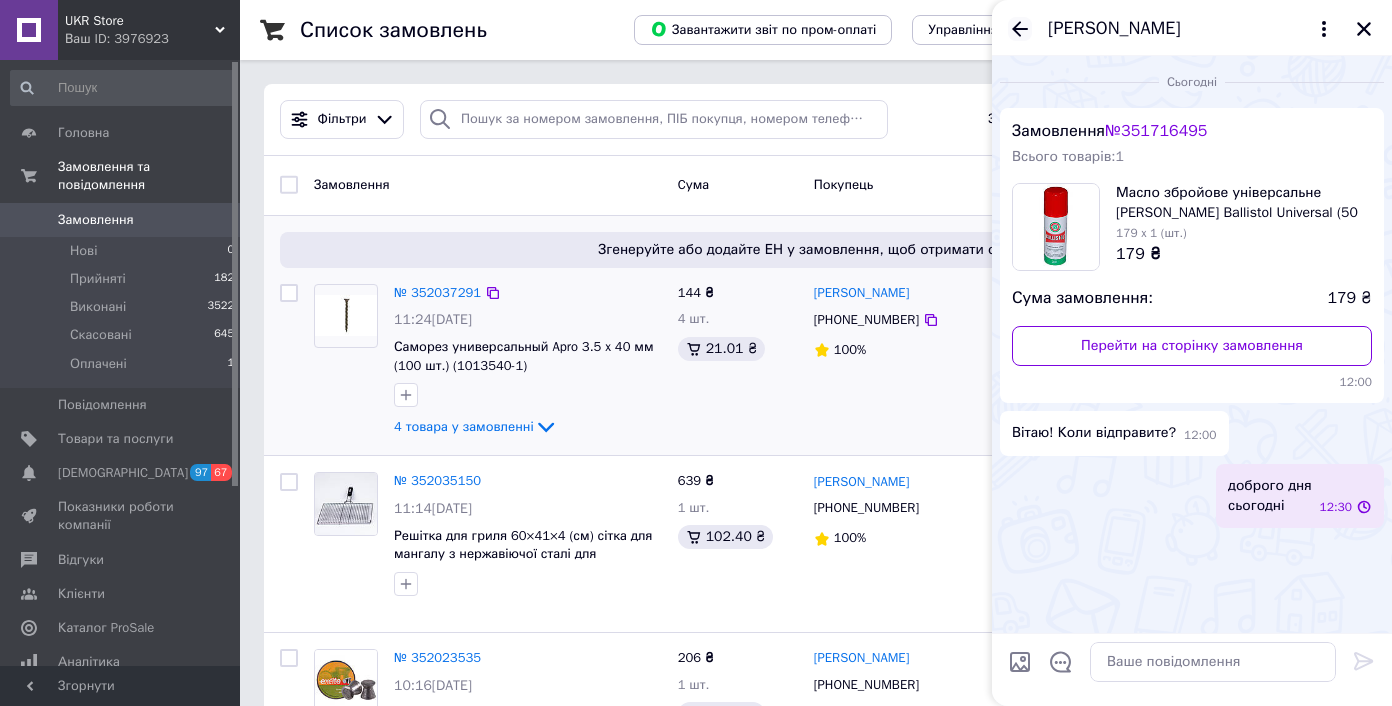 click 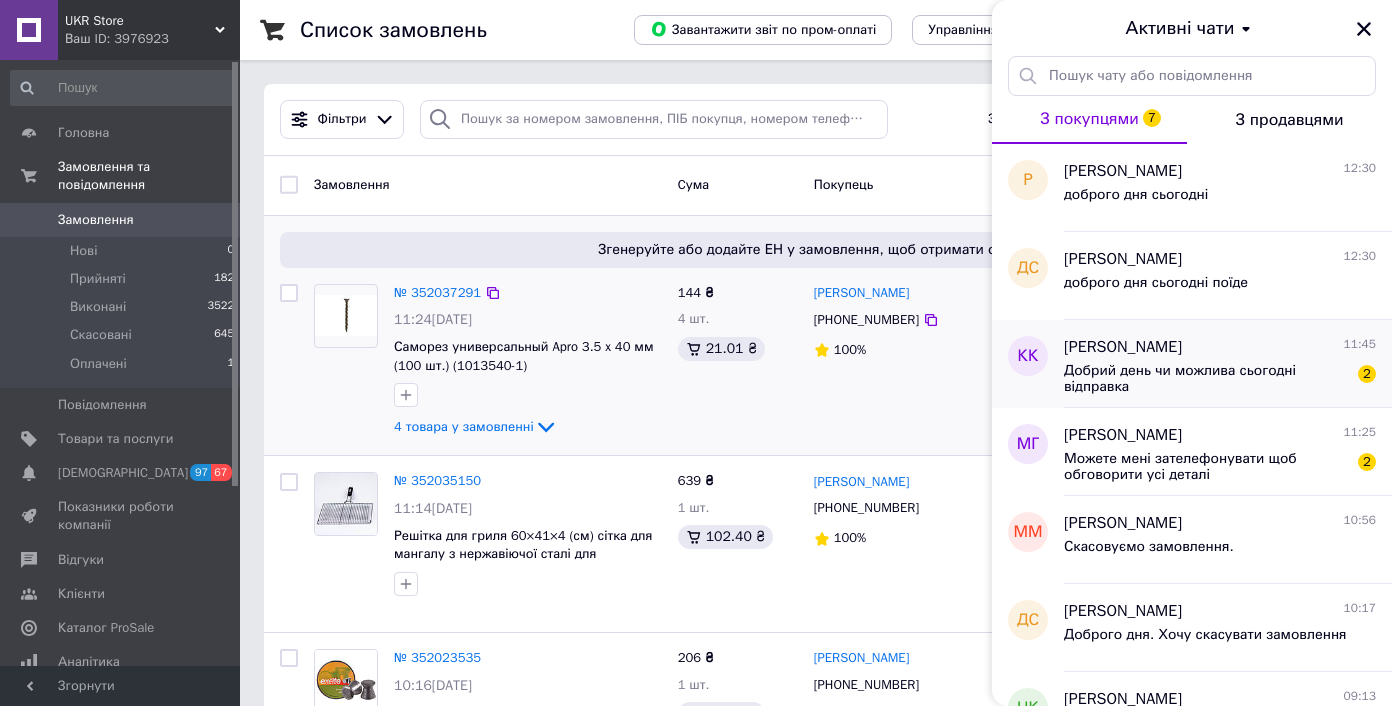 click on "Добрий день чи можлива сьогодні відправка" at bounding box center (1206, 379) 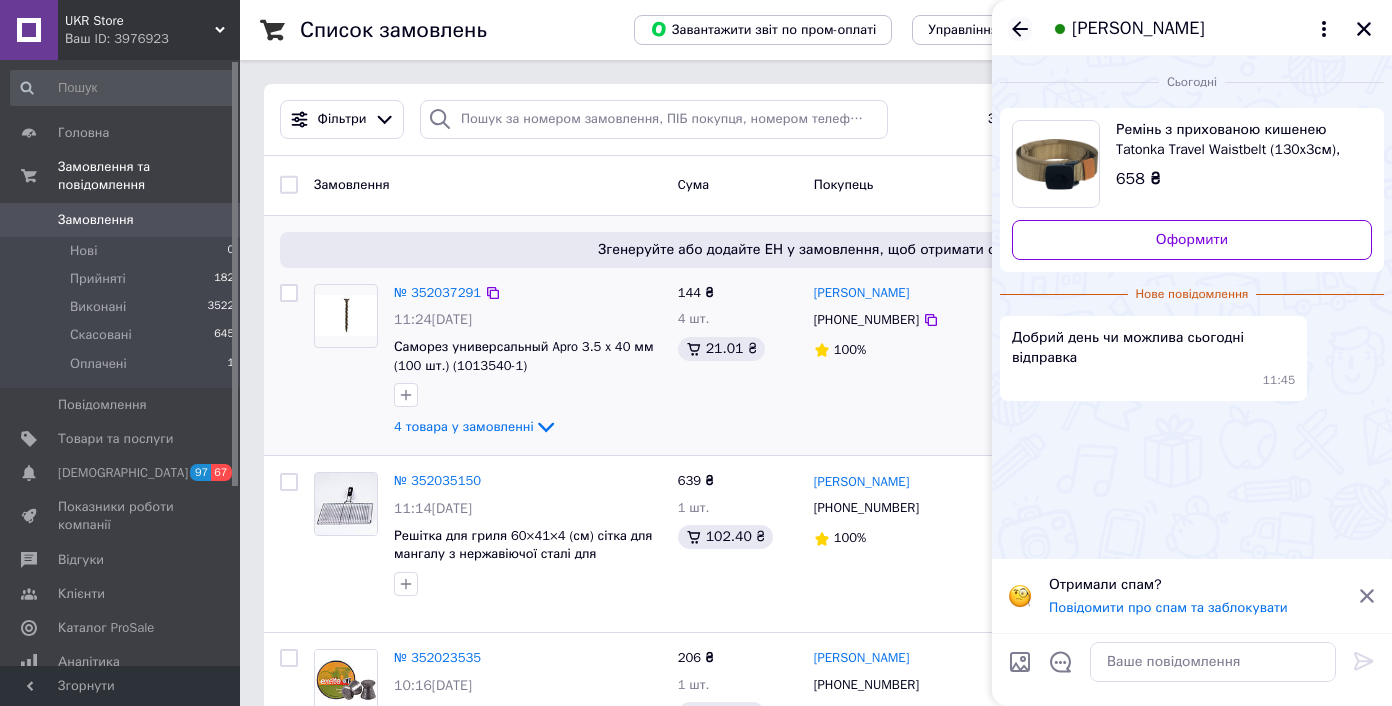 click 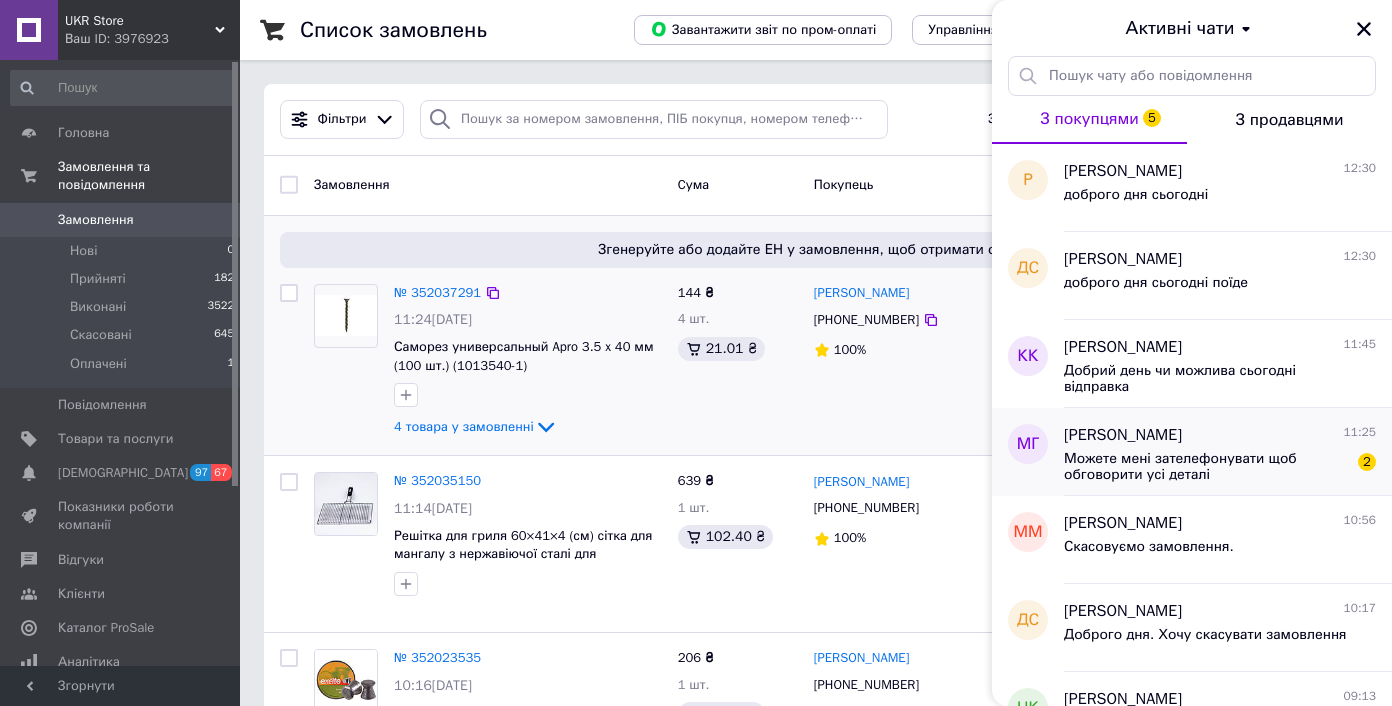 click on "Максим Гімон 11:25" at bounding box center [1220, 435] 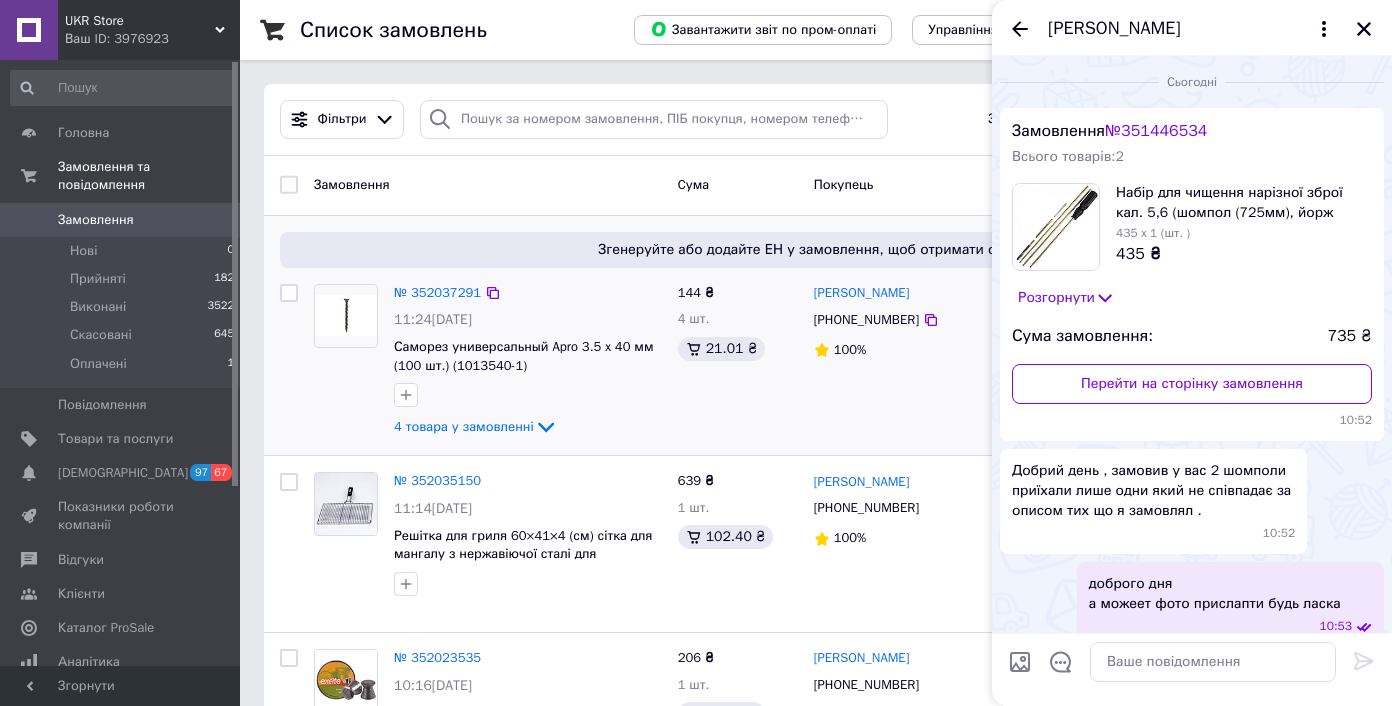 scroll, scrollTop: 556, scrollLeft: 0, axis: vertical 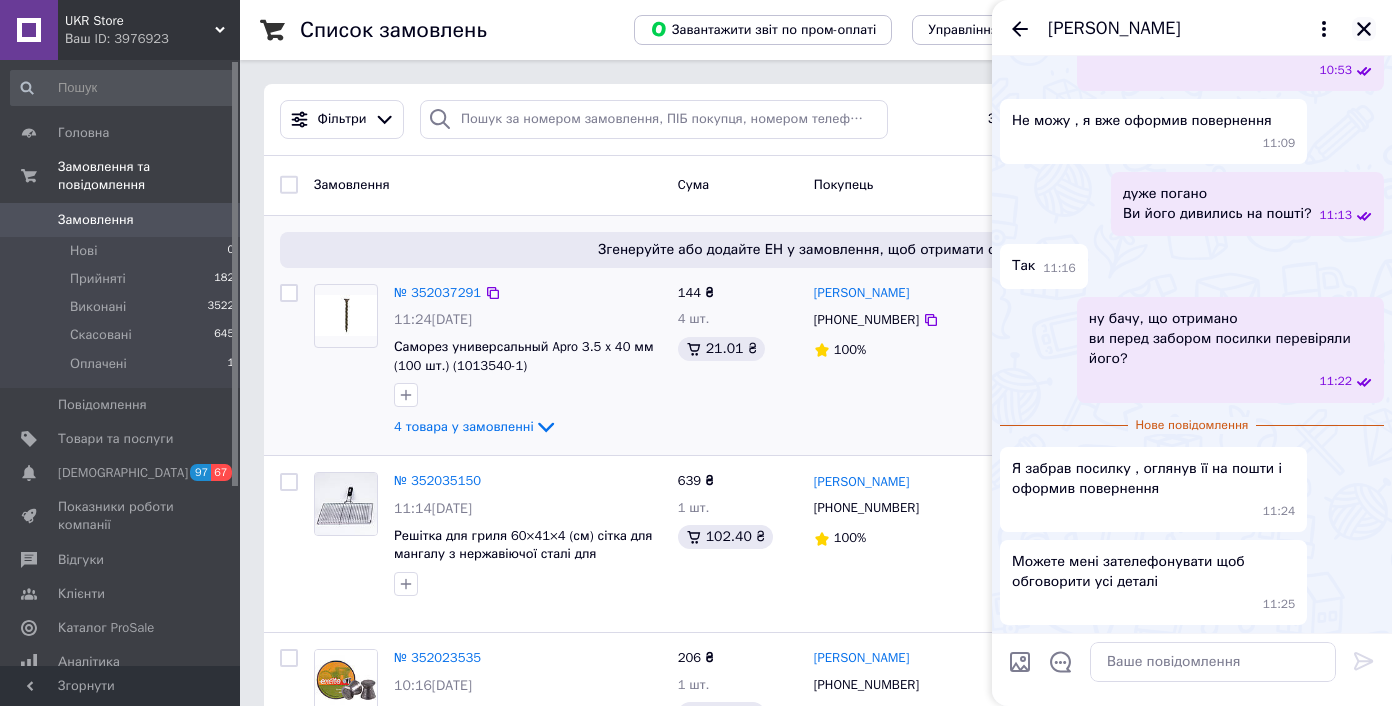 click 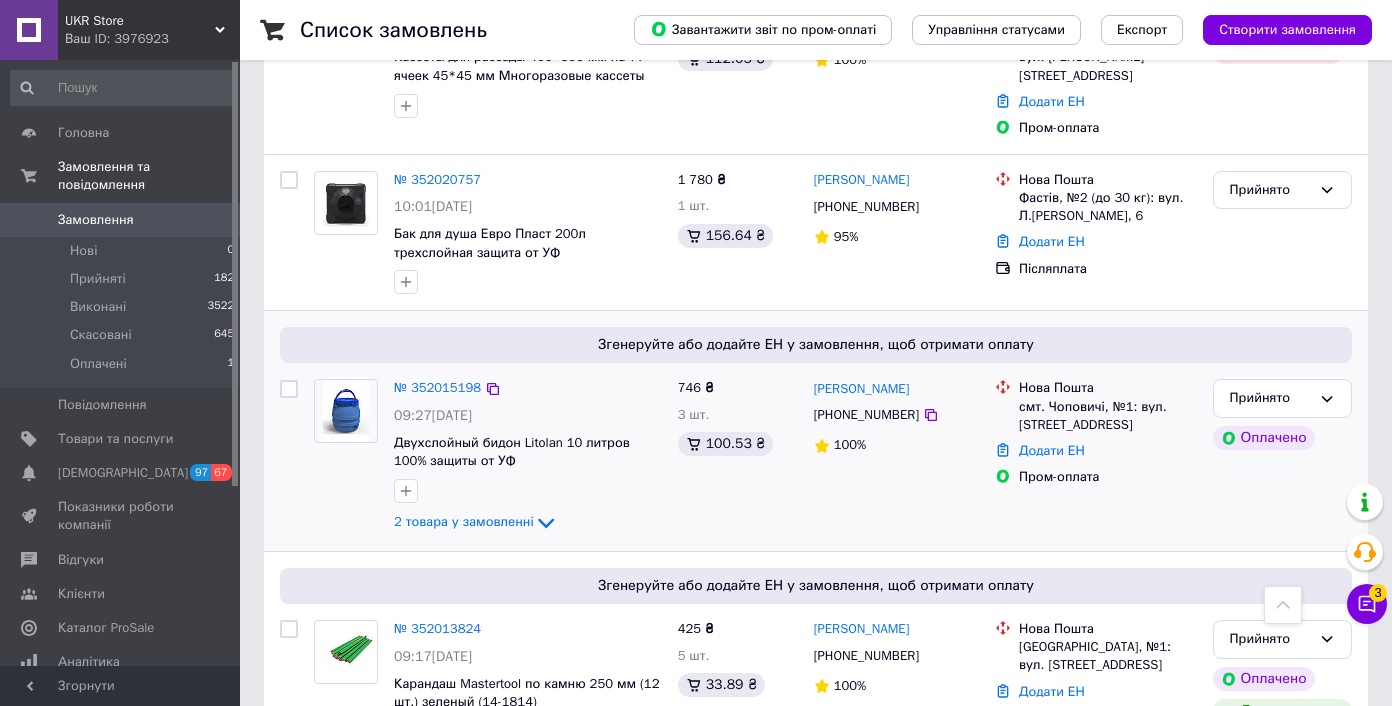 scroll, scrollTop: 937, scrollLeft: 0, axis: vertical 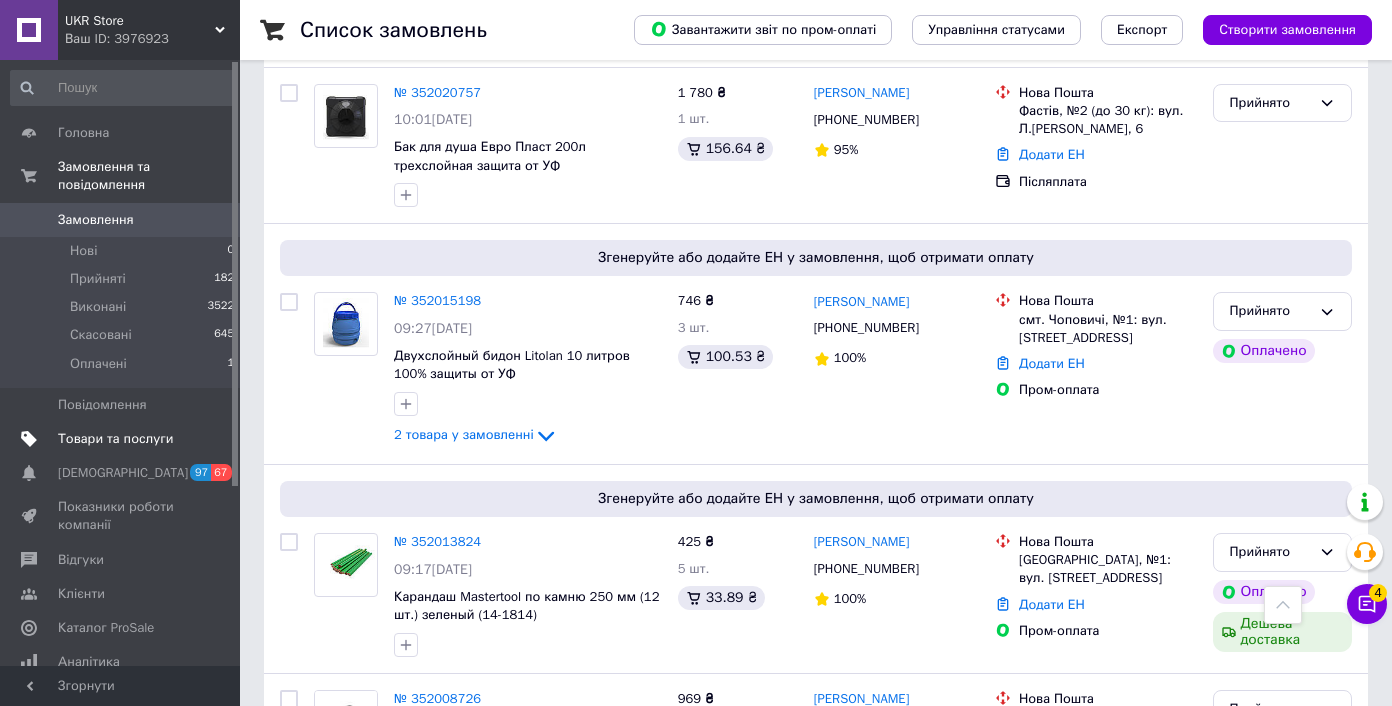click on "Товари та послуги" at bounding box center [115, 439] 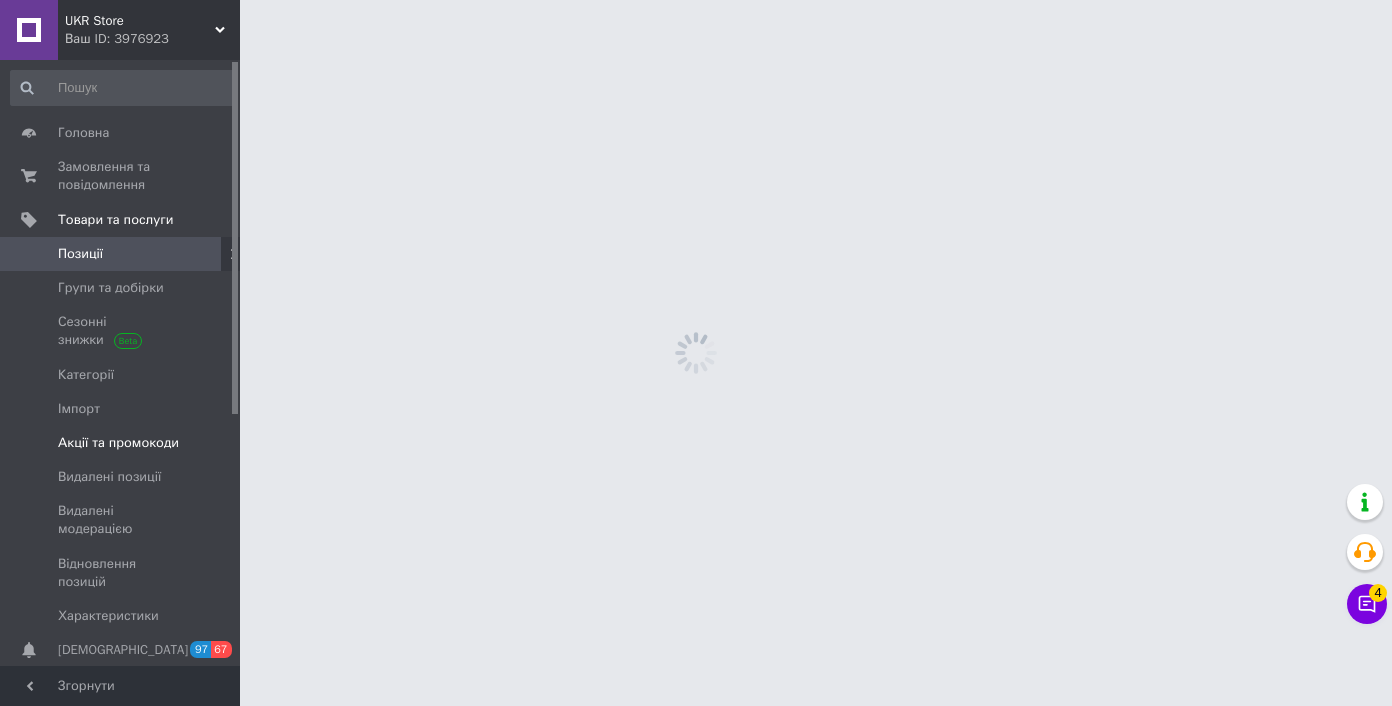 scroll, scrollTop: 0, scrollLeft: 0, axis: both 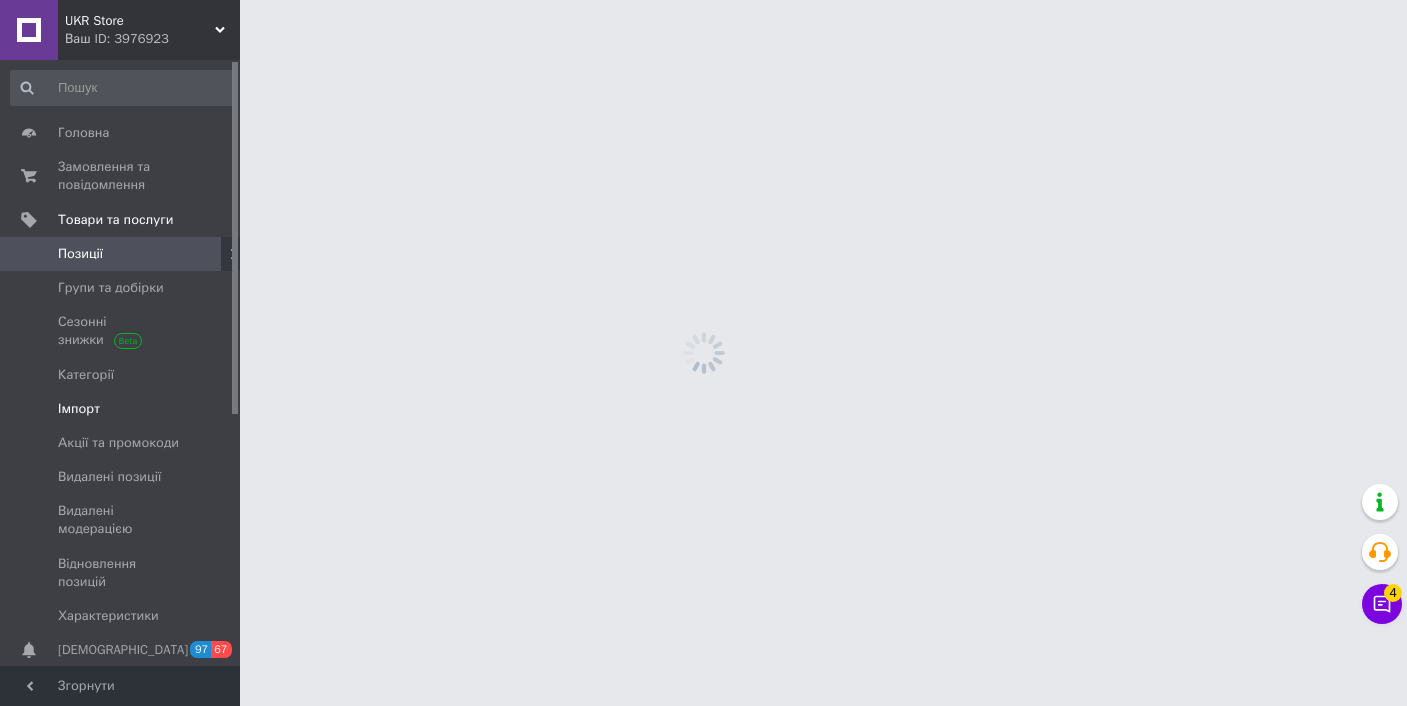 click on "Імпорт" at bounding box center [121, 409] 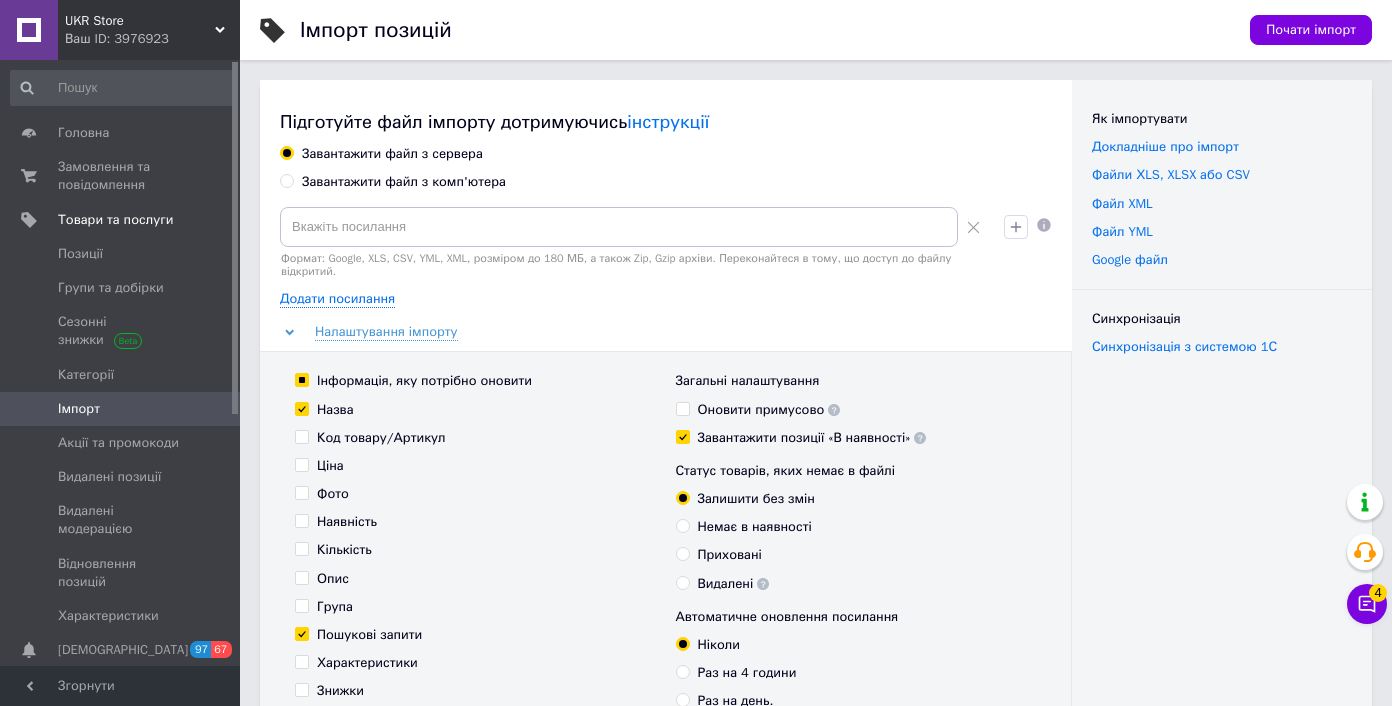 scroll, scrollTop: 940, scrollLeft: 0, axis: vertical 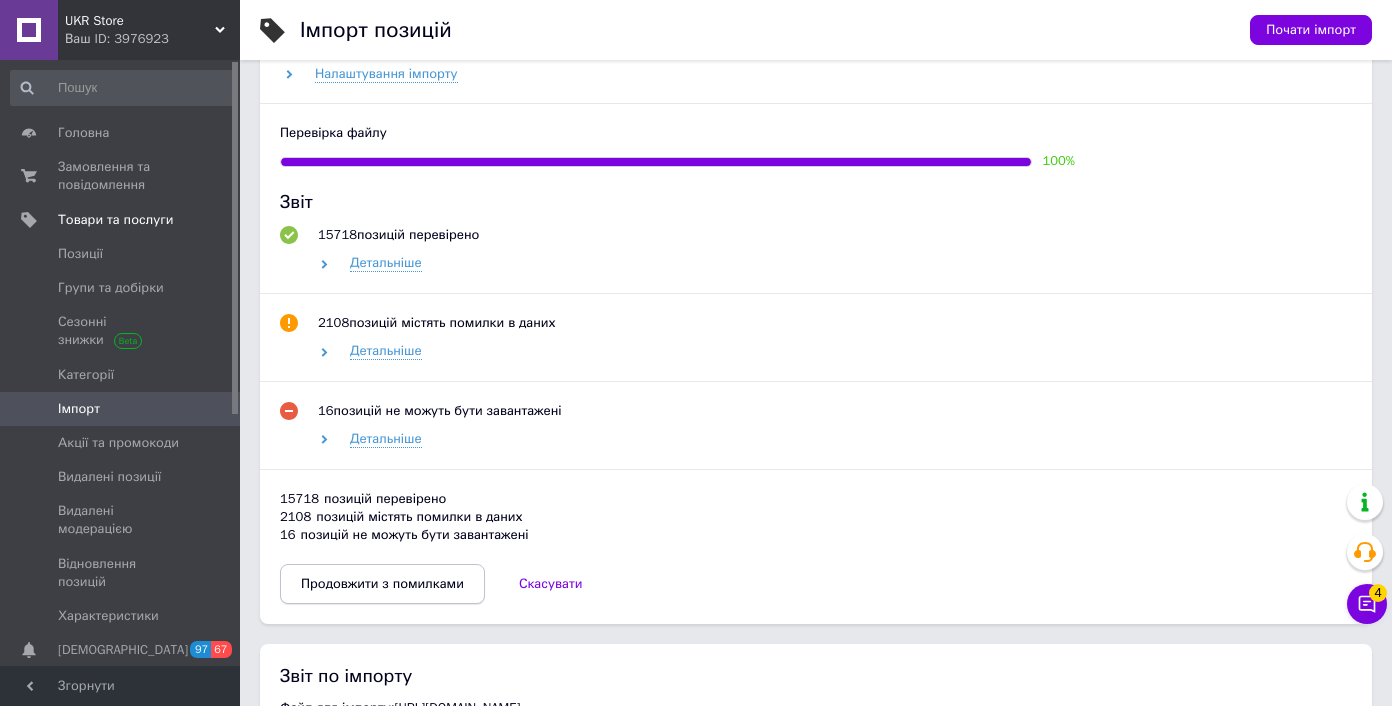 click on "Продовжити з помилками" at bounding box center (382, 584) 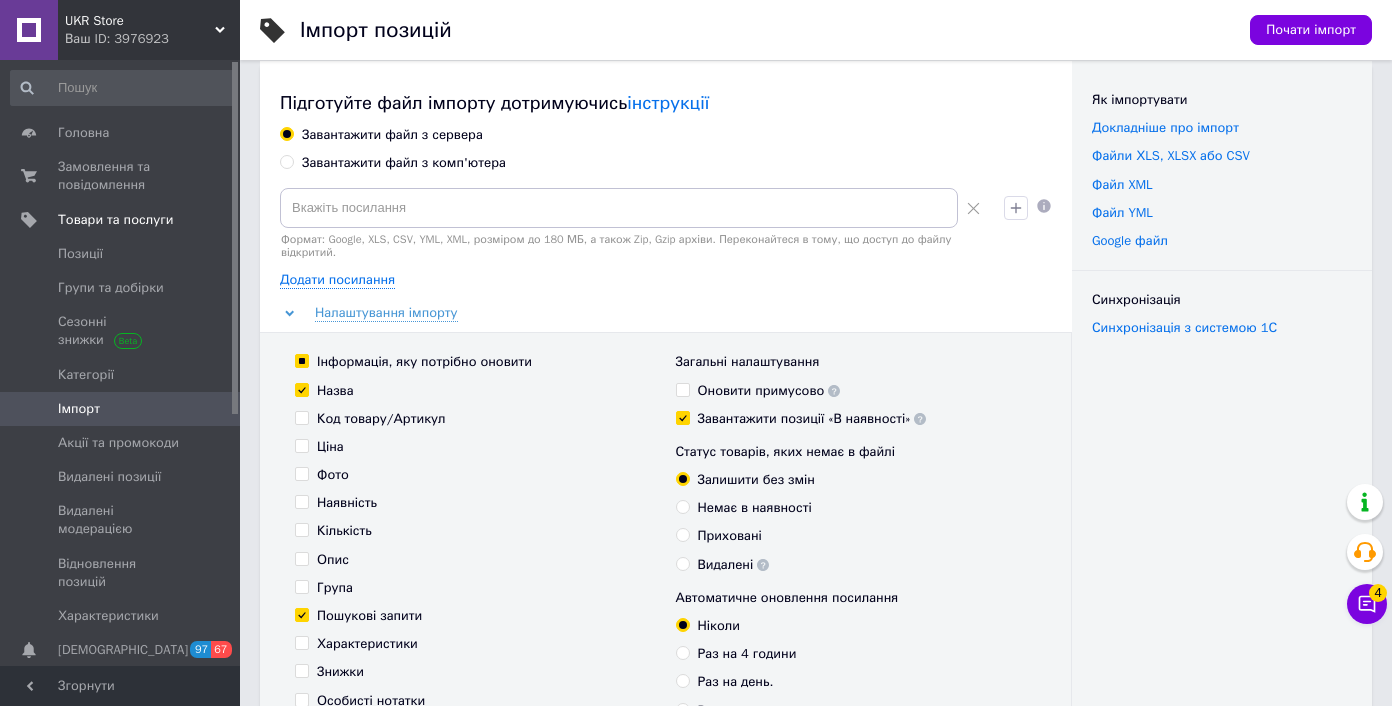 scroll, scrollTop: 0, scrollLeft: 0, axis: both 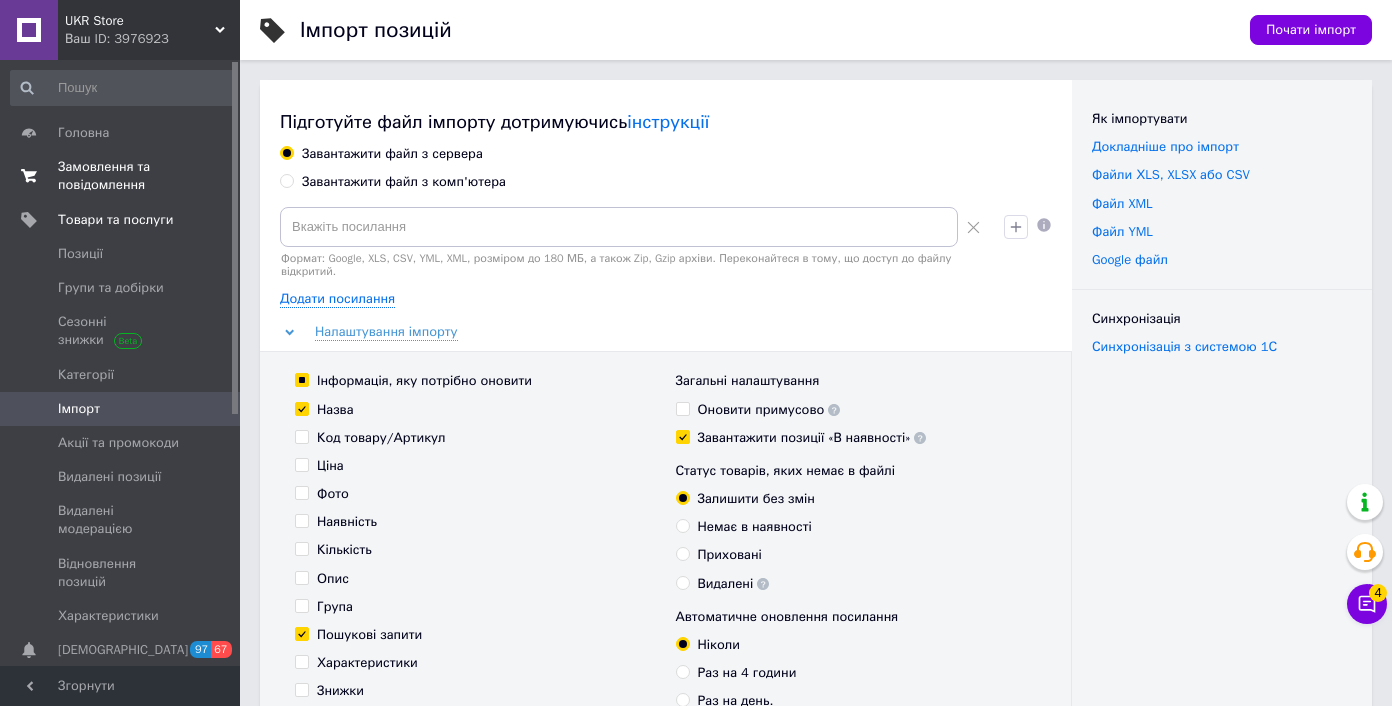 drag, startPoint x: 146, startPoint y: 178, endPoint x: 204, endPoint y: 189, distance: 59.03389 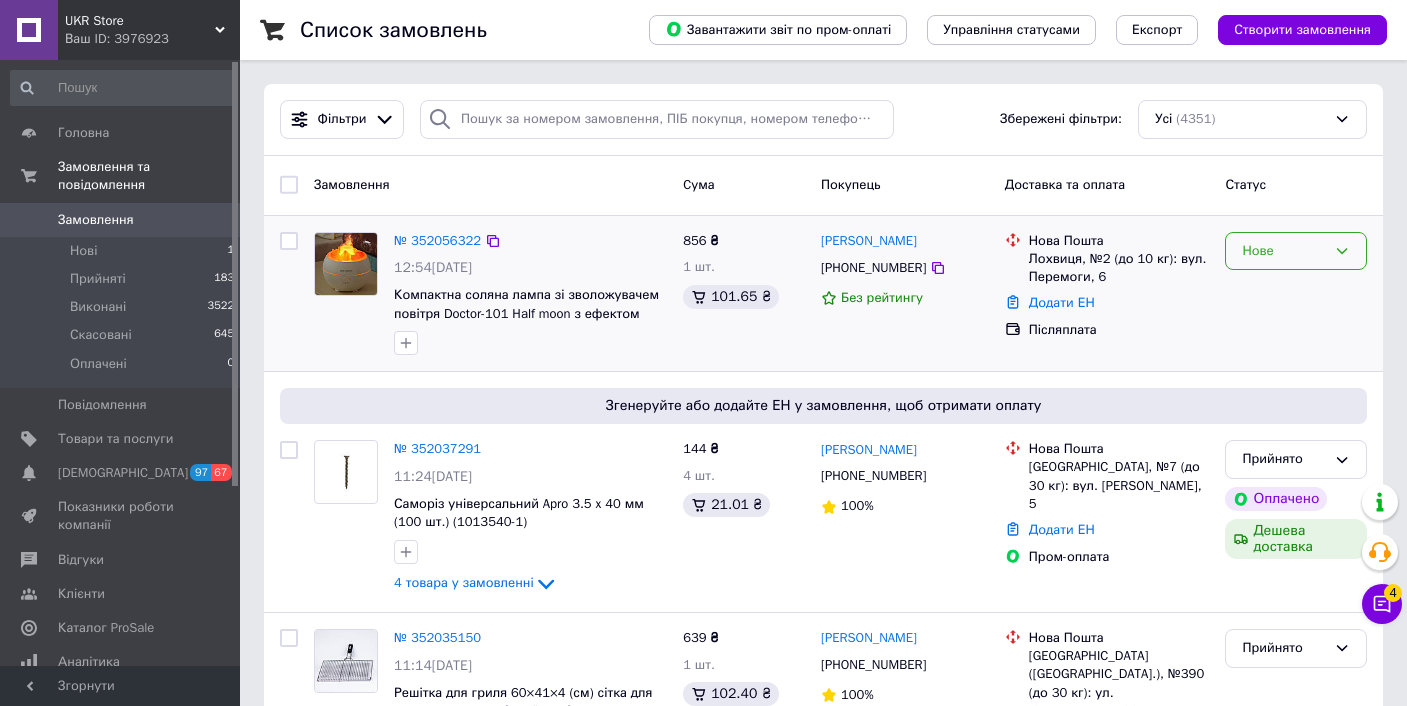 click on "Нове" at bounding box center (1296, 251) 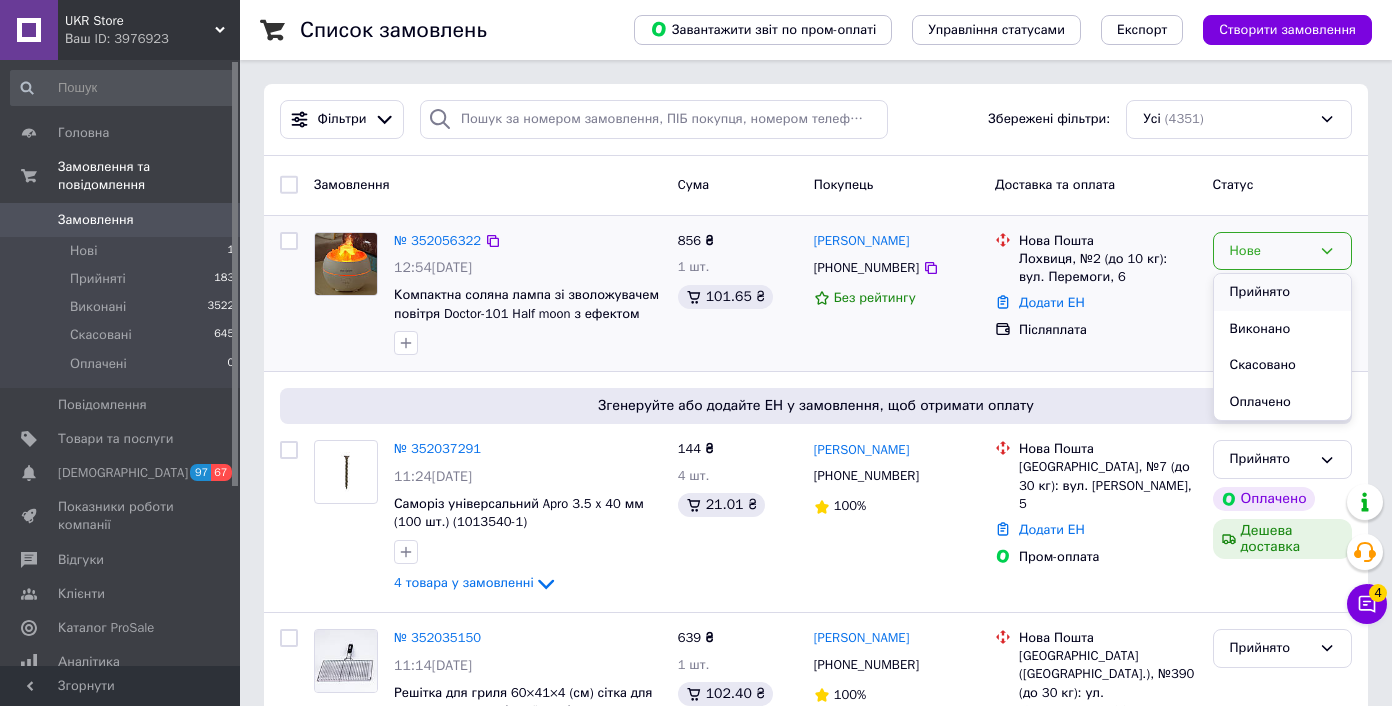 click on "Прийнято" at bounding box center (1282, 292) 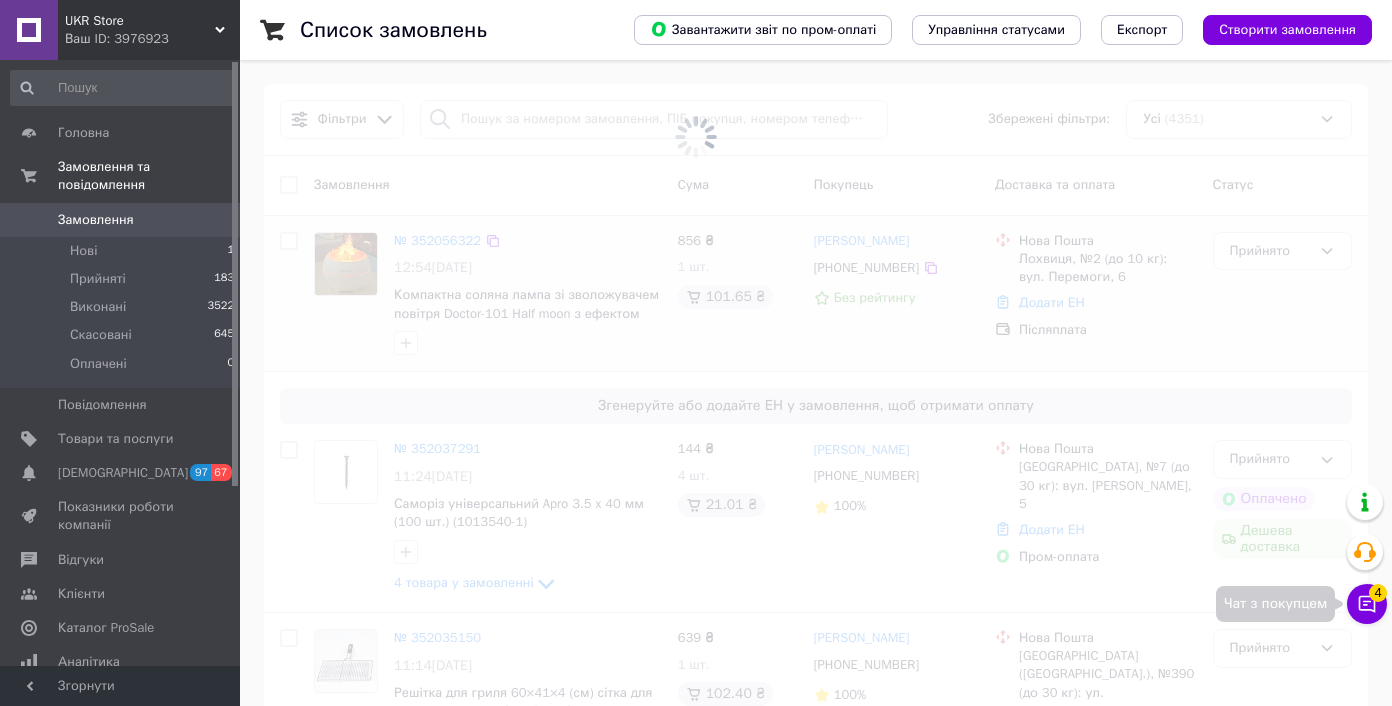 click 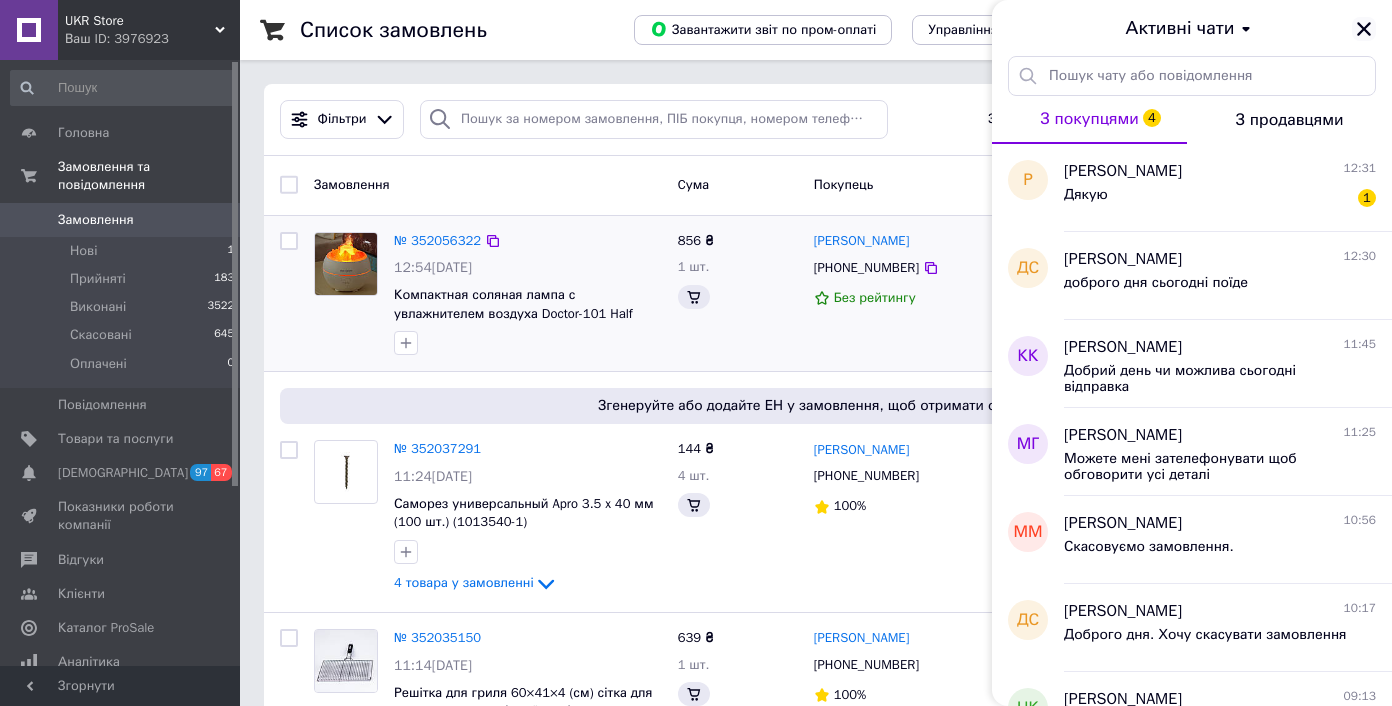 click 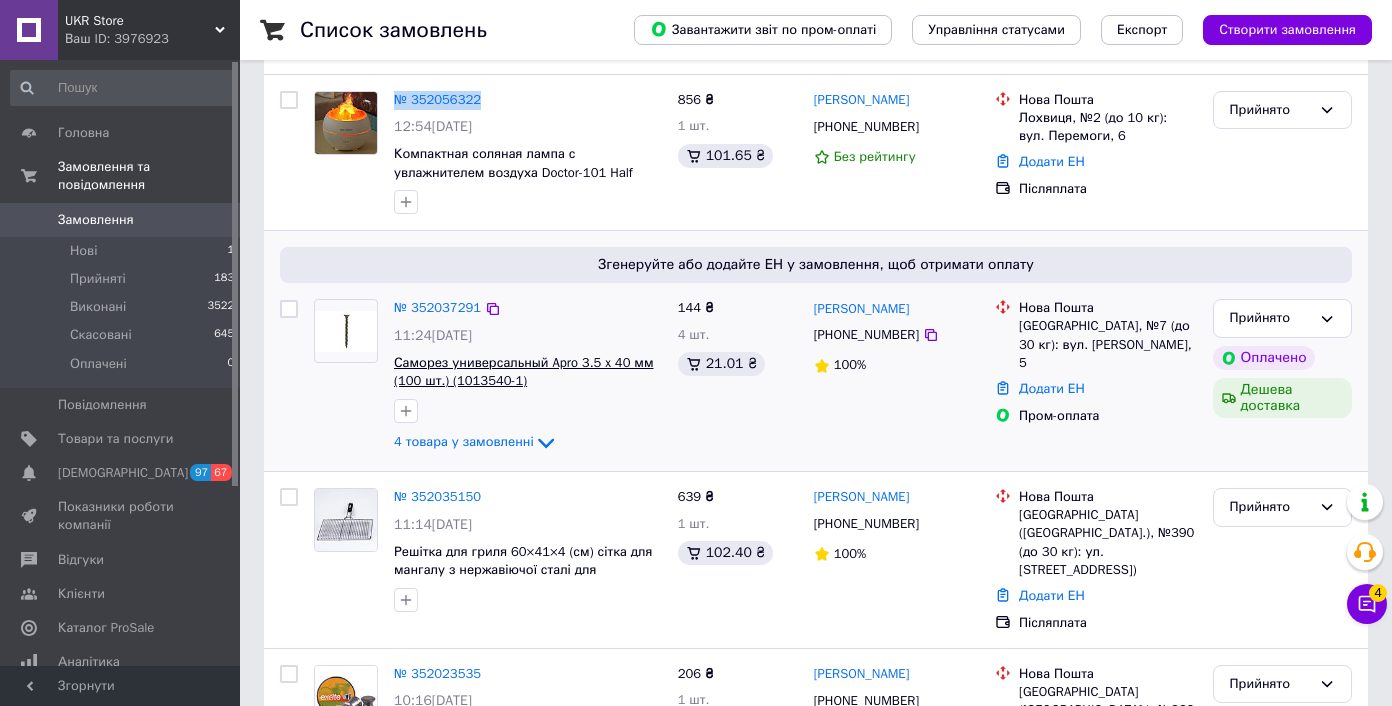 scroll, scrollTop: 144, scrollLeft: 0, axis: vertical 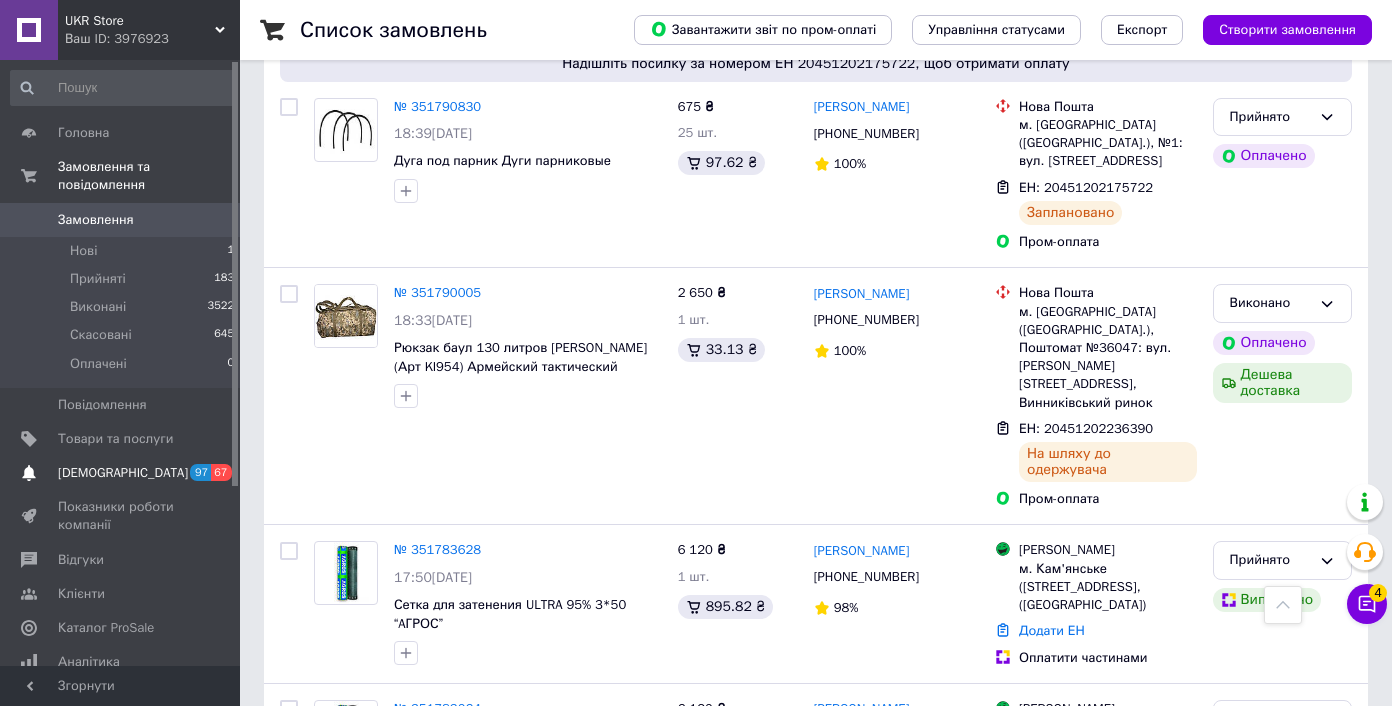click on "[DEMOGRAPHIC_DATA]" at bounding box center (121, 473) 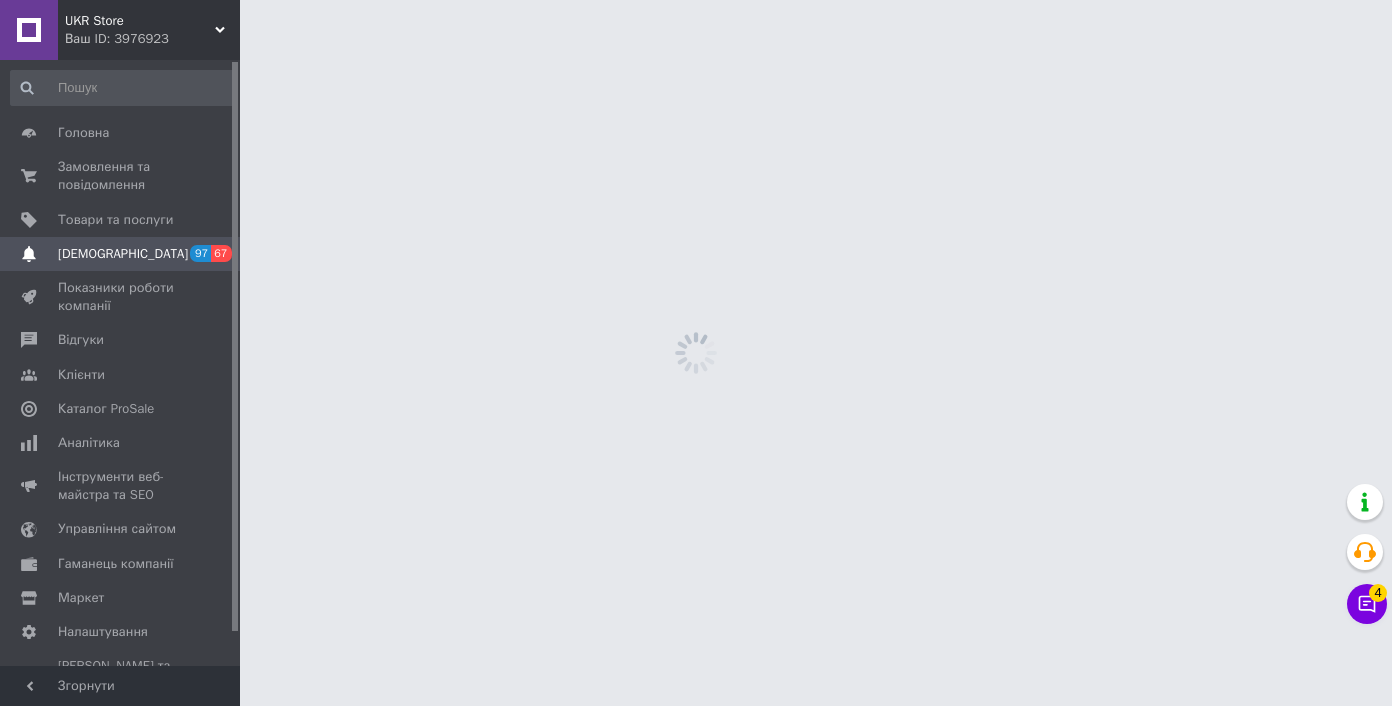 scroll, scrollTop: 0, scrollLeft: 0, axis: both 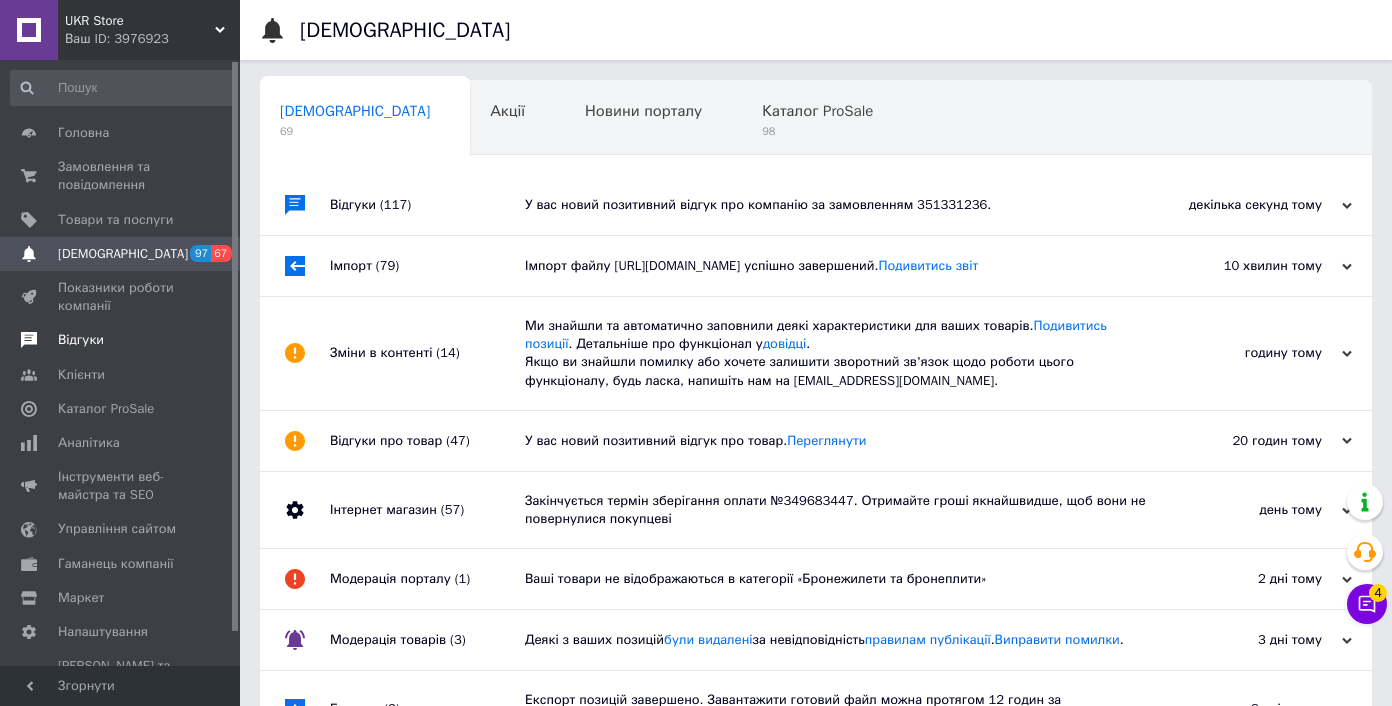 click on "Відгуки" at bounding box center (81, 340) 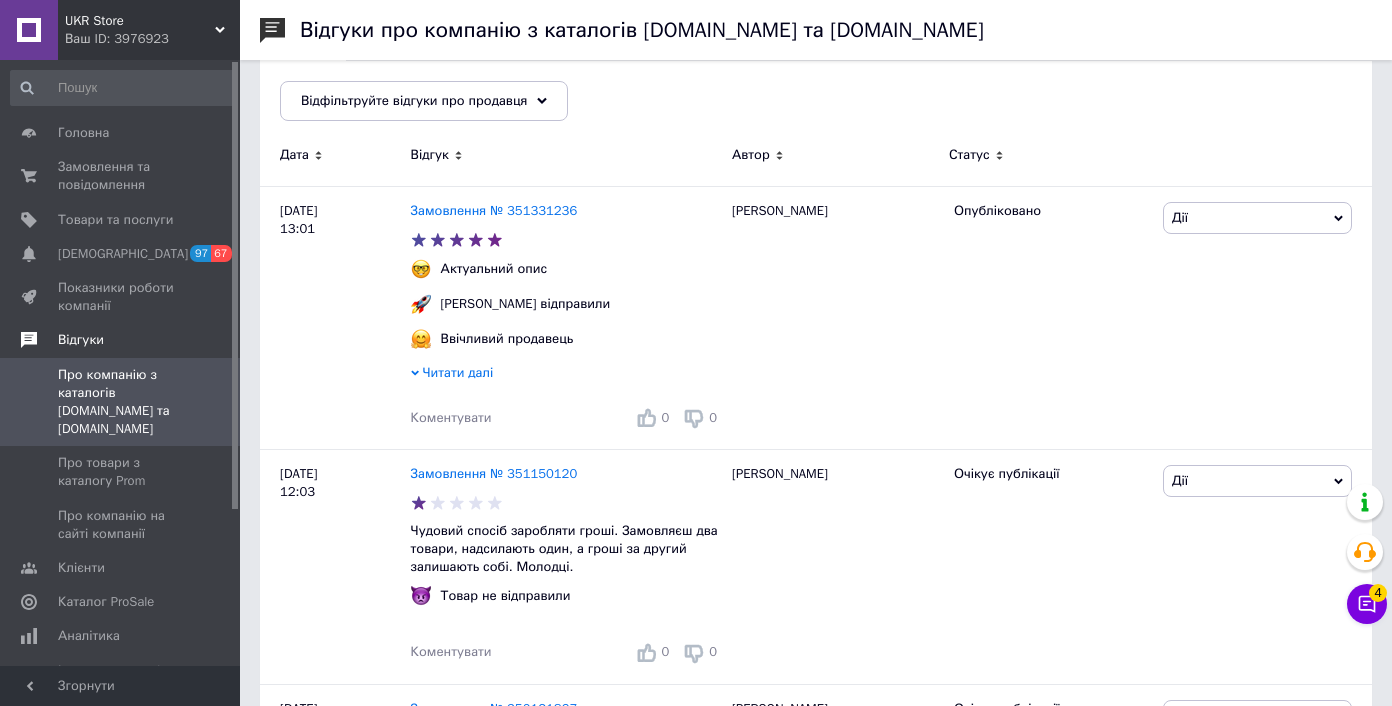 scroll, scrollTop: 320, scrollLeft: 0, axis: vertical 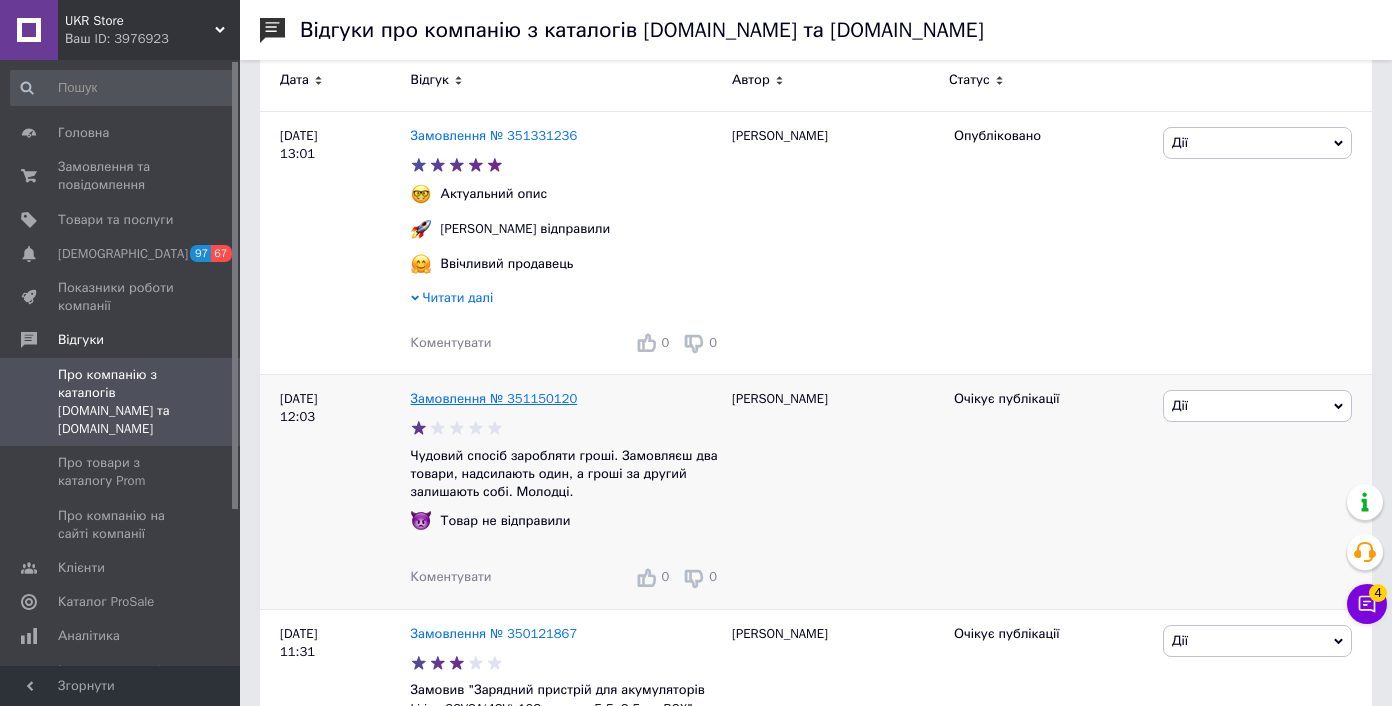 click on "Замовлення № 351150120" at bounding box center (494, 398) 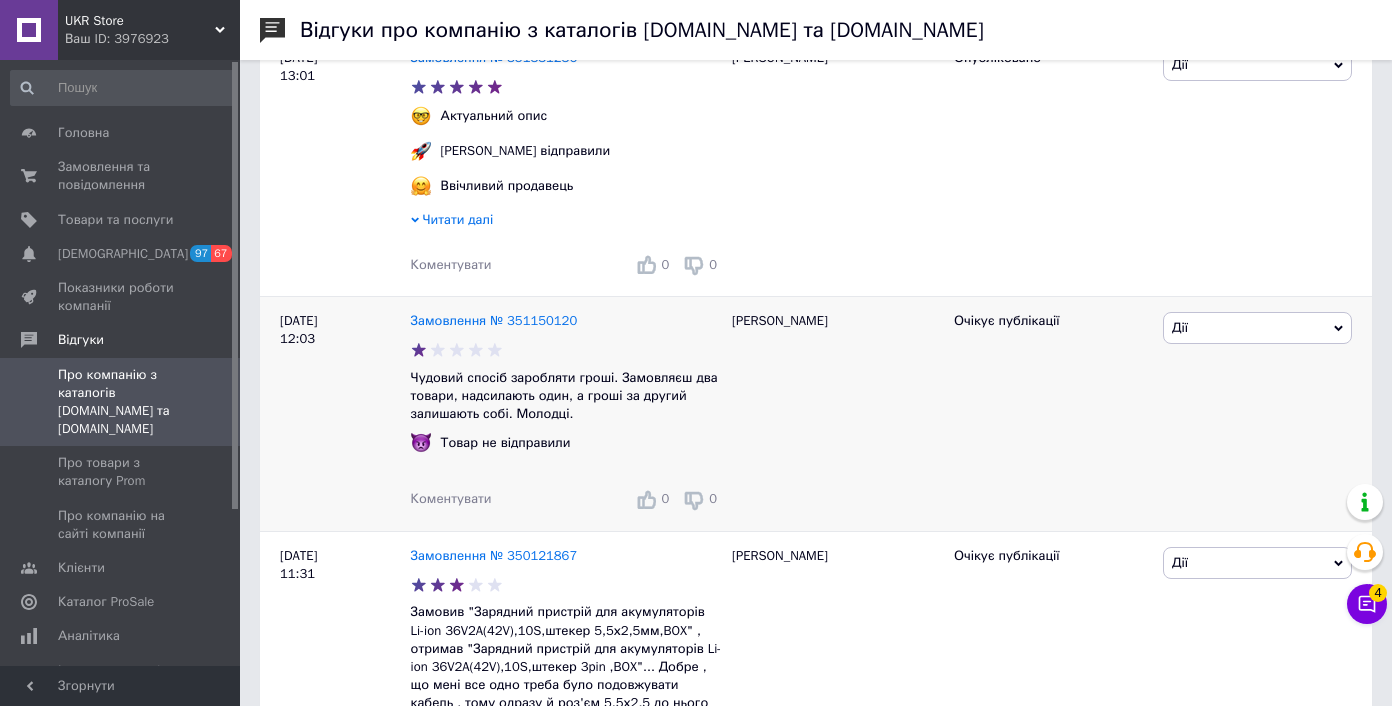 scroll, scrollTop: 633, scrollLeft: 0, axis: vertical 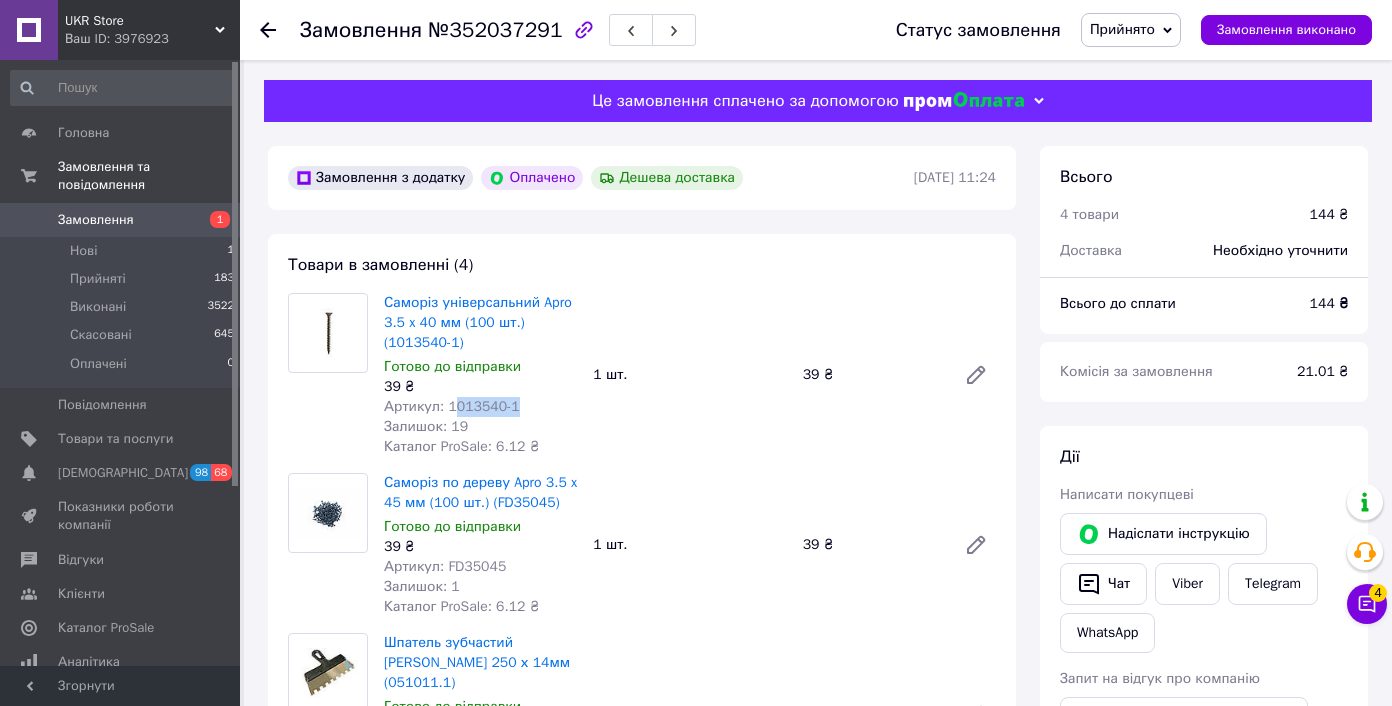 drag, startPoint x: 450, startPoint y: 407, endPoint x: 539, endPoint y: 403, distance: 89.08984 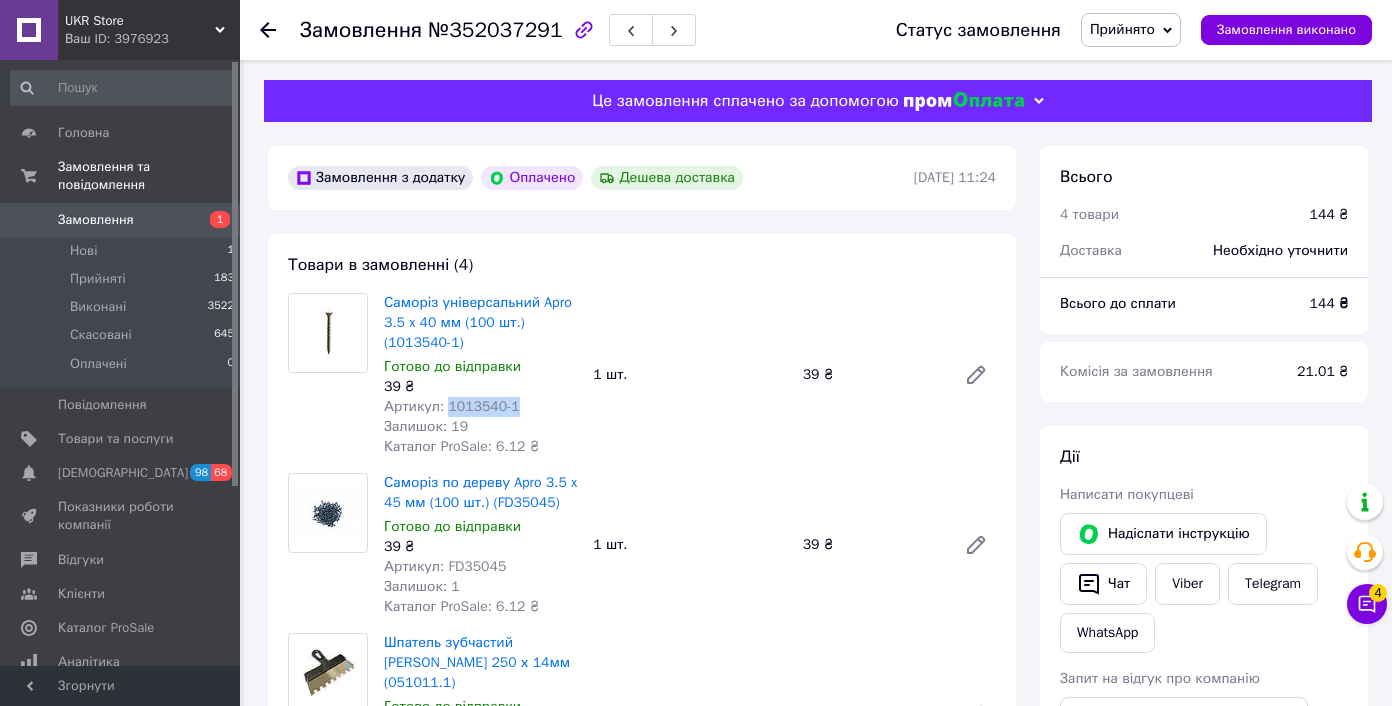drag, startPoint x: 531, startPoint y: 405, endPoint x: 447, endPoint y: 407, distance: 84.0238 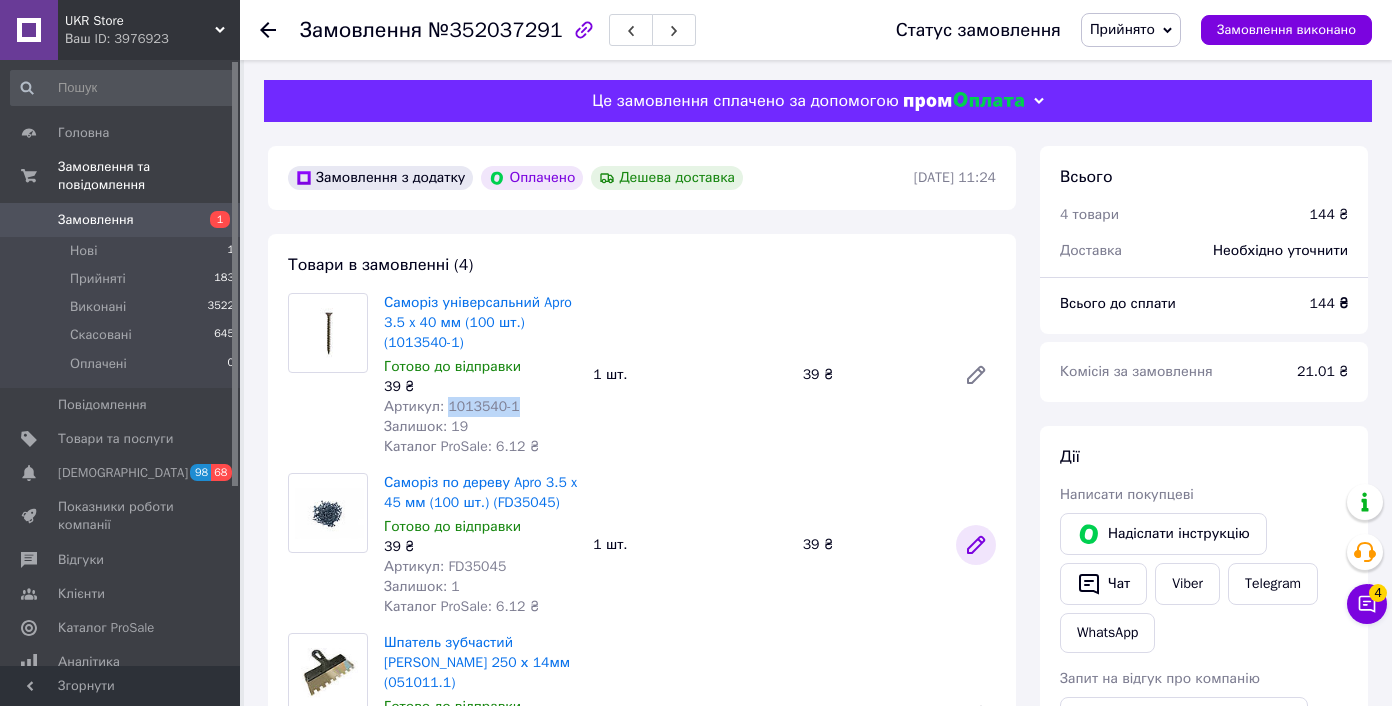 copy on "1013540-1" 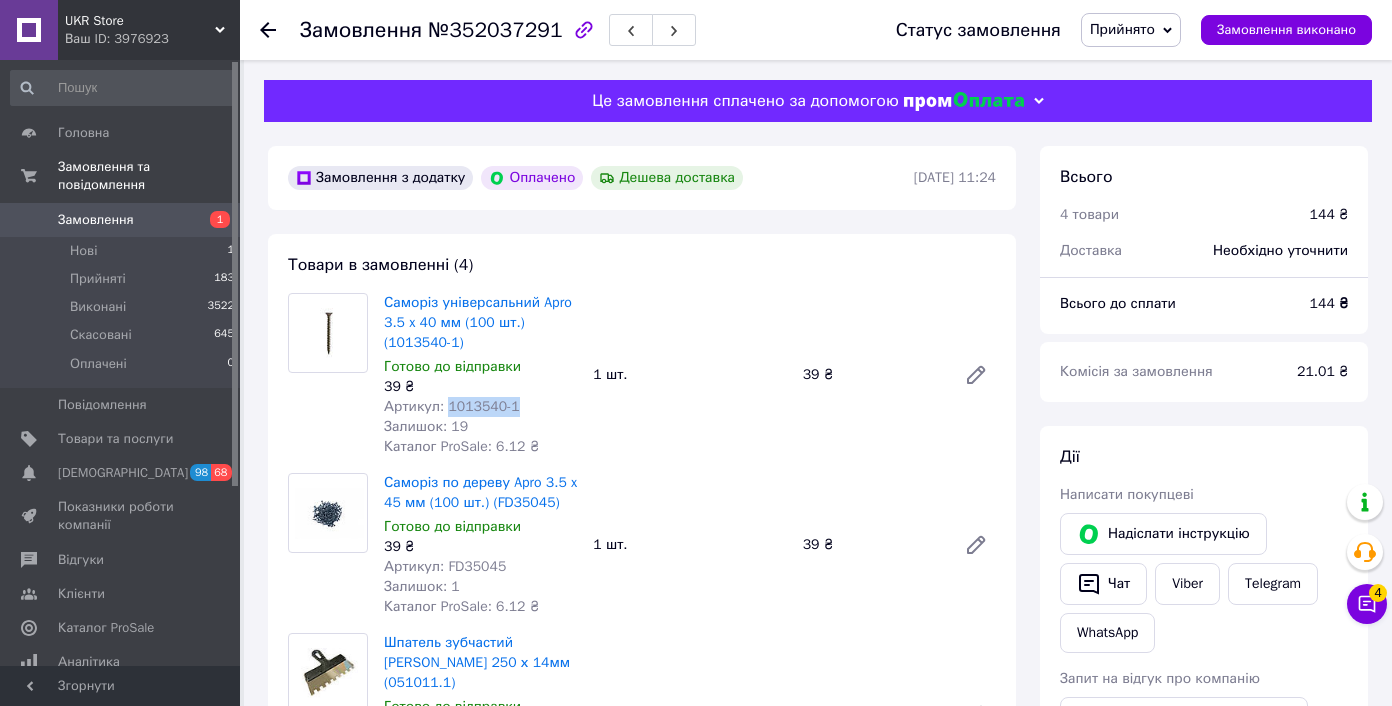 copy on "1013540-1" 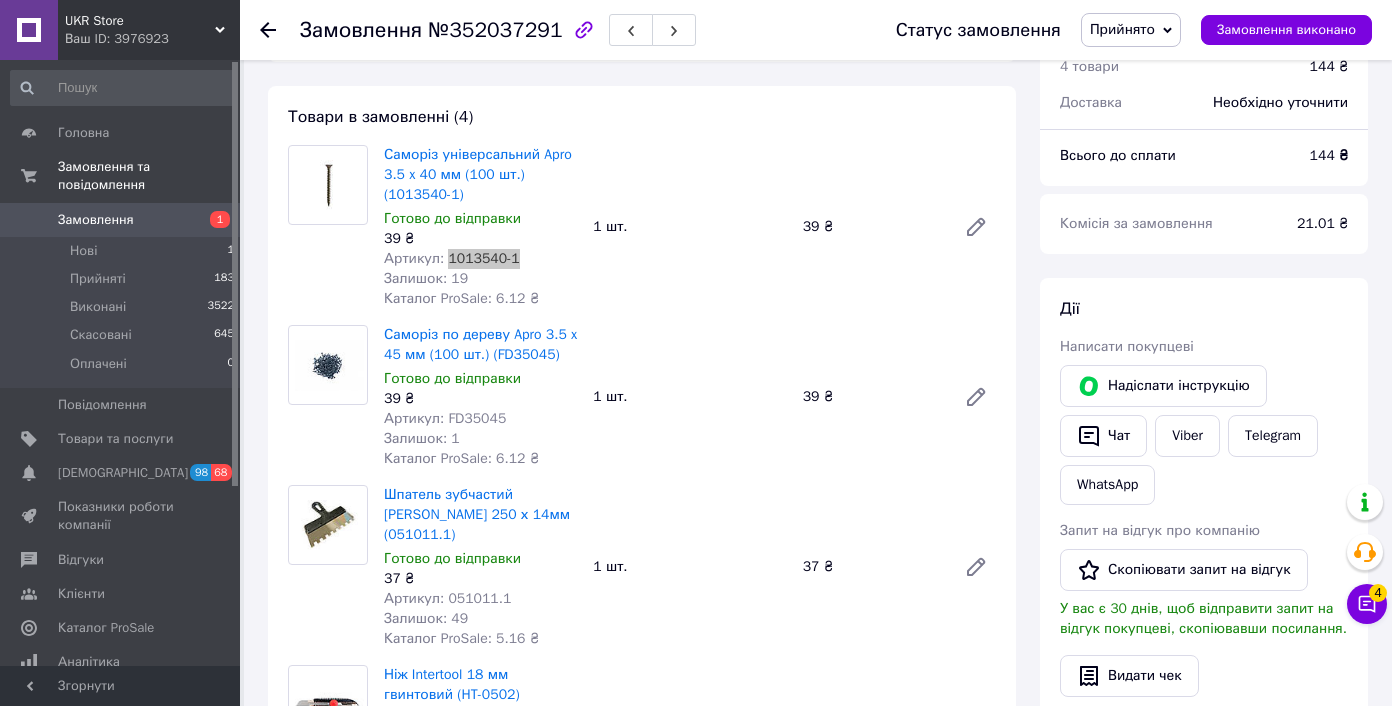 scroll, scrollTop: 152, scrollLeft: 0, axis: vertical 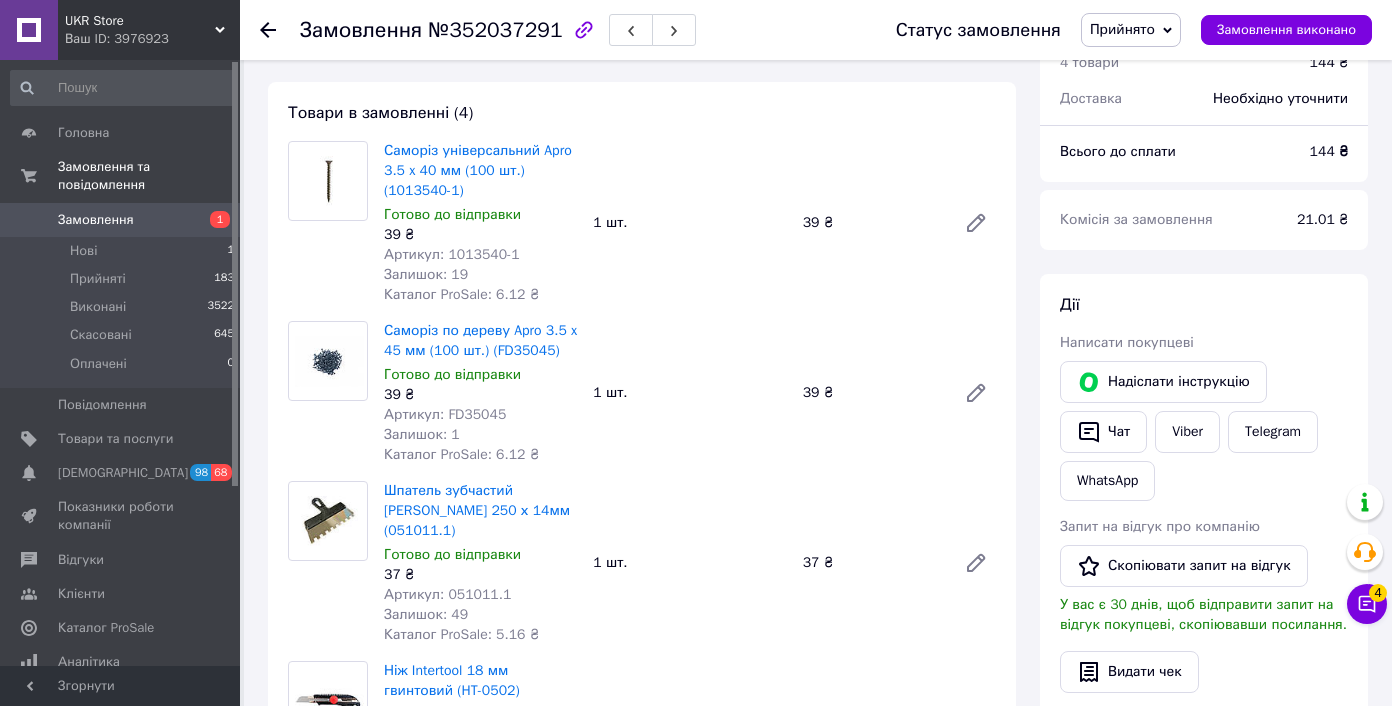click on "Артикул: FD35045" at bounding box center [445, 414] 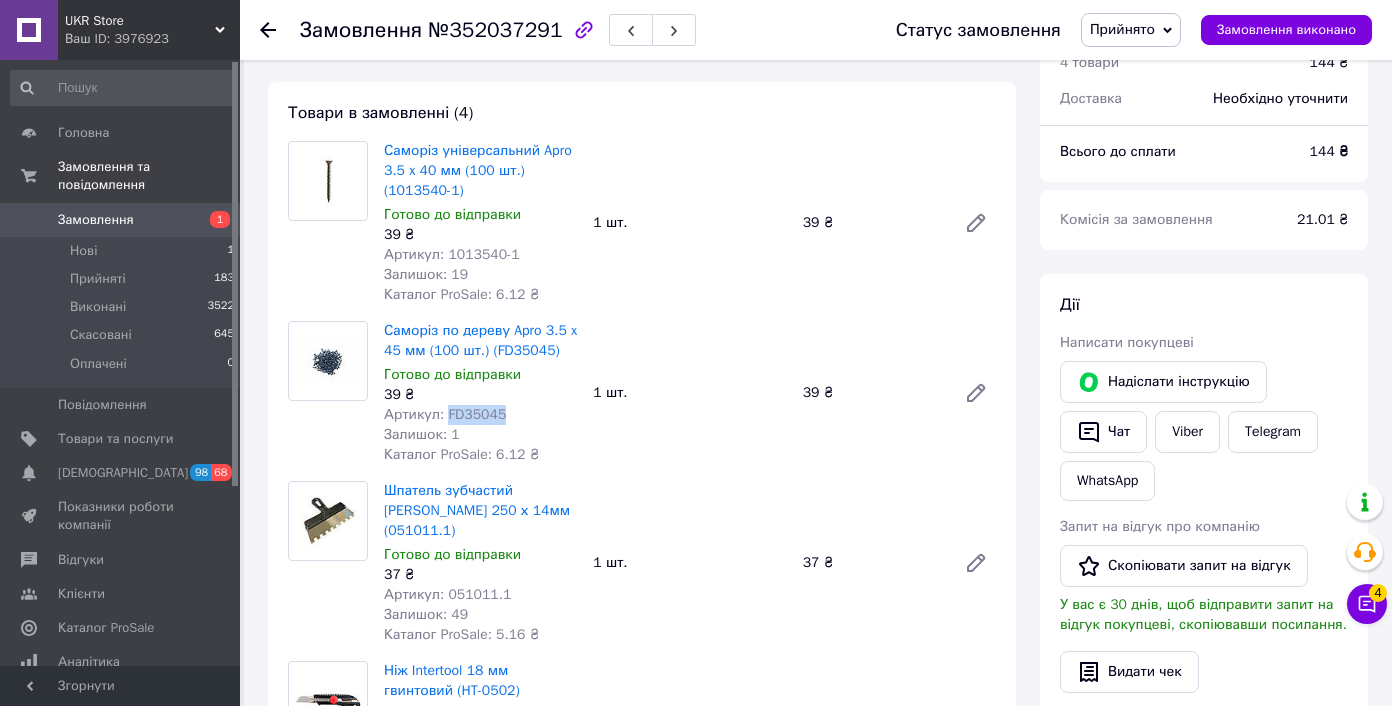 click on "Артикул: FD35045" at bounding box center [445, 414] 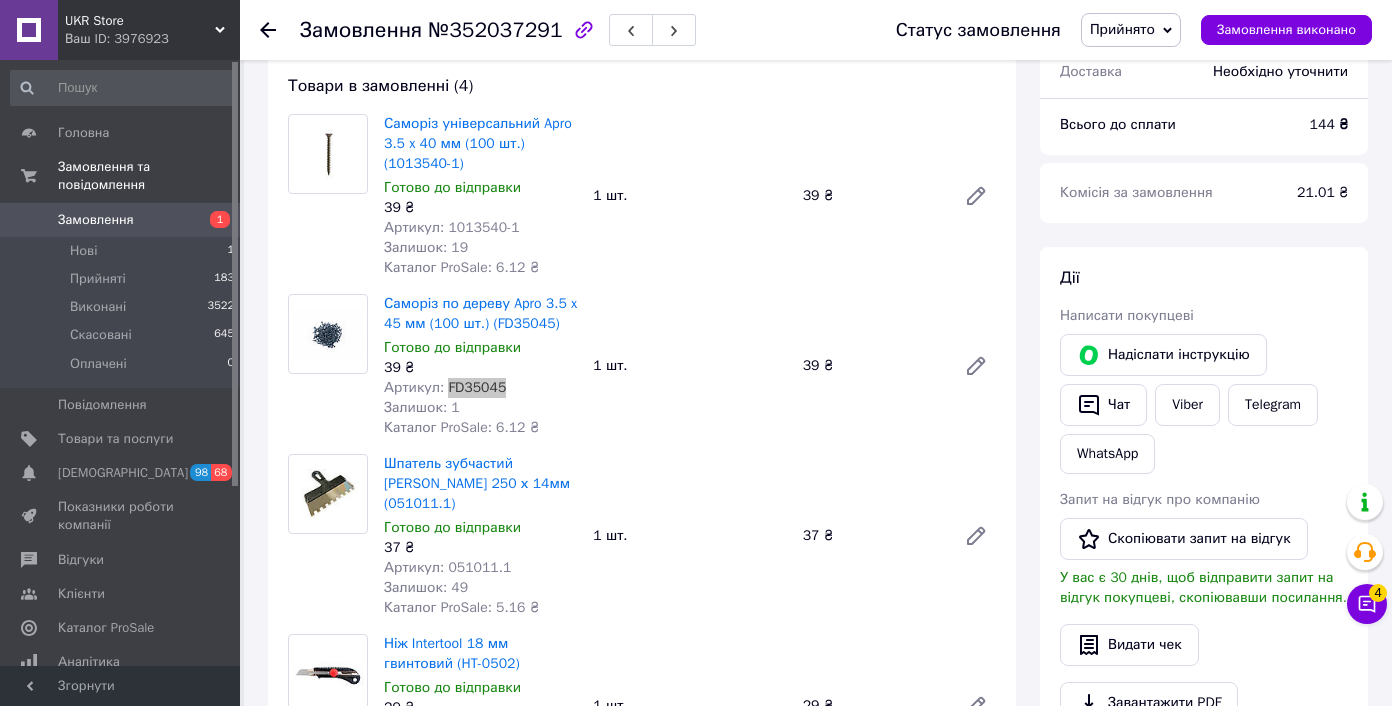 scroll, scrollTop: 292, scrollLeft: 0, axis: vertical 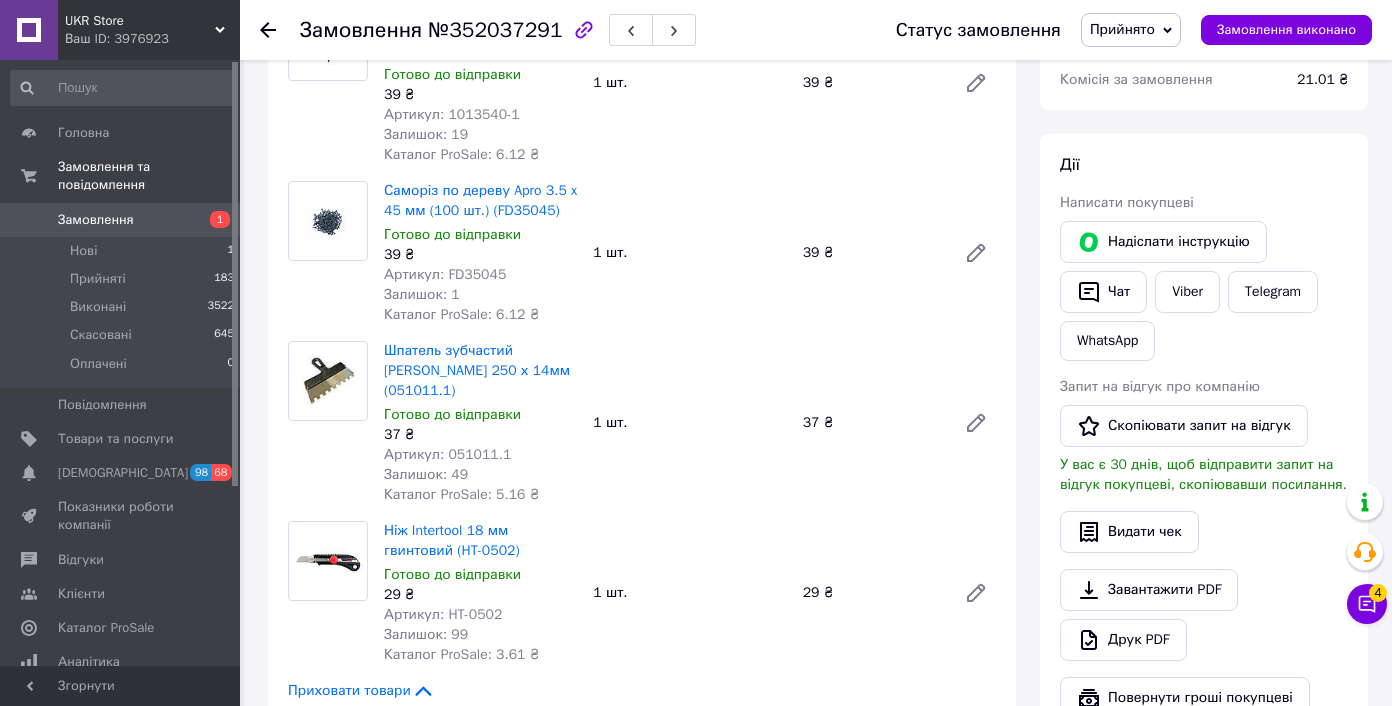 click on "Артикул: 051011.1" at bounding box center [447, 454] 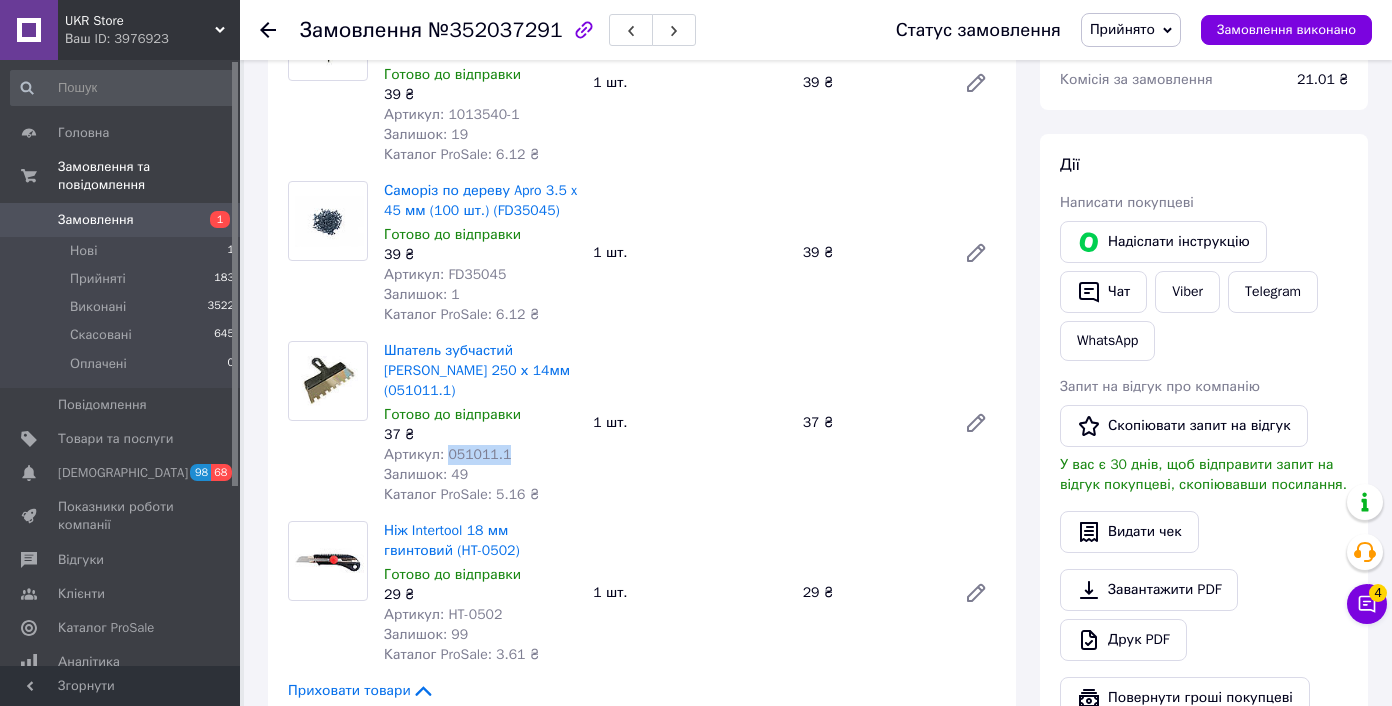 drag, startPoint x: 458, startPoint y: 453, endPoint x: 367, endPoint y: 139, distance: 326.92047 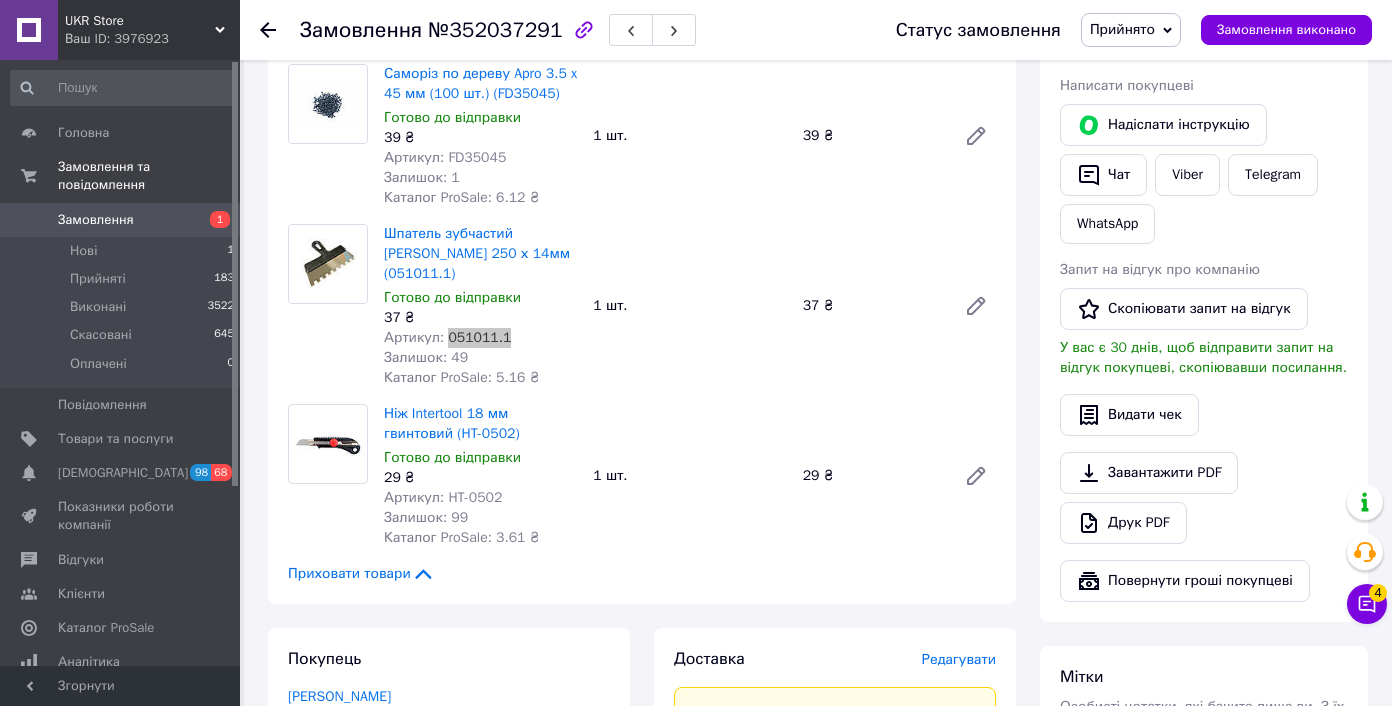 scroll, scrollTop: 429, scrollLeft: 0, axis: vertical 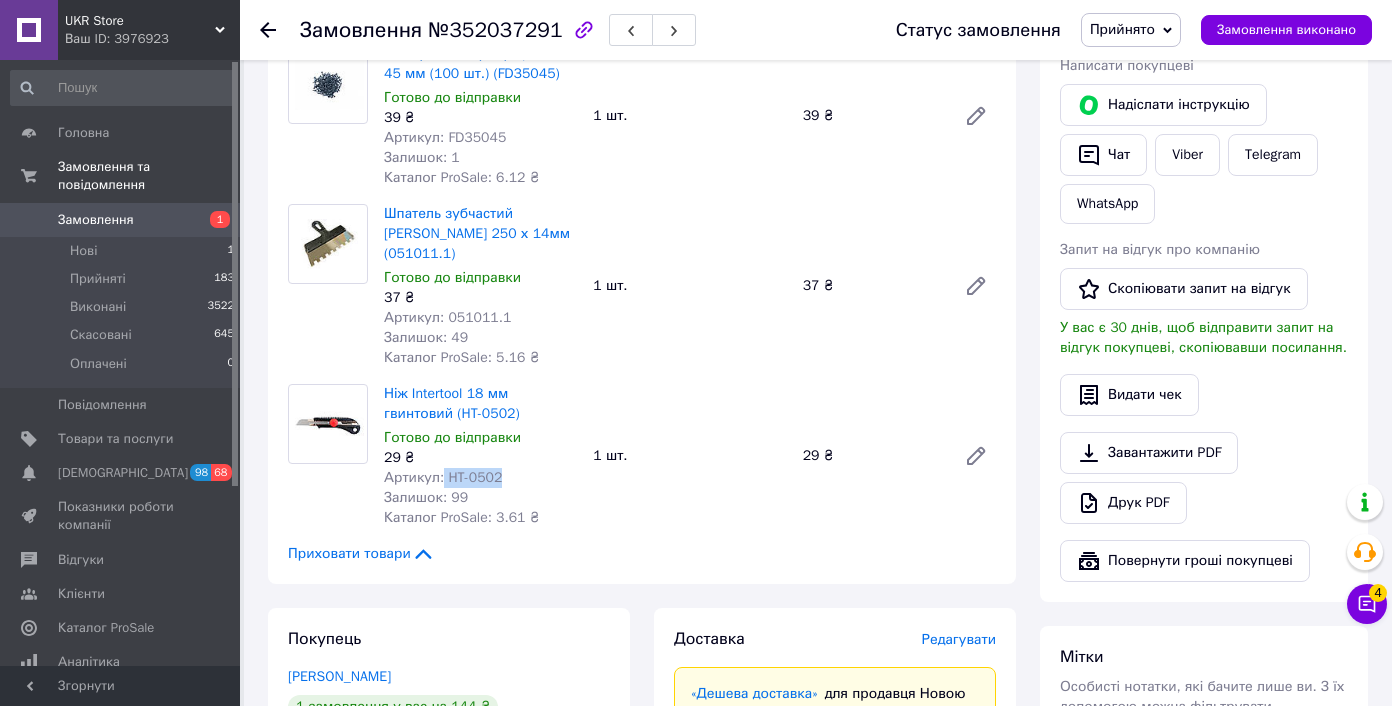 drag, startPoint x: 444, startPoint y: 475, endPoint x: 511, endPoint y: 474, distance: 67.00746 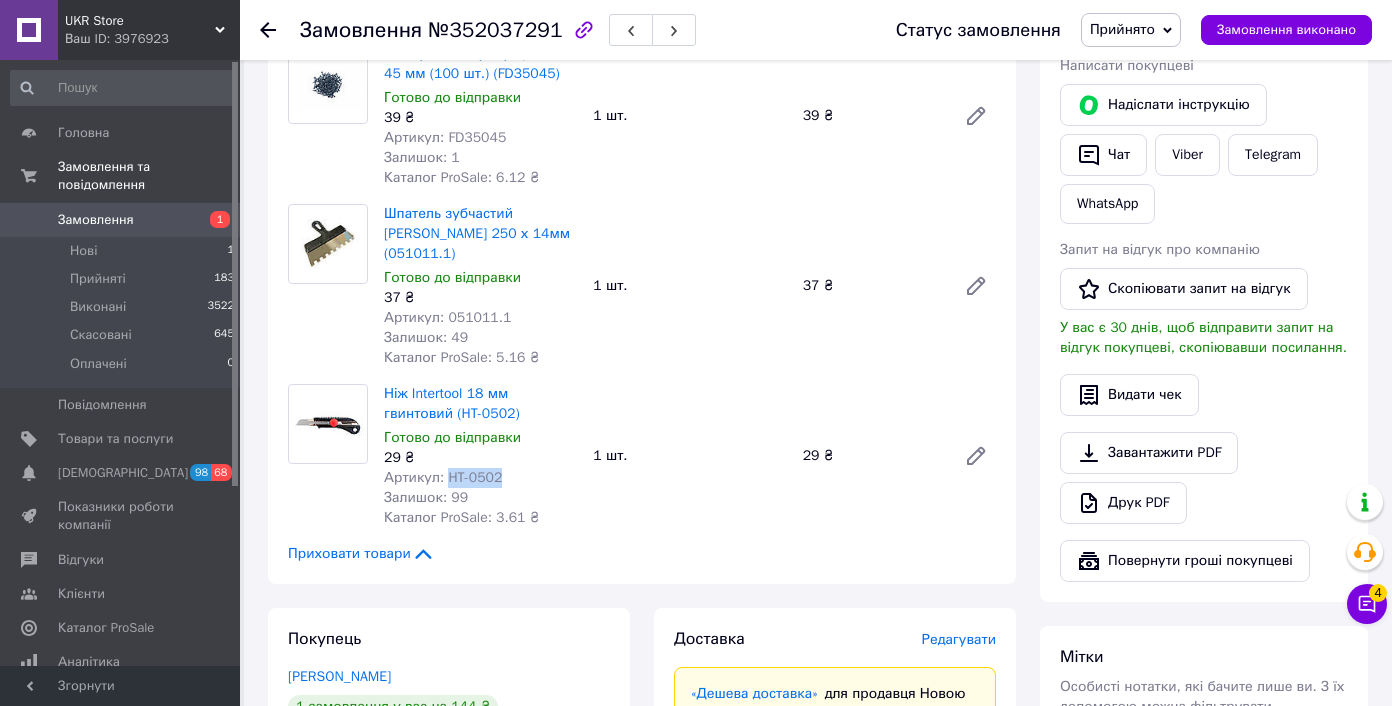 drag, startPoint x: 512, startPoint y: 479, endPoint x: 448, endPoint y: 478, distance: 64.00781 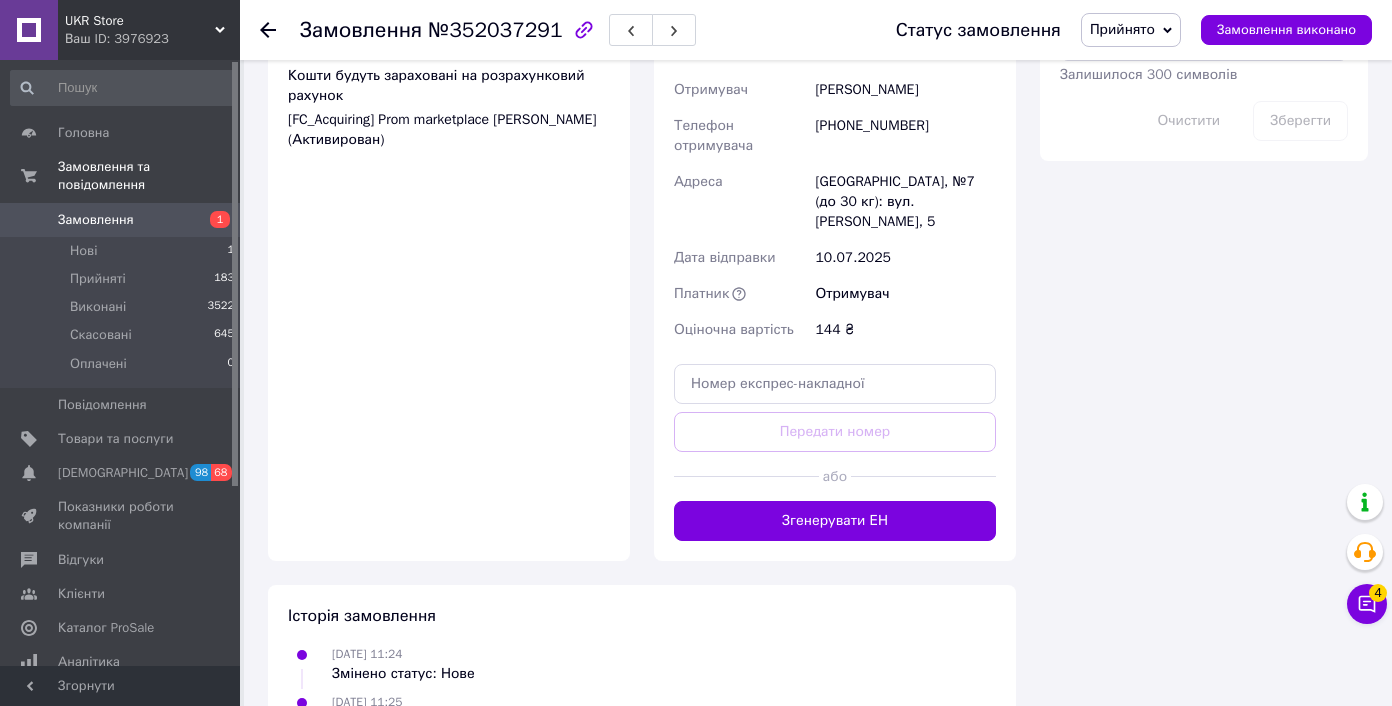 scroll, scrollTop: 1018, scrollLeft: 0, axis: vertical 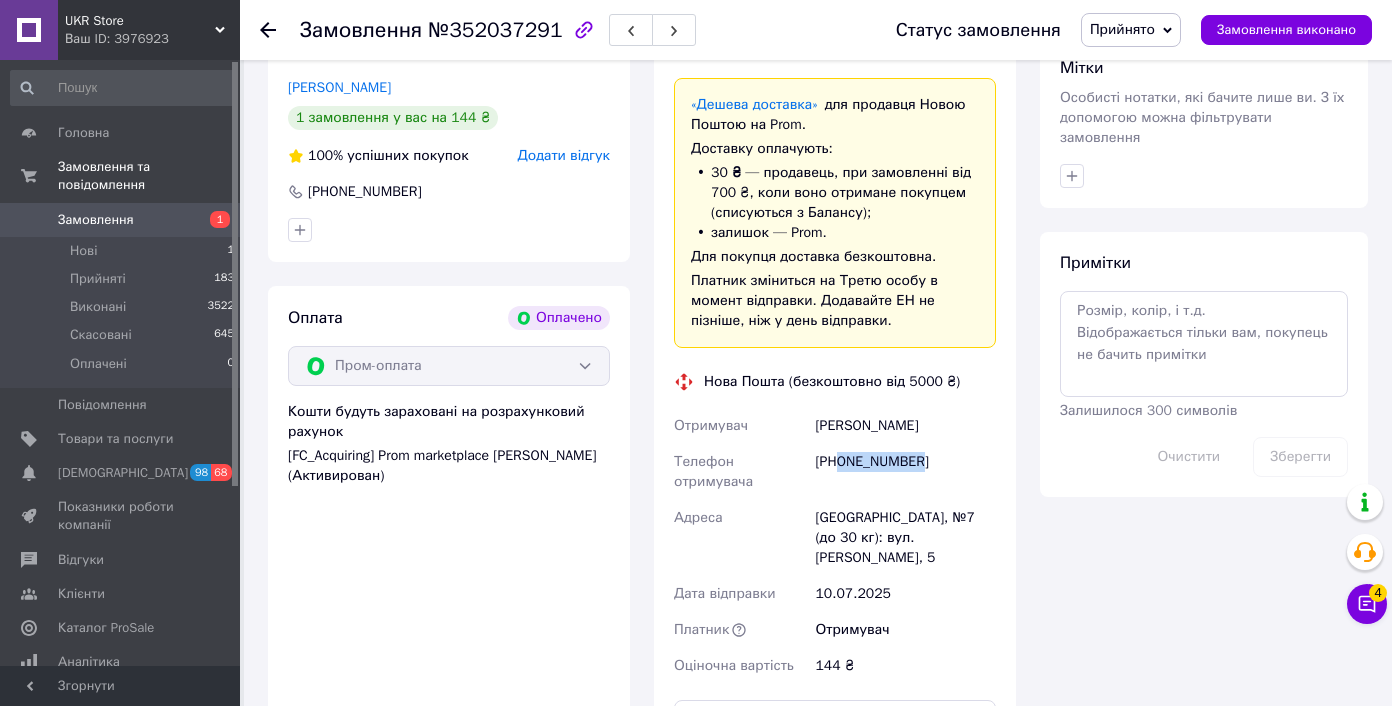 drag, startPoint x: 841, startPoint y: 459, endPoint x: 961, endPoint y: 462, distance: 120.03749 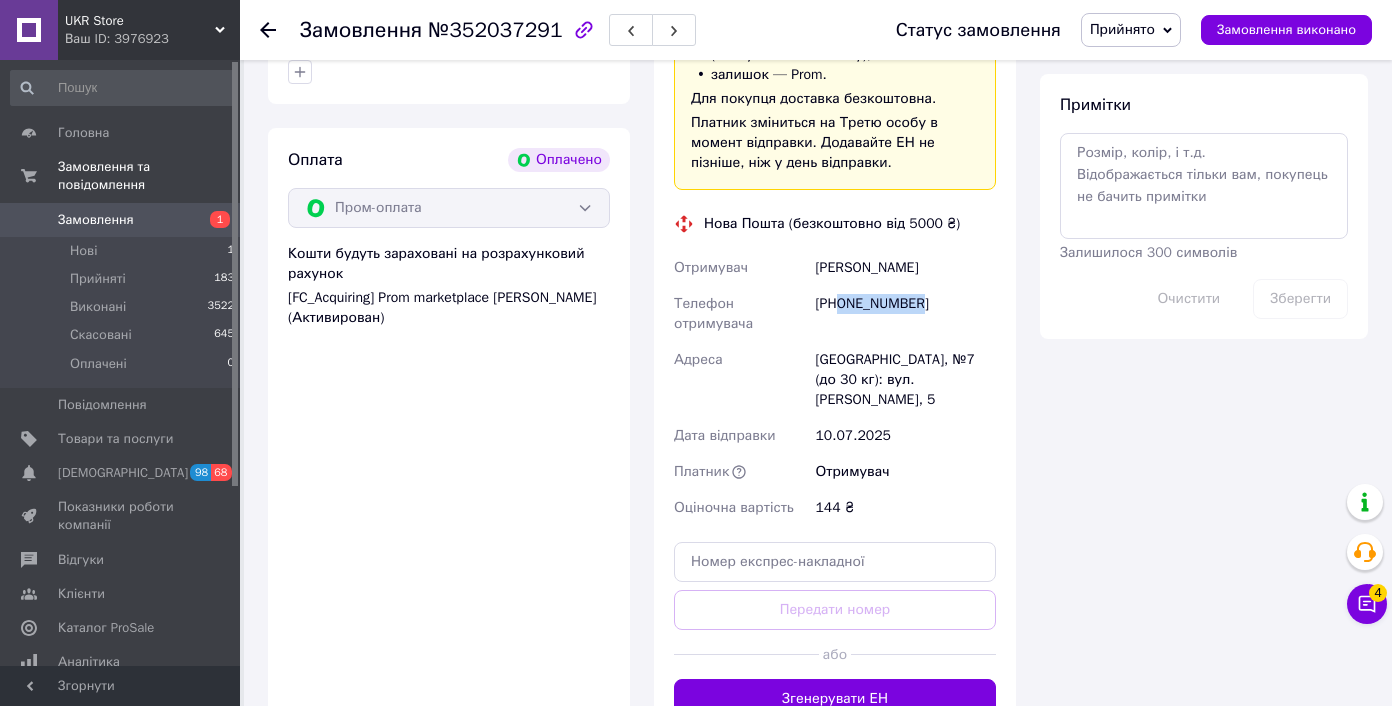 scroll, scrollTop: 1178, scrollLeft: 0, axis: vertical 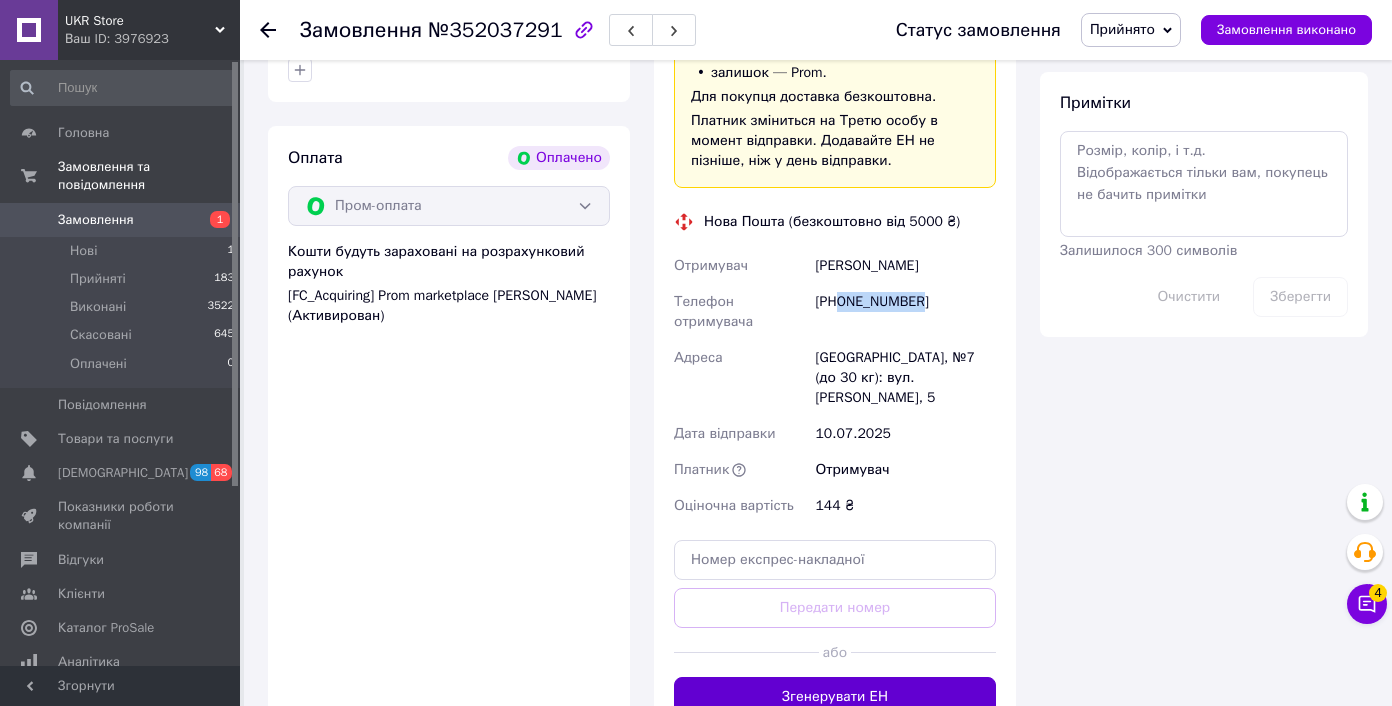 click on "Згенерувати ЕН" at bounding box center [835, 697] 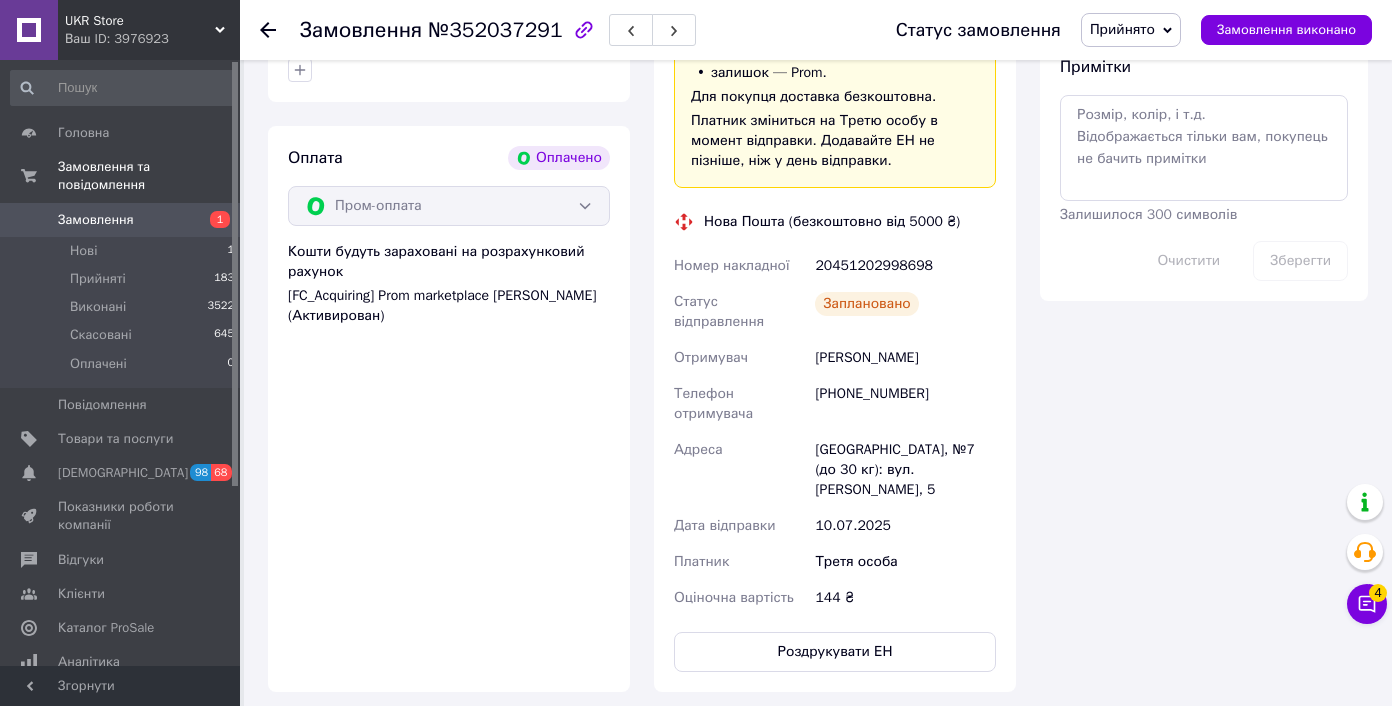 click on "Тернопіль, №7 (до 30 кг): вул. Леся Курбаса, 5" at bounding box center (905, 470) 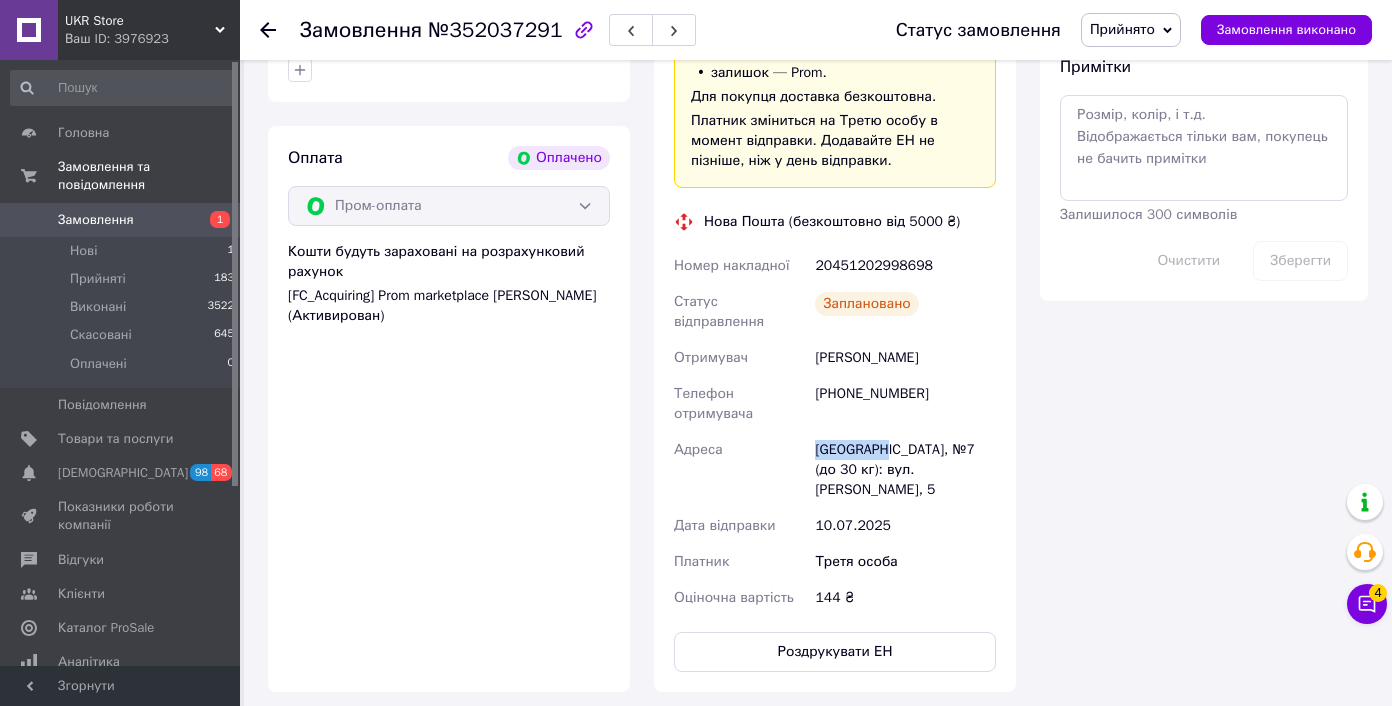 click on "Тернопіль, №7 (до 30 кг): вул. Леся Курбаса, 5" at bounding box center (905, 470) 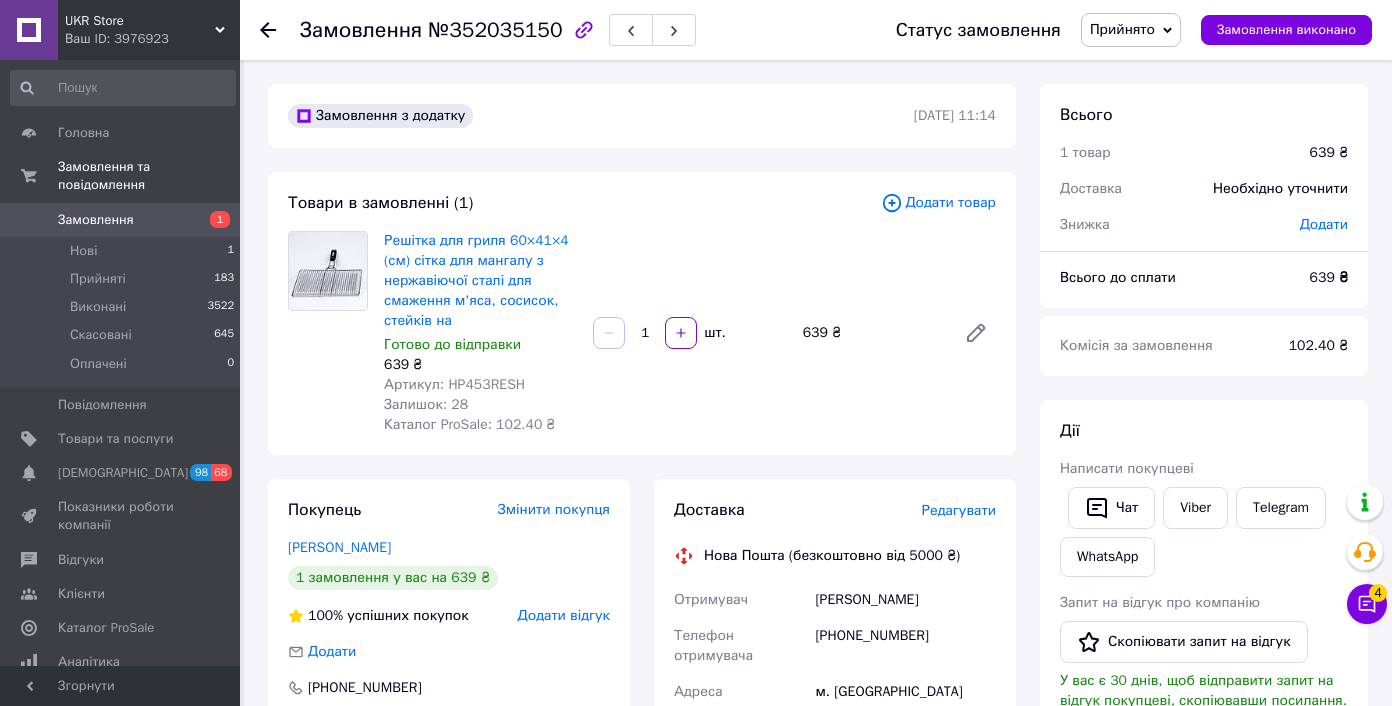 scroll, scrollTop: 0, scrollLeft: 0, axis: both 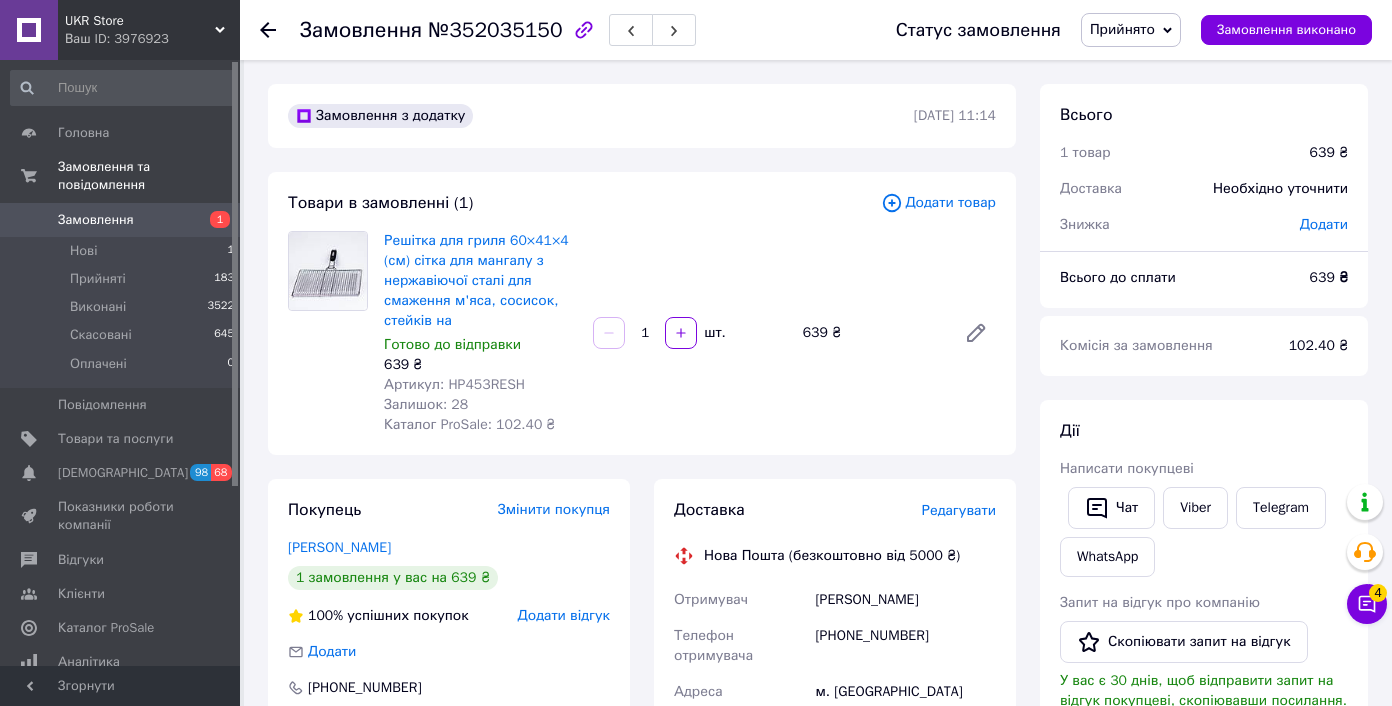 click on "Артикул: HP453RESH" at bounding box center (454, 384) 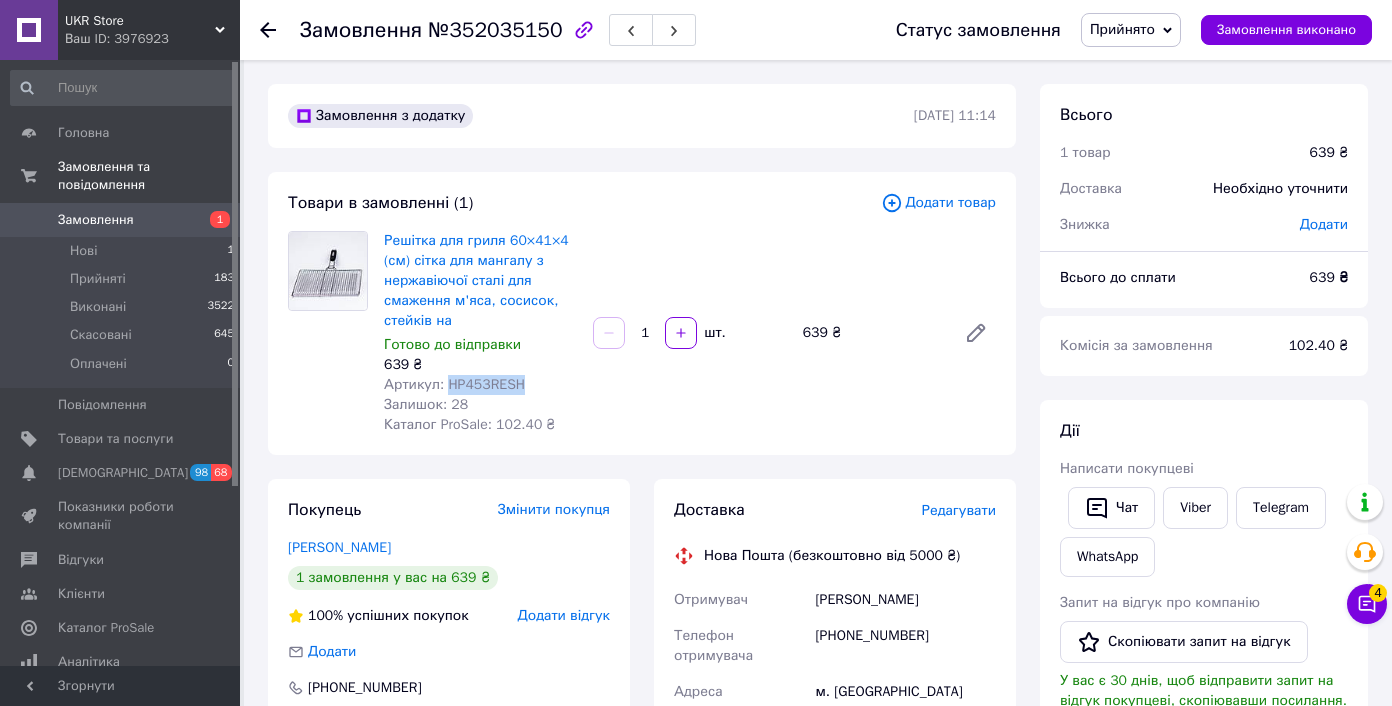 click on "Артикул: HP453RESH" at bounding box center (454, 384) 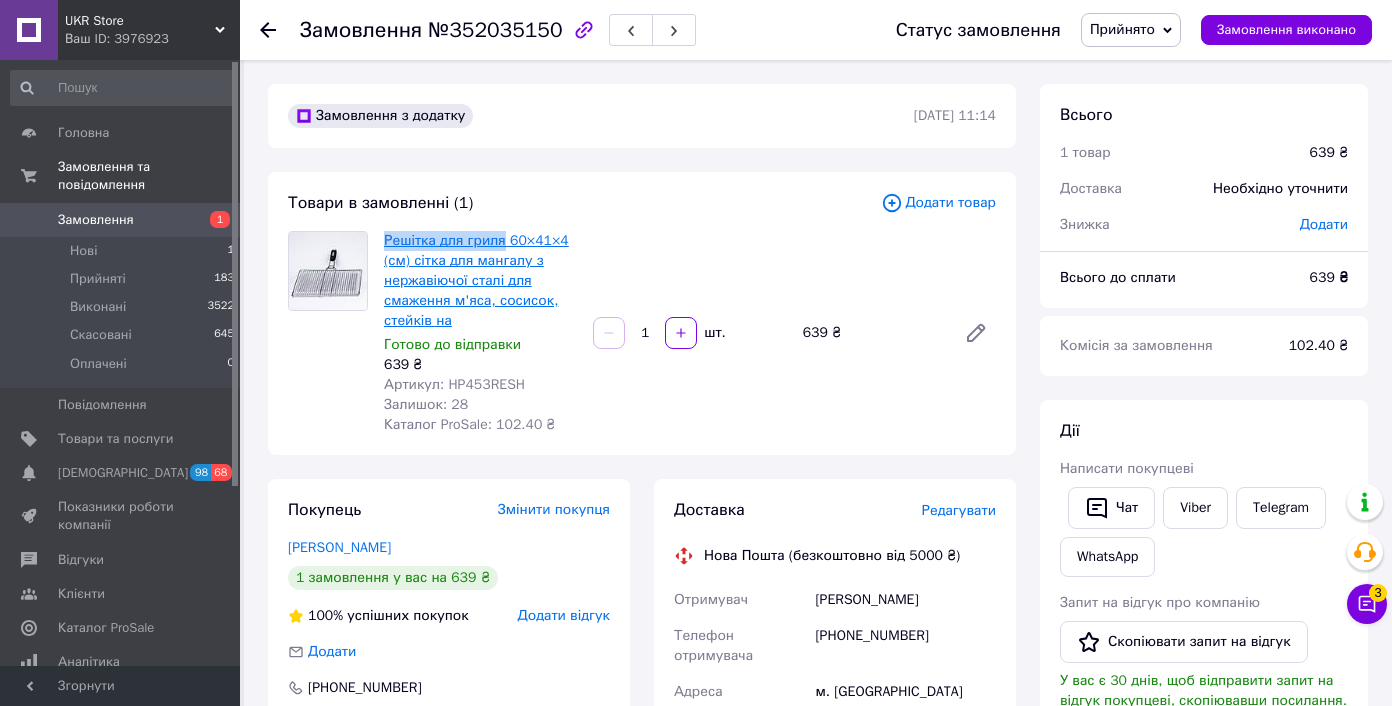 drag, startPoint x: 376, startPoint y: 237, endPoint x: 506, endPoint y: 236, distance: 130.00385 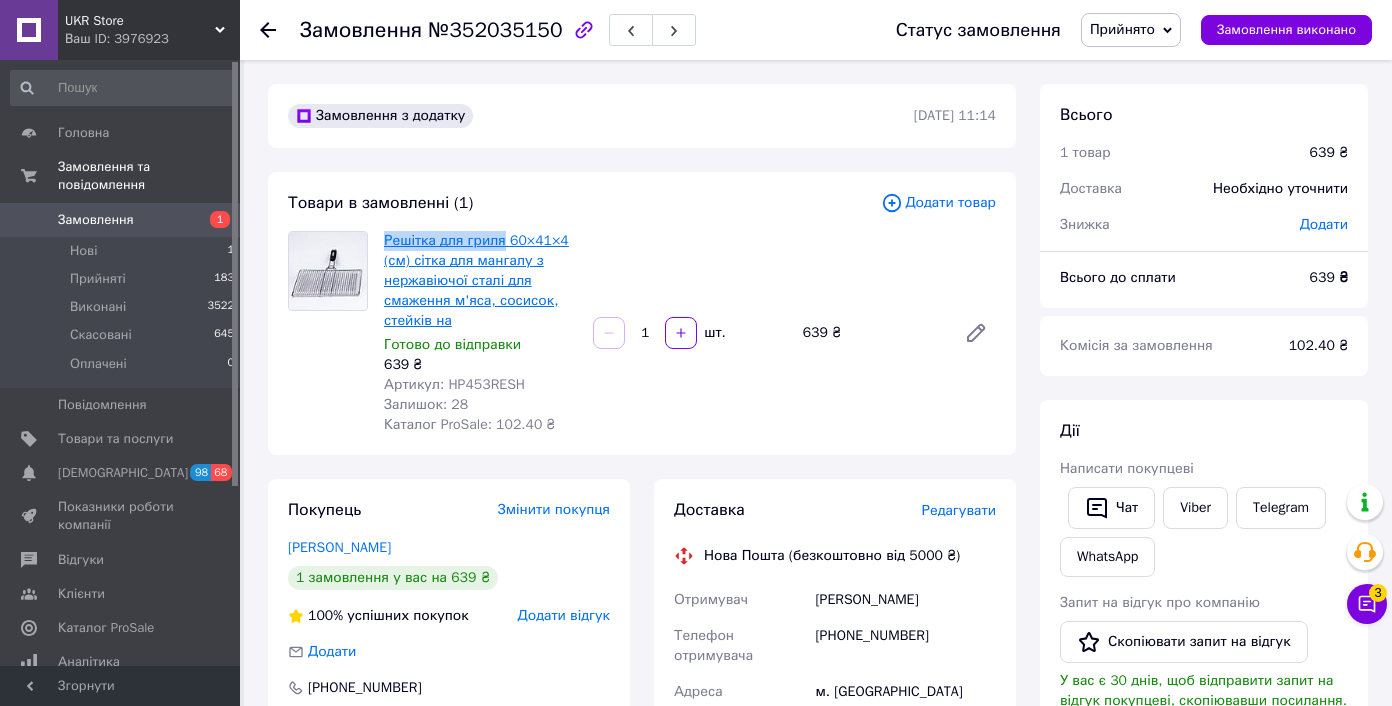click on "Решітка для гриля 60×41×4 (см) сітка для мангалу з нержавіючої сталі для смаження м'яса, сосисок, стейків на Готово до відправки 639 ₴ Артикул: HP453RESH Залишок: 28 Каталог ProSale: 102.40 ₴" at bounding box center [480, 333] 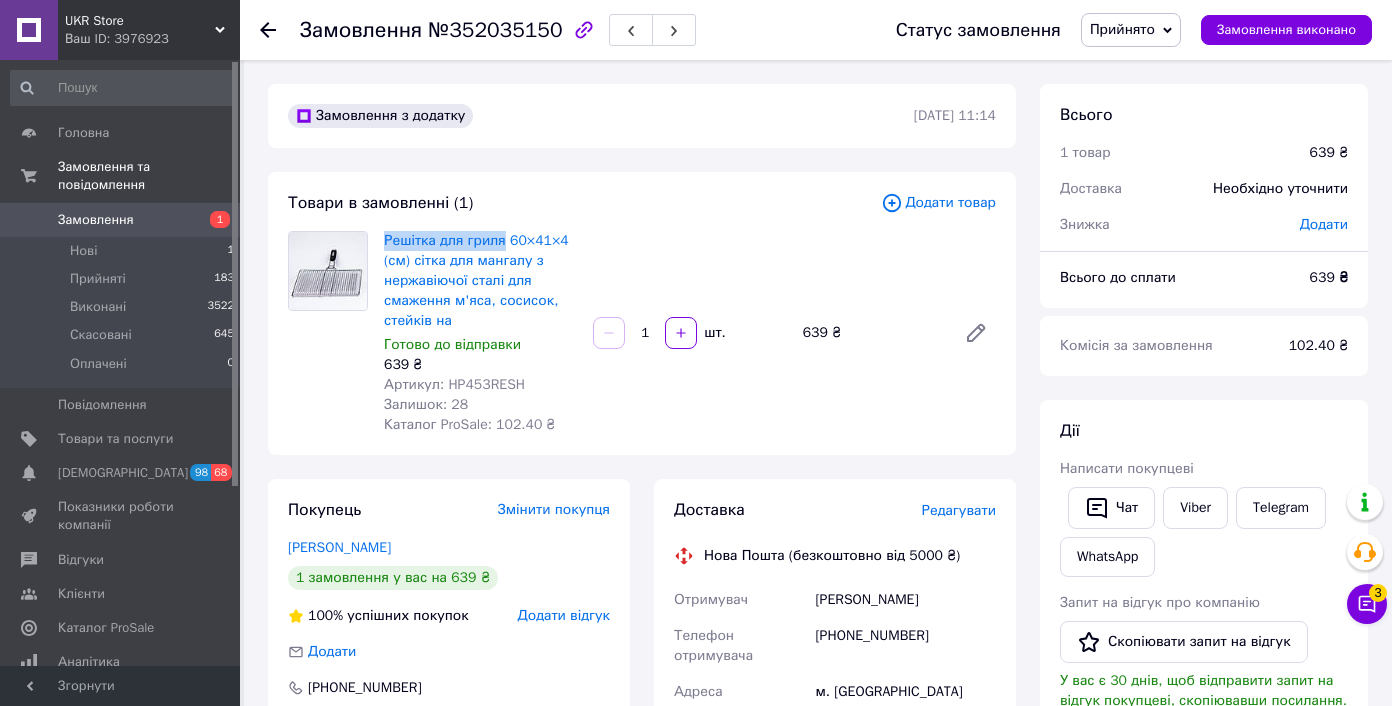 copy on "Решітка для гриля" 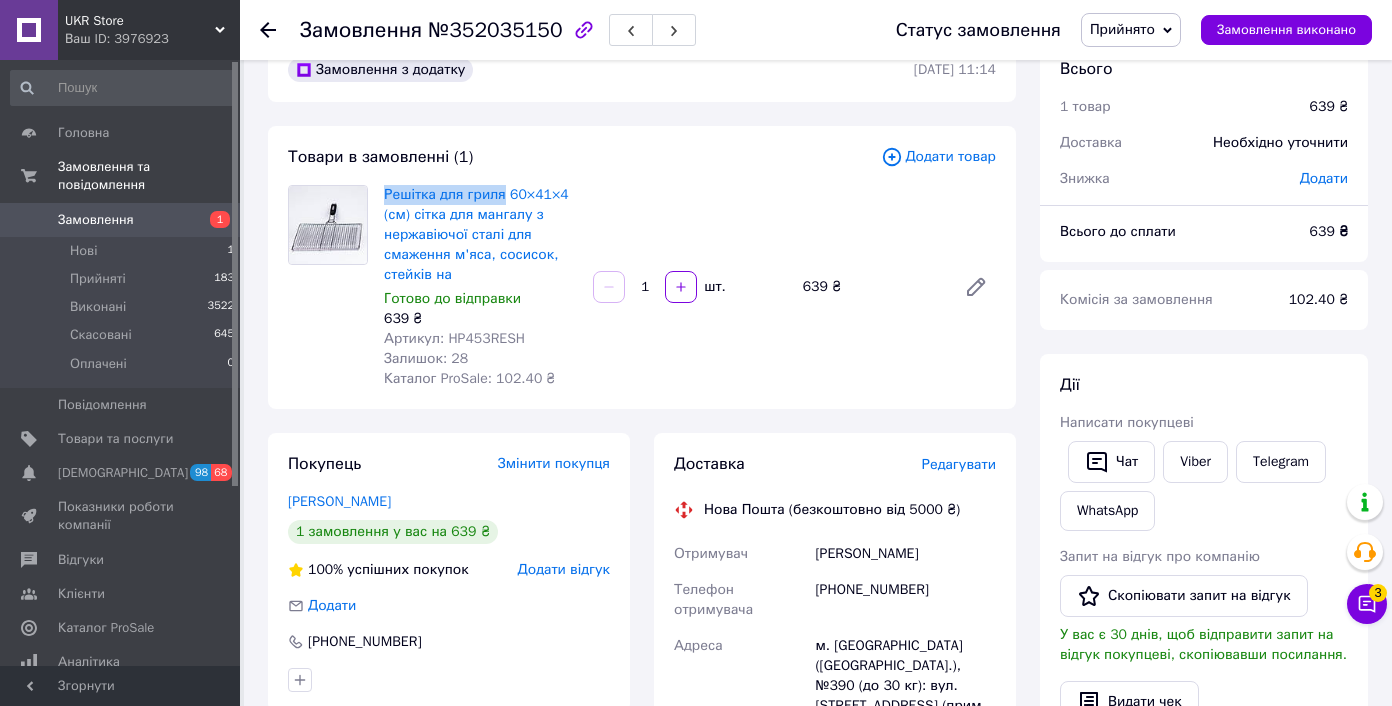 scroll, scrollTop: 150, scrollLeft: 0, axis: vertical 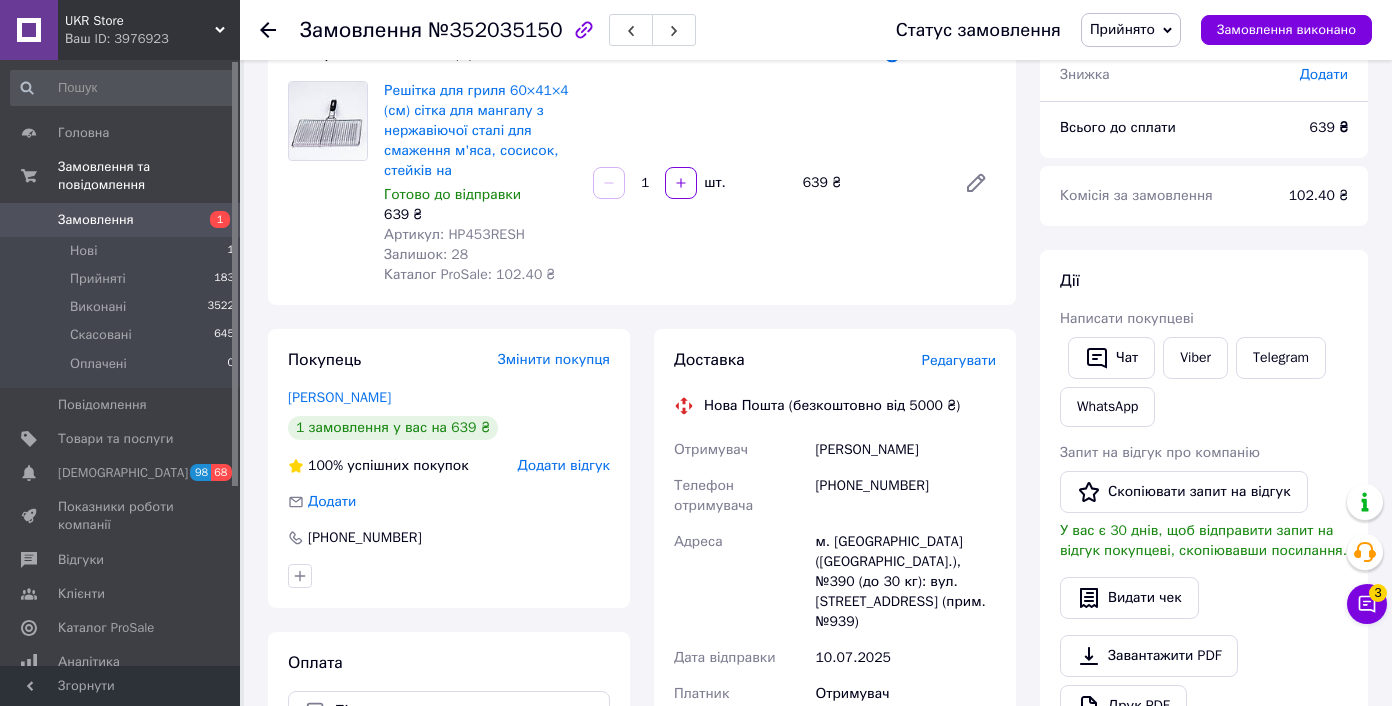click on "639 ₴" at bounding box center [1329, 127] 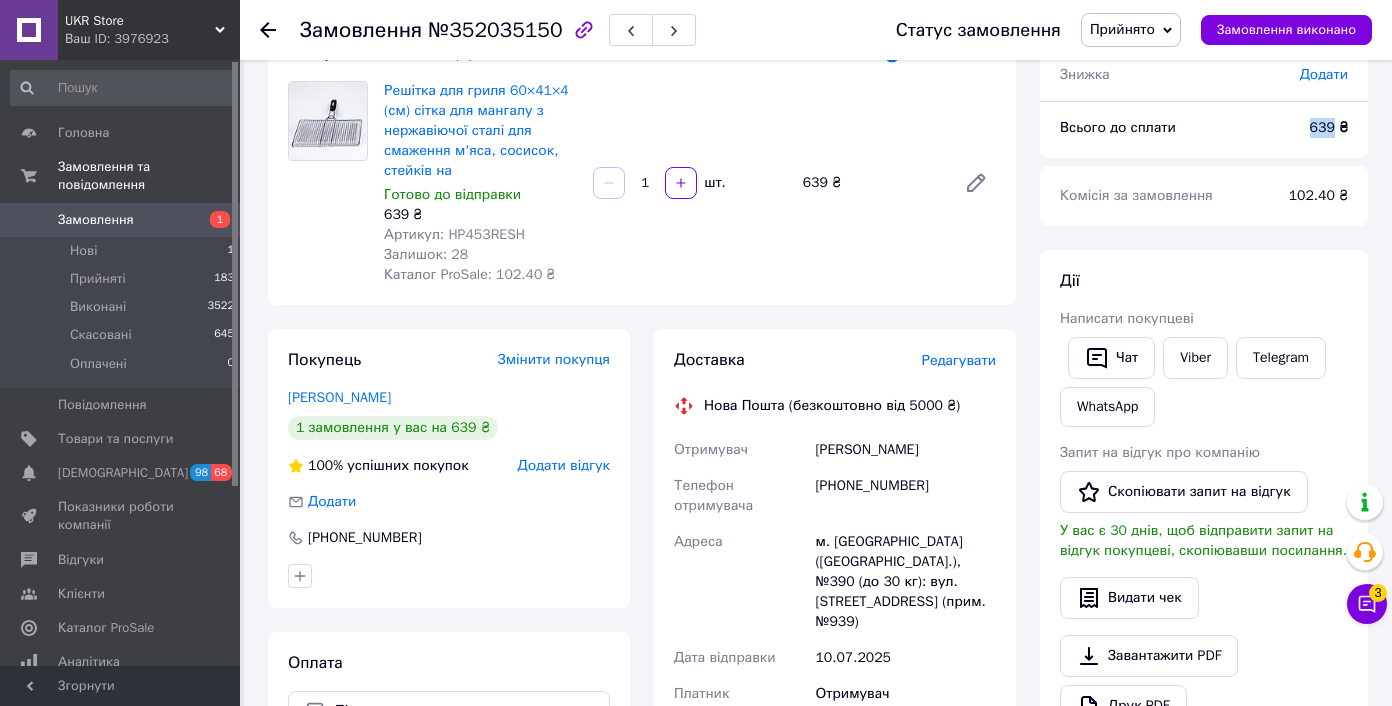 click on "639 ₴" at bounding box center [1329, 127] 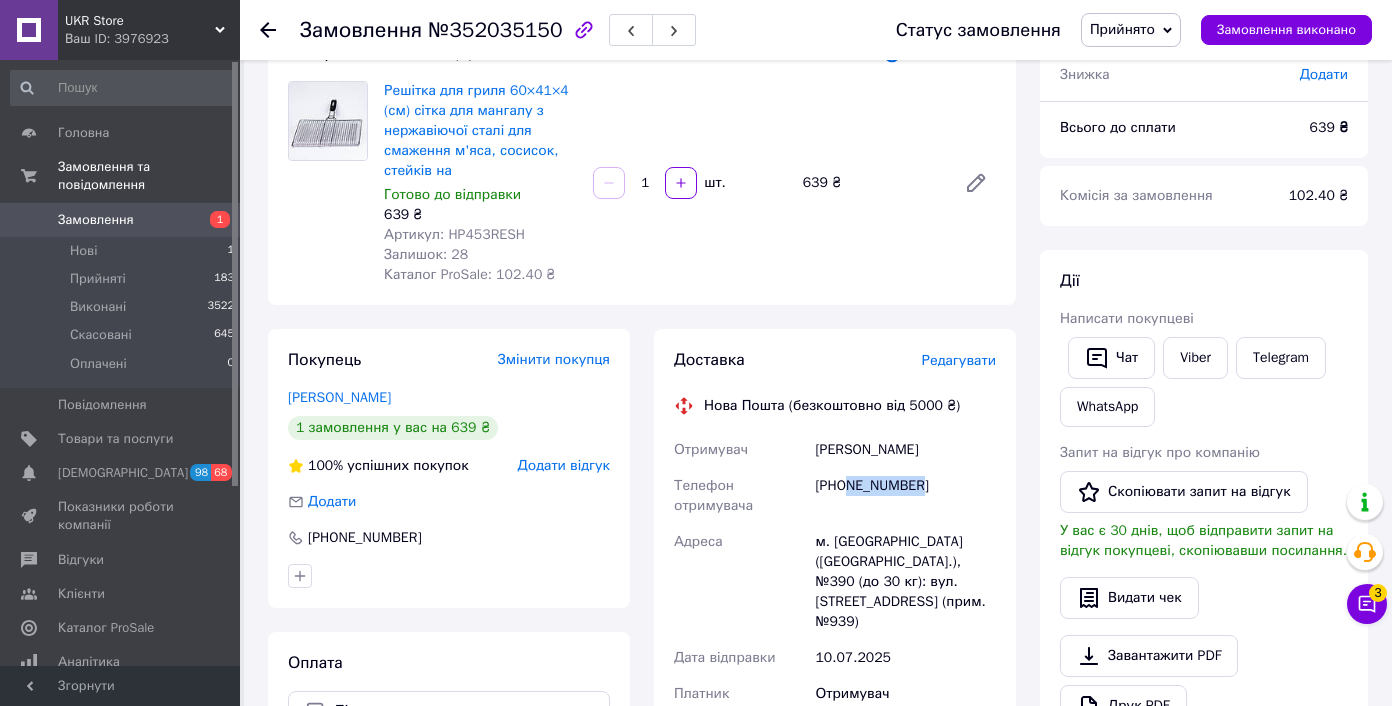 drag, startPoint x: 846, startPoint y: 483, endPoint x: 943, endPoint y: 483, distance: 97 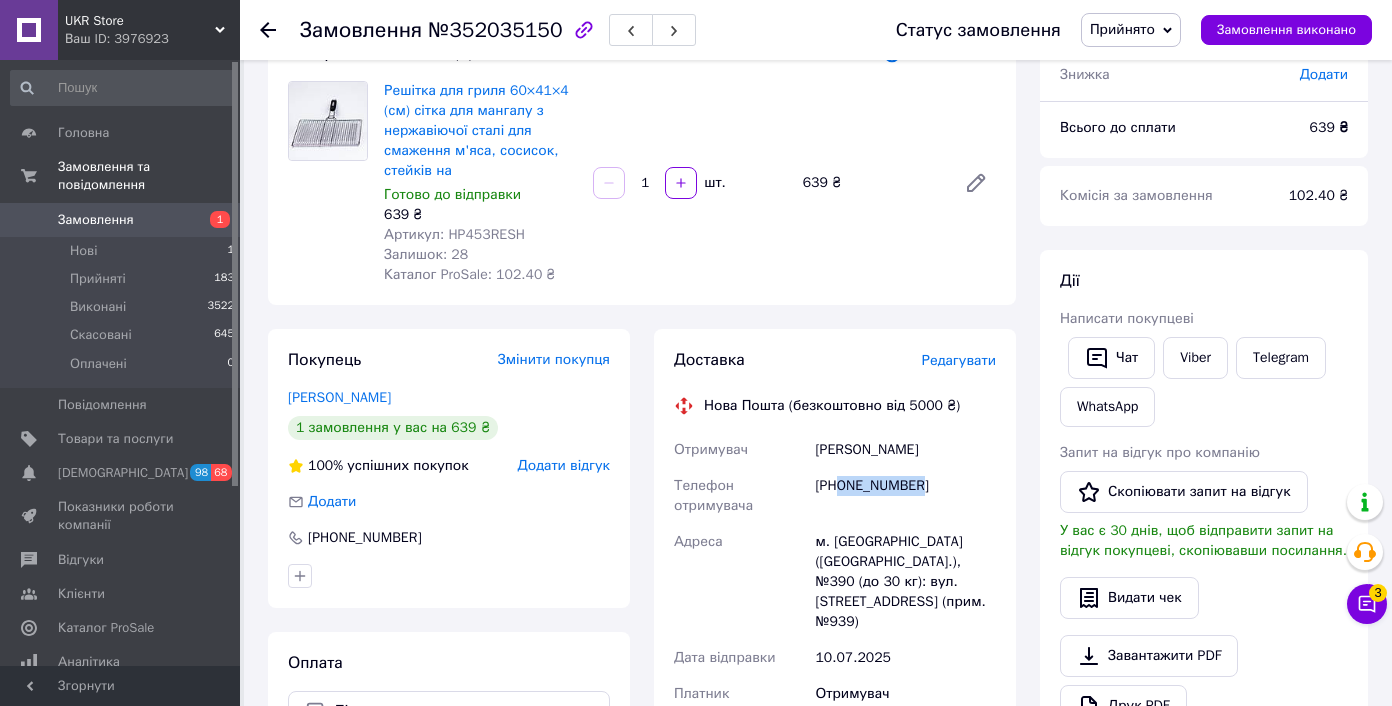 drag, startPoint x: 936, startPoint y: 485, endPoint x: 843, endPoint y: 486, distance: 93.00538 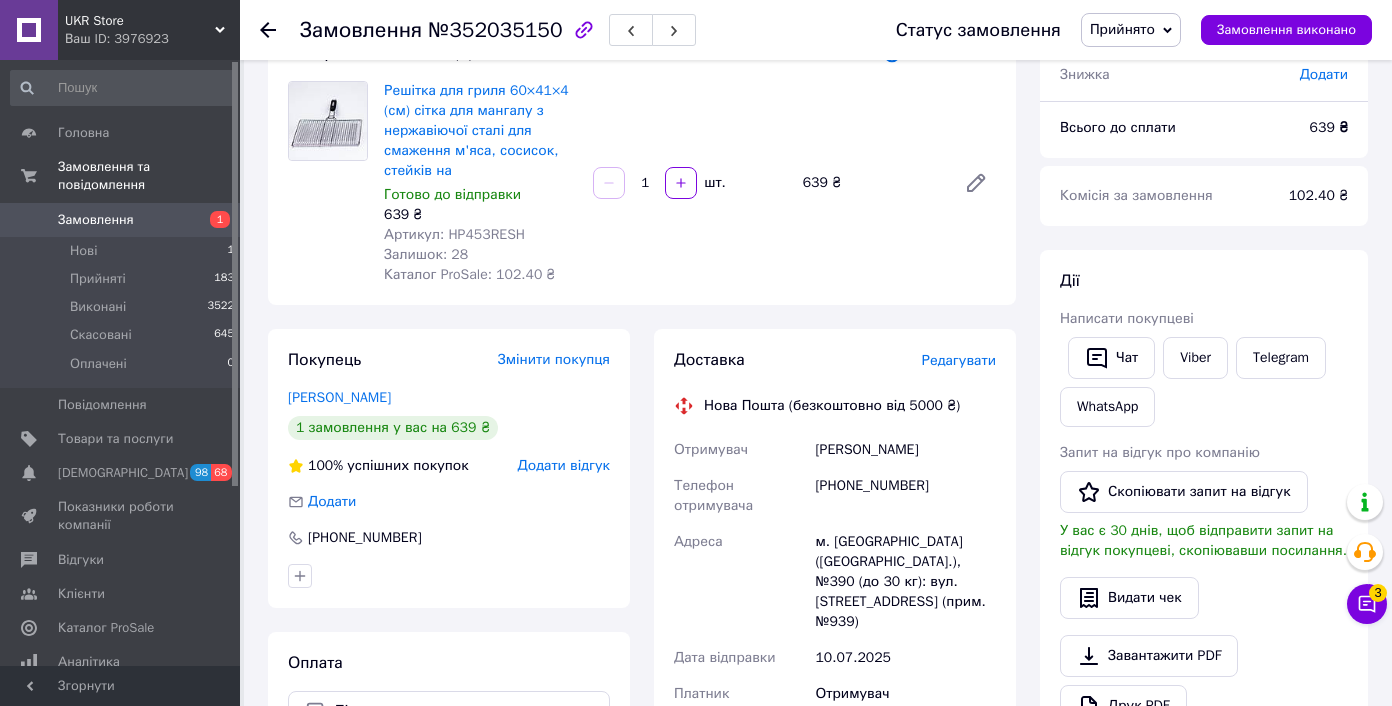 click on "Малиновский Владимир" at bounding box center (905, 450) 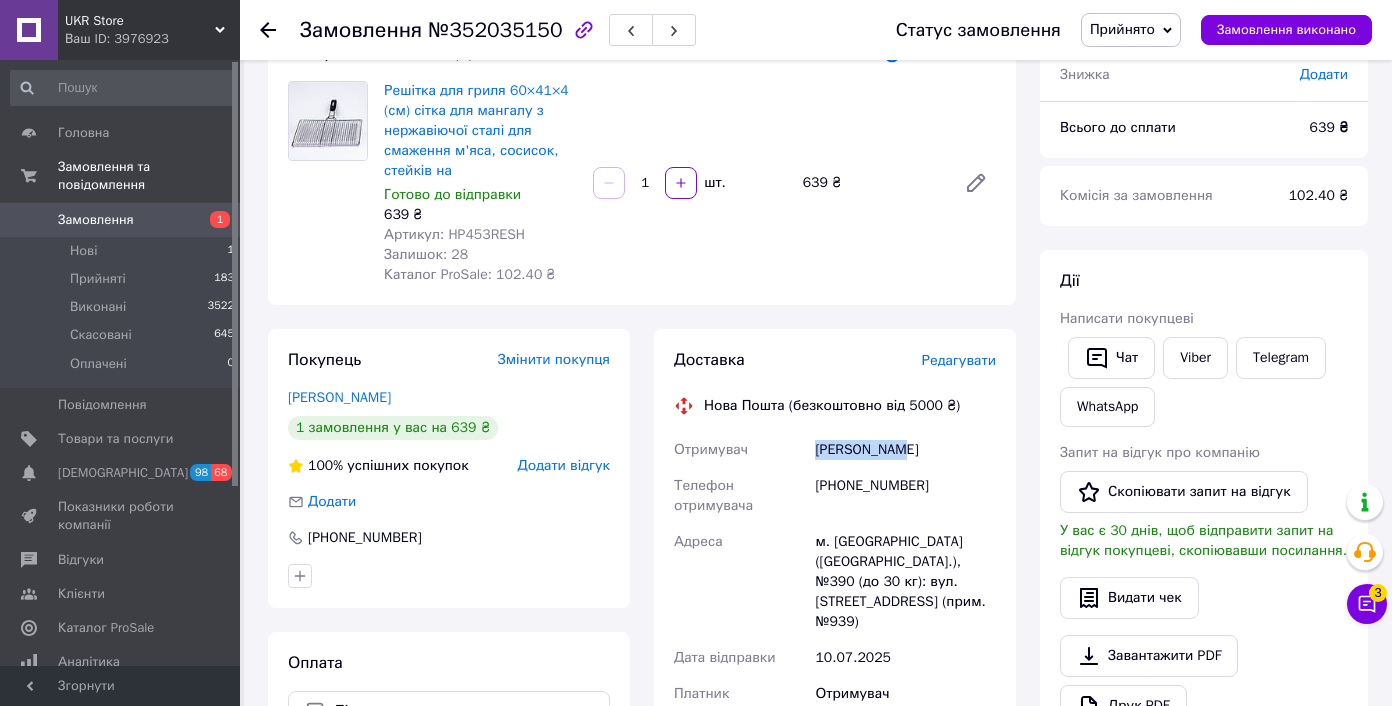 click on "Малиновский Владимир" at bounding box center [905, 450] 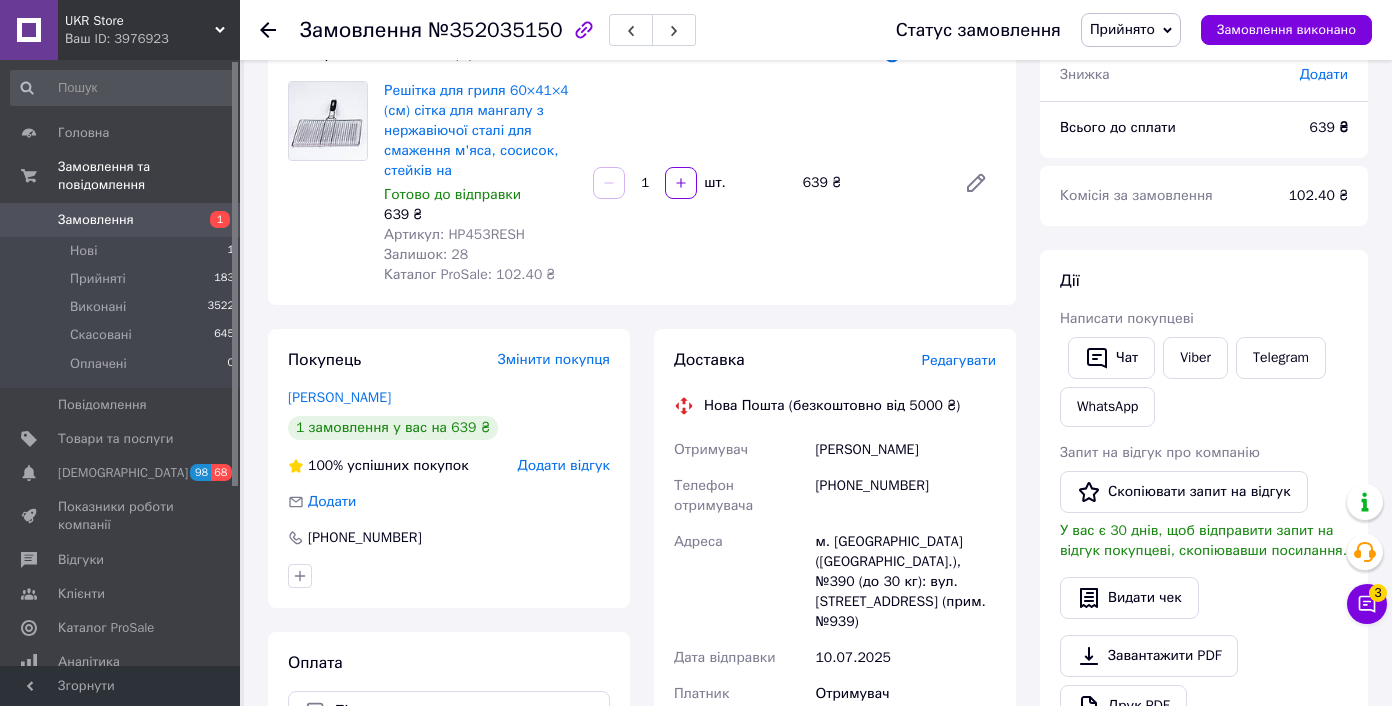 click on "м. Київ (Київська обл.), №390 (до 30 кг): вул. Осокорська, 2а (прим. №939)" at bounding box center (905, 582) 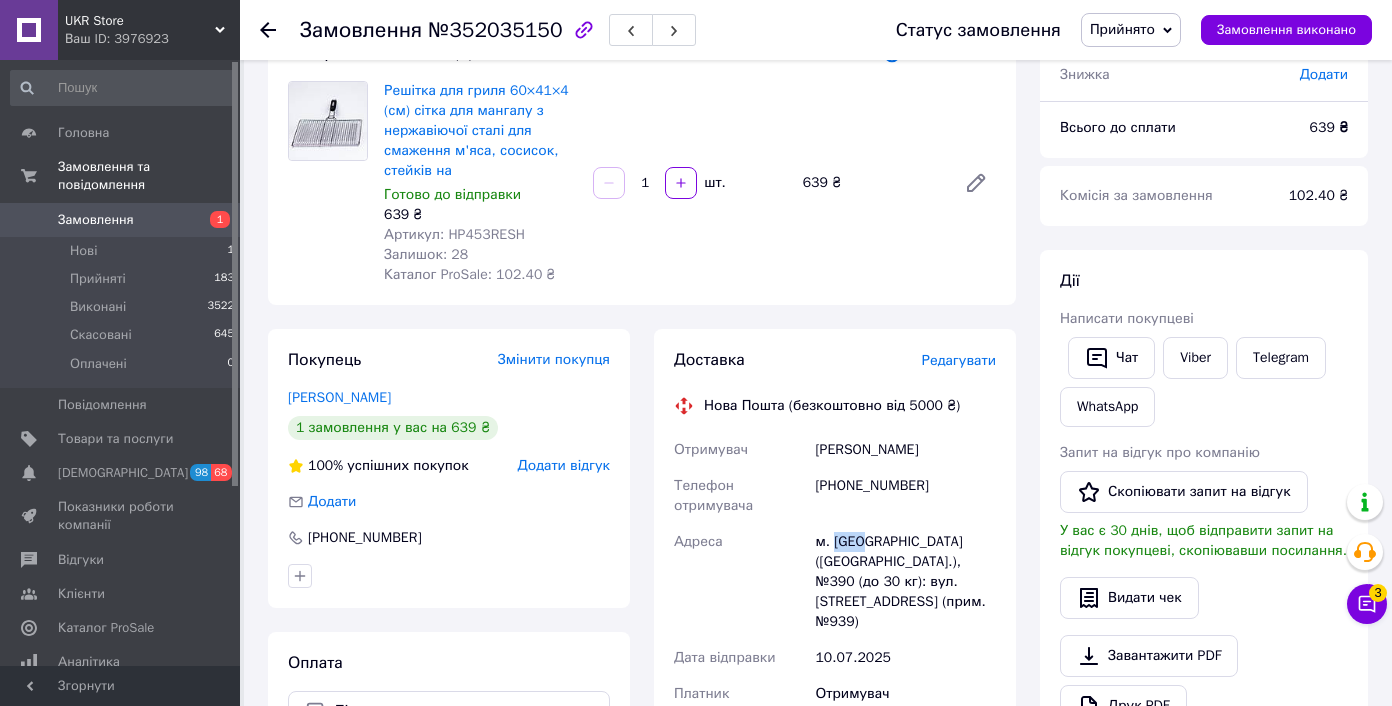 click on "м. Київ (Київська обл.), №390 (до 30 кг): вул. Осокорська, 2а (прим. №939)" at bounding box center (905, 582) 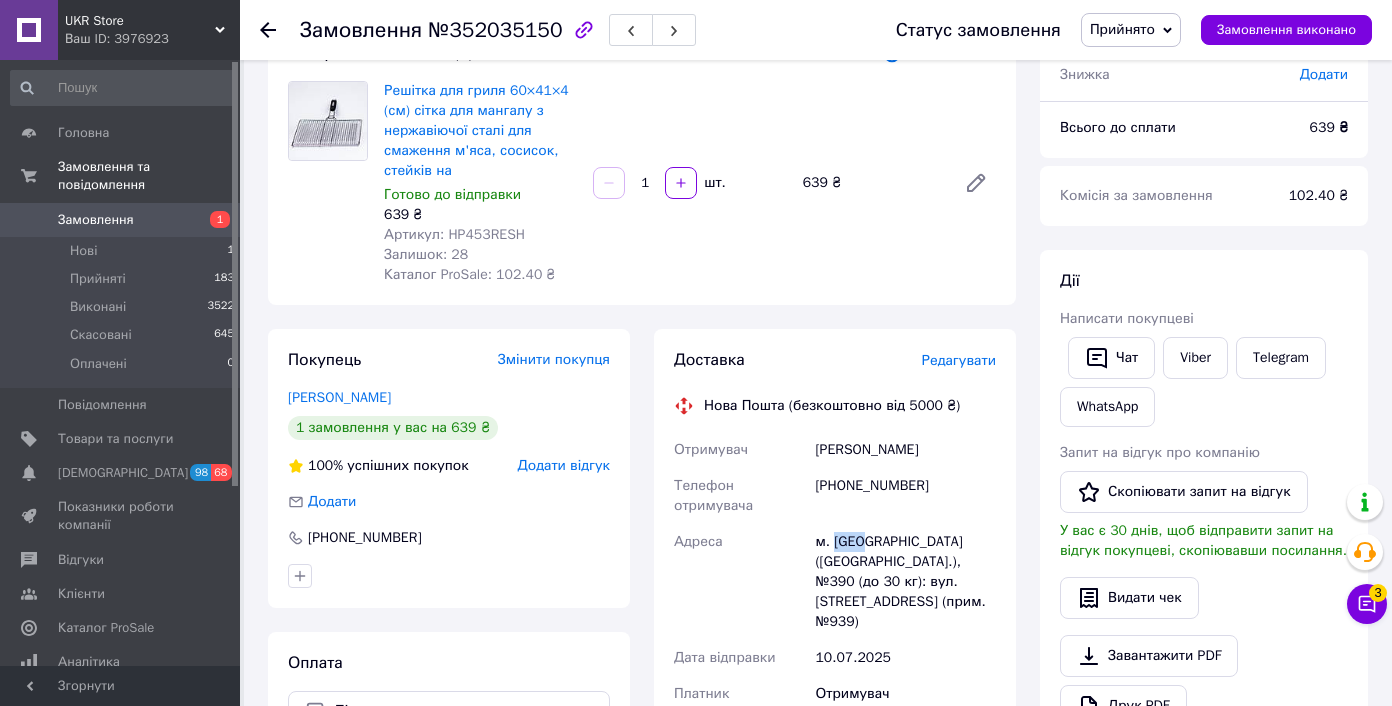 scroll, scrollTop: 570, scrollLeft: 0, axis: vertical 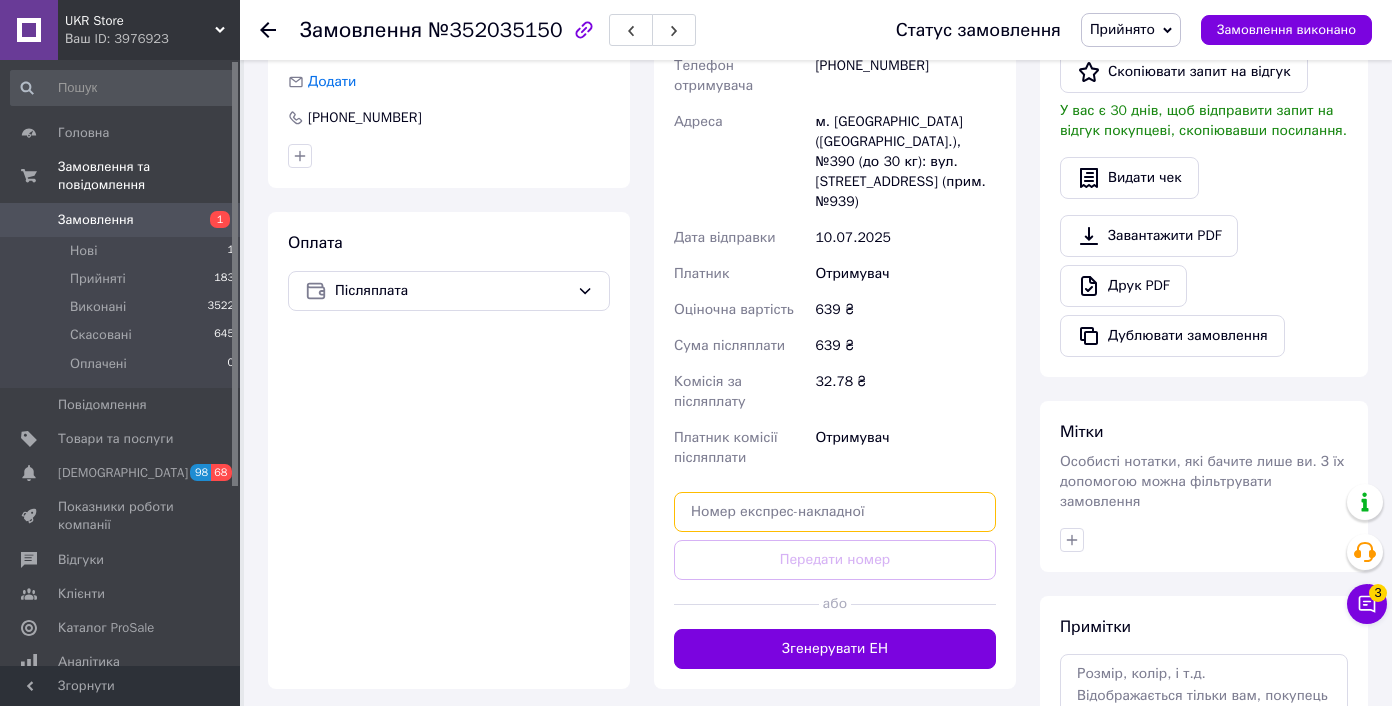 click at bounding box center (835, 512) 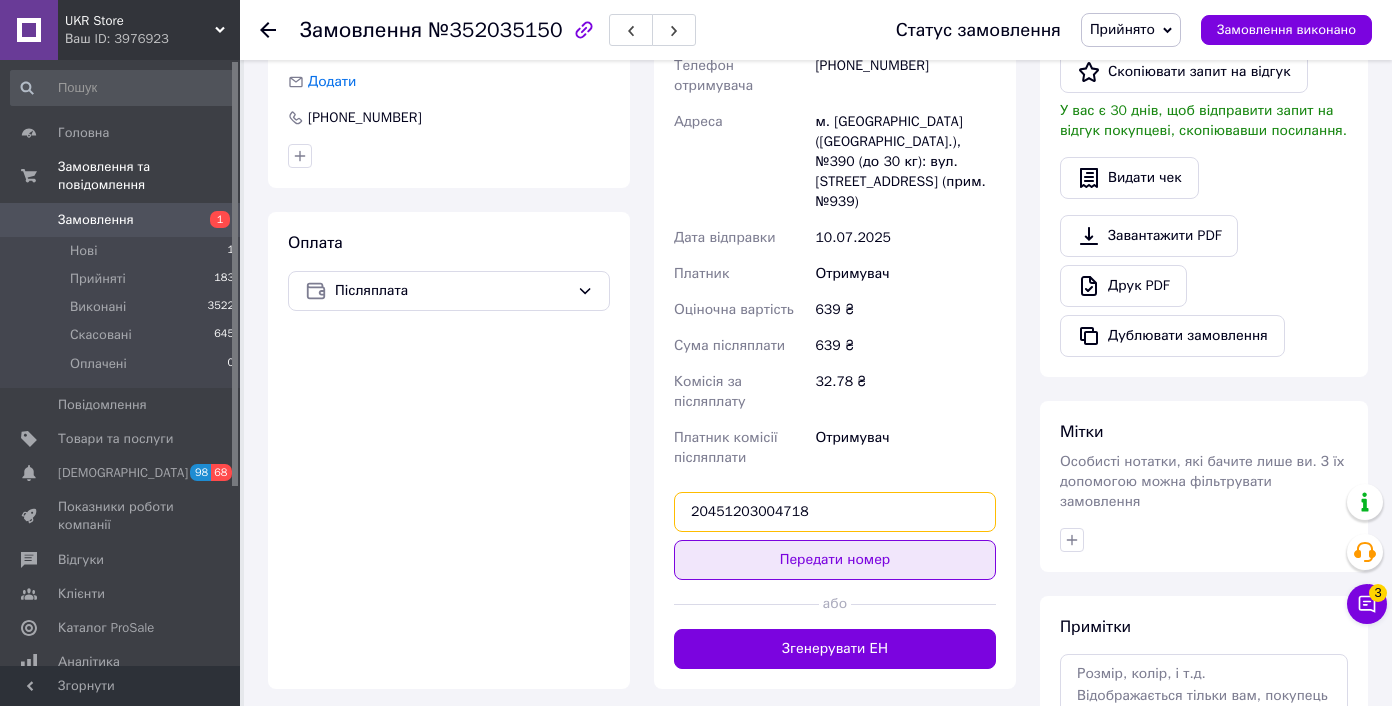 type on "20451203004718" 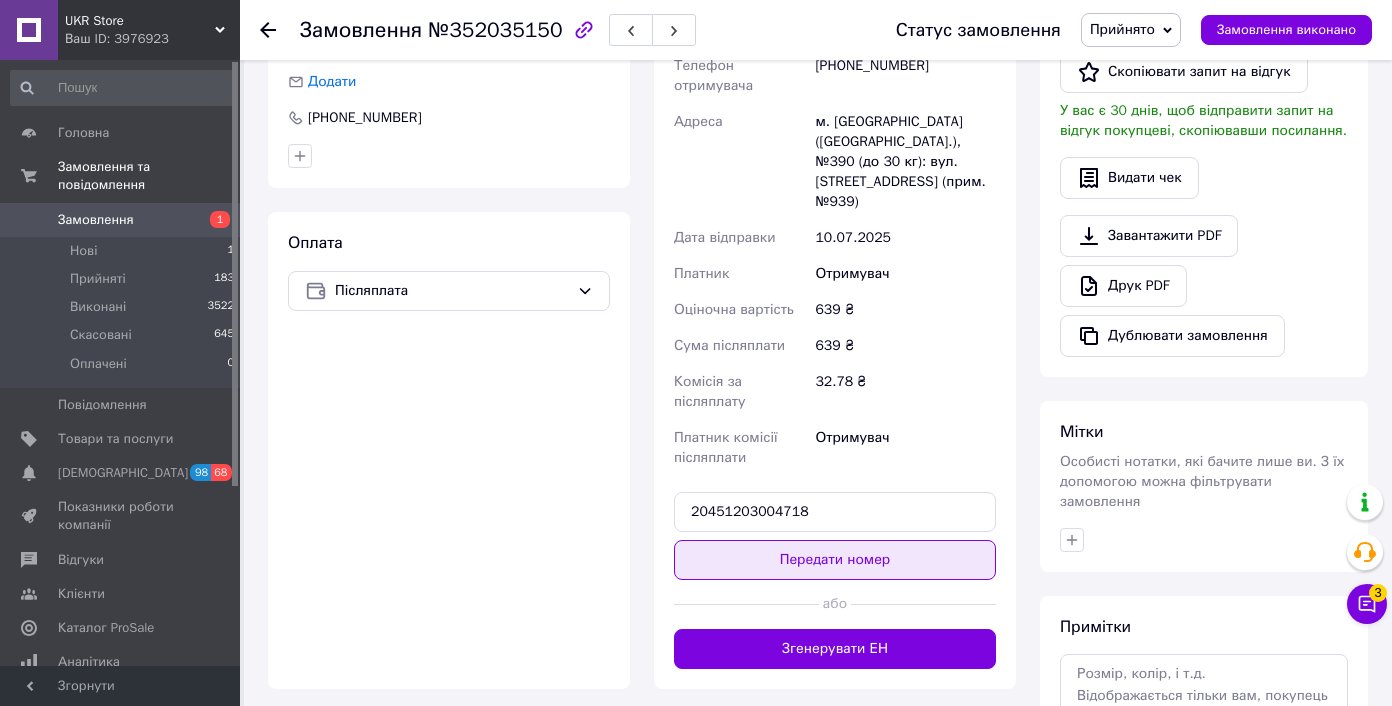 click on "Передати номер" at bounding box center (835, 560) 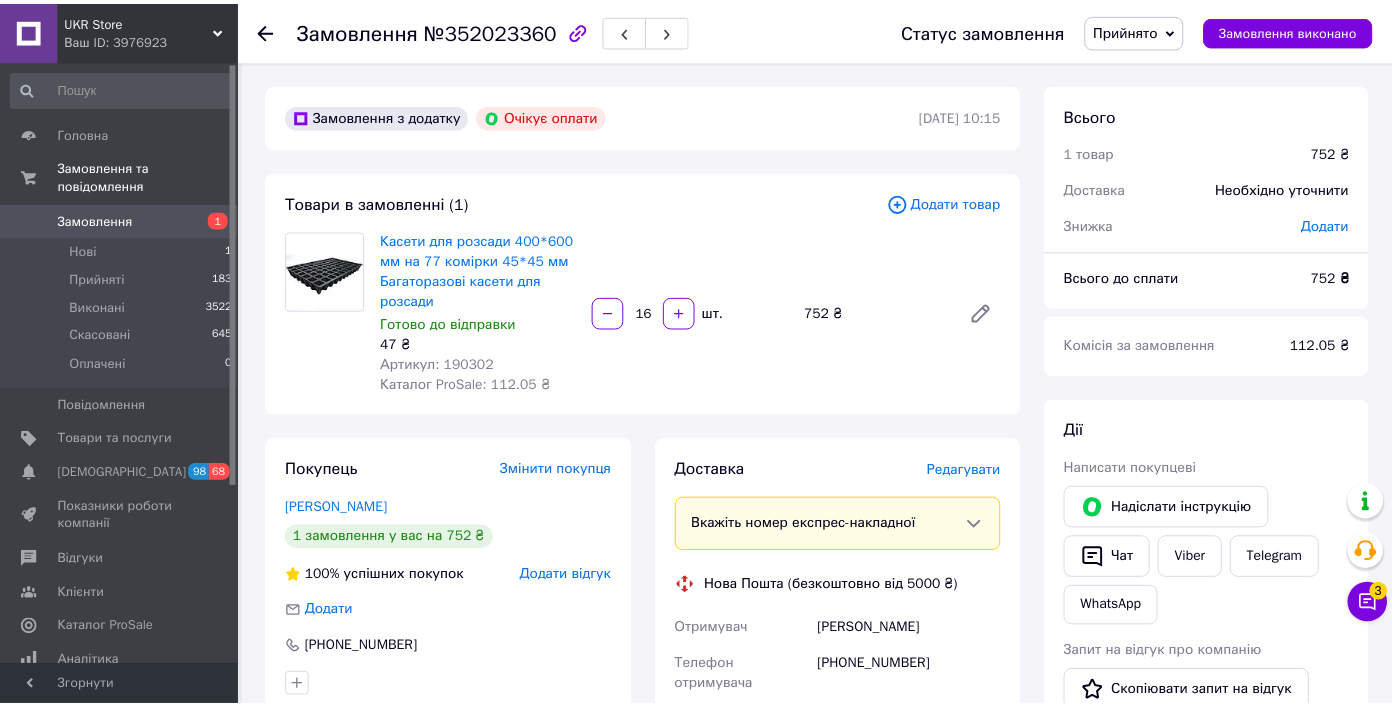 scroll, scrollTop: 0, scrollLeft: 0, axis: both 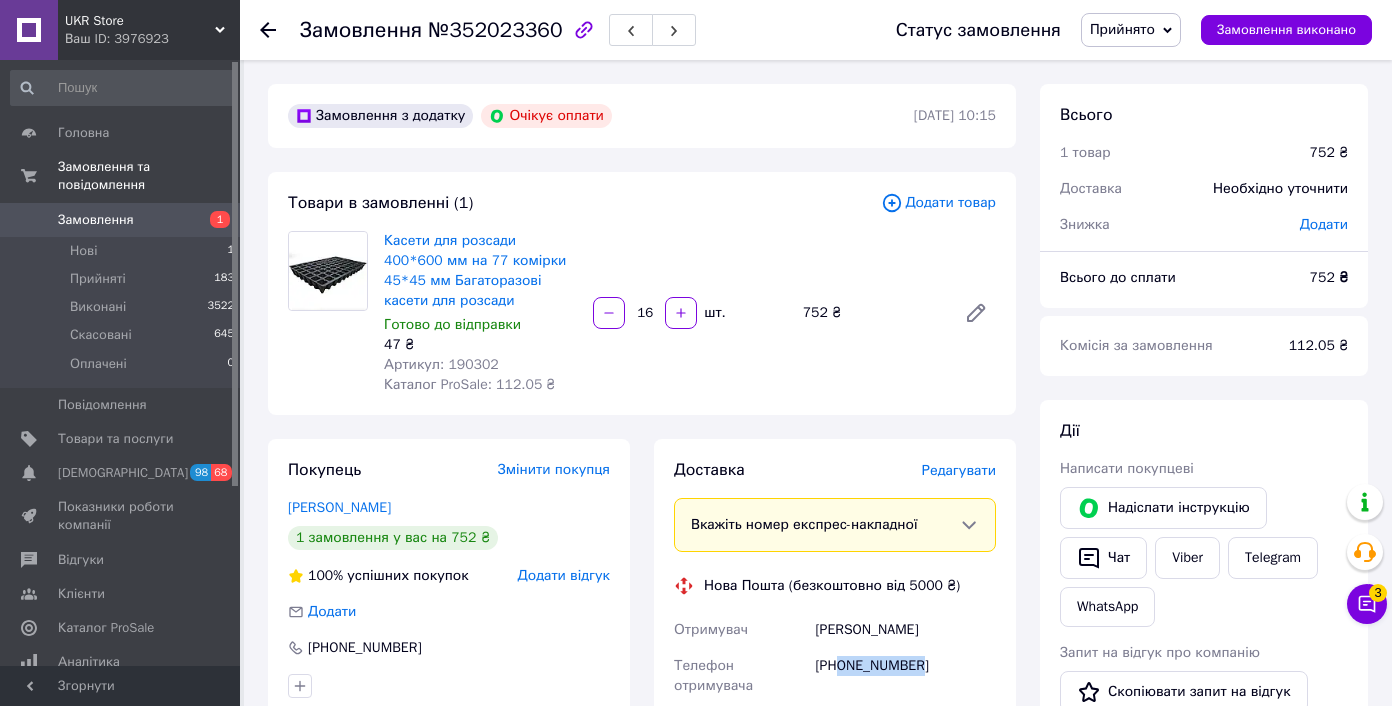 drag, startPoint x: 839, startPoint y: 668, endPoint x: 988, endPoint y: 670, distance: 149.01343 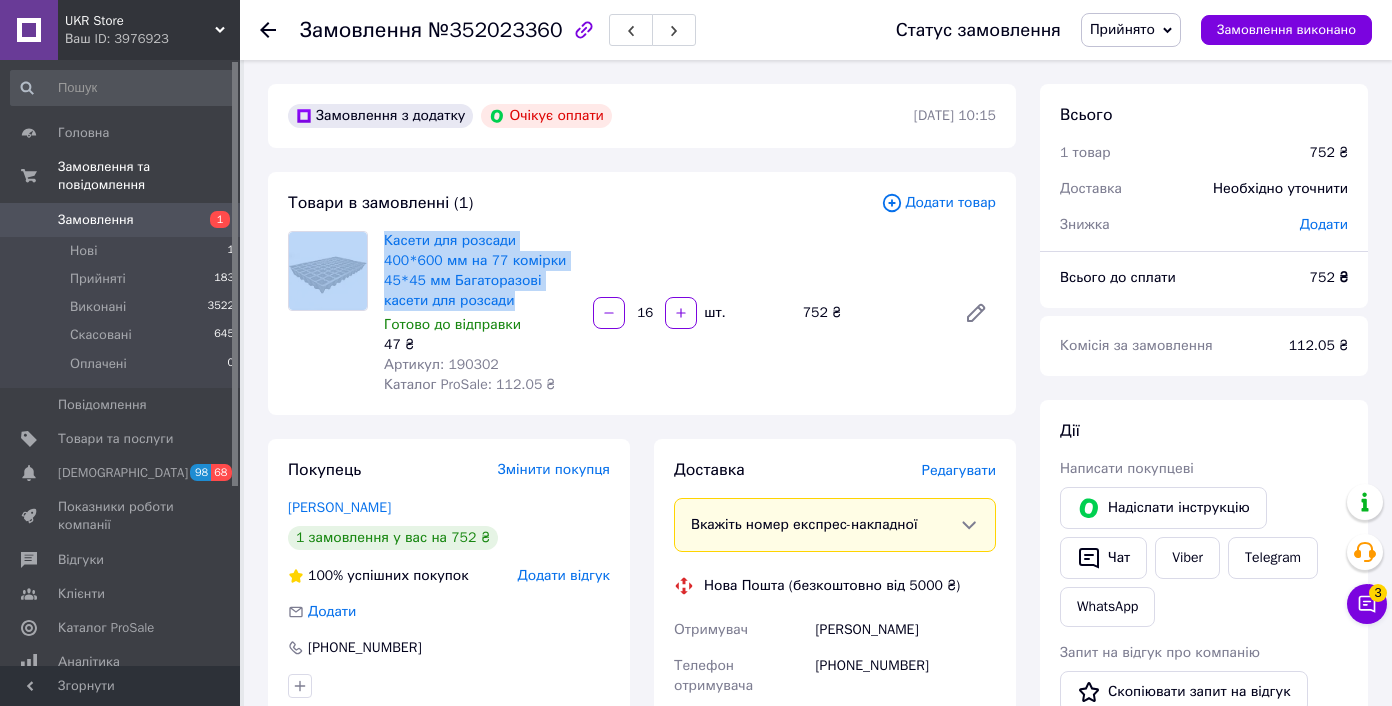 drag, startPoint x: 537, startPoint y: 299, endPoint x: 372, endPoint y: 231, distance: 178.46288 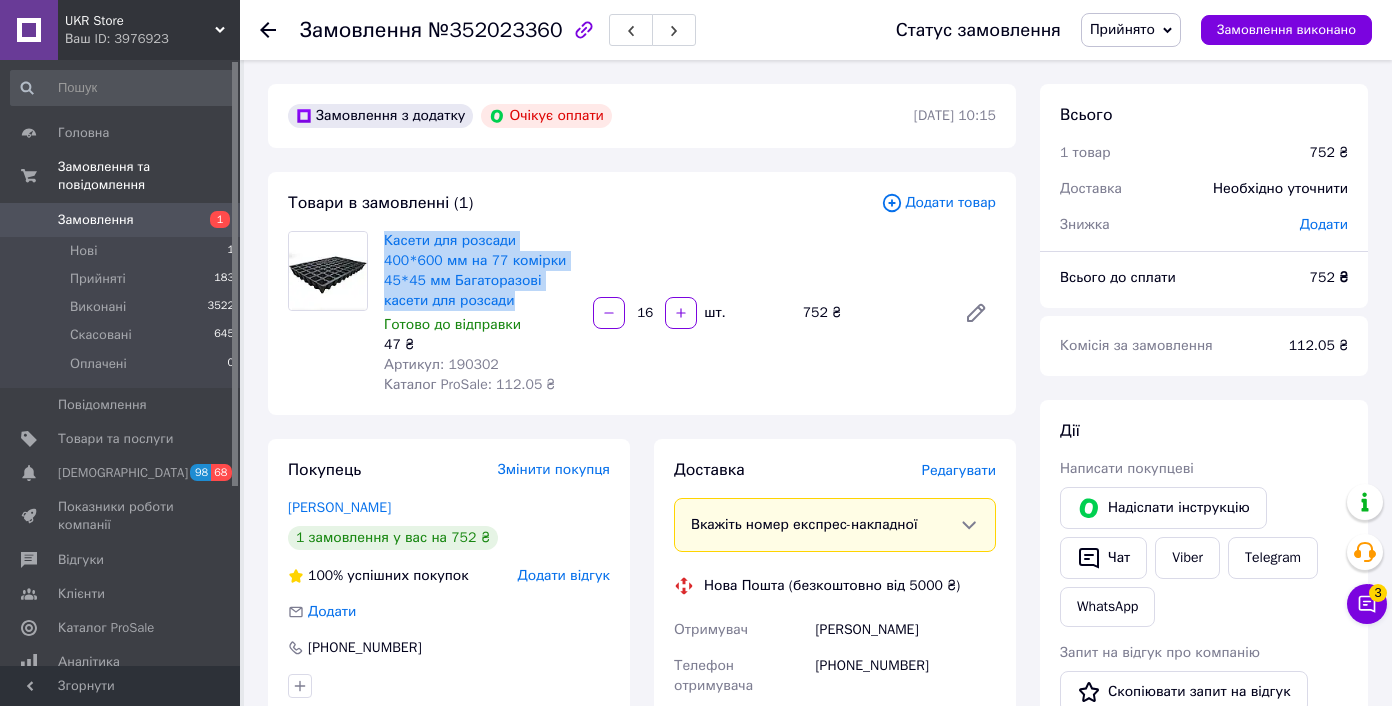 drag, startPoint x: 539, startPoint y: 305, endPoint x: 381, endPoint y: 242, distance: 170.09703 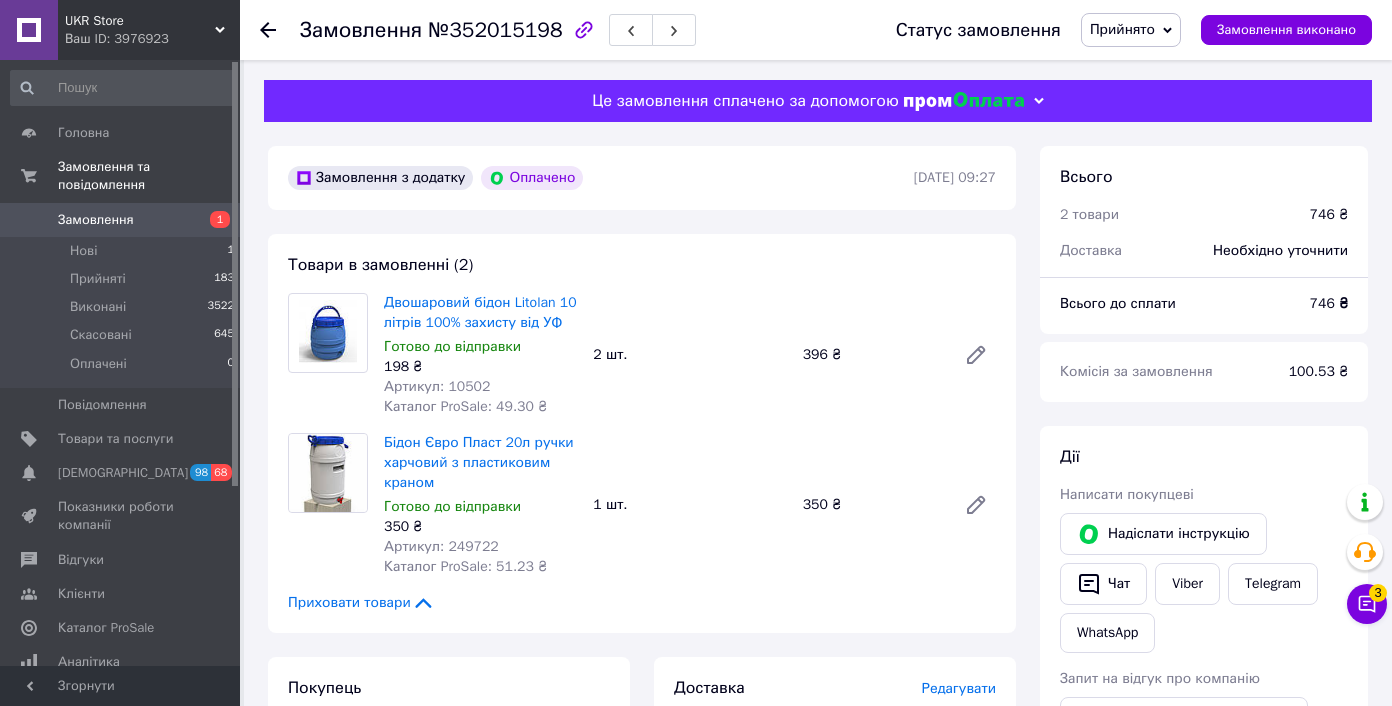 scroll, scrollTop: 155, scrollLeft: 0, axis: vertical 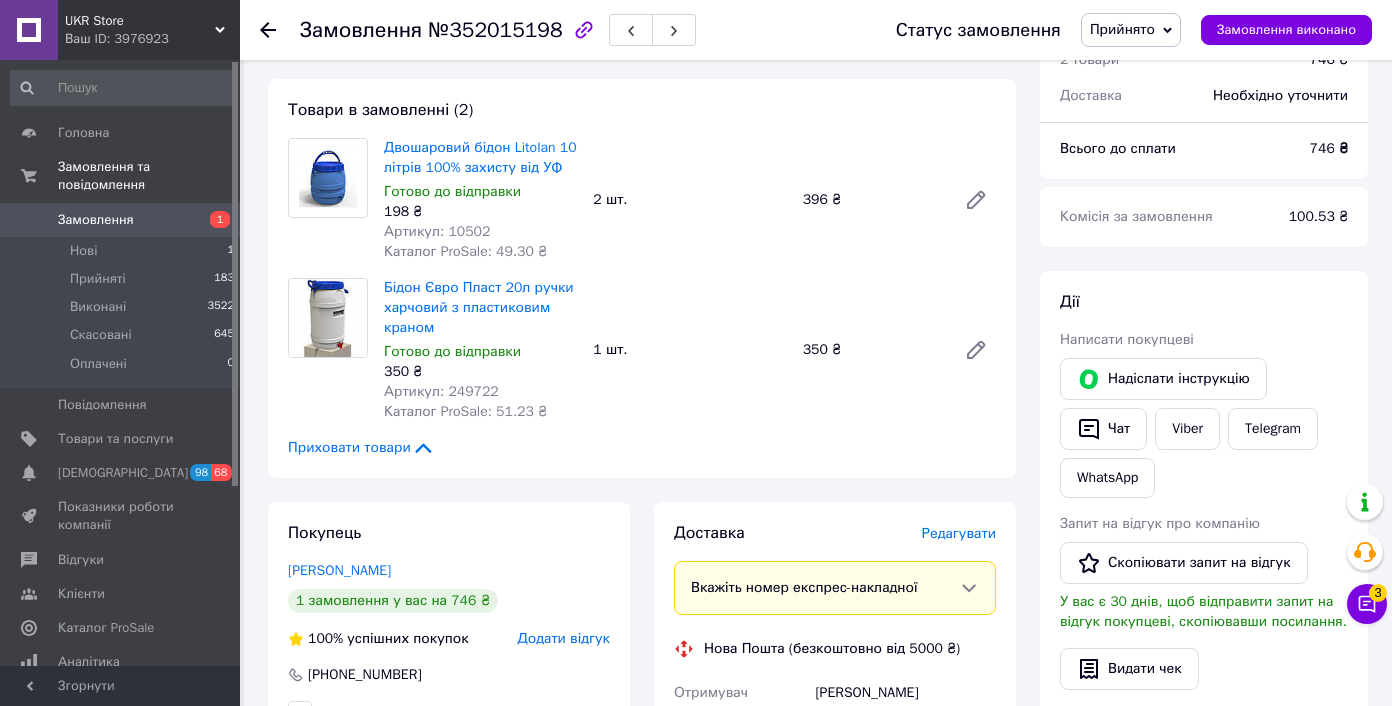 click on "Артикул: 10502" at bounding box center (437, 231) 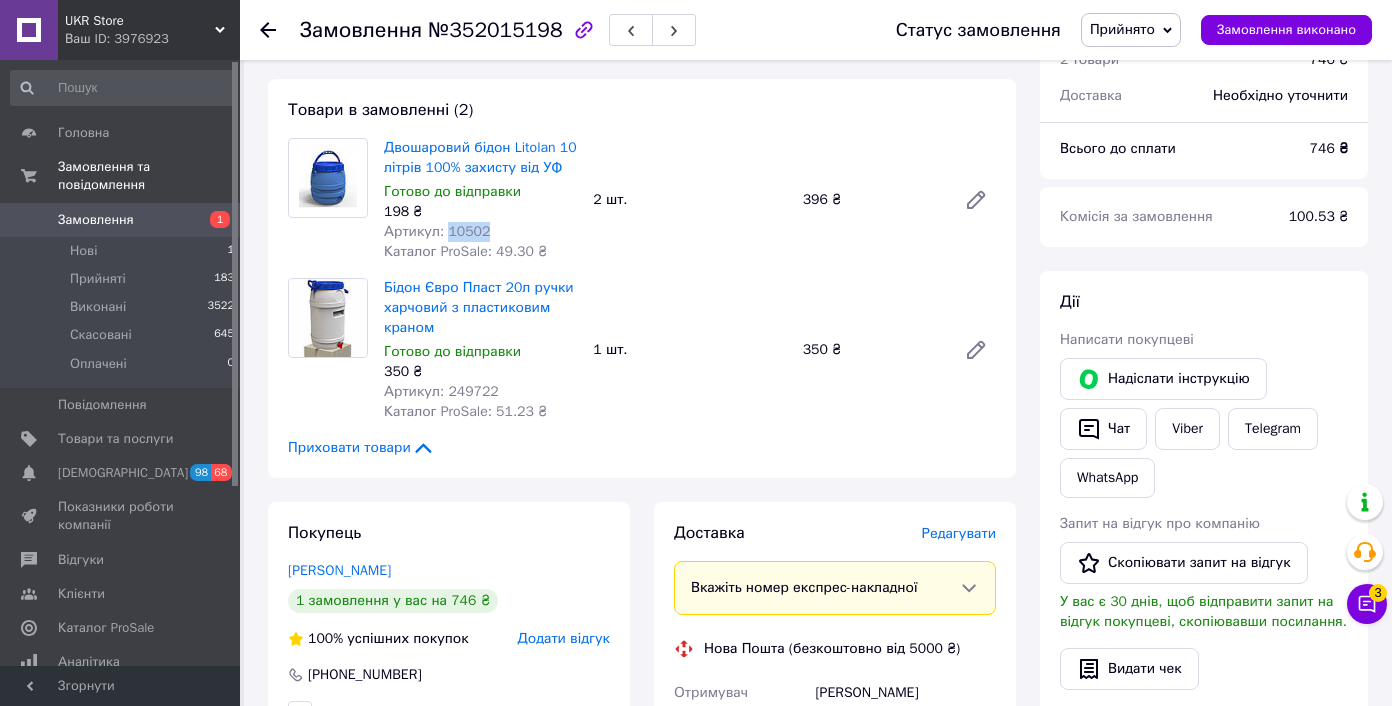 click on "Артикул: 10502" at bounding box center (437, 231) 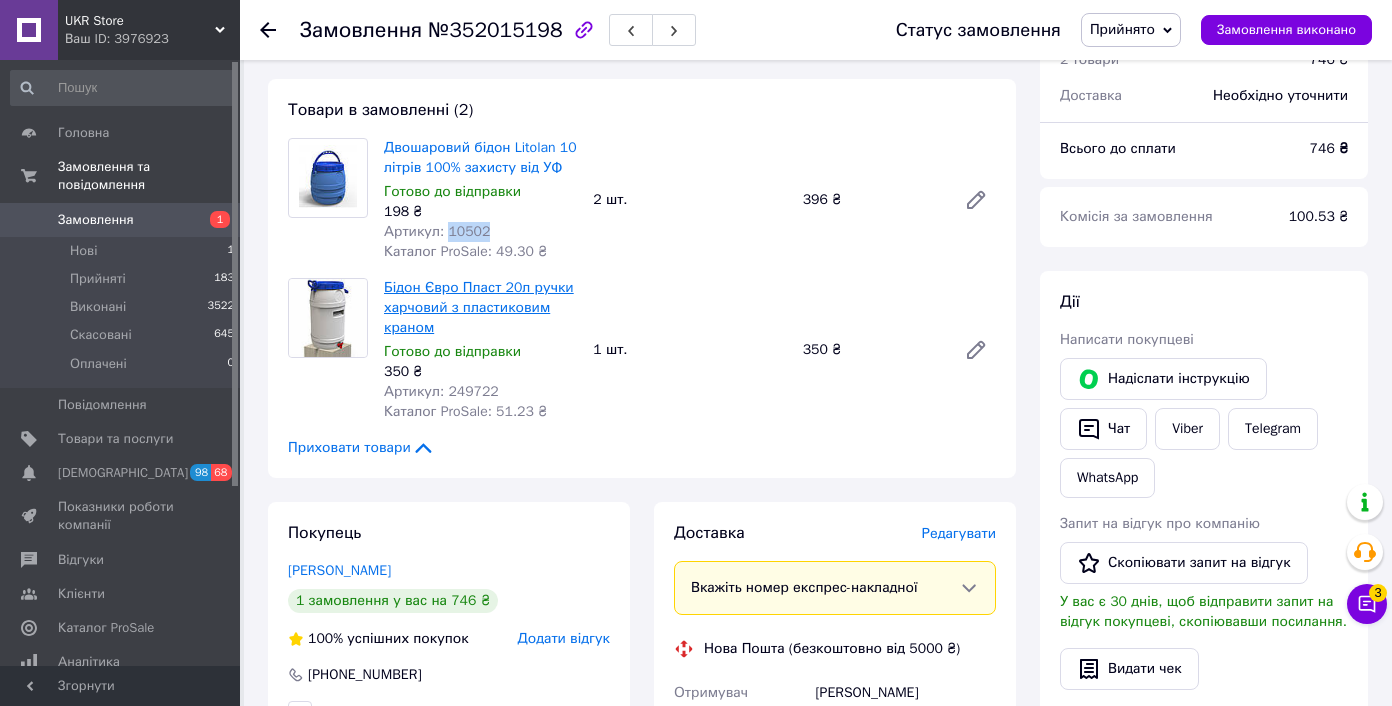 copy on "10502" 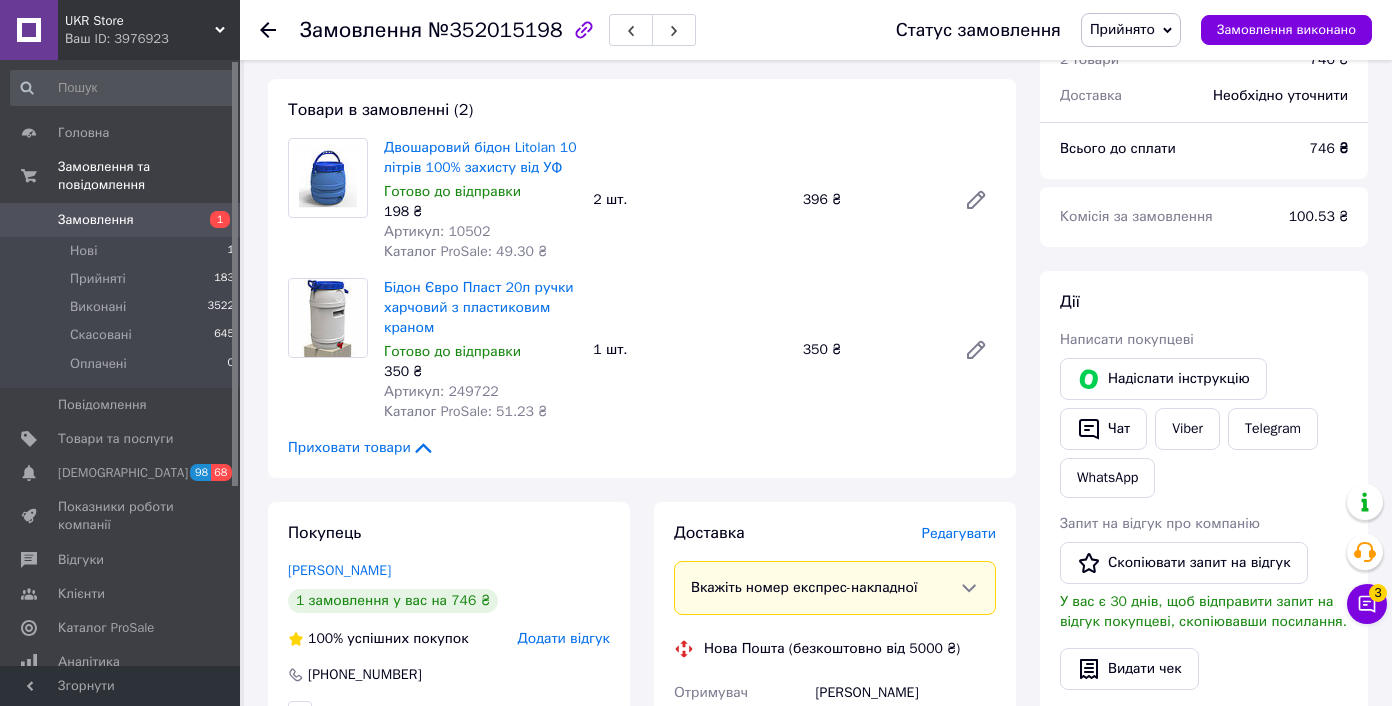 click on "Артикул: 249722" at bounding box center [441, 391] 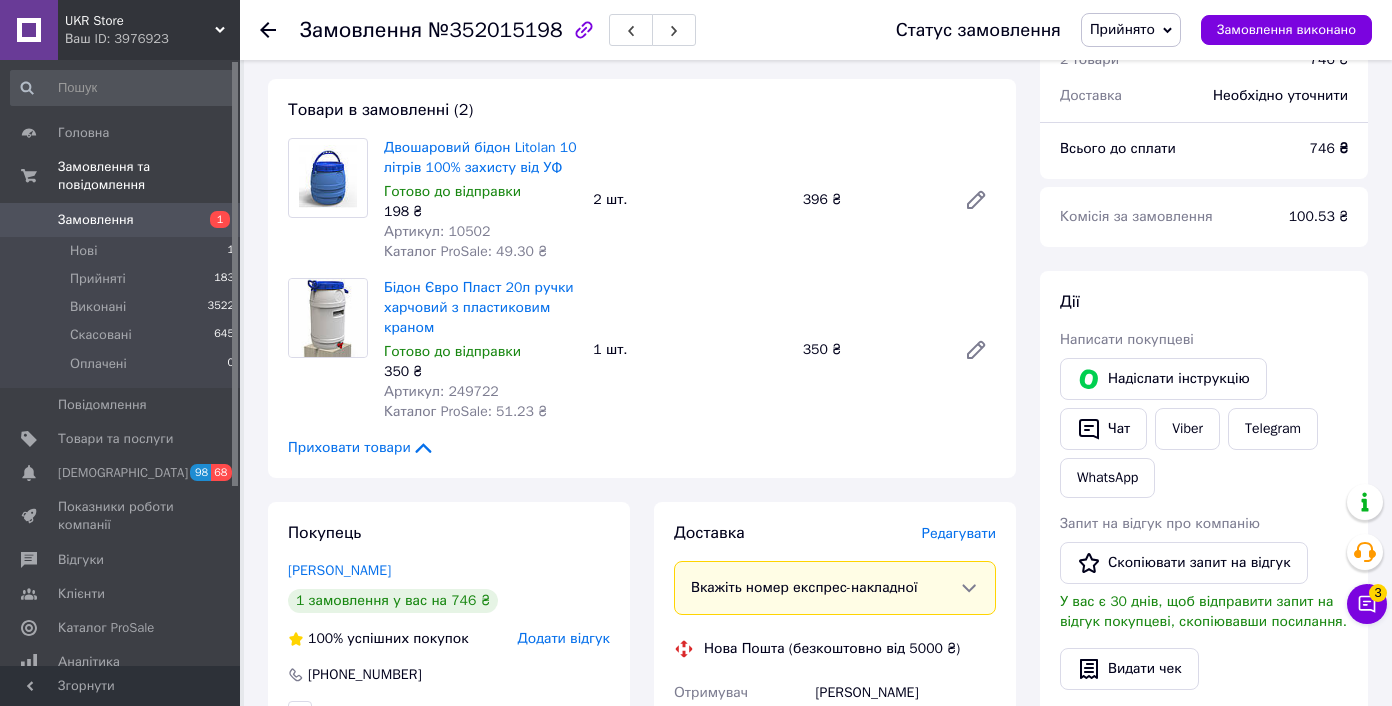 click on "Артикул: 249722" at bounding box center [441, 391] 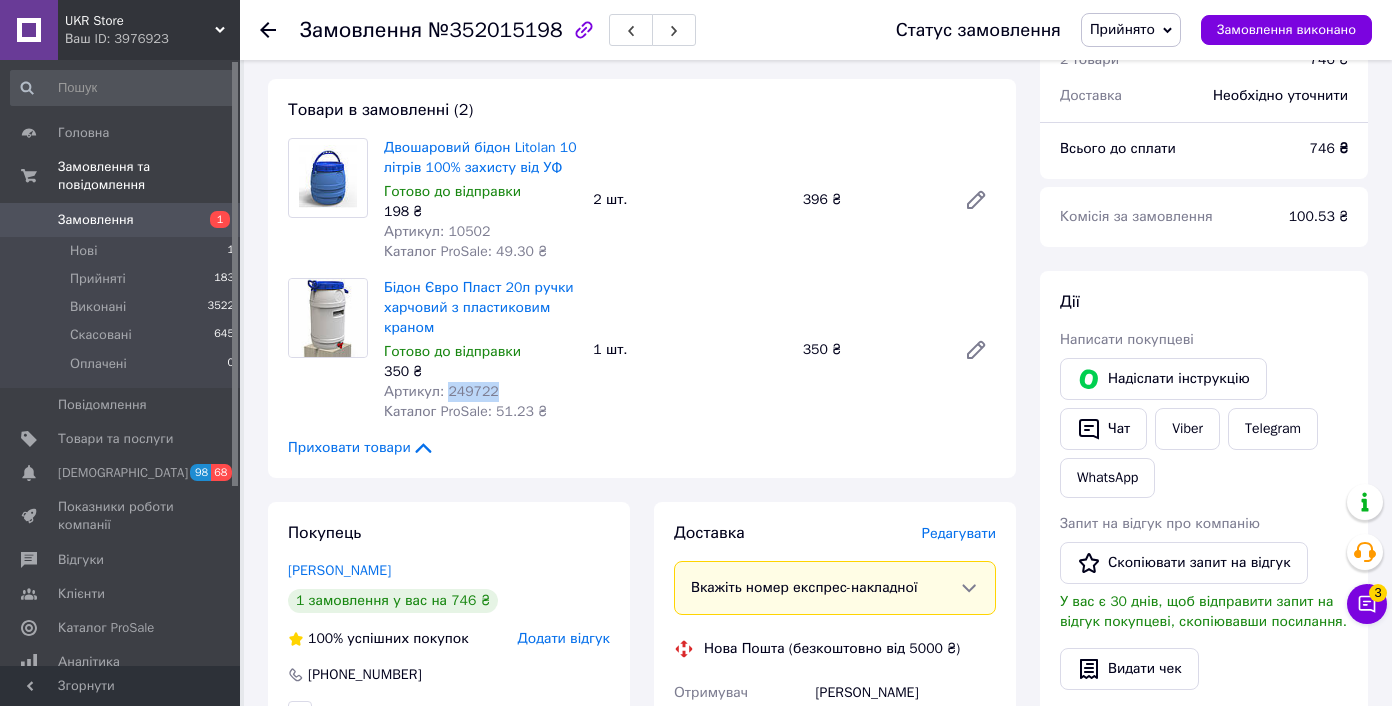 click on "Артикул: 249722" at bounding box center (441, 391) 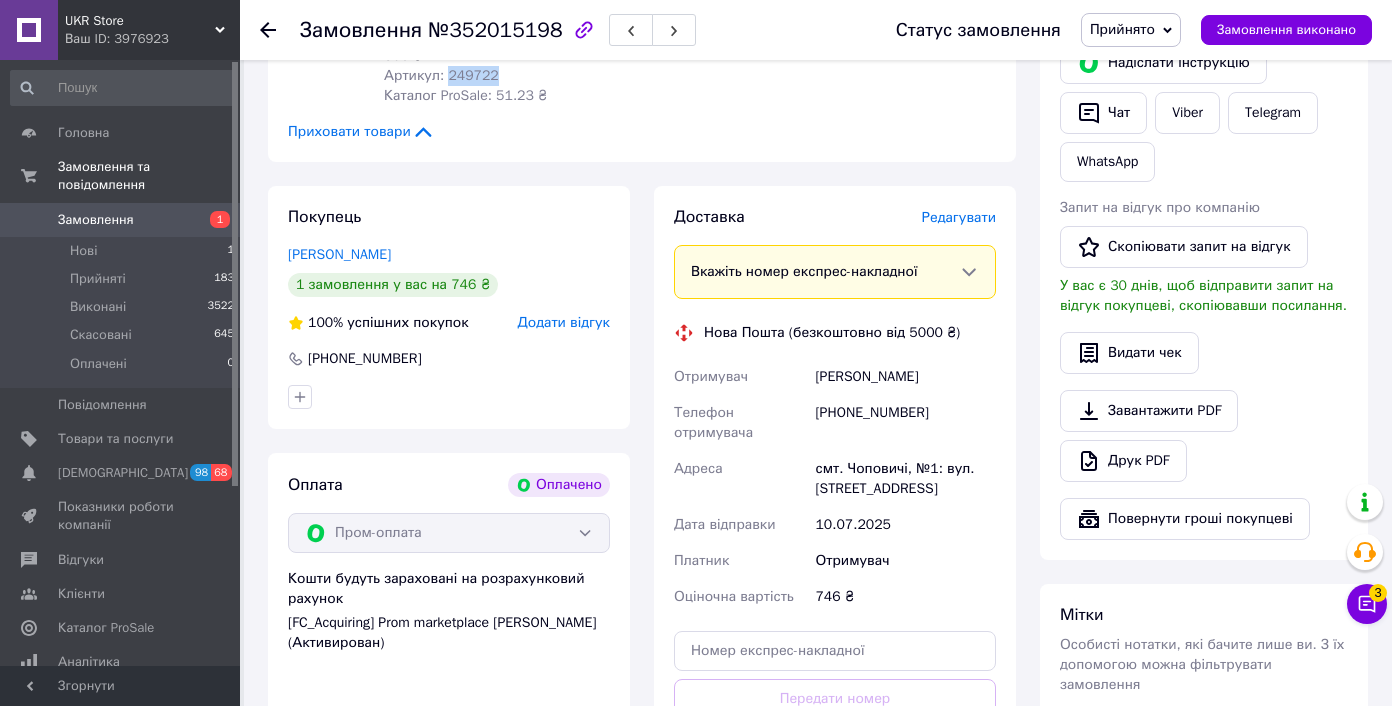 scroll, scrollTop: 479, scrollLeft: 0, axis: vertical 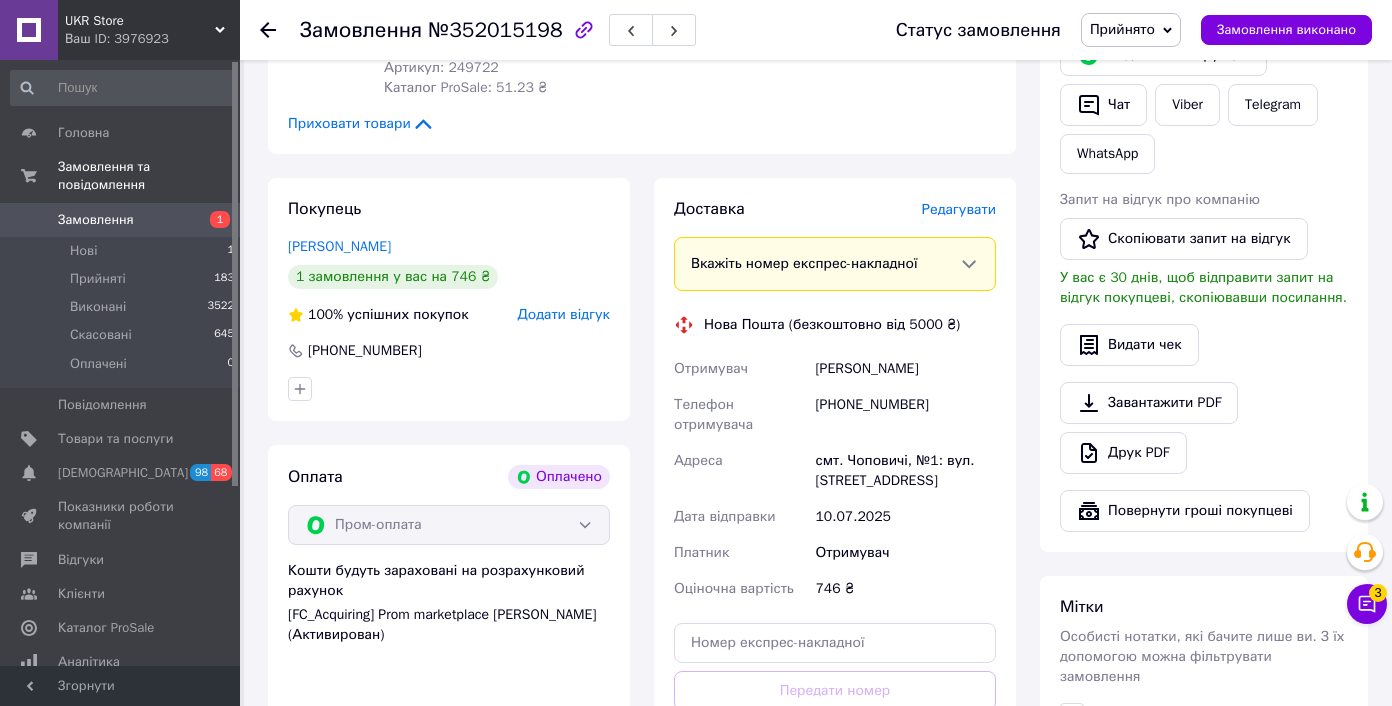 click on "Береза Олександр" at bounding box center (905, 369) 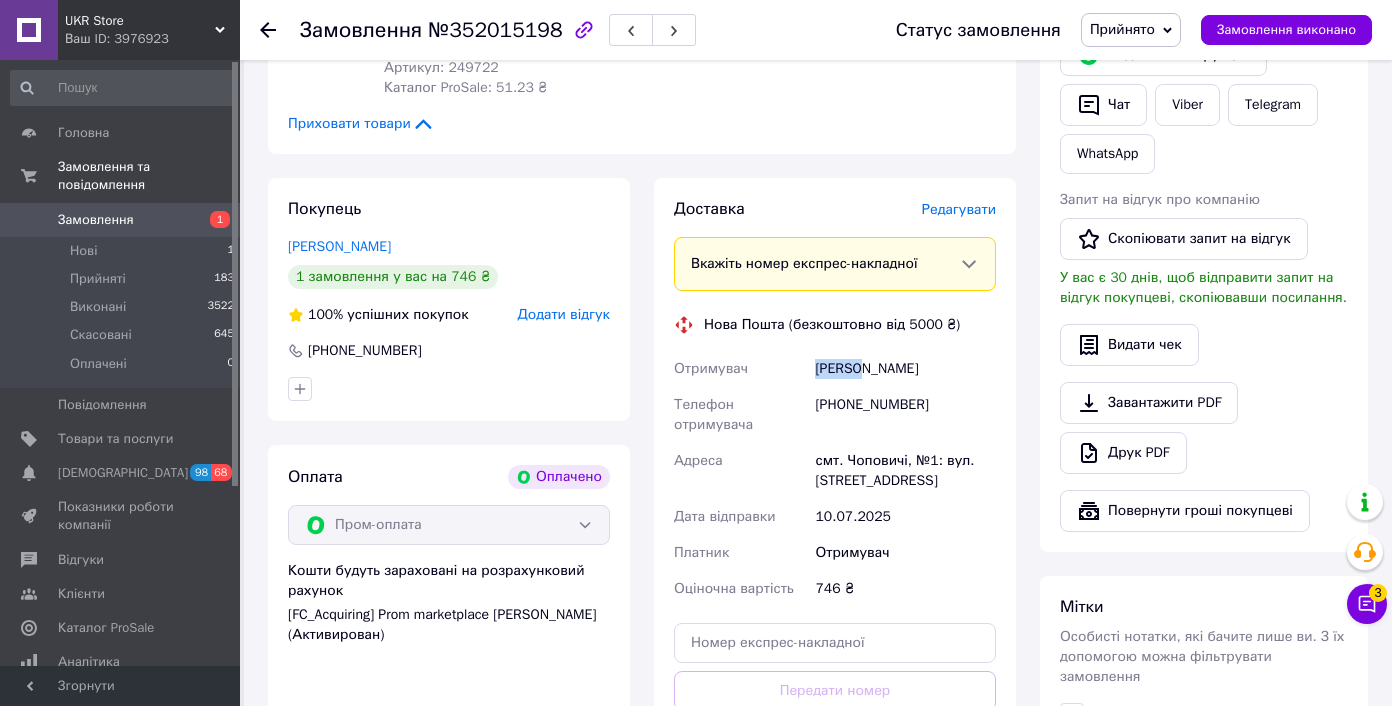 click on "Береза Олександр" at bounding box center [905, 369] 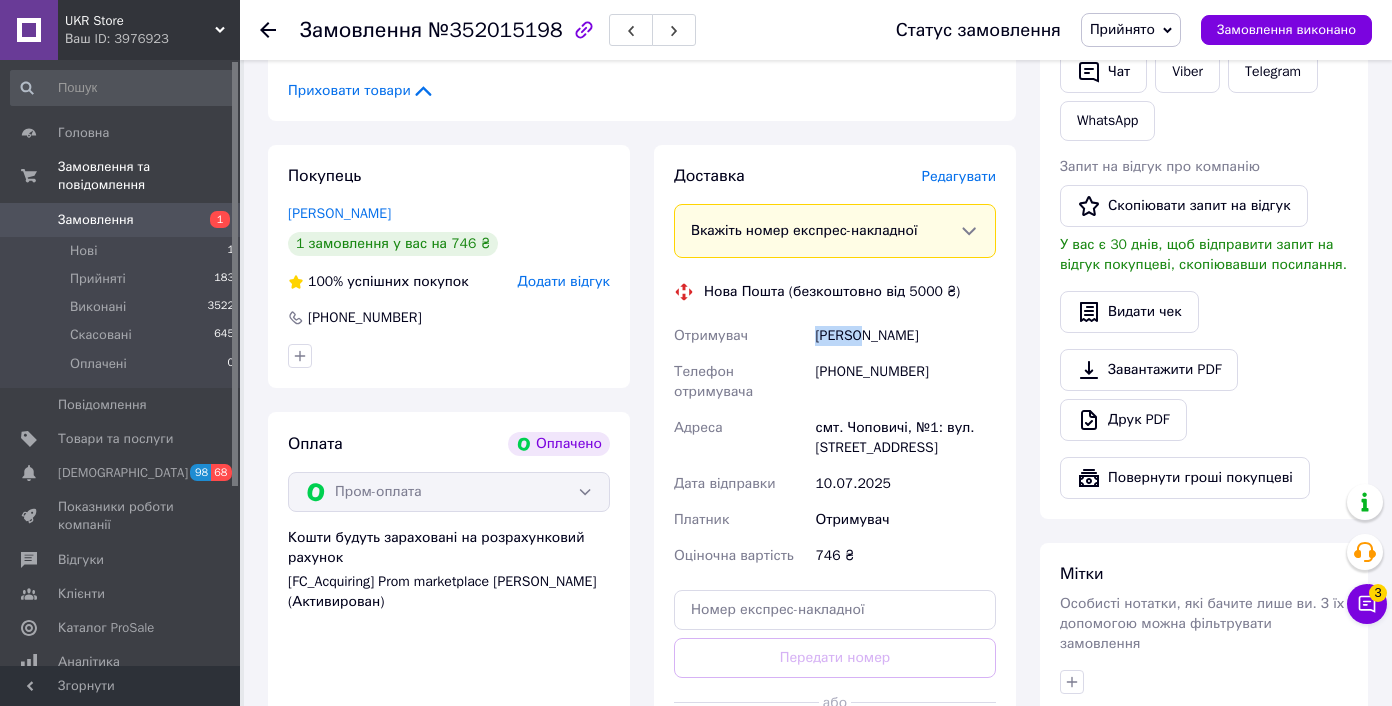 scroll, scrollTop: 549, scrollLeft: 0, axis: vertical 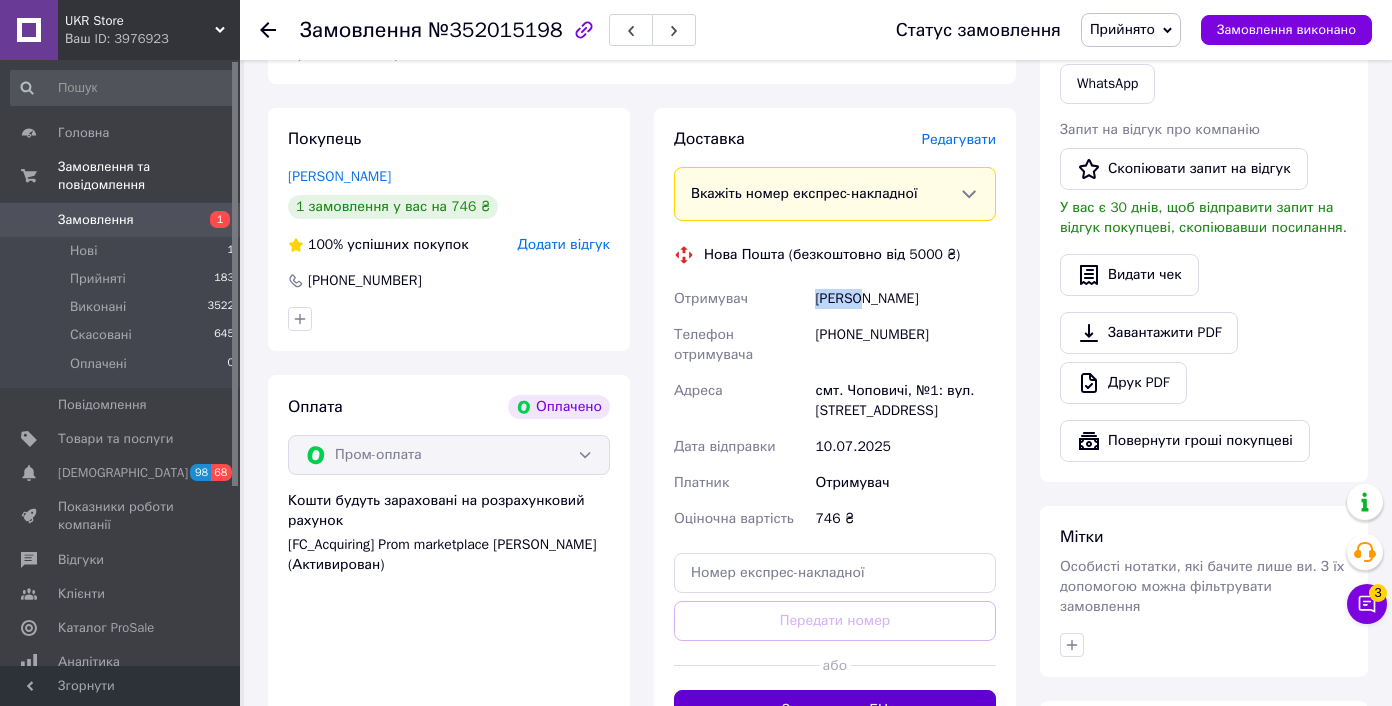 click on "Згенерувати ЕН" at bounding box center [835, 710] 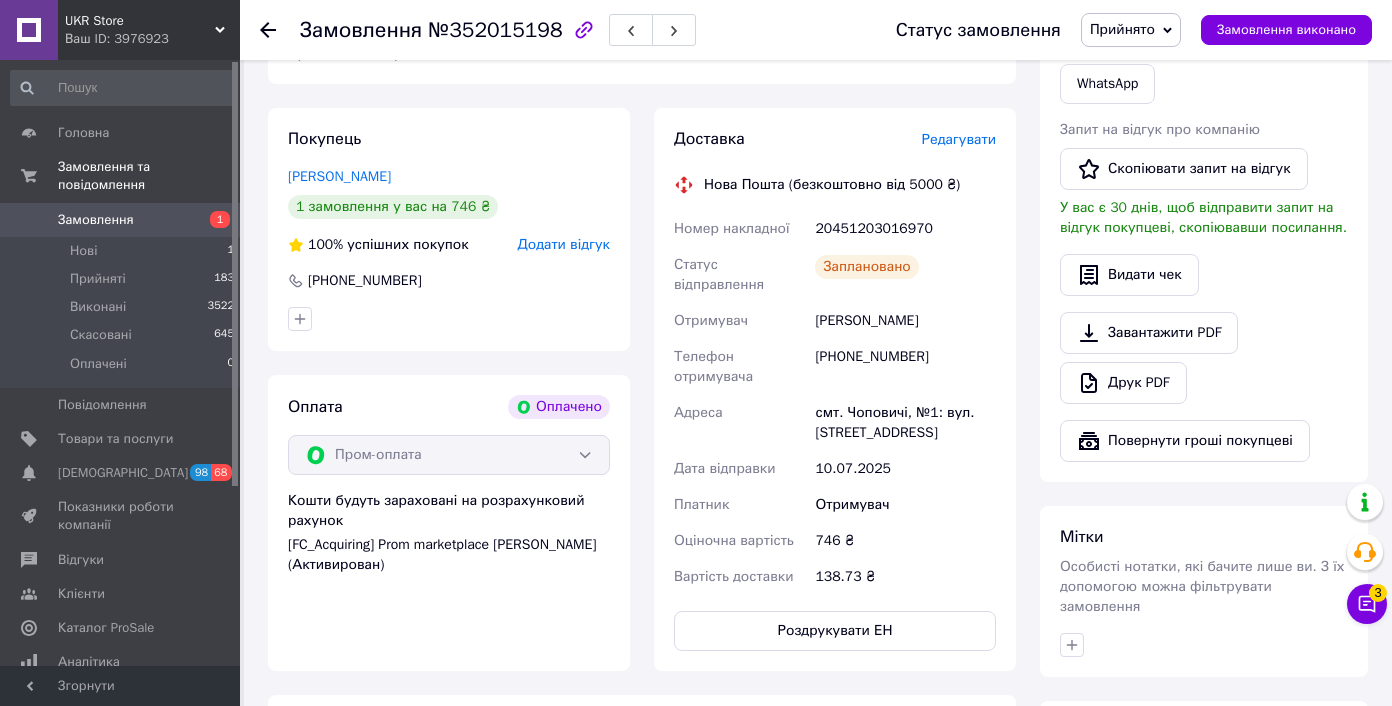 click on "смт. Чоповичі, №1: вул. Вайсера, 3а" at bounding box center [905, 423] 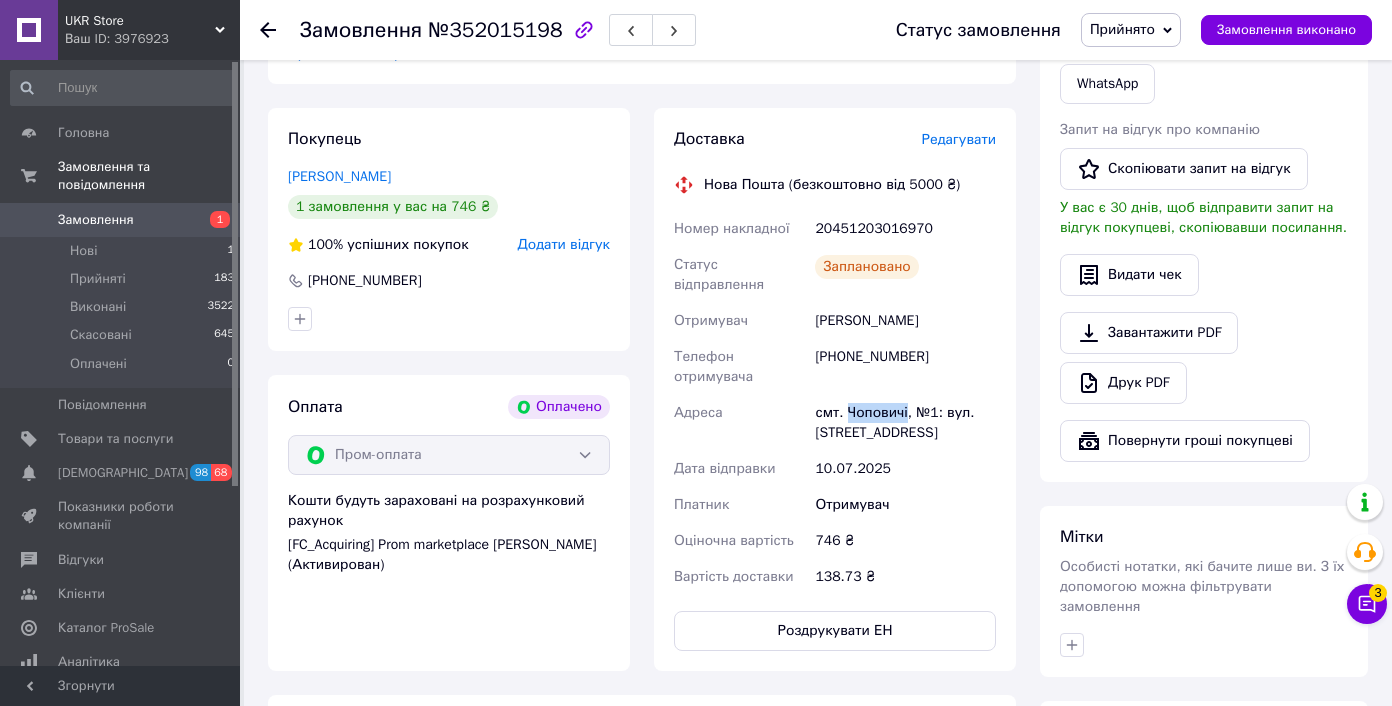 click on "смт. Чоповичі, №1: вул. Вайсера, 3а" at bounding box center [905, 423] 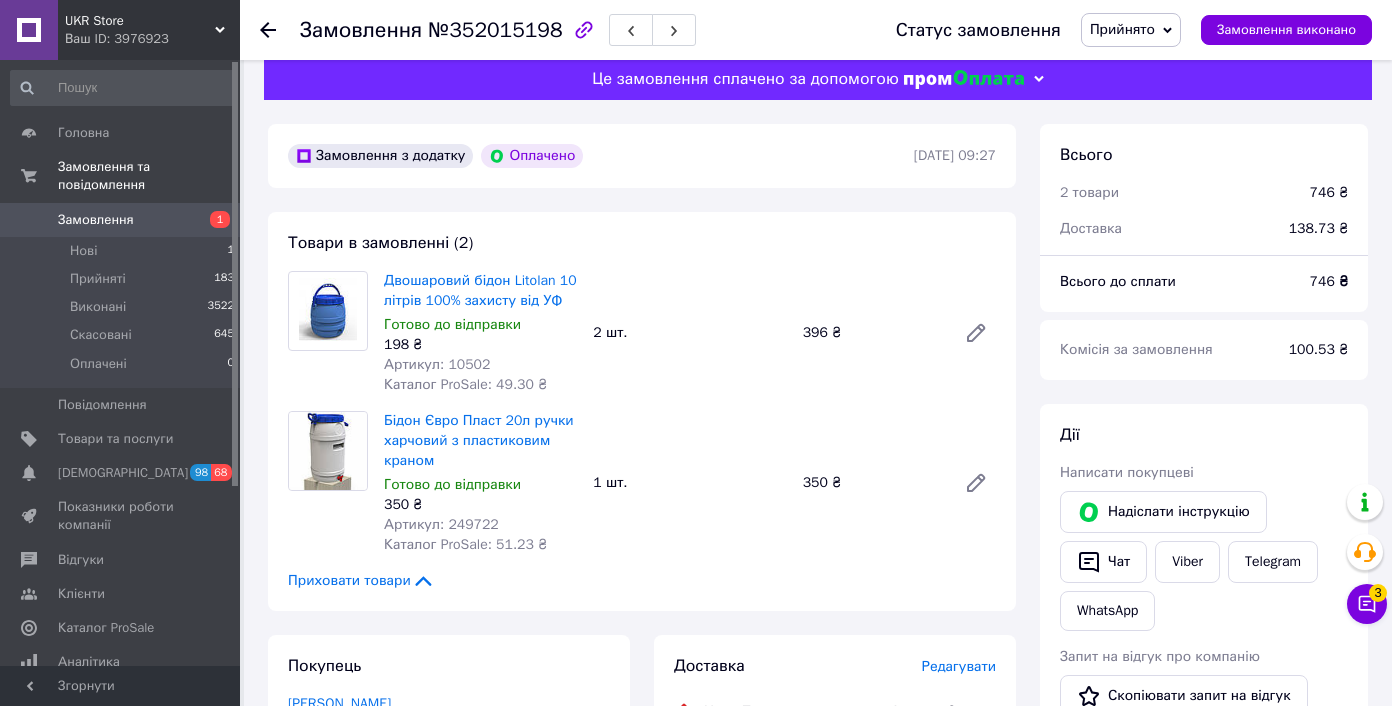 scroll, scrollTop: 0, scrollLeft: 0, axis: both 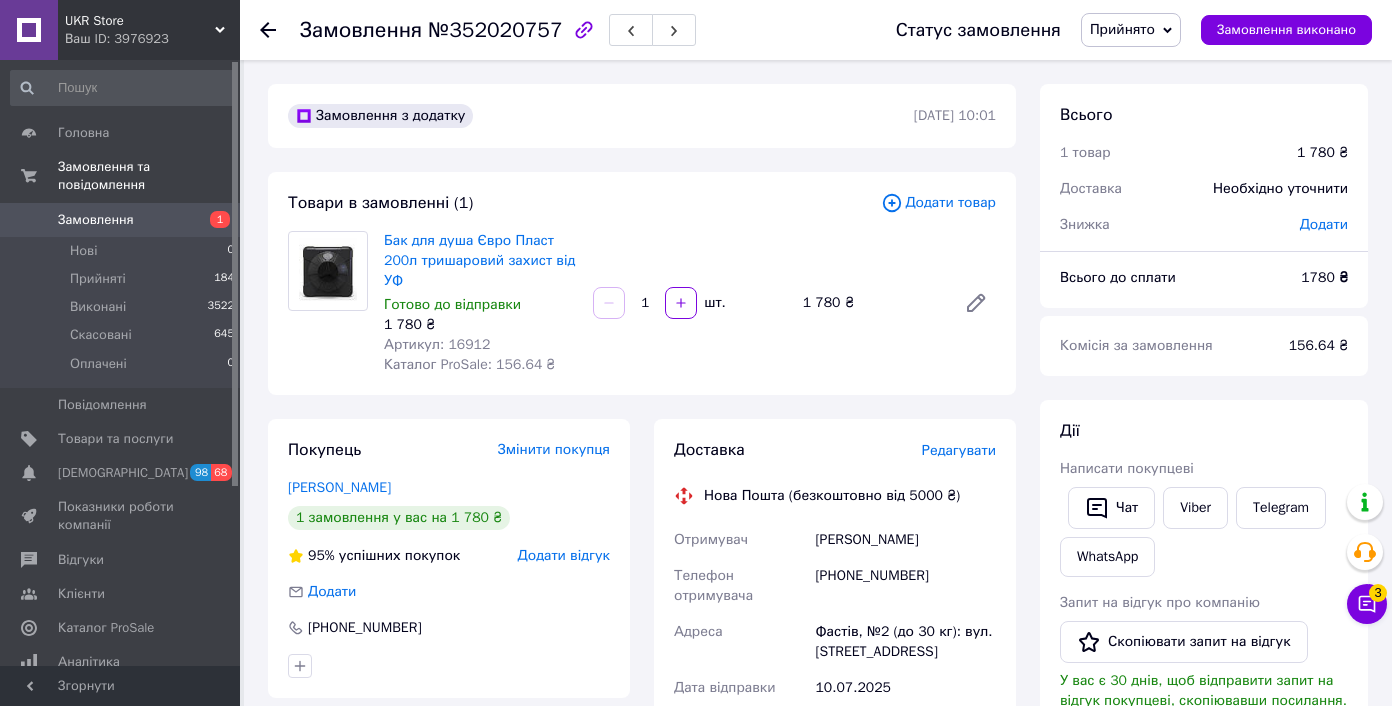 click on "Артикул: 16912" at bounding box center (437, 344) 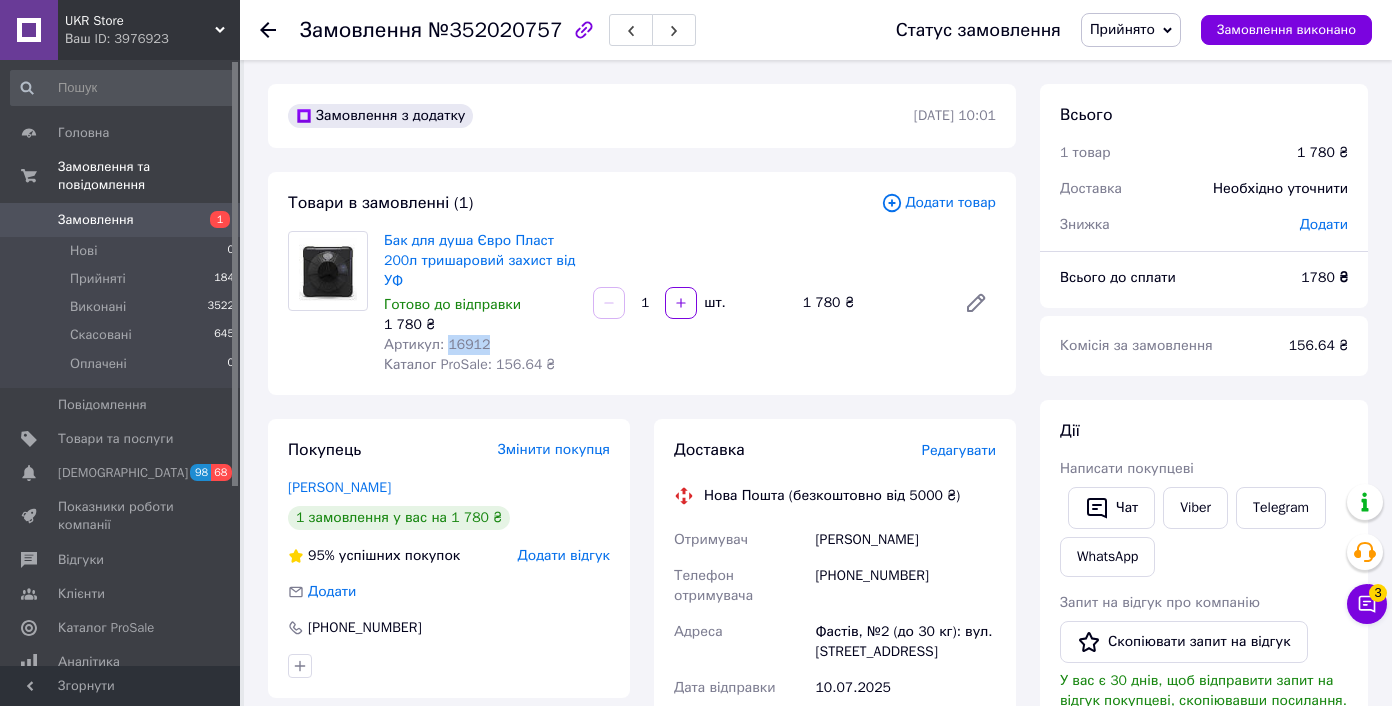 click on "Артикул: 16912" at bounding box center [437, 344] 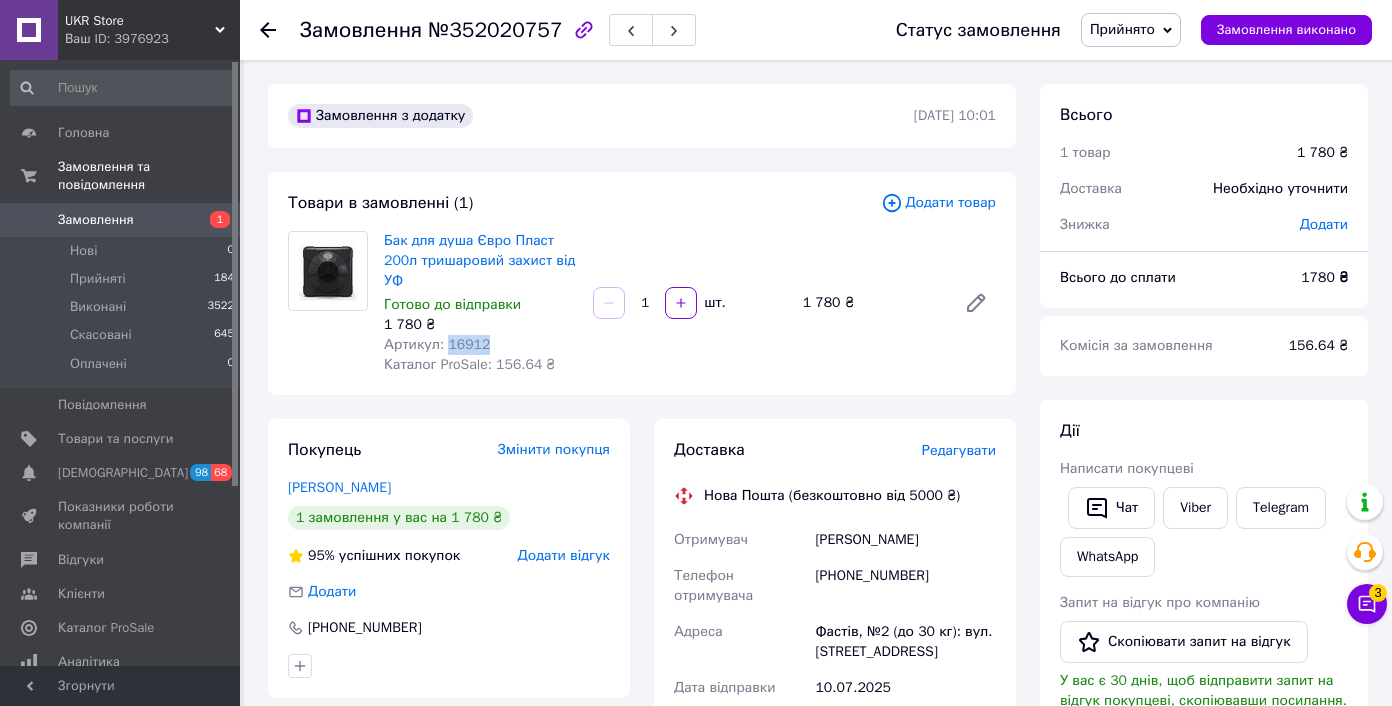 copy on "16912" 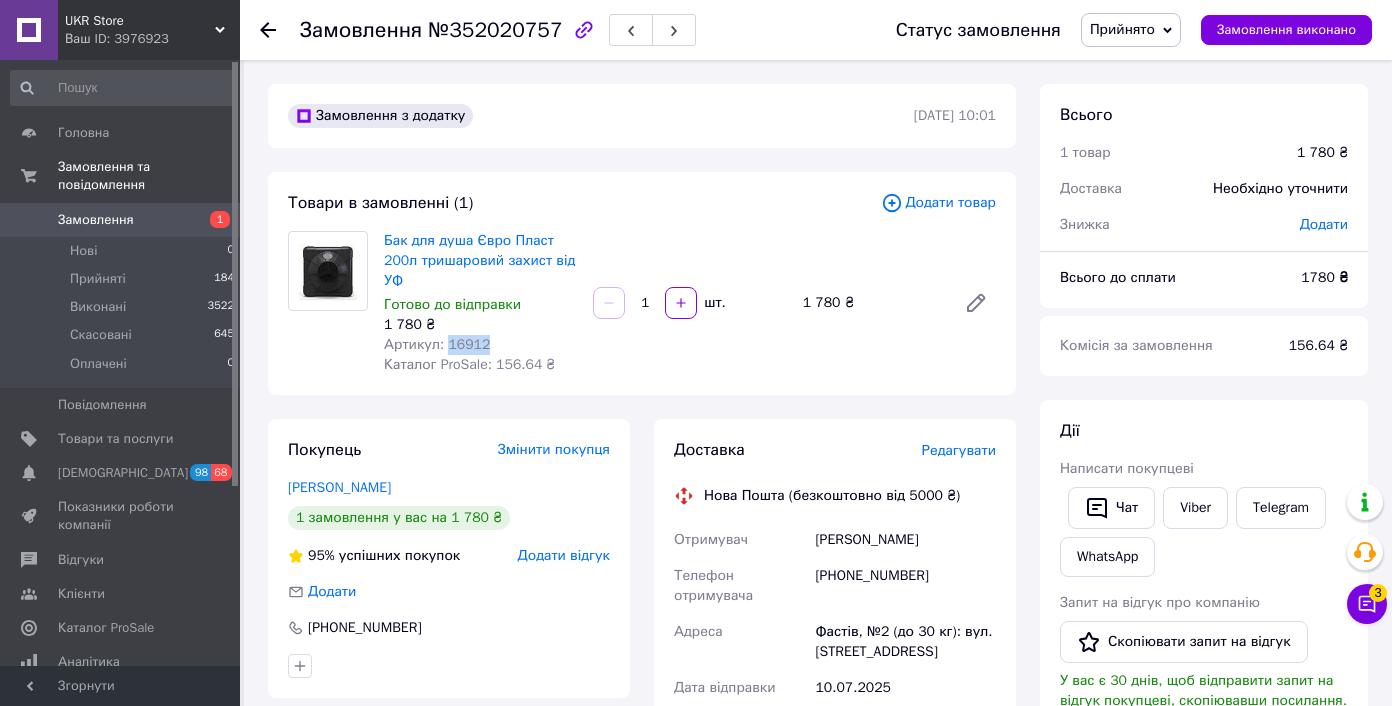 click on "[PERSON_NAME]" at bounding box center [905, 540] 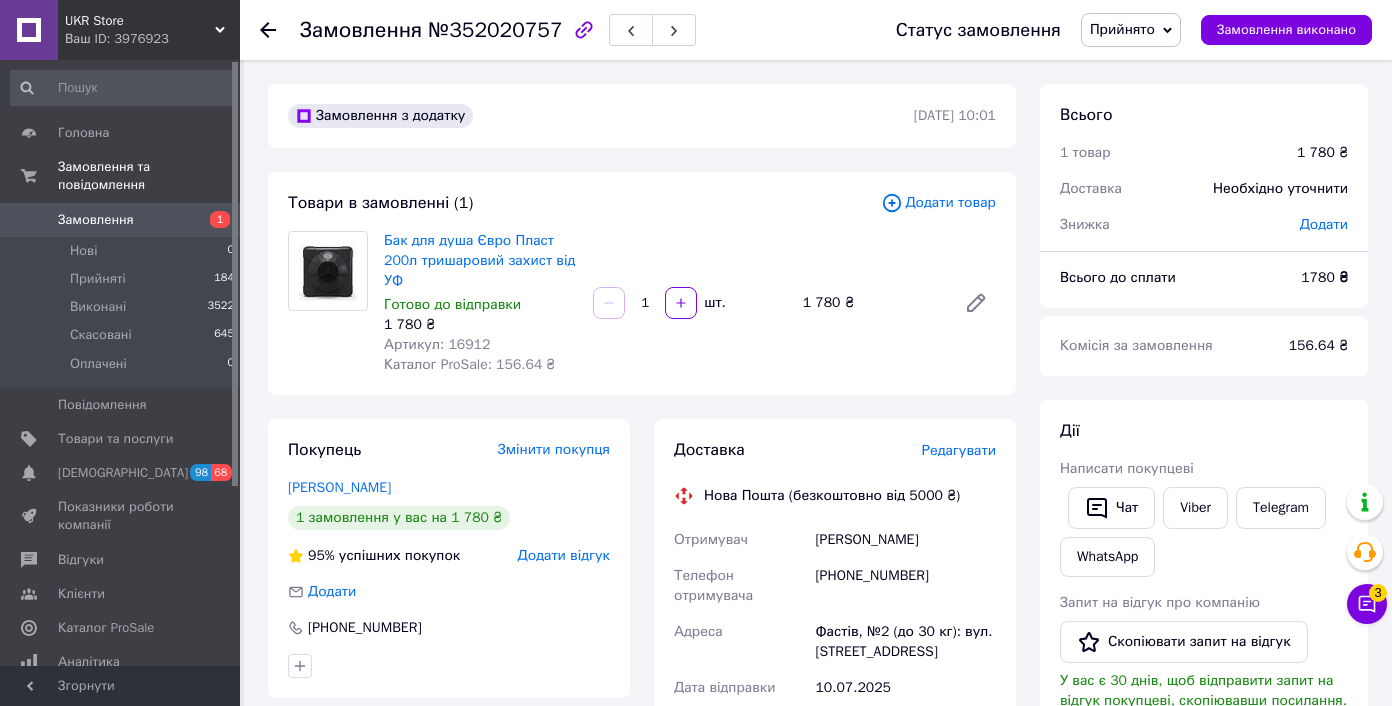 click on "Фурсов Євген" at bounding box center (905, 540) 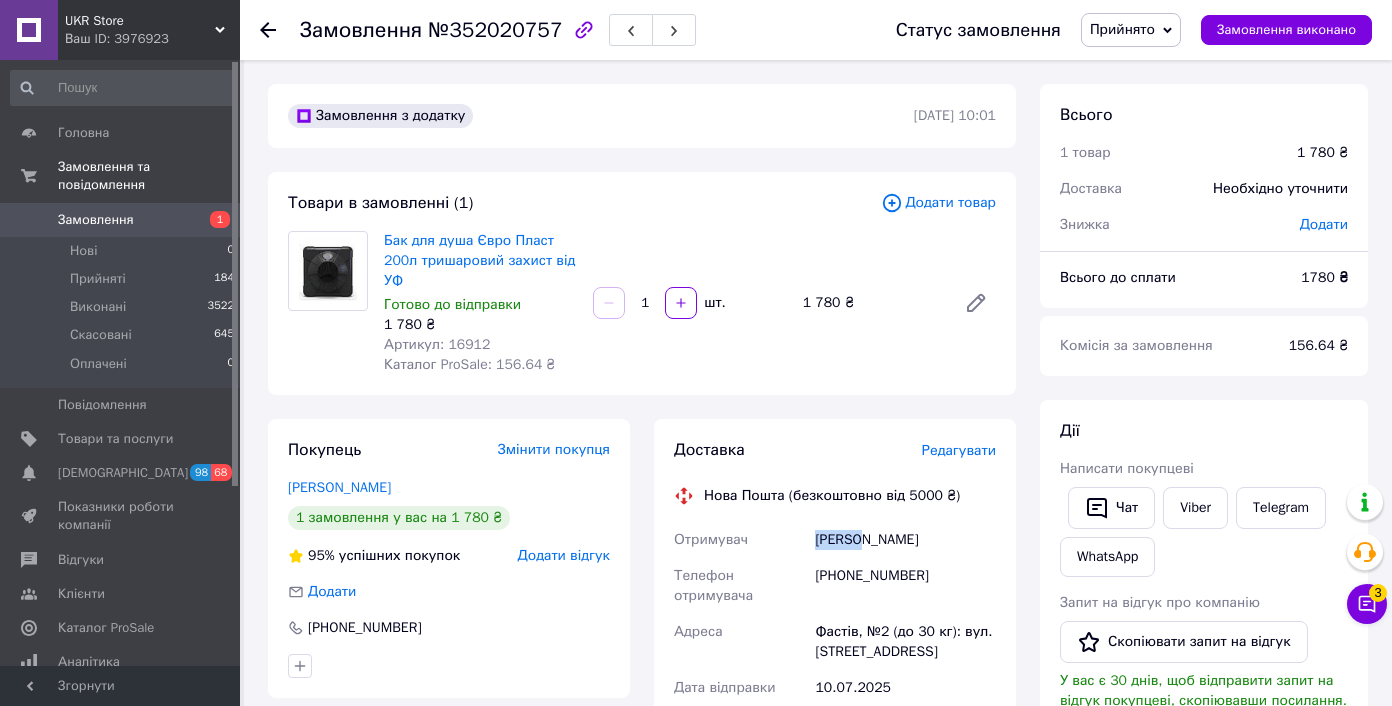 click on "Фурсов Євген" at bounding box center [905, 540] 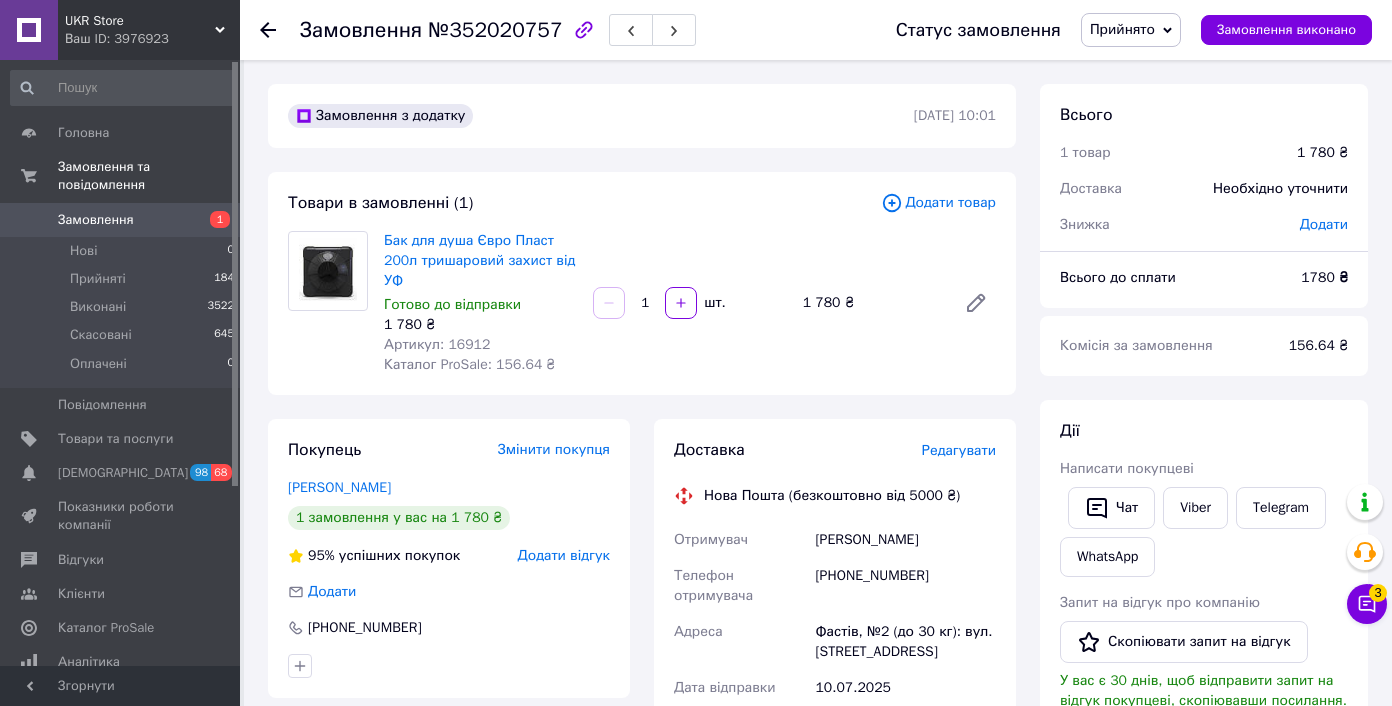 click on "Фастів, №2 (до 30 кг): вул. Героїв Чорнобиля, 6" at bounding box center (905, 642) 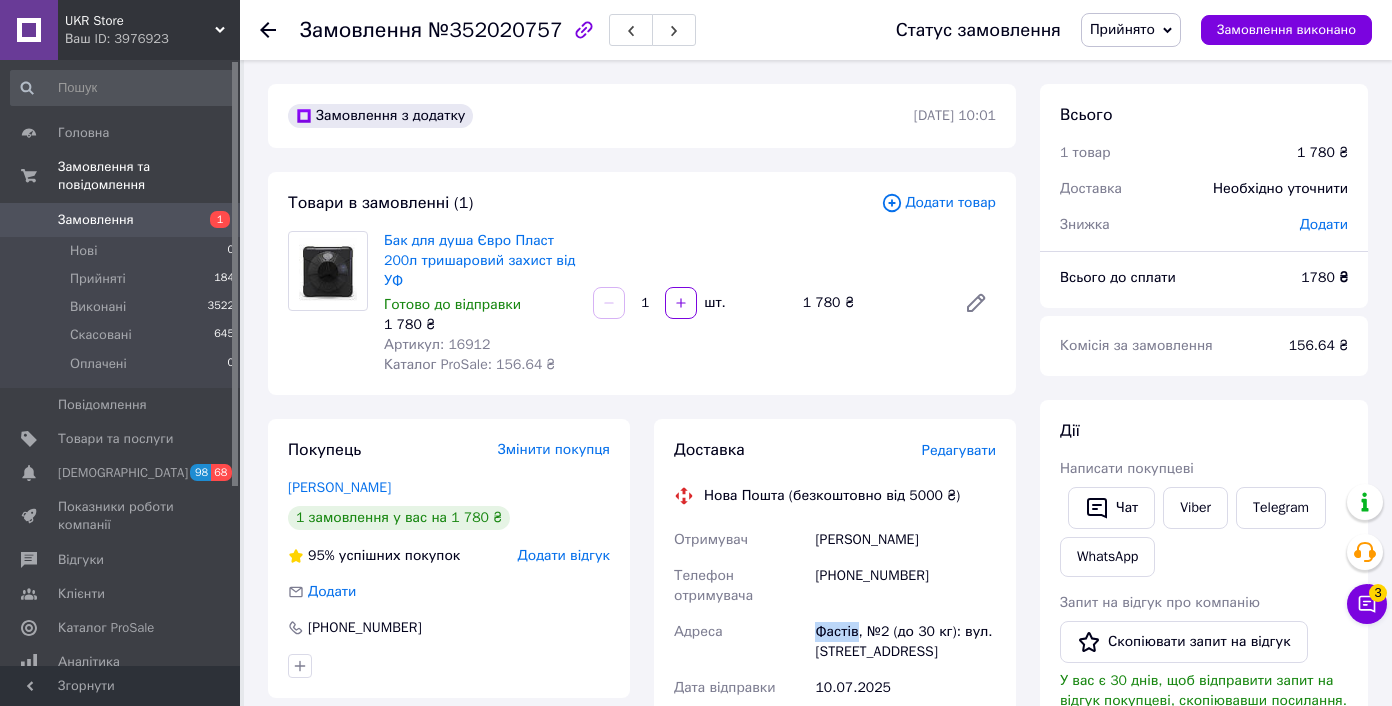 click on "Фастів, №2 (до 30 кг): вул. Героїв Чорнобиля, 6" at bounding box center [905, 642] 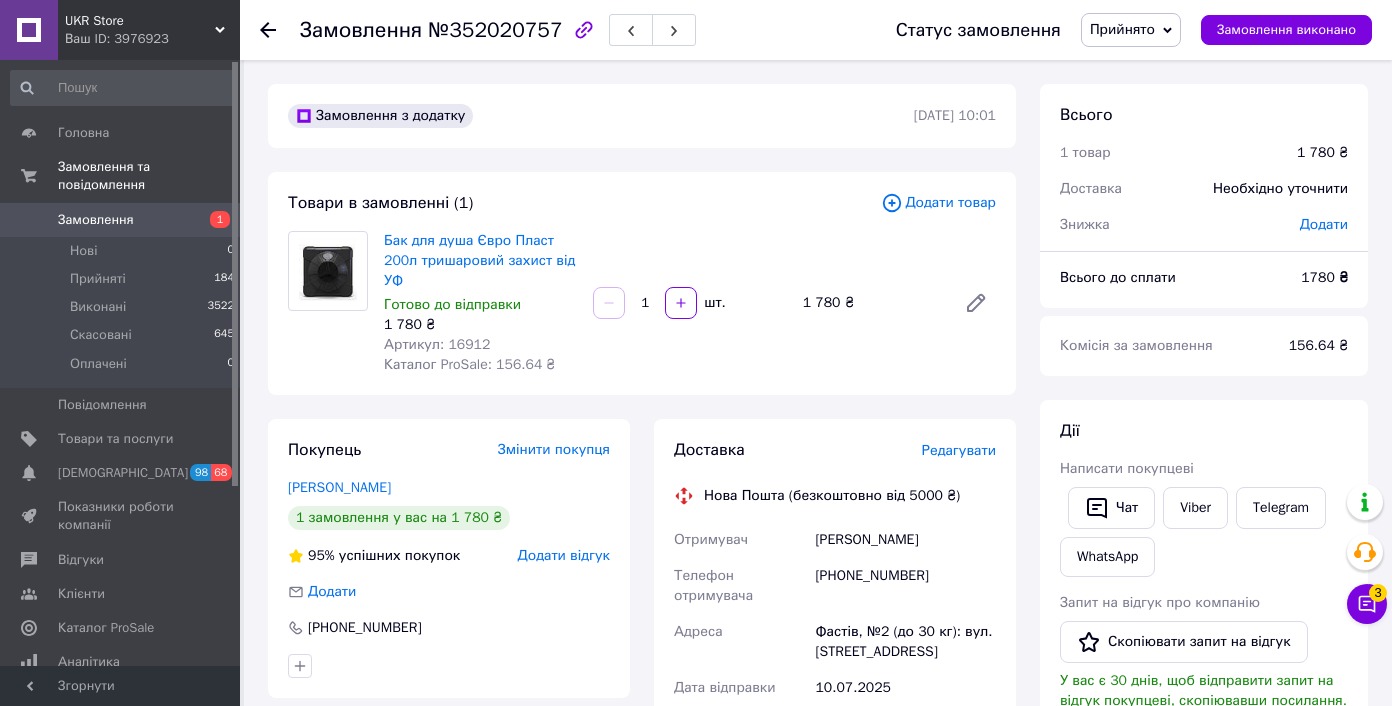 click on "Фурсов Євген" at bounding box center [905, 540] 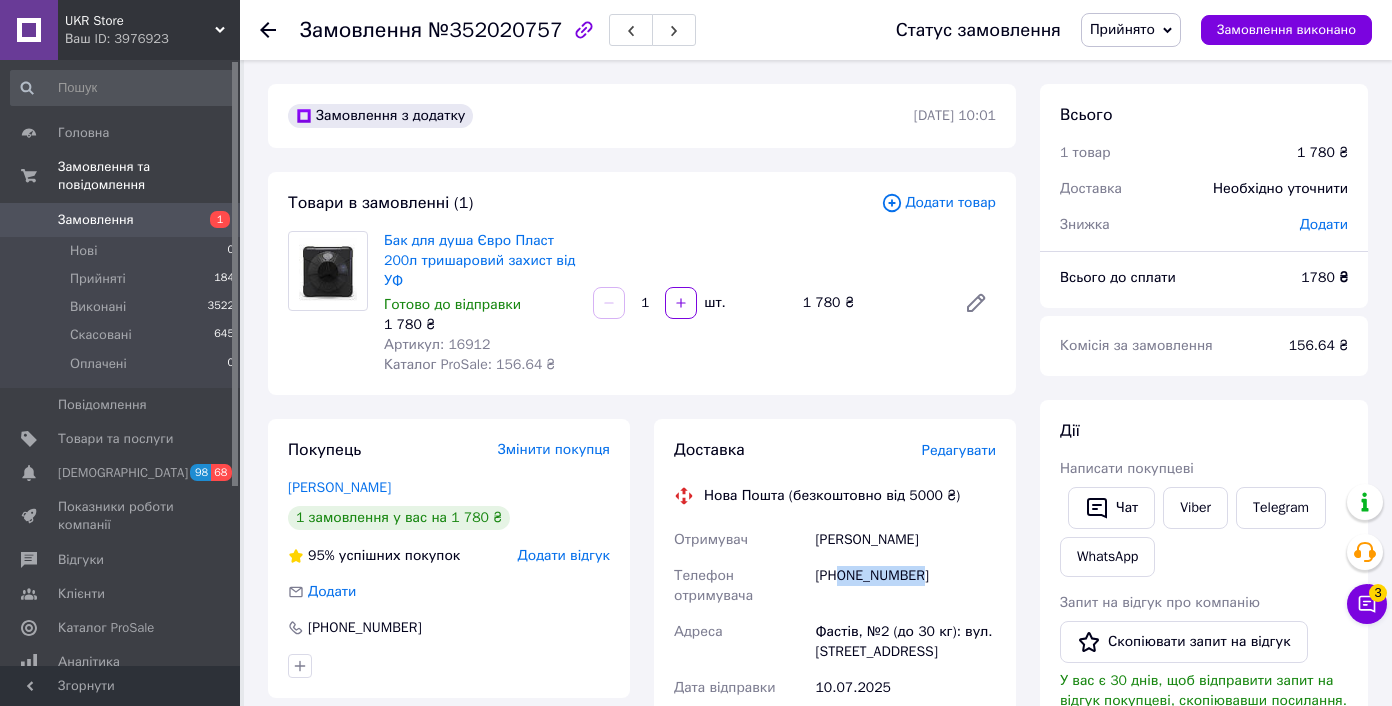 drag, startPoint x: 843, startPoint y: 577, endPoint x: 978, endPoint y: 579, distance: 135.01482 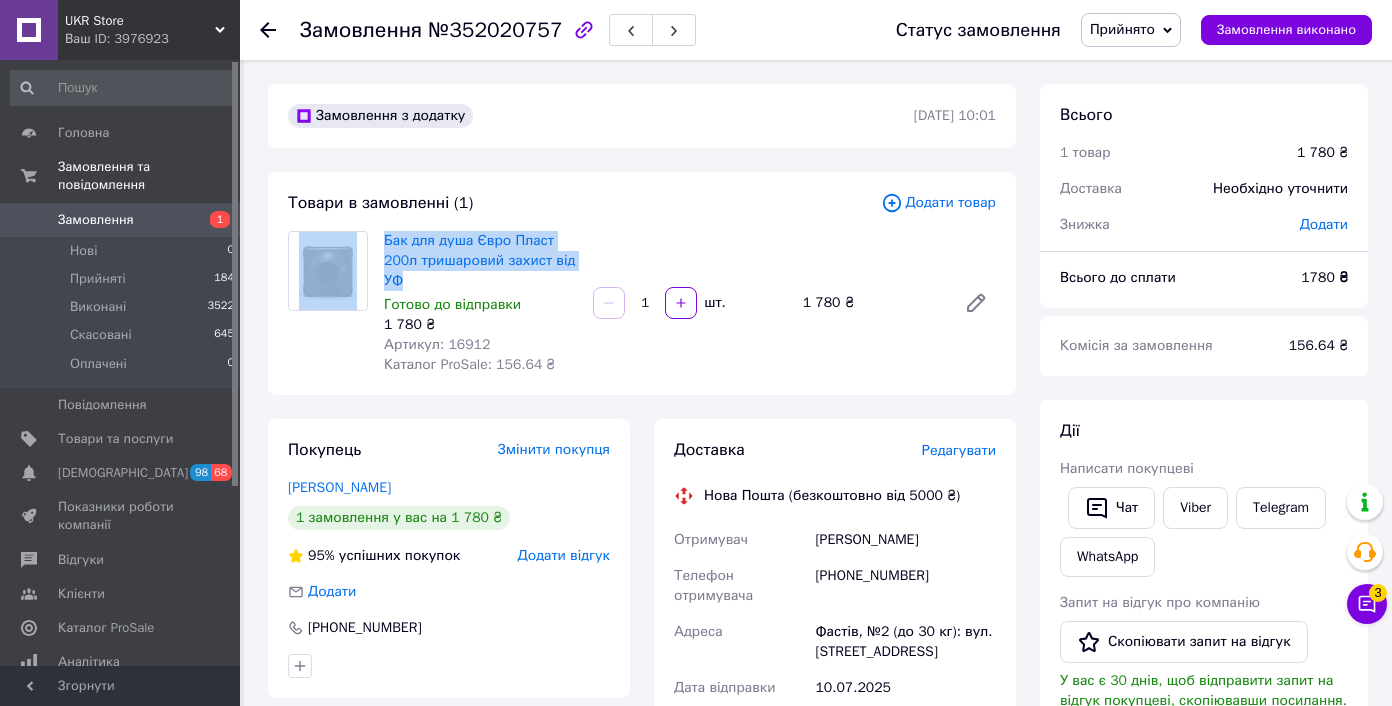 drag, startPoint x: 443, startPoint y: 281, endPoint x: 375, endPoint y: 231, distance: 84.40379 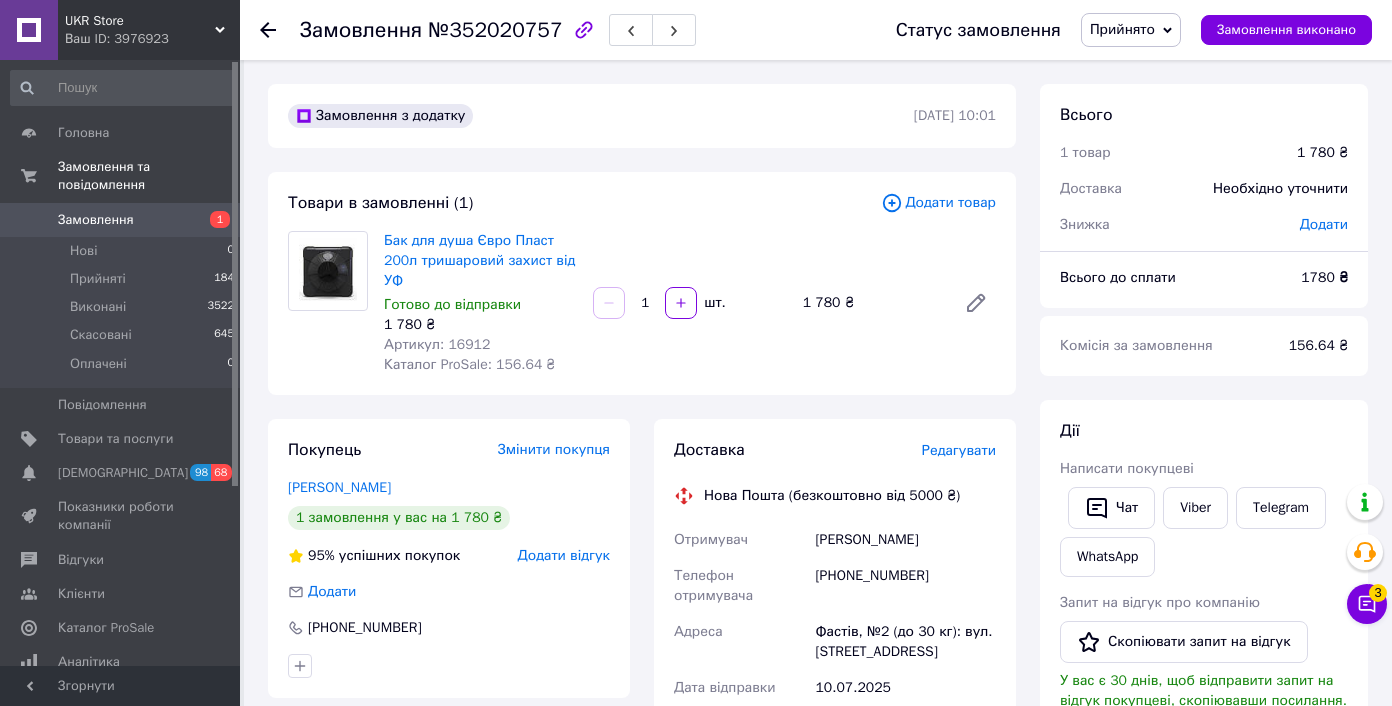 drag, startPoint x: 439, startPoint y: 282, endPoint x: 411, endPoint y: 274, distance: 29.12044 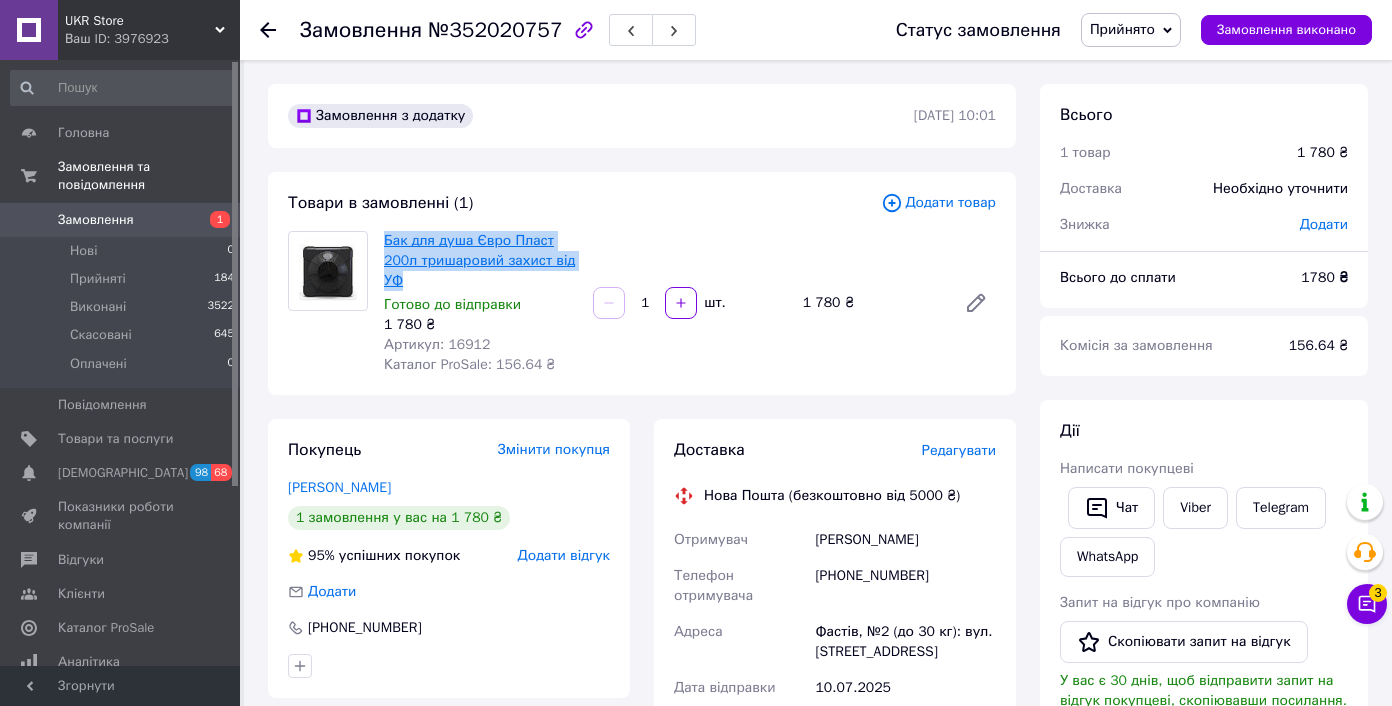 drag, startPoint x: 411, startPoint y: 274, endPoint x: 384, endPoint y: 241, distance: 42.638012 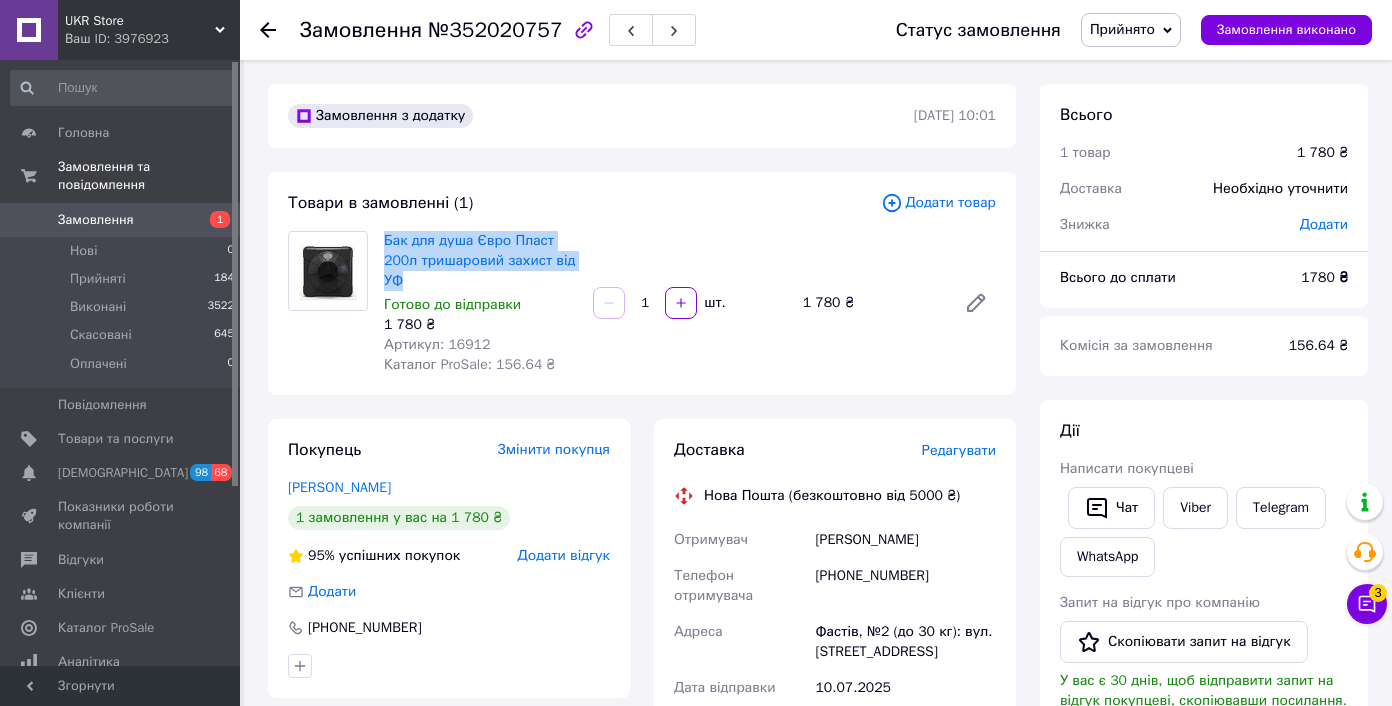copy on "Бак для душа Євро Пласт 200л тришаровий захист від УФ" 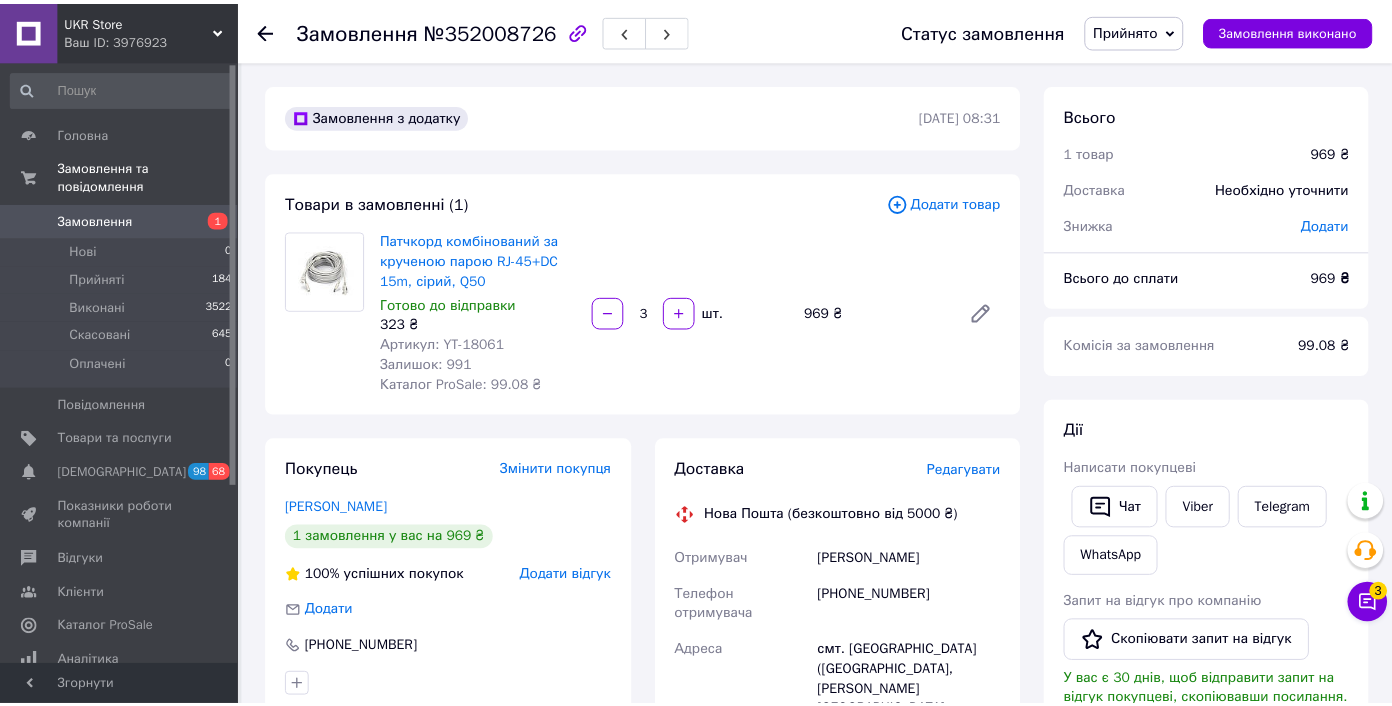 scroll, scrollTop: 0, scrollLeft: 0, axis: both 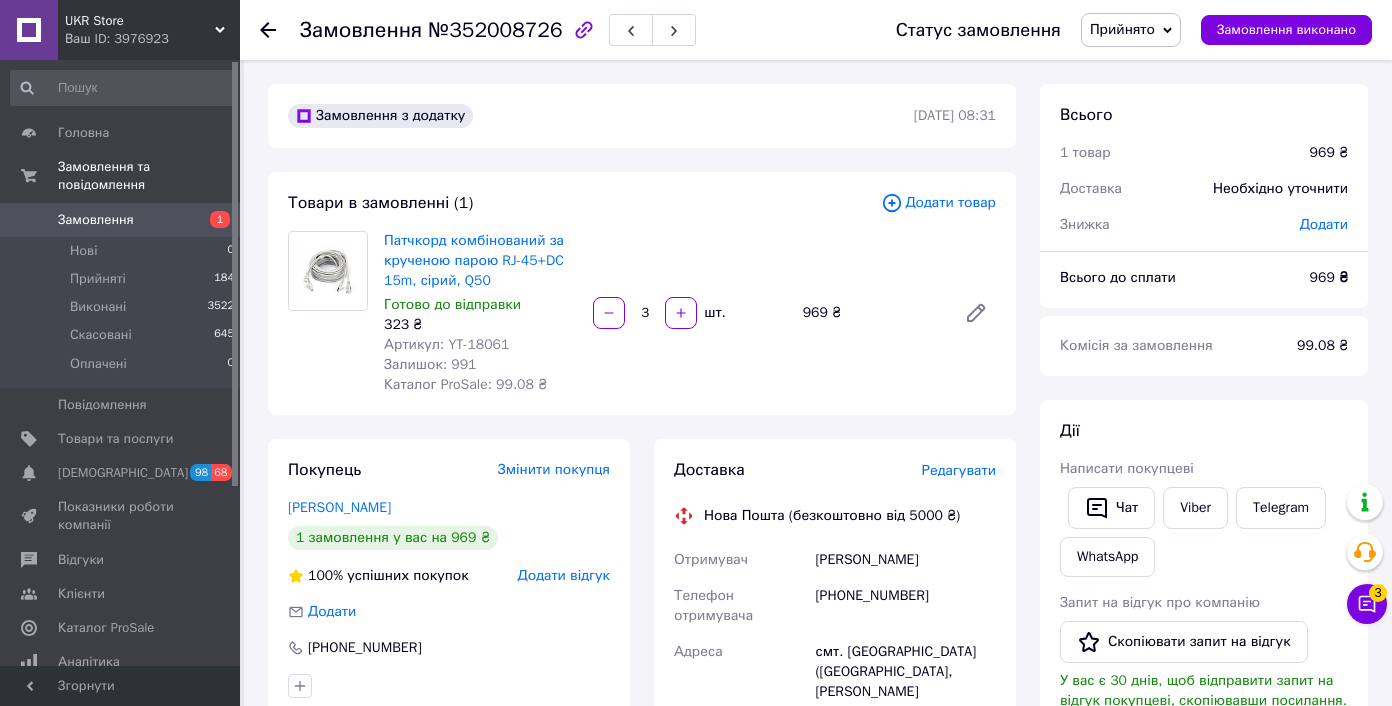 click on "Артикул: YT-18061" at bounding box center (446, 344) 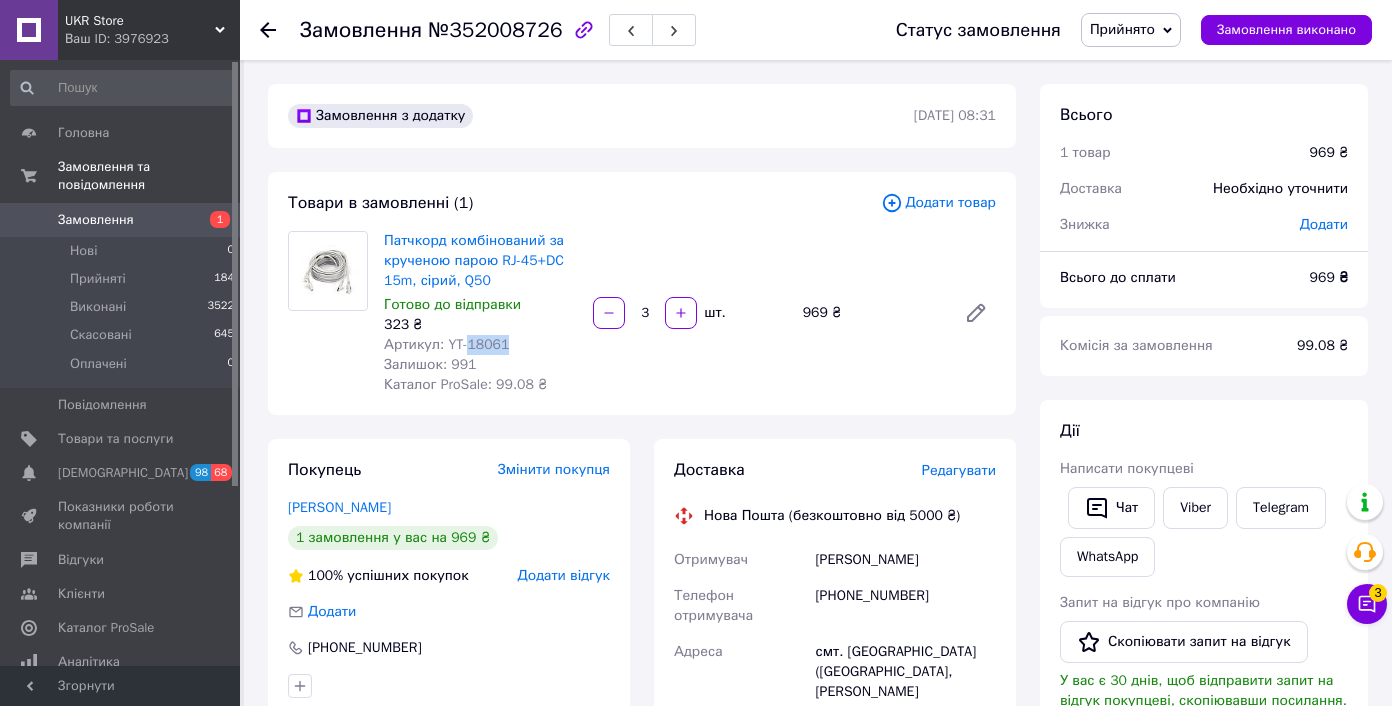 click on "Артикул: YT-18061" at bounding box center [446, 344] 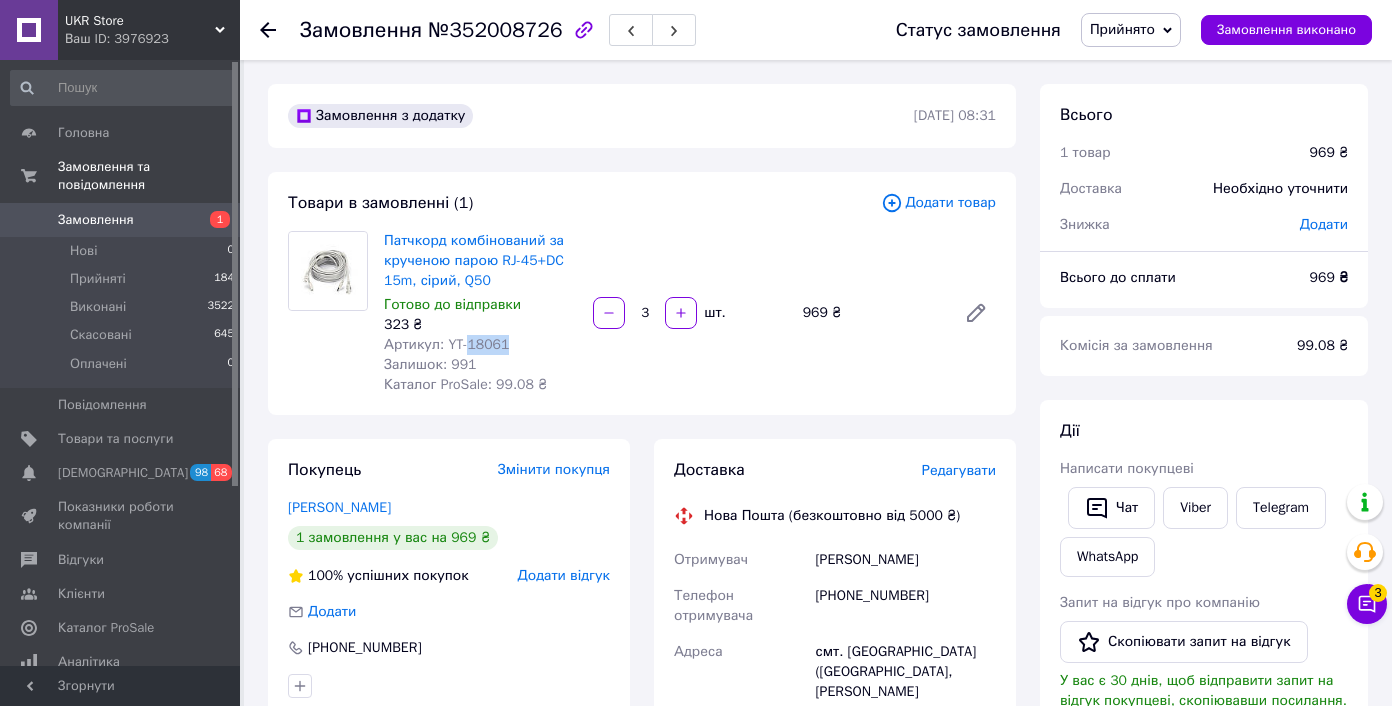 copy on "18061" 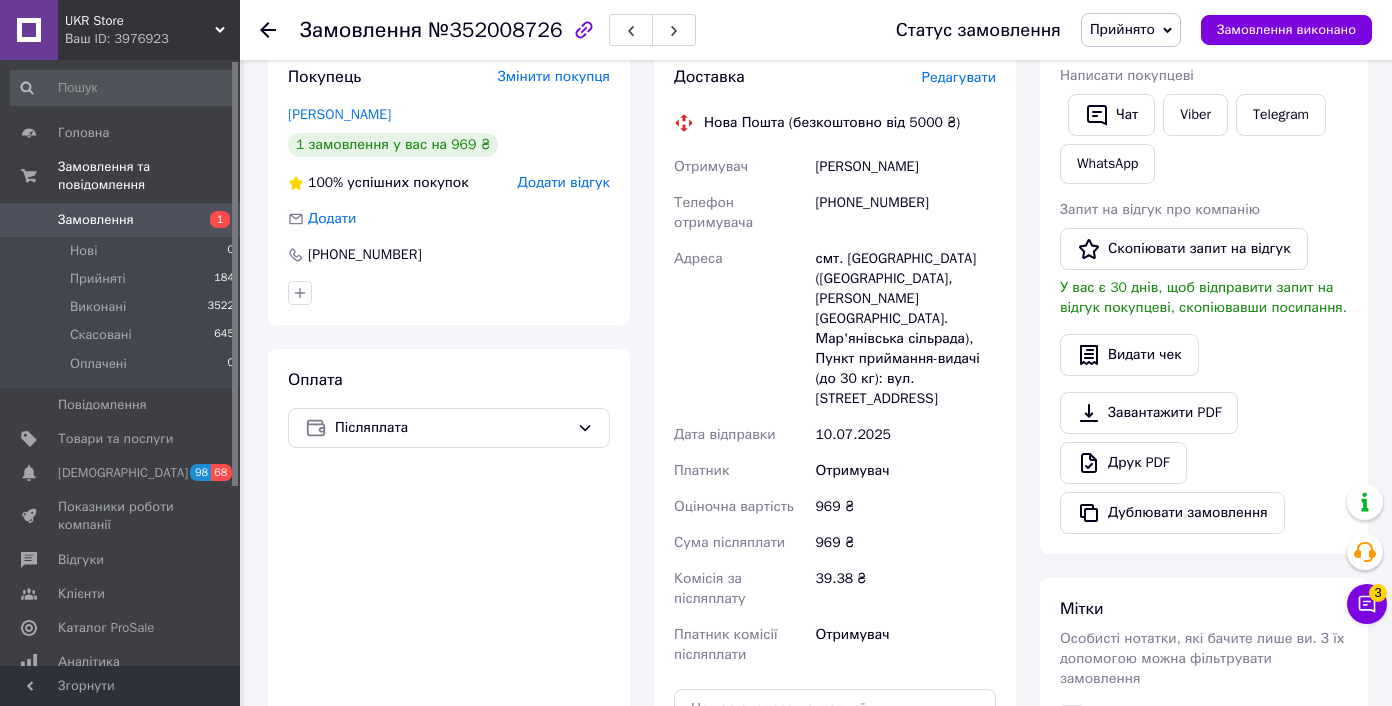 scroll, scrollTop: 397, scrollLeft: 0, axis: vertical 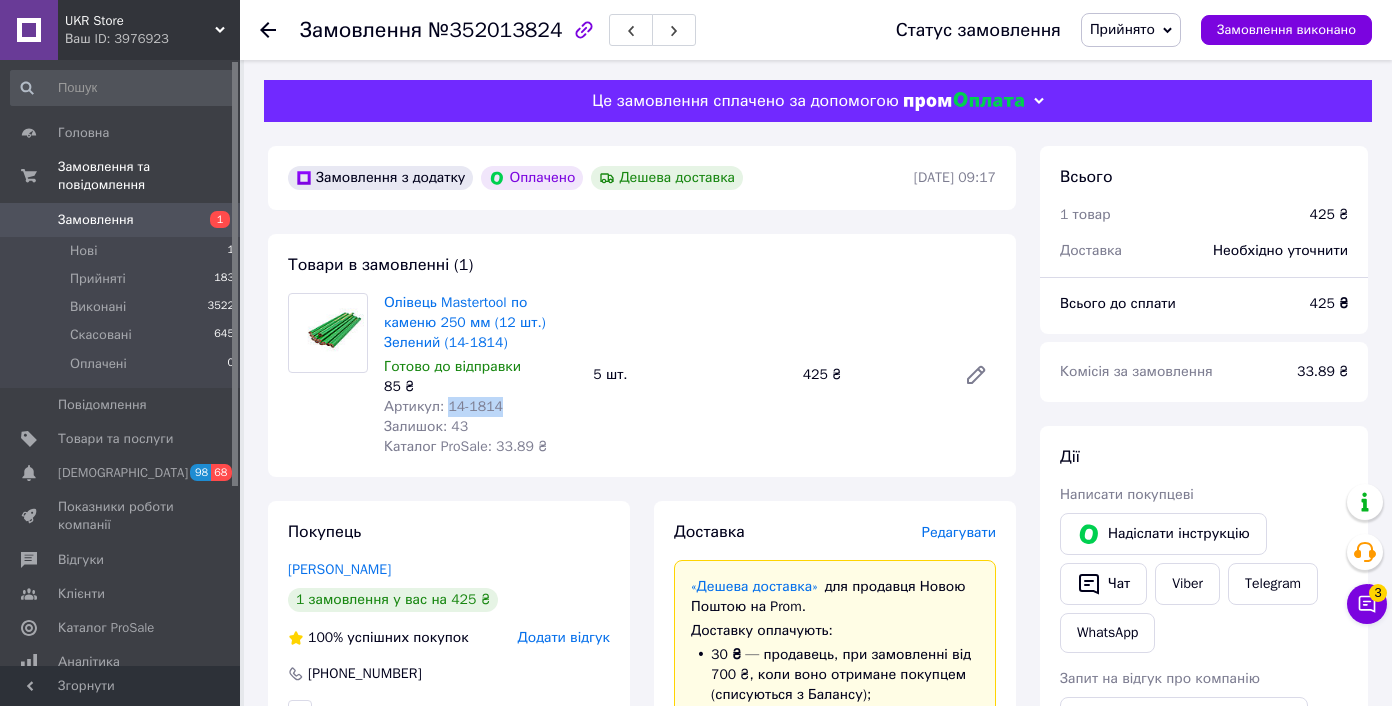 drag, startPoint x: 448, startPoint y: 406, endPoint x: 531, endPoint y: 408, distance: 83.02409 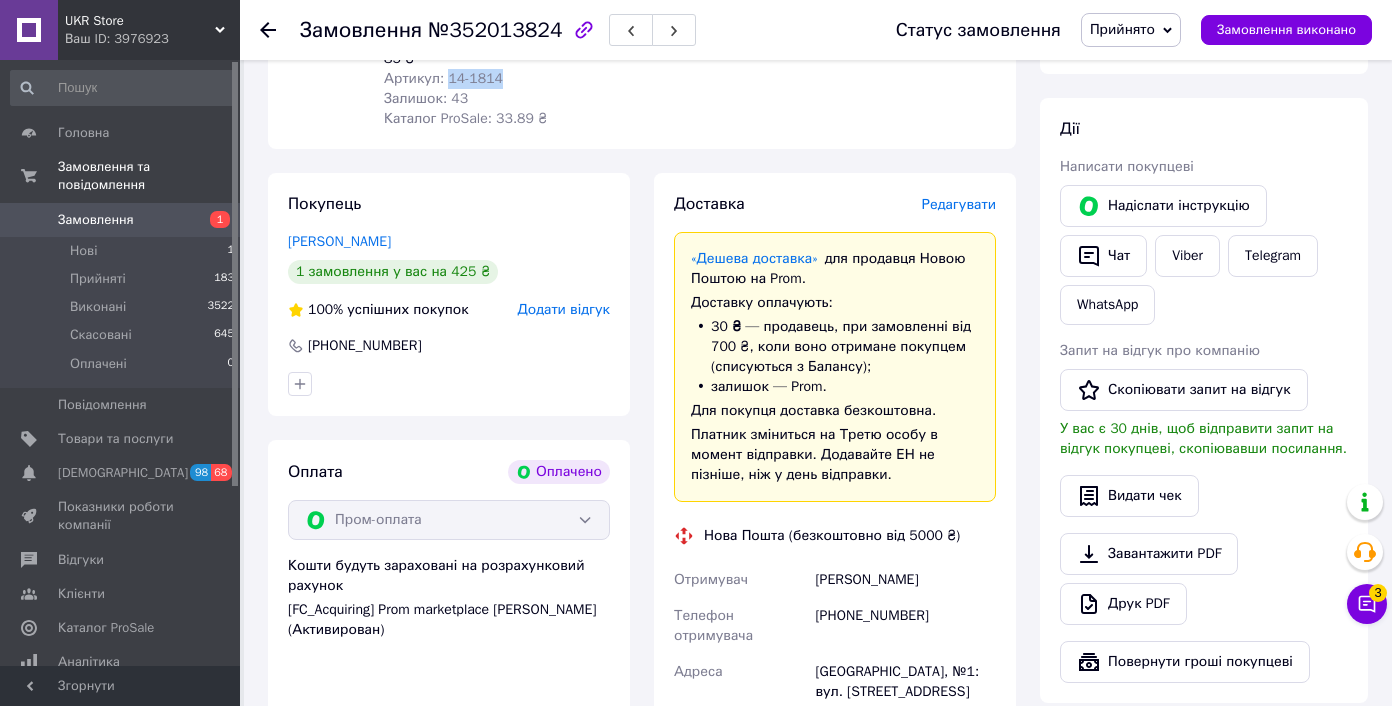 scroll, scrollTop: 594, scrollLeft: 0, axis: vertical 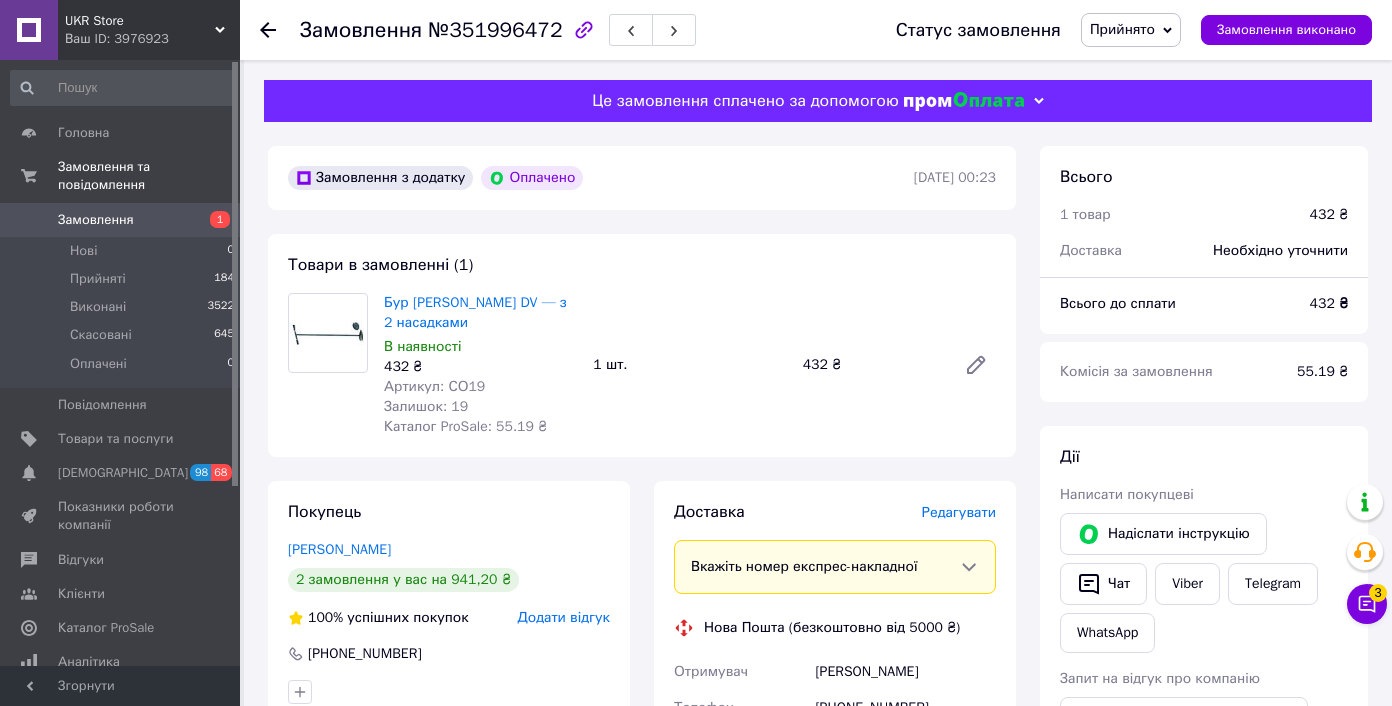 click on "Артикул: СО19" at bounding box center (434, 386) 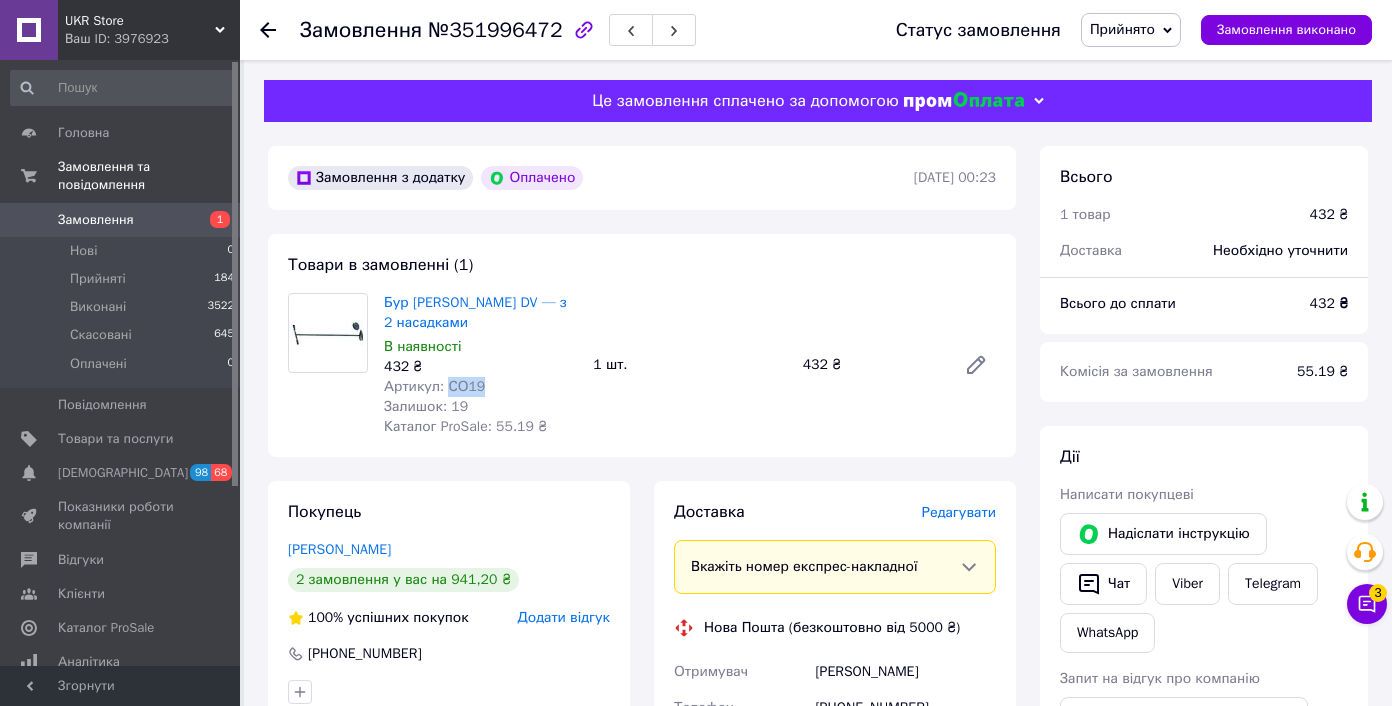 scroll, scrollTop: 637, scrollLeft: 0, axis: vertical 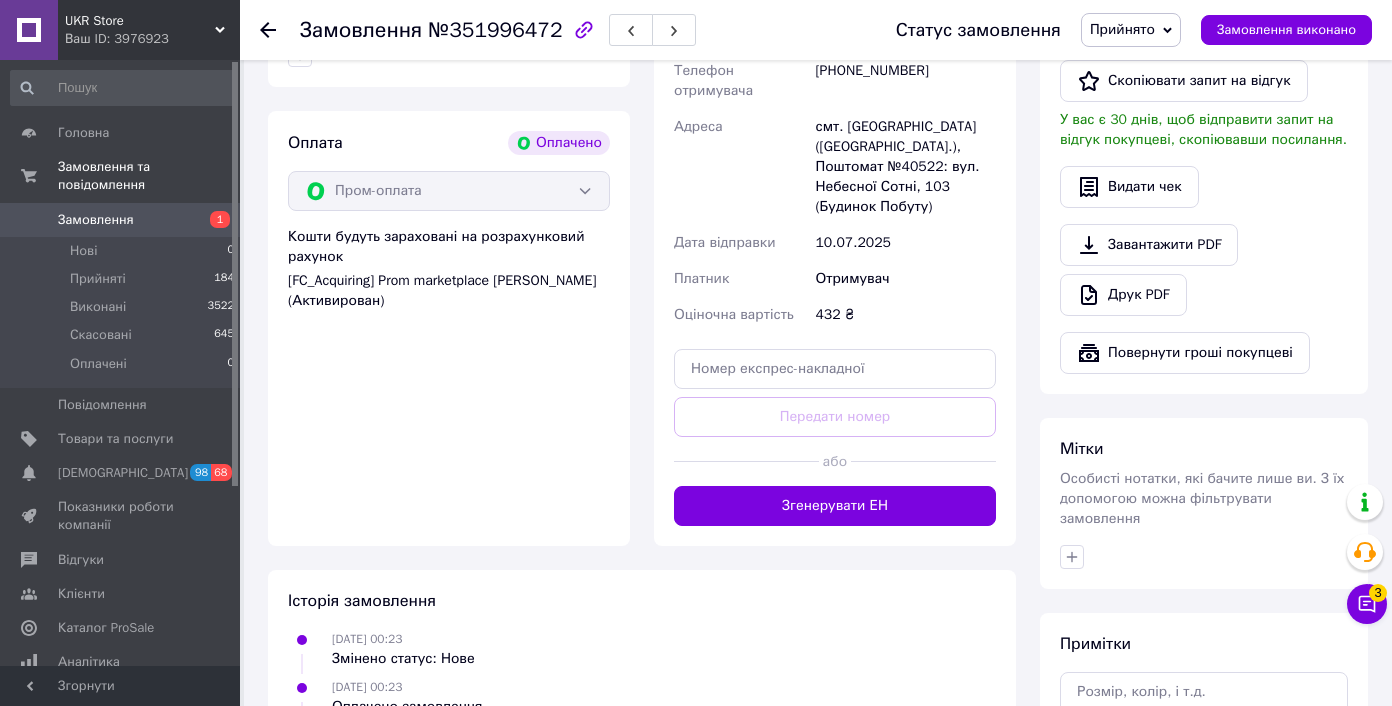 click on "Згенерувати ЕН" at bounding box center (835, 506) 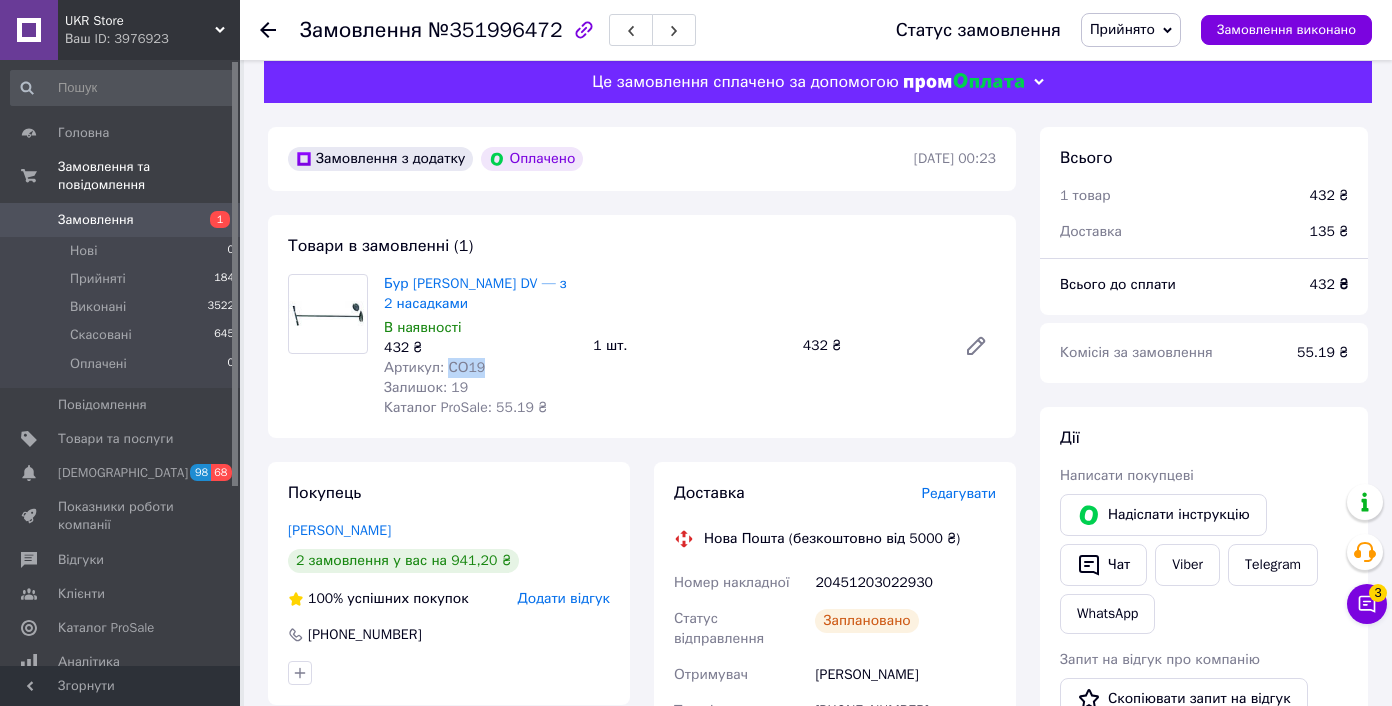 scroll, scrollTop: 161, scrollLeft: 0, axis: vertical 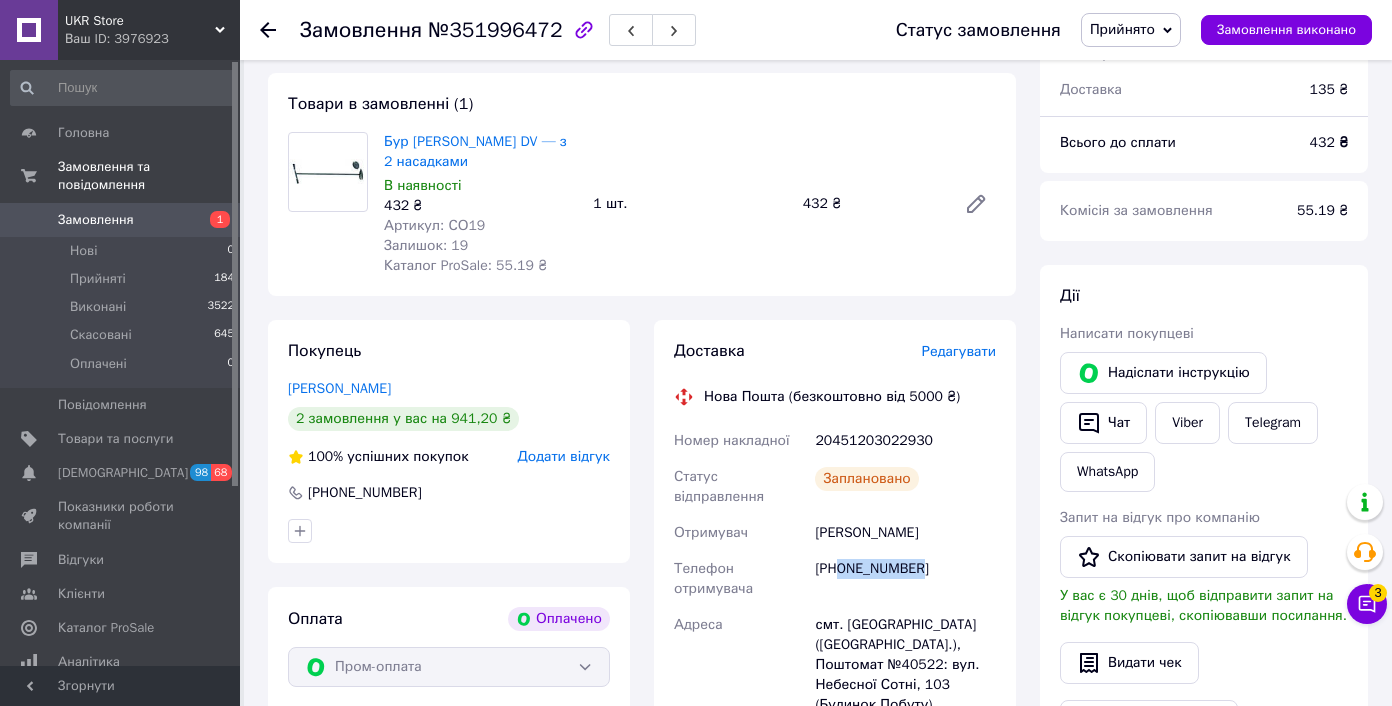 drag, startPoint x: 843, startPoint y: 567, endPoint x: 962, endPoint y: 574, distance: 119.2057 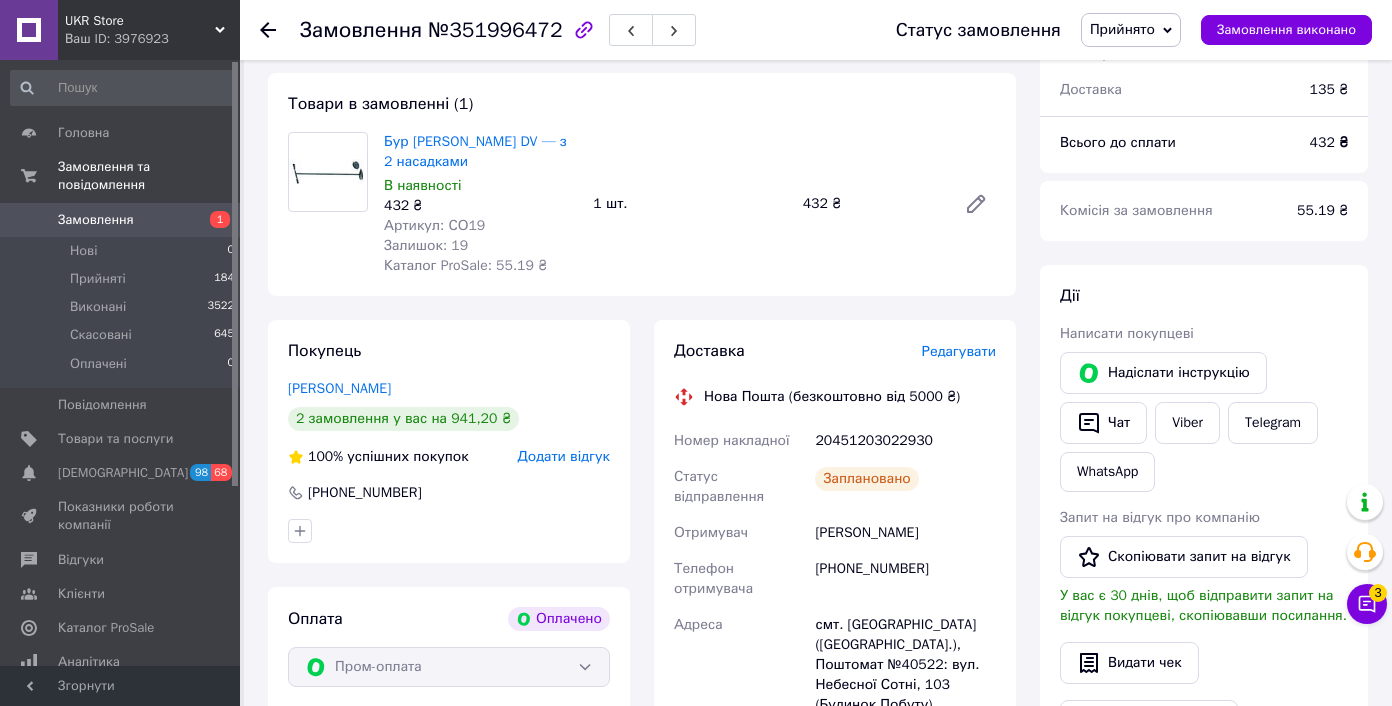 click on "Лемешек Володимир" at bounding box center (905, 533) 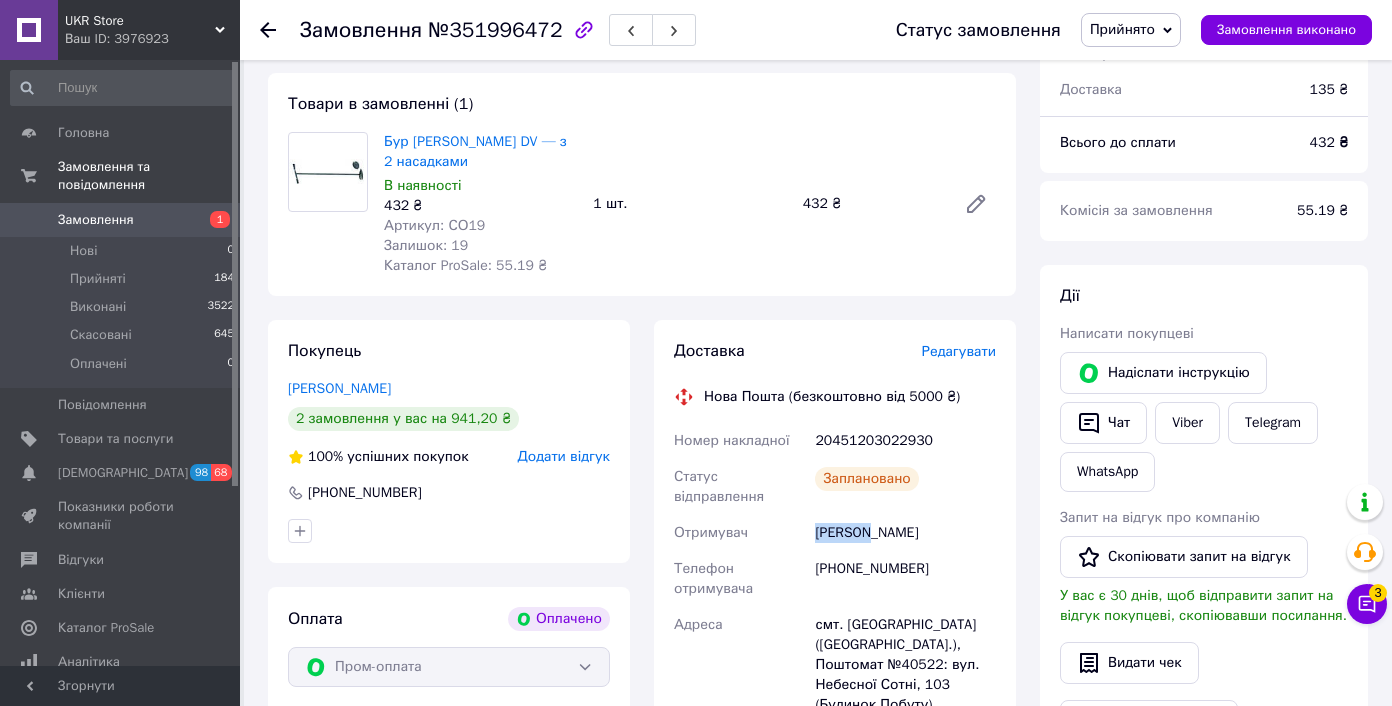 click on "Лемешек Володимир" at bounding box center [905, 533] 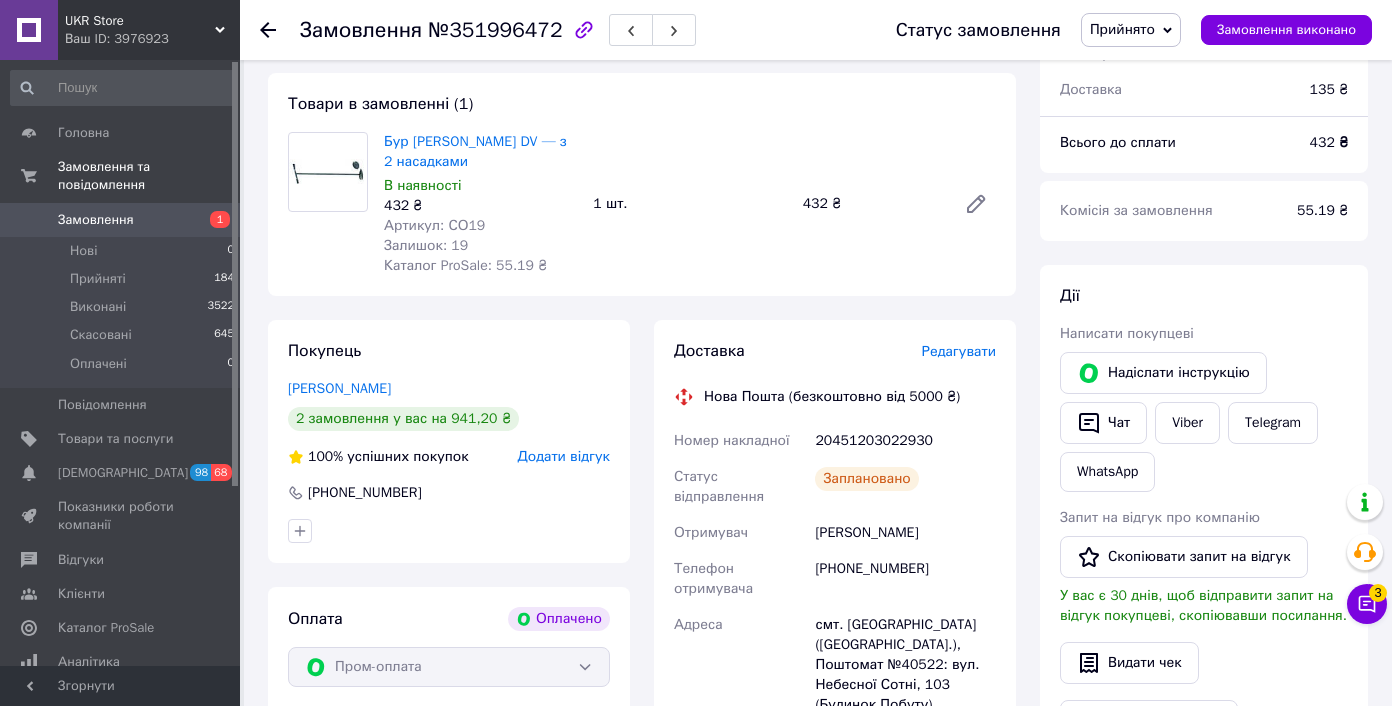 click on "смт. Романів (Житомирська обл.), Поштомат №40522: вул. Небесної Сотні, 103 (Будинок Побуту)" at bounding box center (905, 665) 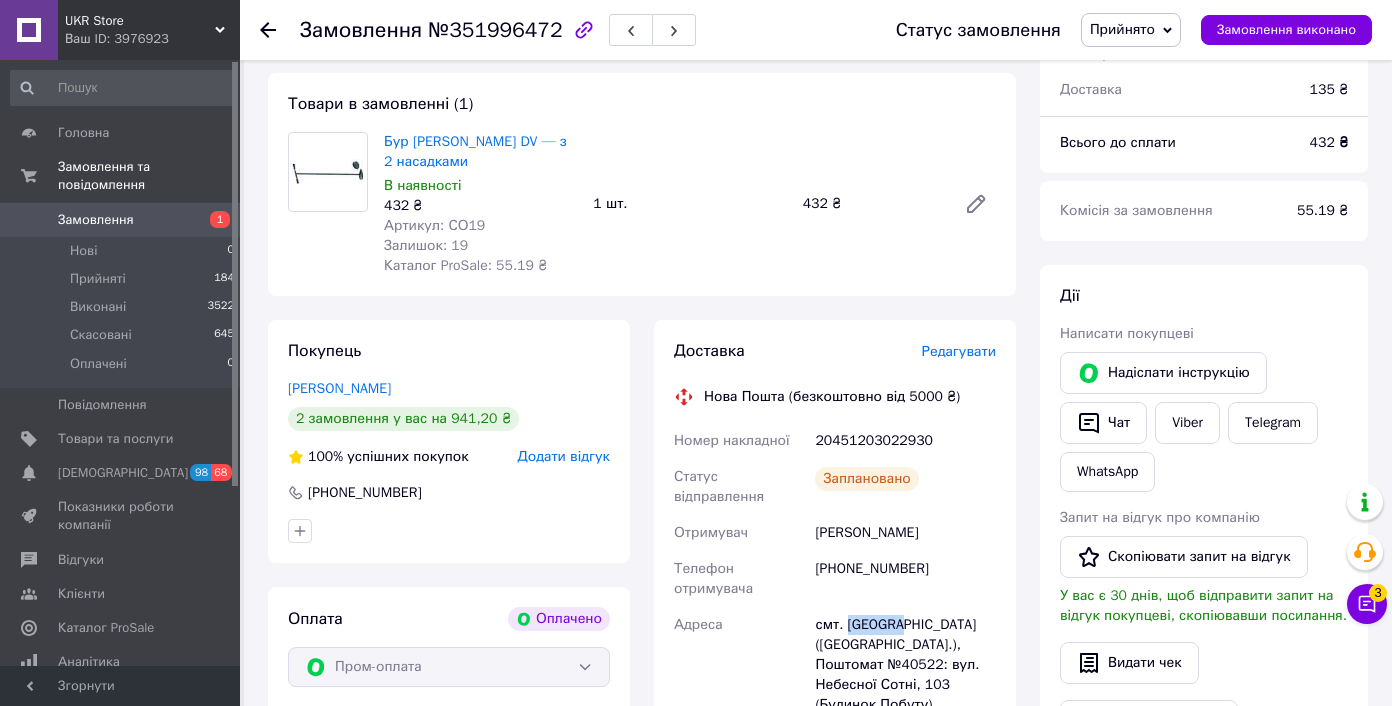 click on "смт. Романів (Житомирська обл.), Поштомат №40522: вул. Небесної Сотні, 103 (Будинок Побуту)" at bounding box center (905, 665) 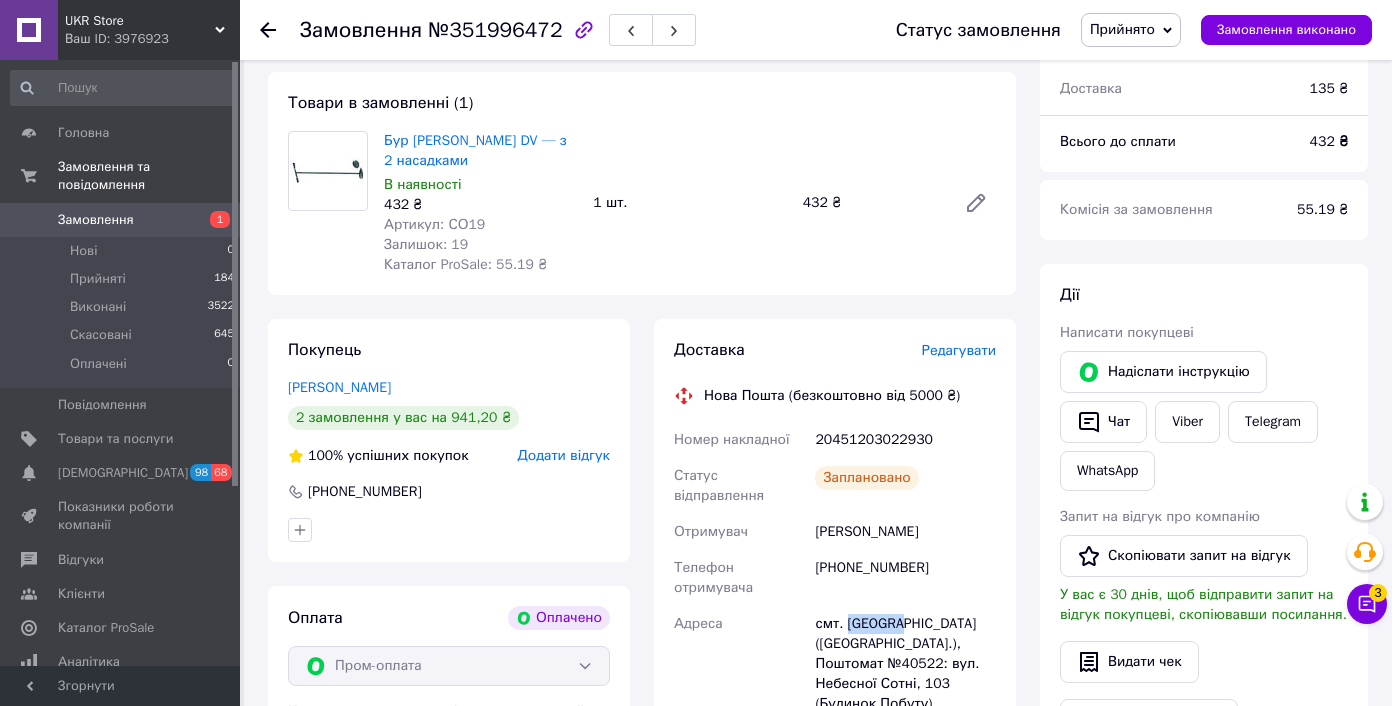 scroll, scrollTop: 367, scrollLeft: 0, axis: vertical 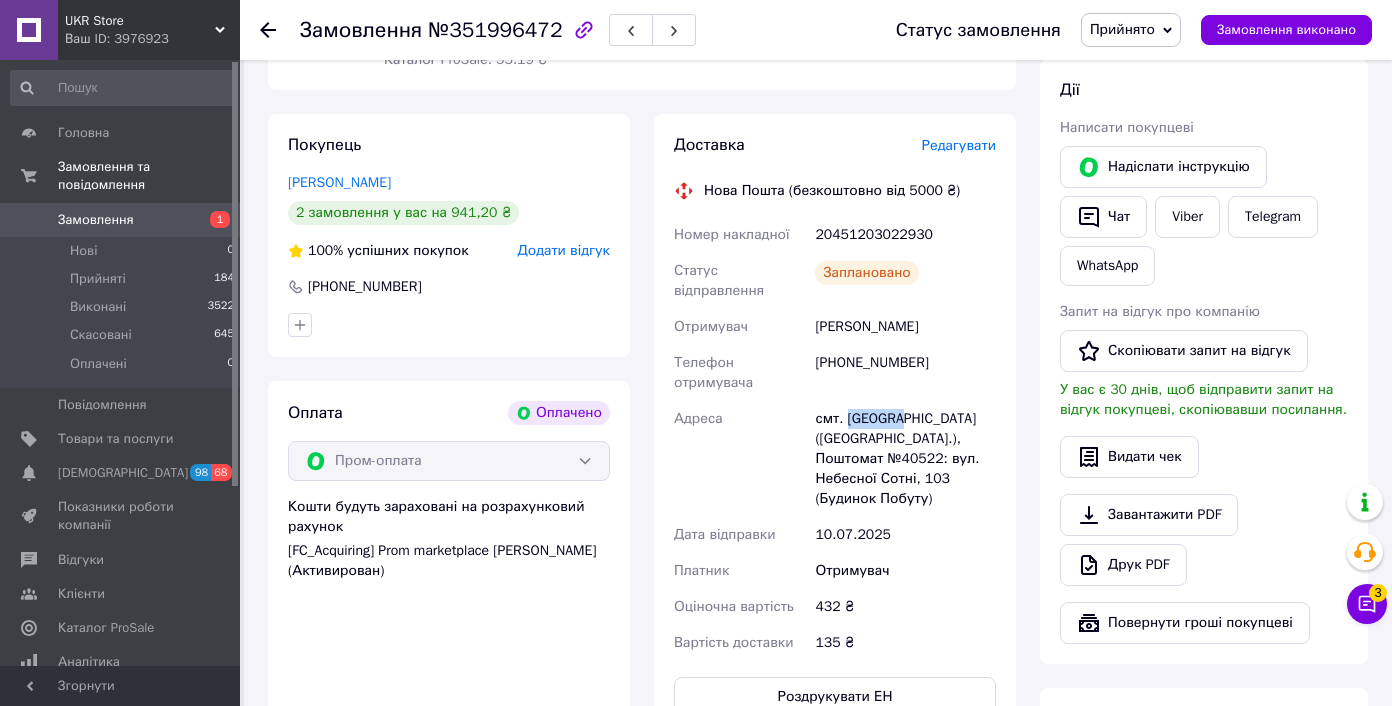 copy on "Романів" 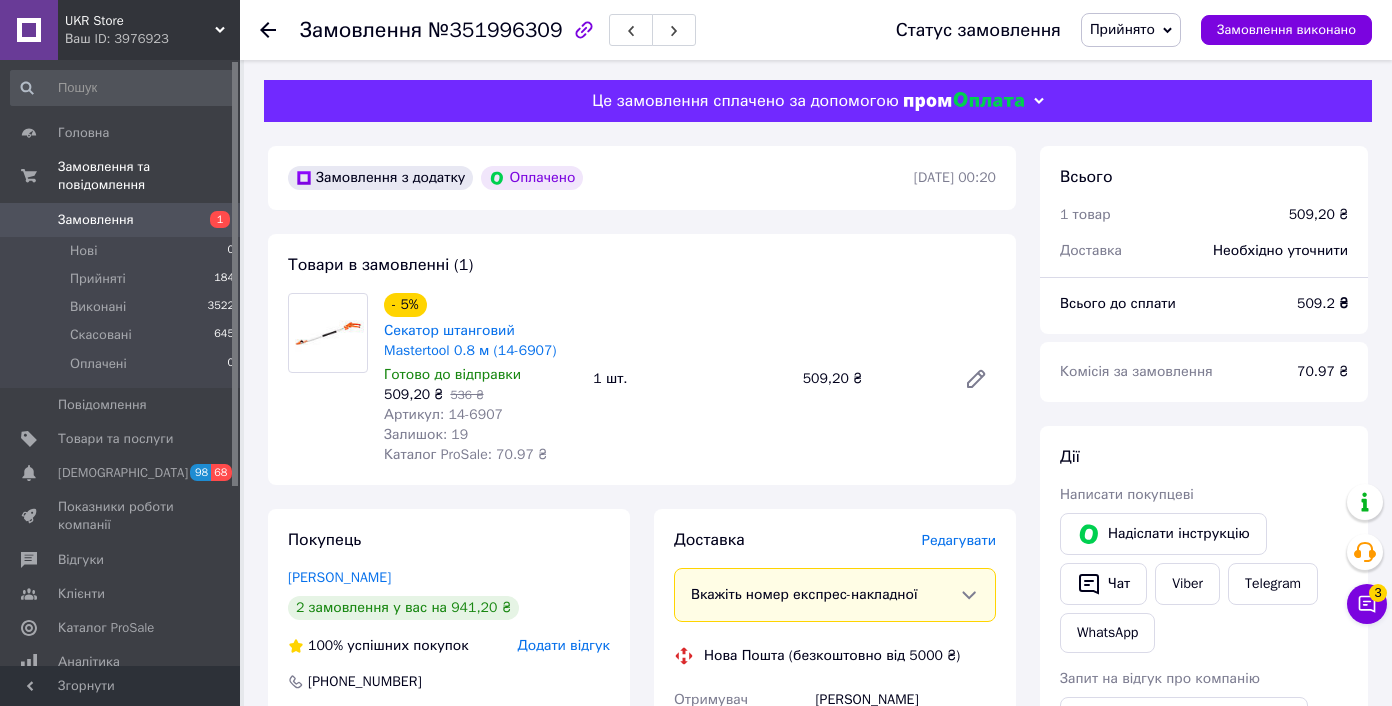 scroll, scrollTop: 0, scrollLeft: 0, axis: both 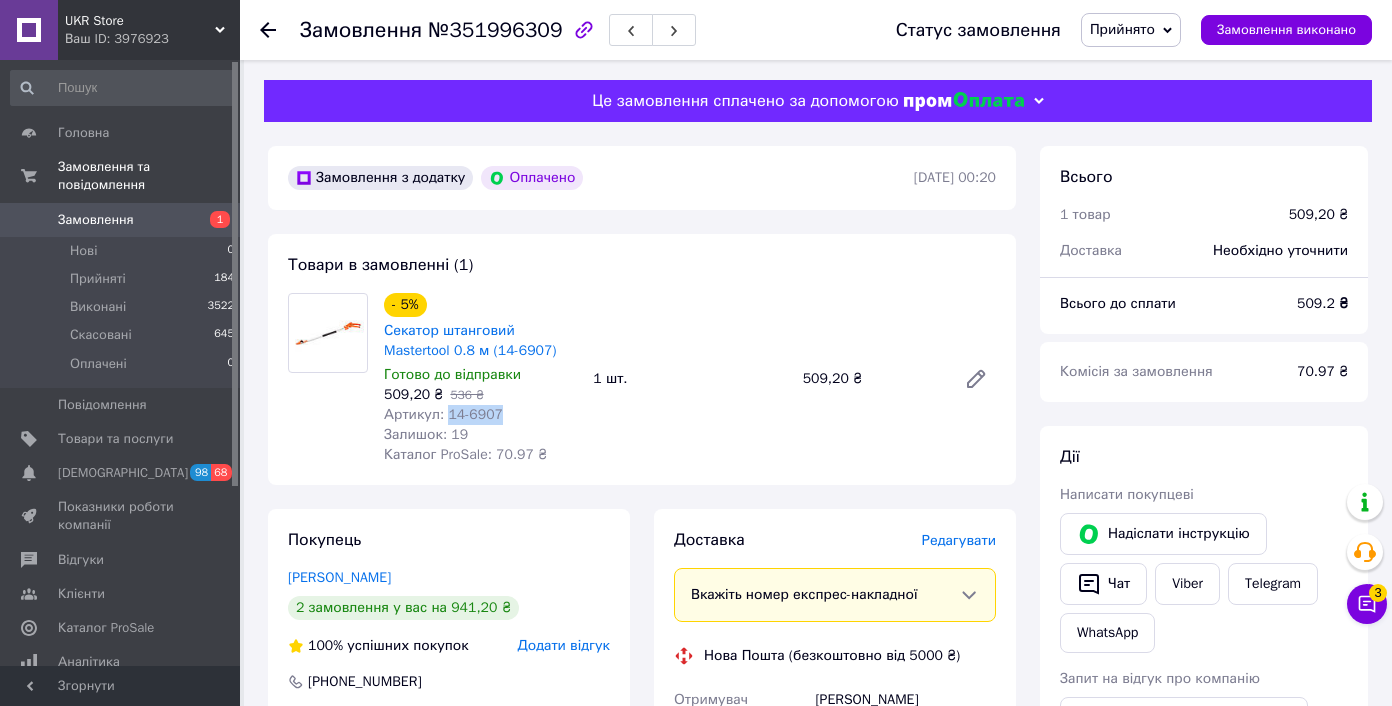 drag, startPoint x: 486, startPoint y: 417, endPoint x: 527, endPoint y: 416, distance: 41.01219 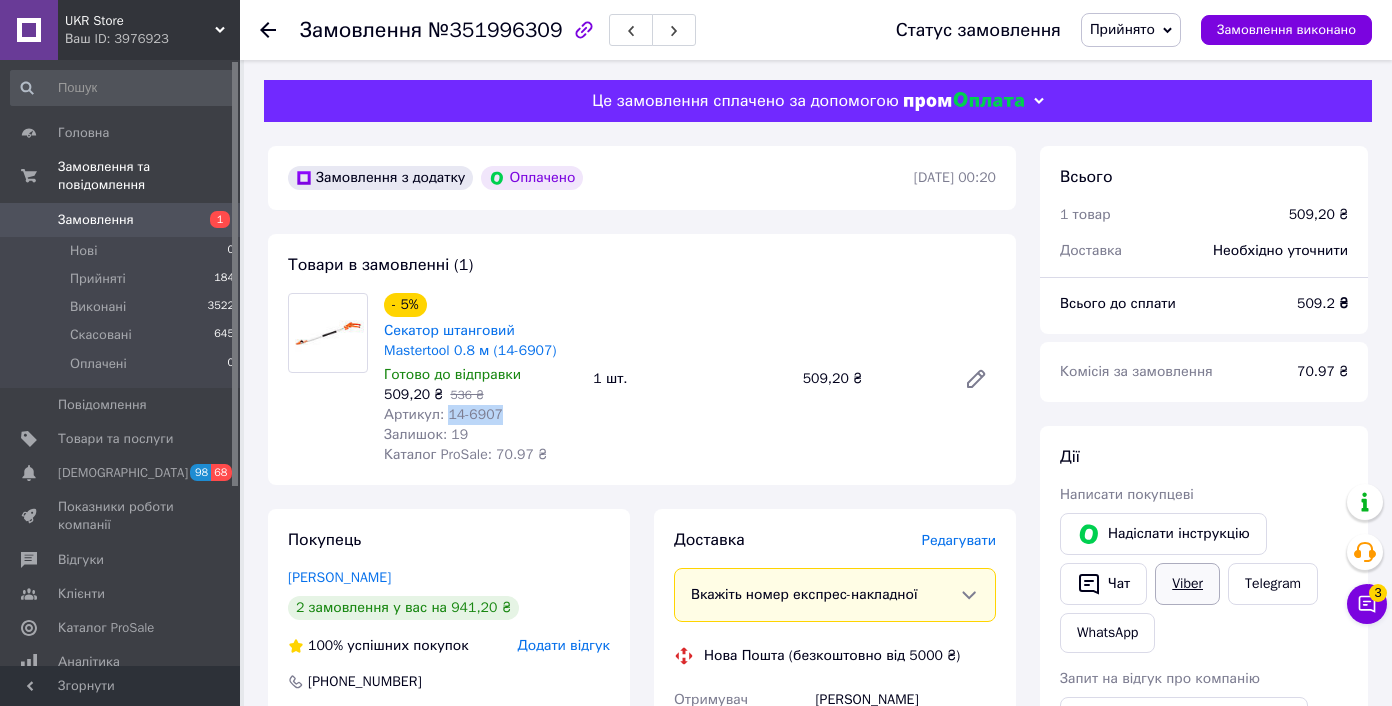 copy on "14-6907" 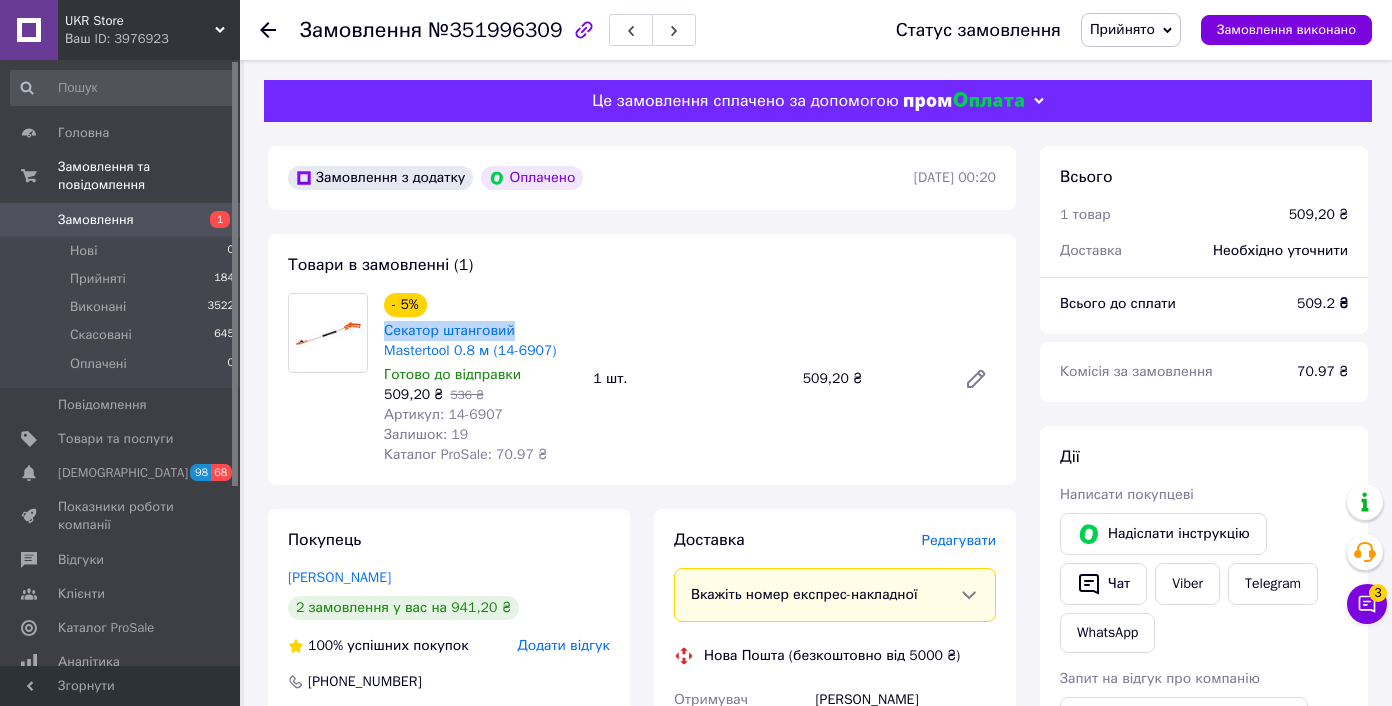 drag, startPoint x: 379, startPoint y: 325, endPoint x: 560, endPoint y: 327, distance: 181.01105 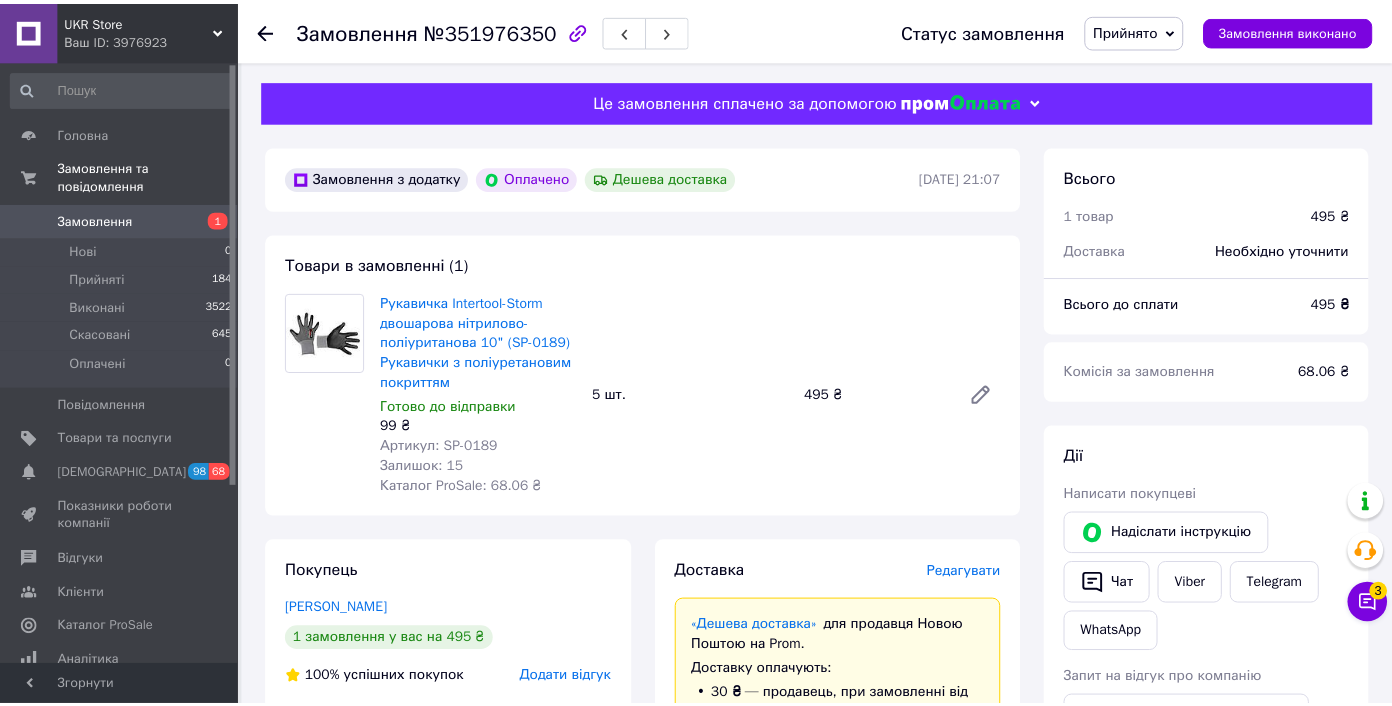 scroll, scrollTop: 0, scrollLeft: 0, axis: both 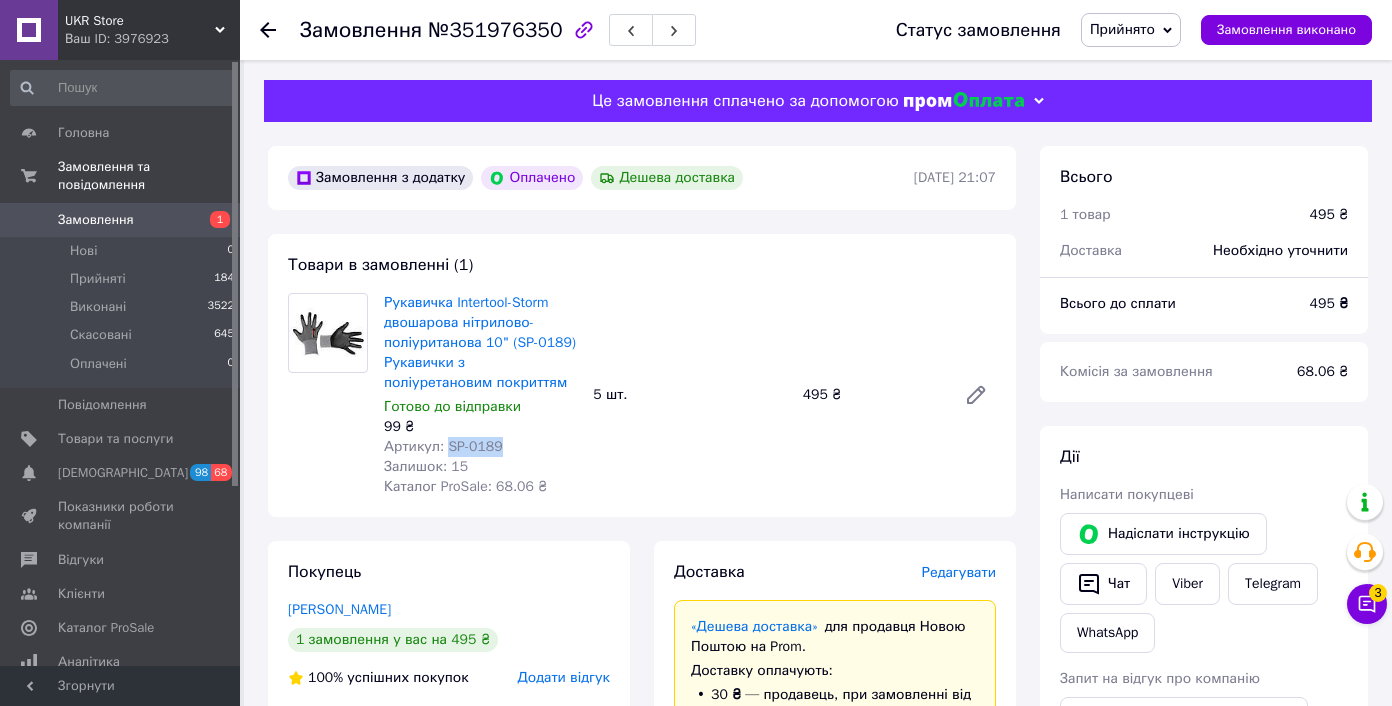 drag, startPoint x: 448, startPoint y: 448, endPoint x: 539, endPoint y: 449, distance: 91.00549 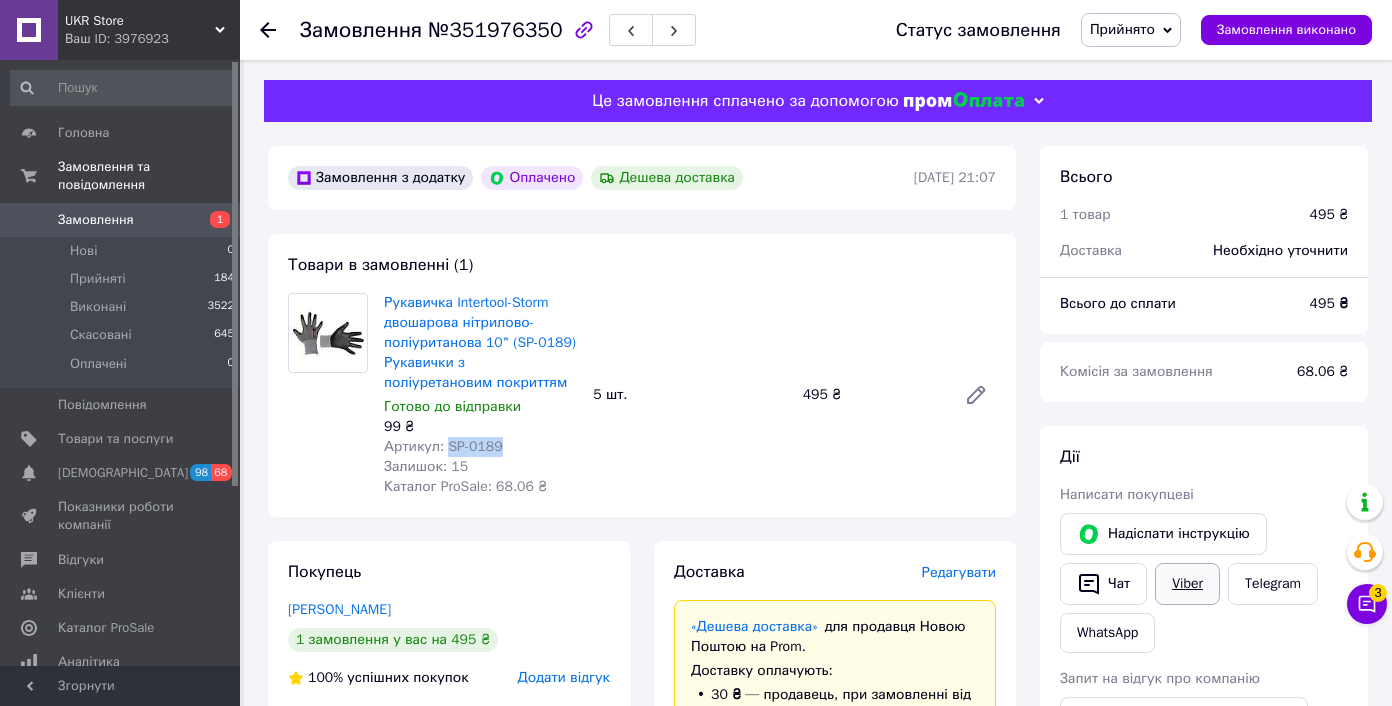 copy on "SP-0189" 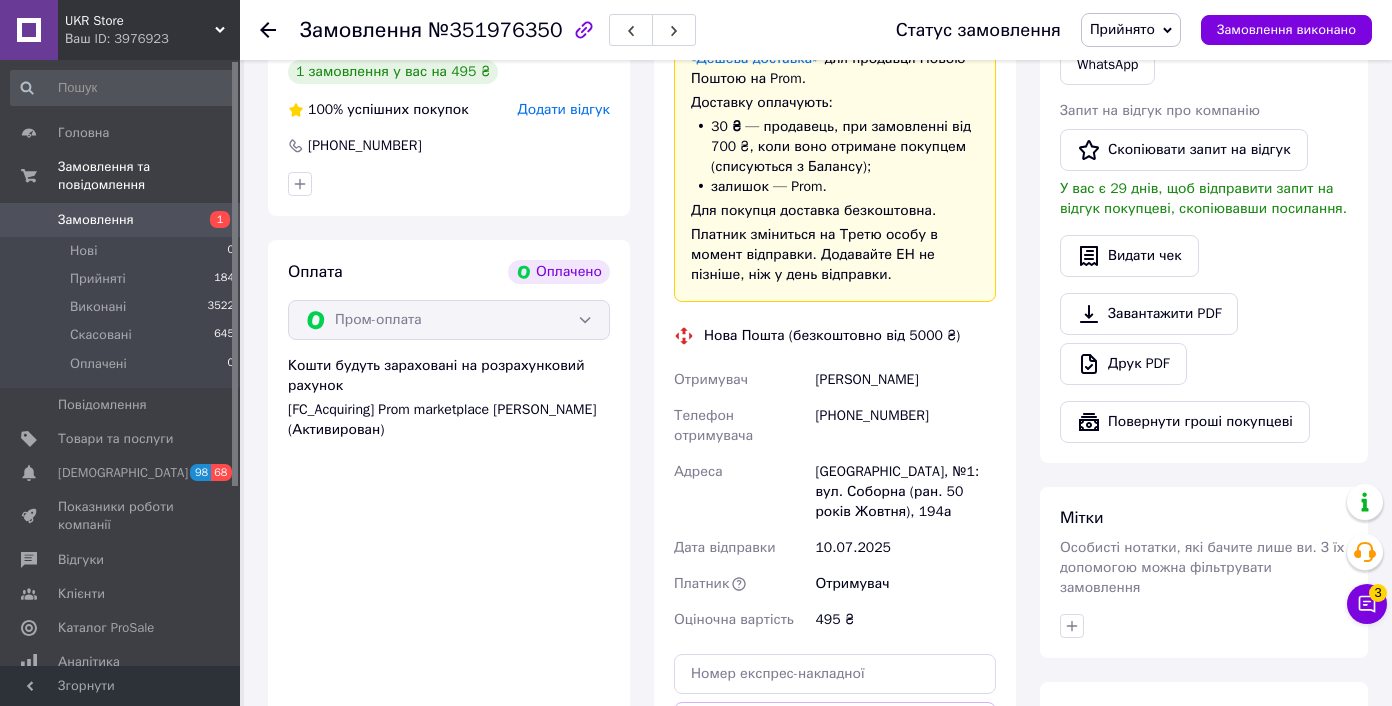 scroll, scrollTop: 531, scrollLeft: 0, axis: vertical 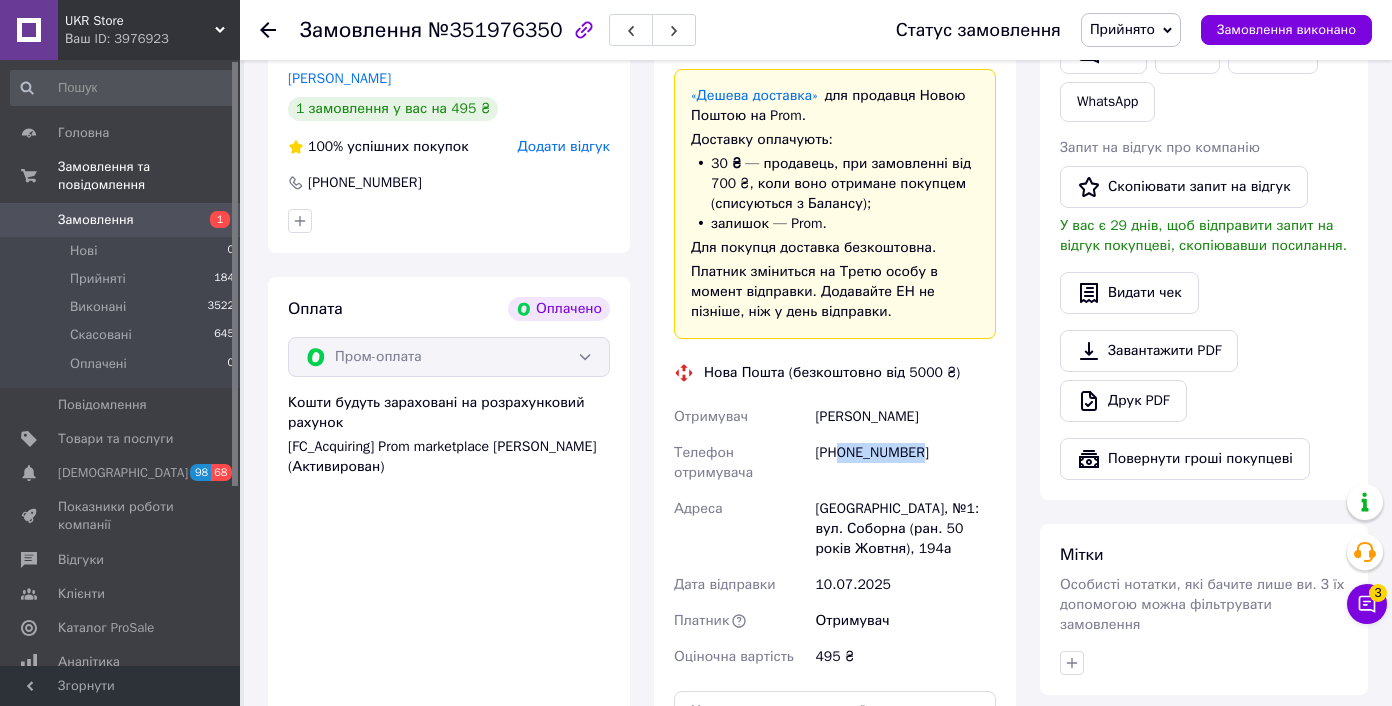 drag, startPoint x: 841, startPoint y: 453, endPoint x: 960, endPoint y: 457, distance: 119.06721 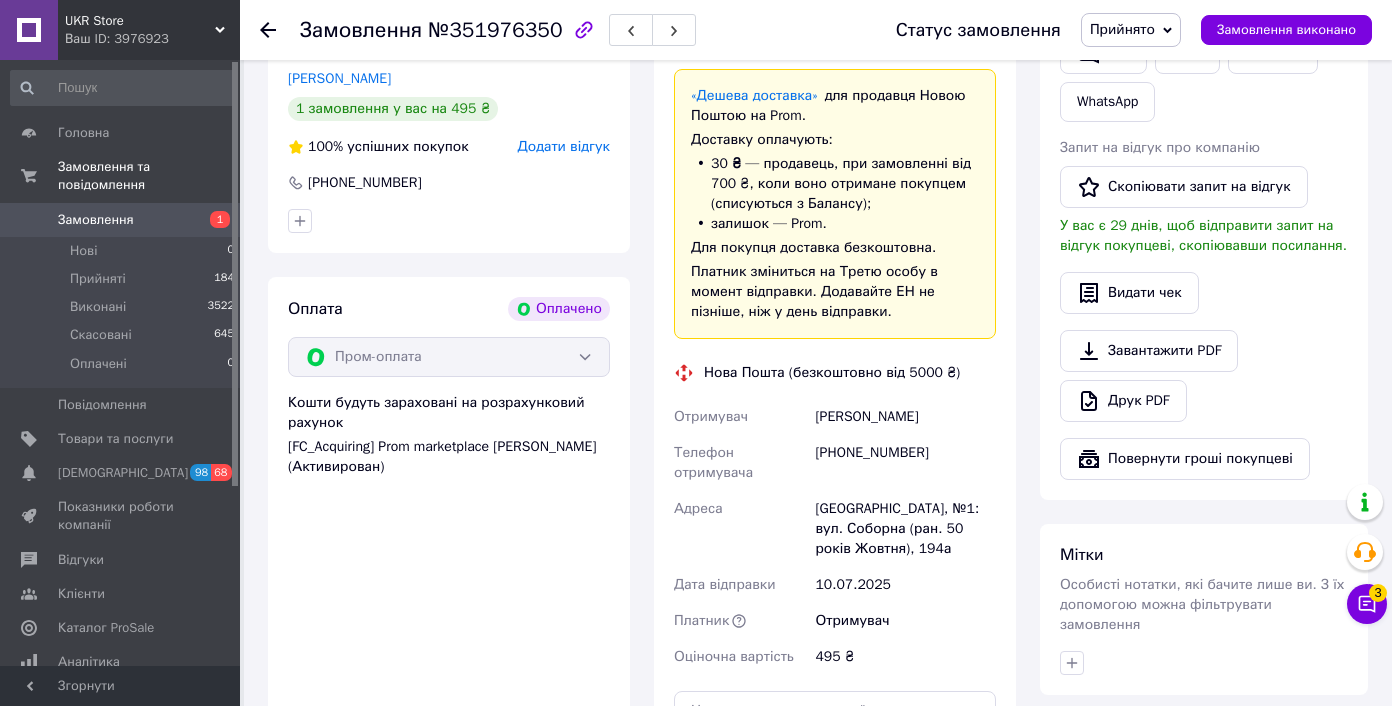 click on "Артюхова Юлия" at bounding box center [905, 417] 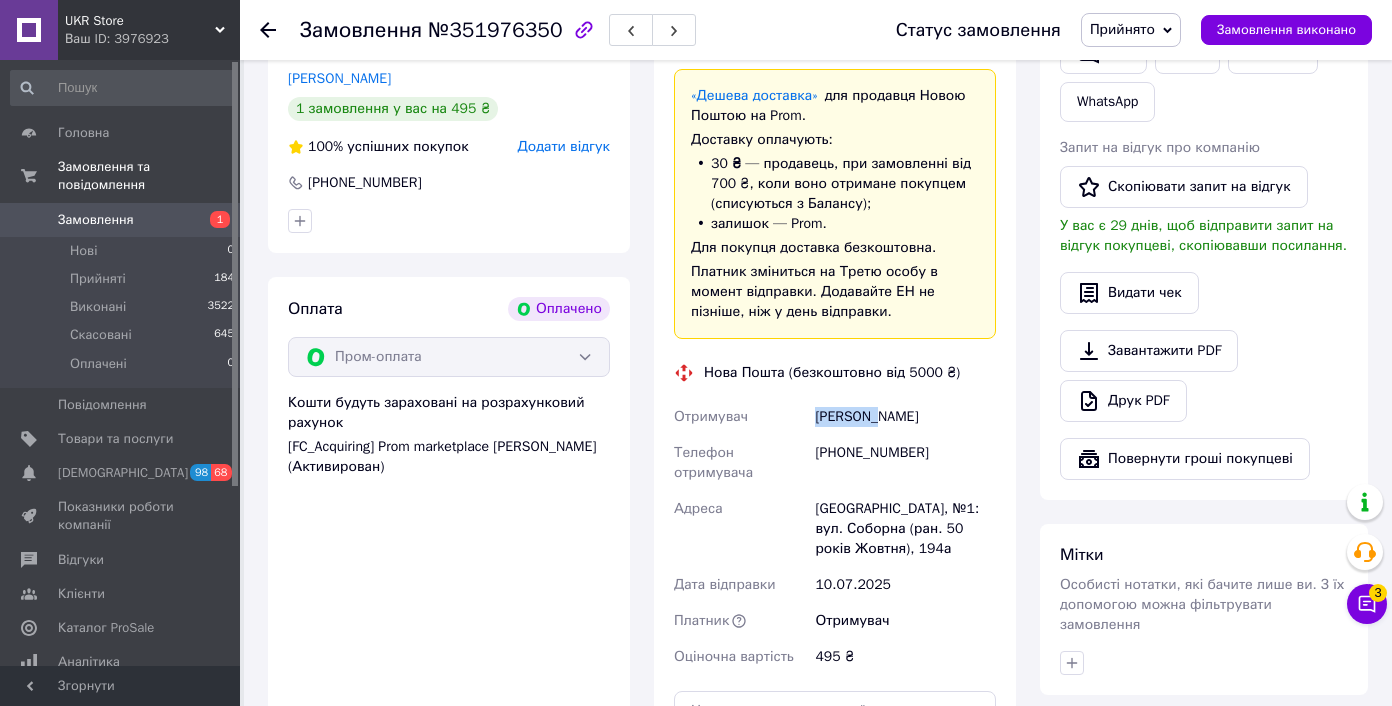 click on "Артюхова Юлия" at bounding box center [905, 417] 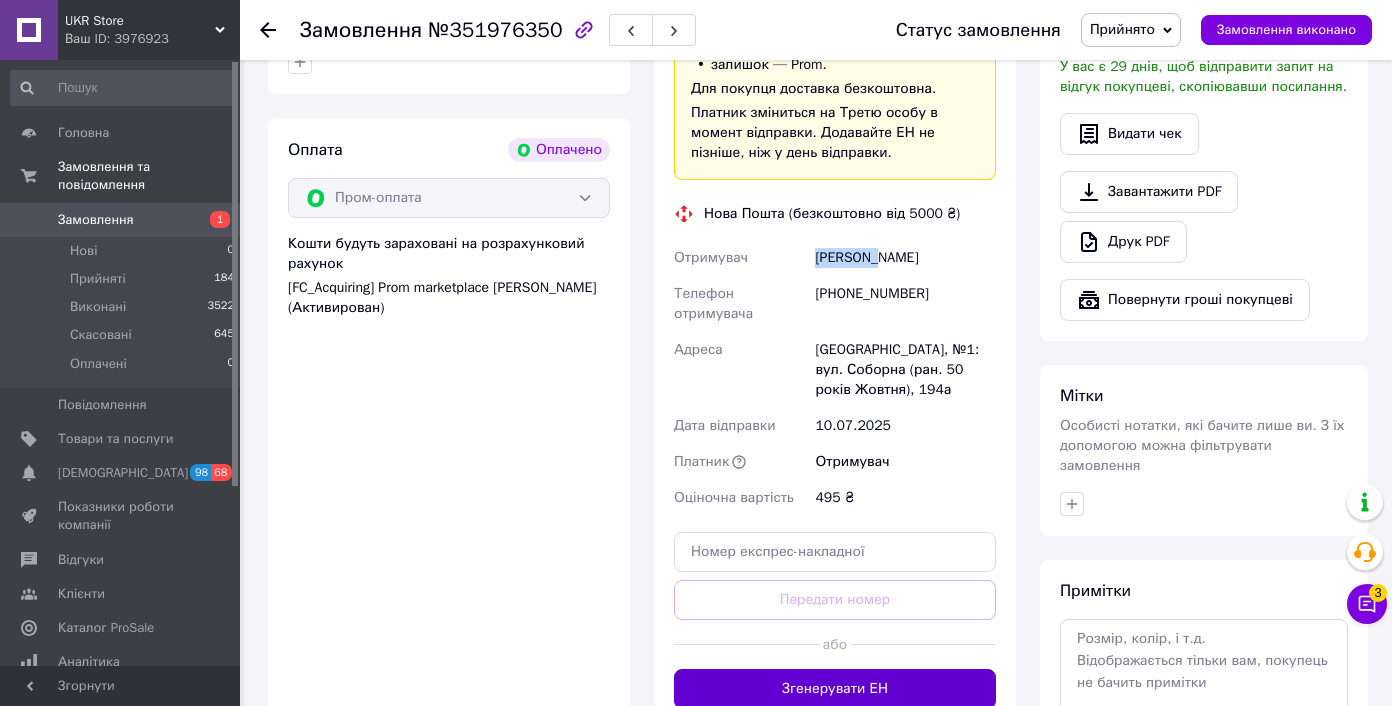 click on "Згенерувати ЕН" at bounding box center [835, 689] 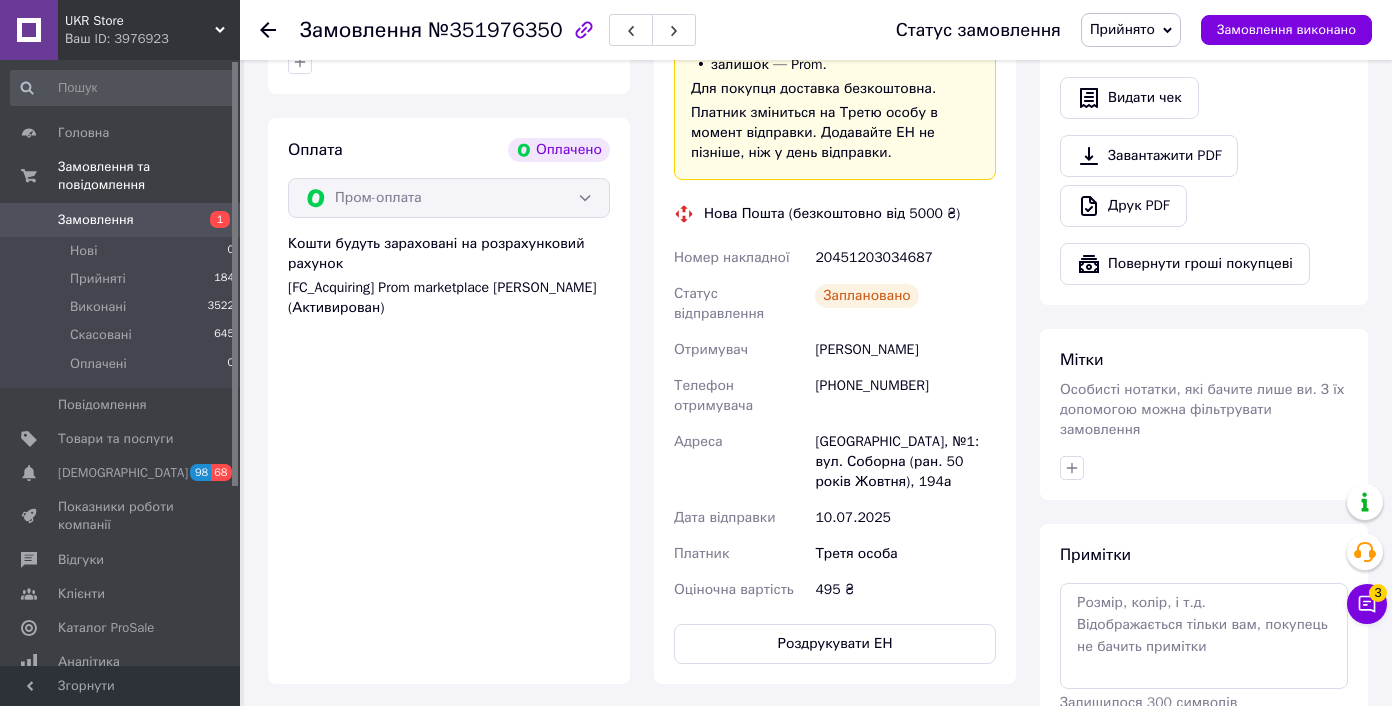 click on "Подільськ, №1: вул. Соборна (ран. 50 років Жовтня), 194а" at bounding box center [905, 462] 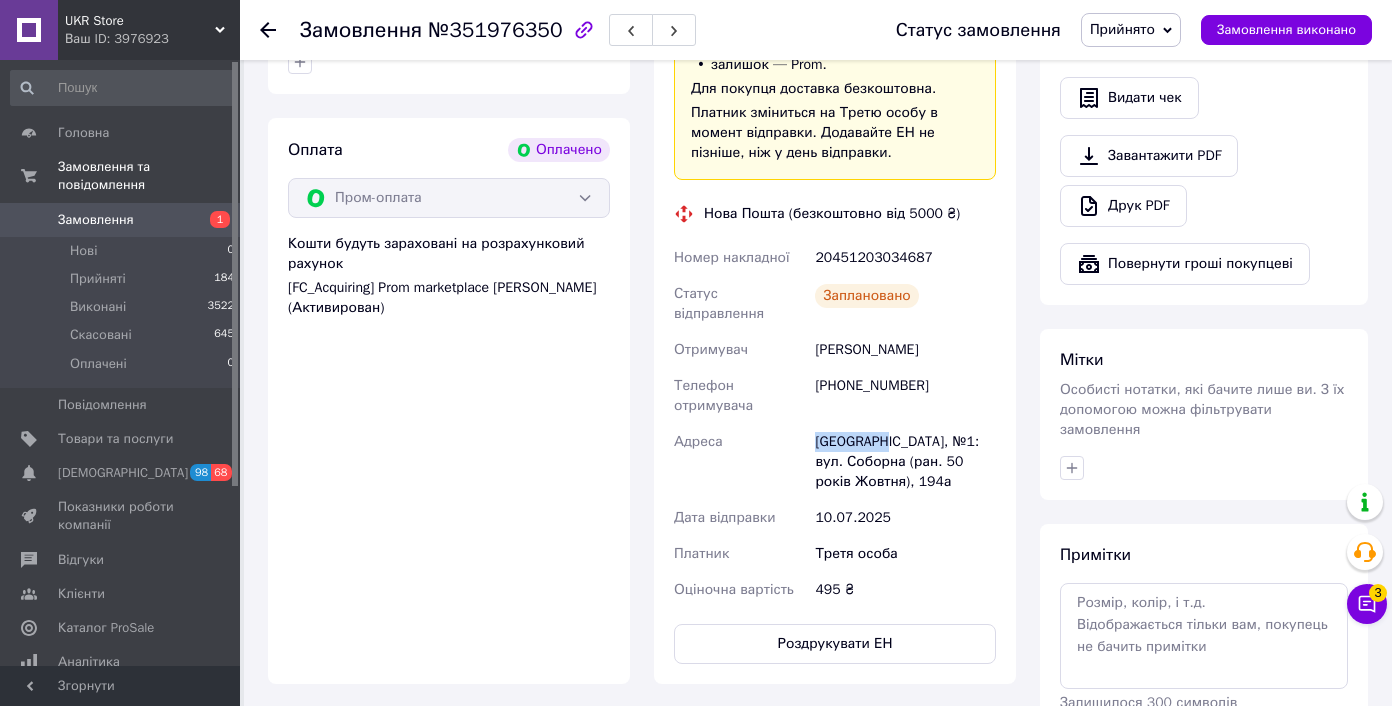 click on "Подільськ, №1: вул. Соборна (ран. 50 років Жовтня), 194а" at bounding box center [905, 462] 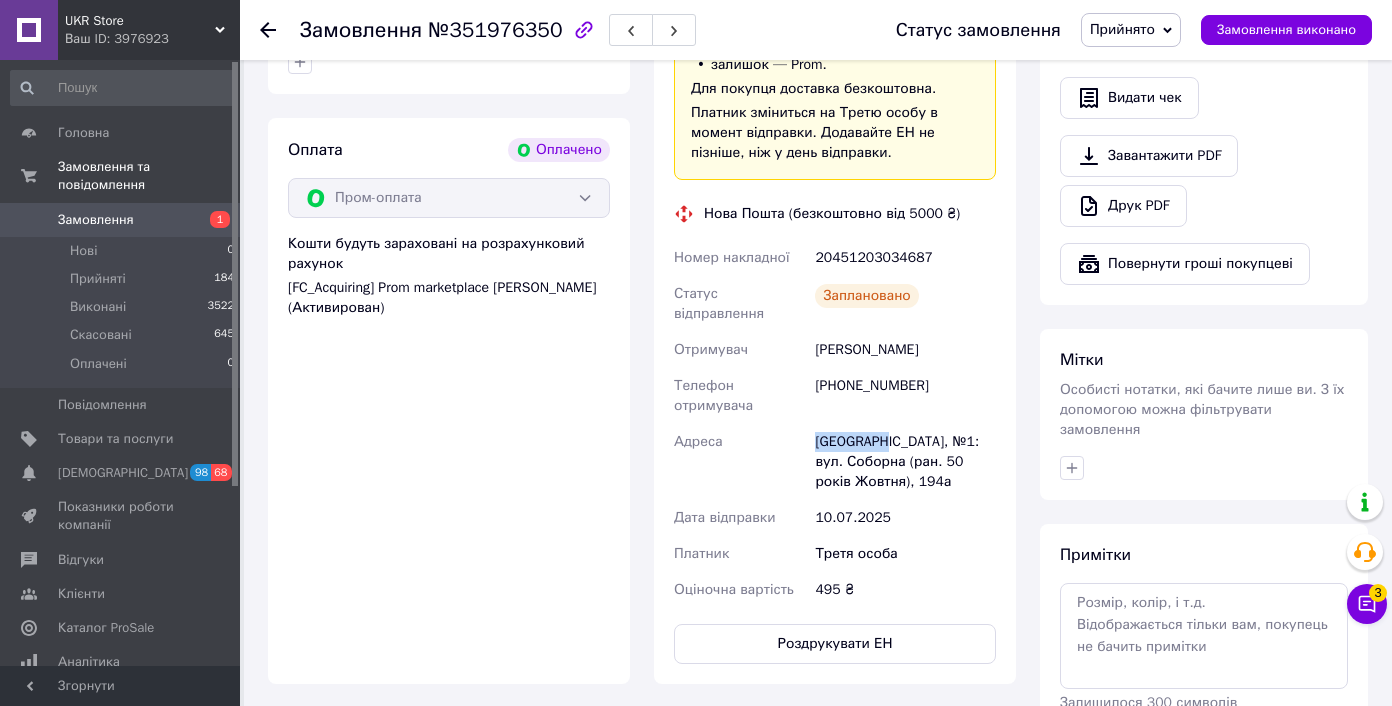 copy on "Подільськ" 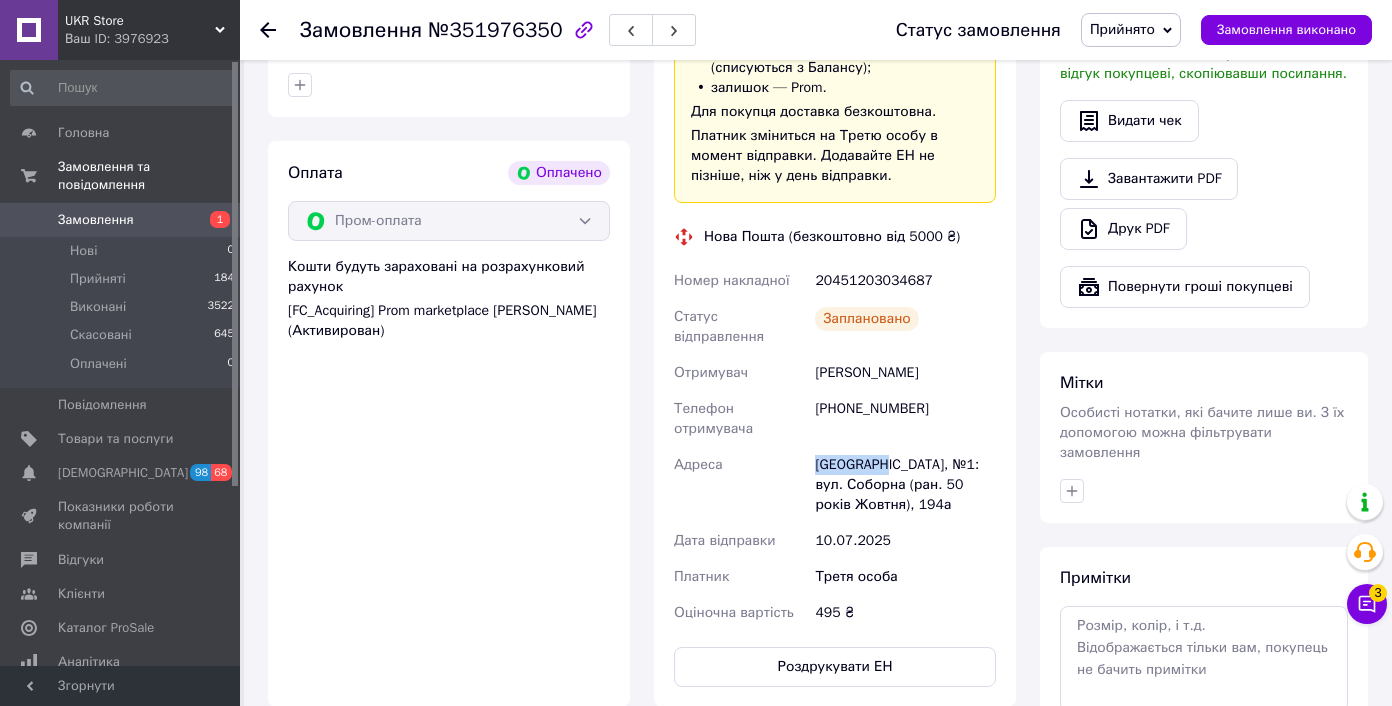 scroll, scrollTop: 657, scrollLeft: 0, axis: vertical 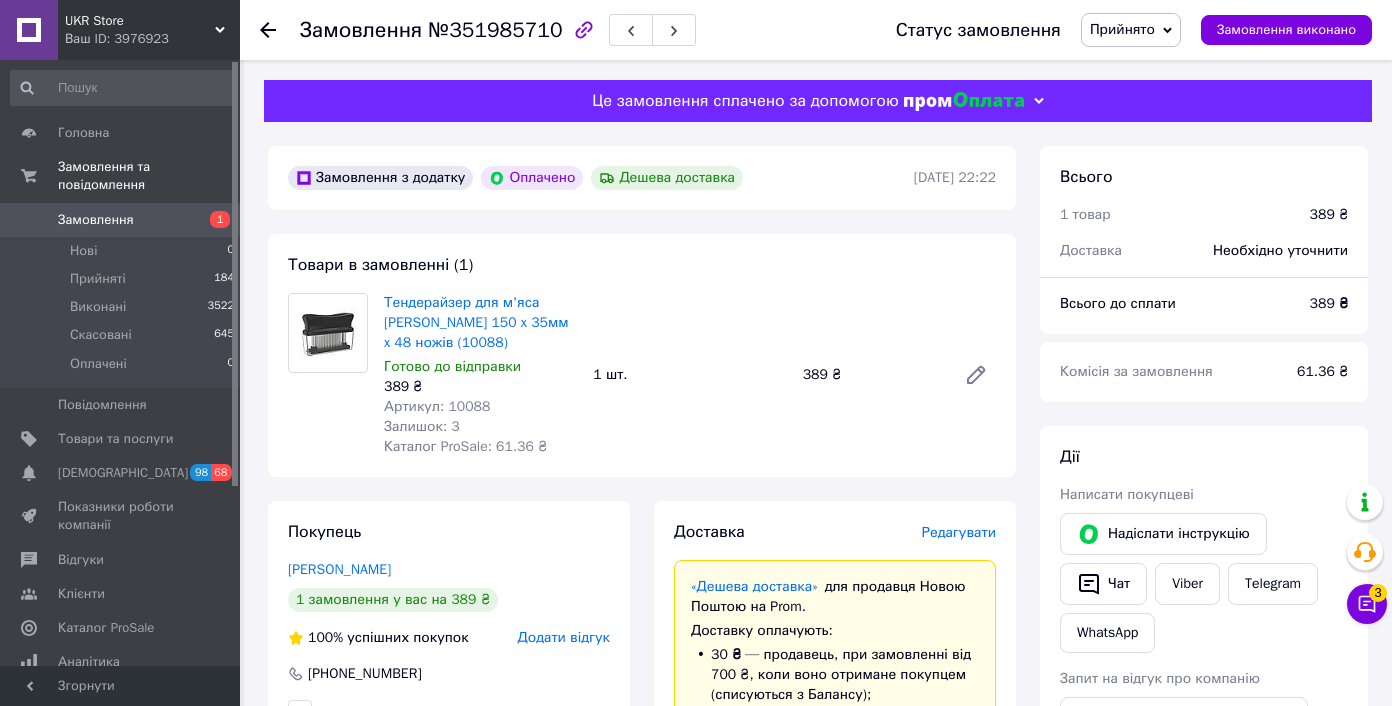 click on "Артикул: 10088" at bounding box center (437, 406) 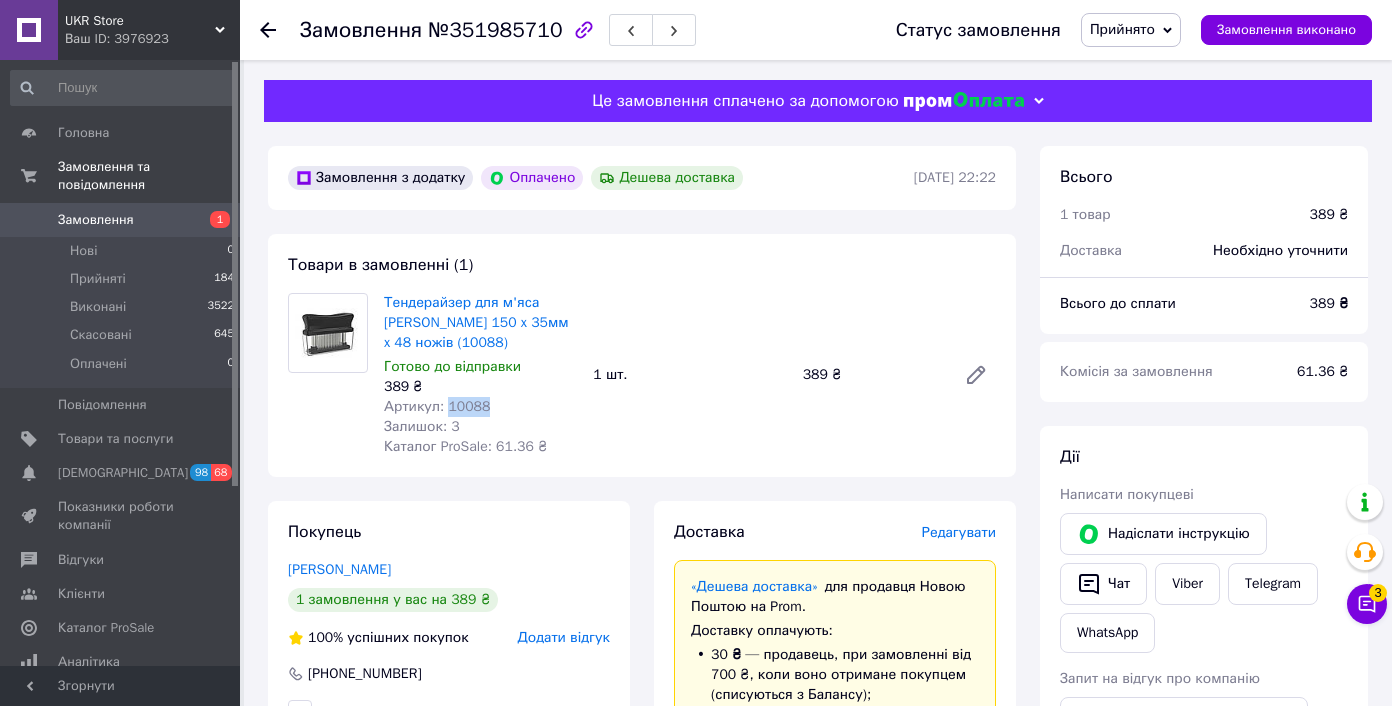 click on "Артикул: 10088" at bounding box center [437, 406] 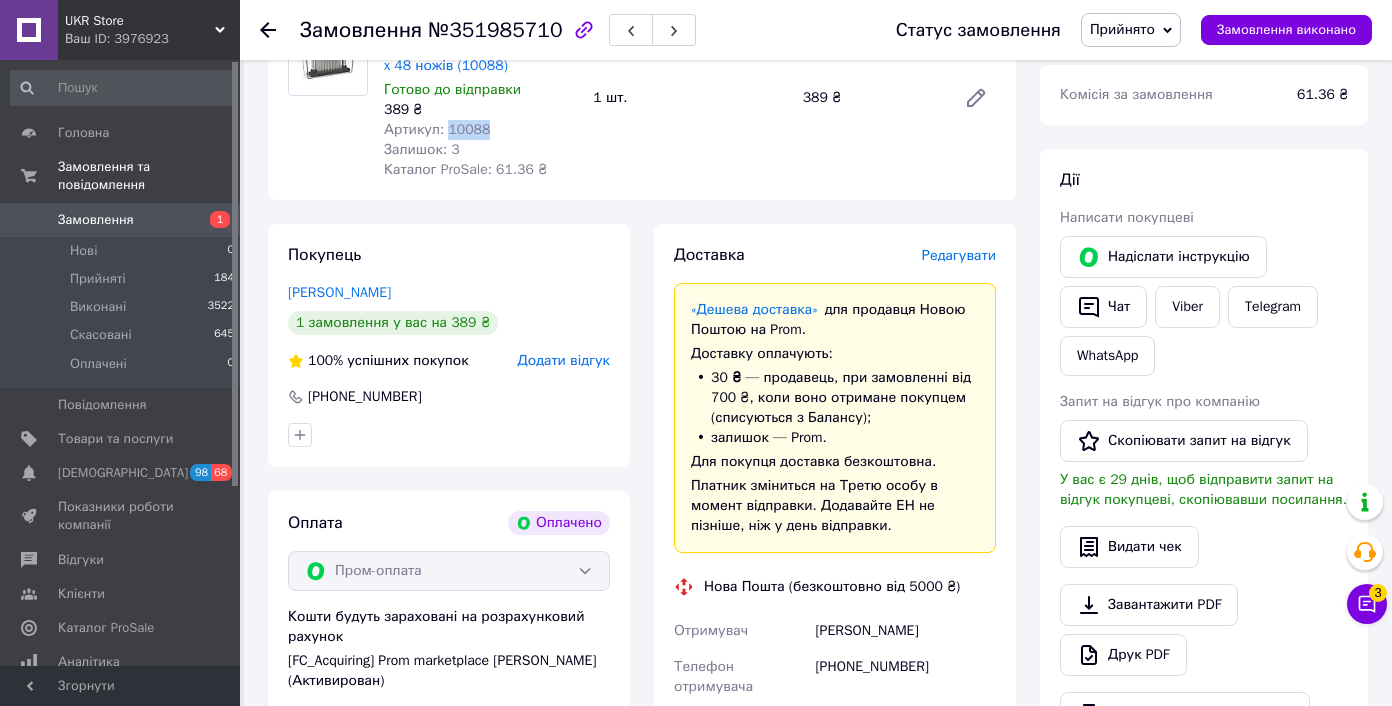 scroll, scrollTop: 404, scrollLeft: 0, axis: vertical 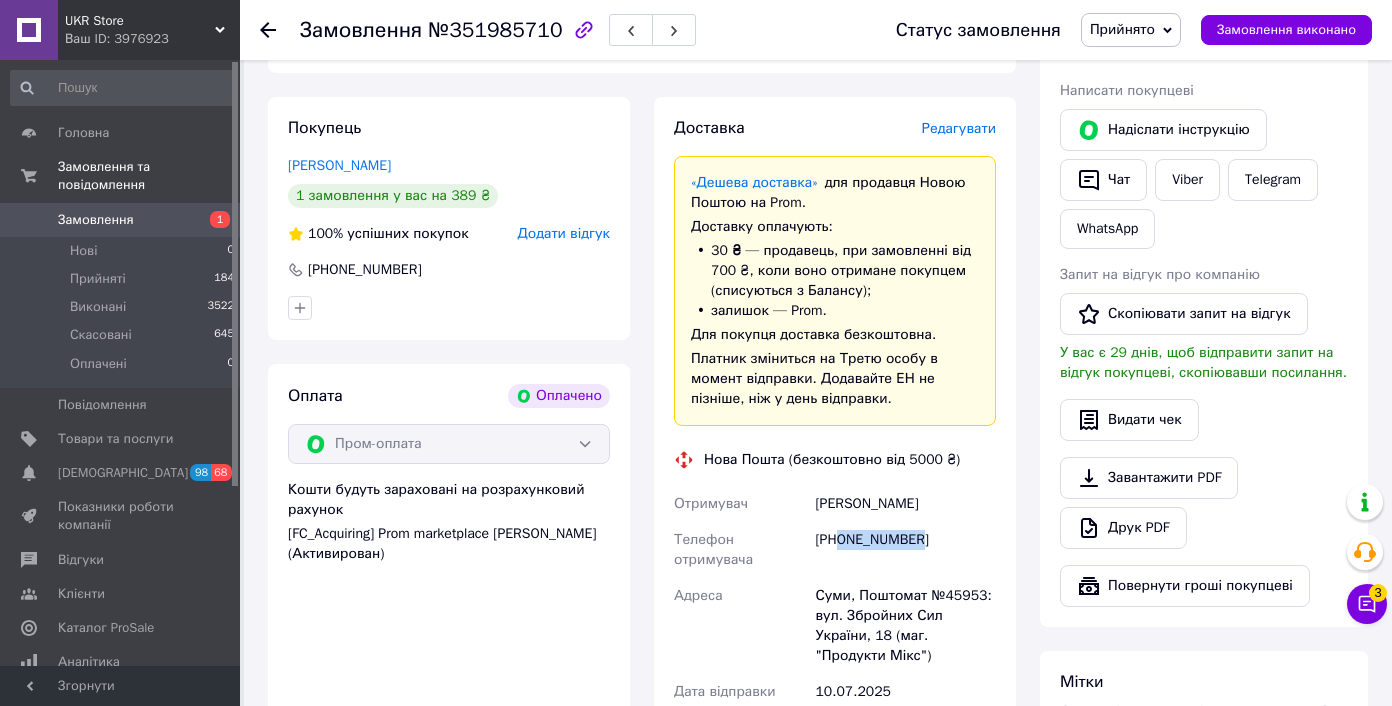 drag, startPoint x: 841, startPoint y: 544, endPoint x: 963, endPoint y: 543, distance: 122.0041 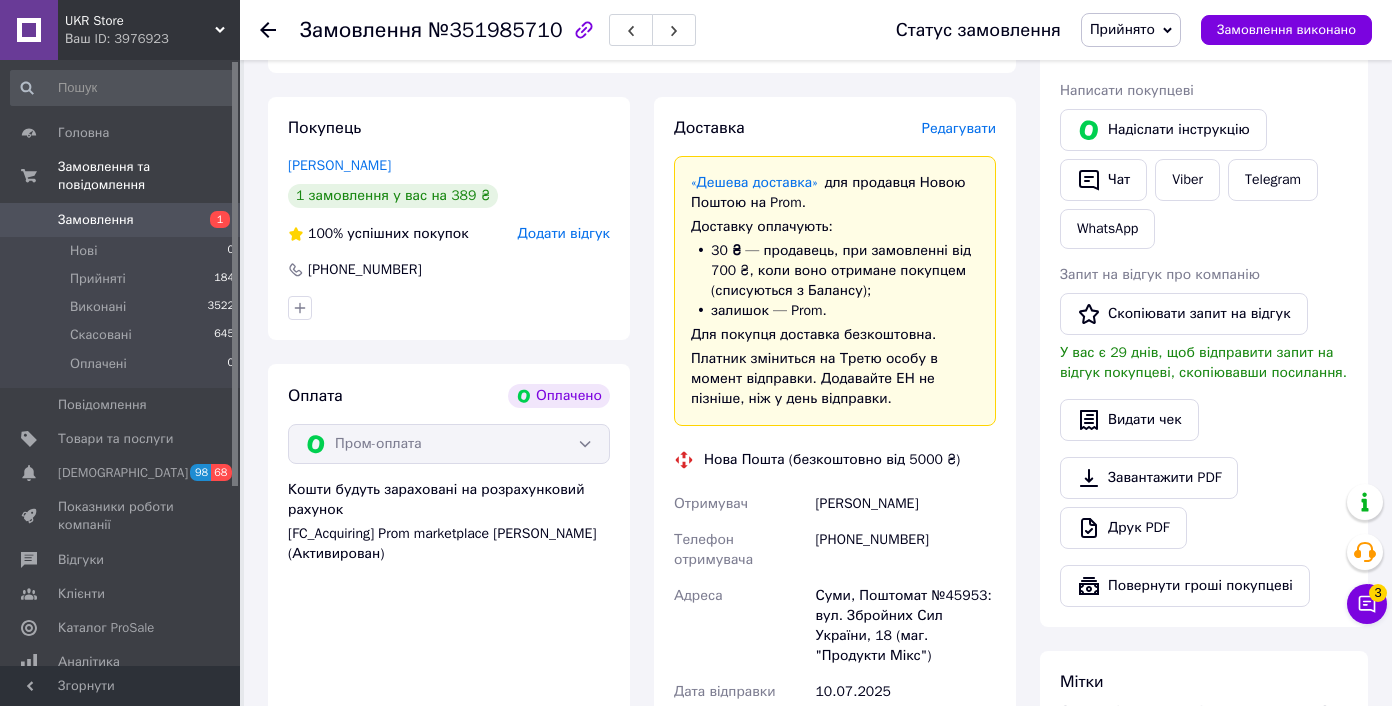 click on "[PERSON_NAME]" at bounding box center [905, 504] 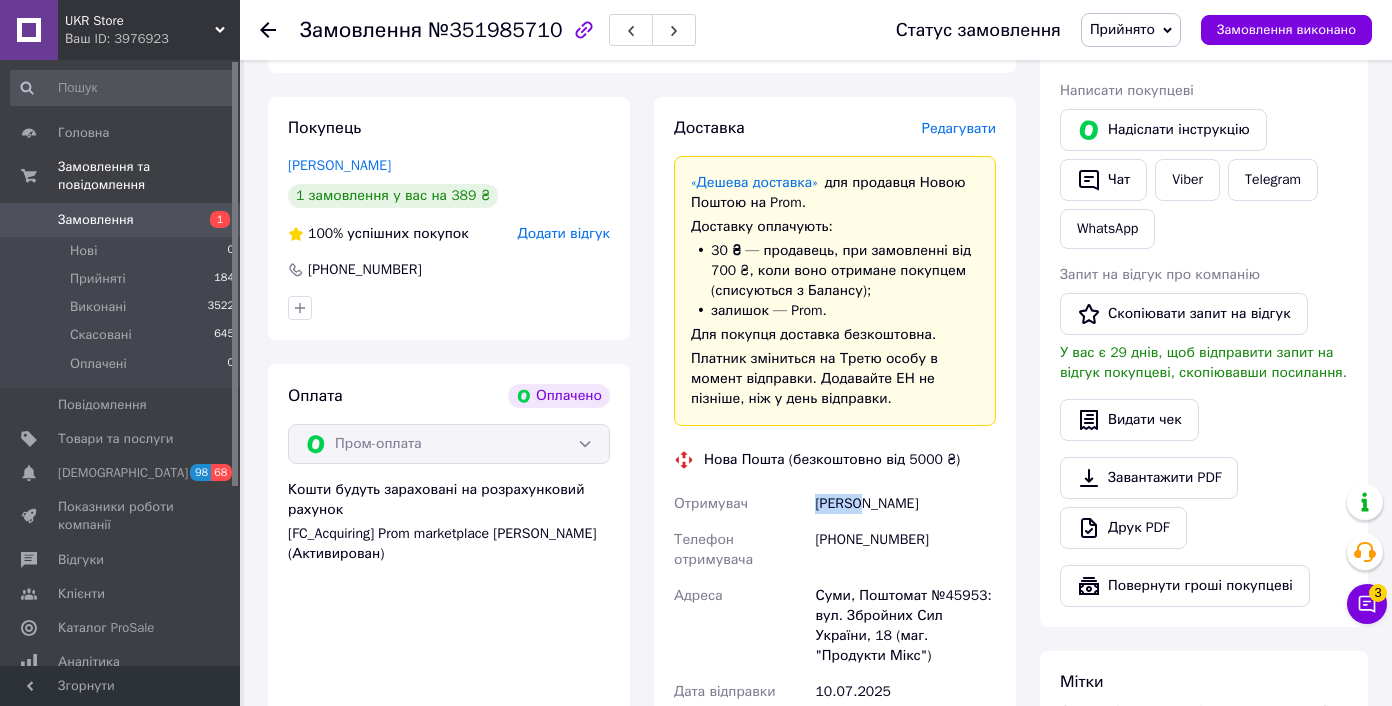 click on "[PERSON_NAME]" at bounding box center [905, 504] 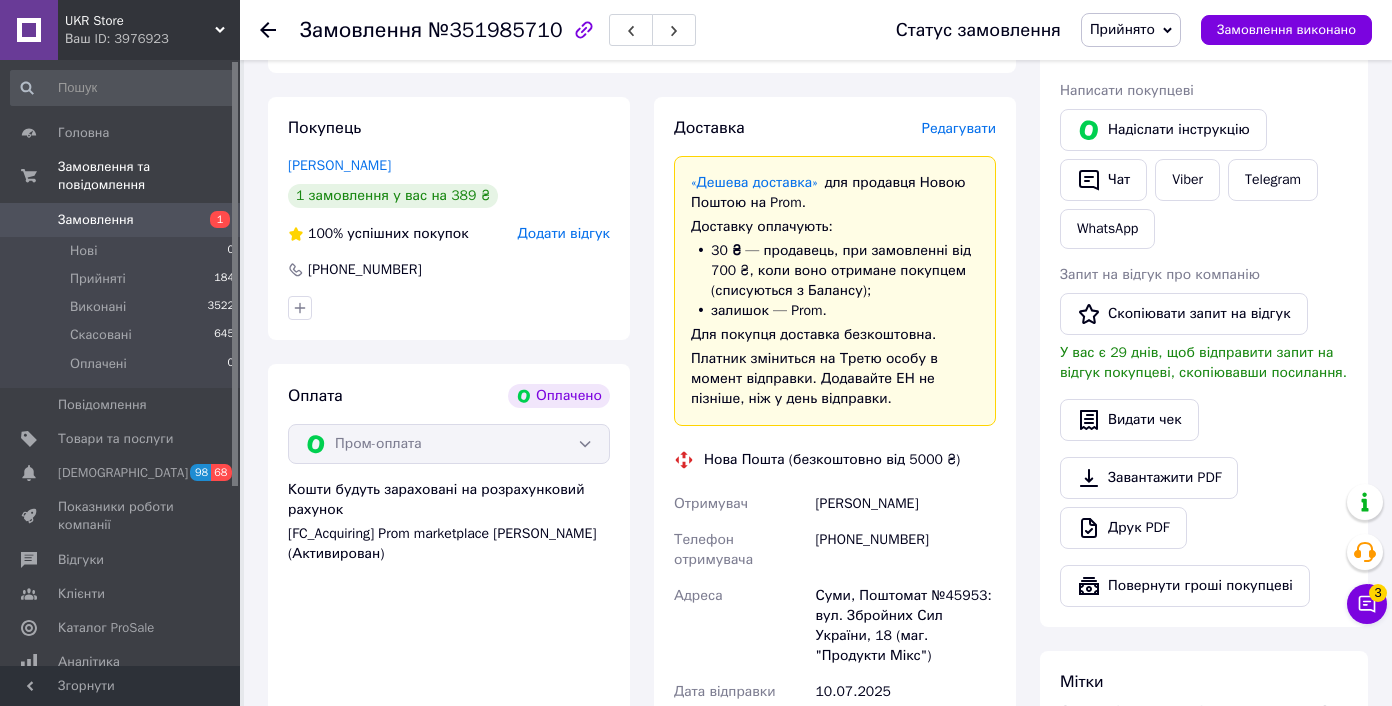 click on "Суми, Поштомат №45953: вул. Збройних Сил України, 18 (маг. "Продукти Мікс")" at bounding box center (905, 626) 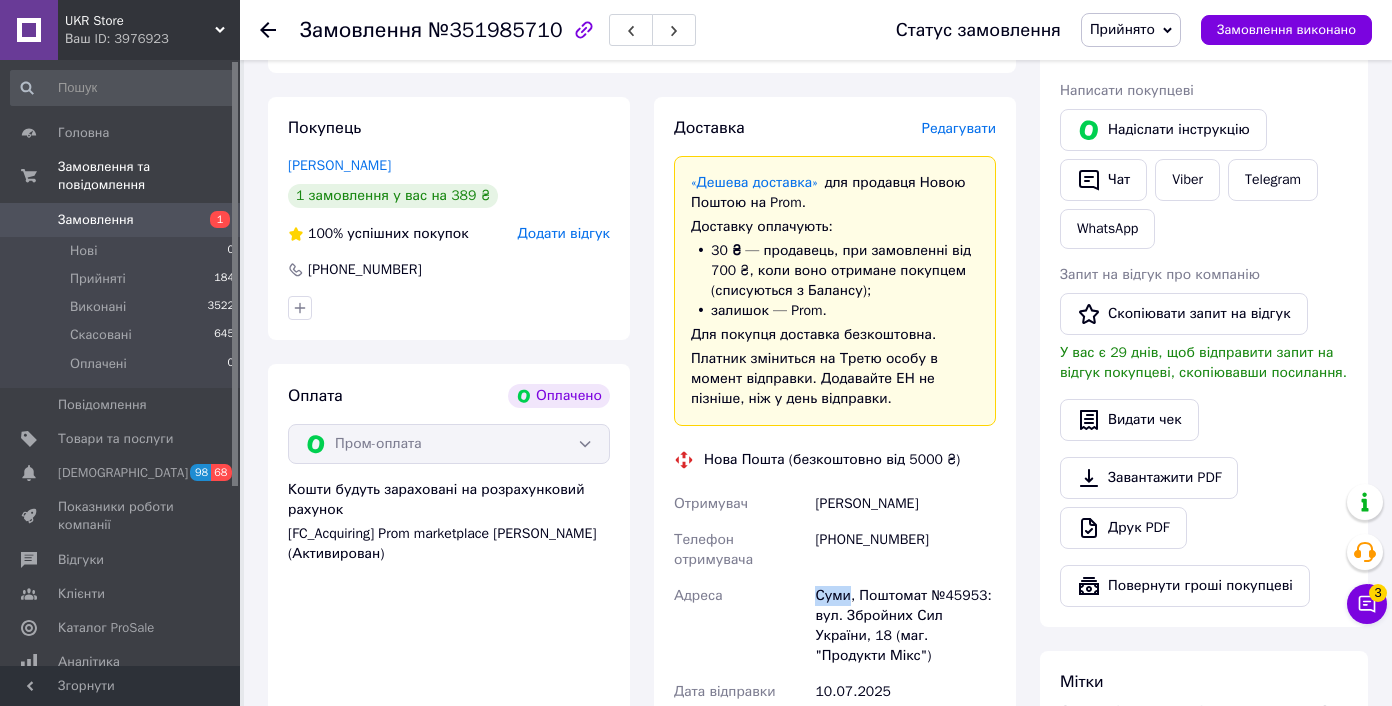 click on "Суми, Поштомат №45953: вул. Збройних Сил України, 18 (маг. "Продукти Мікс")" at bounding box center [905, 626] 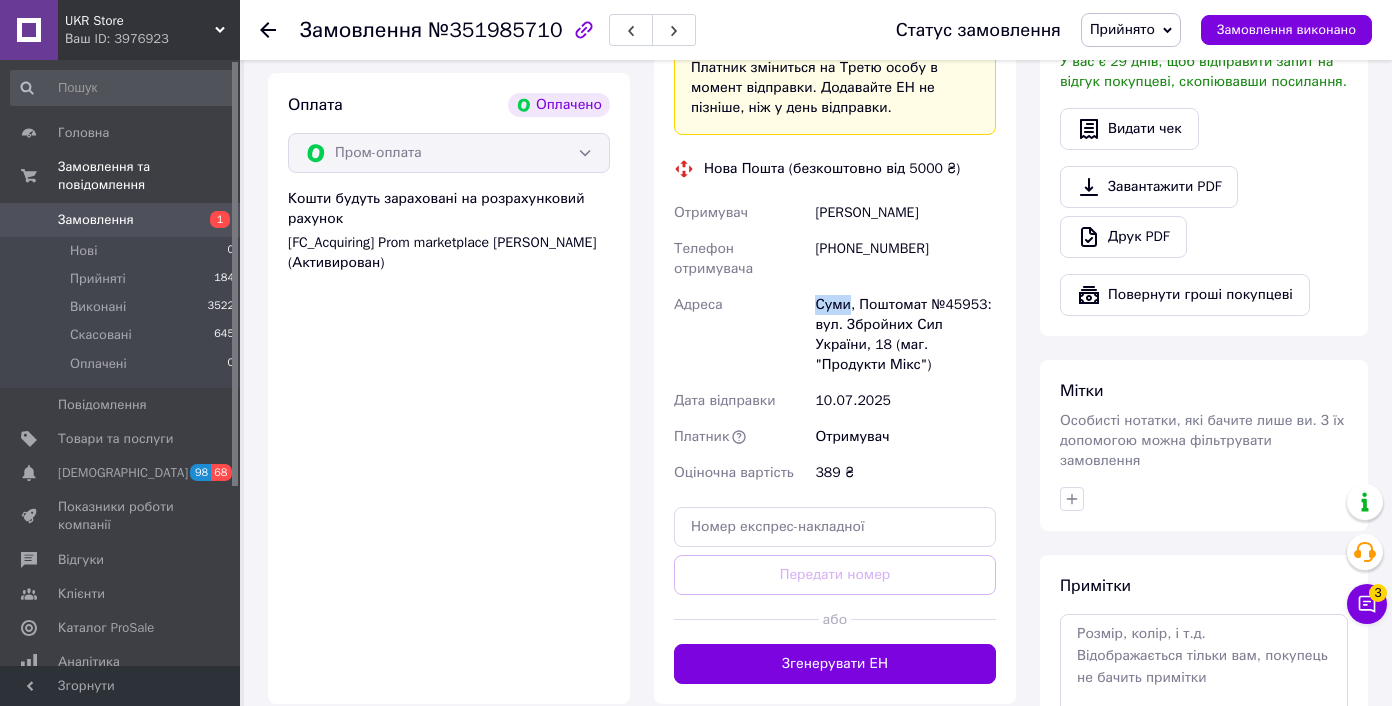 scroll, scrollTop: 736, scrollLeft: 0, axis: vertical 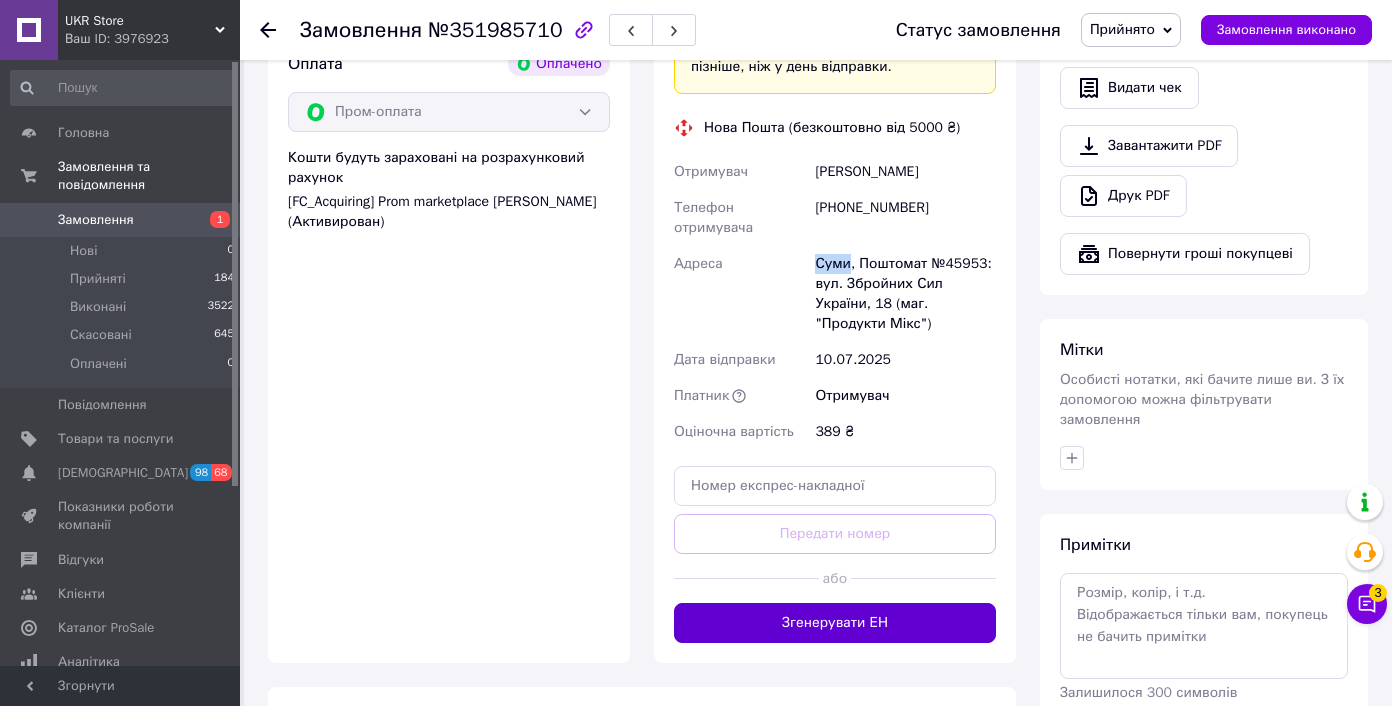 click on "Згенерувати ЕН" at bounding box center (835, 623) 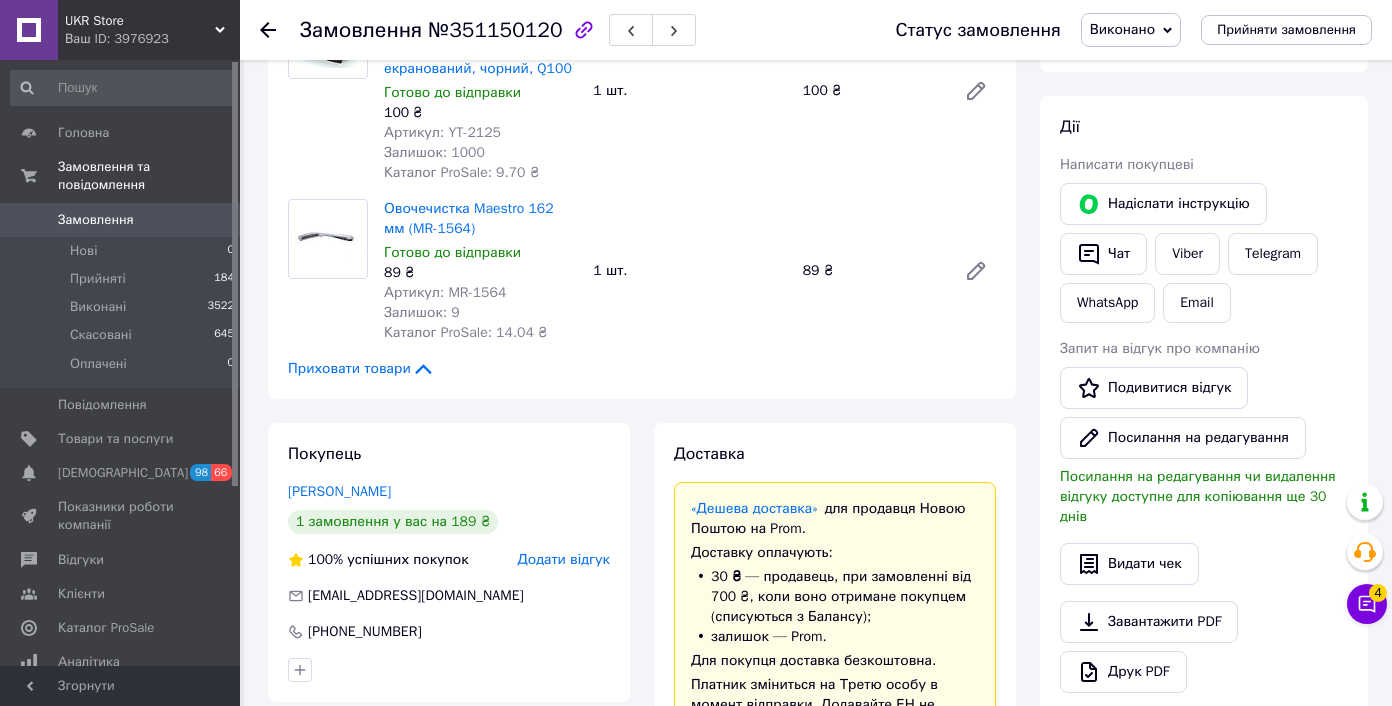 scroll, scrollTop: 686, scrollLeft: 0, axis: vertical 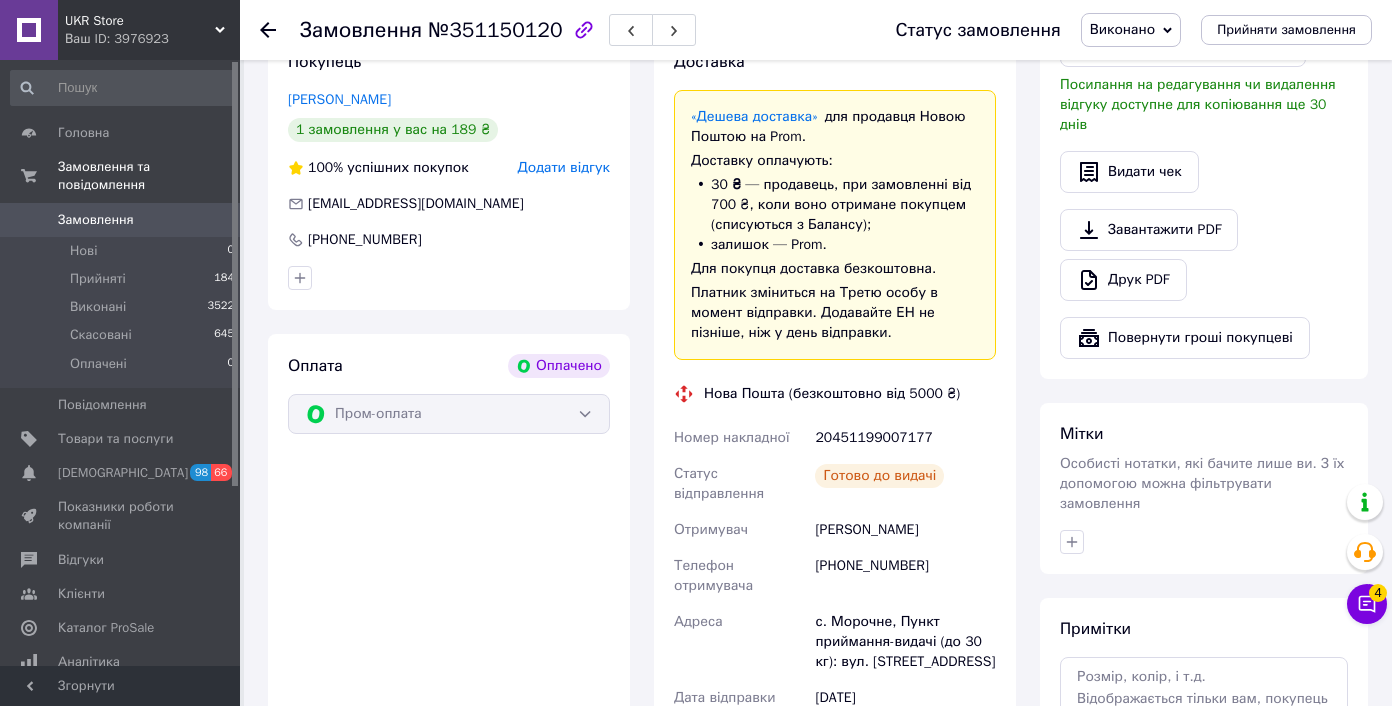 click on "20451199007177" at bounding box center (905, 438) 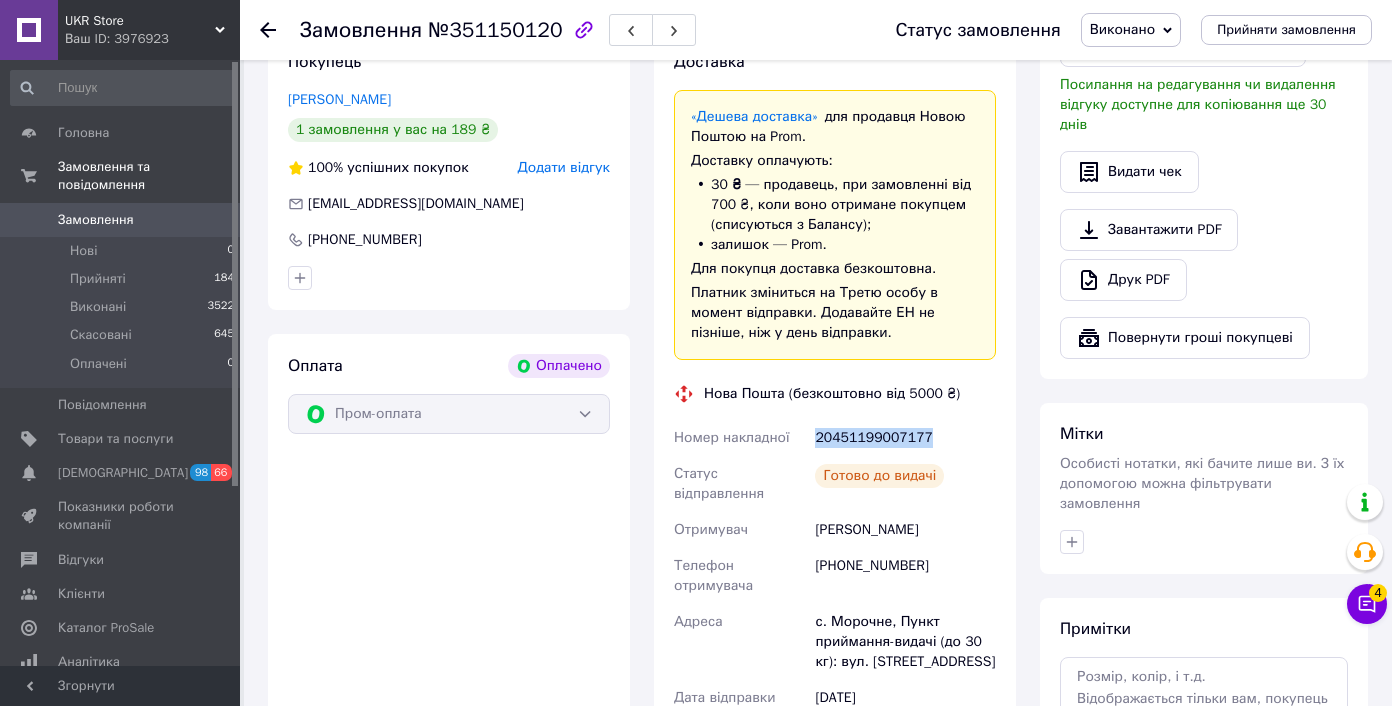 click on "20451199007177" at bounding box center (905, 438) 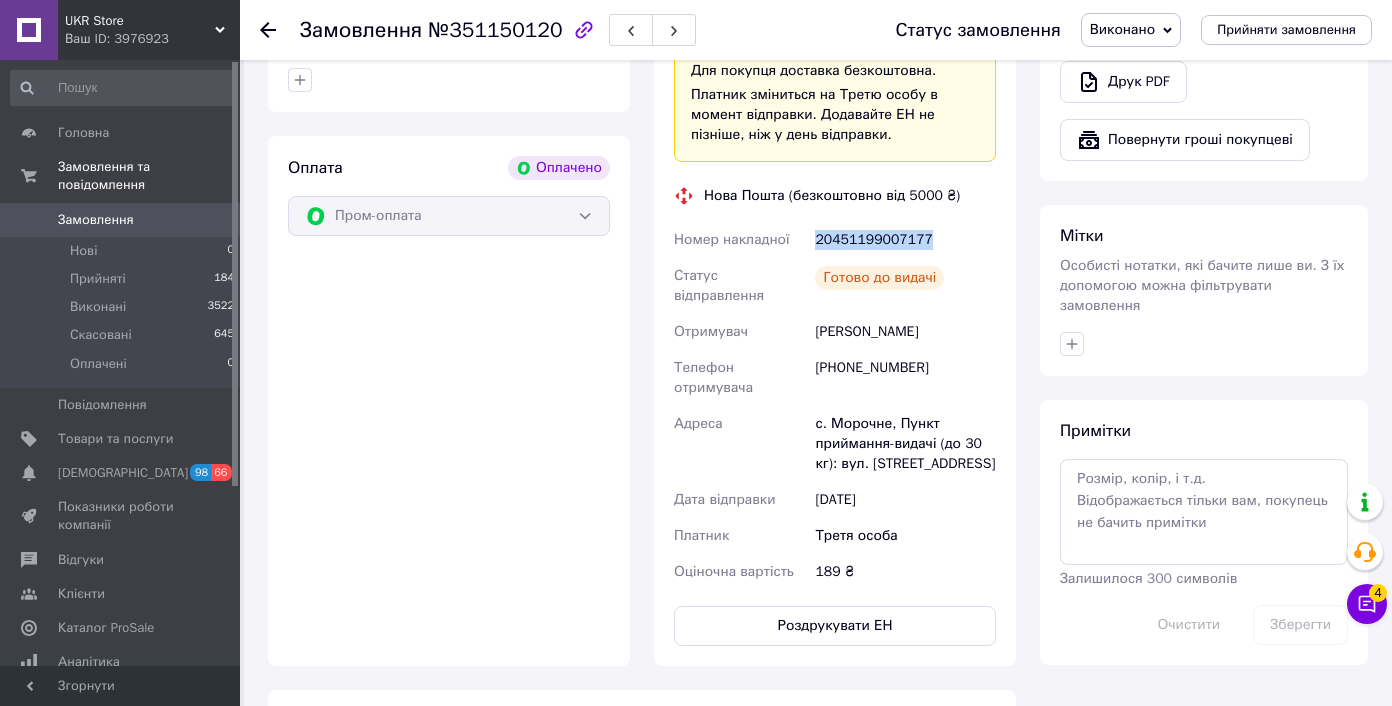 scroll, scrollTop: 904, scrollLeft: 0, axis: vertical 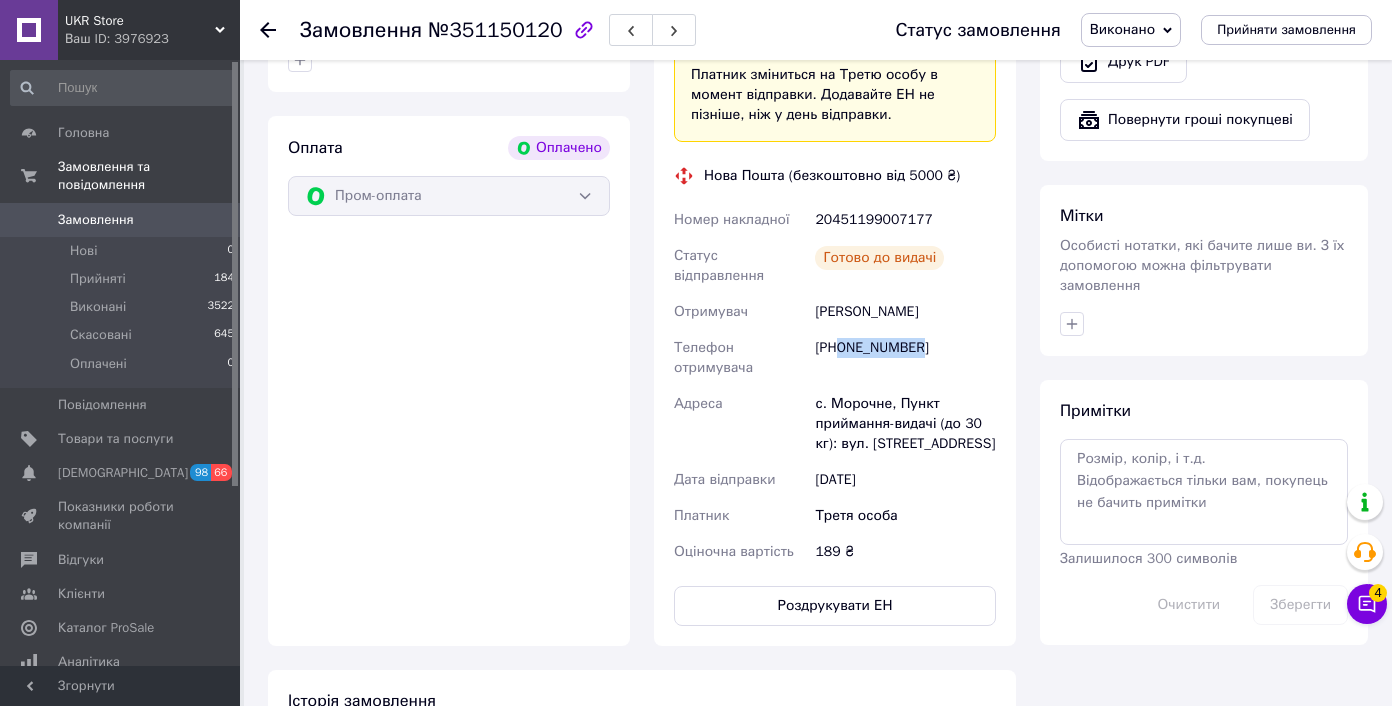 drag, startPoint x: 843, startPoint y: 346, endPoint x: 967, endPoint y: 349, distance: 124.036285 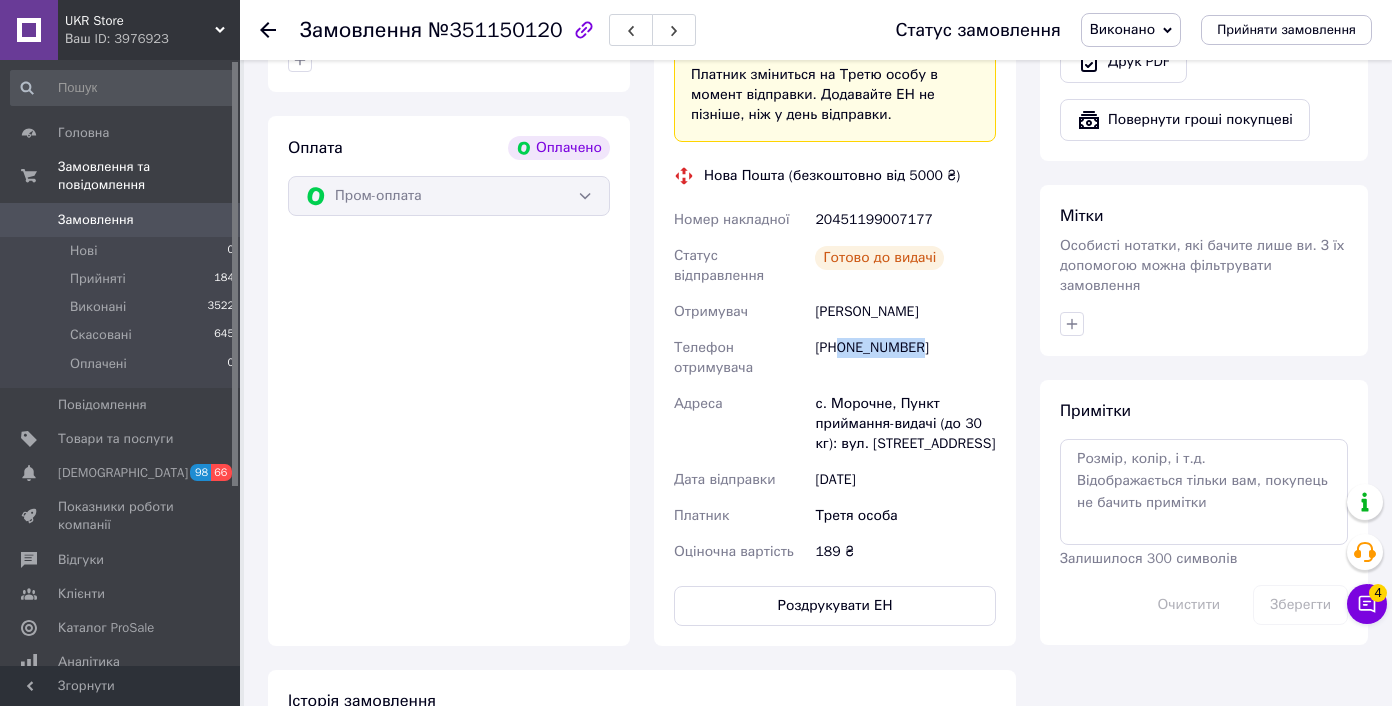 copy on "0673907584" 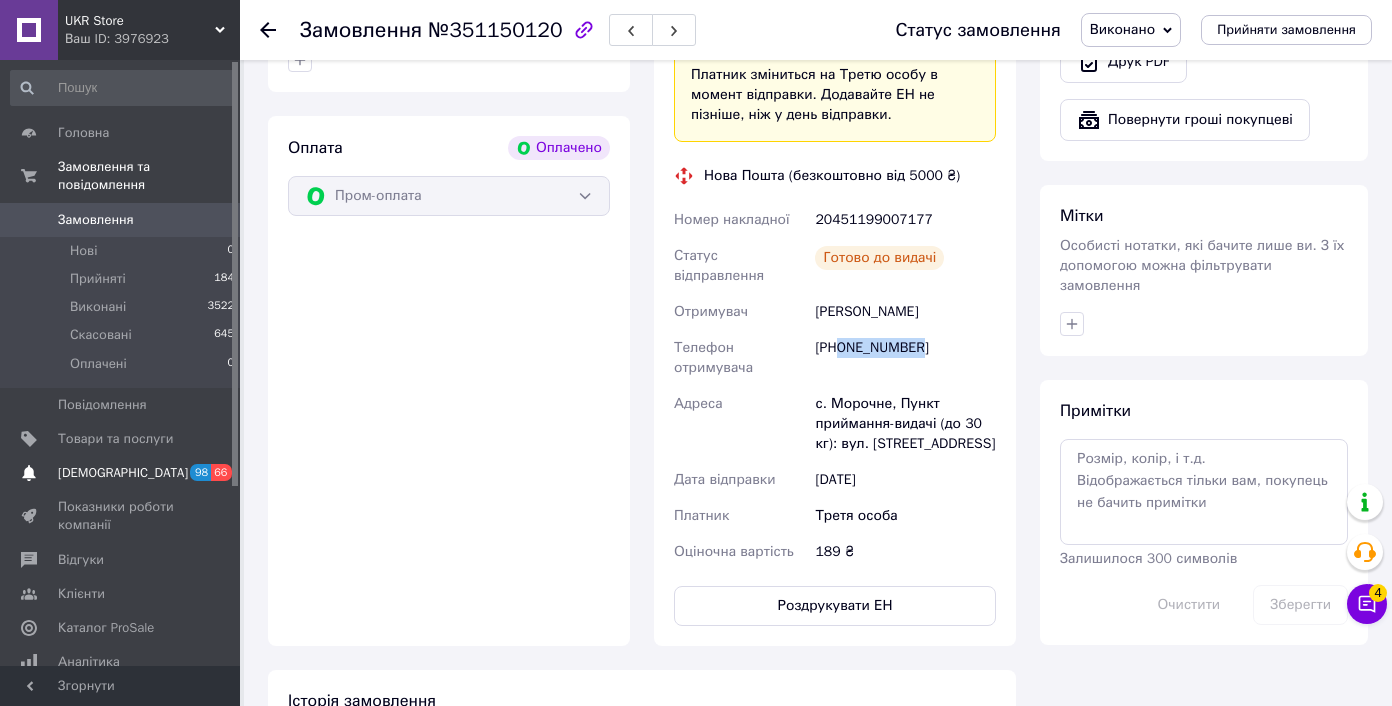 click on "[DEMOGRAPHIC_DATA]" at bounding box center [123, 473] 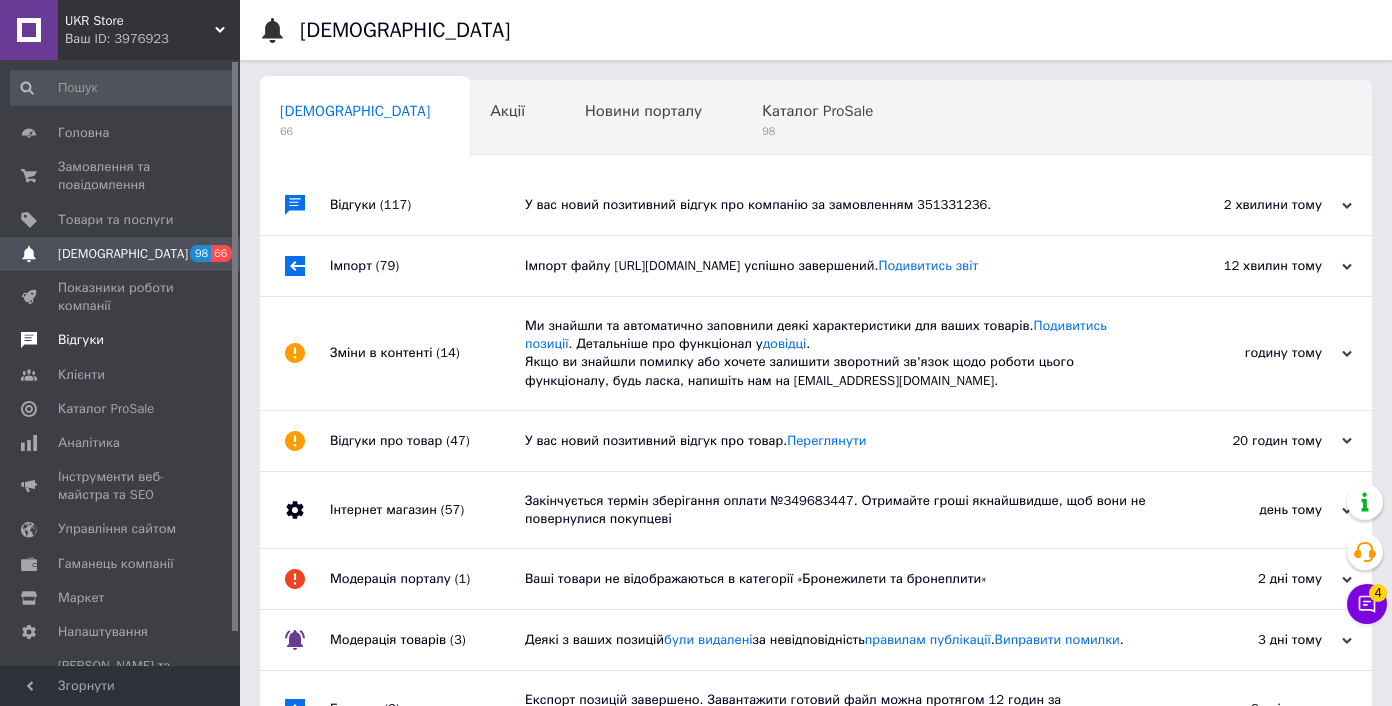 click on "Відгуки" at bounding box center [121, 340] 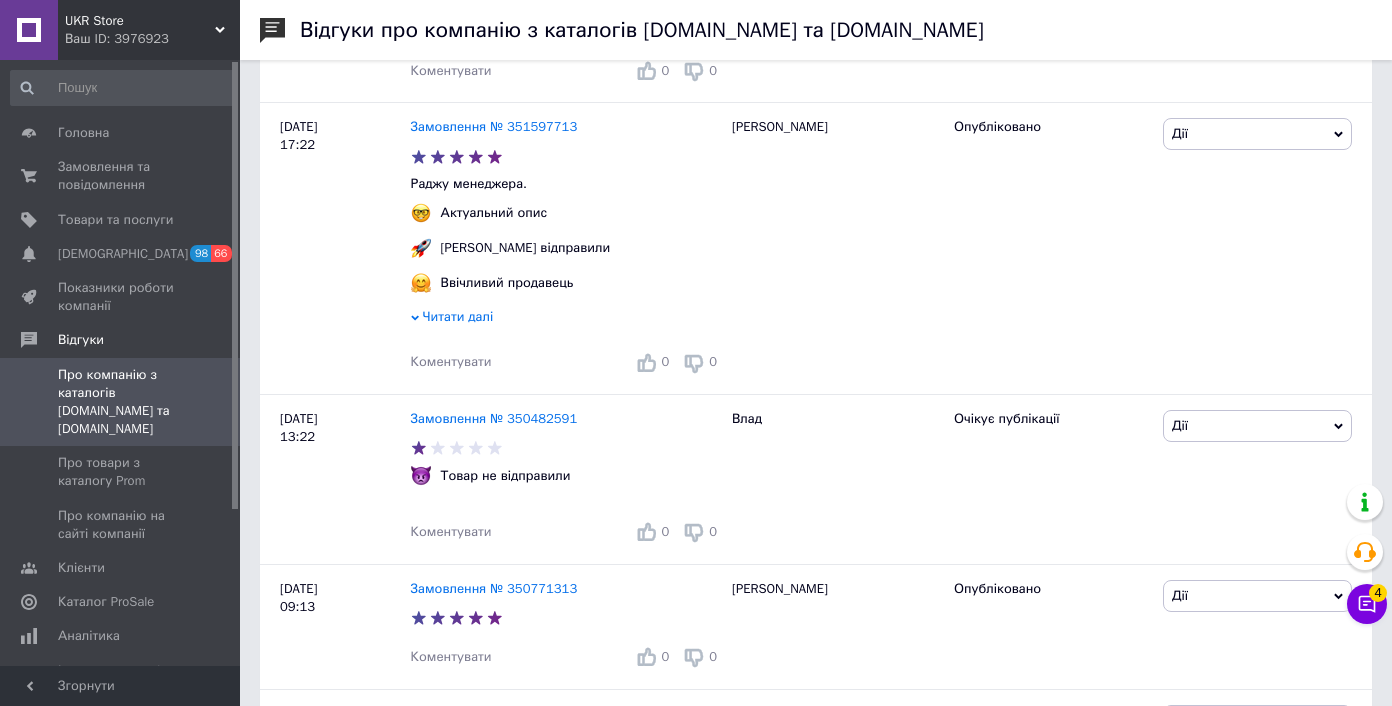 scroll, scrollTop: 761, scrollLeft: 0, axis: vertical 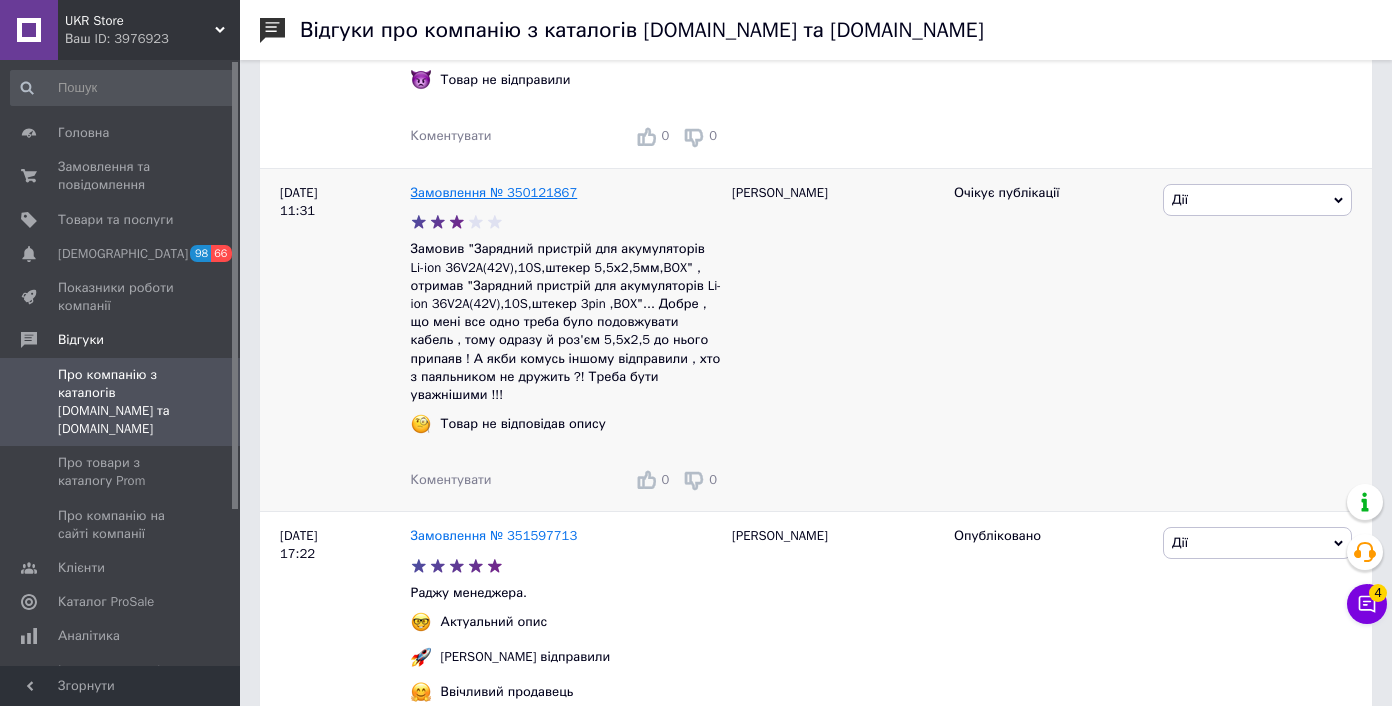 click on "Замовлення № 350121867" at bounding box center (494, 192) 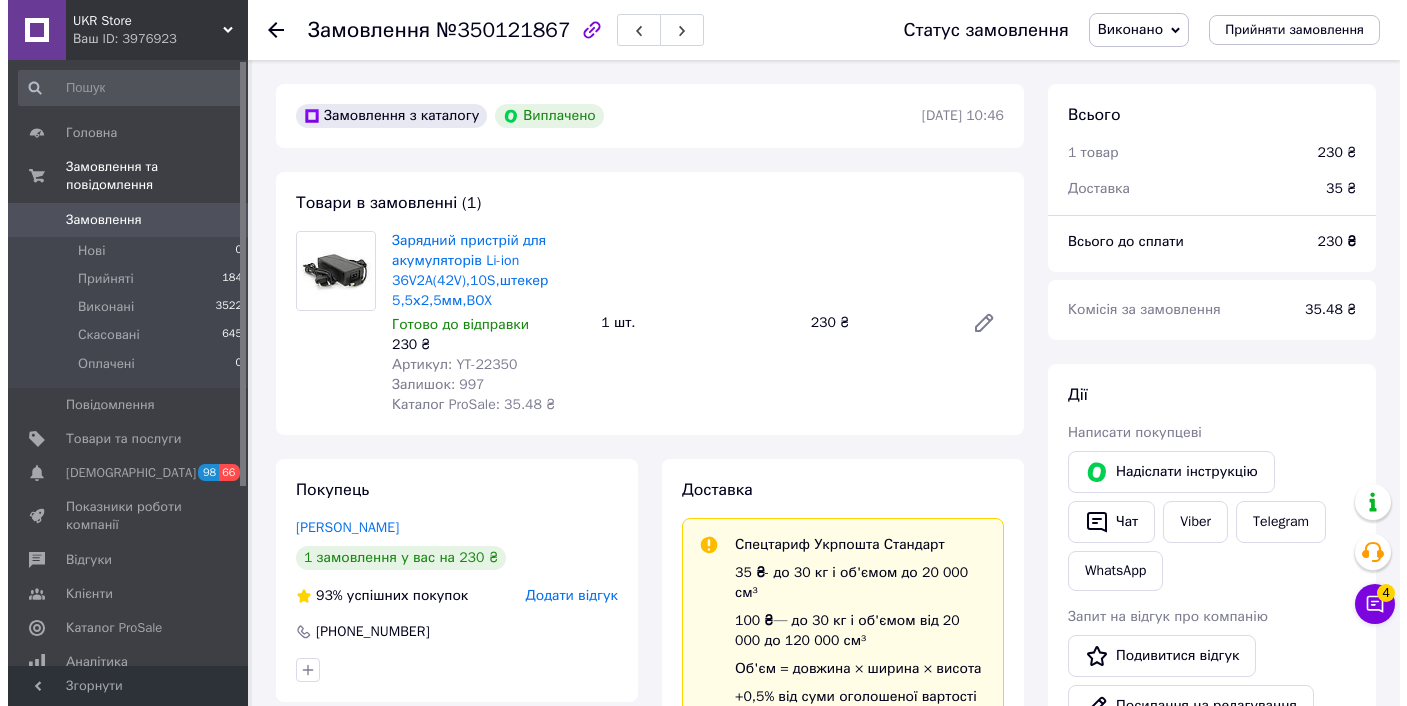 scroll, scrollTop: 161, scrollLeft: 0, axis: vertical 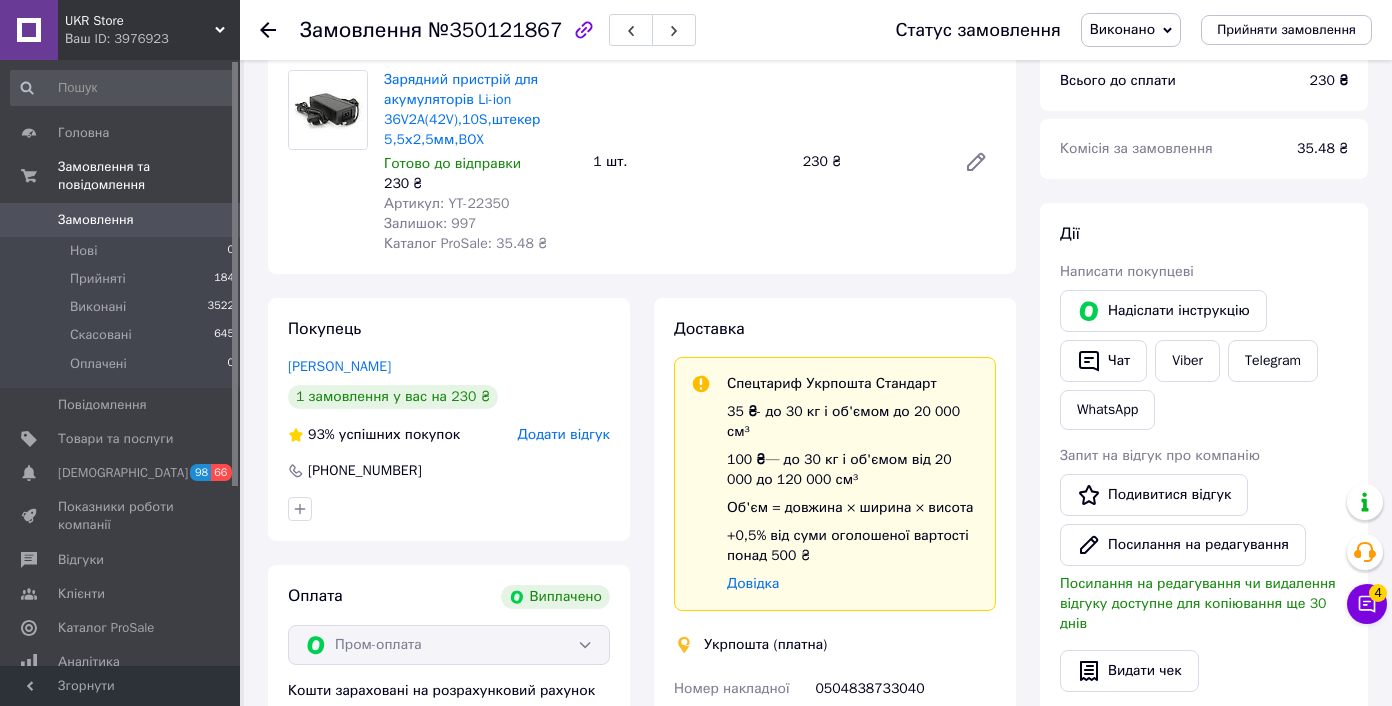 click on "Додати відгук" at bounding box center (564, 434) 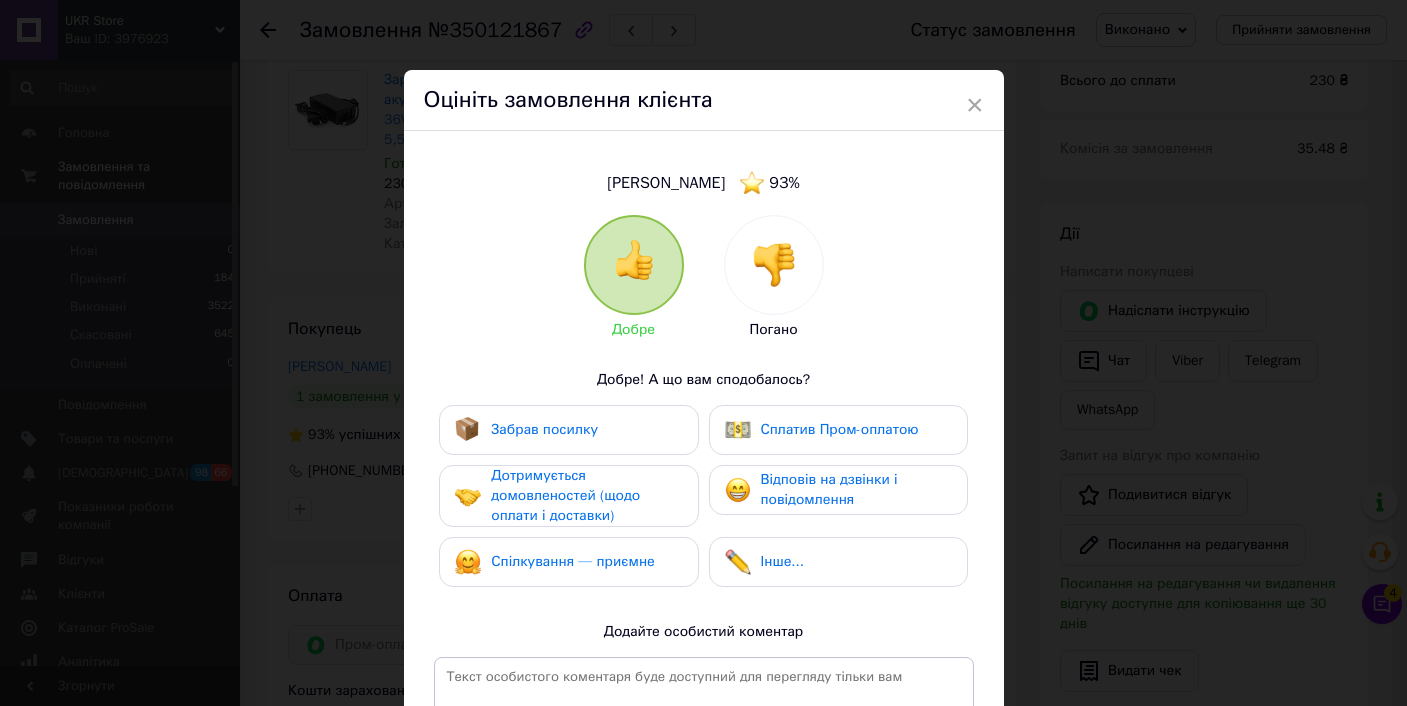 click at bounding box center (774, 265) 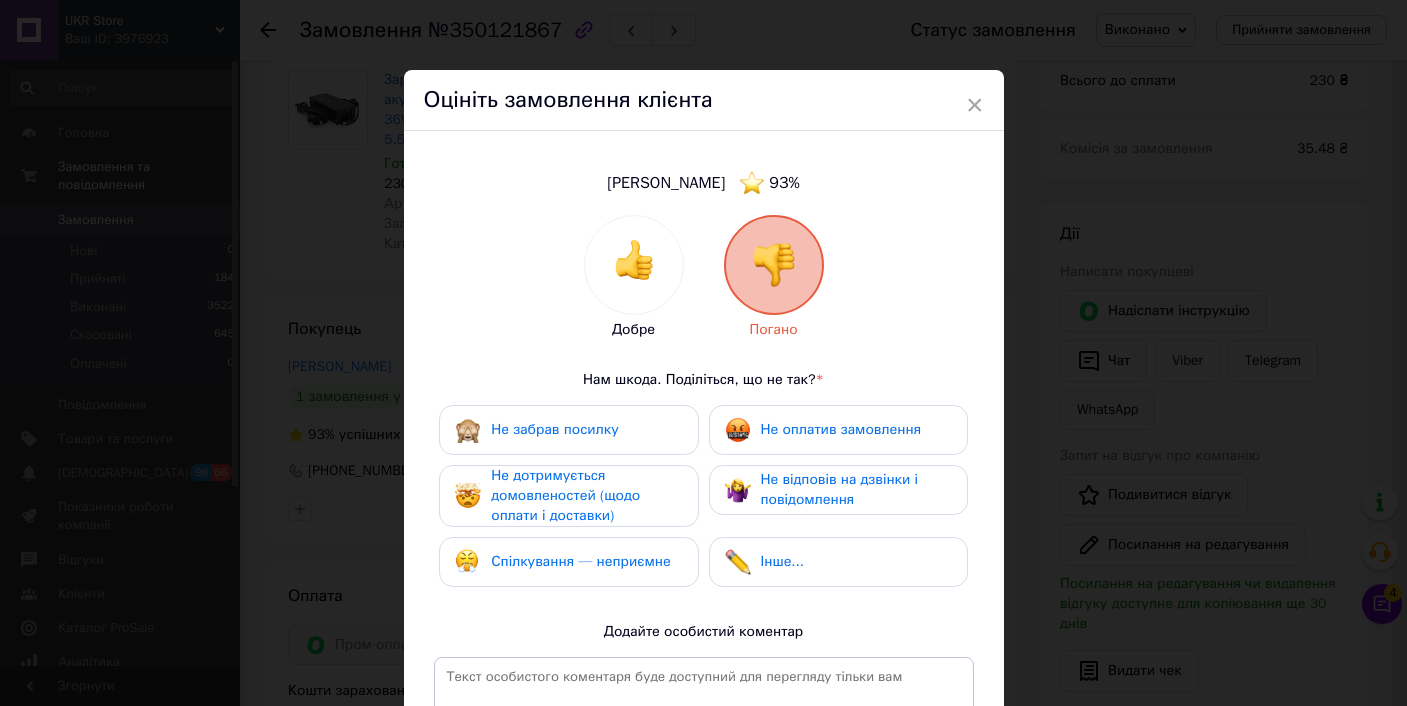 click on "Не оплатив замовлення" at bounding box center (841, 429) 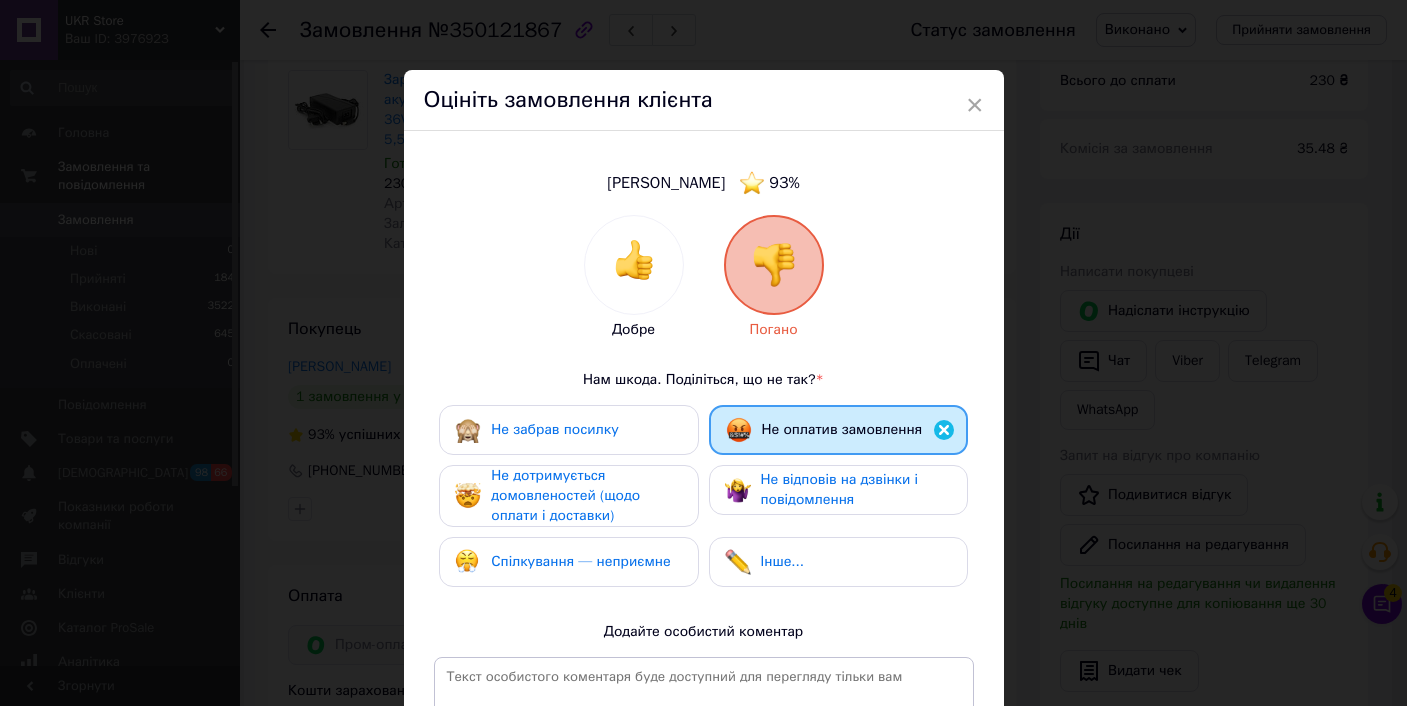 click on "Не відповів на дзвінки і повідомлення" at bounding box center [840, 489] 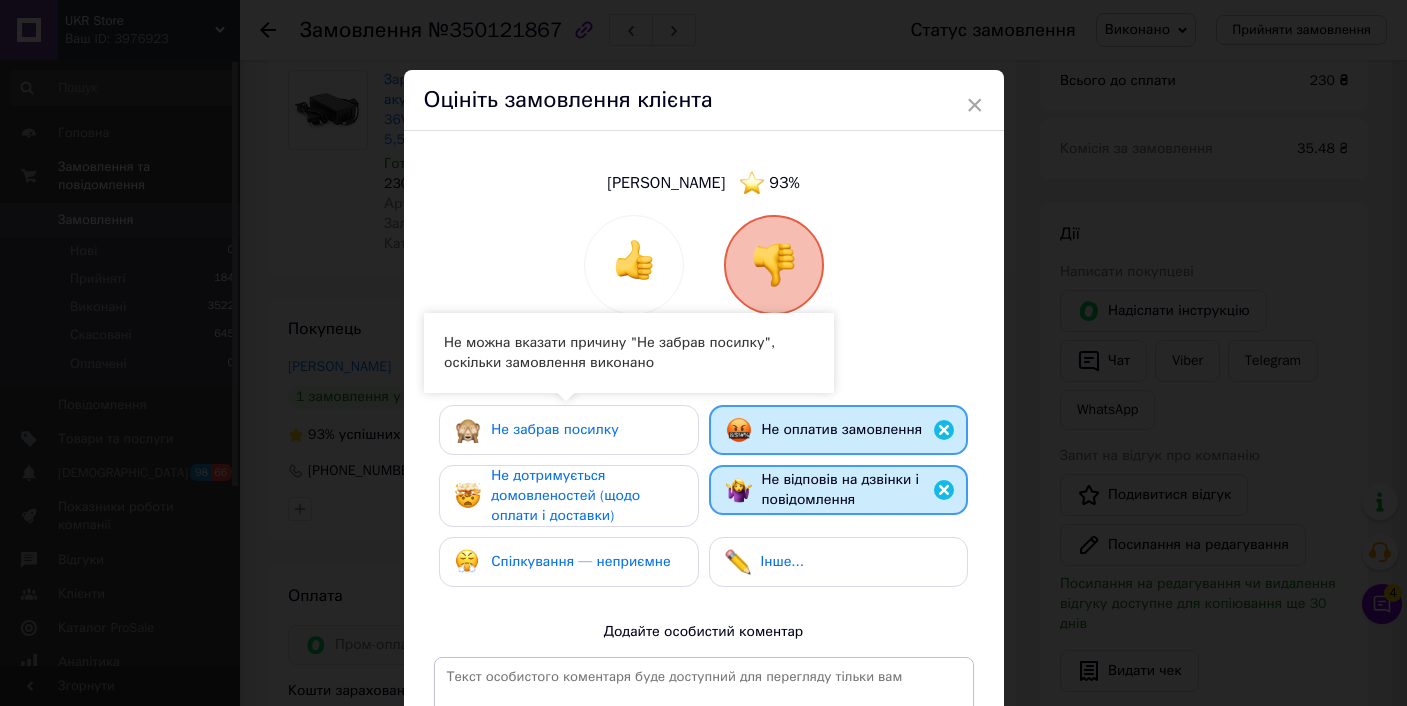 click on "Не забрав посилку" at bounding box center (536, 430) 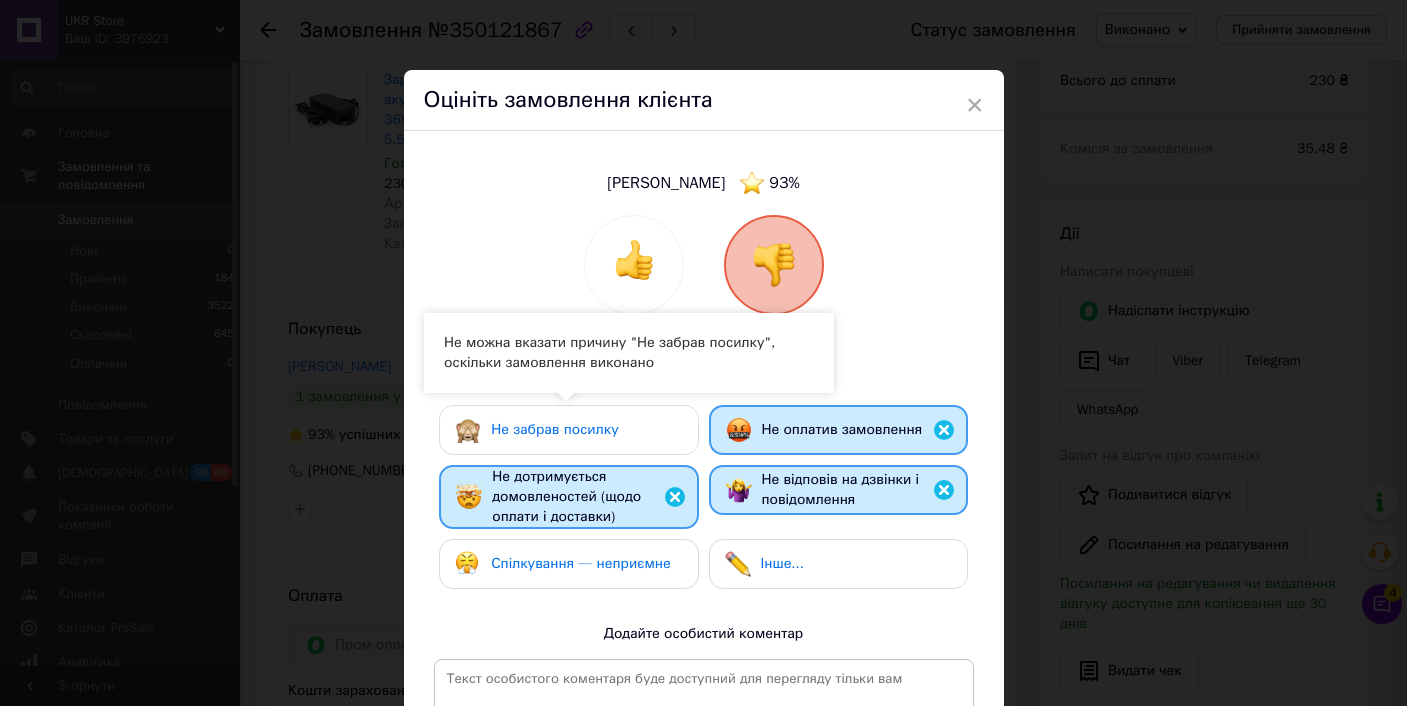 click on "Спілкування — неприємне" at bounding box center [562, 564] 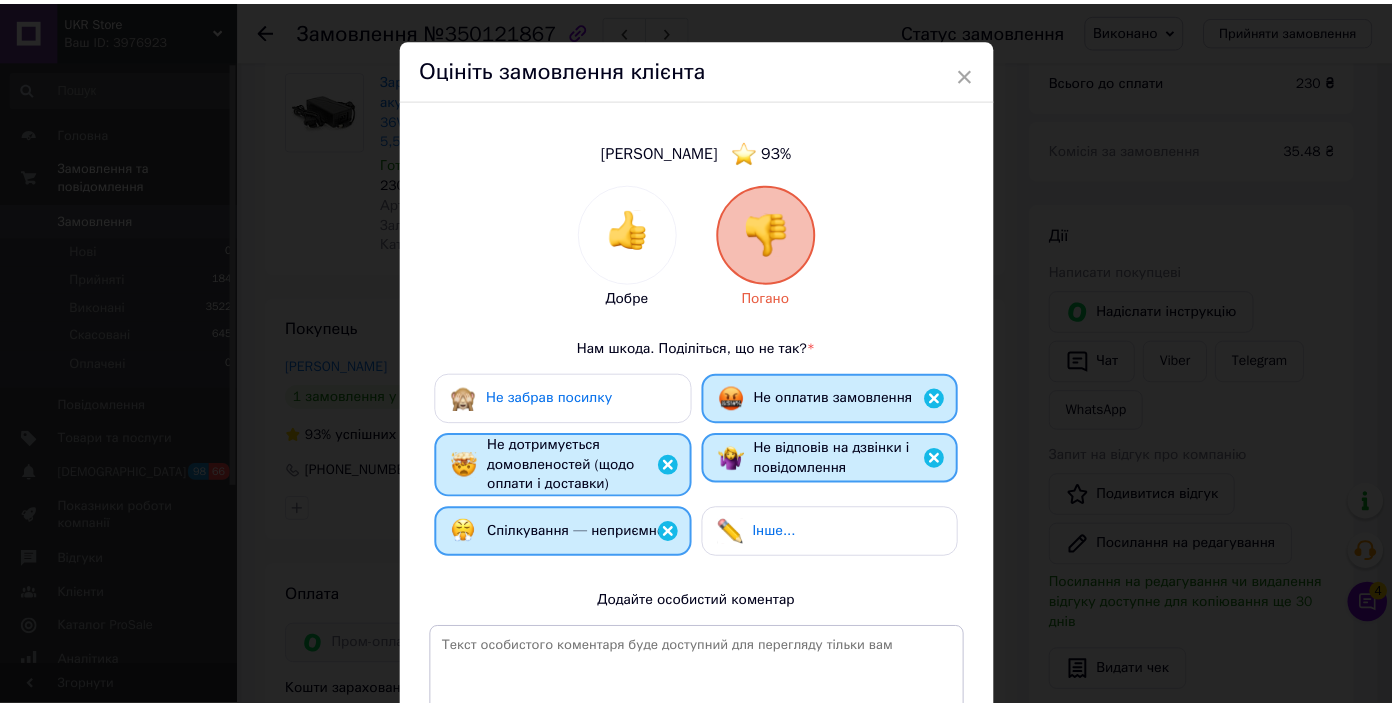 scroll, scrollTop: 272, scrollLeft: 0, axis: vertical 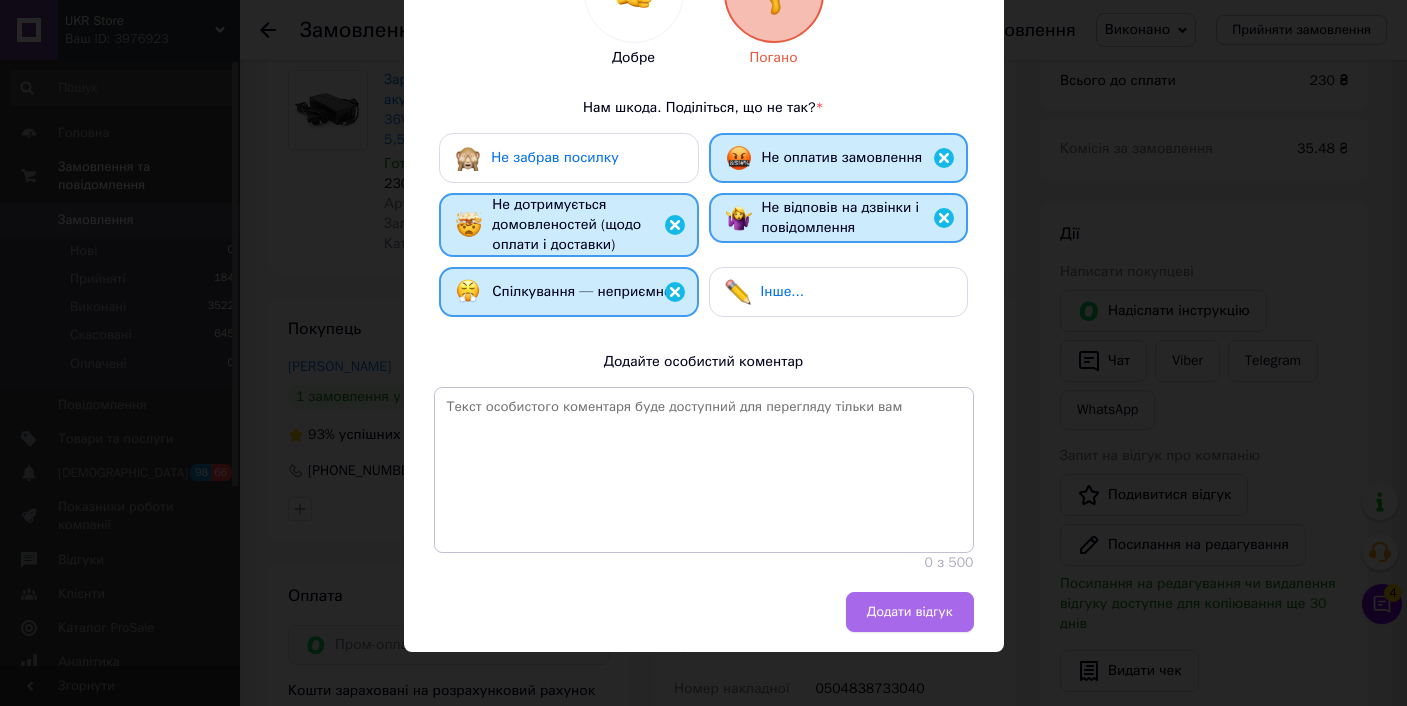 click on "Додати відгук" at bounding box center (910, 612) 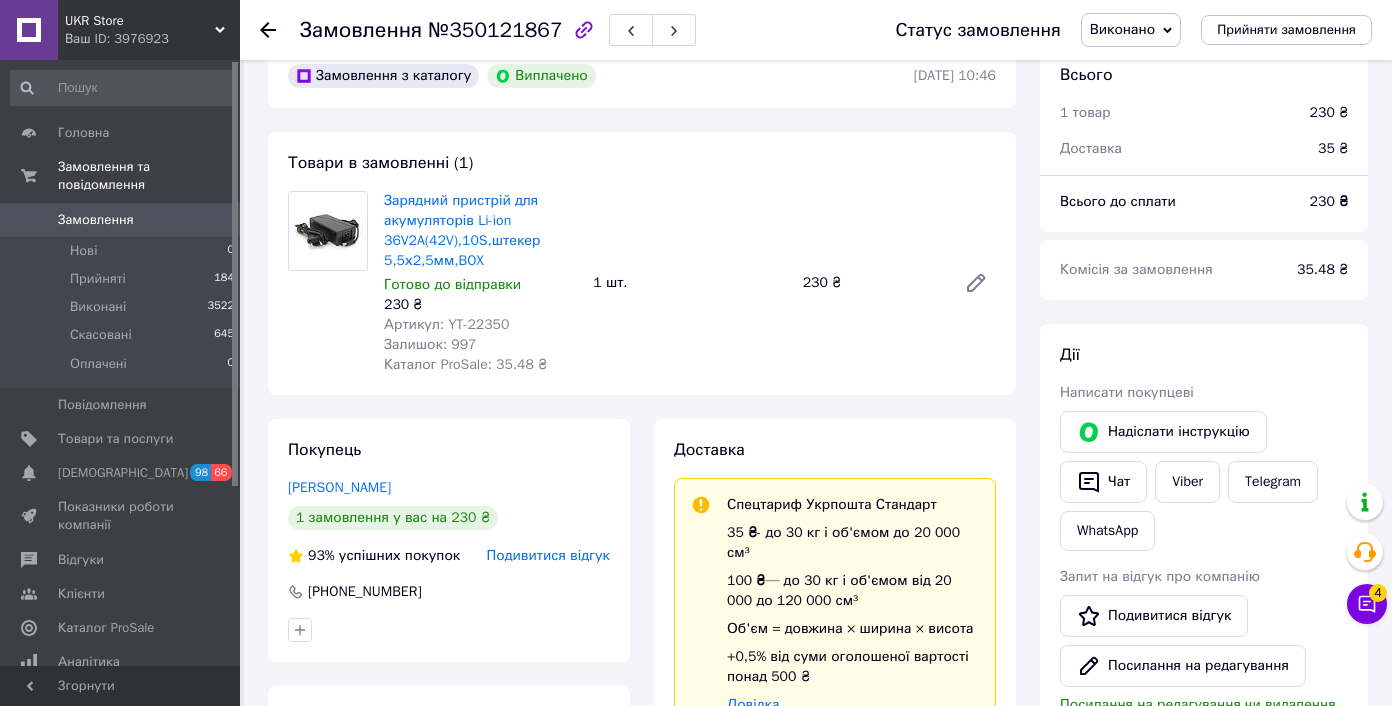 scroll, scrollTop: 0, scrollLeft: 0, axis: both 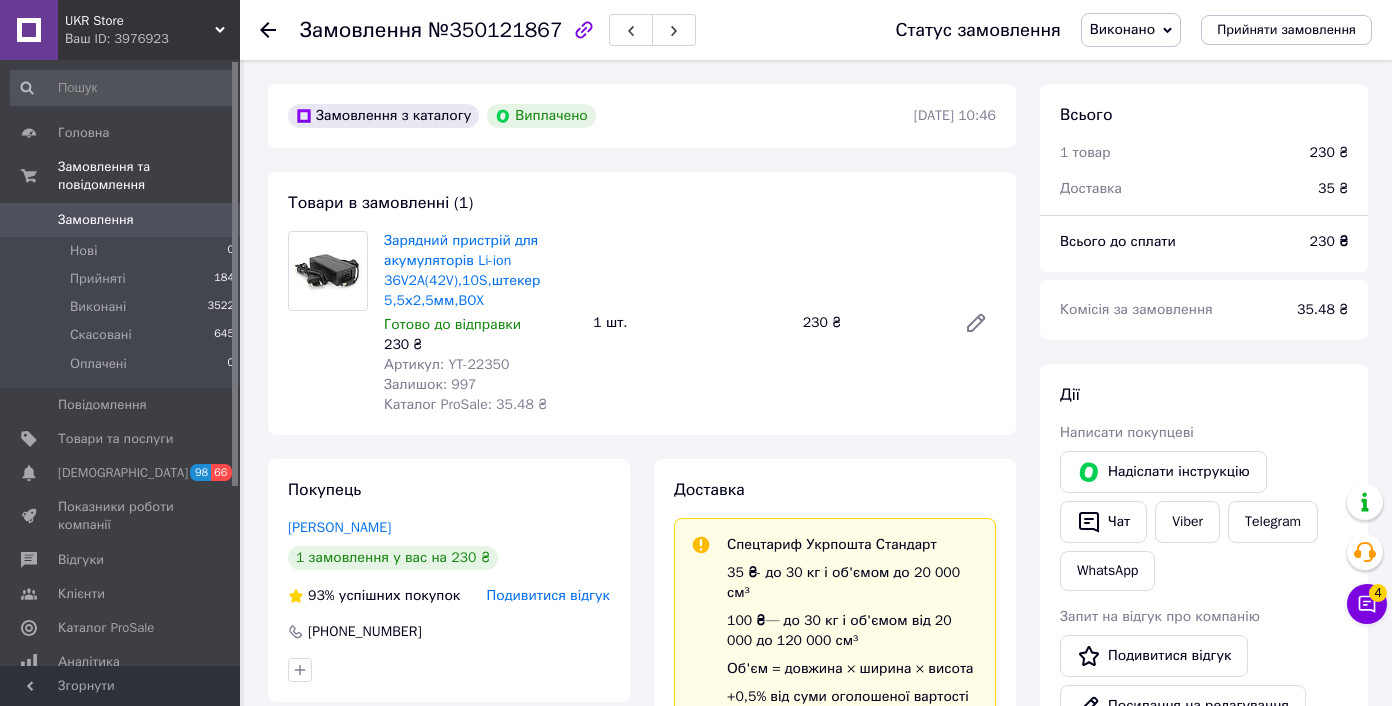 click on "Сповіщення 98 66" at bounding box center [123, 473] 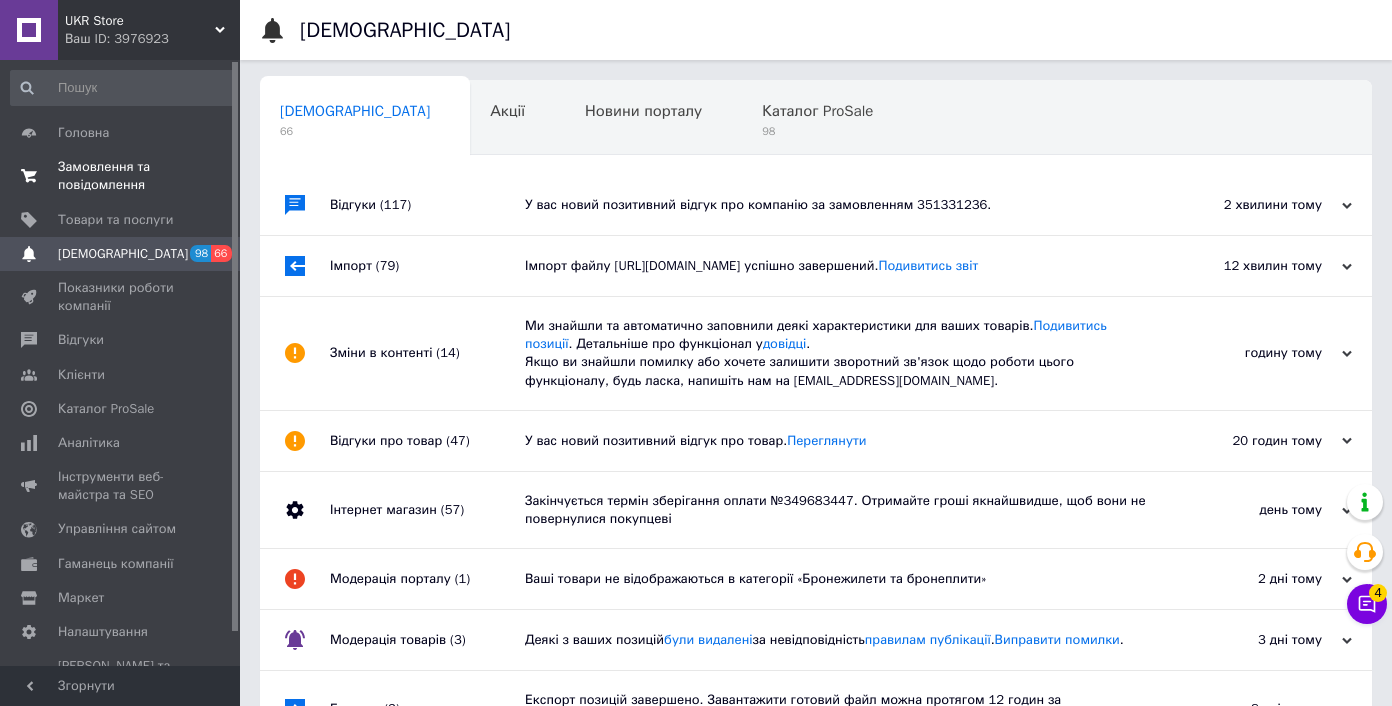 click on "Замовлення та повідомлення" at bounding box center (121, 176) 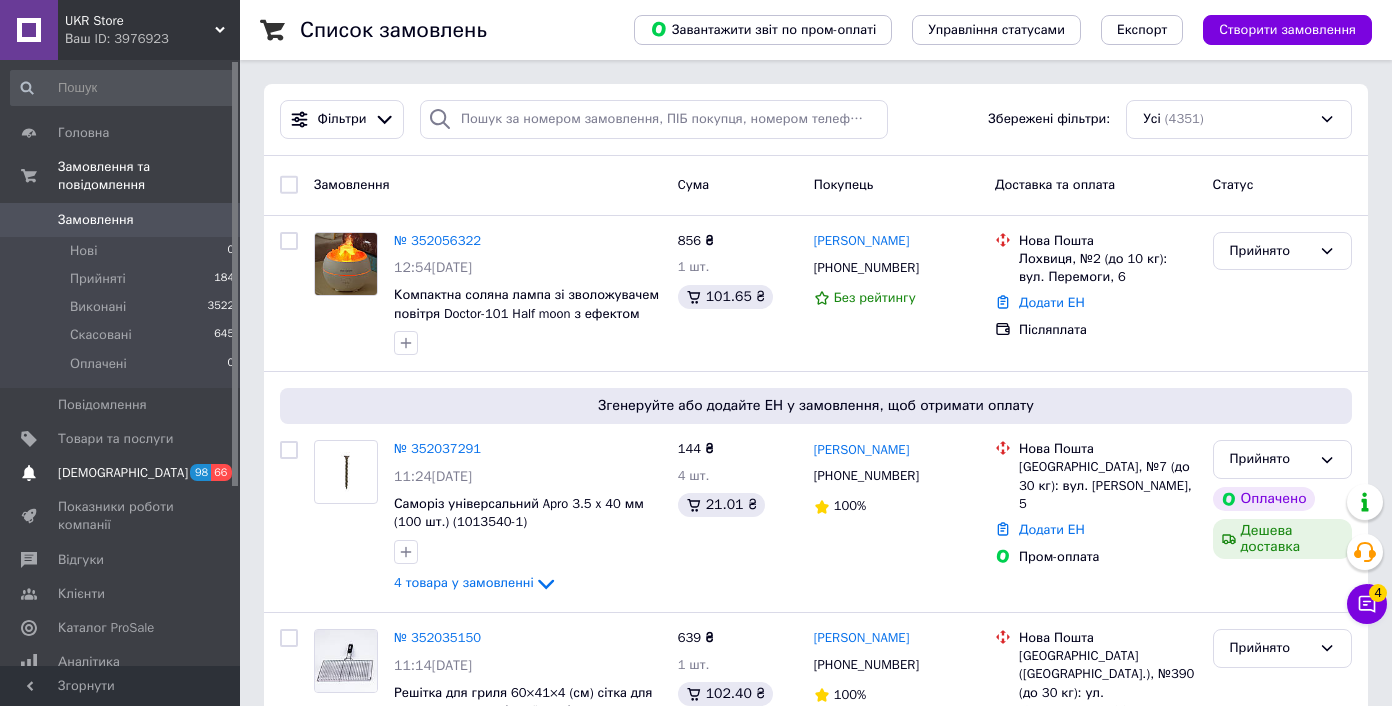 click on "[DEMOGRAPHIC_DATA]" at bounding box center [121, 473] 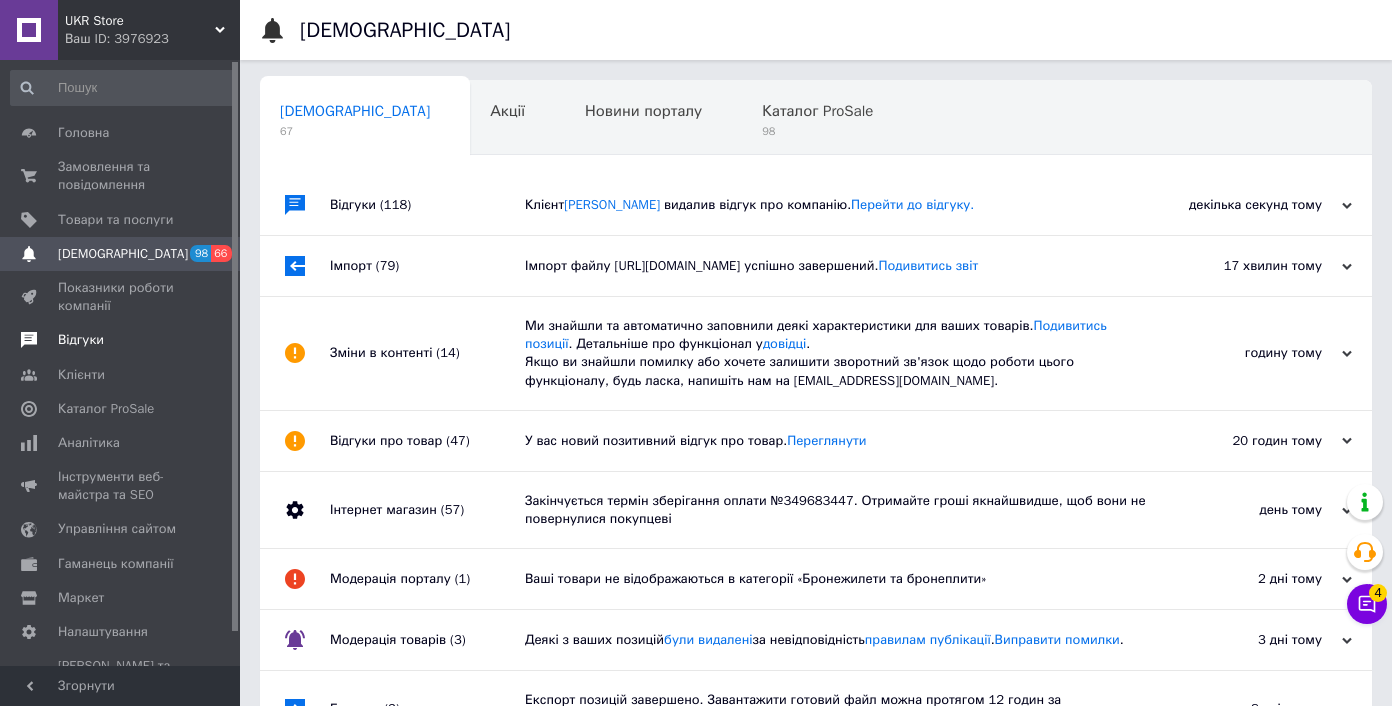 click on "Відгуки" at bounding box center (81, 340) 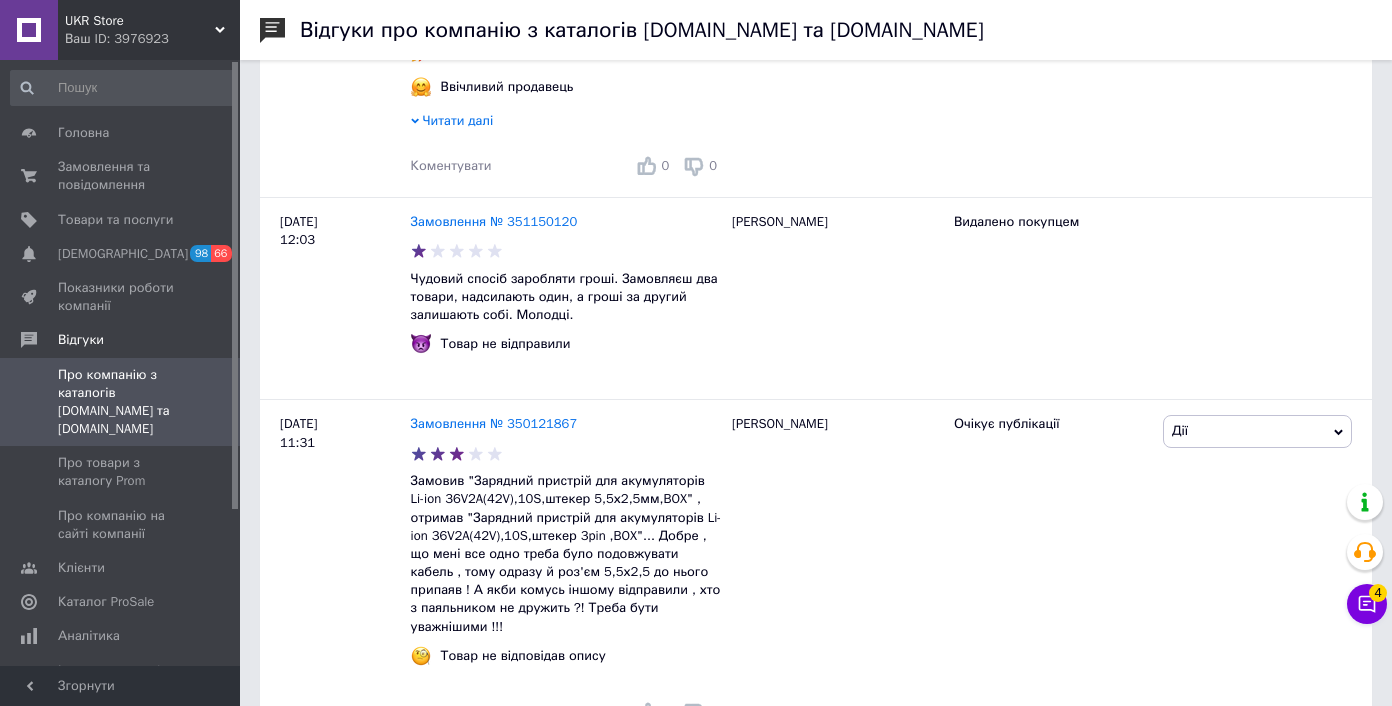 scroll, scrollTop: 523, scrollLeft: 0, axis: vertical 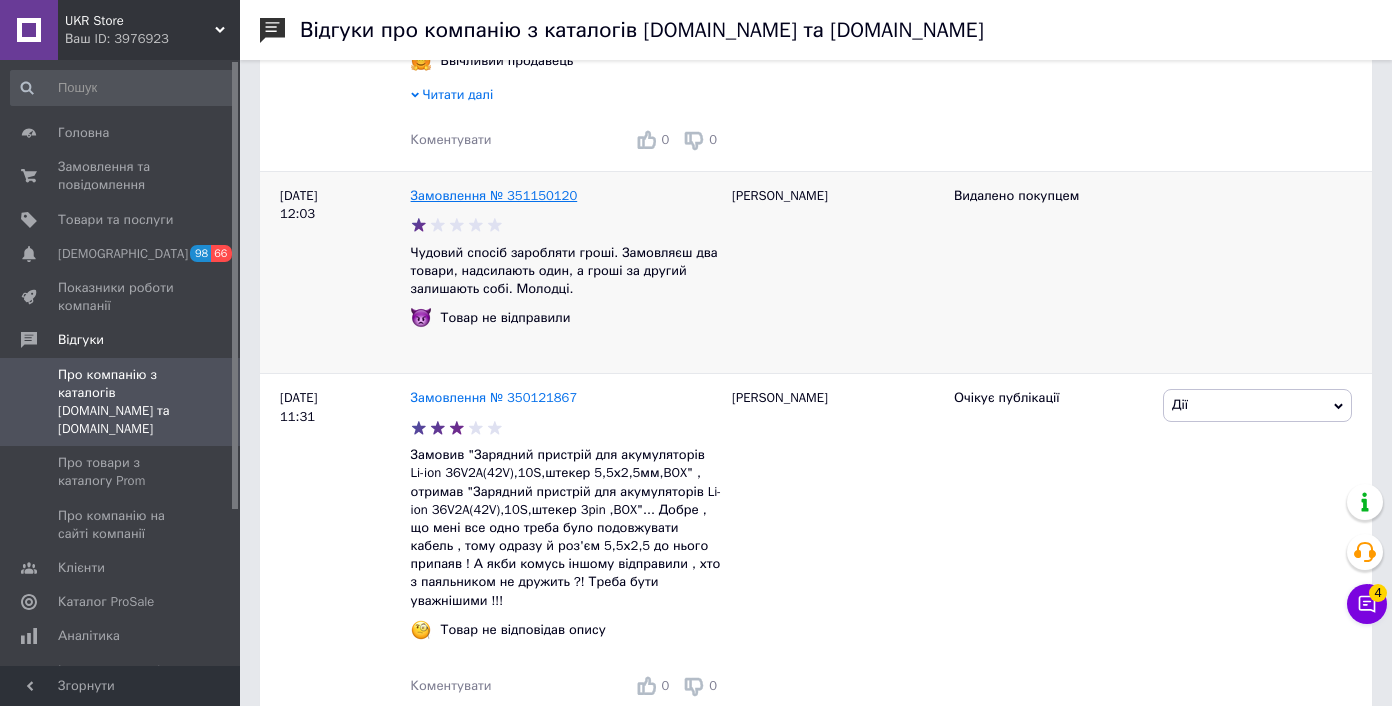 click on "Замовлення № 351150120" at bounding box center [494, 195] 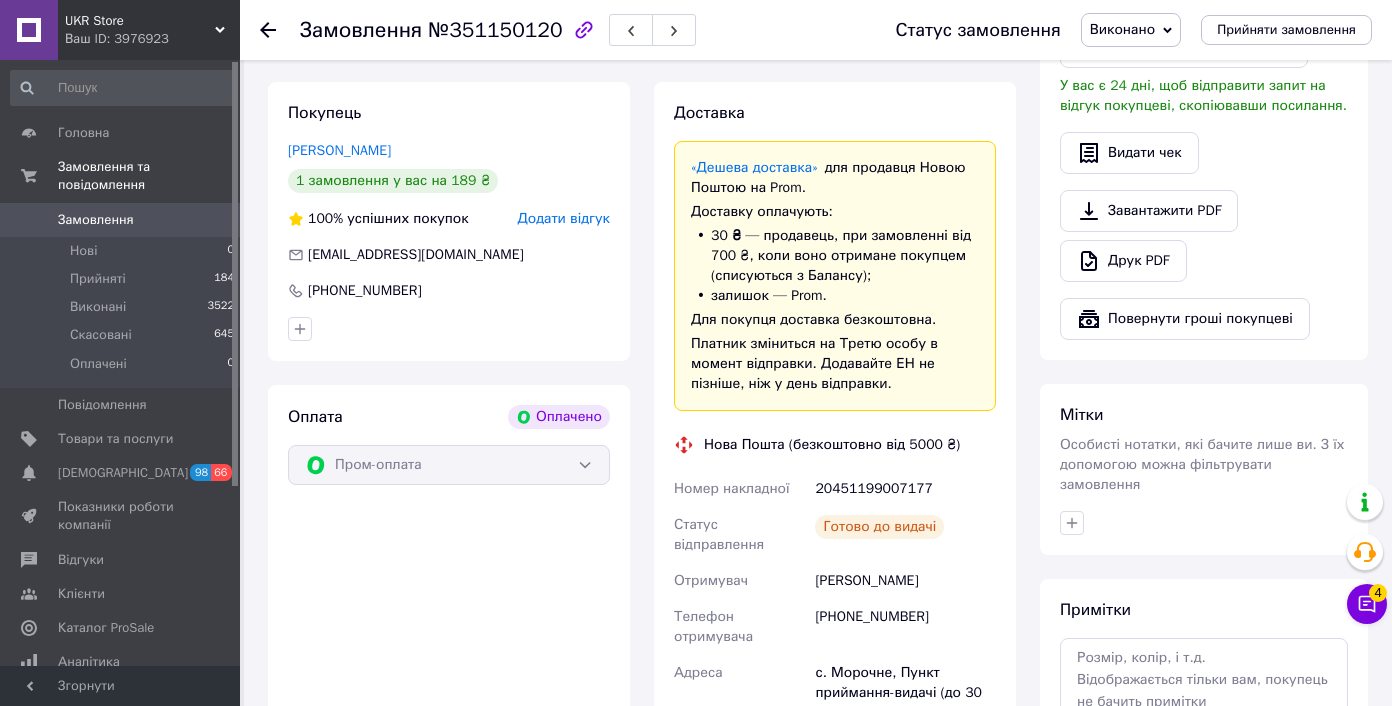 scroll, scrollTop: 738, scrollLeft: 0, axis: vertical 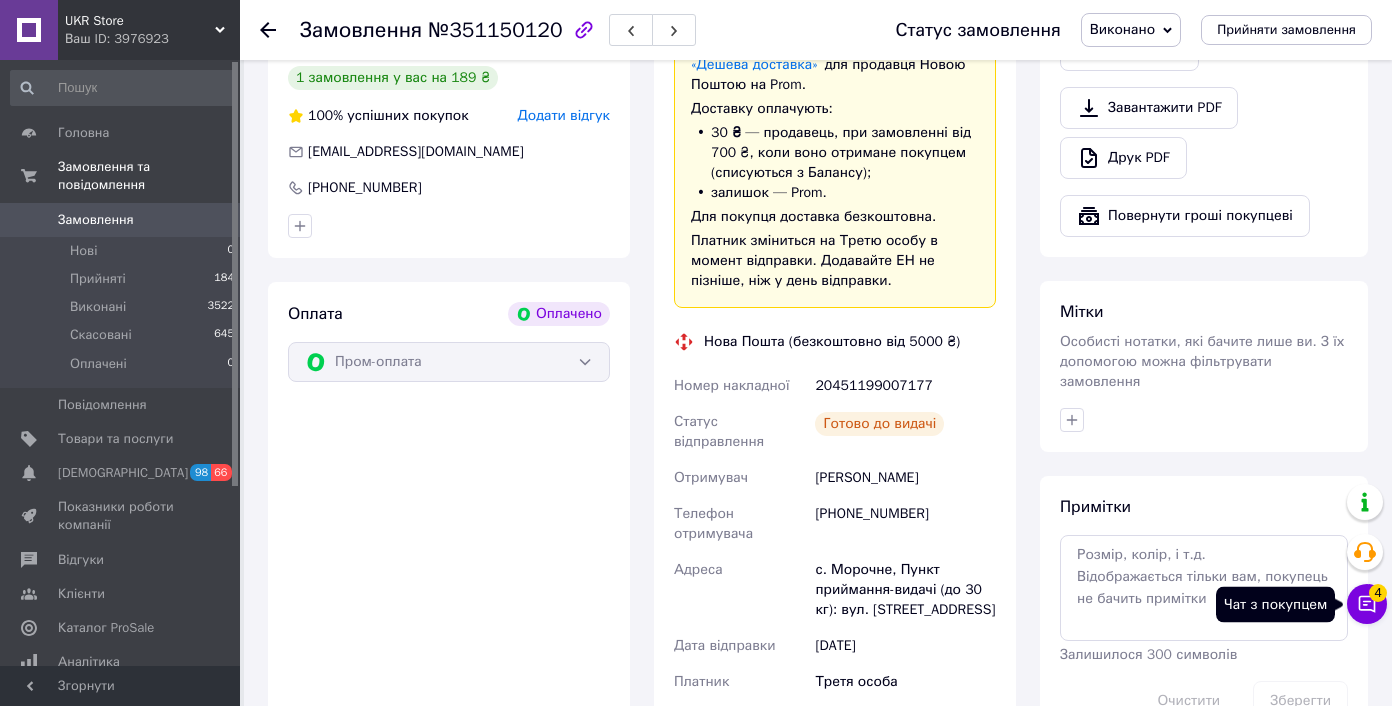 click 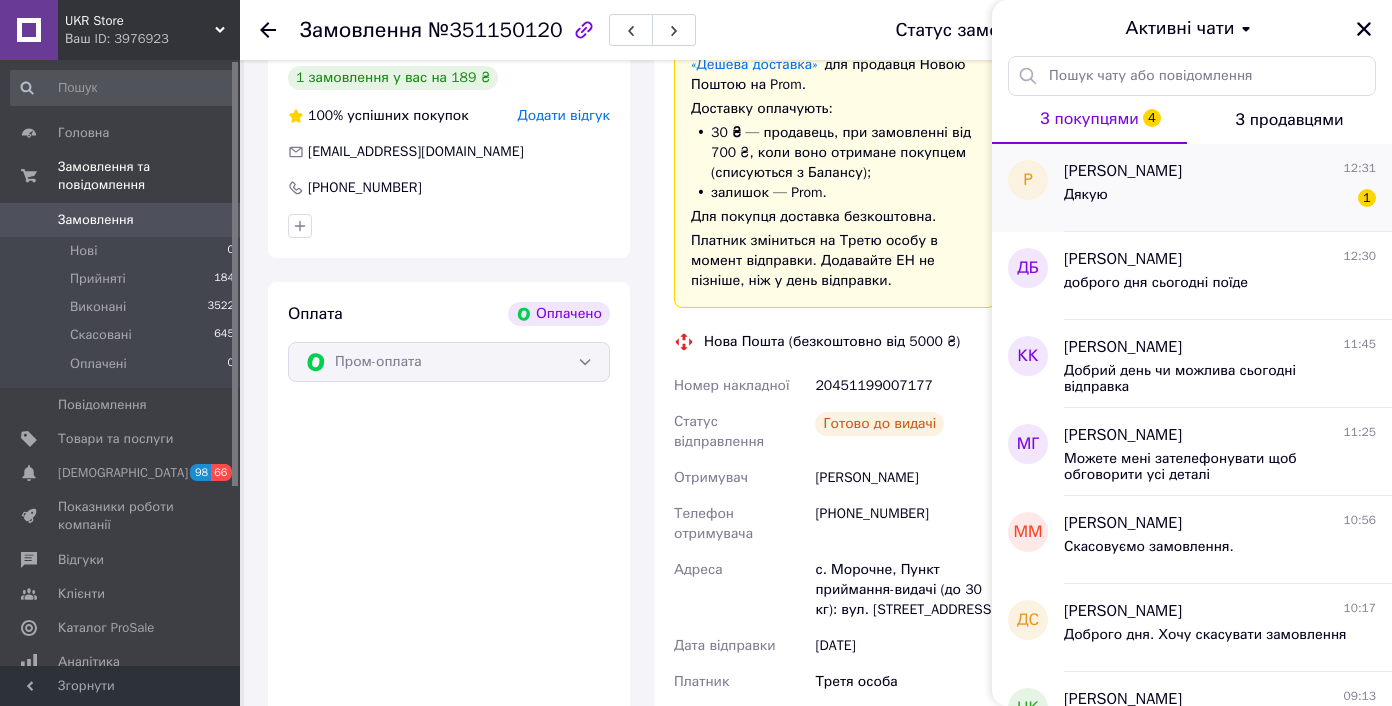 click on "Дякую 1" at bounding box center (1220, 199) 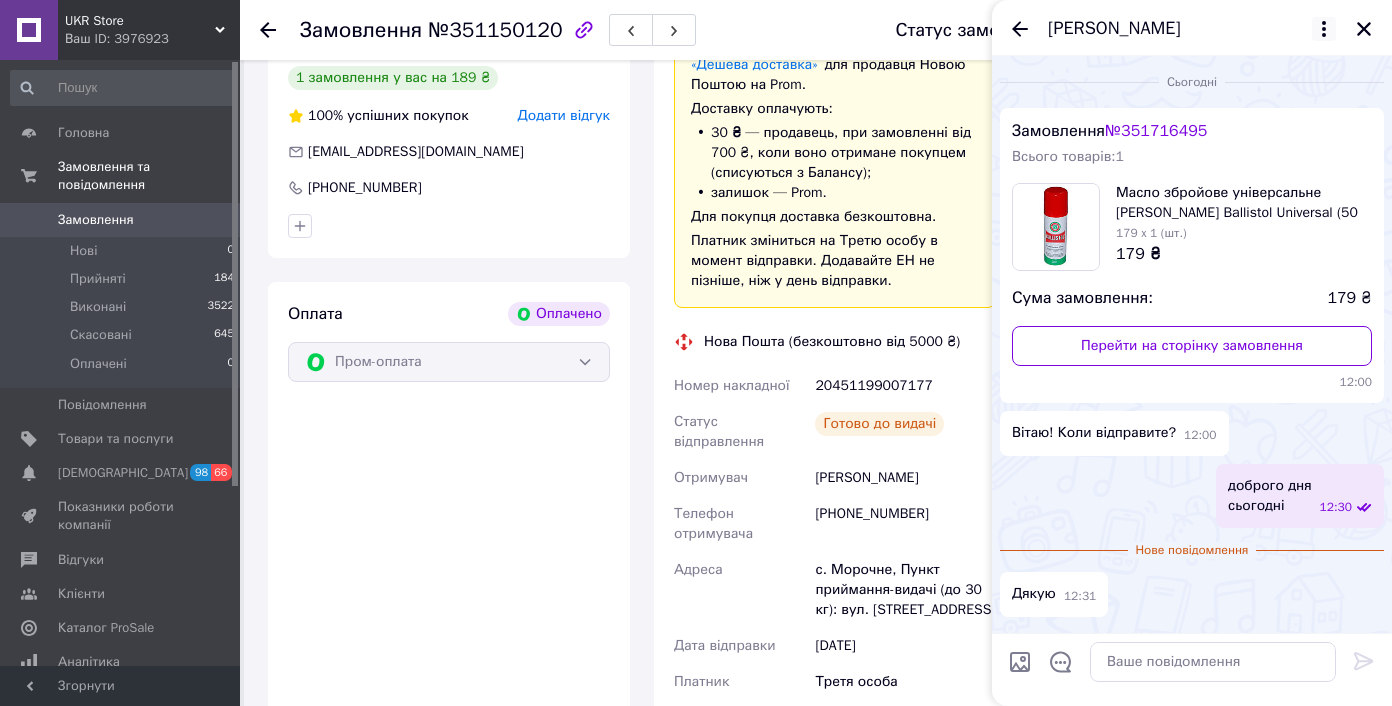 click 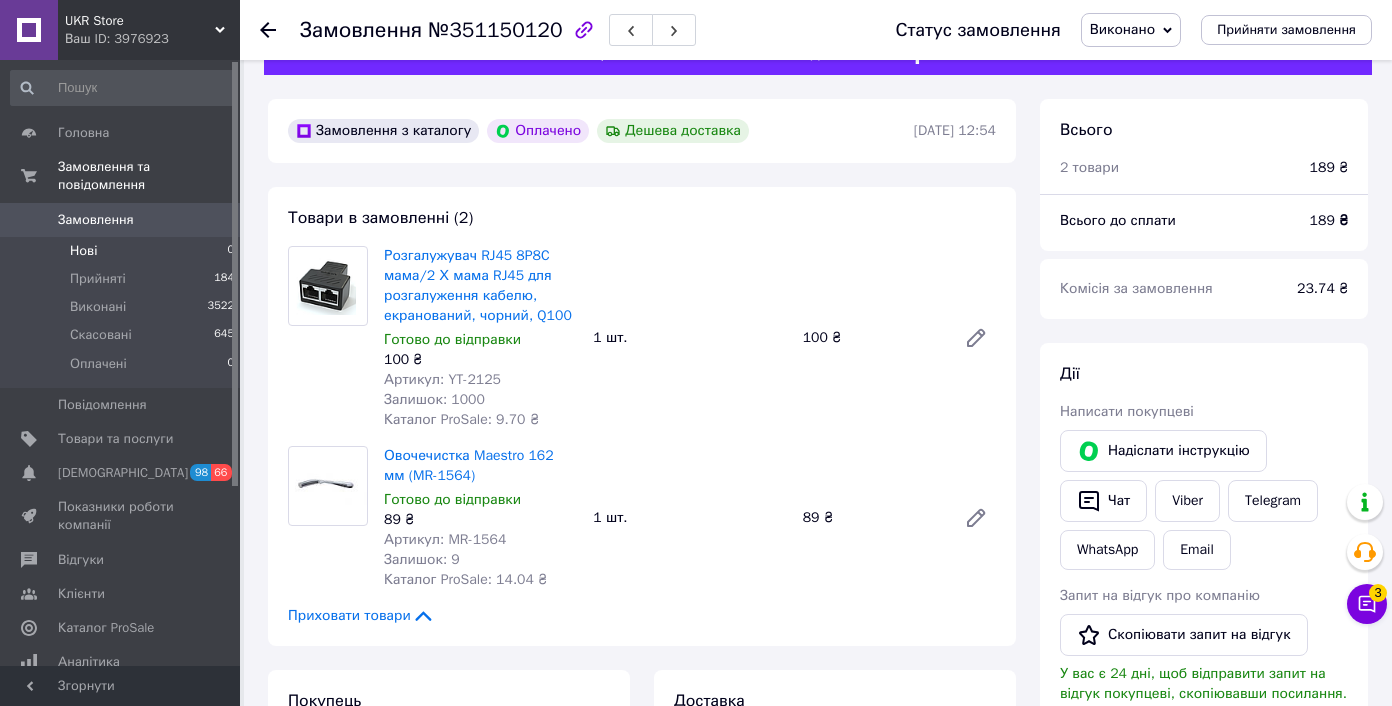 scroll, scrollTop: 0, scrollLeft: 0, axis: both 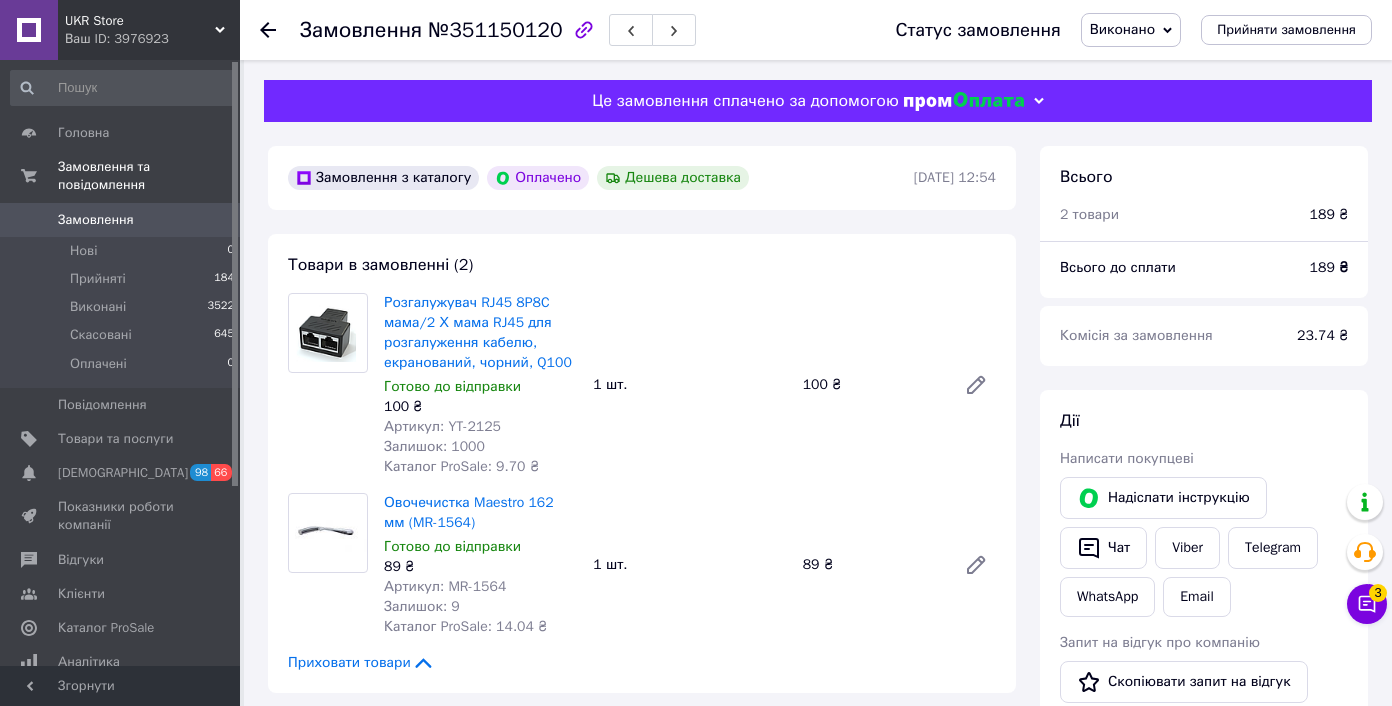 click on "Замовлення" at bounding box center [96, 220] 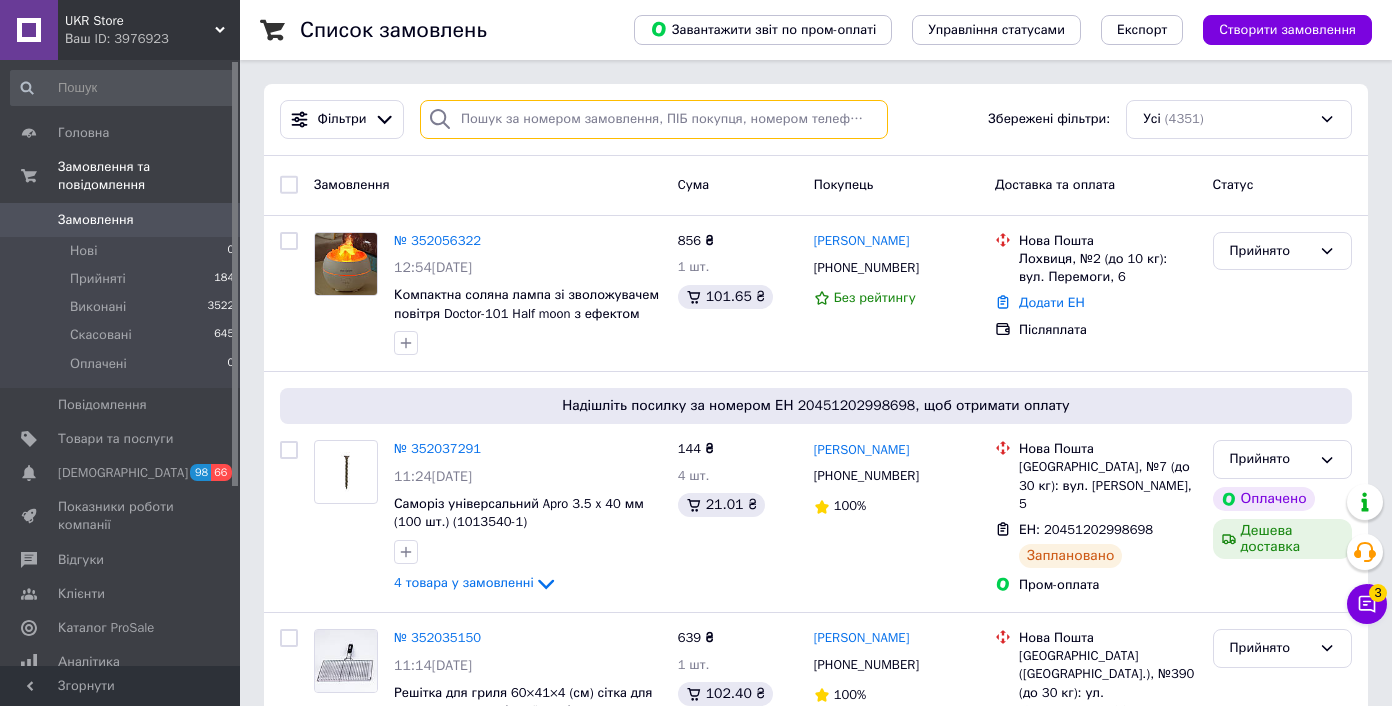click at bounding box center [654, 119] 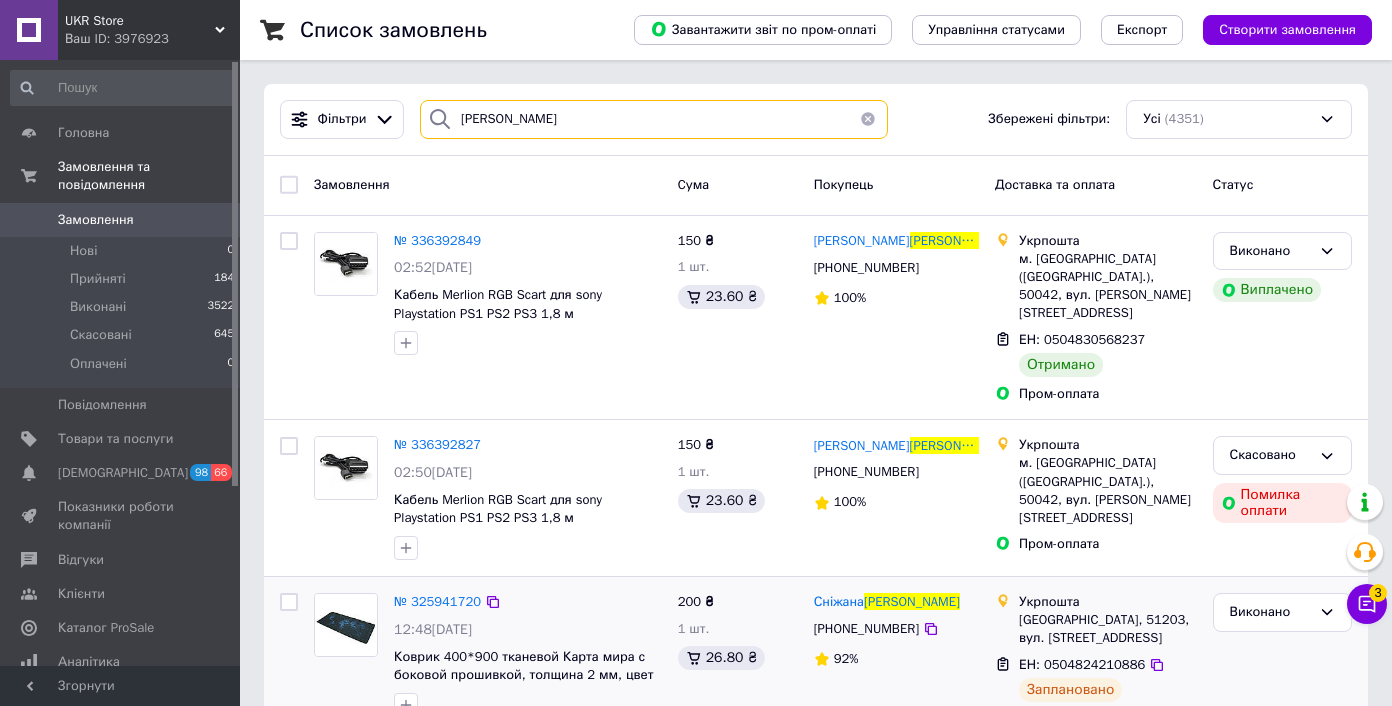 type on "тараненко" 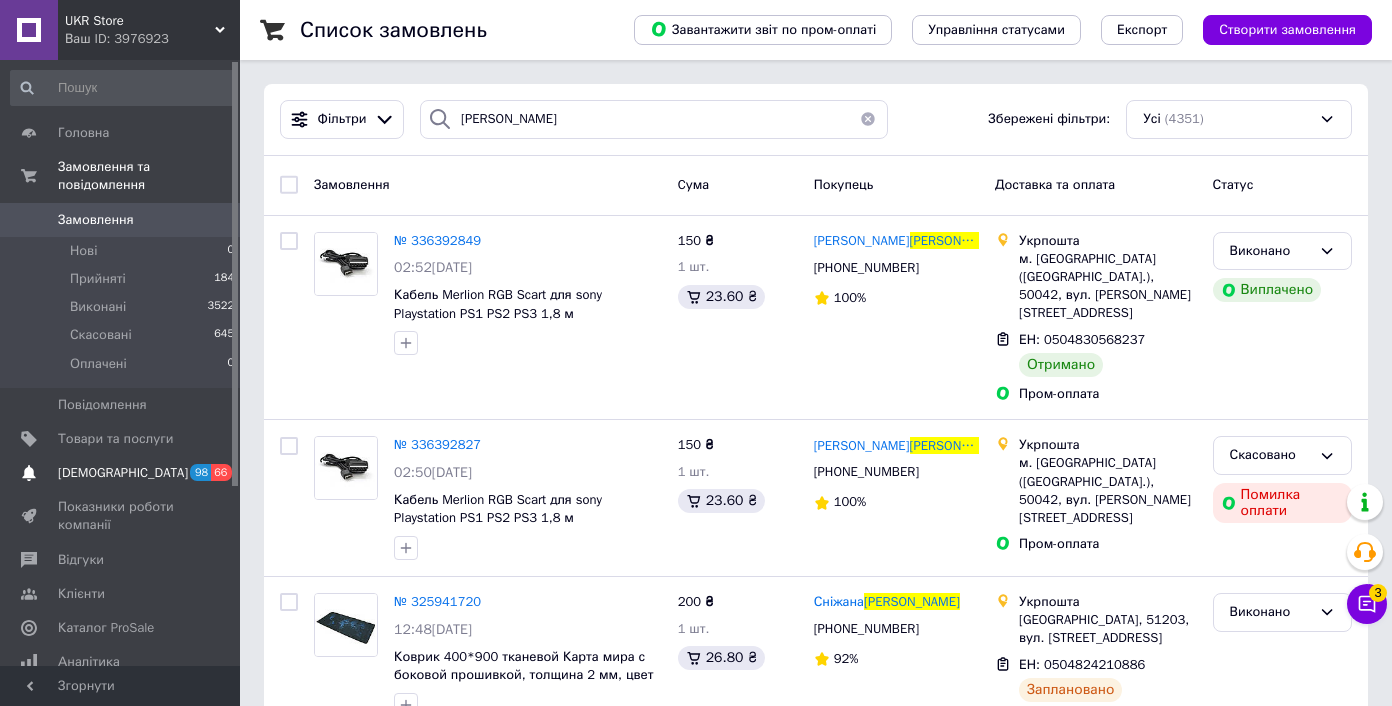 click on "Сповіщення 98 66" at bounding box center [123, 473] 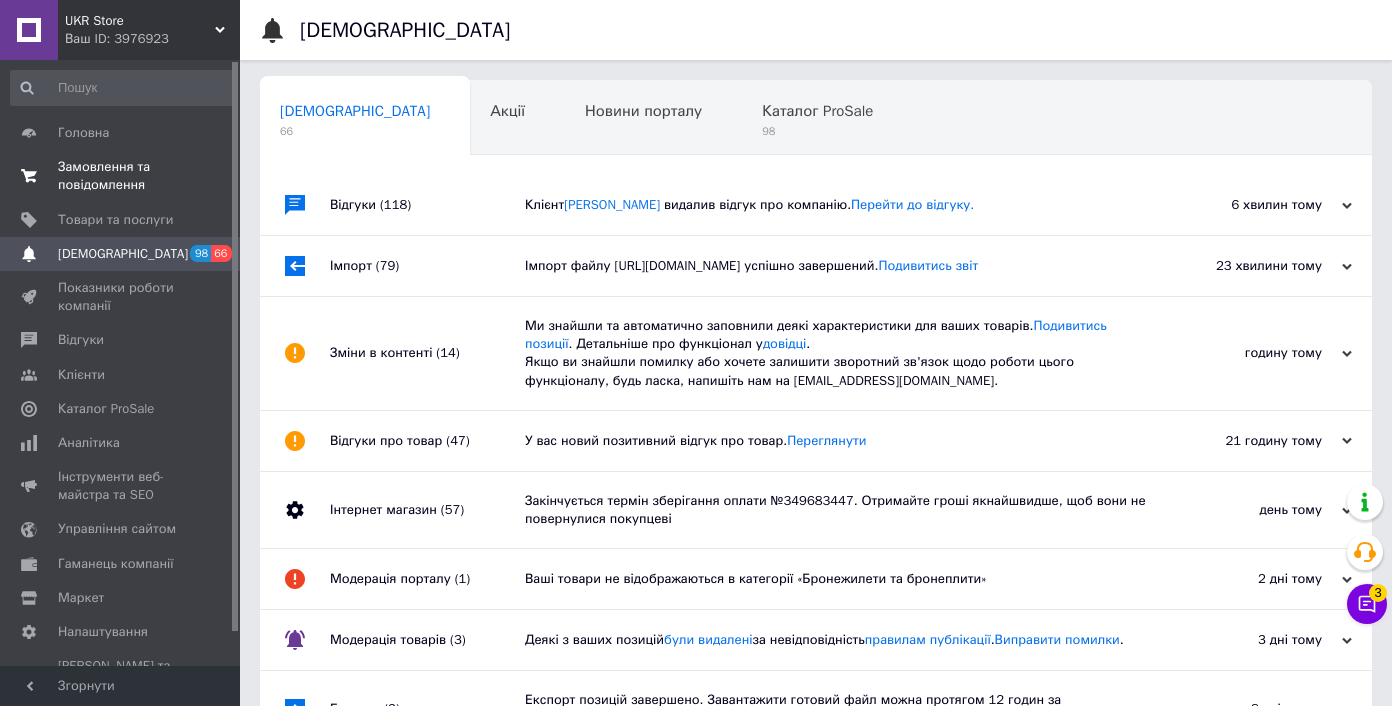 click on "Замовлення та повідомлення" at bounding box center (121, 176) 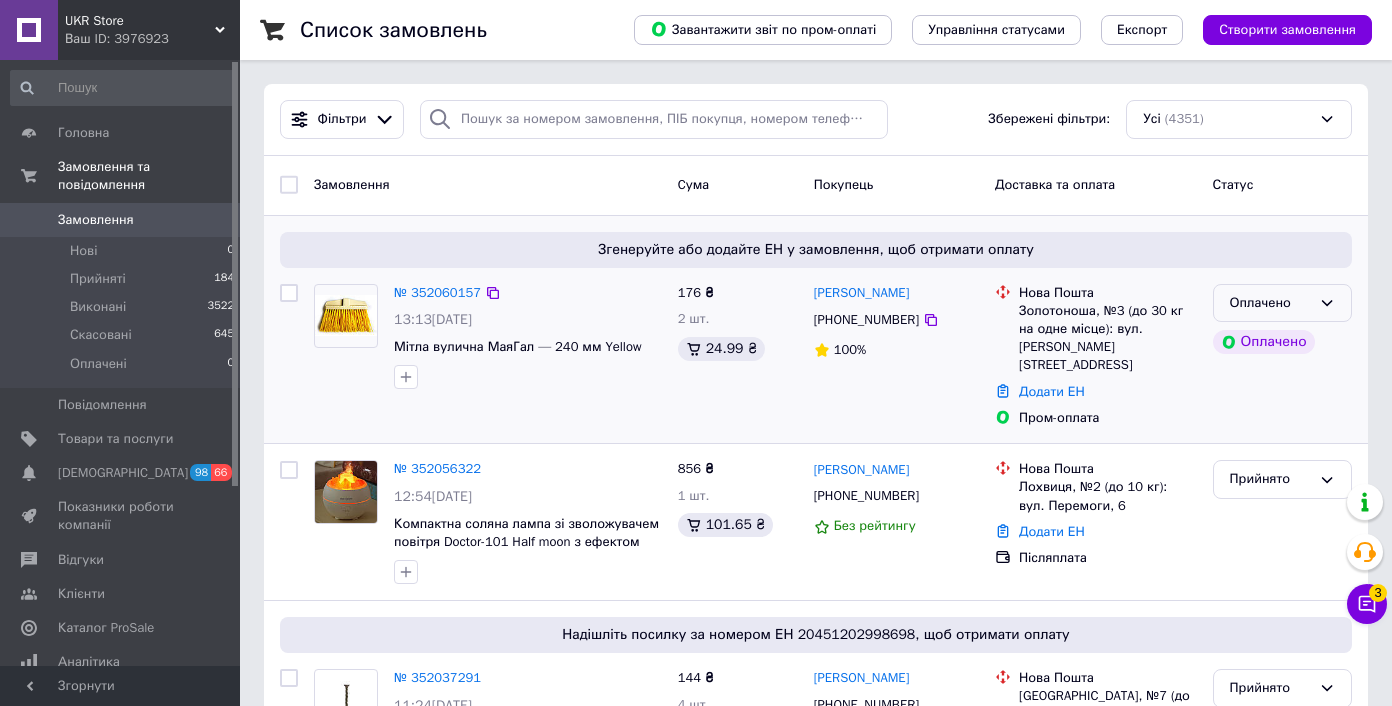 click 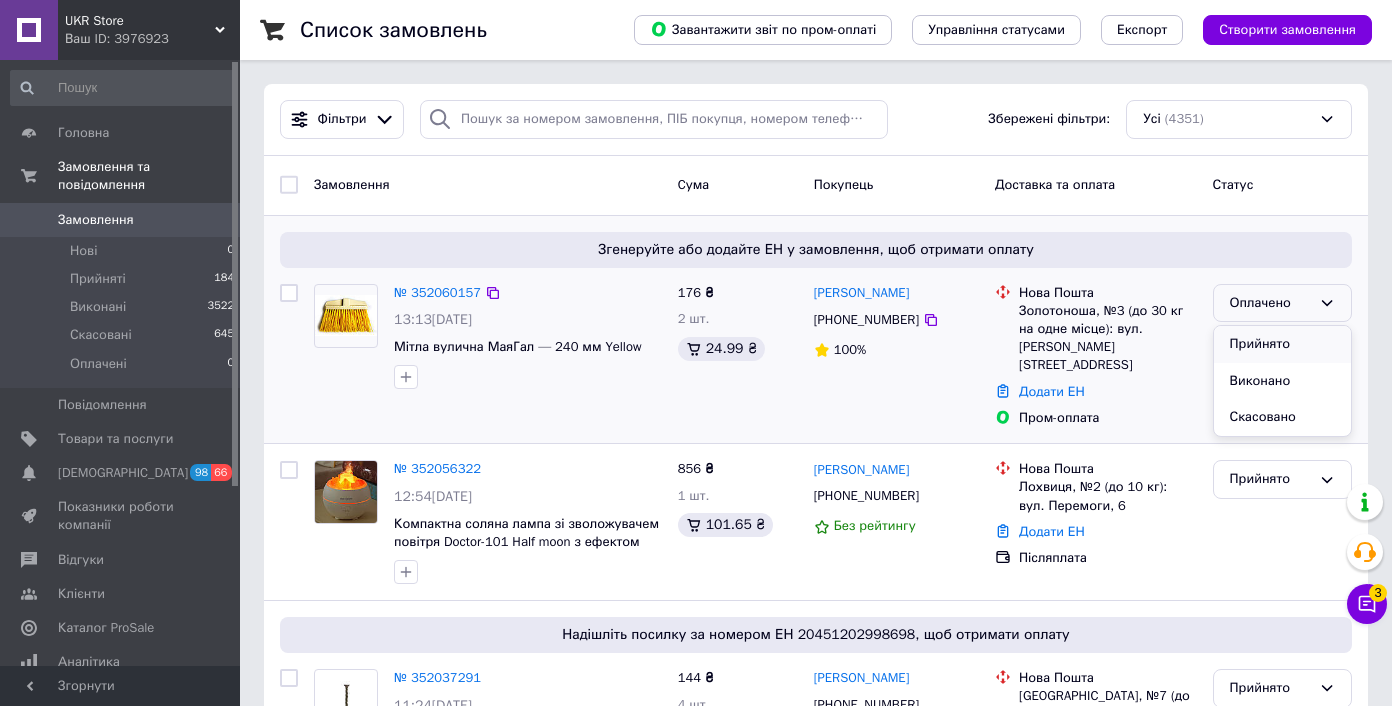 click on "Прийнято" at bounding box center [1282, 344] 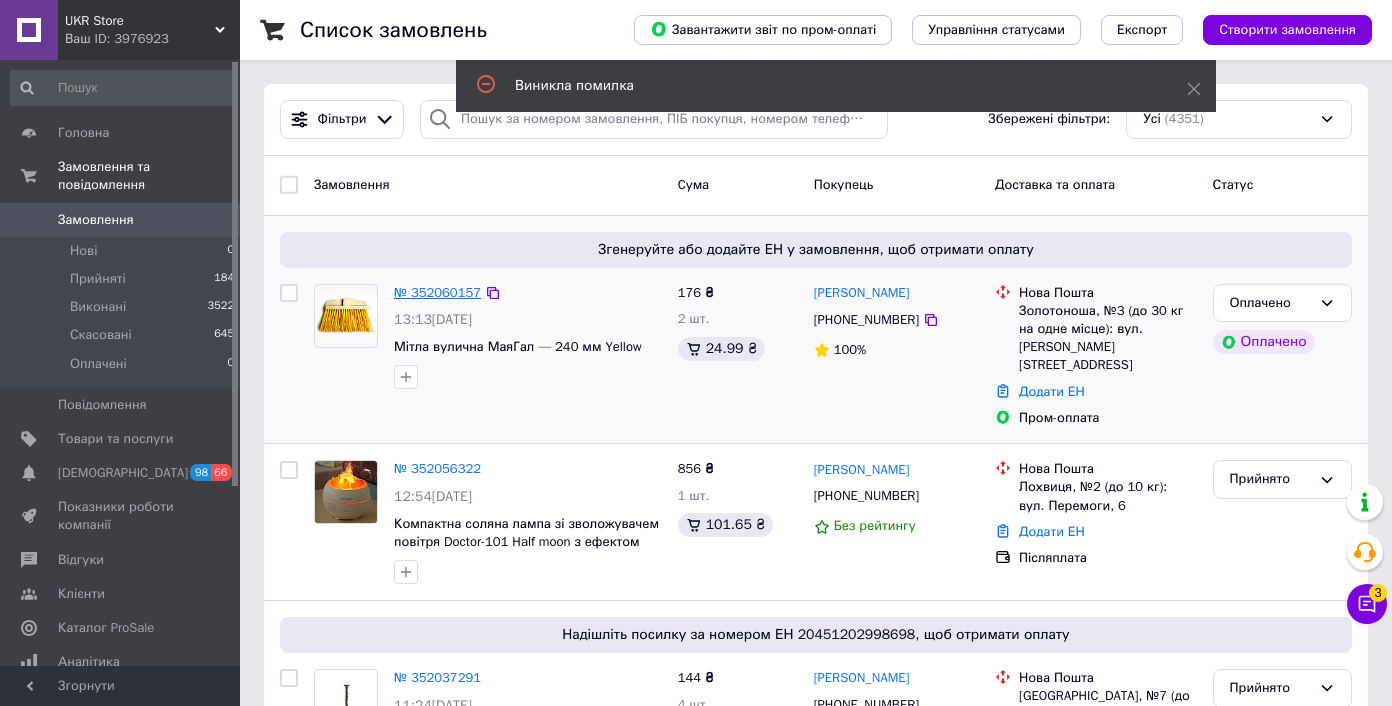 click on "№ 352060157" at bounding box center [437, 292] 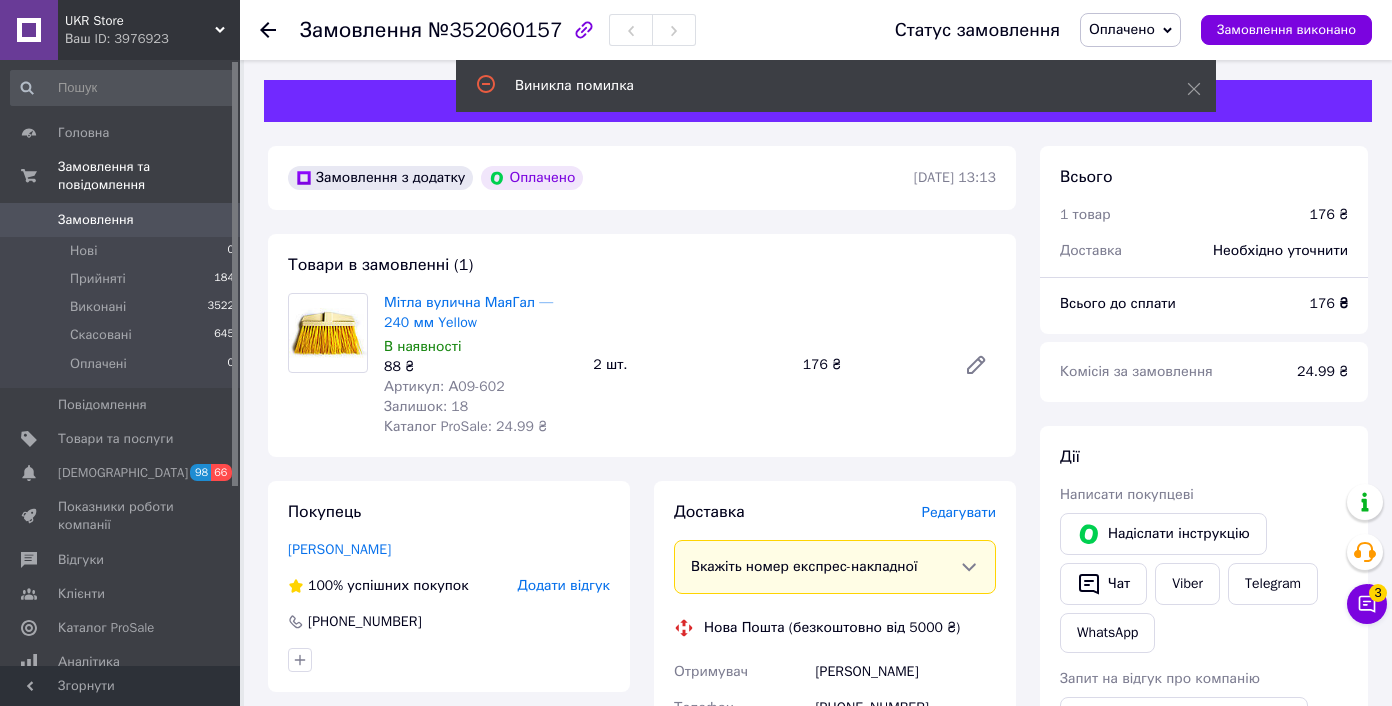 click on "Оплачено" at bounding box center [1130, 30] 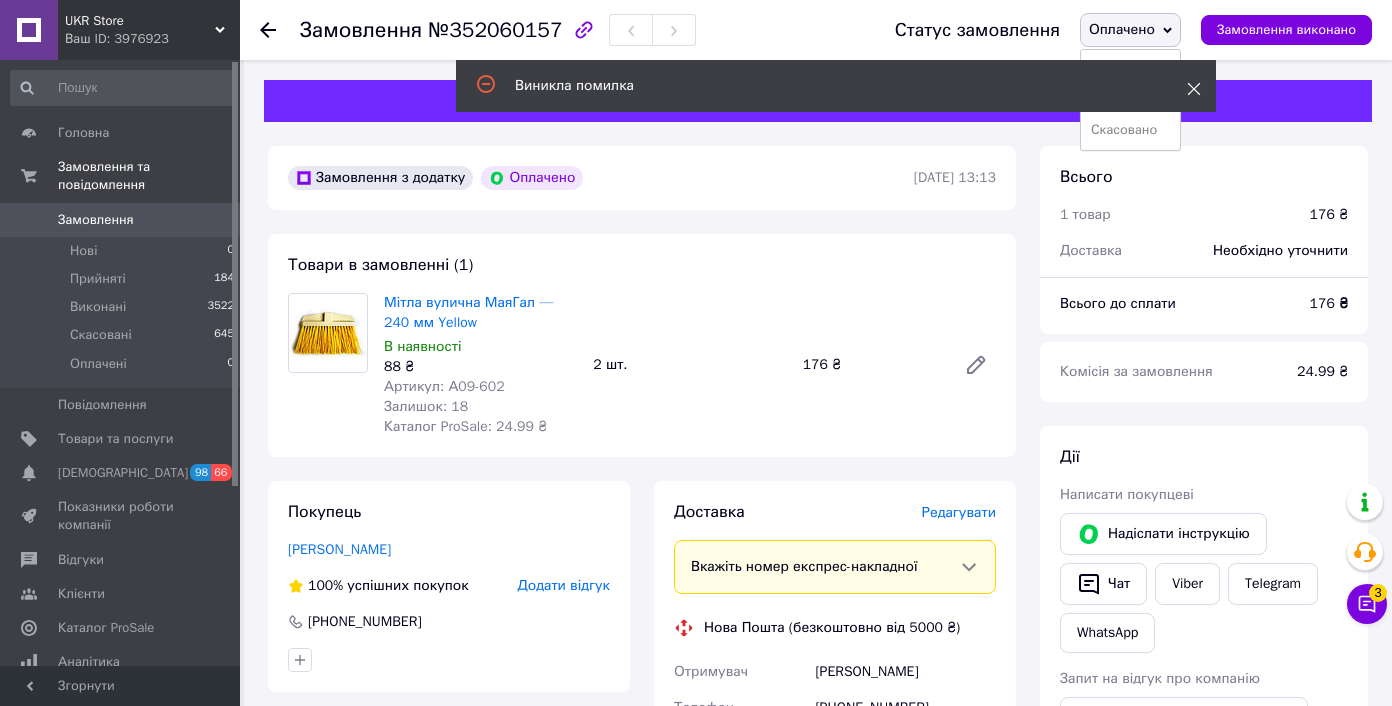 click 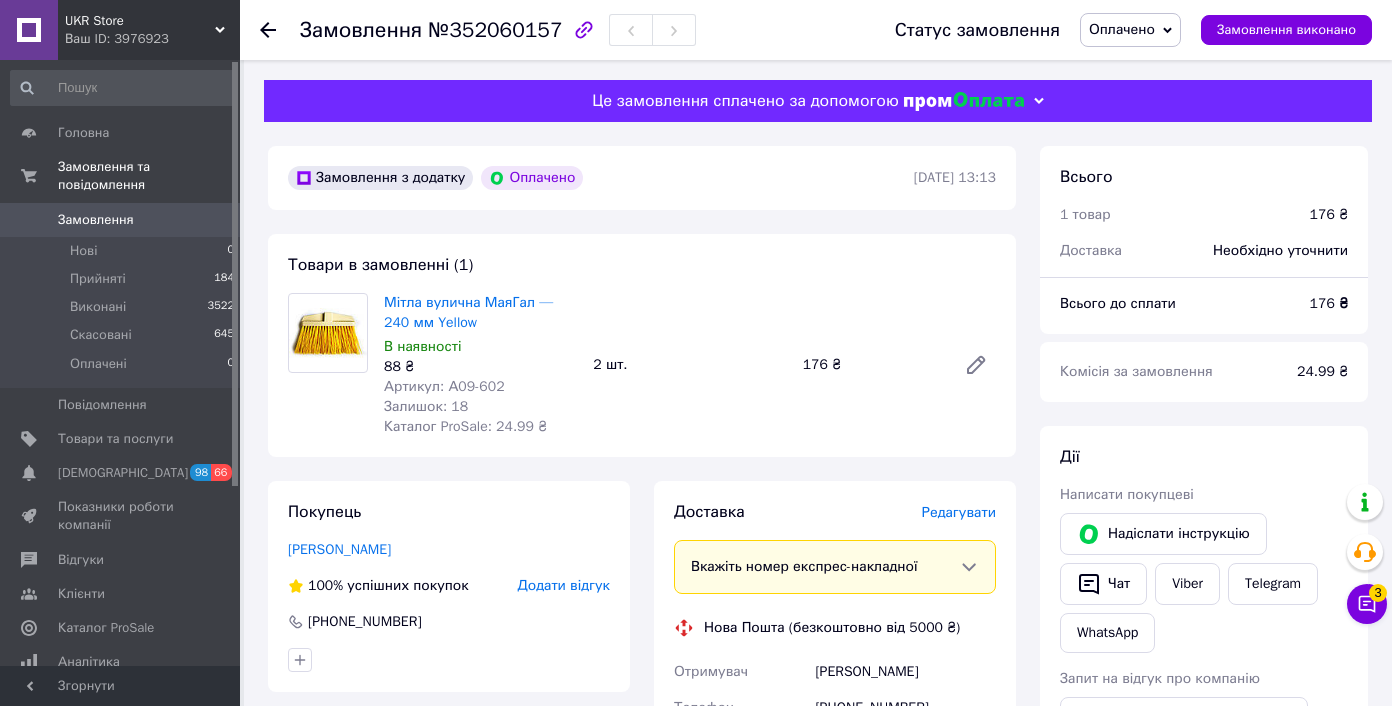 click on "Оплачено" at bounding box center (1122, 29) 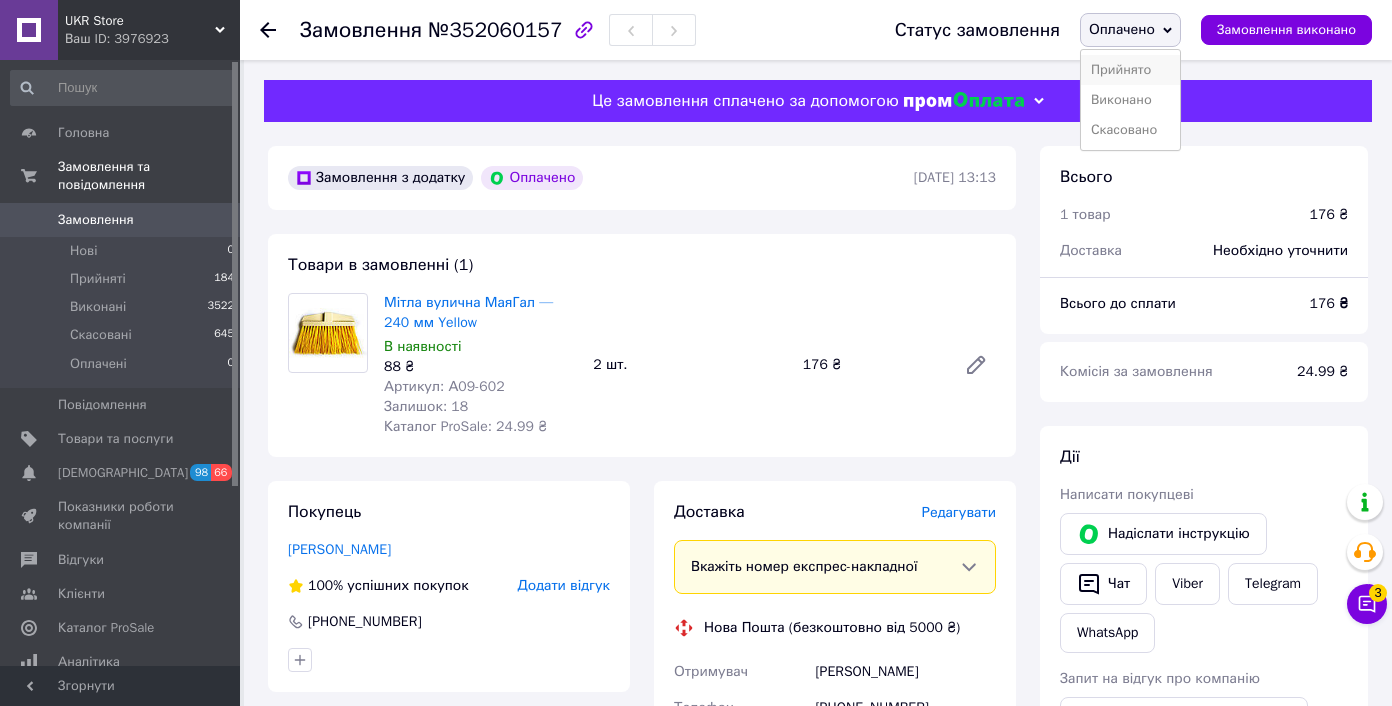 click on "Прийнято" at bounding box center [1130, 70] 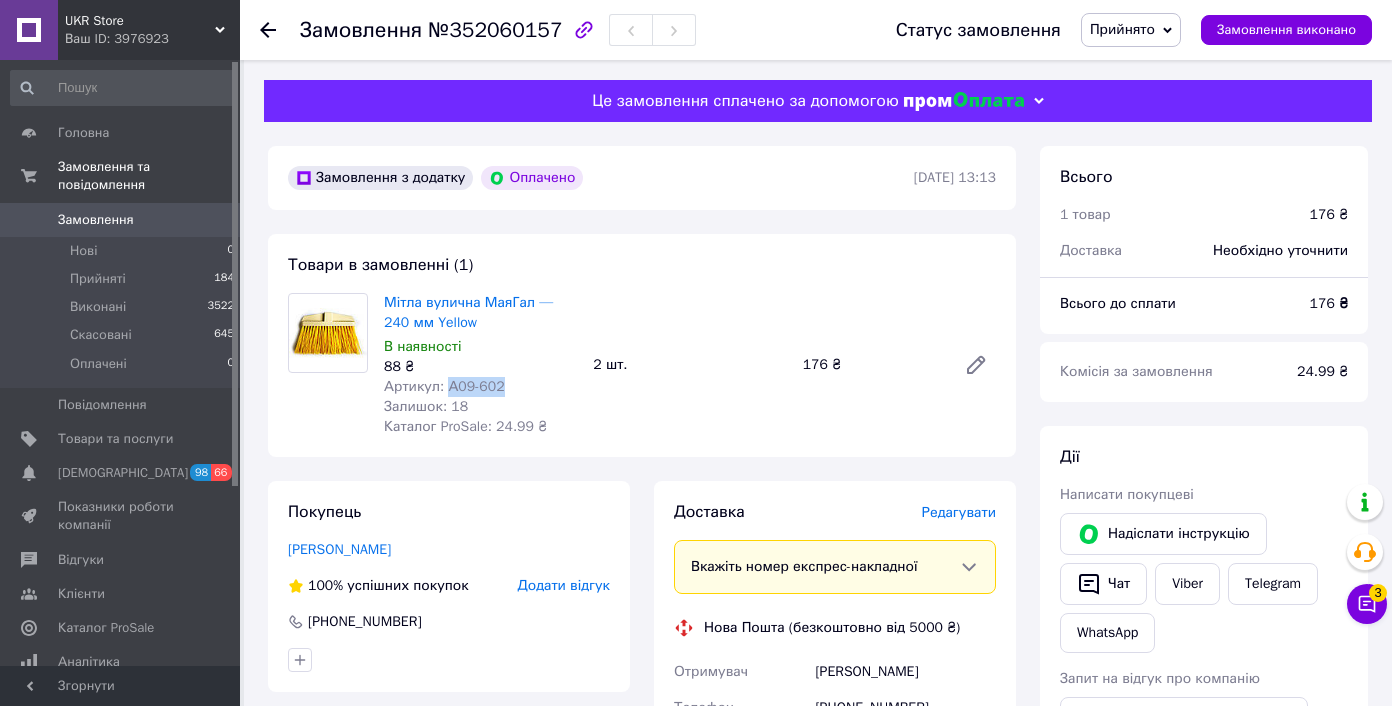 drag, startPoint x: 445, startPoint y: 385, endPoint x: 552, endPoint y: 385, distance: 107 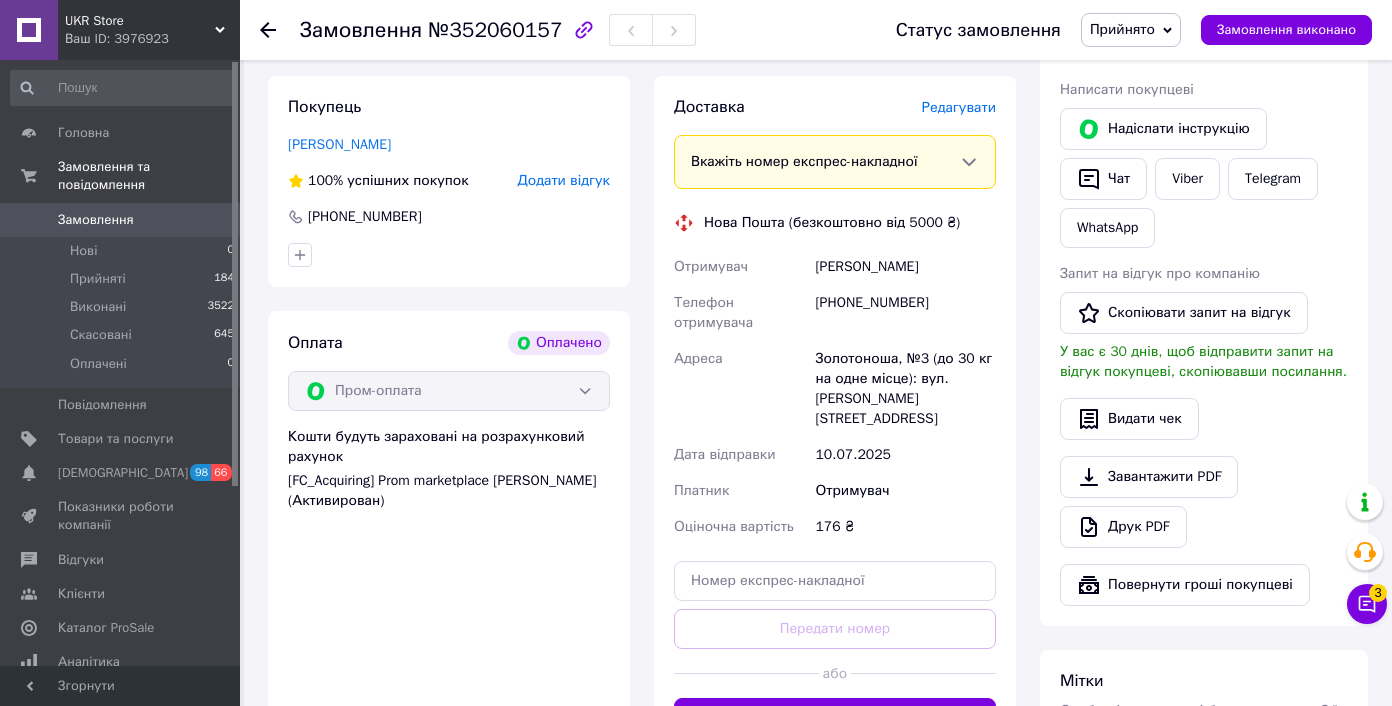 scroll, scrollTop: 405, scrollLeft: 0, axis: vertical 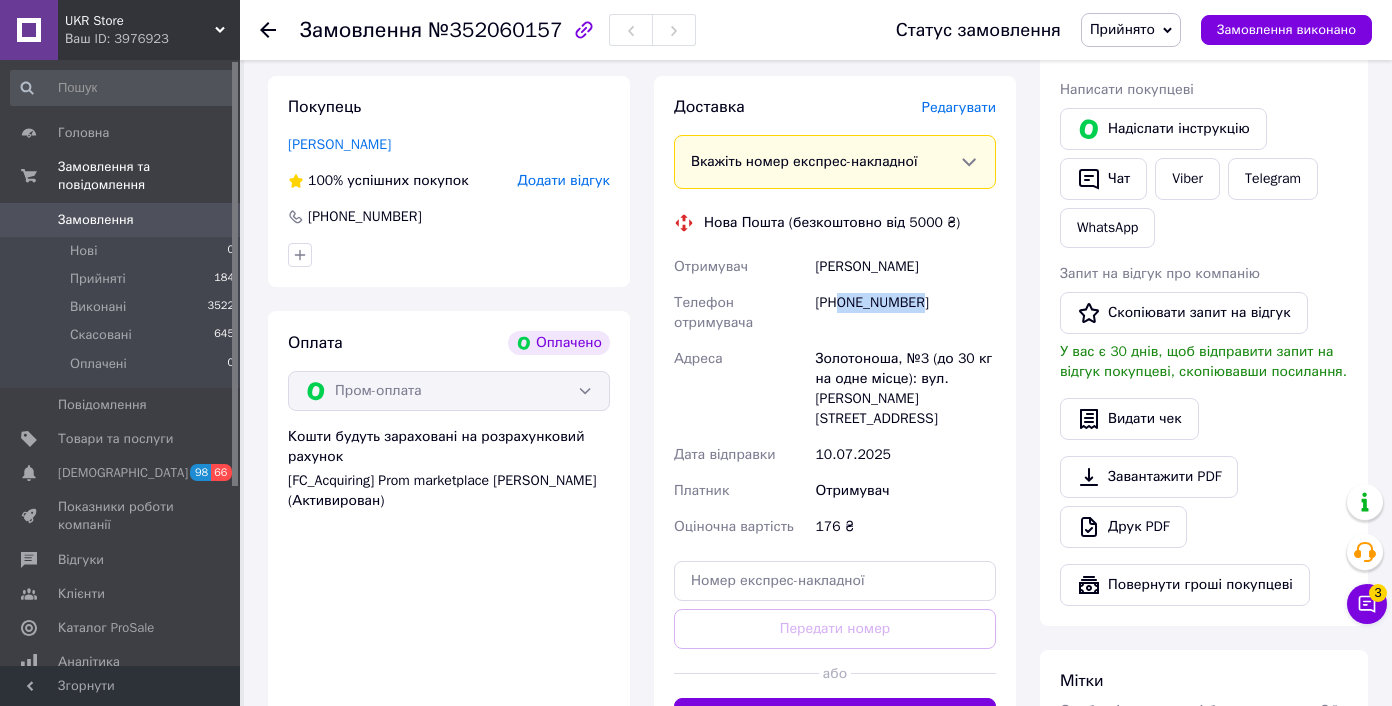 drag, startPoint x: 845, startPoint y: 310, endPoint x: 949, endPoint y: 301, distance: 104.388695 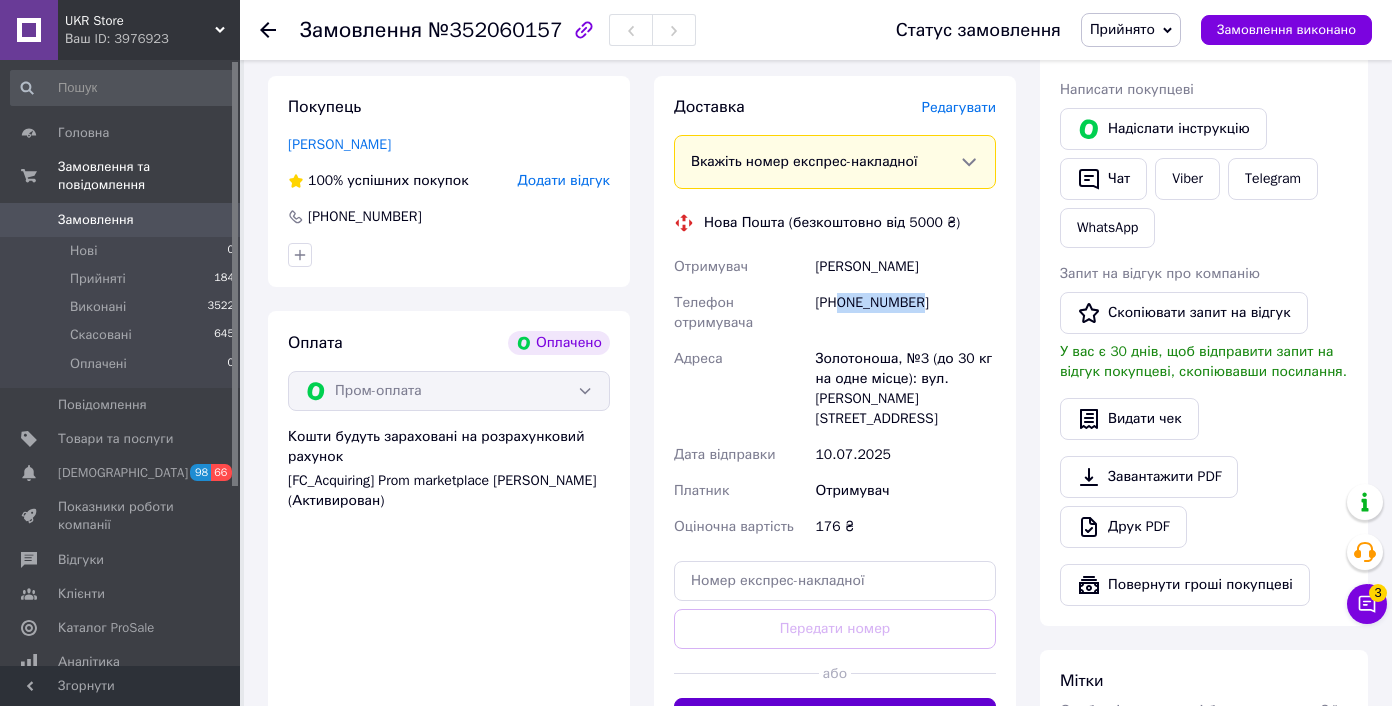 click on "Згенерувати ЕН" at bounding box center [835, 718] 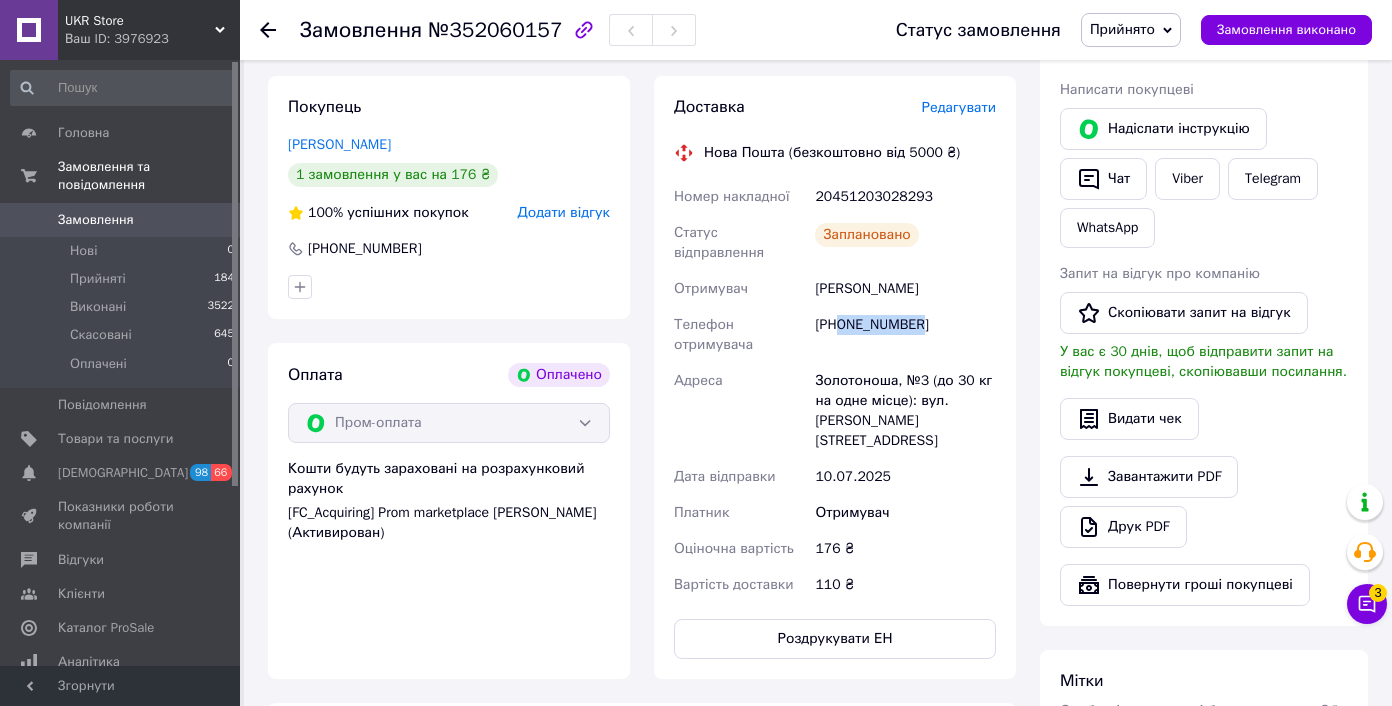 click on "Любаков Максим" at bounding box center (905, 289) 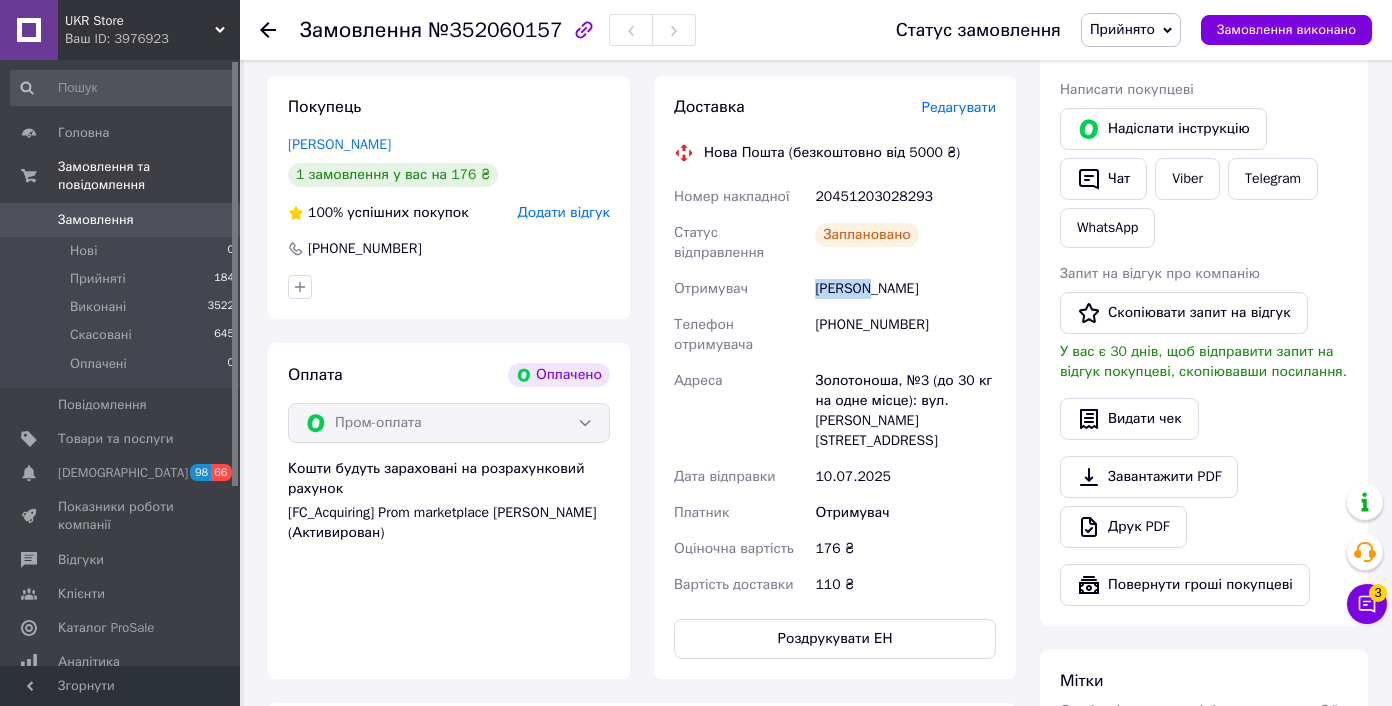 click on "Любаков Максим" at bounding box center (905, 289) 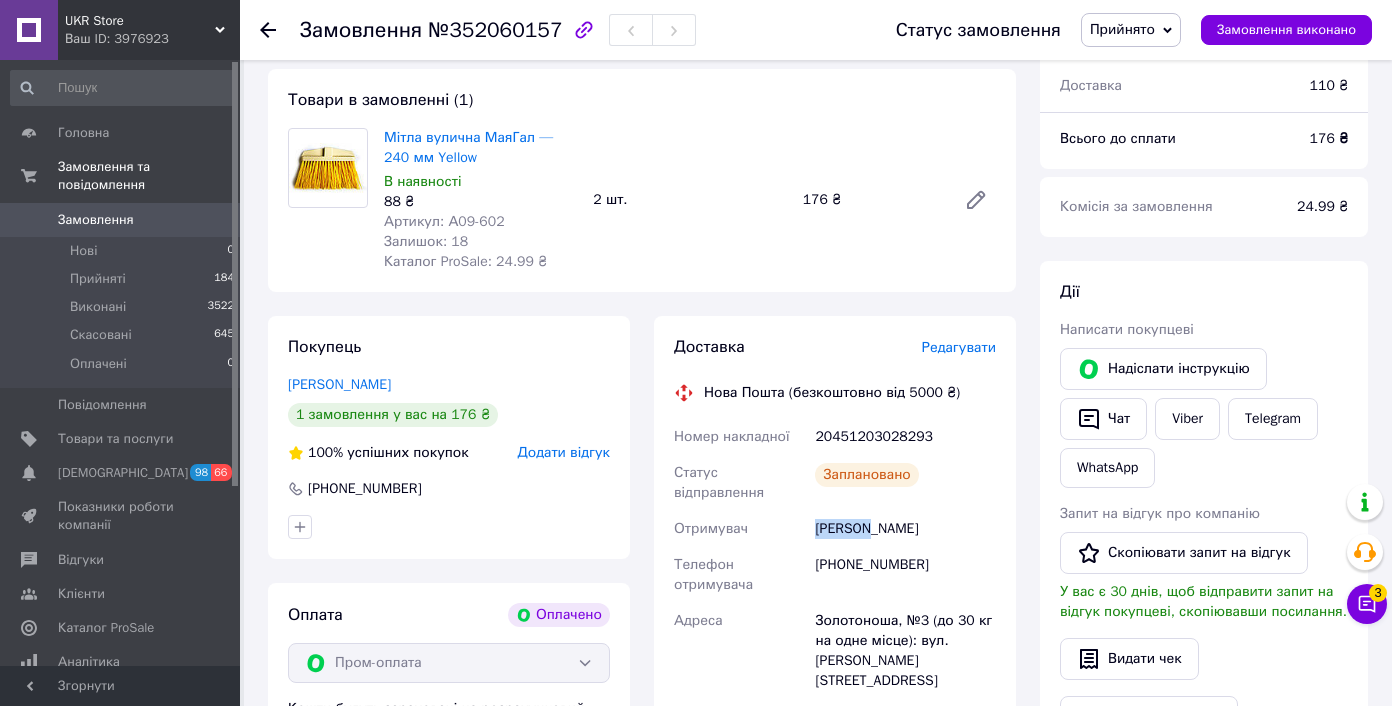 scroll, scrollTop: 6, scrollLeft: 0, axis: vertical 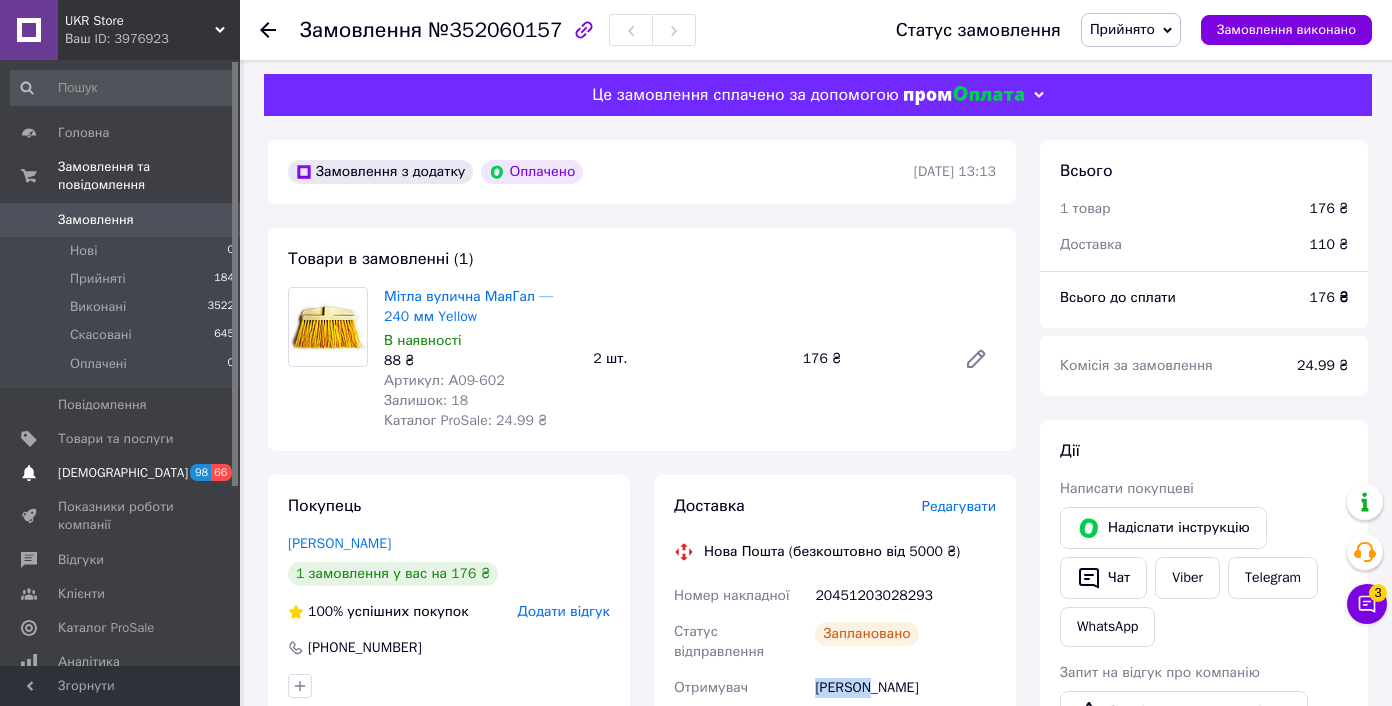 click on "[DEMOGRAPHIC_DATA]" at bounding box center (123, 473) 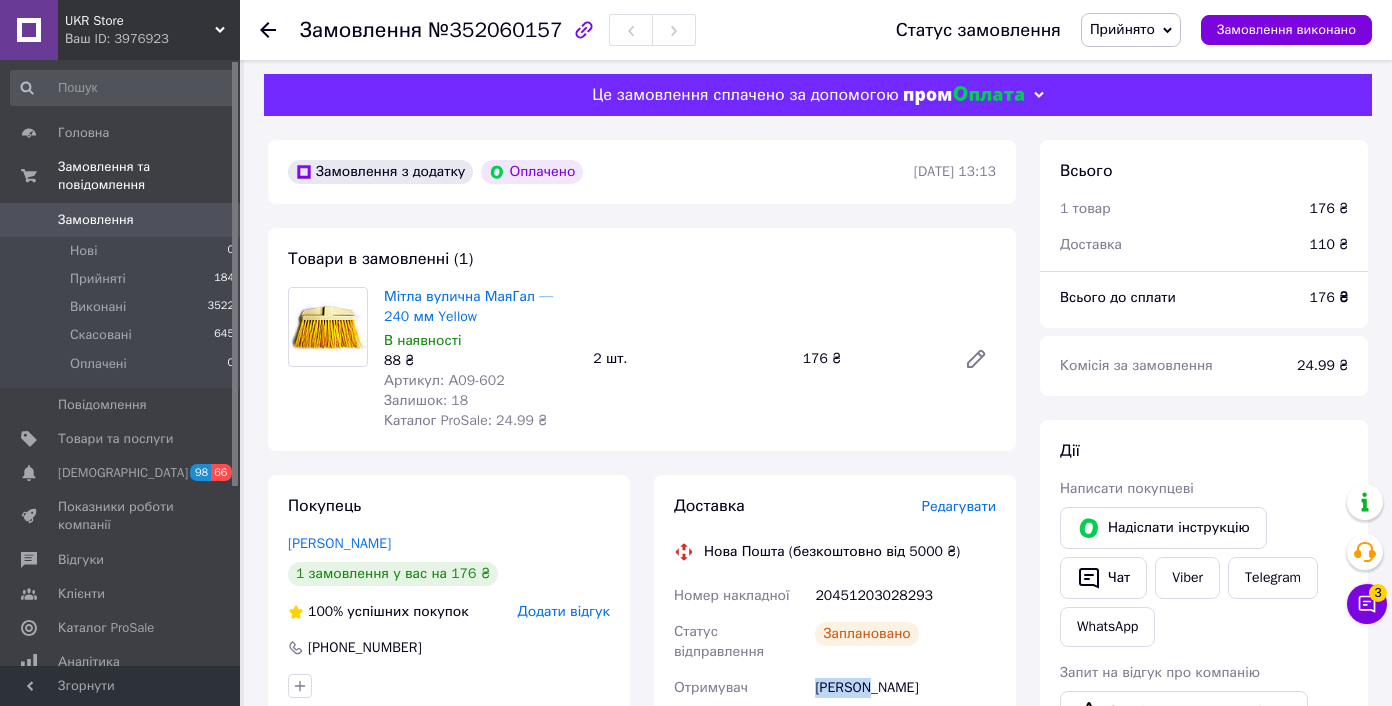 scroll, scrollTop: 0, scrollLeft: 0, axis: both 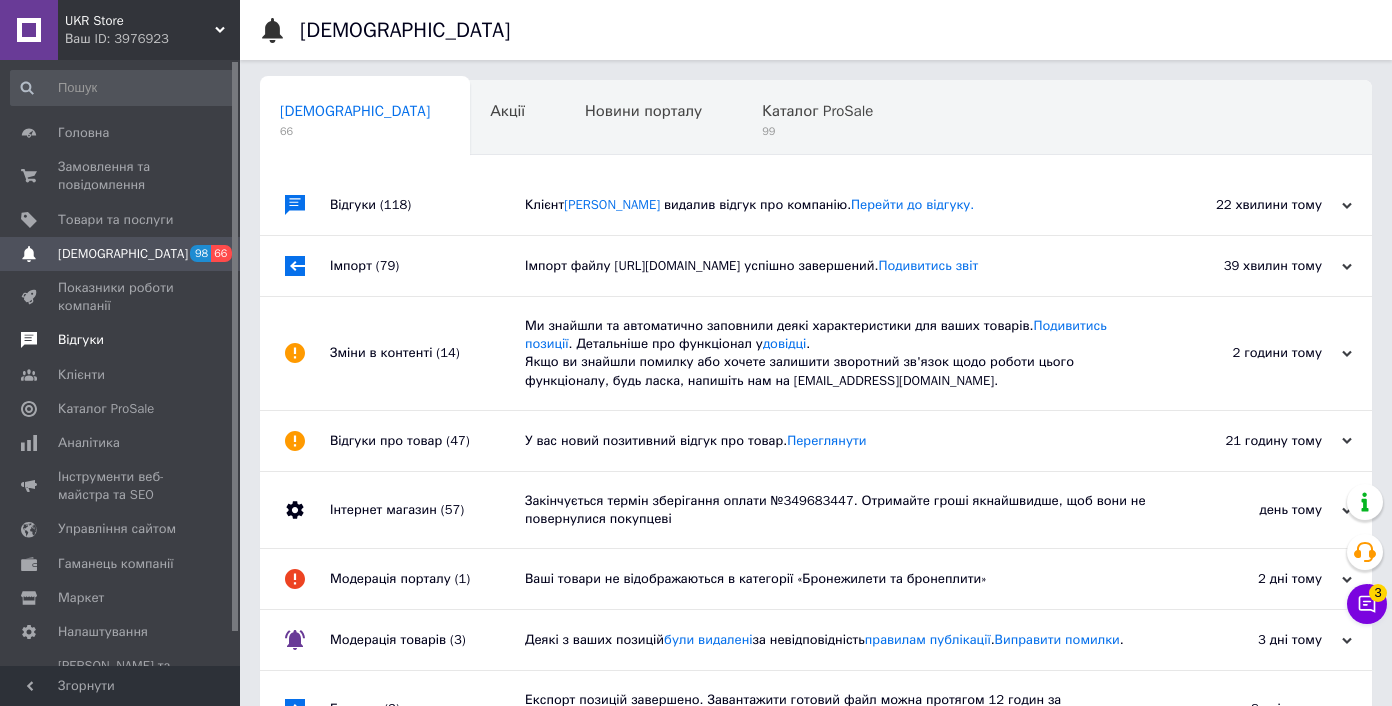 click on "Відгуки" at bounding box center [121, 340] 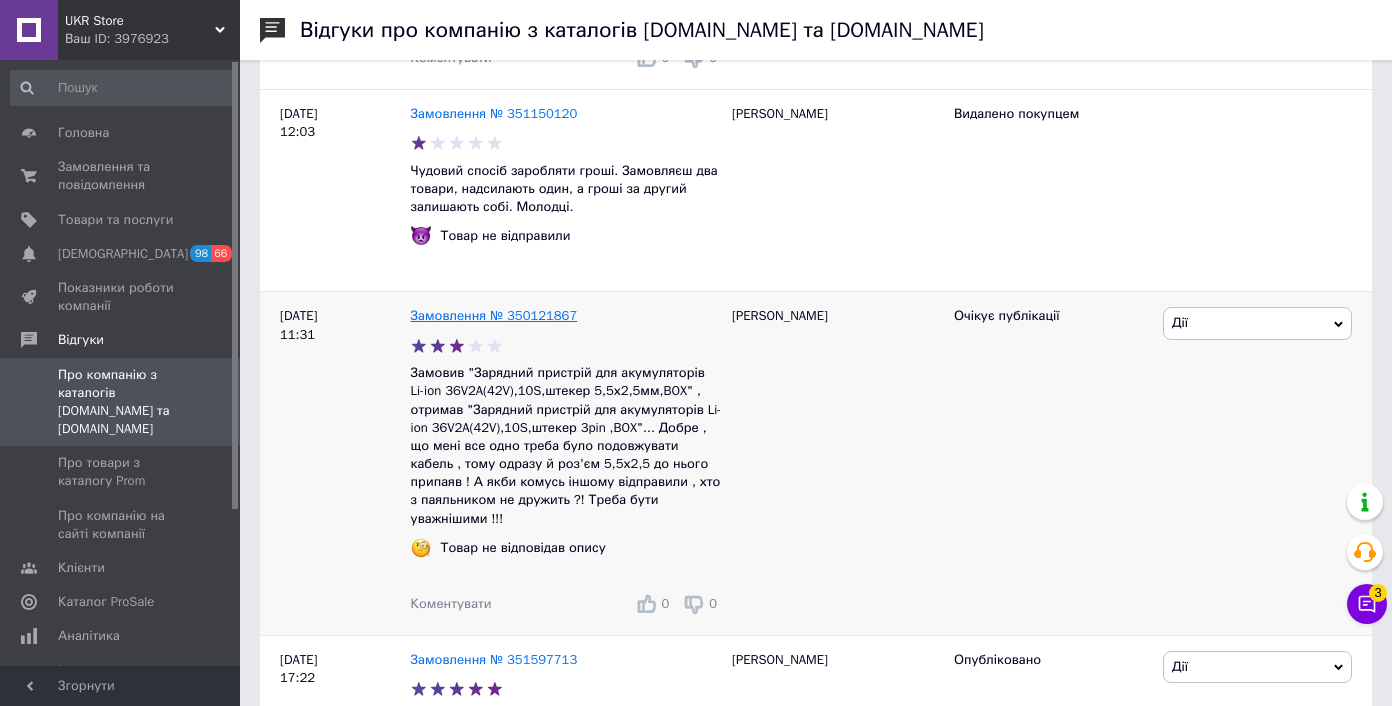scroll, scrollTop: 589, scrollLeft: 0, axis: vertical 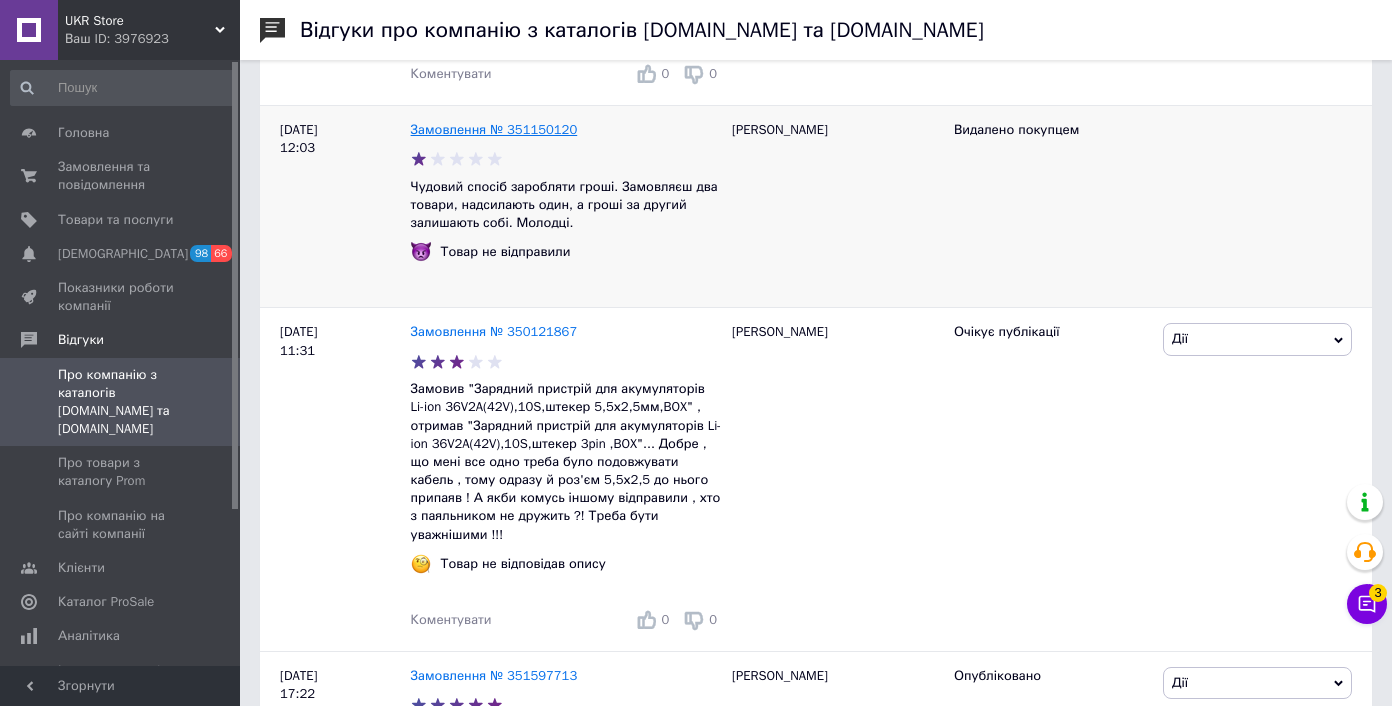 click on "Замовлення № 351150120" at bounding box center (494, 129) 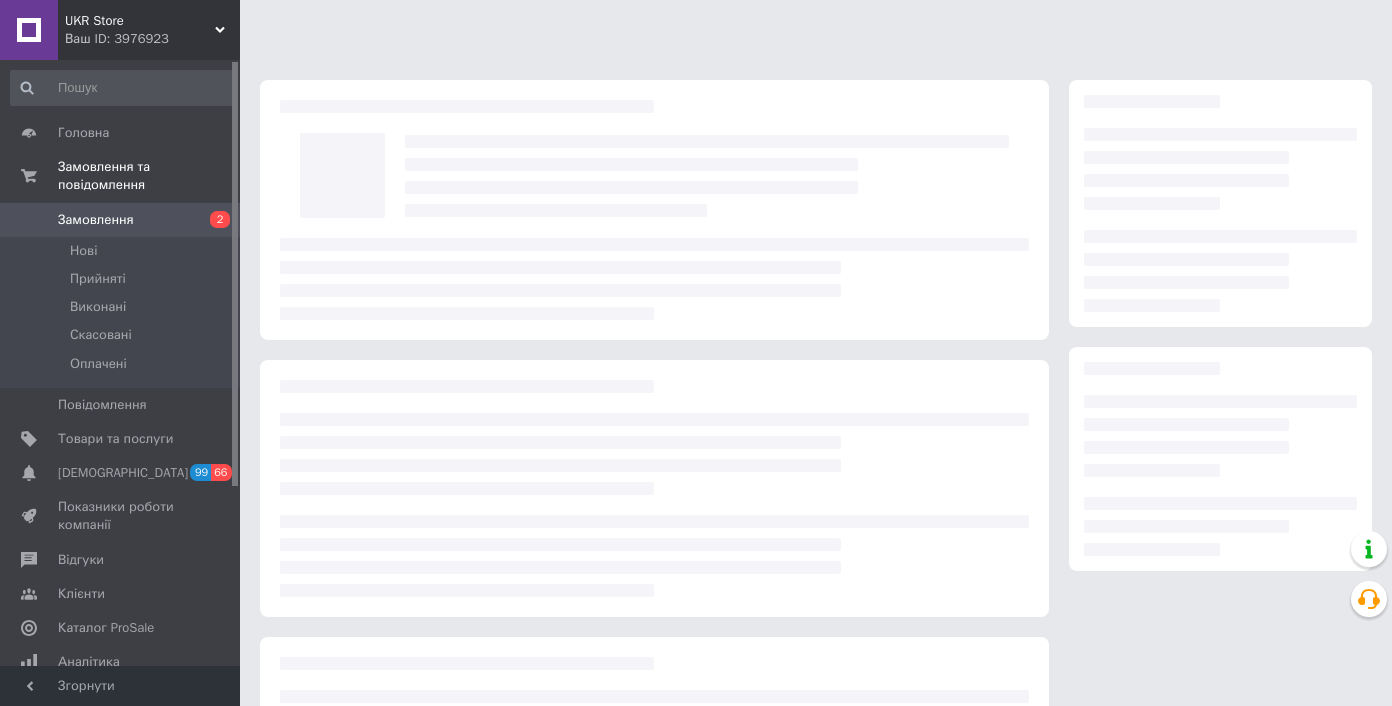 scroll, scrollTop: 0, scrollLeft: 0, axis: both 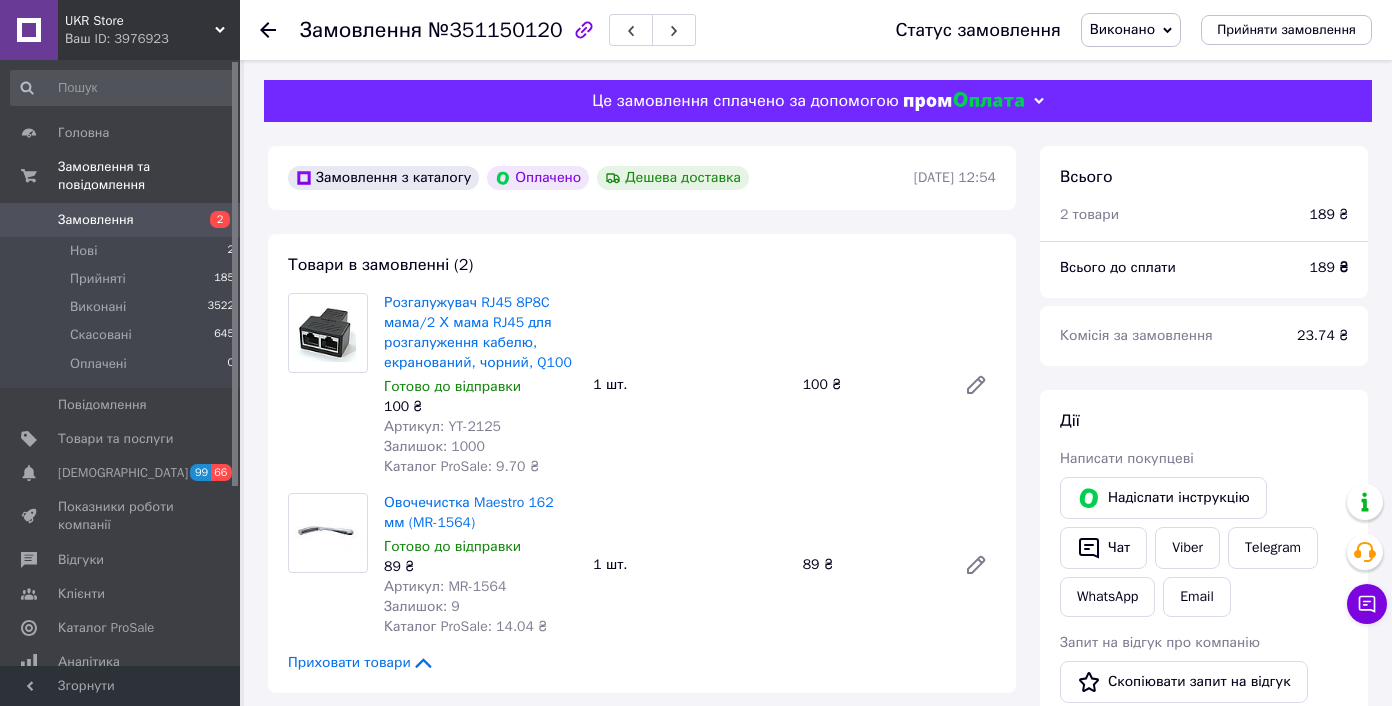 click on "Артикул: MR-1564" at bounding box center (445, 586) 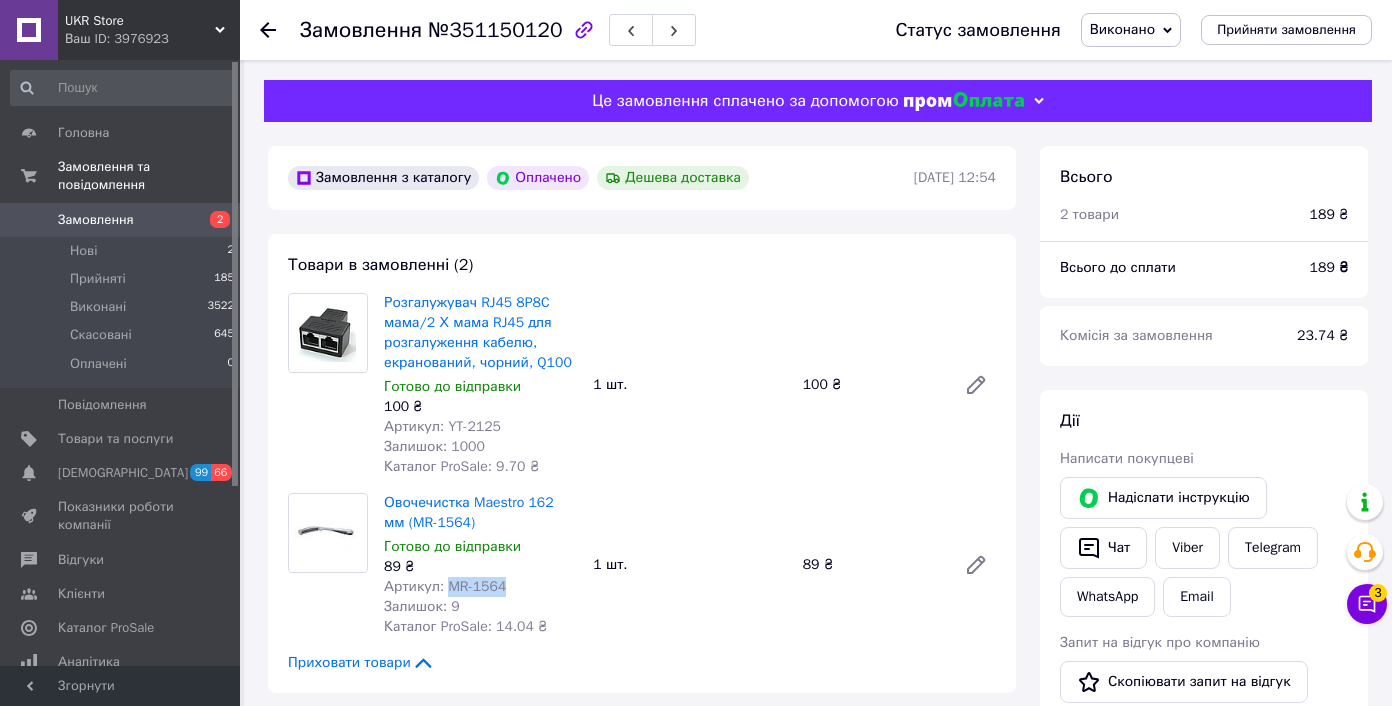 drag, startPoint x: 447, startPoint y: 588, endPoint x: 690, endPoint y: 617, distance: 244.72433 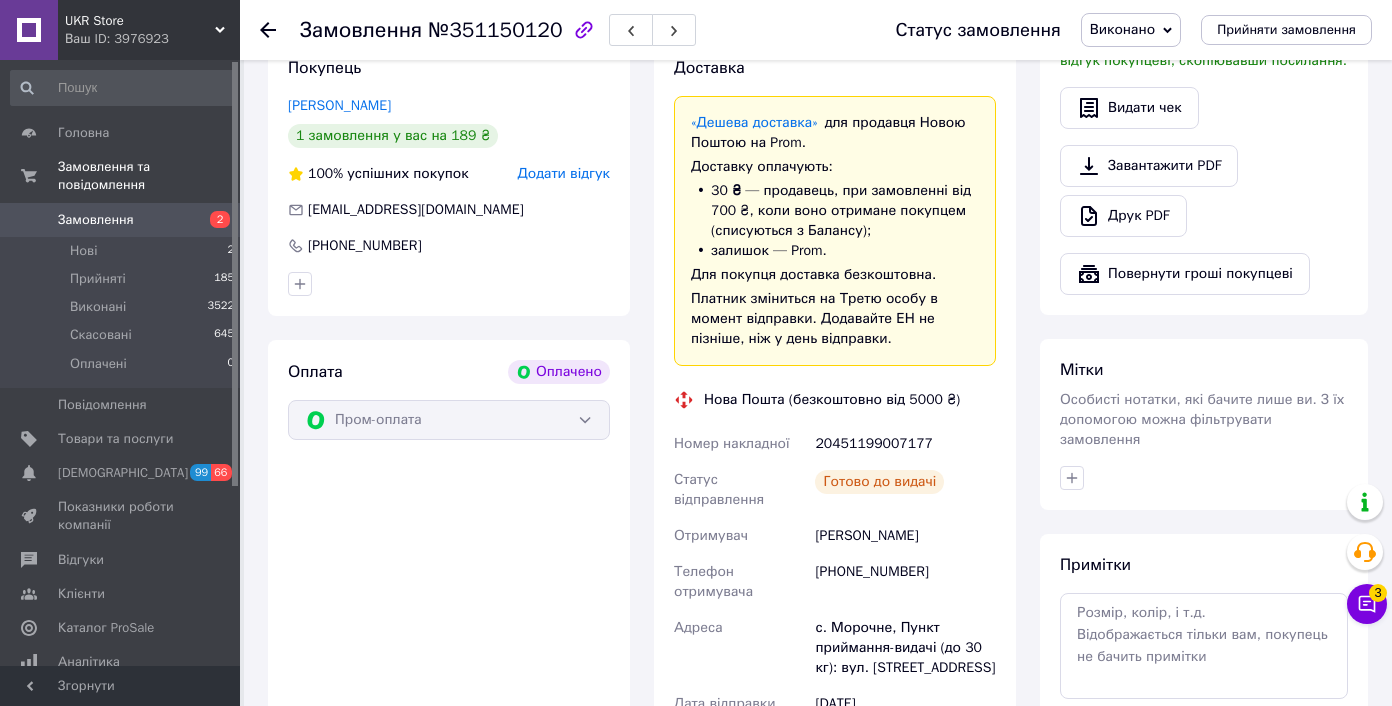 scroll, scrollTop: 695, scrollLeft: 0, axis: vertical 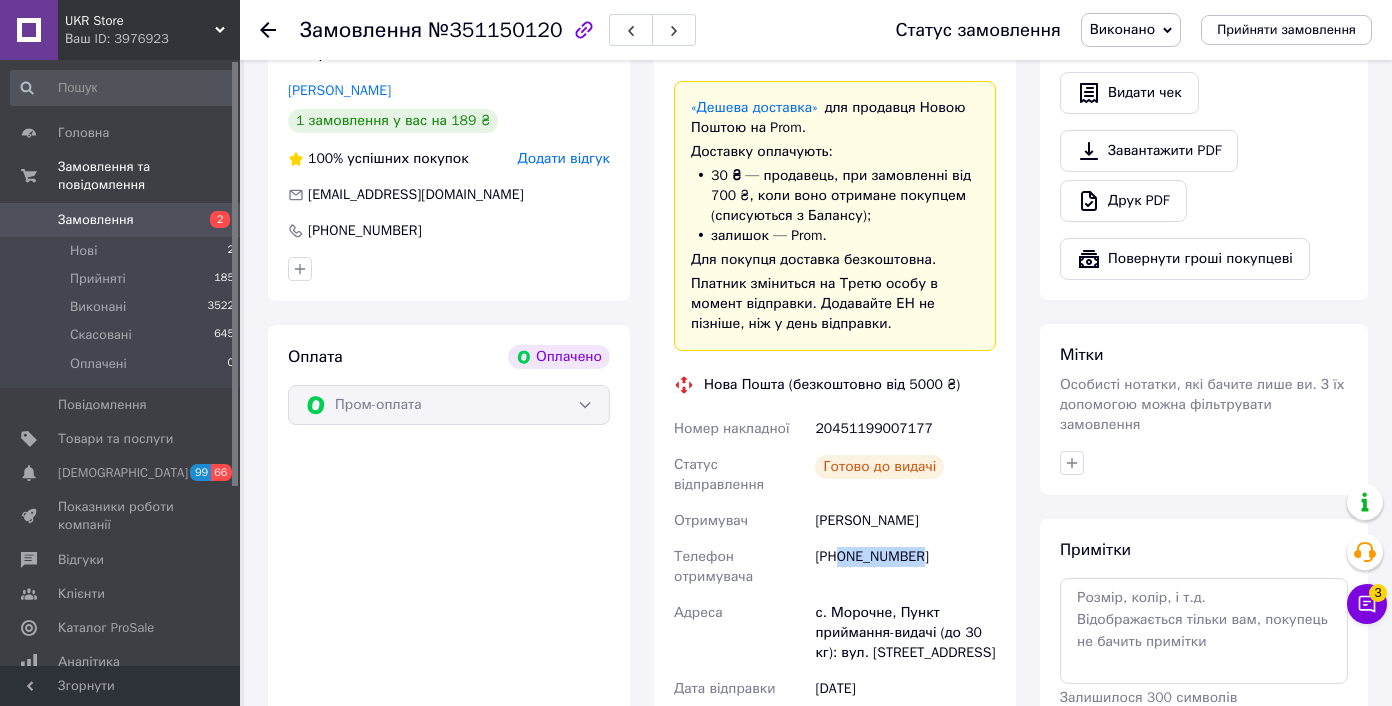 drag, startPoint x: 845, startPoint y: 557, endPoint x: 971, endPoint y: 558, distance: 126.00397 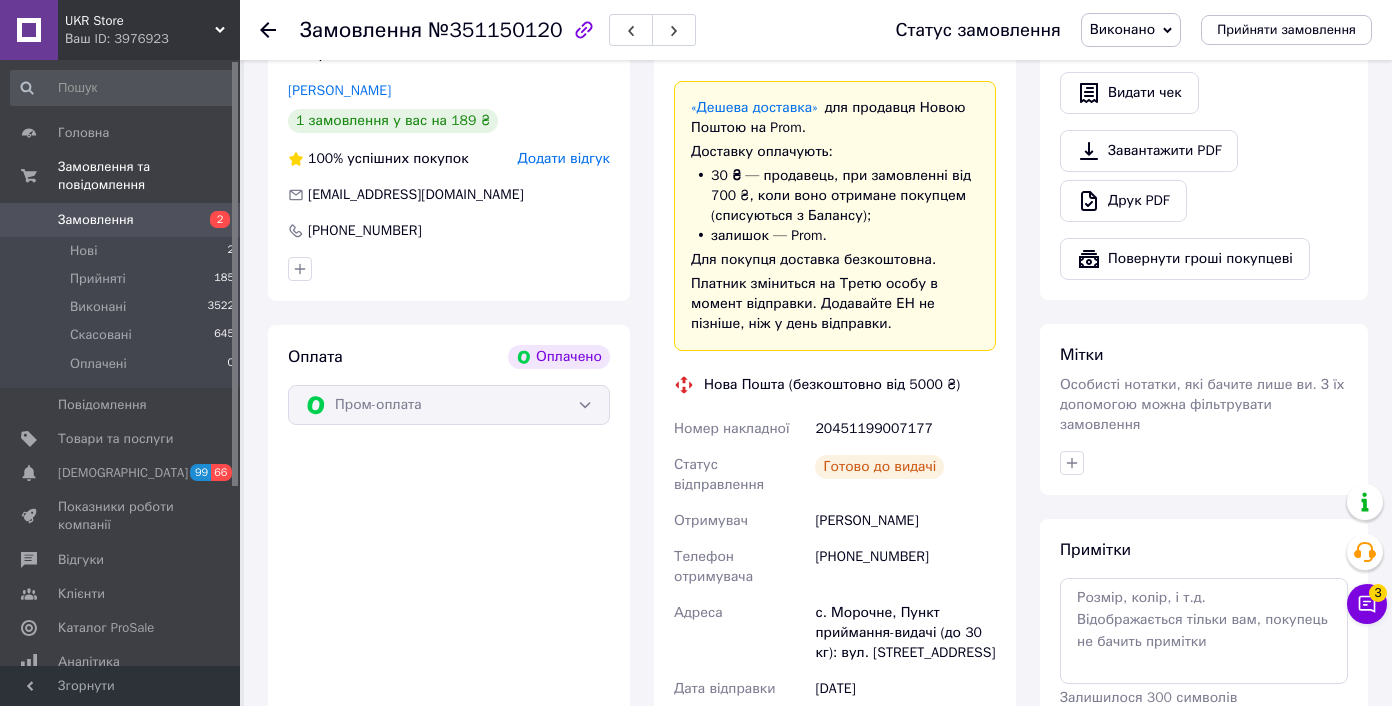 click on "с. Морочне, Пункт приймання-видачі (до 30 кг): вул. [STREET_ADDRESS]" at bounding box center [905, 633] 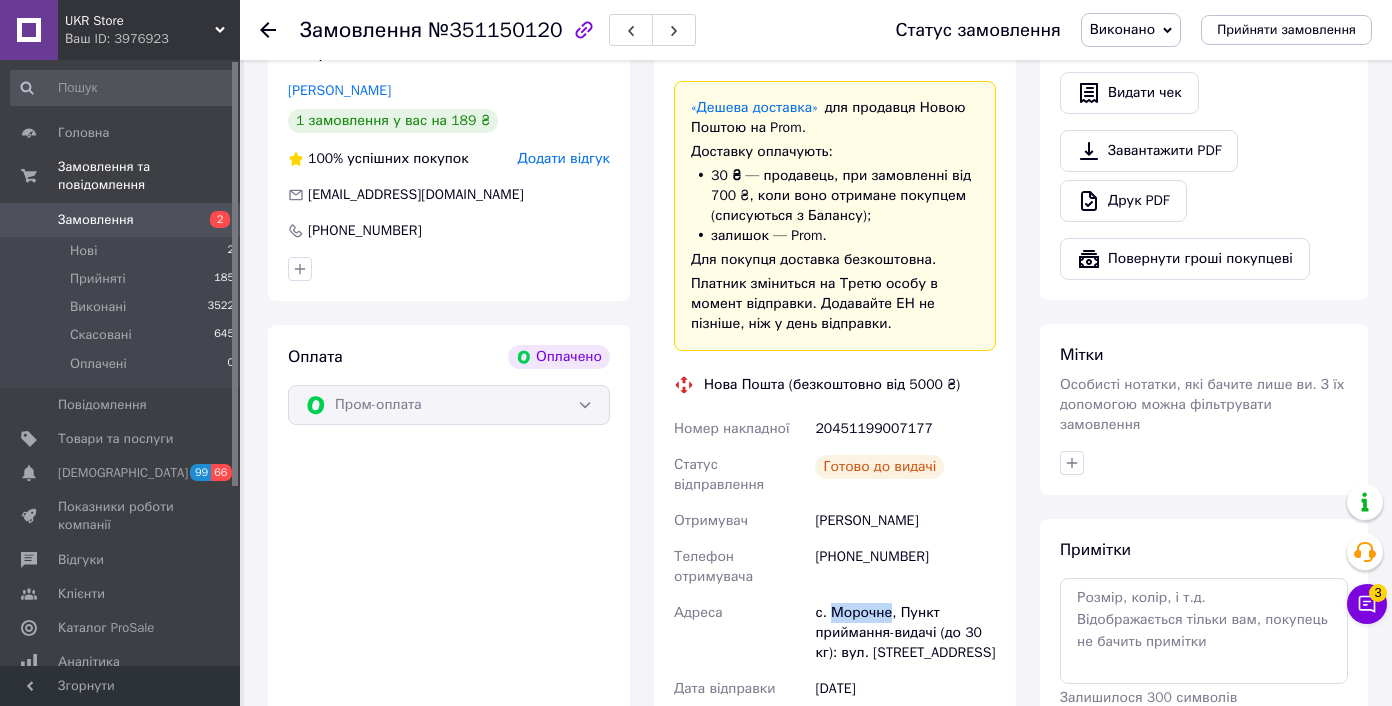 click on "с. Морочне, Пункт приймання-видачі (до 30 кг): вул. [STREET_ADDRESS]" at bounding box center (905, 633) 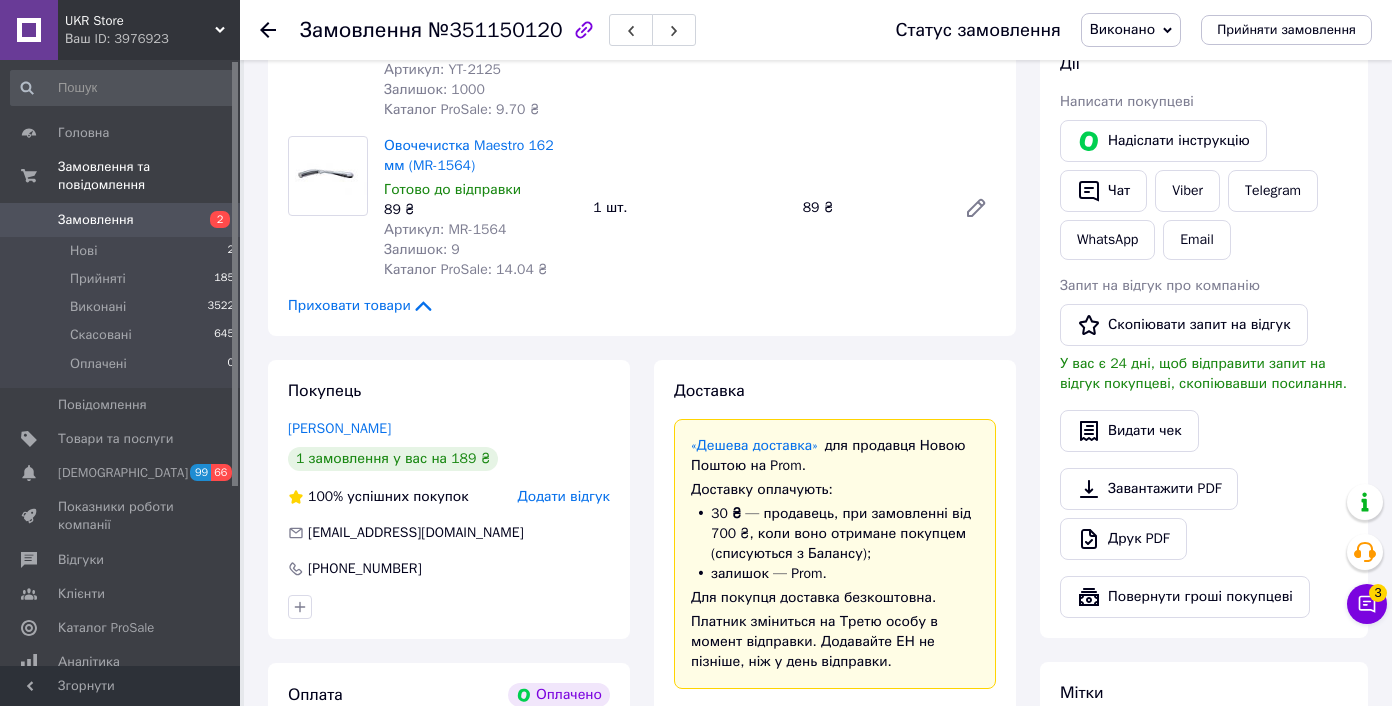 scroll, scrollTop: 49, scrollLeft: 0, axis: vertical 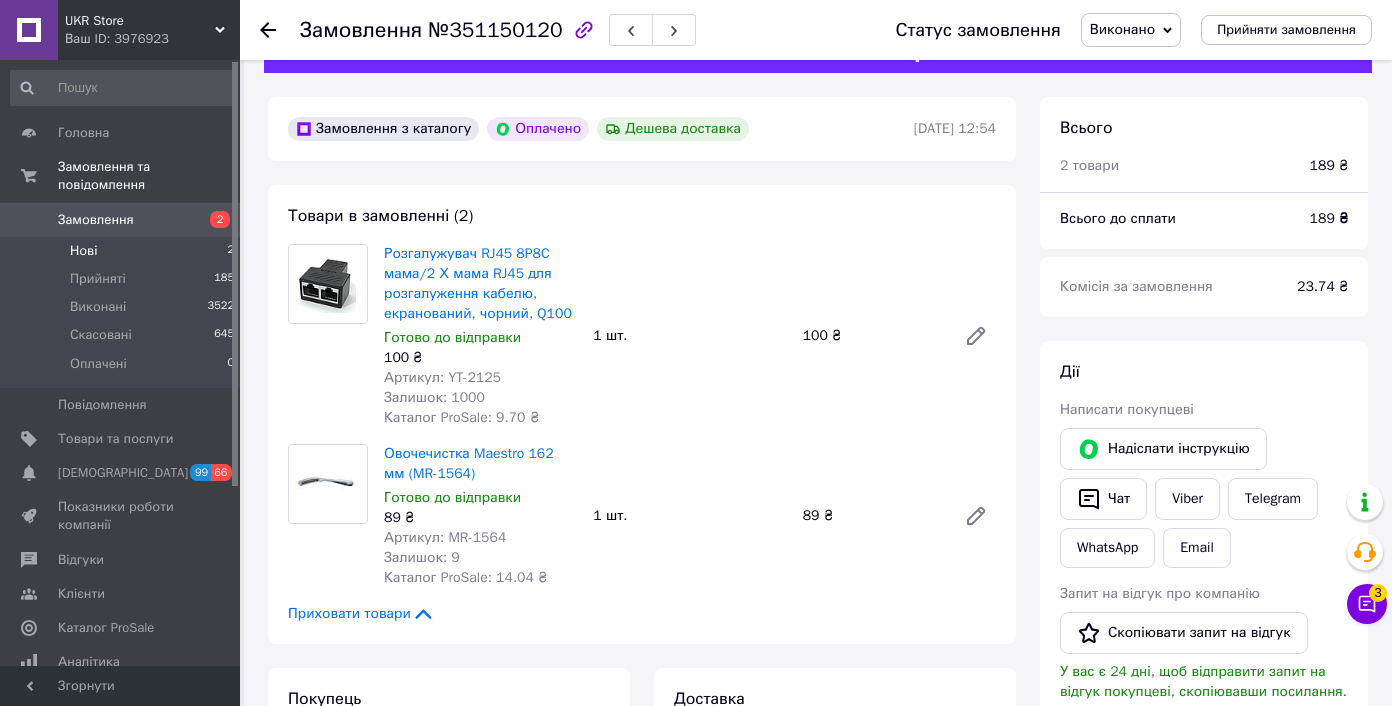 click on "Нові 2" at bounding box center (123, 251) 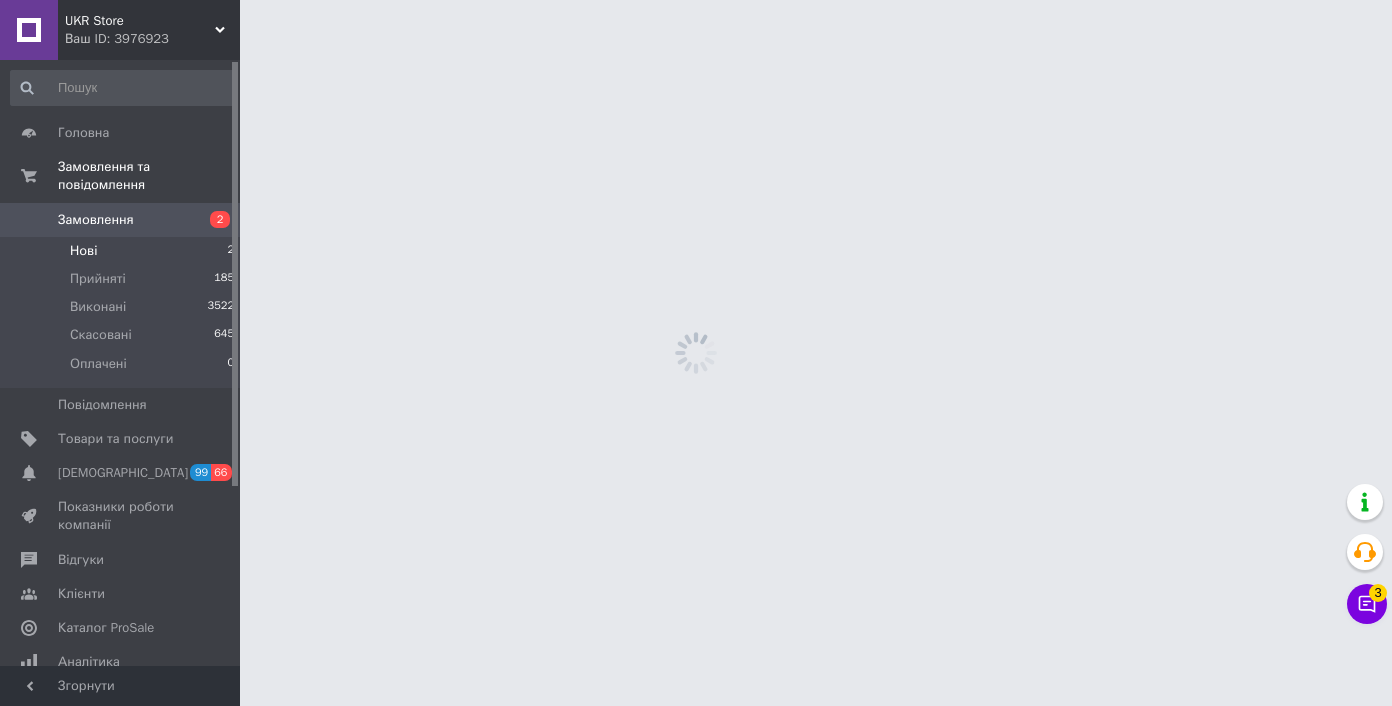 scroll, scrollTop: 0, scrollLeft: 0, axis: both 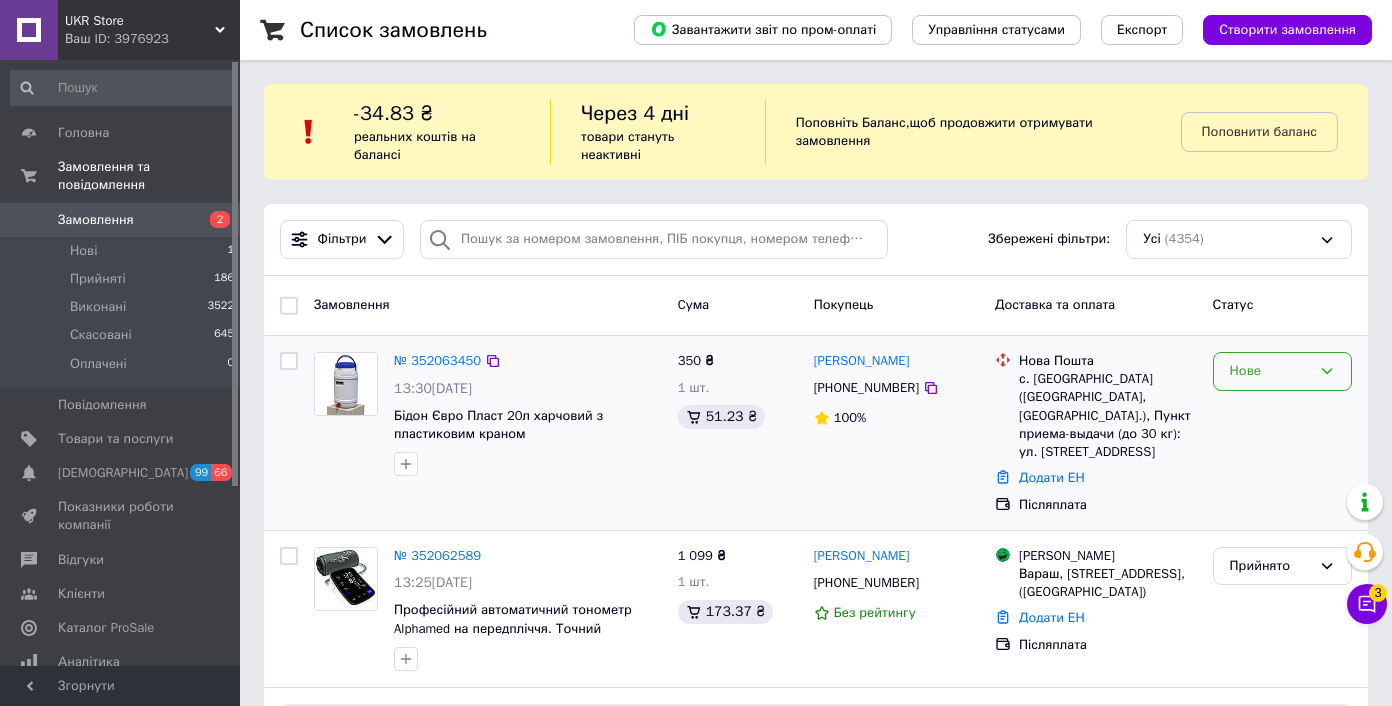 click on "Нове" at bounding box center [1270, 371] 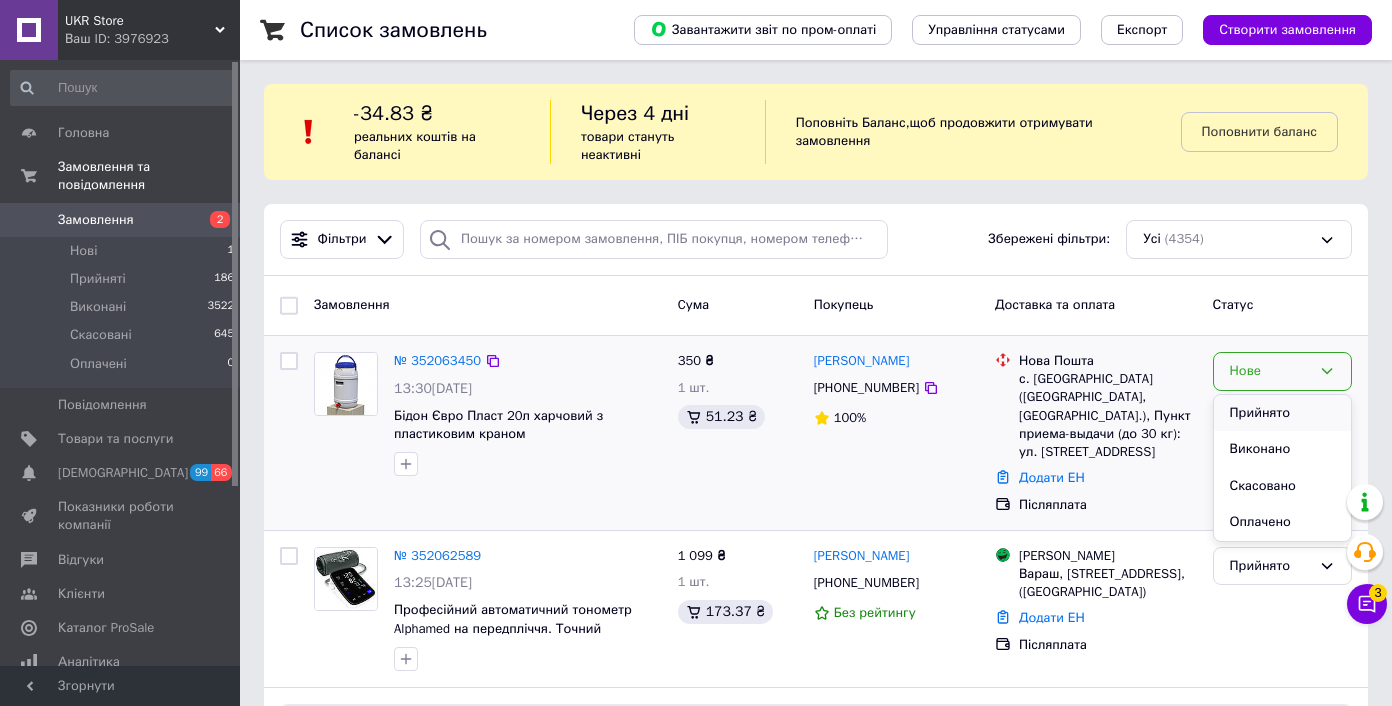 click on "Прийнято" at bounding box center [1282, 413] 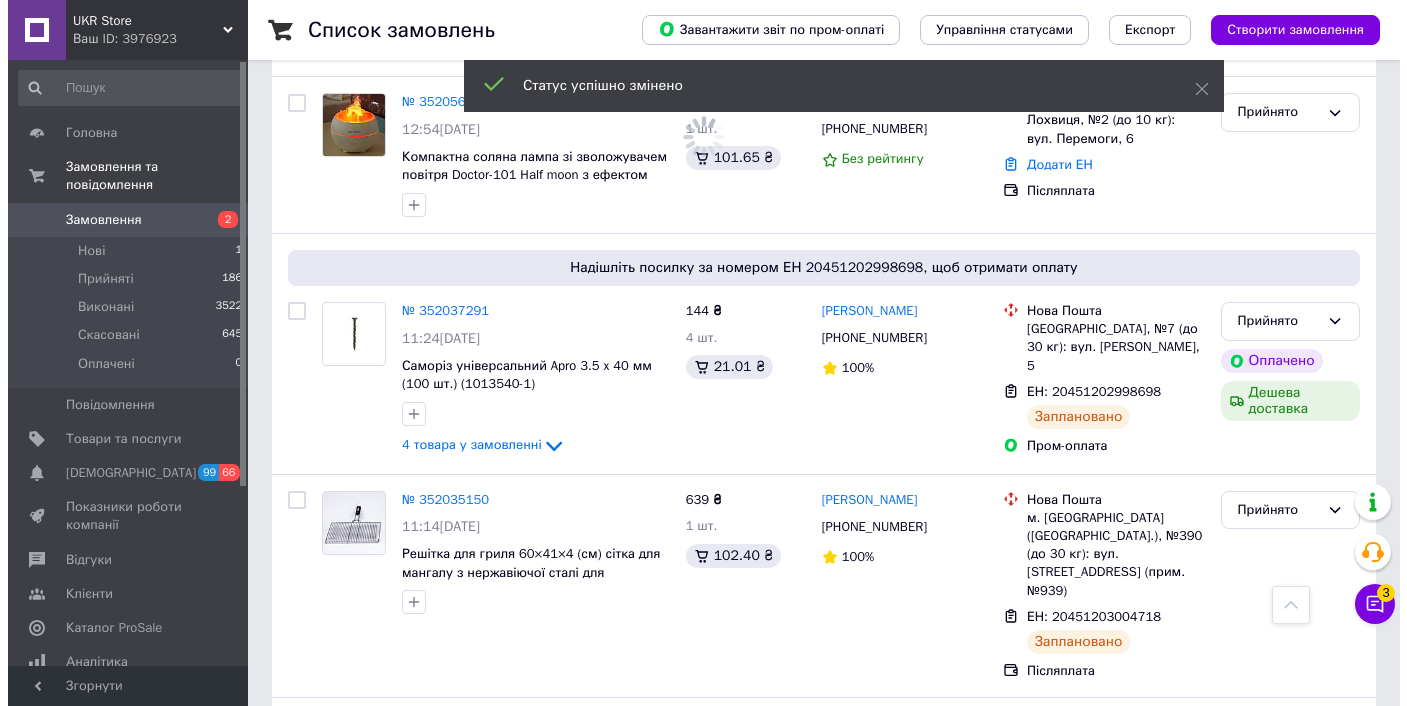 scroll, scrollTop: 0, scrollLeft: 0, axis: both 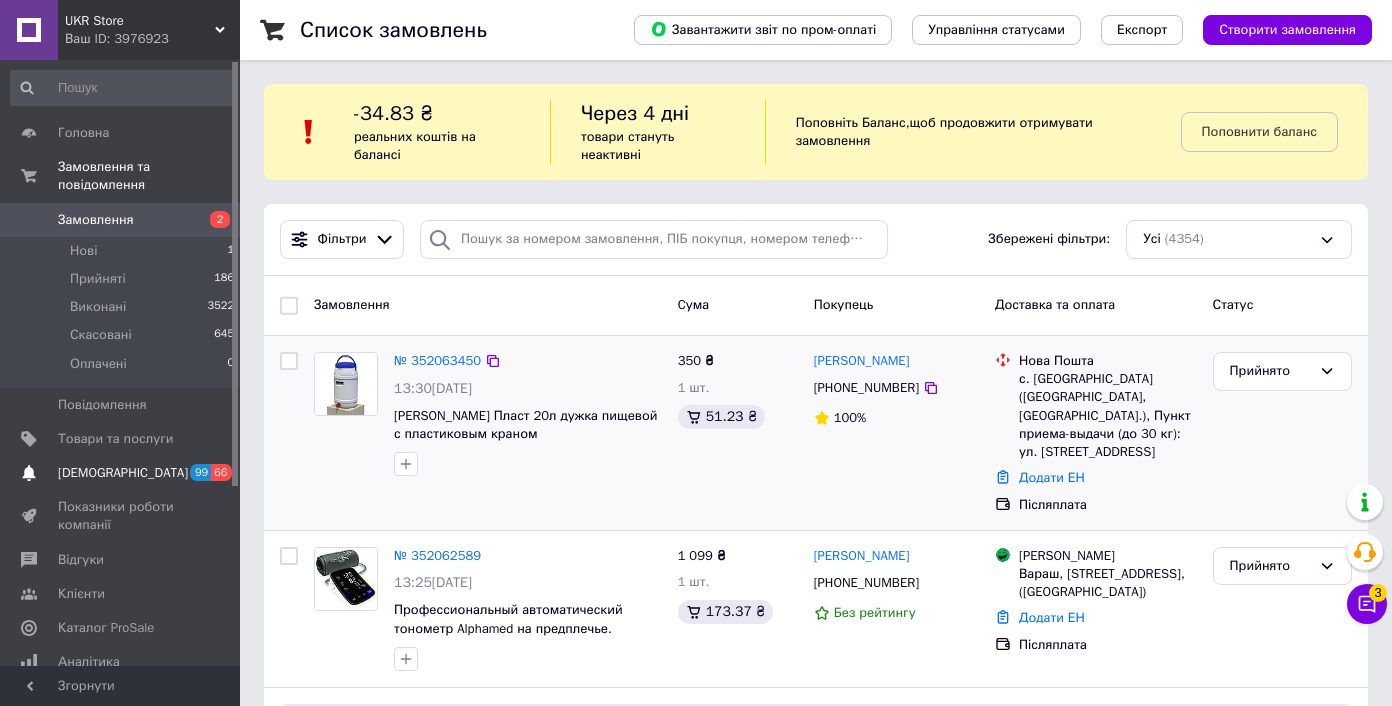 click on "[DEMOGRAPHIC_DATA]" at bounding box center [121, 473] 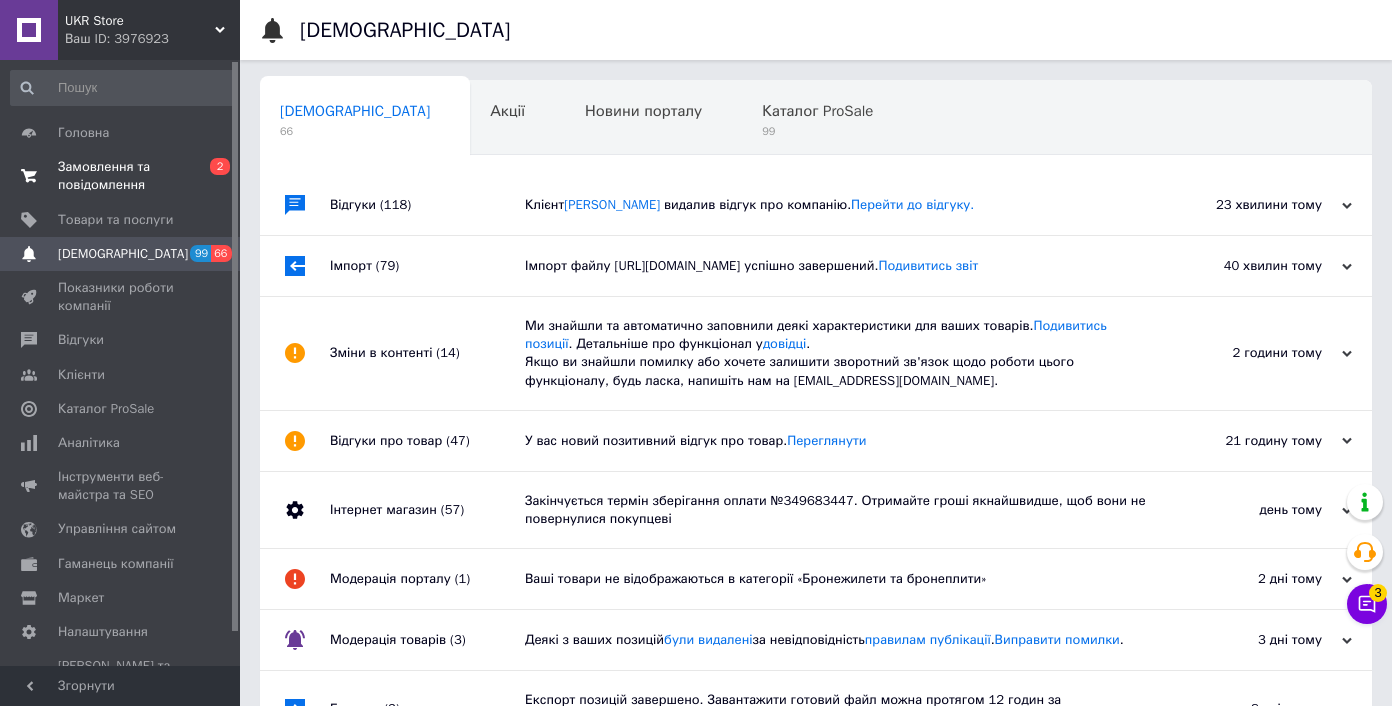click on "Замовлення та повідомлення" at bounding box center [121, 176] 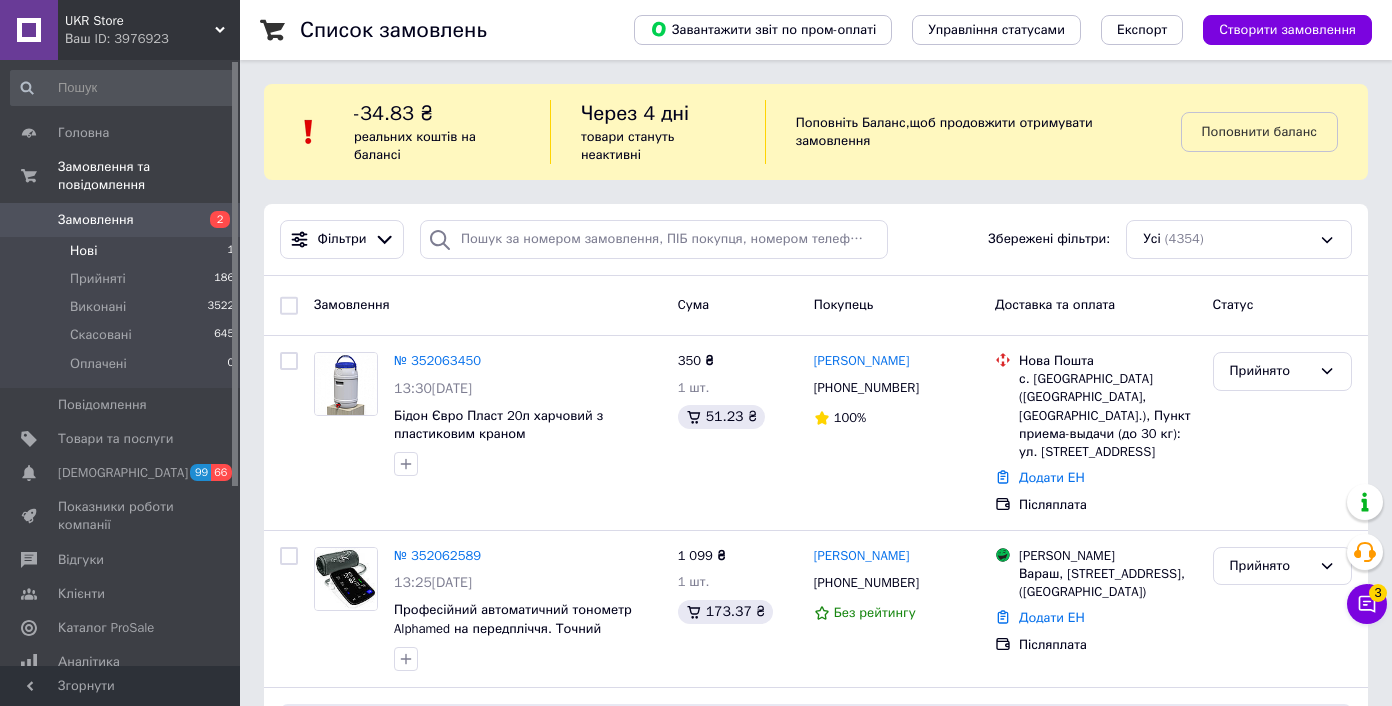 click on "Нові 1" at bounding box center [123, 251] 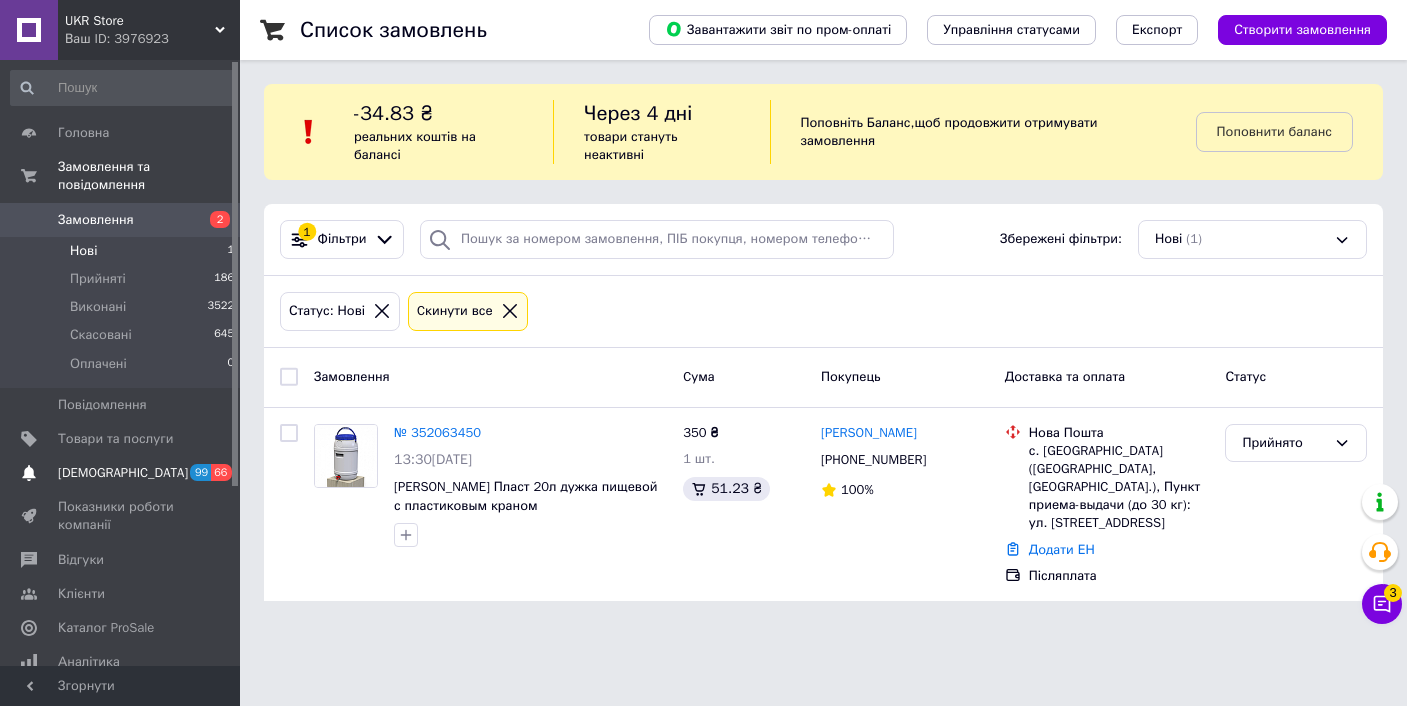 click on "[DEMOGRAPHIC_DATA]" at bounding box center (121, 473) 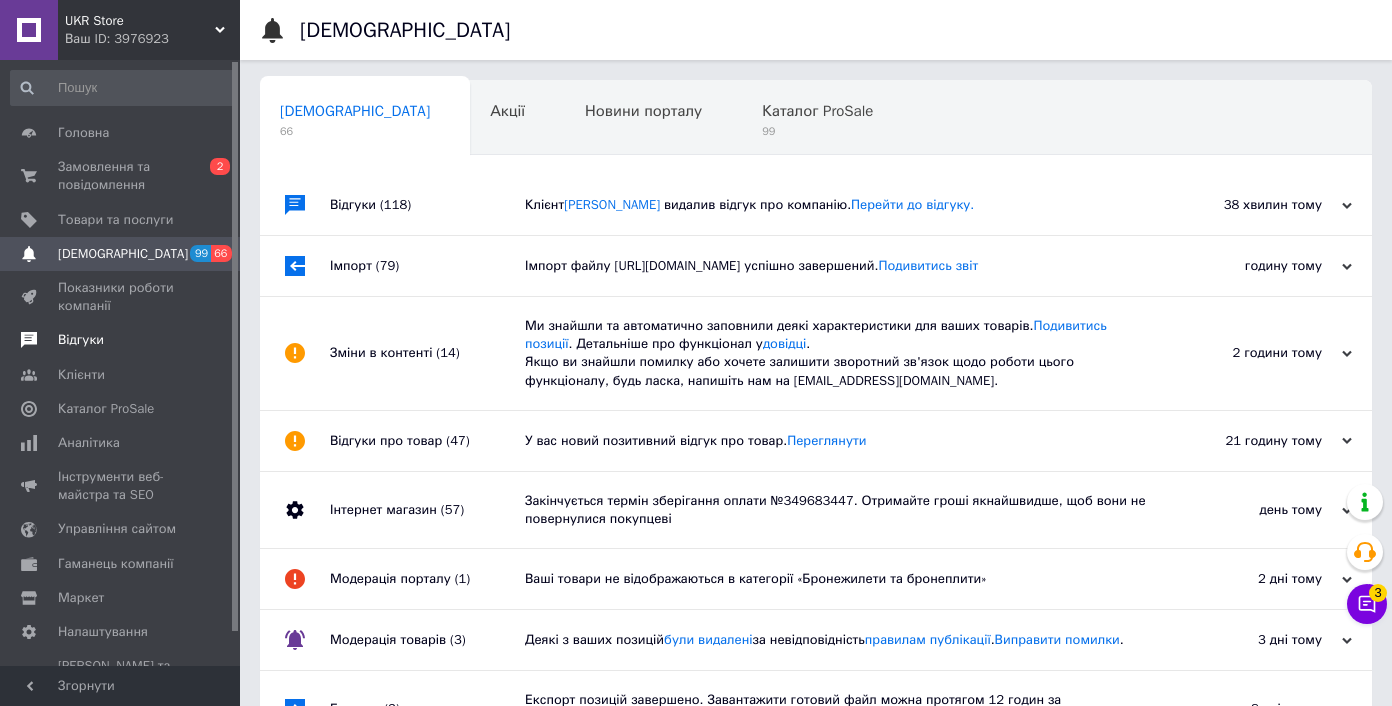 click on "Відгуки" at bounding box center (123, 340) 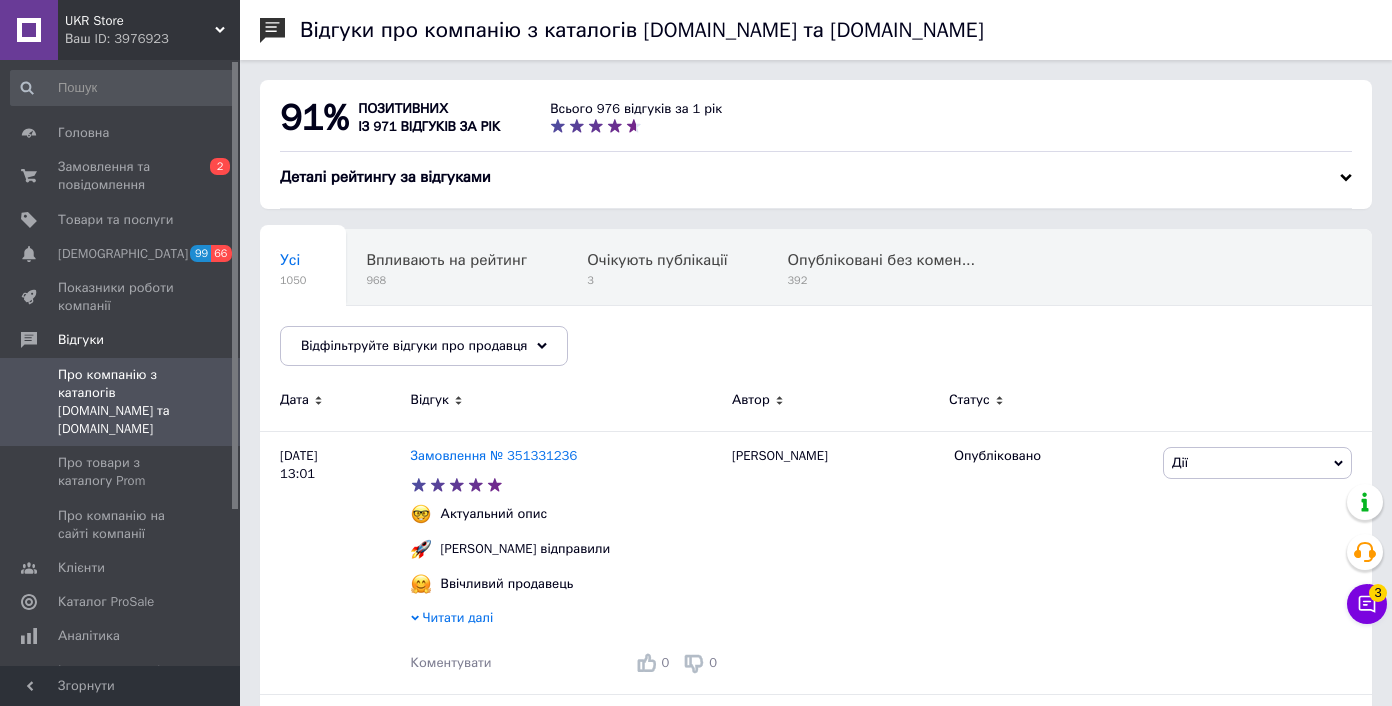 drag, startPoint x: 157, startPoint y: 182, endPoint x: 165, endPoint y: 113, distance: 69.46222 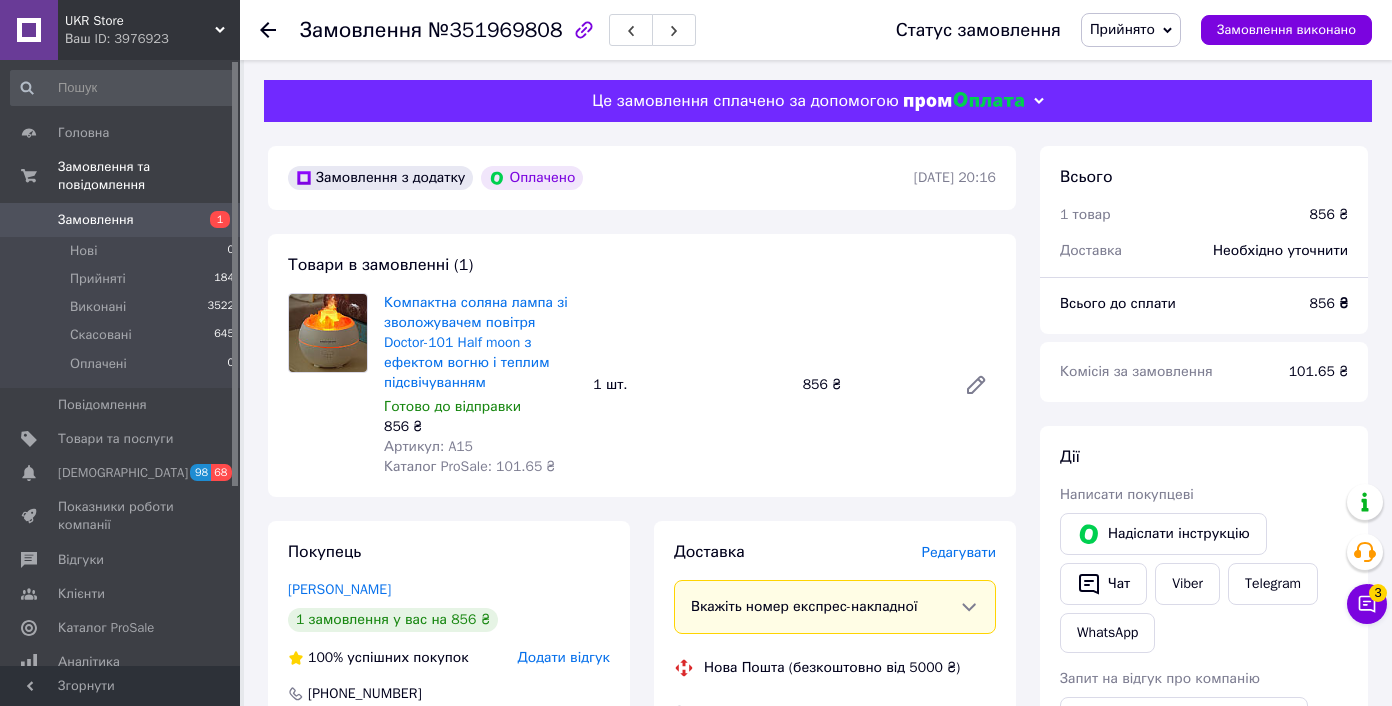 scroll, scrollTop: 0, scrollLeft: 0, axis: both 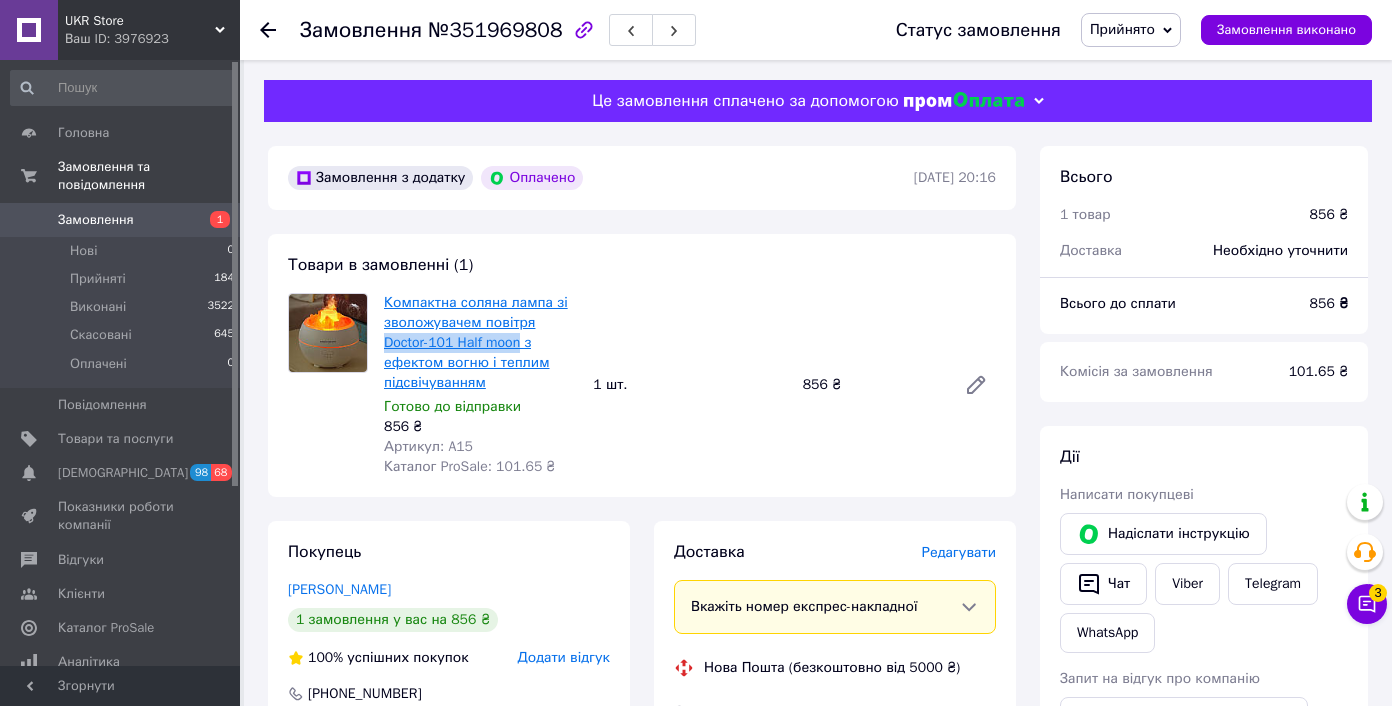 drag, startPoint x: 442, startPoint y: 339, endPoint x: 525, endPoint y: 340, distance: 83.00603 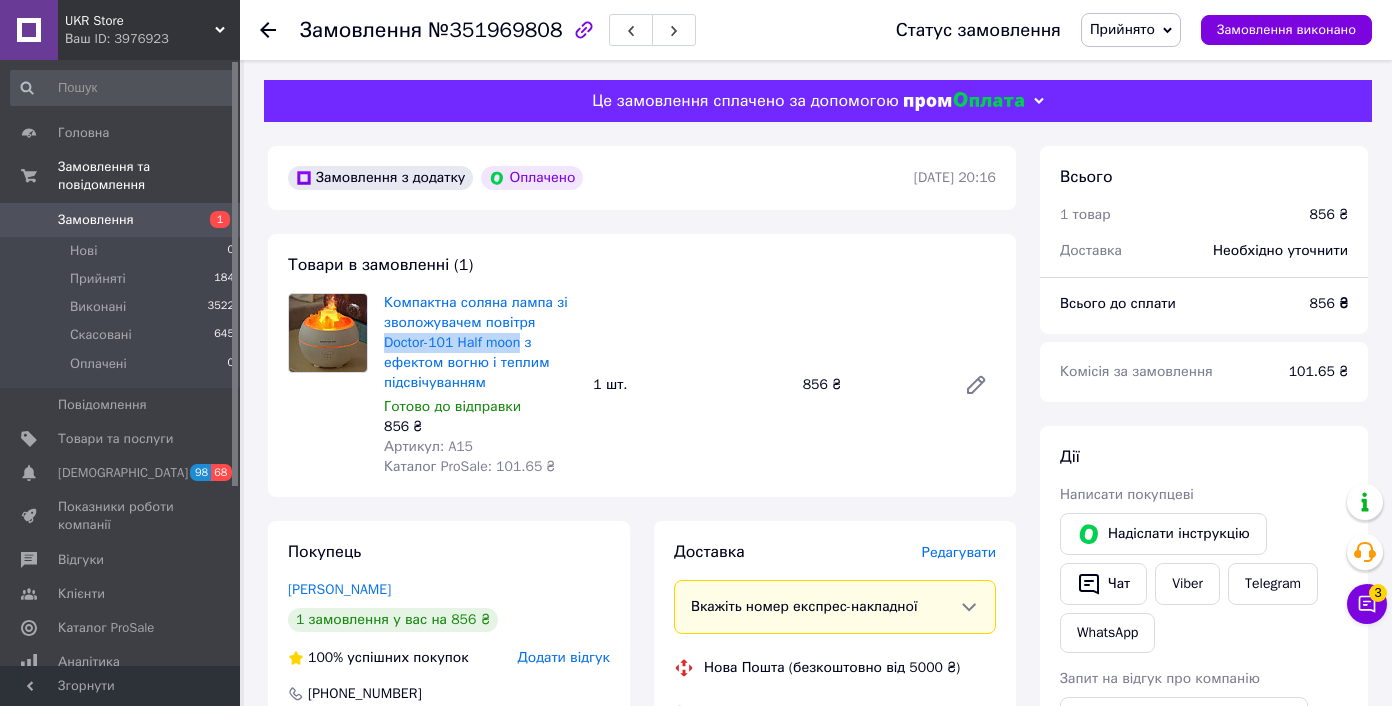 copy on "Doctor-101 Half moon" 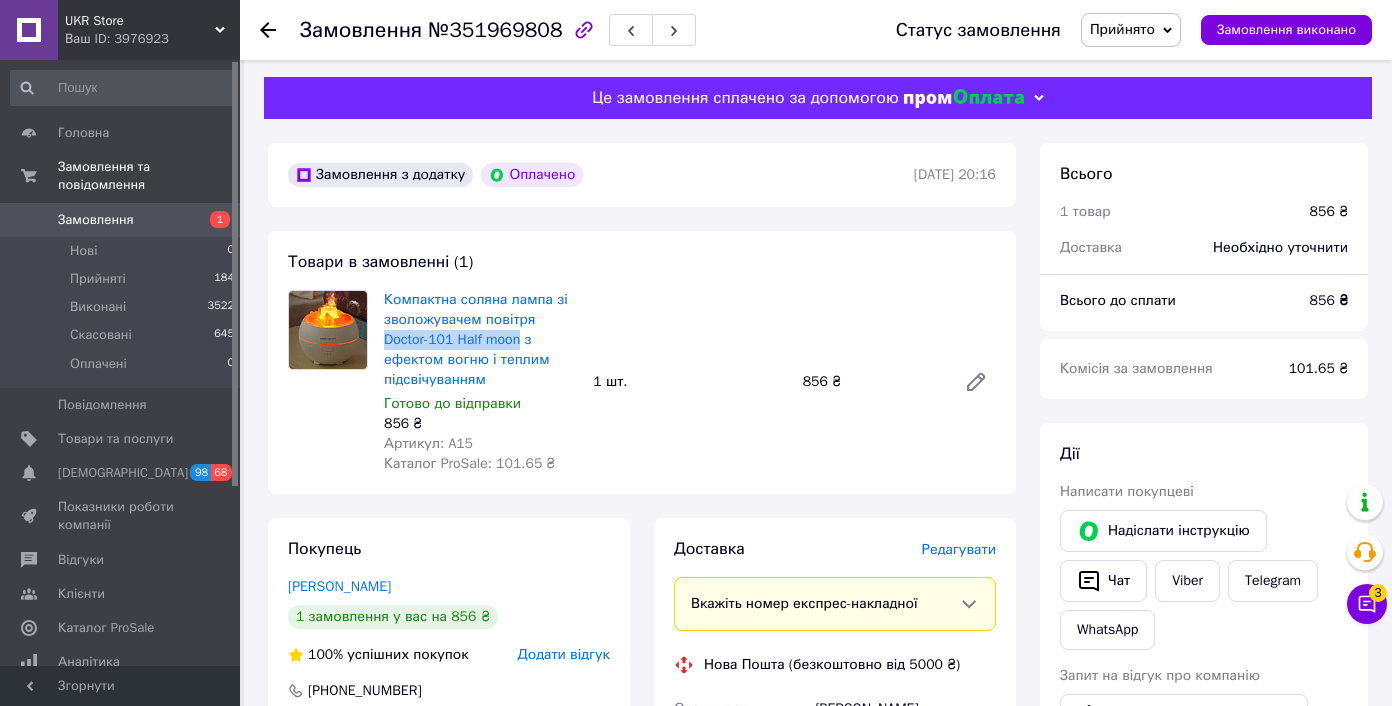 scroll, scrollTop: 4, scrollLeft: 0, axis: vertical 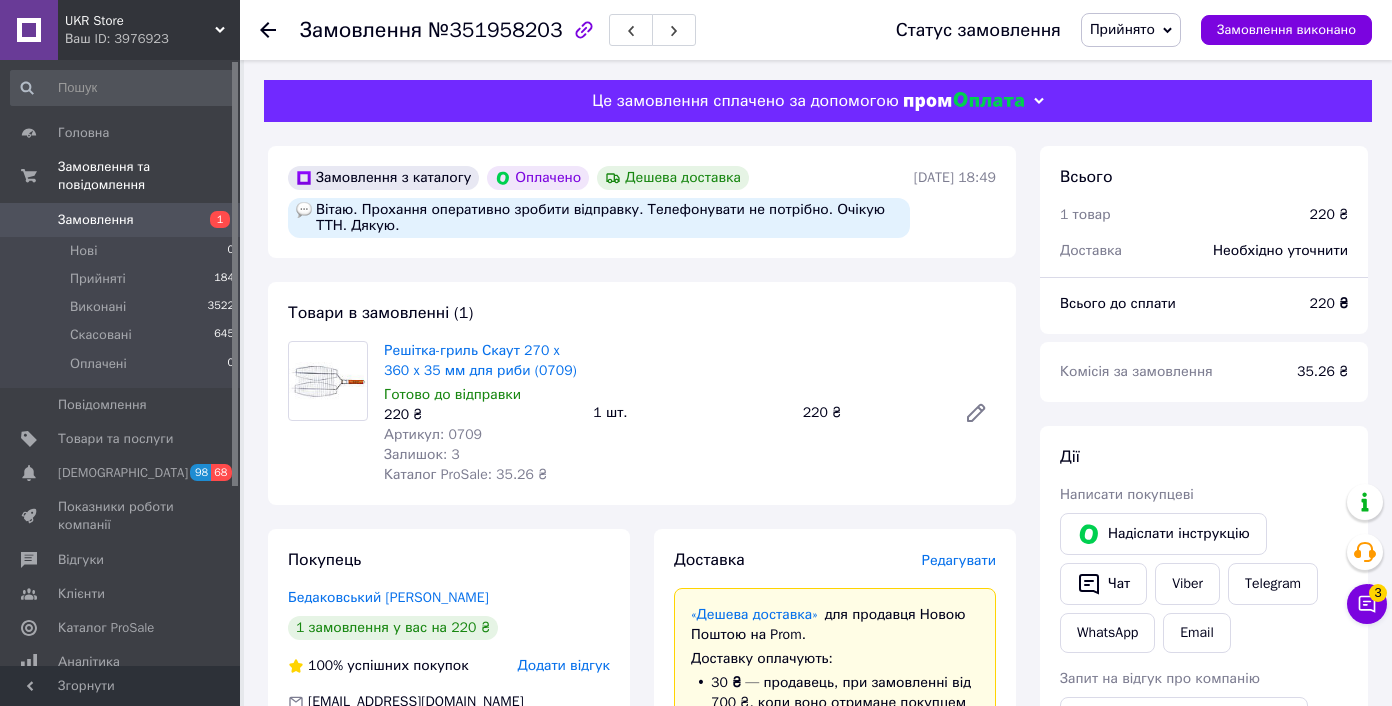 click on "Артикул: 0709" at bounding box center (433, 434) 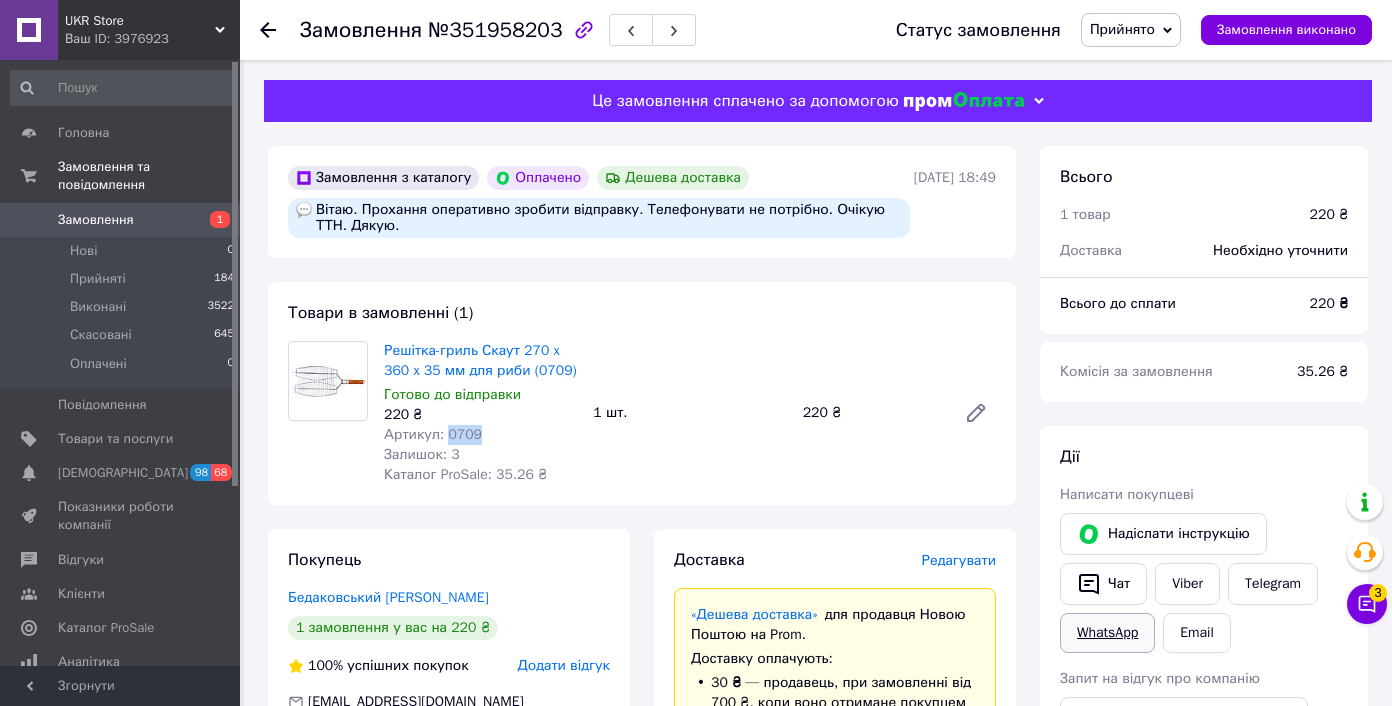 copy on "0709" 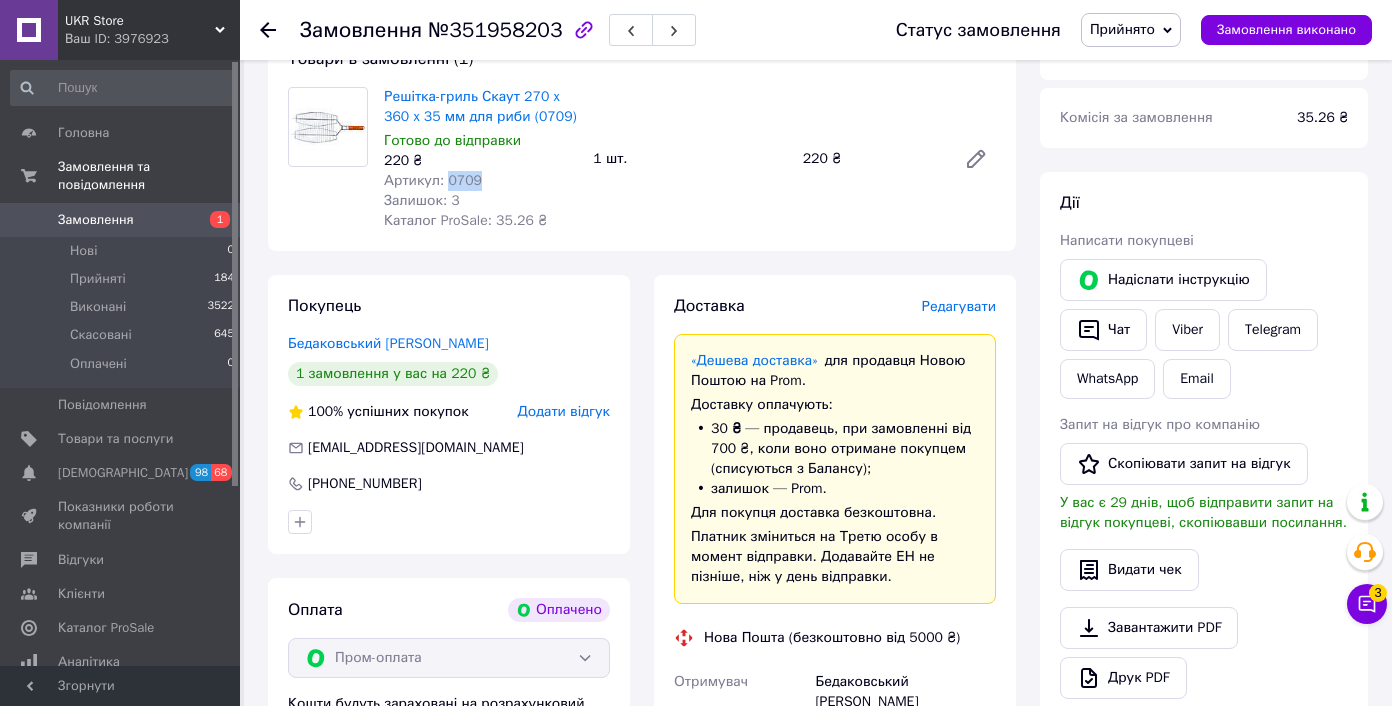 scroll, scrollTop: 382, scrollLeft: 0, axis: vertical 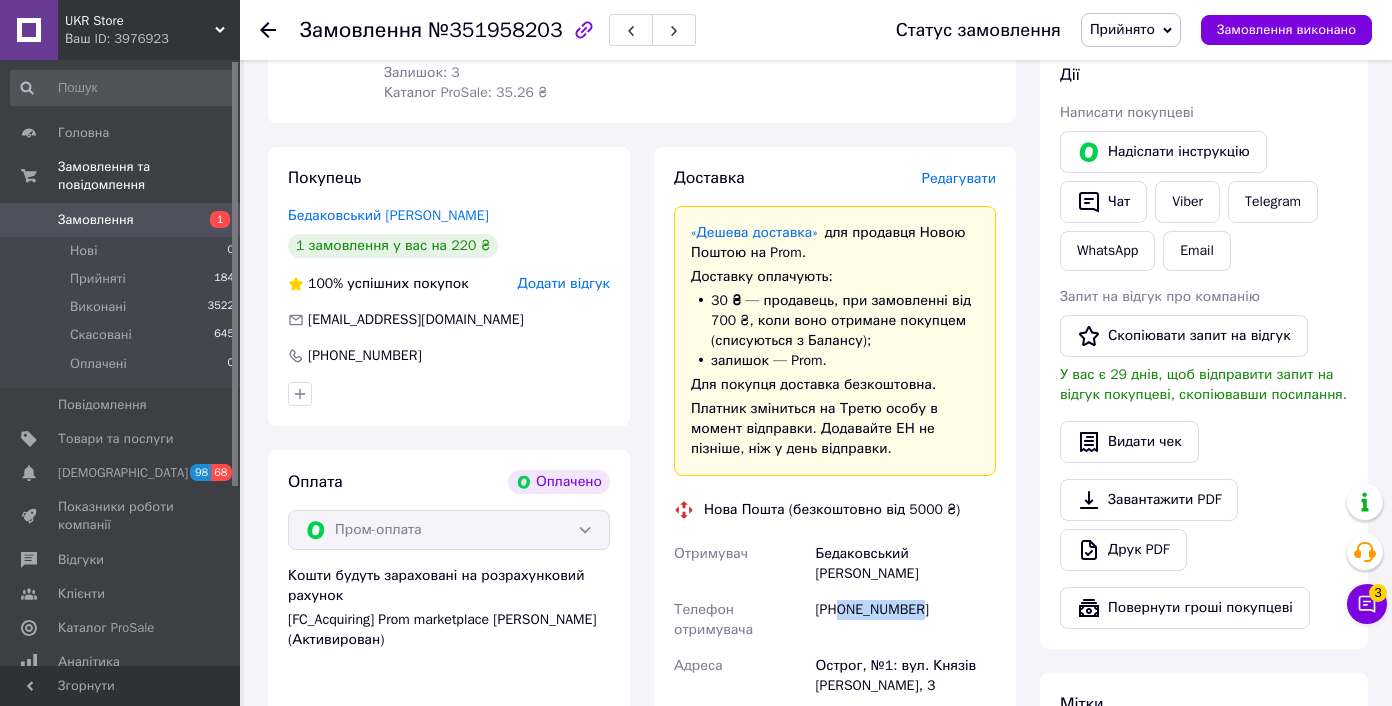 drag, startPoint x: 841, startPoint y: 606, endPoint x: 983, endPoint y: 617, distance: 142.42542 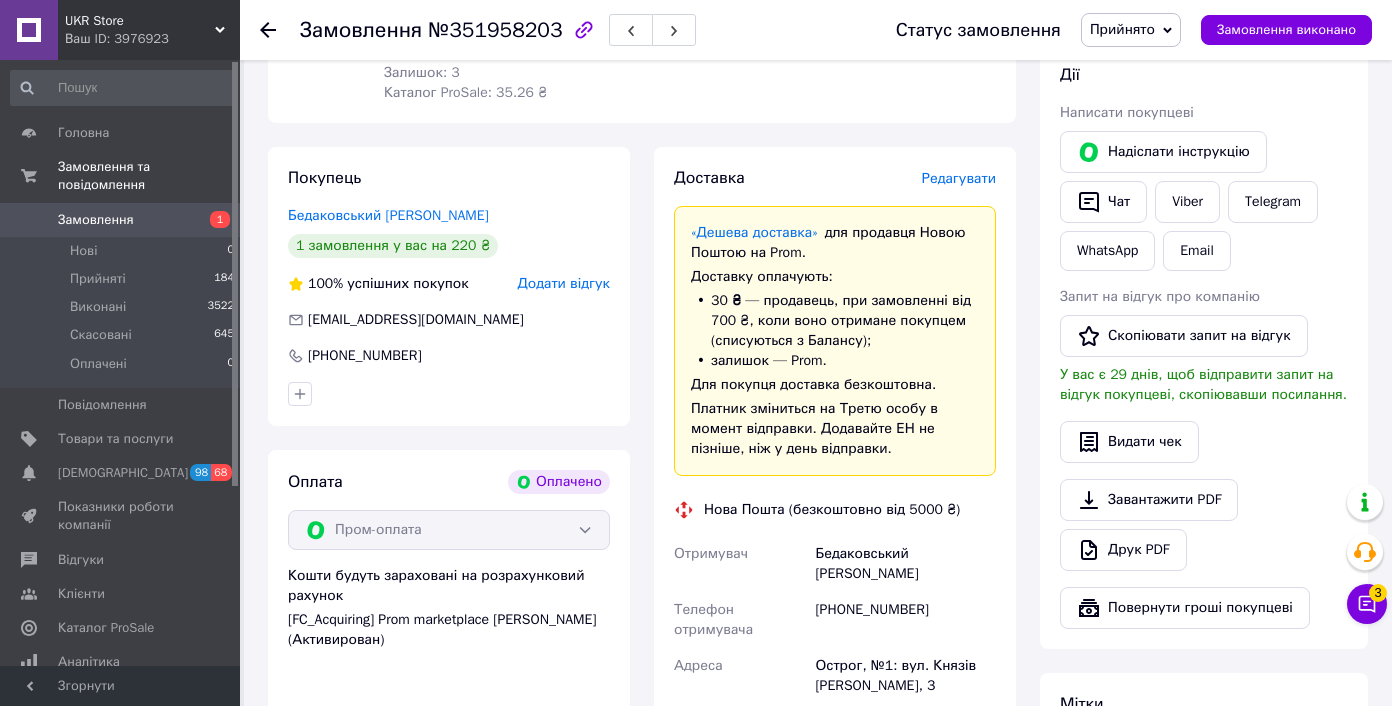 click on "Бедаковський Павло" at bounding box center (905, 564) 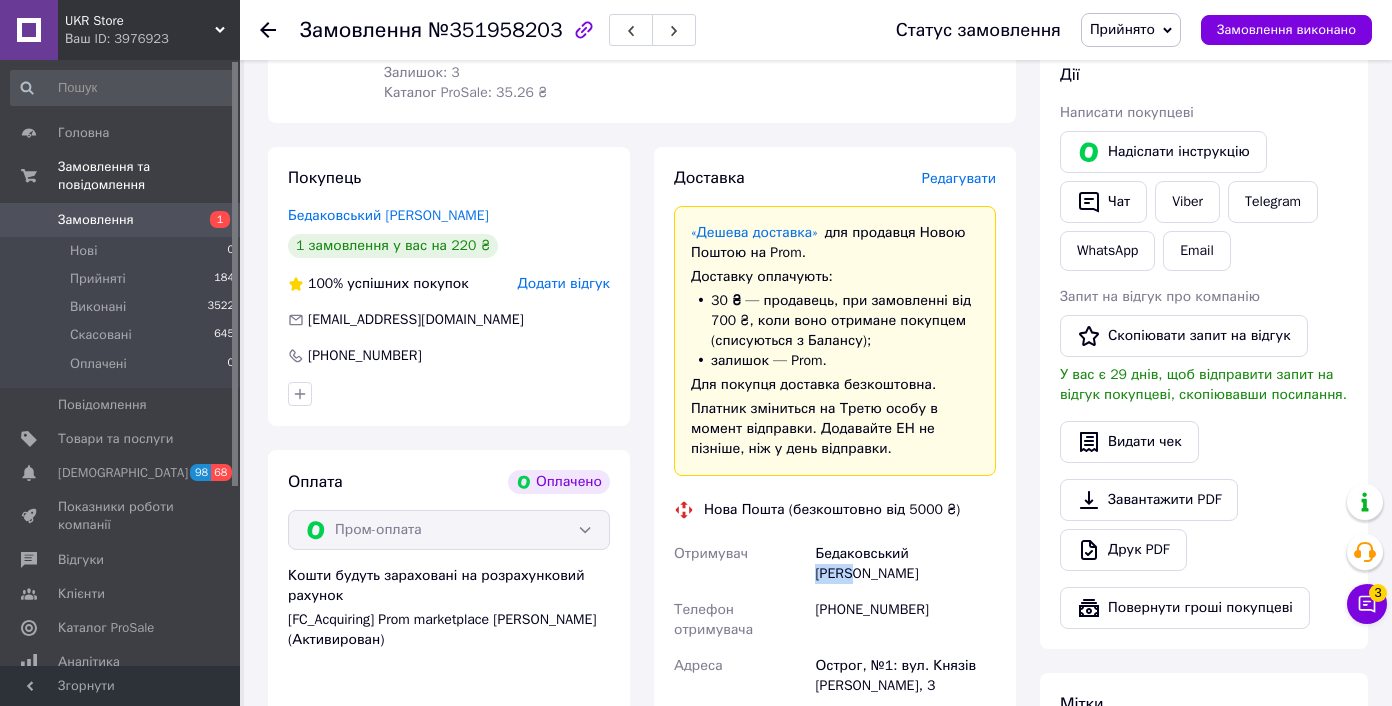 click on "Бедаковський Павло" at bounding box center [905, 564] 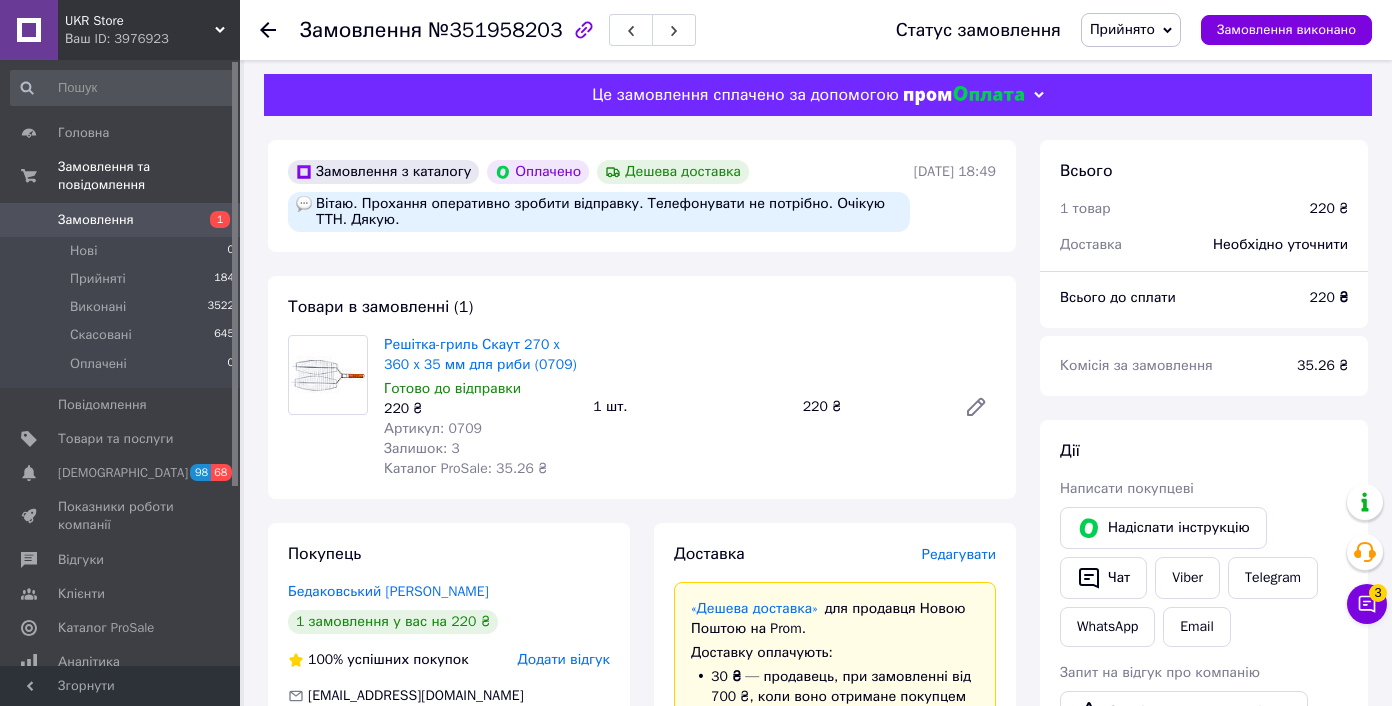 scroll, scrollTop: 0, scrollLeft: 0, axis: both 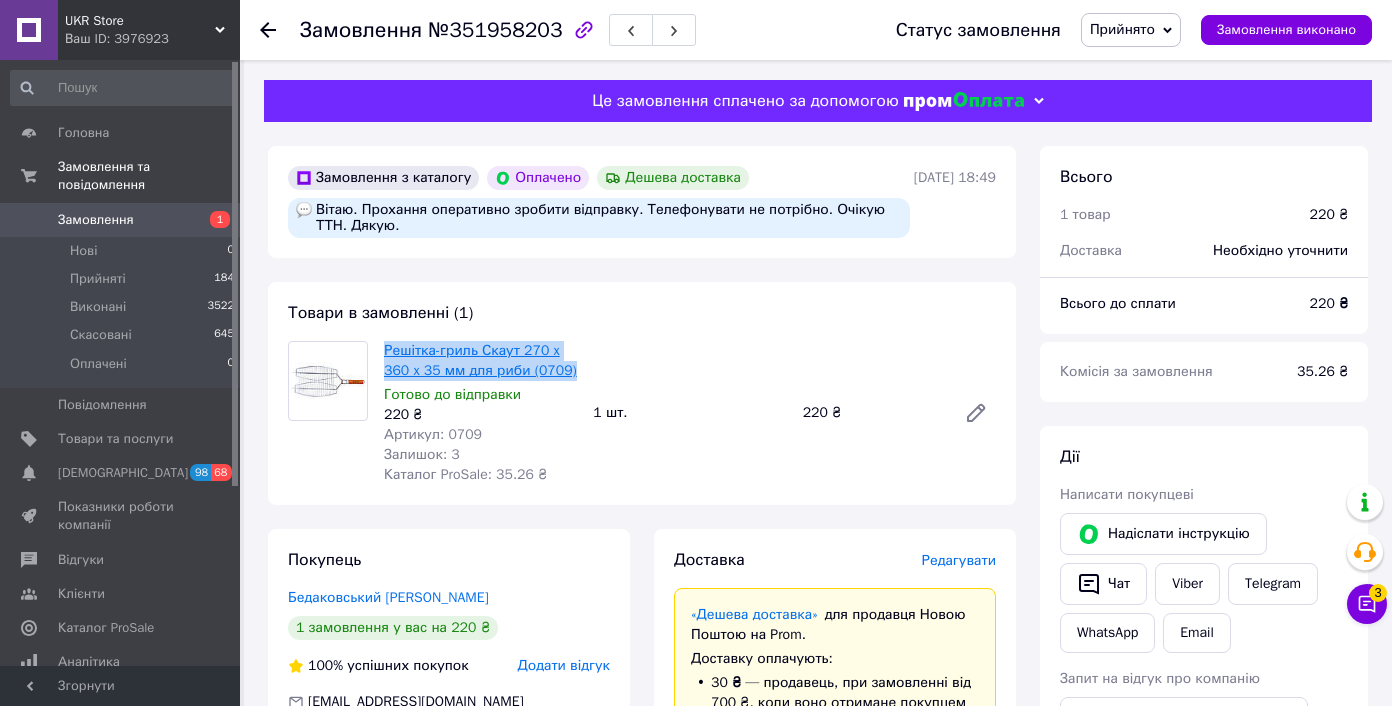 drag, startPoint x: 472, startPoint y: 400, endPoint x: 386, endPoint y: 351, distance: 98.9798 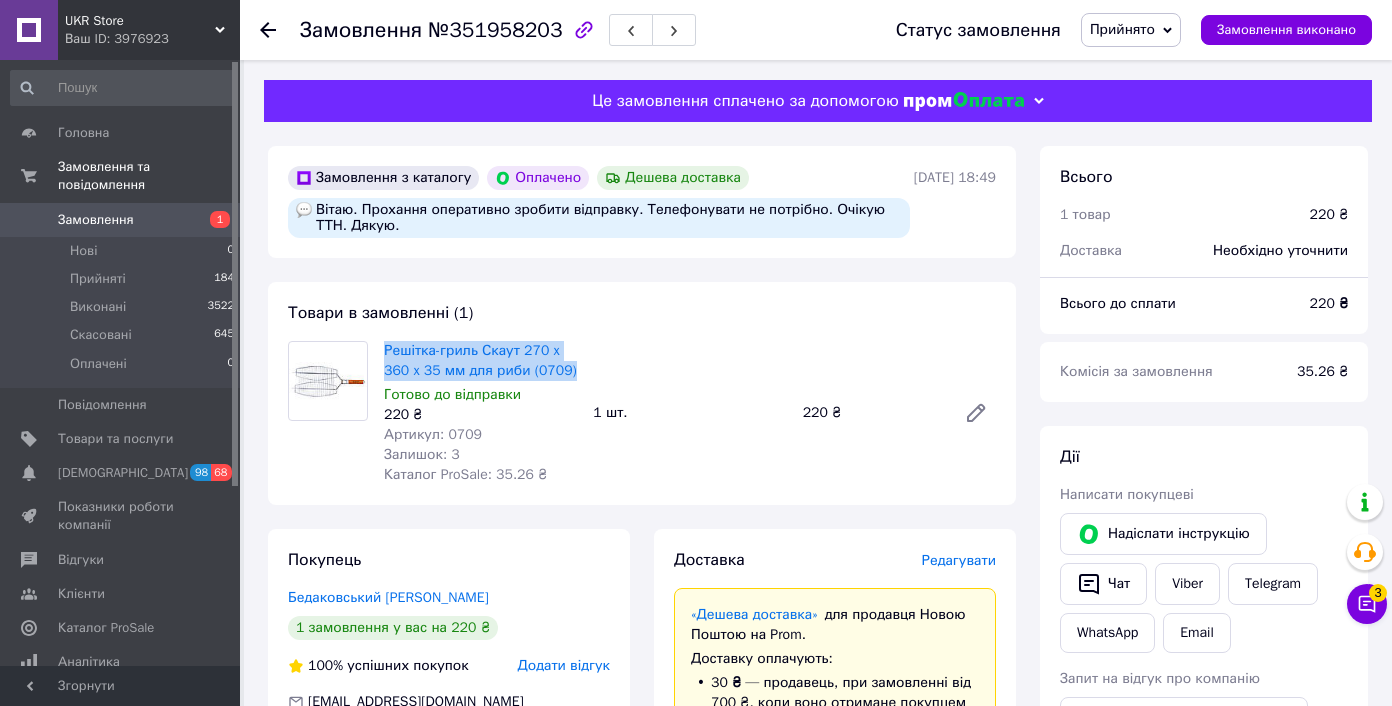 copy on "Решітка-гриль Скаут 270 x 360 x 35 мм для риби (0709)" 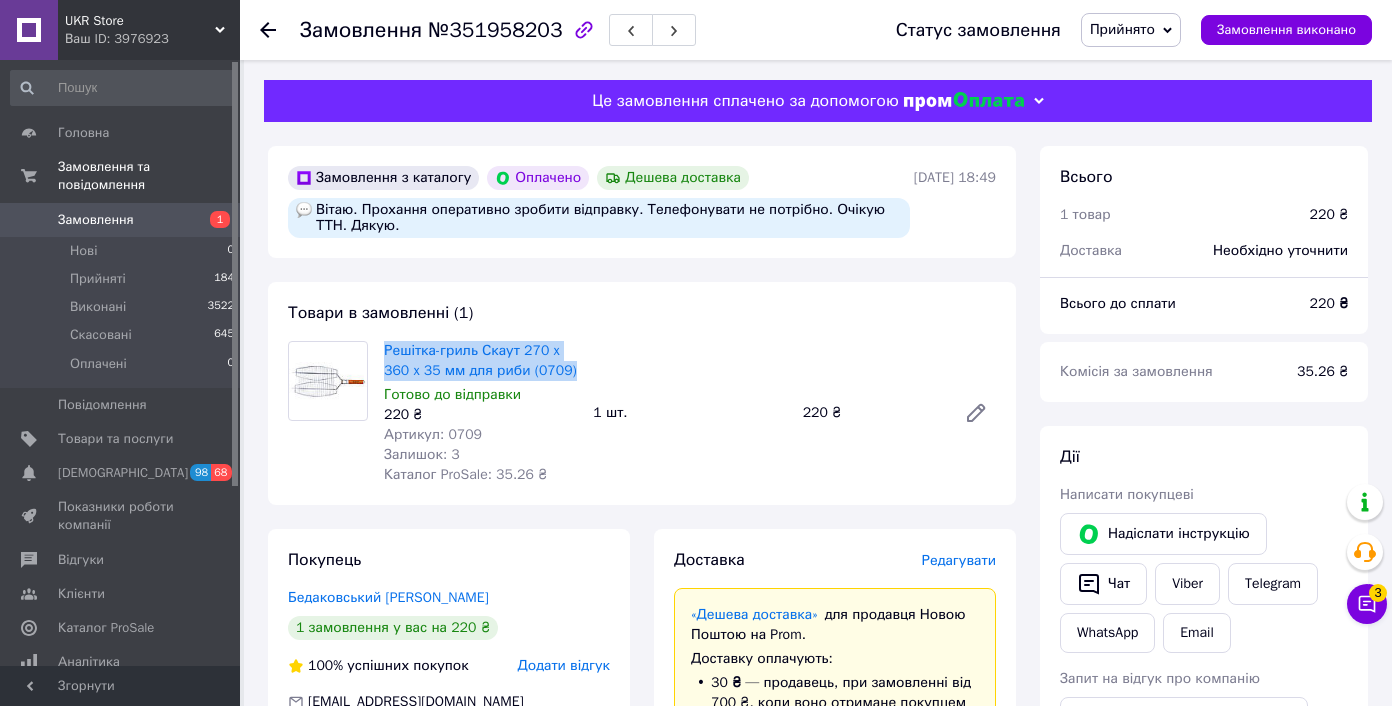 click on "Артикул: 0709" at bounding box center (433, 434) 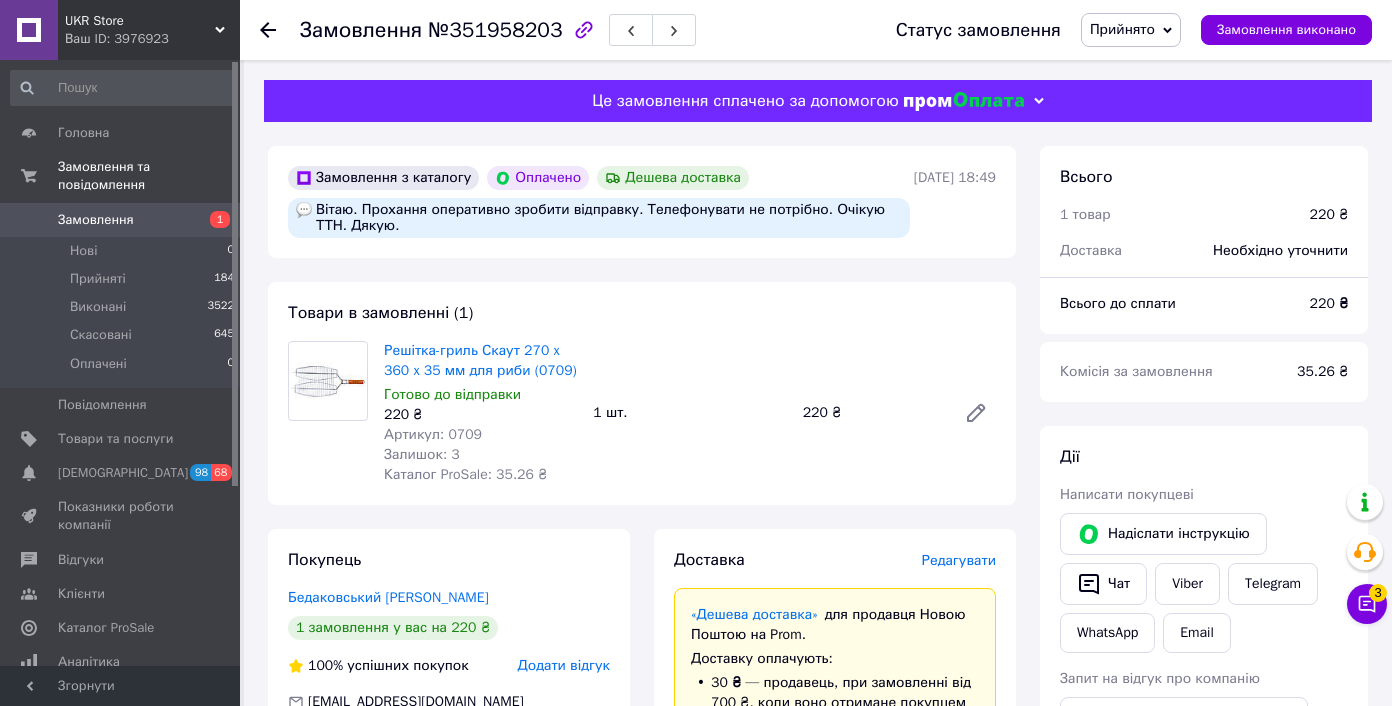 click on "Артикул: 0709" at bounding box center [433, 434] 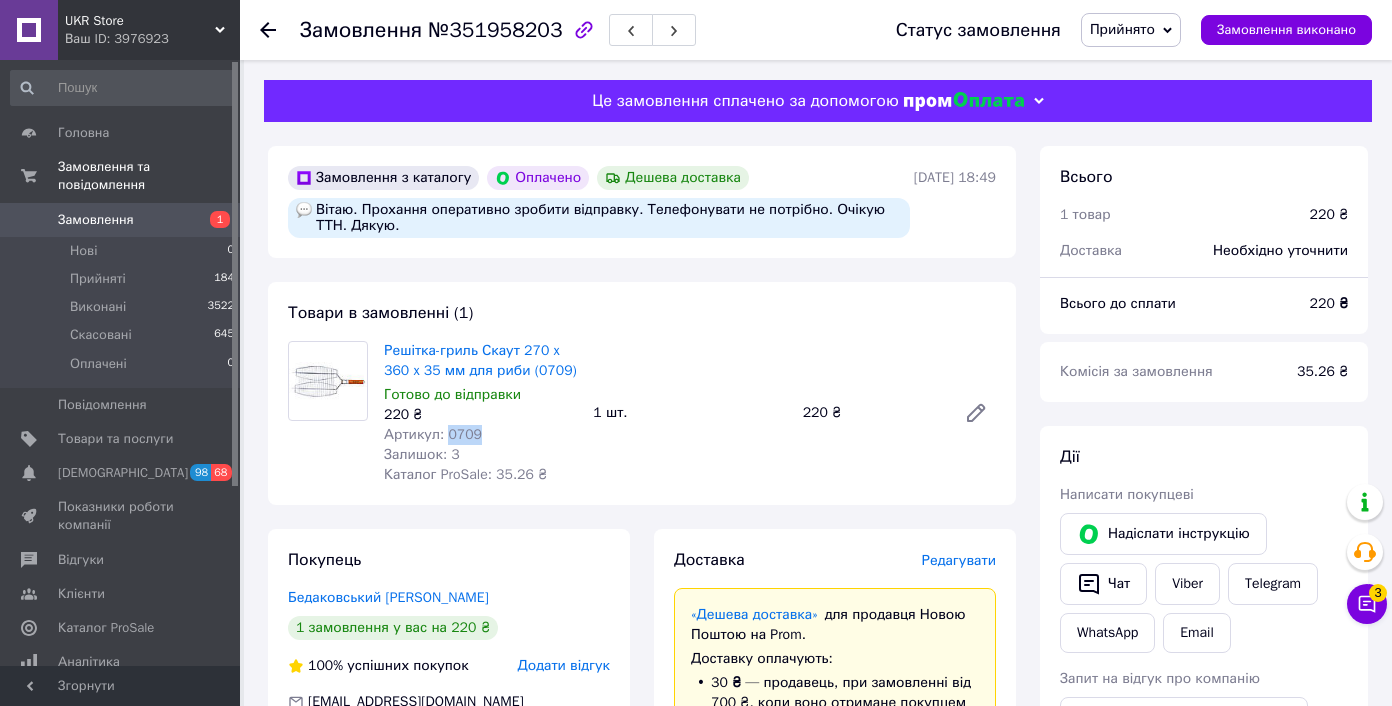 click on "Артикул: 0709" at bounding box center [433, 434] 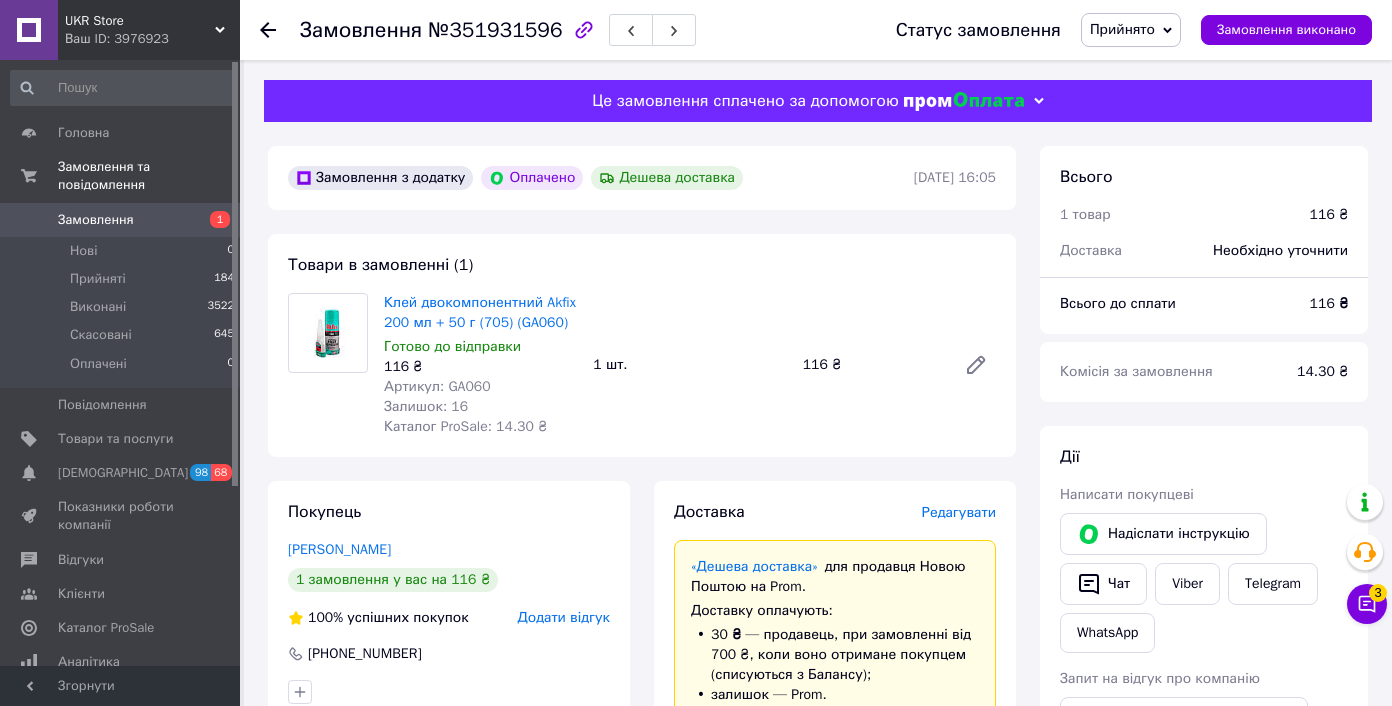 scroll, scrollTop: 0, scrollLeft: 0, axis: both 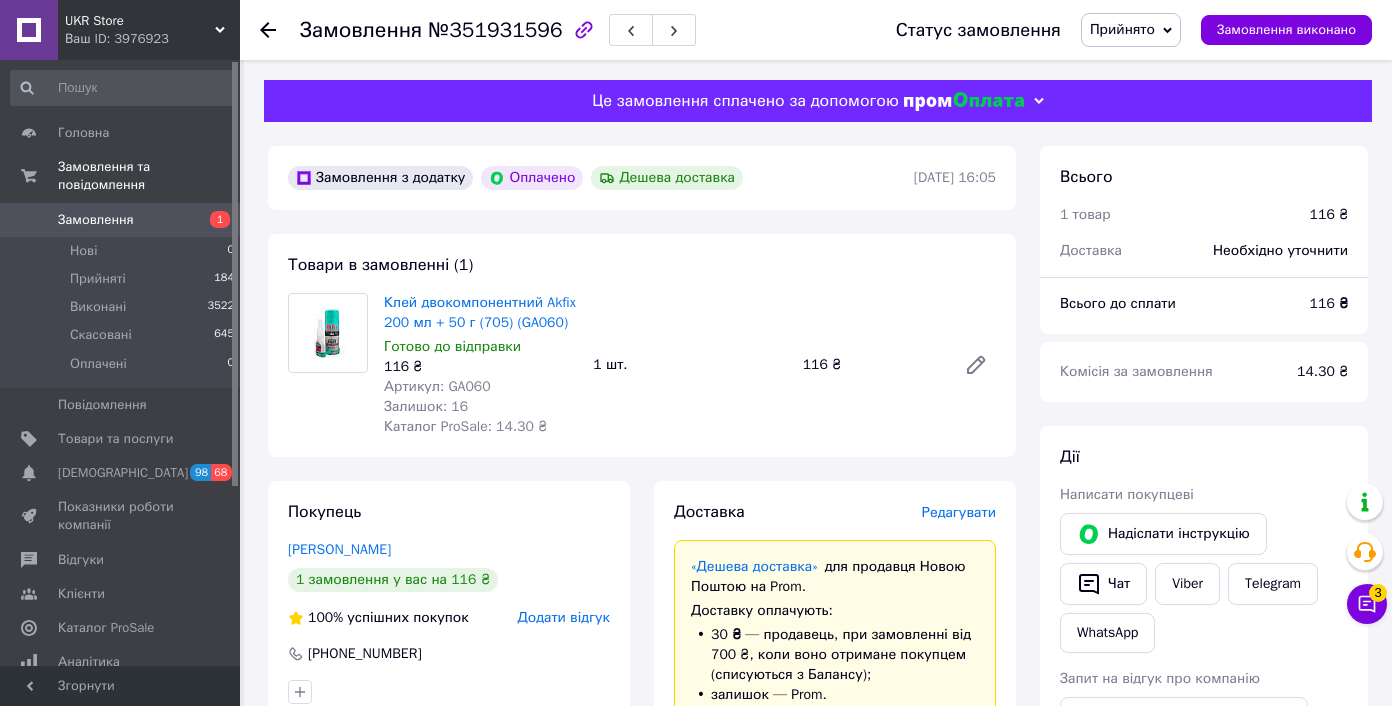 click on "Артикул: GA060" at bounding box center (437, 386) 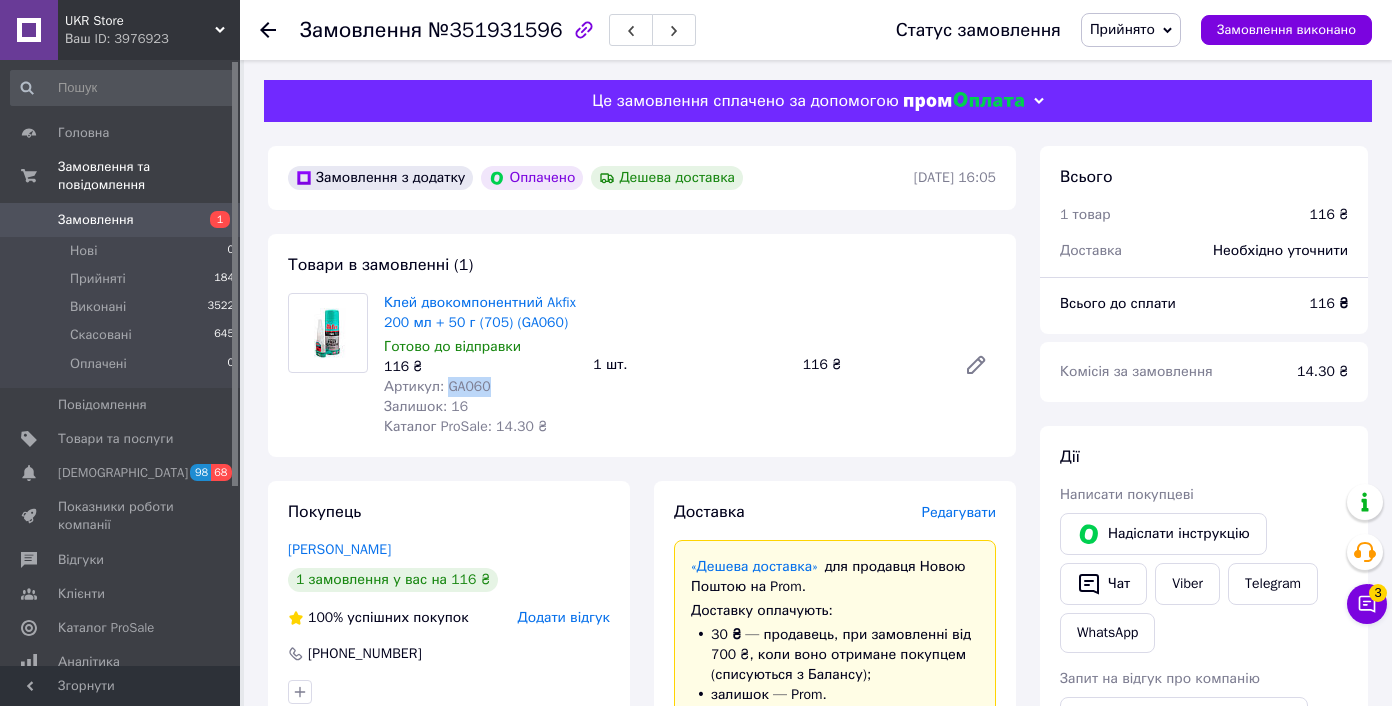click on "Артикул: GA060" at bounding box center (437, 386) 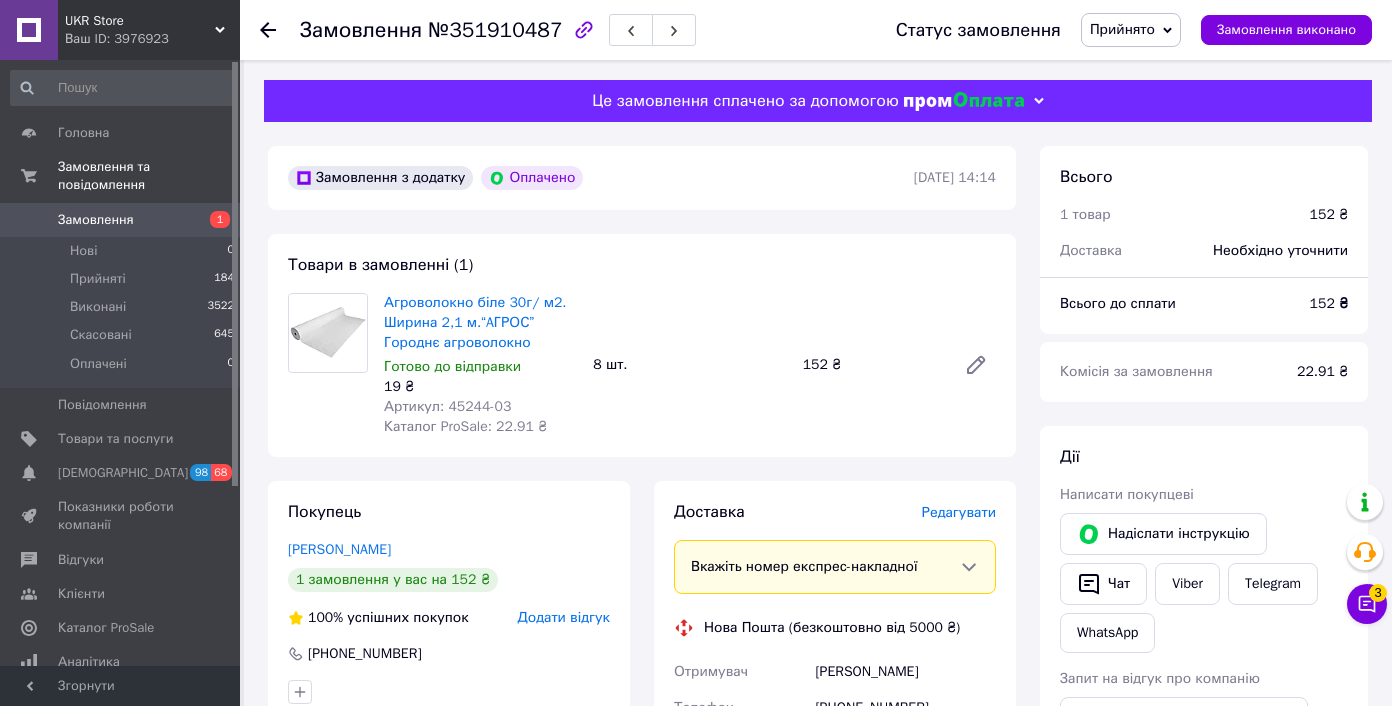 scroll, scrollTop: 0, scrollLeft: 0, axis: both 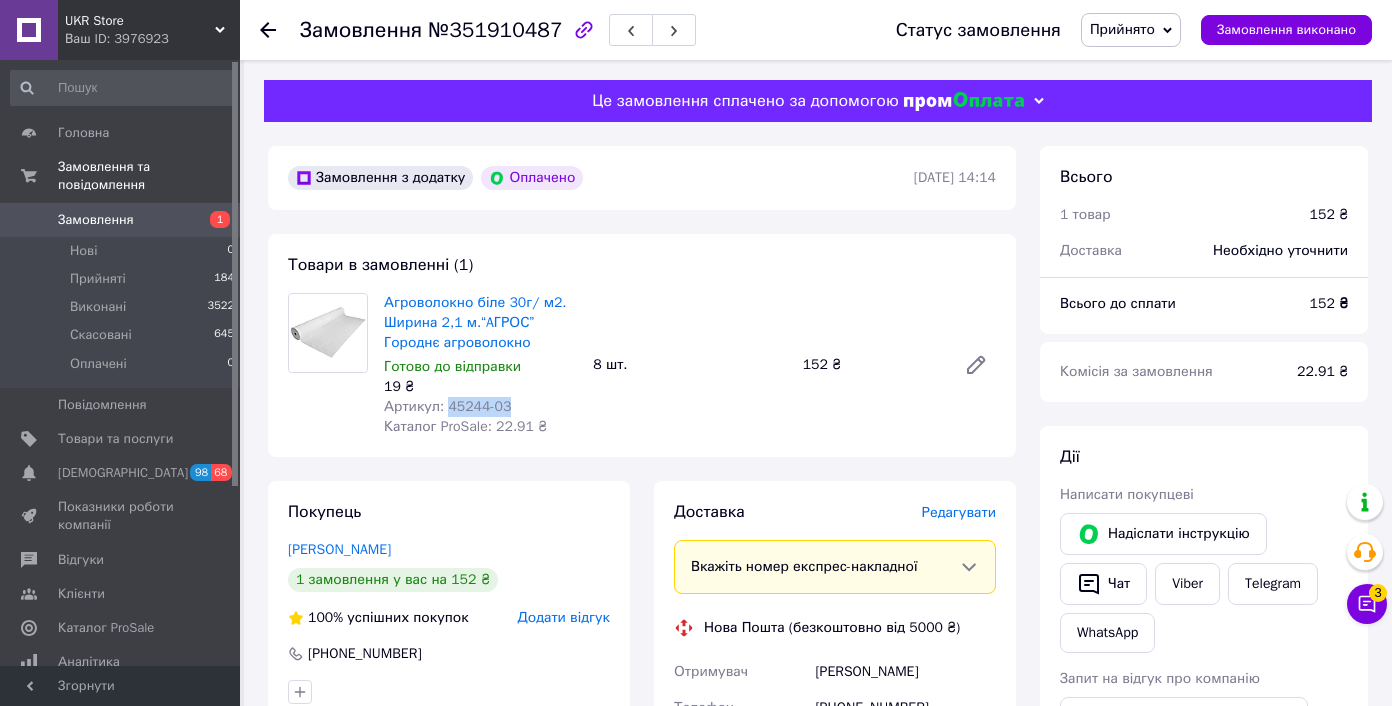 drag, startPoint x: 448, startPoint y: 409, endPoint x: 535, endPoint y: 411, distance: 87.02299 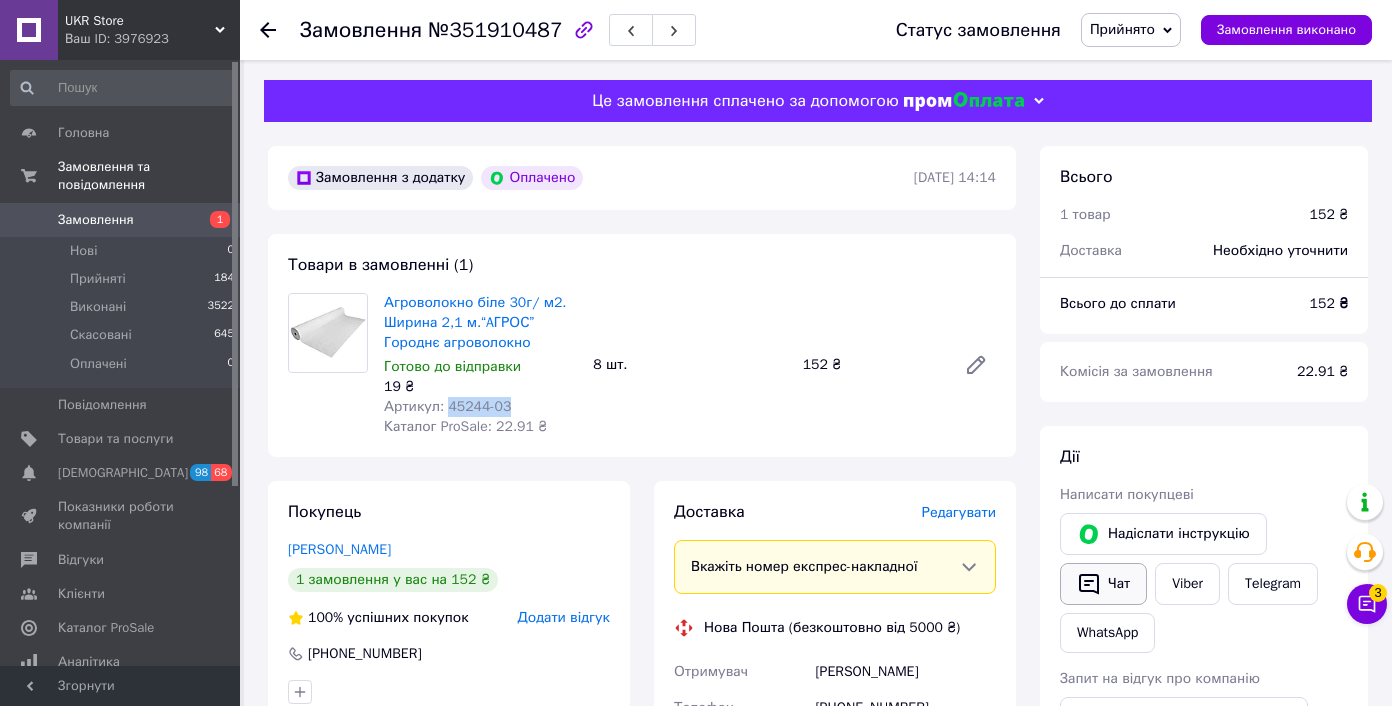 copy on "45244-03" 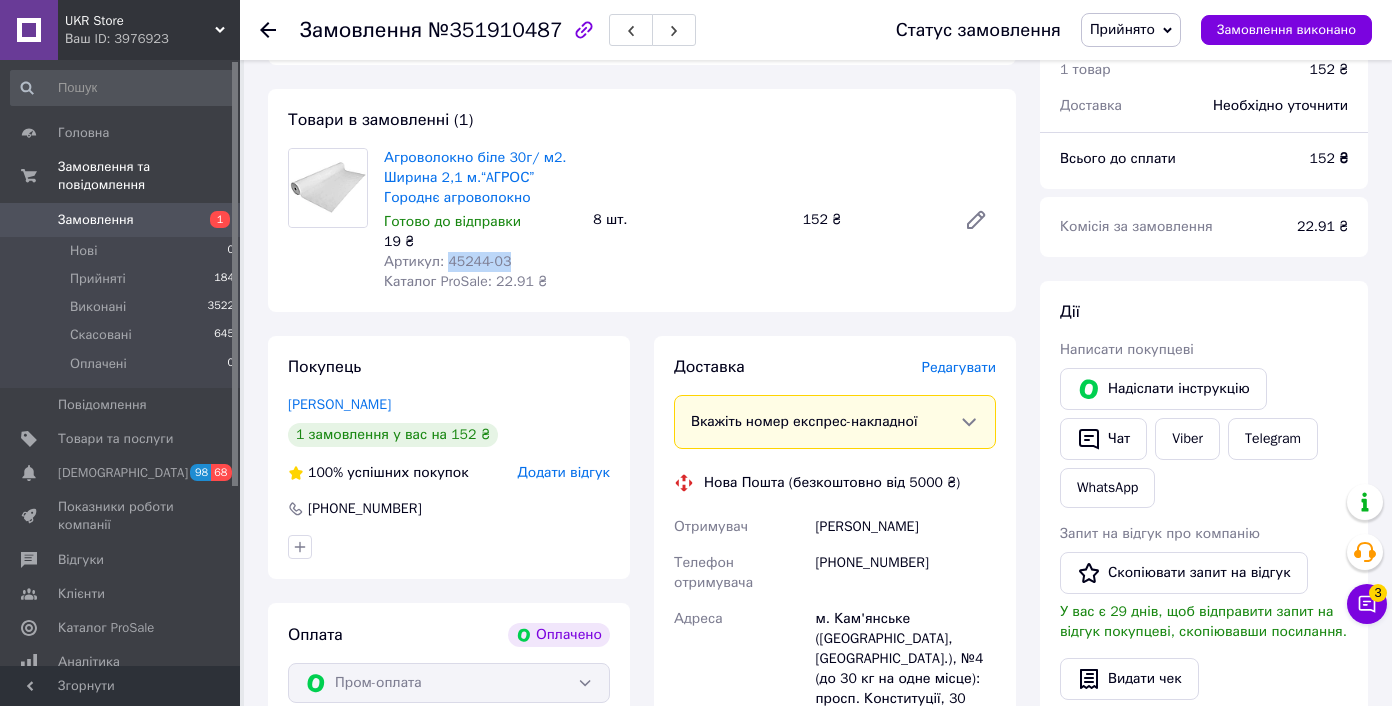 scroll, scrollTop: 179, scrollLeft: 0, axis: vertical 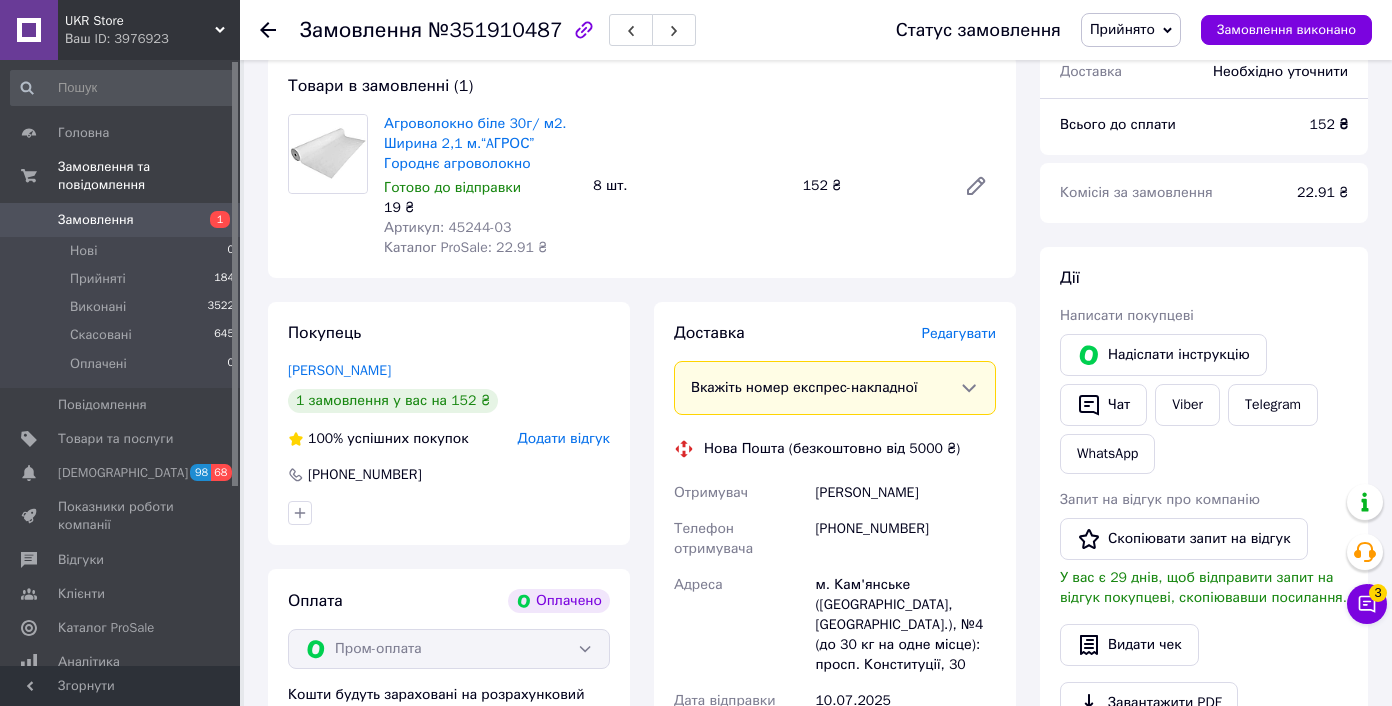 click on "[PERSON_NAME]" at bounding box center (905, 493) 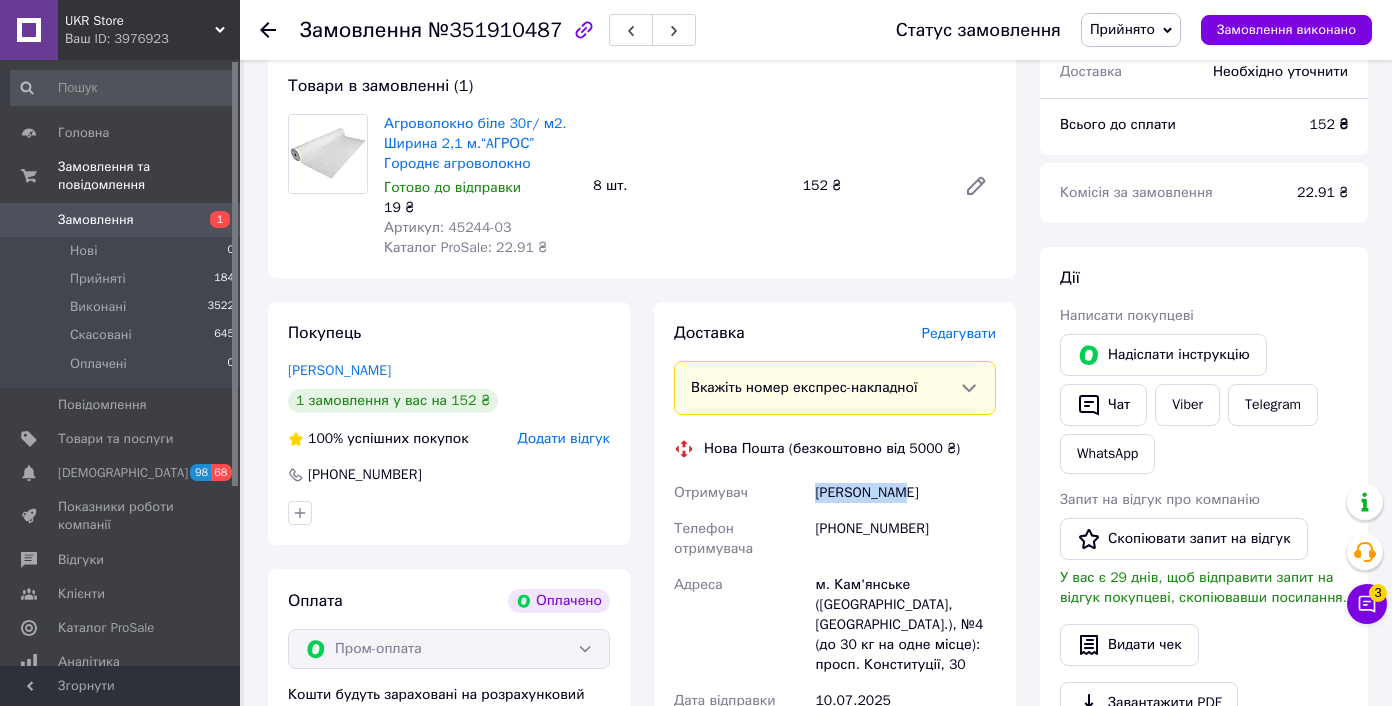 click on "[PERSON_NAME]" at bounding box center [905, 493] 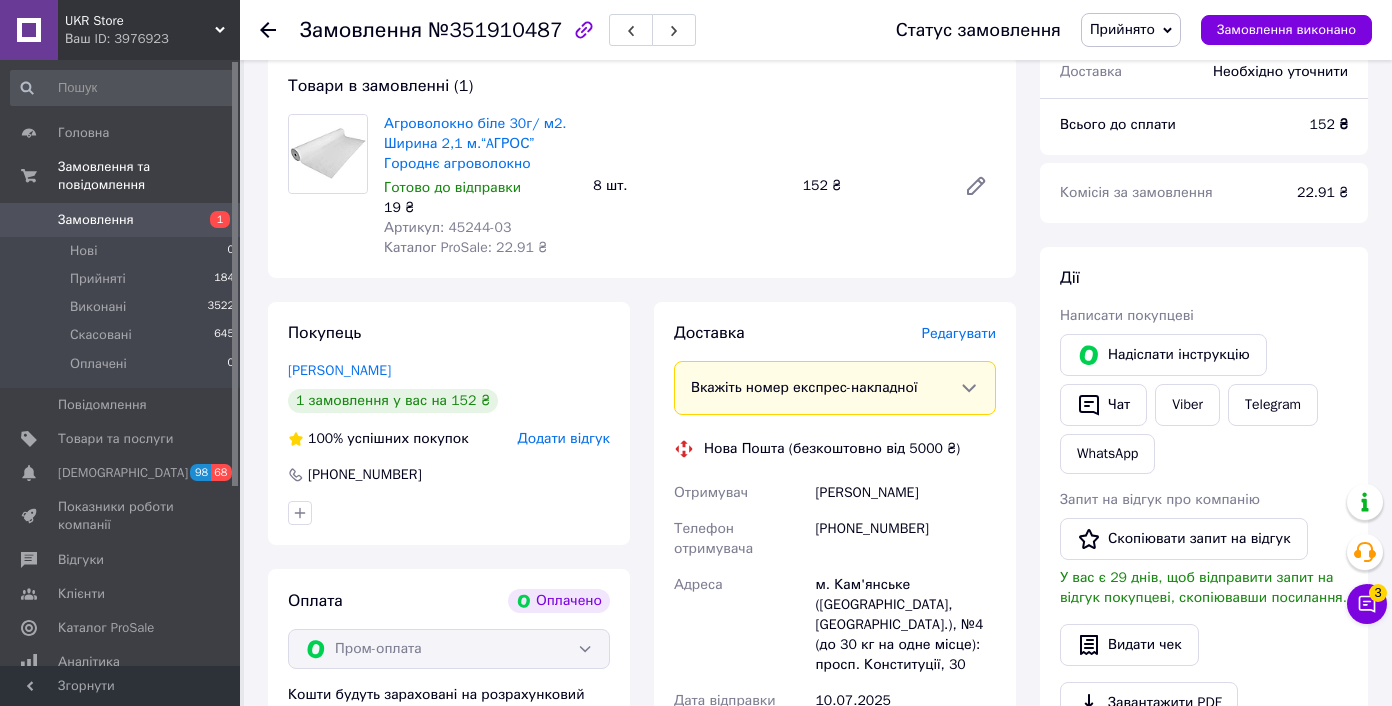 click on "м. Кам'янське ([GEOGRAPHIC_DATA], [GEOGRAPHIC_DATA].), №4 (до 30 кг на одне місце): просп. Конституції, 30" at bounding box center [905, 625] 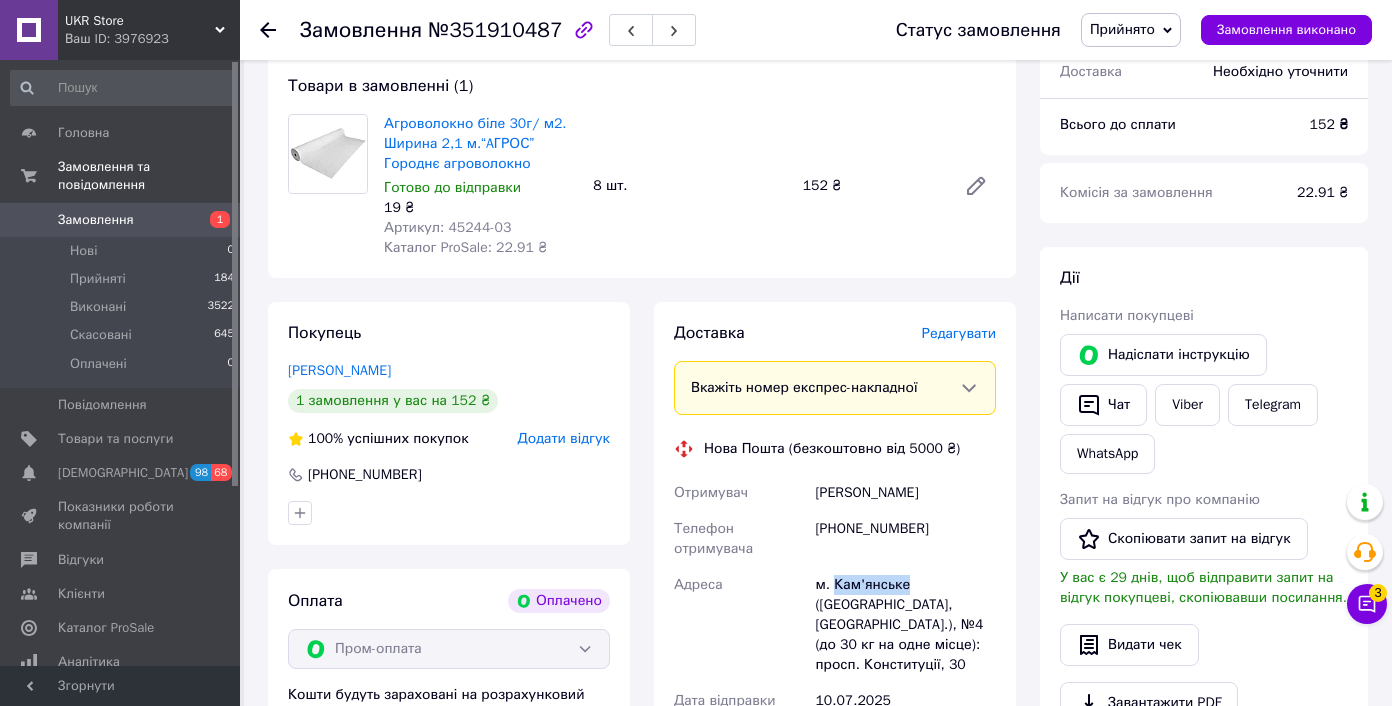 click on "м. Кам'янське ([GEOGRAPHIC_DATA], [GEOGRAPHIC_DATA].), №4 (до 30 кг на одне місце): просп. Конституції, 30" at bounding box center [905, 625] 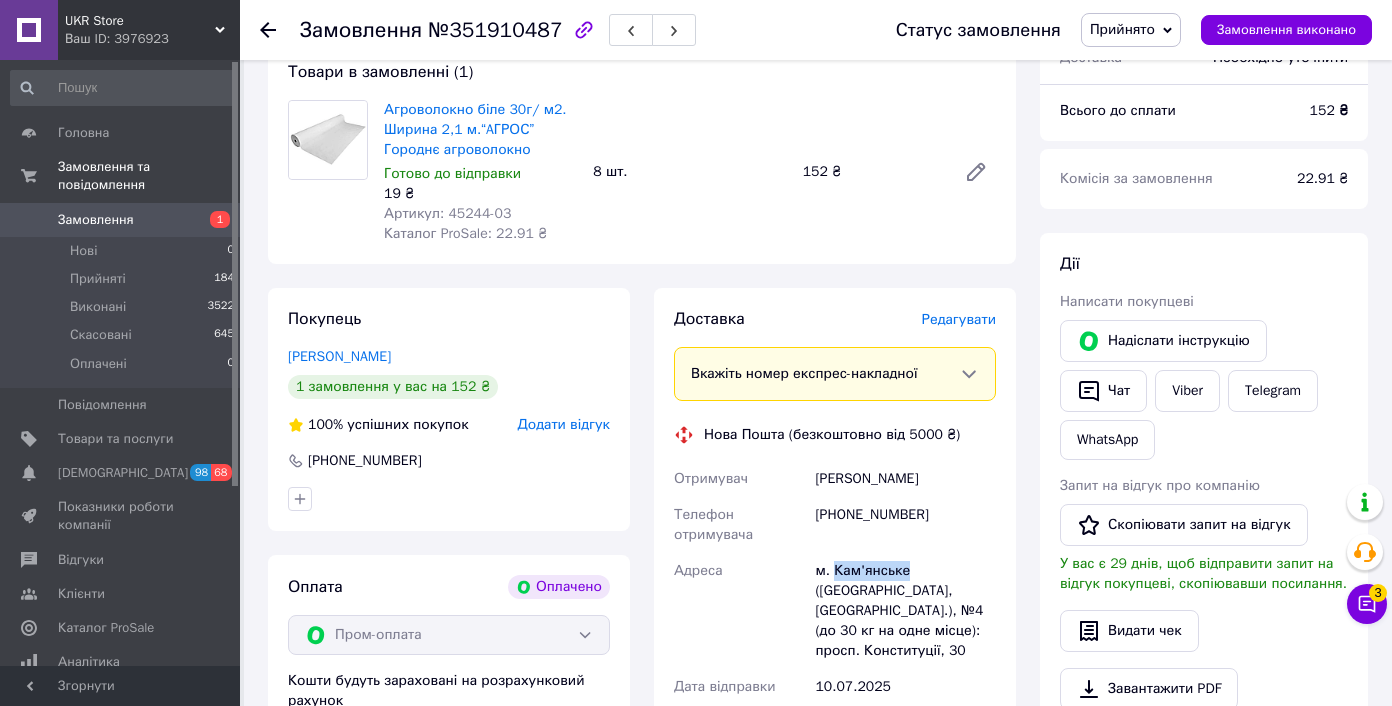 scroll, scrollTop: 602, scrollLeft: 0, axis: vertical 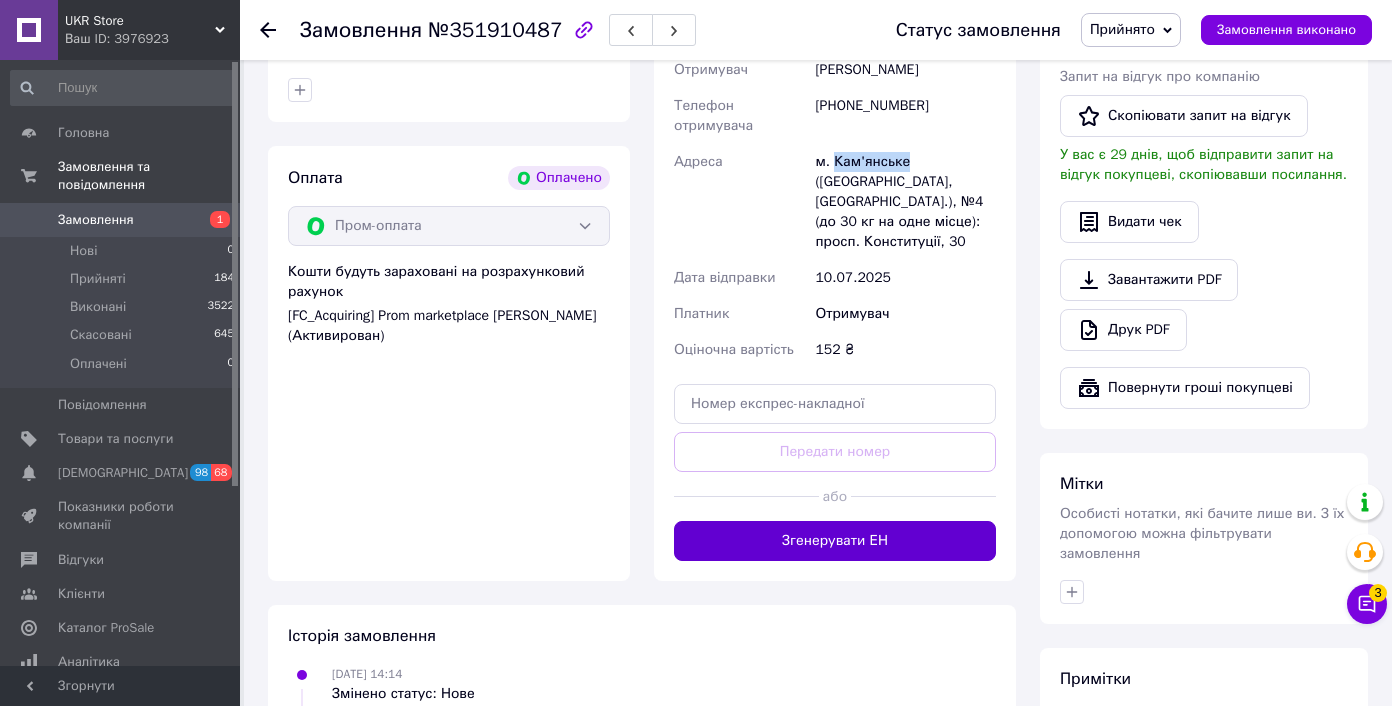 click on "Згенерувати ЕН" at bounding box center [835, 541] 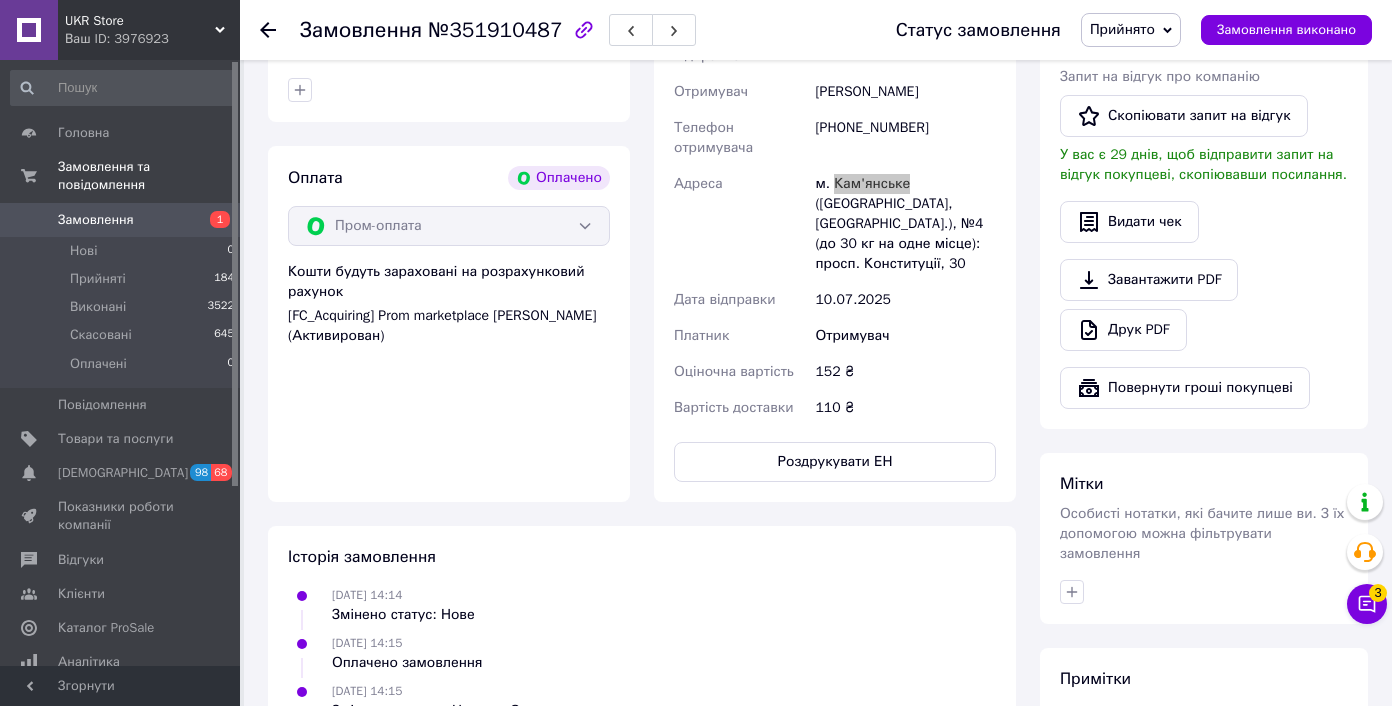 scroll, scrollTop: 0, scrollLeft: 0, axis: both 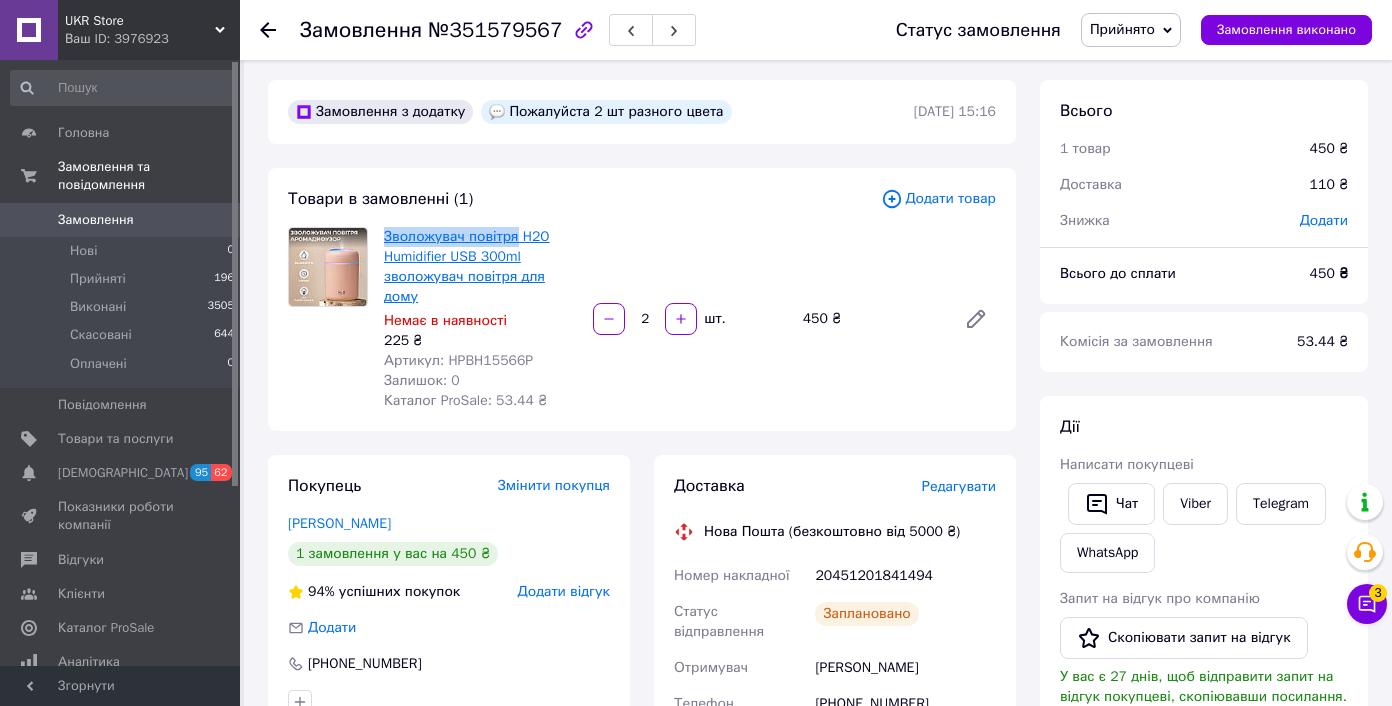drag, startPoint x: 387, startPoint y: 233, endPoint x: 517, endPoint y: 238, distance: 130.09612 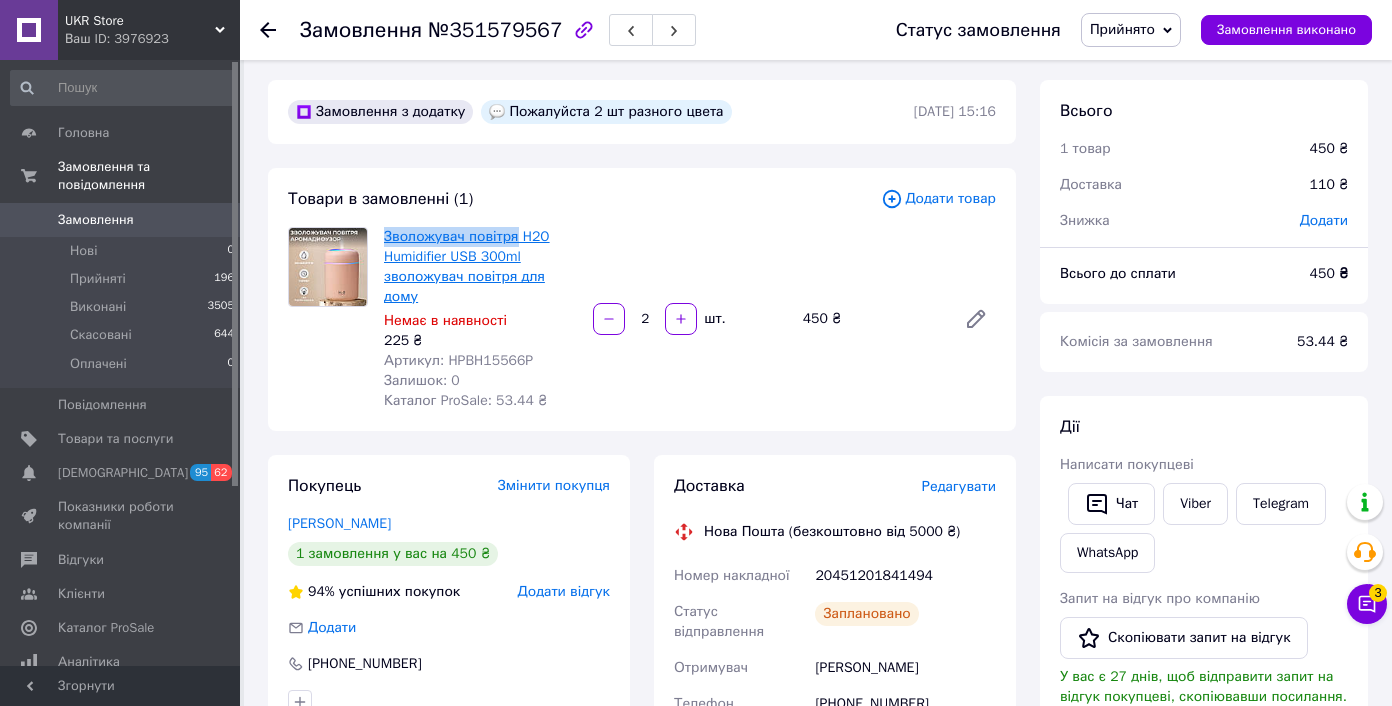 click on "Зволожувач повітря H2O Humidifier USB 300ml зволожувач повітря для дому Немає в наявності 225 ₴ Артикул: HPBH15566P Залишок: 0 Каталог ProSale: 53.44 ₴" at bounding box center [480, 319] 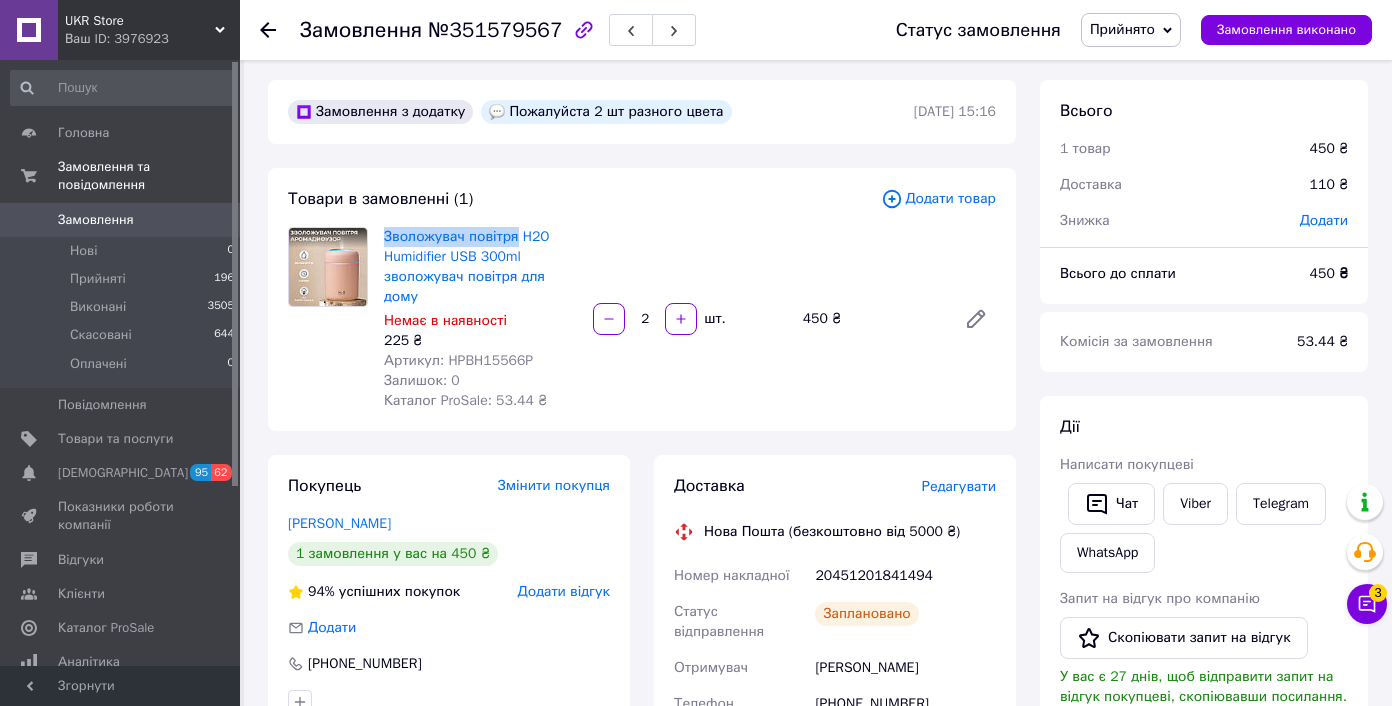 copy on "Зволожувач повітря" 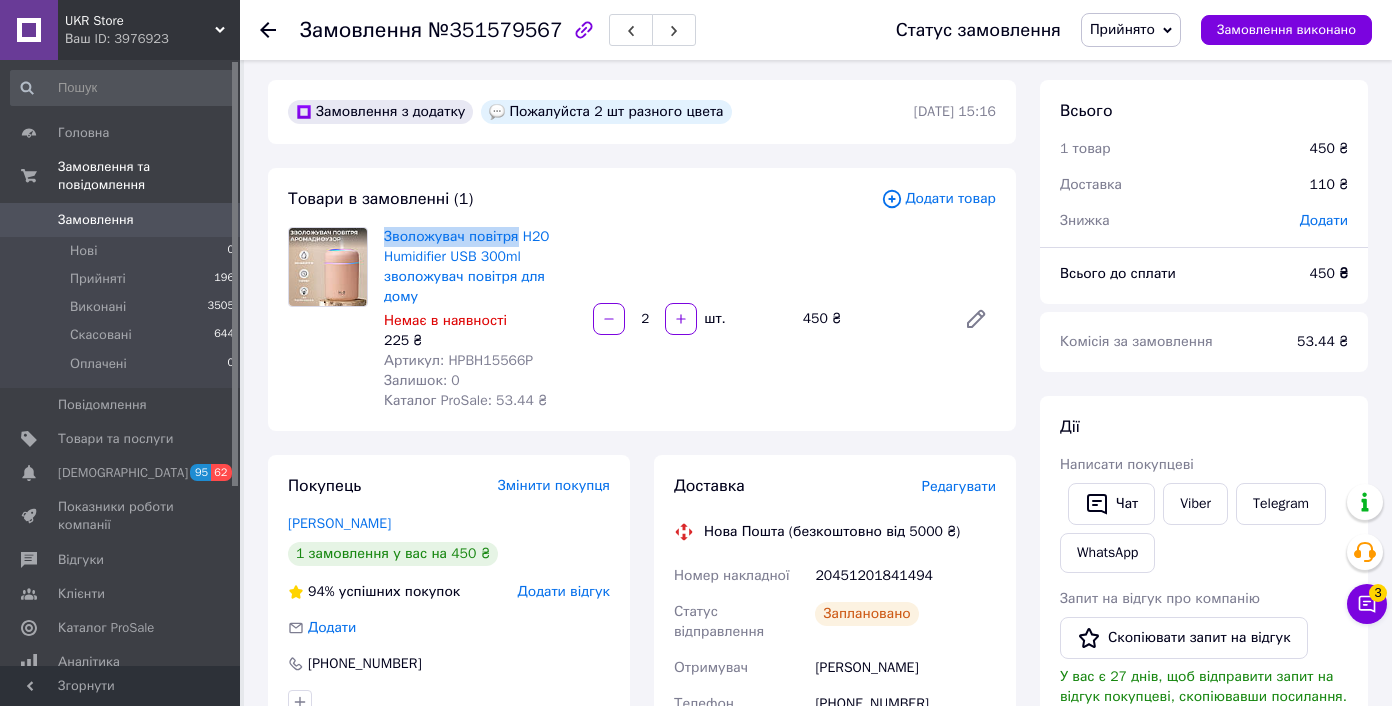 copy on "Зволожувач повітря" 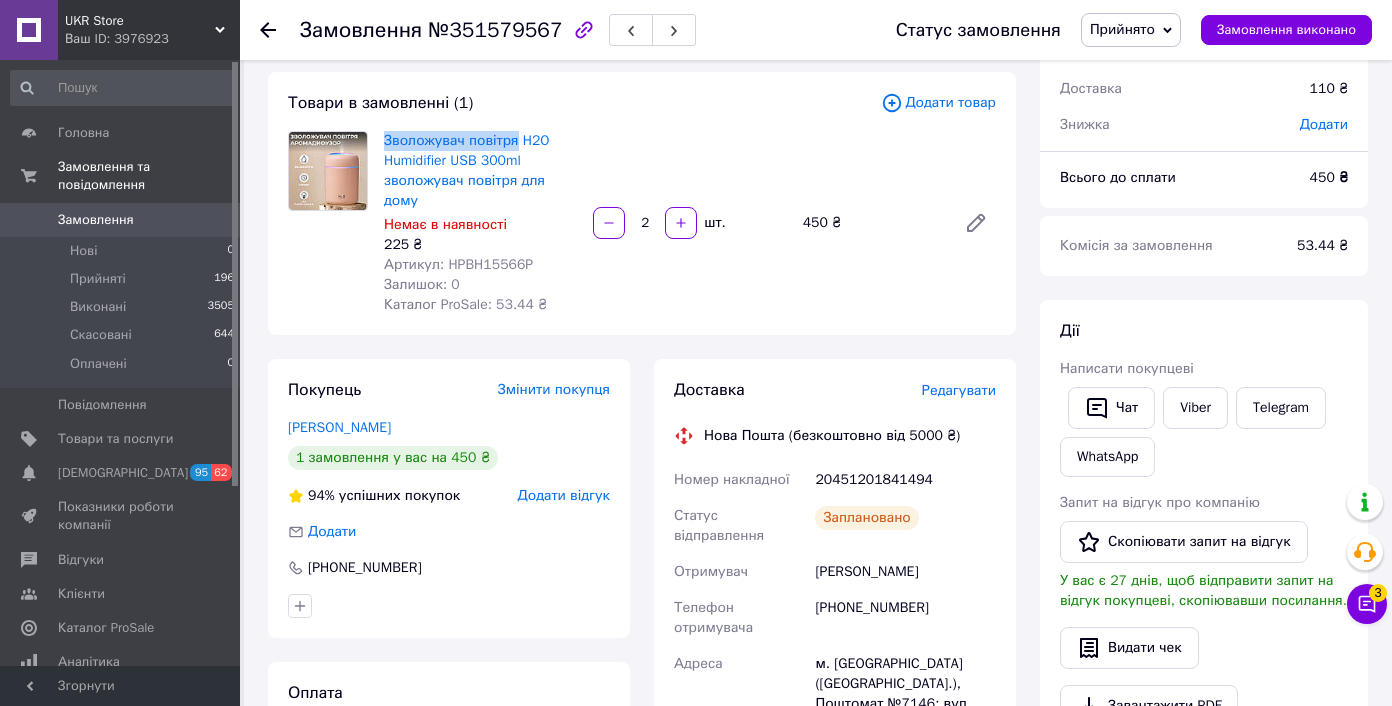 scroll, scrollTop: 180, scrollLeft: 0, axis: vertical 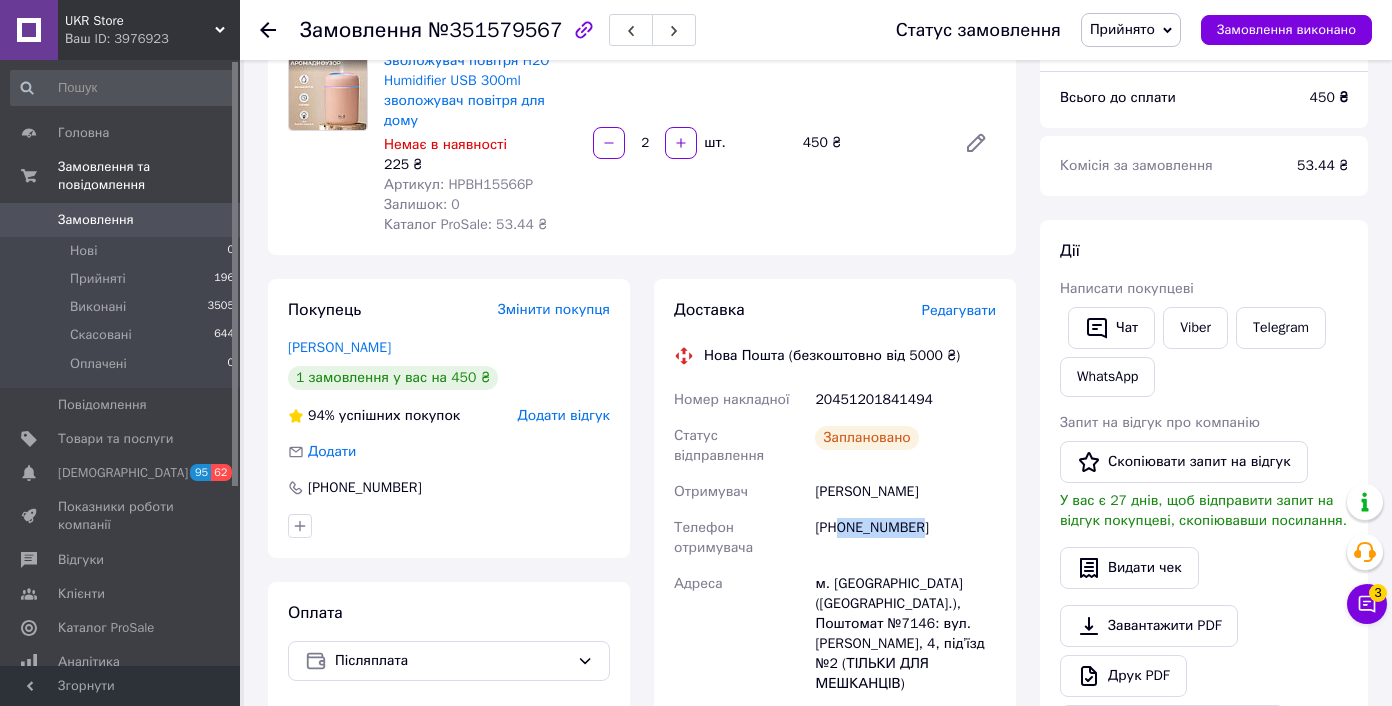 drag, startPoint x: 841, startPoint y: 529, endPoint x: 976, endPoint y: 525, distance: 135.05925 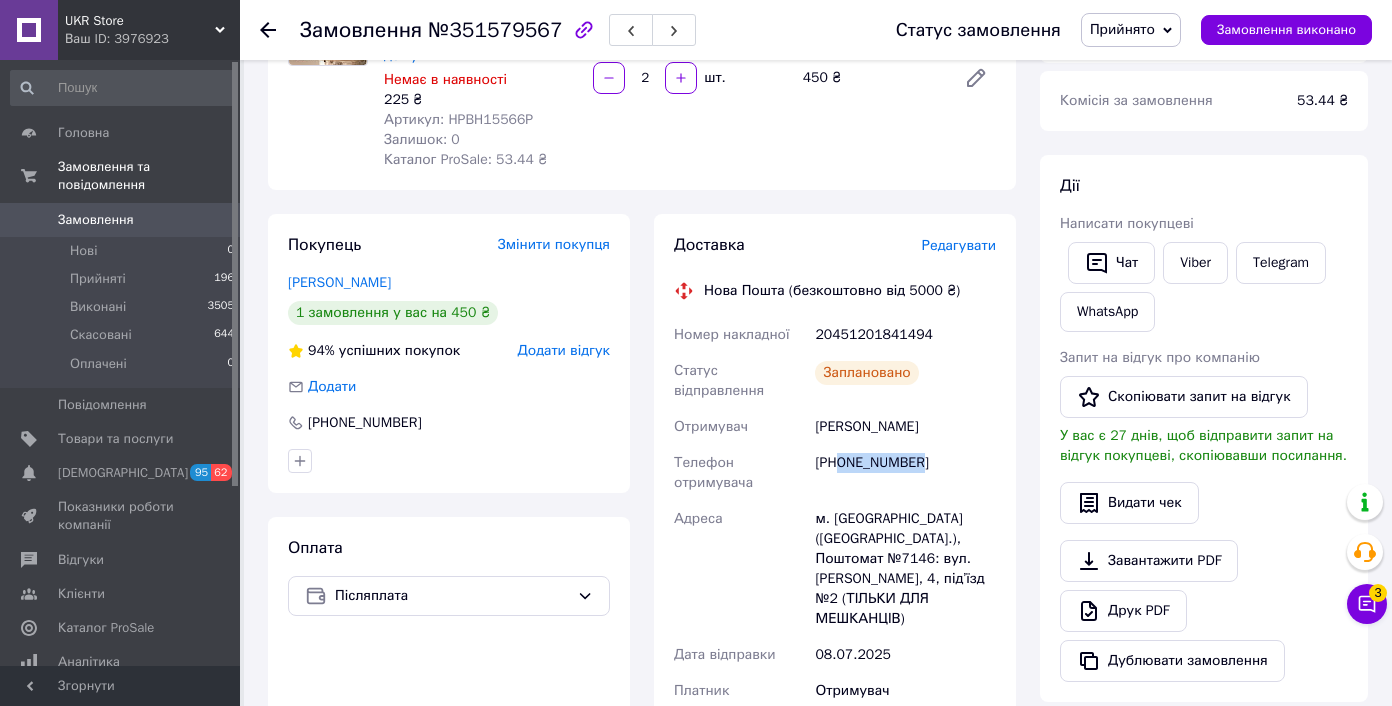 scroll, scrollTop: 361, scrollLeft: 0, axis: vertical 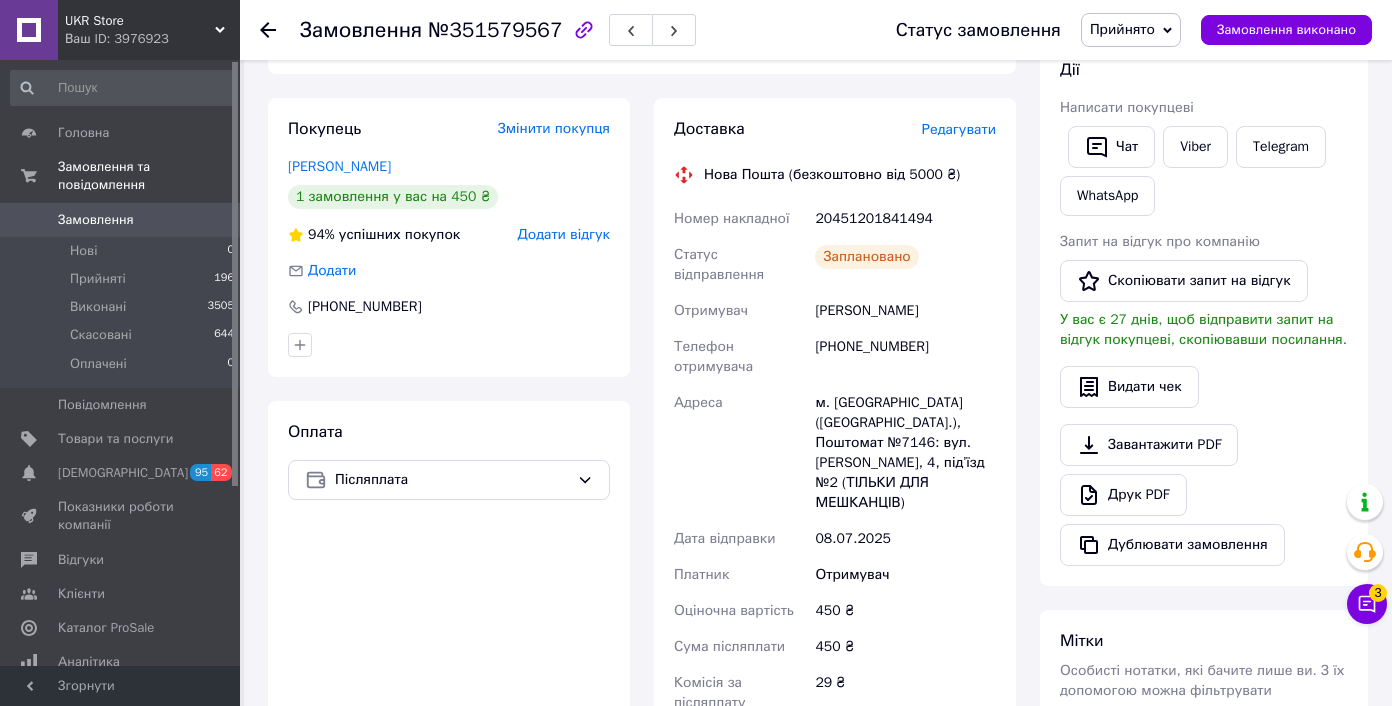 click on "м. Київ (Київська обл.), Поштомат №7146: вул. Андрія Верхогляда, 4, під’їзд №2 (ТІЛЬКИ ДЛЯ МЕШКАНЦІВ)" at bounding box center [905, 453] 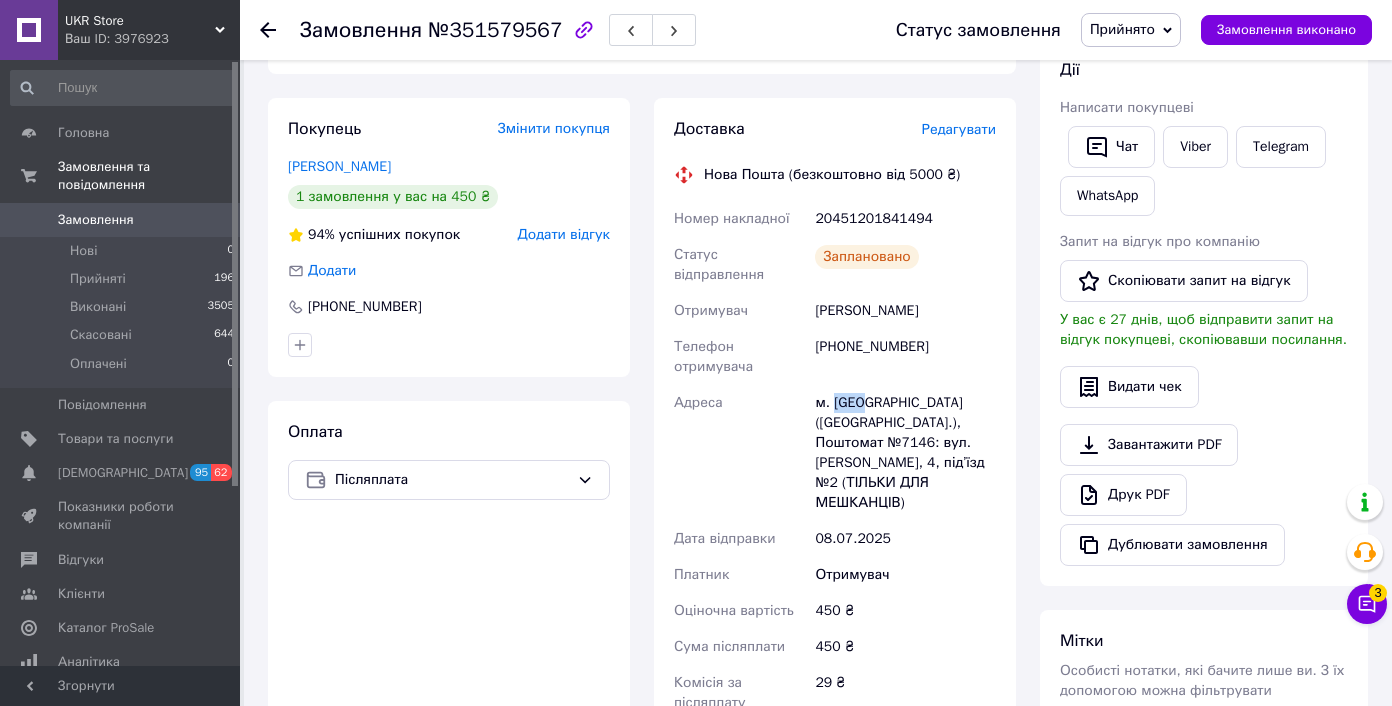 click on "м. Київ (Київська обл.), Поштомат №7146: вул. Андрія Верхогляда, 4, під’їзд №2 (ТІЛЬКИ ДЛЯ МЕШКАНЦІВ)" at bounding box center (905, 453) 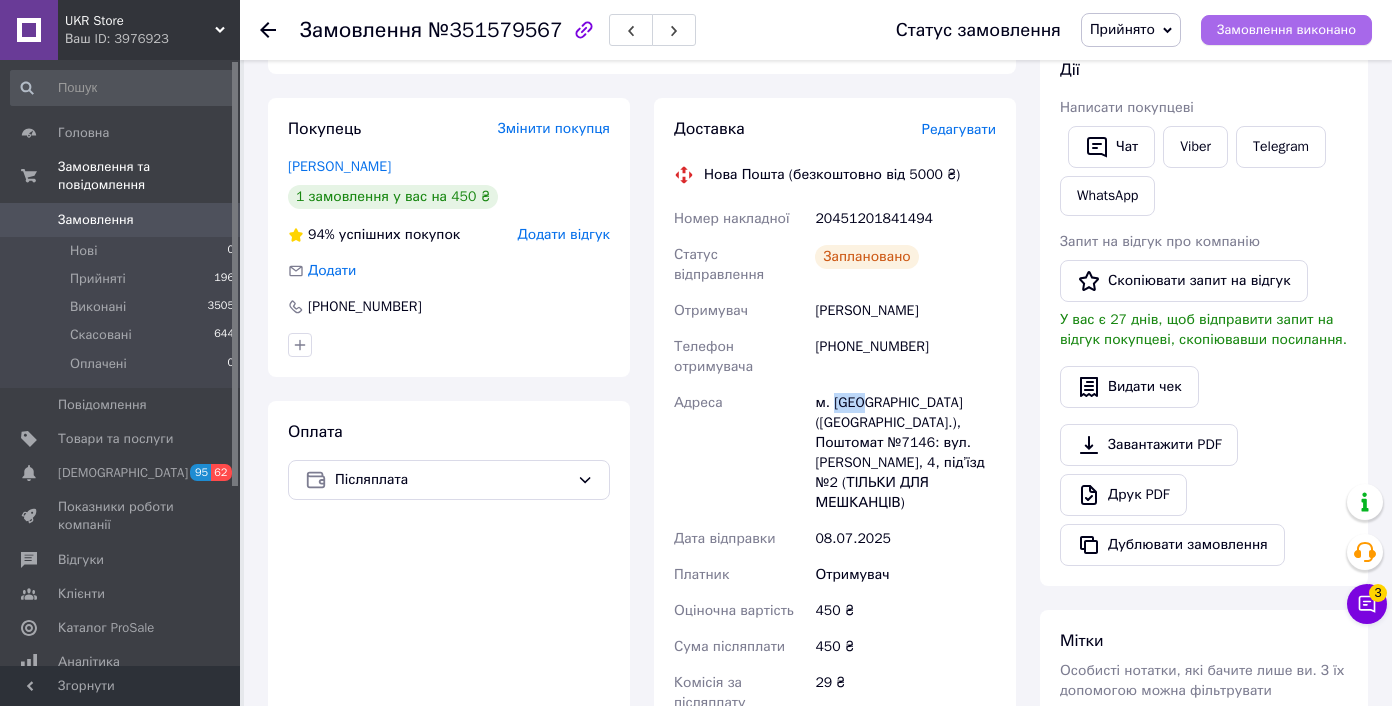 copy on "Київ" 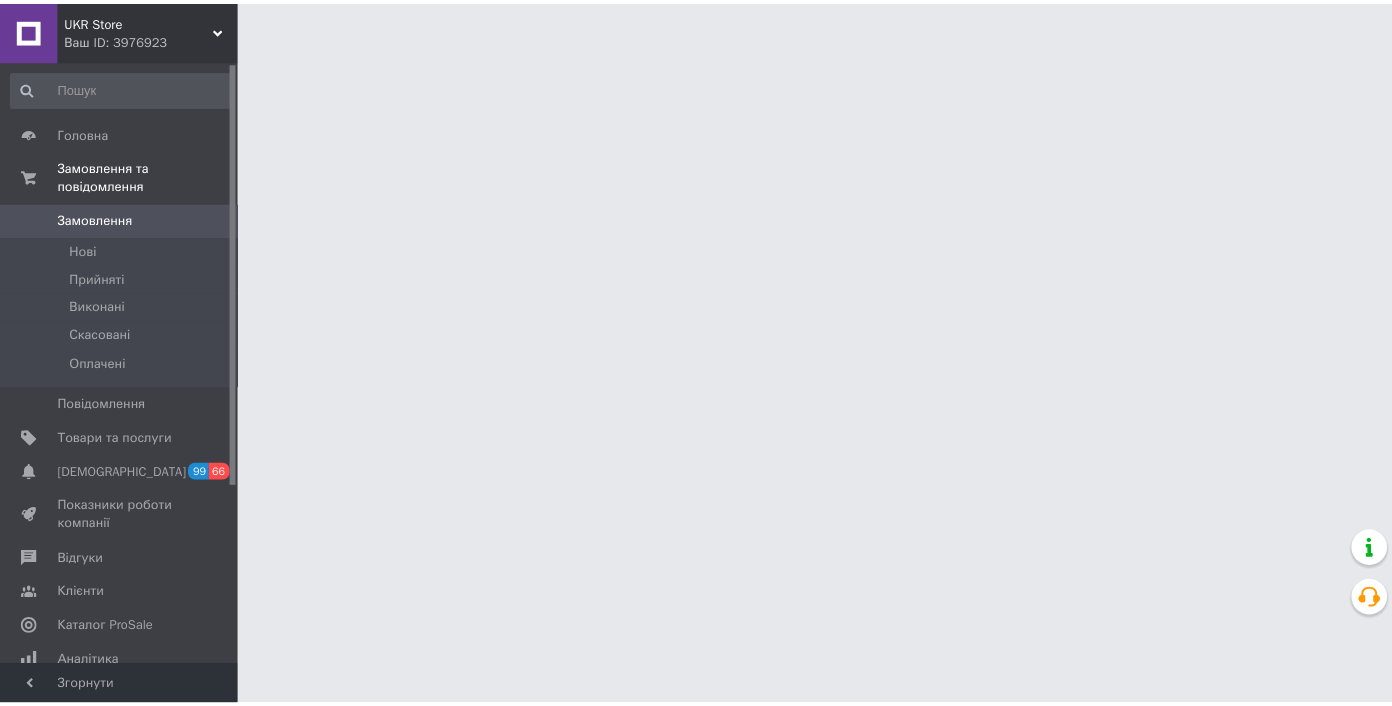 scroll, scrollTop: 0, scrollLeft: 0, axis: both 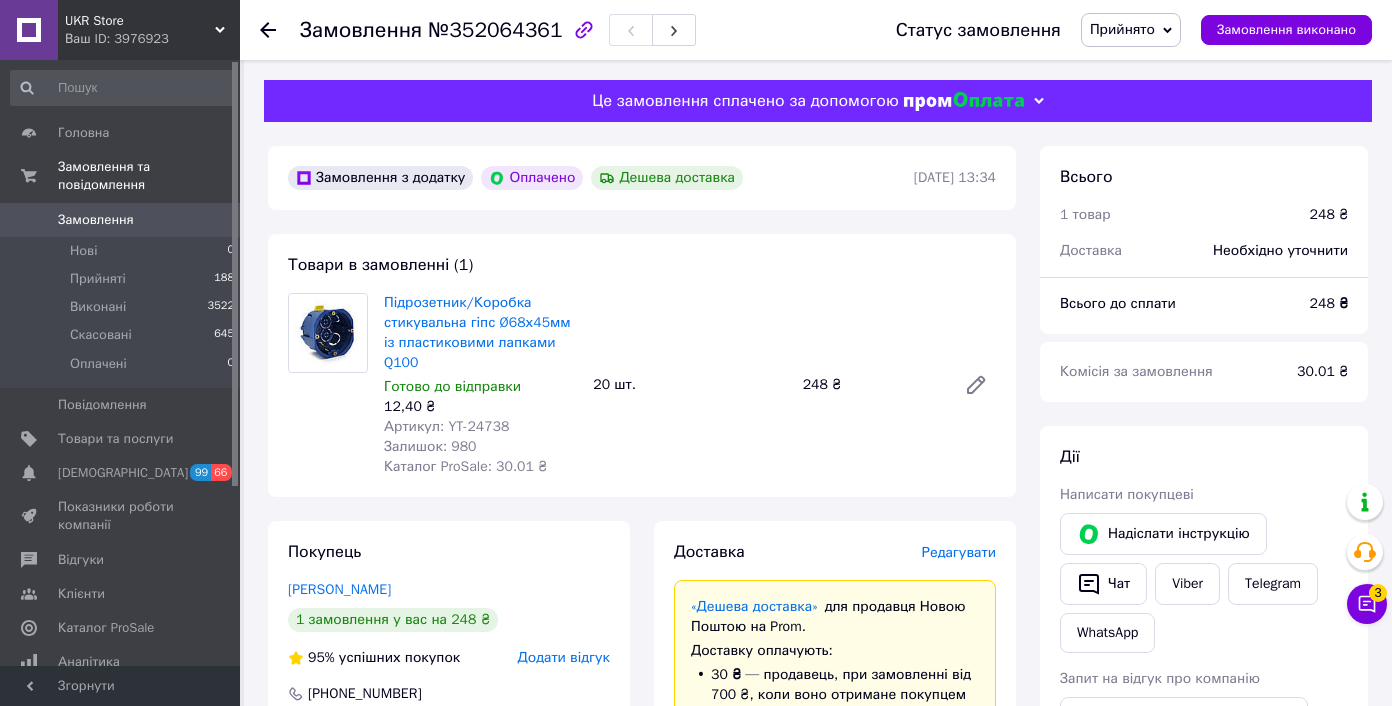 click on "Артикул: YT-24738" at bounding box center (446, 426) 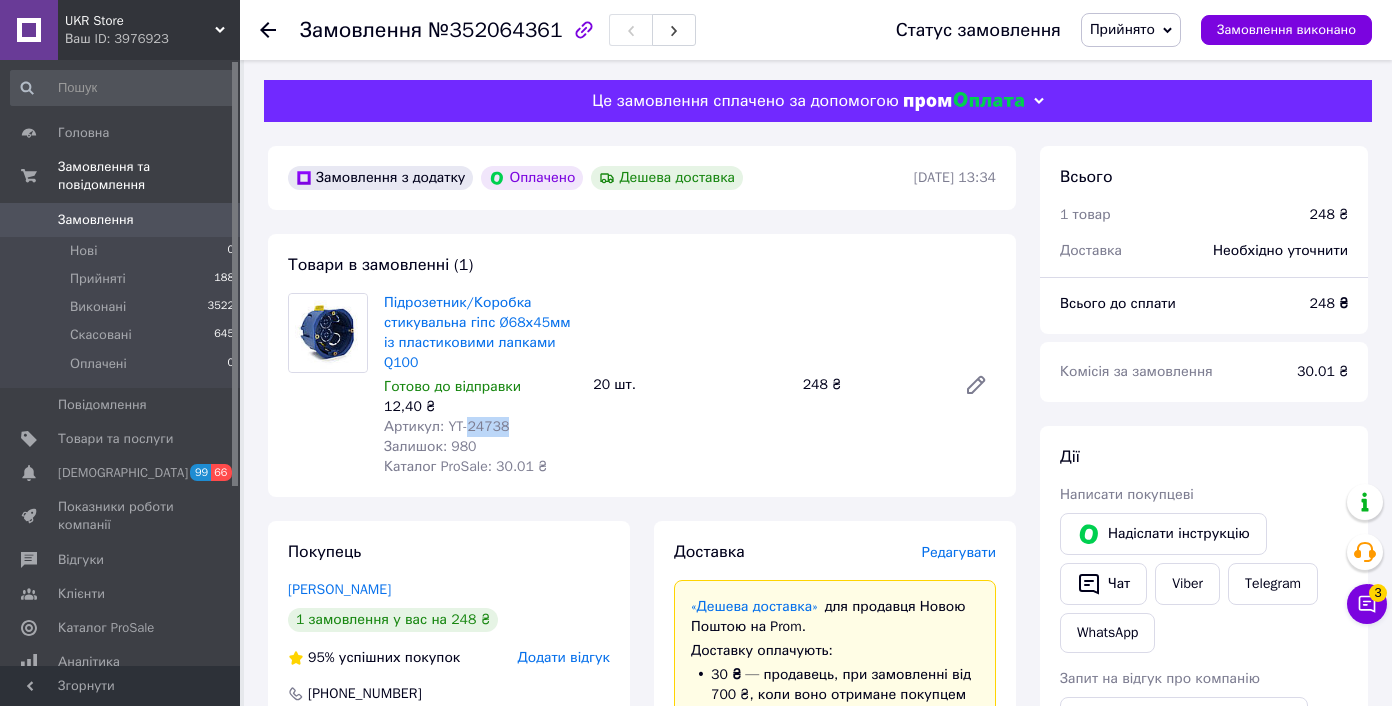click on "Артикул: YT-24738" at bounding box center (446, 426) 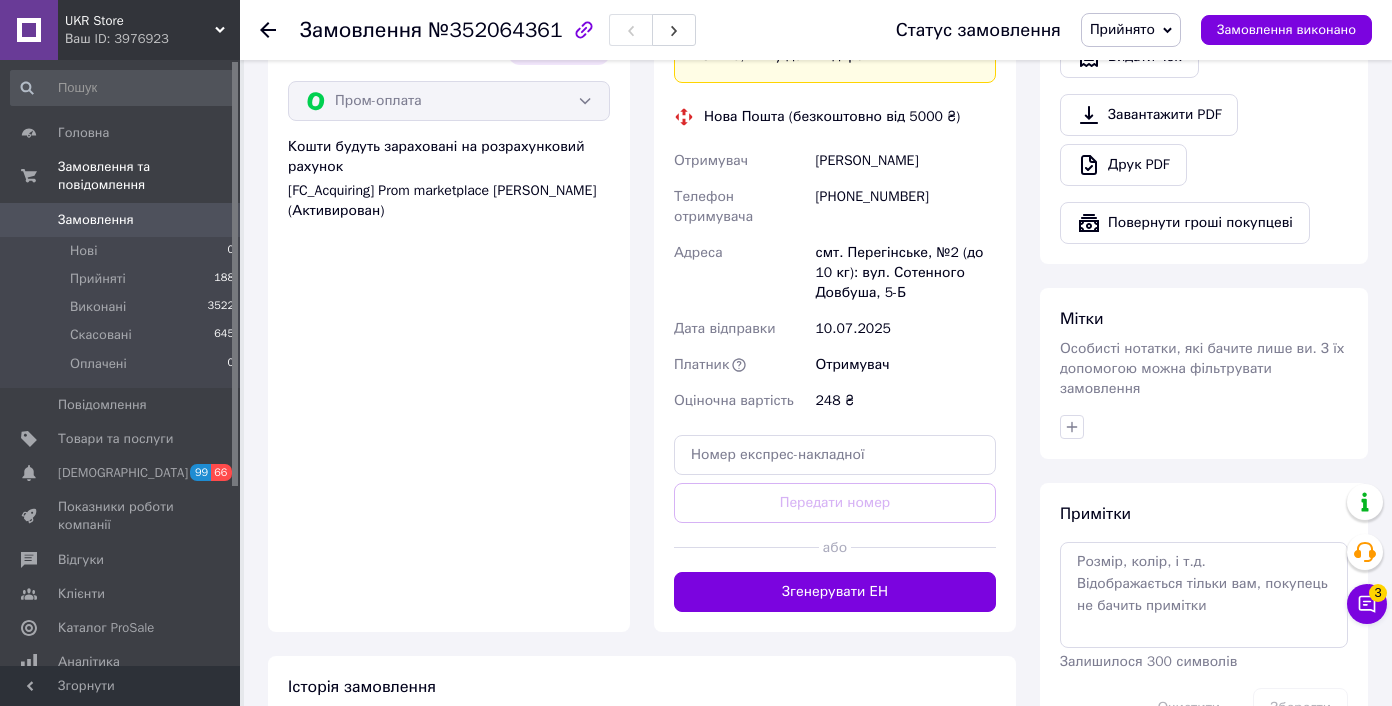click on "Згенерувати ЕН" at bounding box center (835, 592) 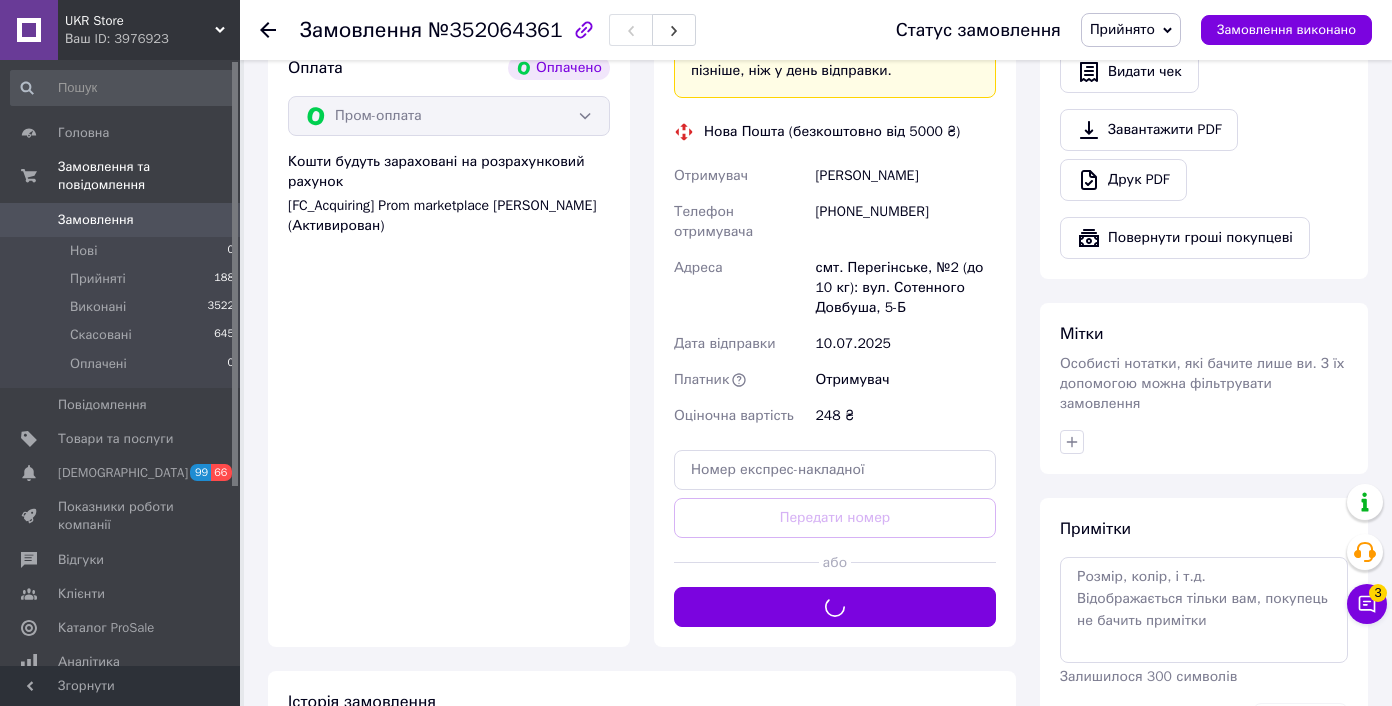 scroll, scrollTop: 750, scrollLeft: 0, axis: vertical 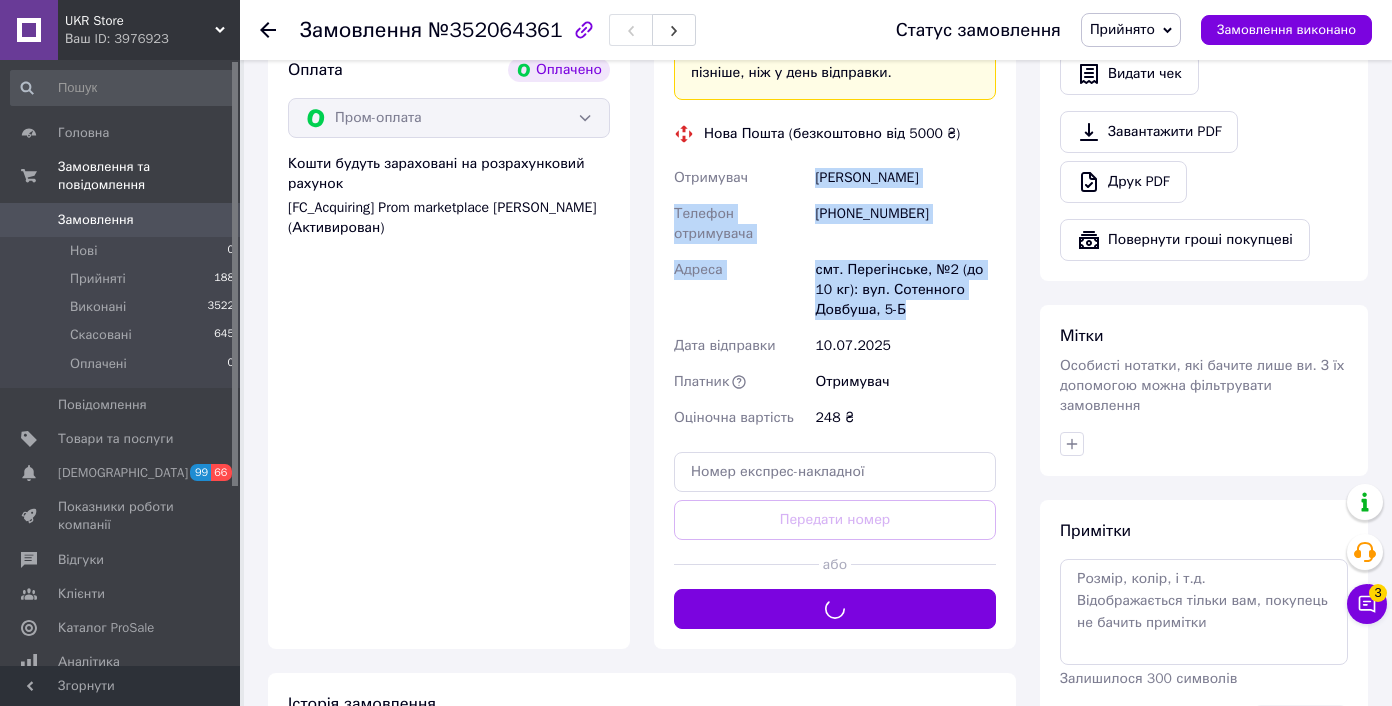 drag, startPoint x: 814, startPoint y: 177, endPoint x: 953, endPoint y: 315, distance: 195.86986 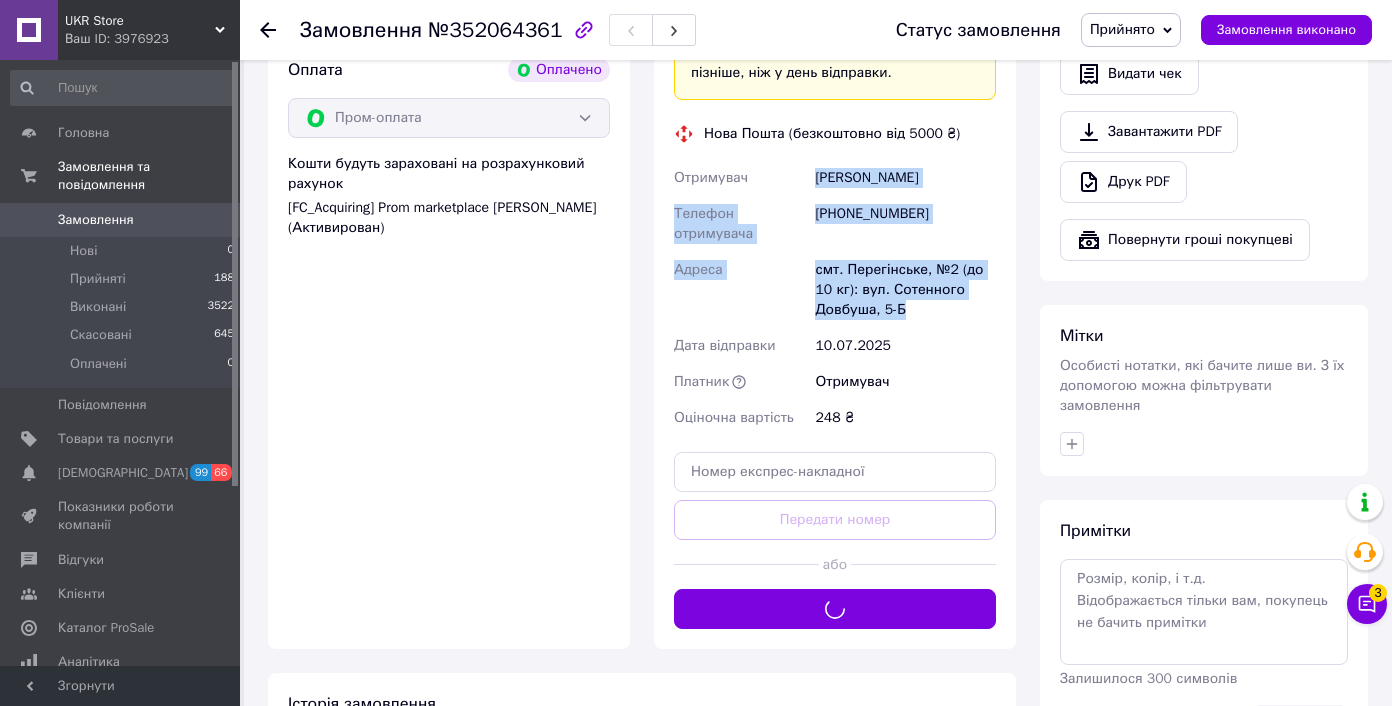 copy on "Коцан ВАСИЛЬ Телефон отримувача +380973091604 Адреса смт. Перегінське, №2 (до 10 кг): вул. Сотенного Довбуша, 5-Б" 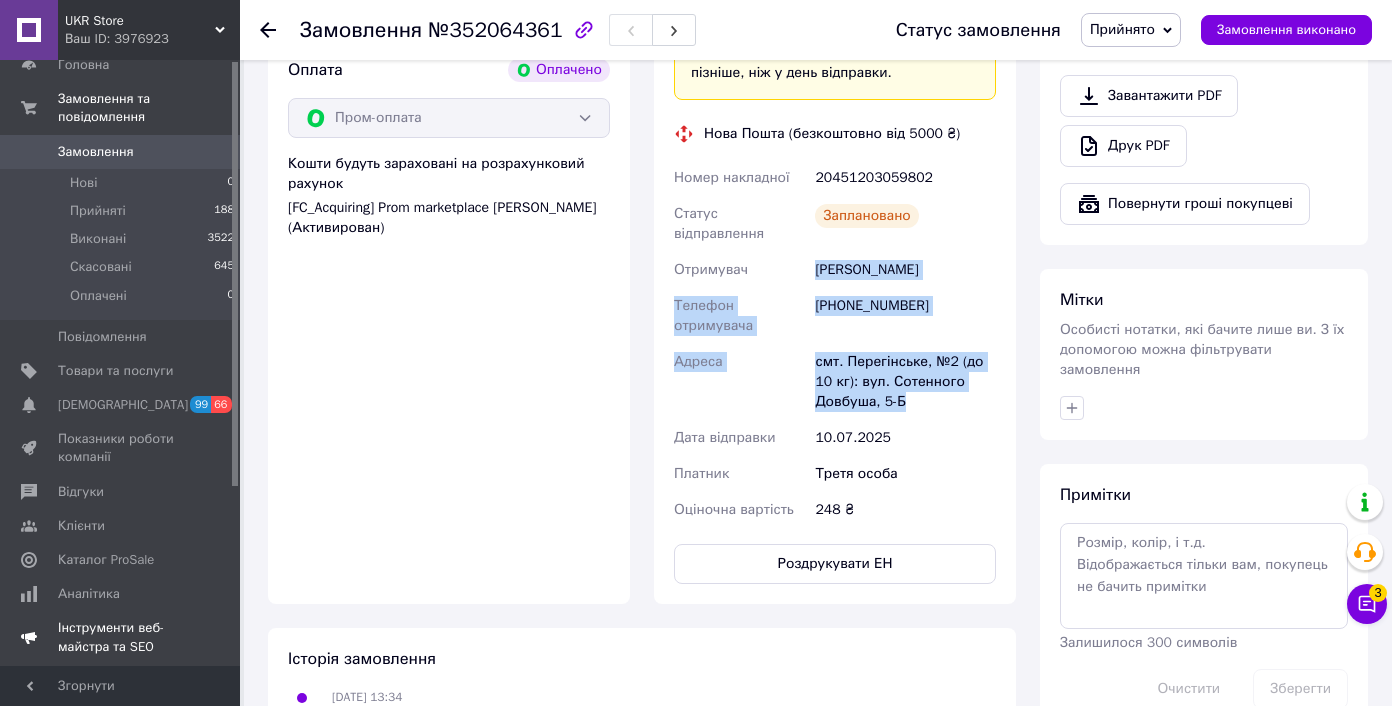 scroll, scrollTop: 255, scrollLeft: 0, axis: vertical 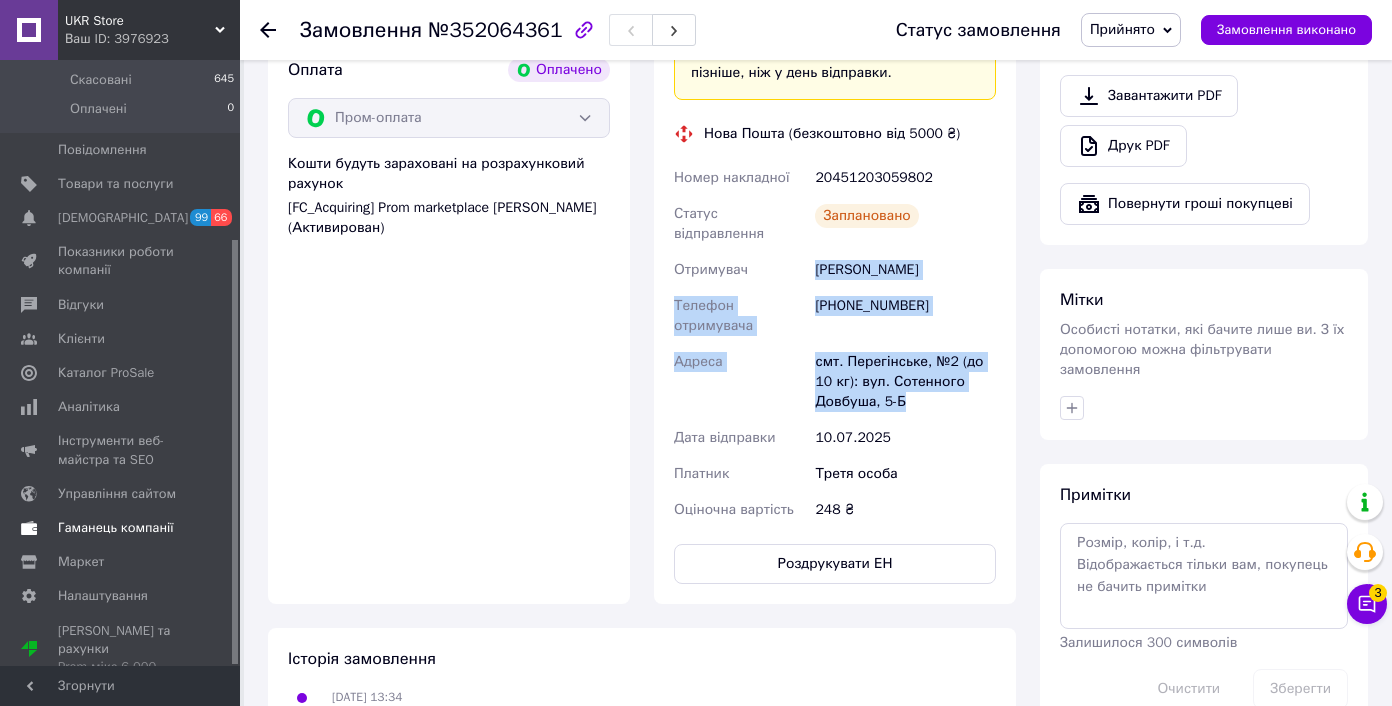 click on "Гаманець компанії" at bounding box center [116, 528] 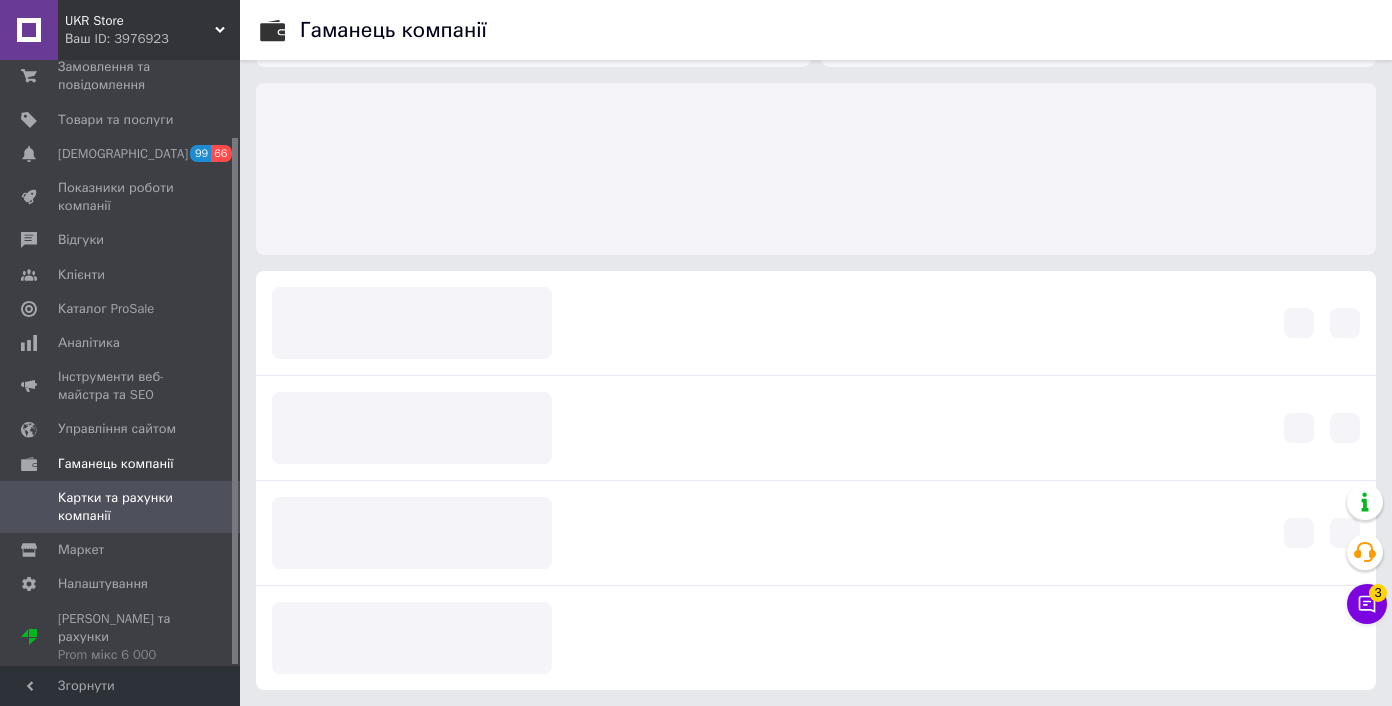 scroll, scrollTop: 57, scrollLeft: 0, axis: vertical 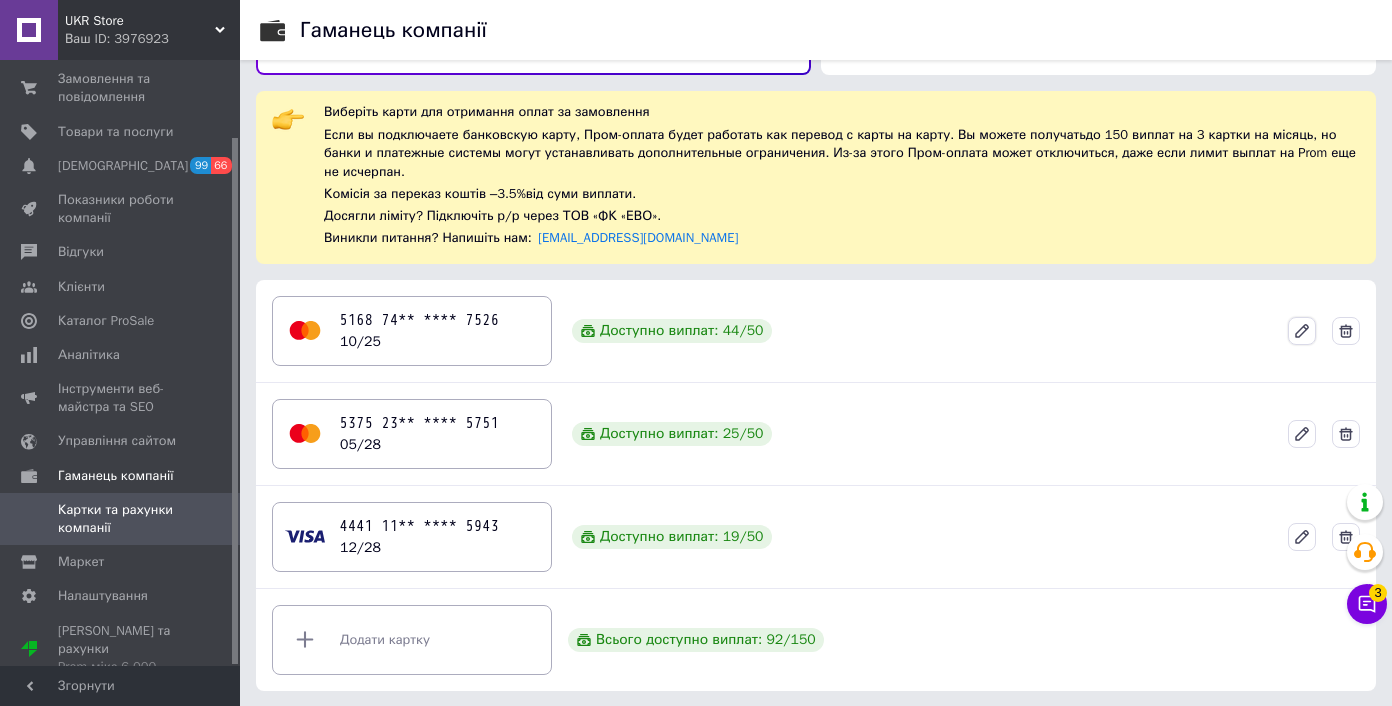 click 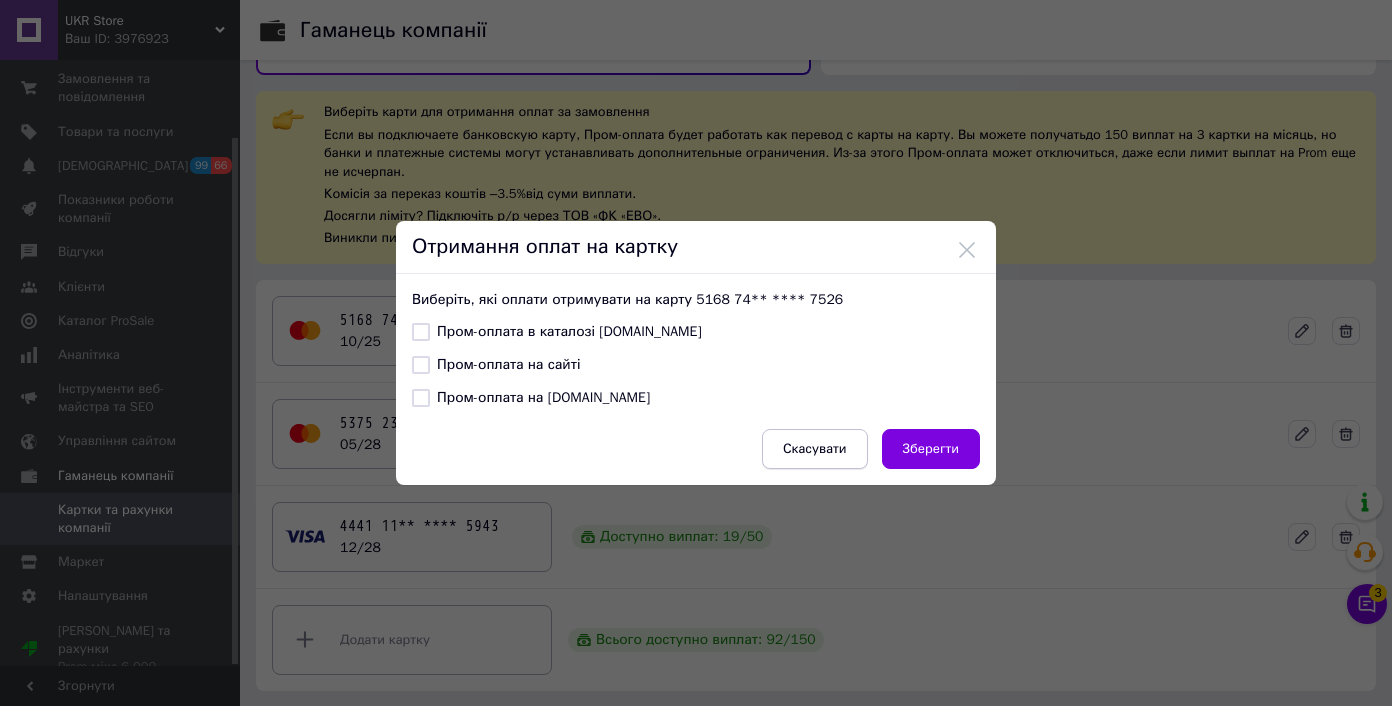 click on "Скасувати" at bounding box center (815, 449) 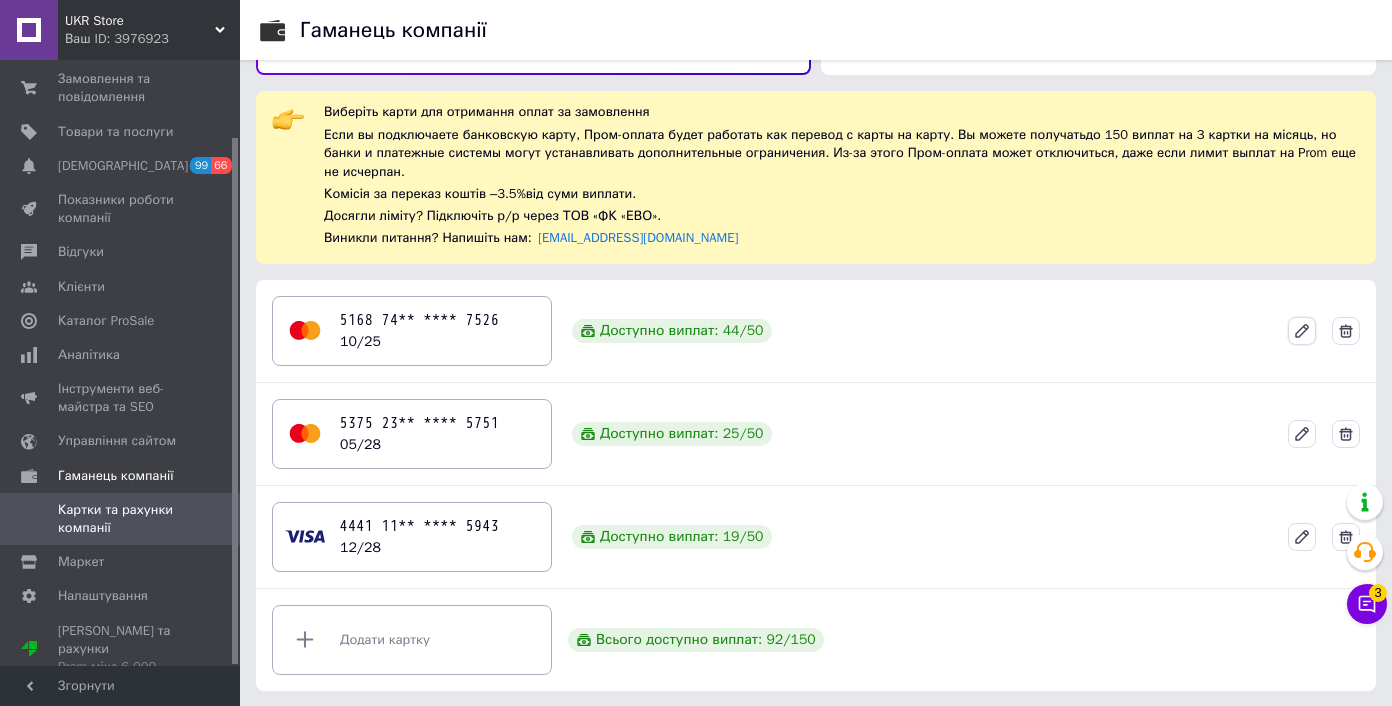 click 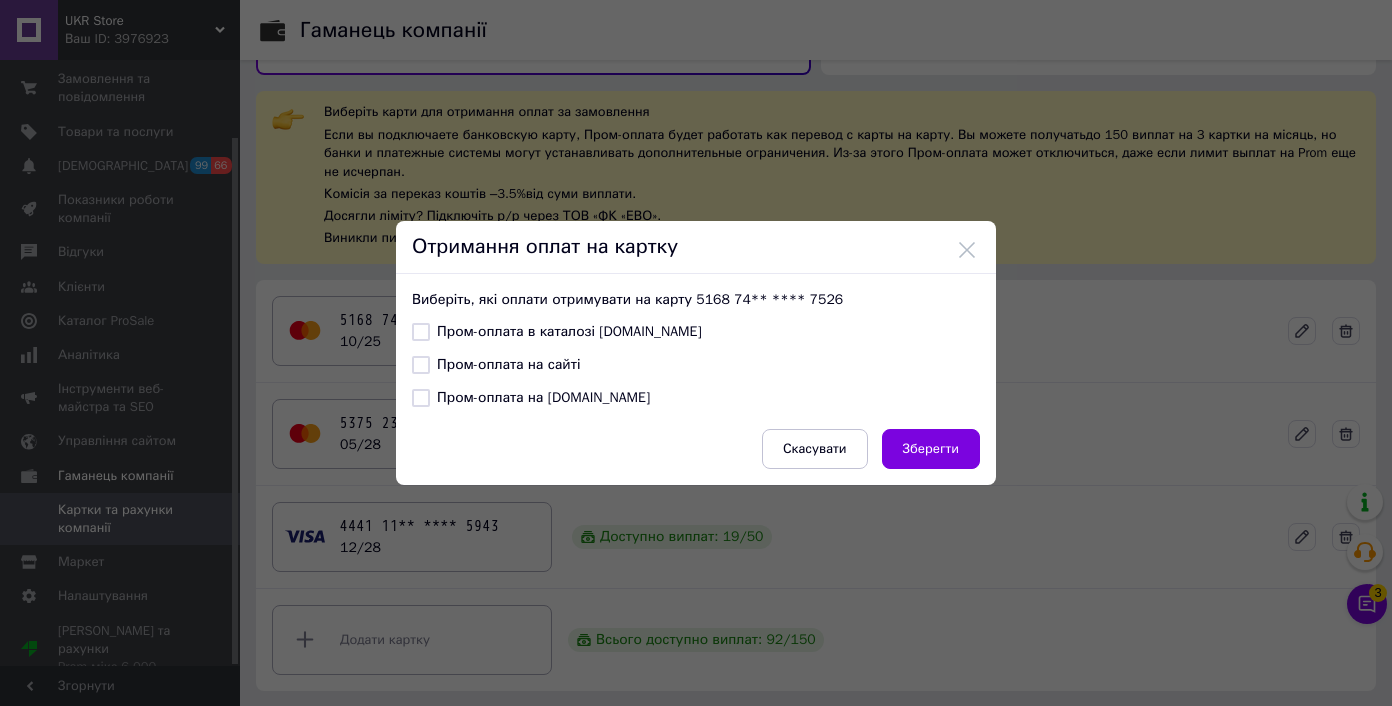 click on "Пром-оплата в каталозі Prom.ua" at bounding box center (557, 332) 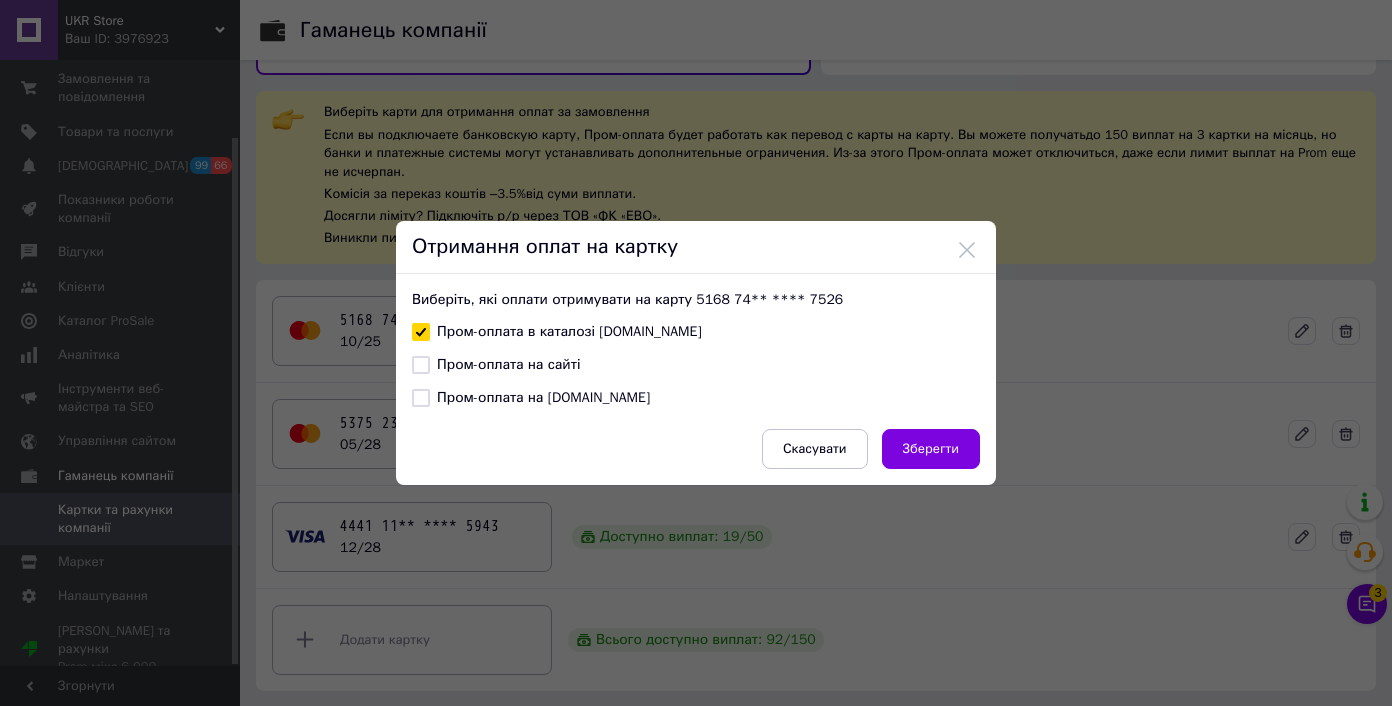checkbox on "true" 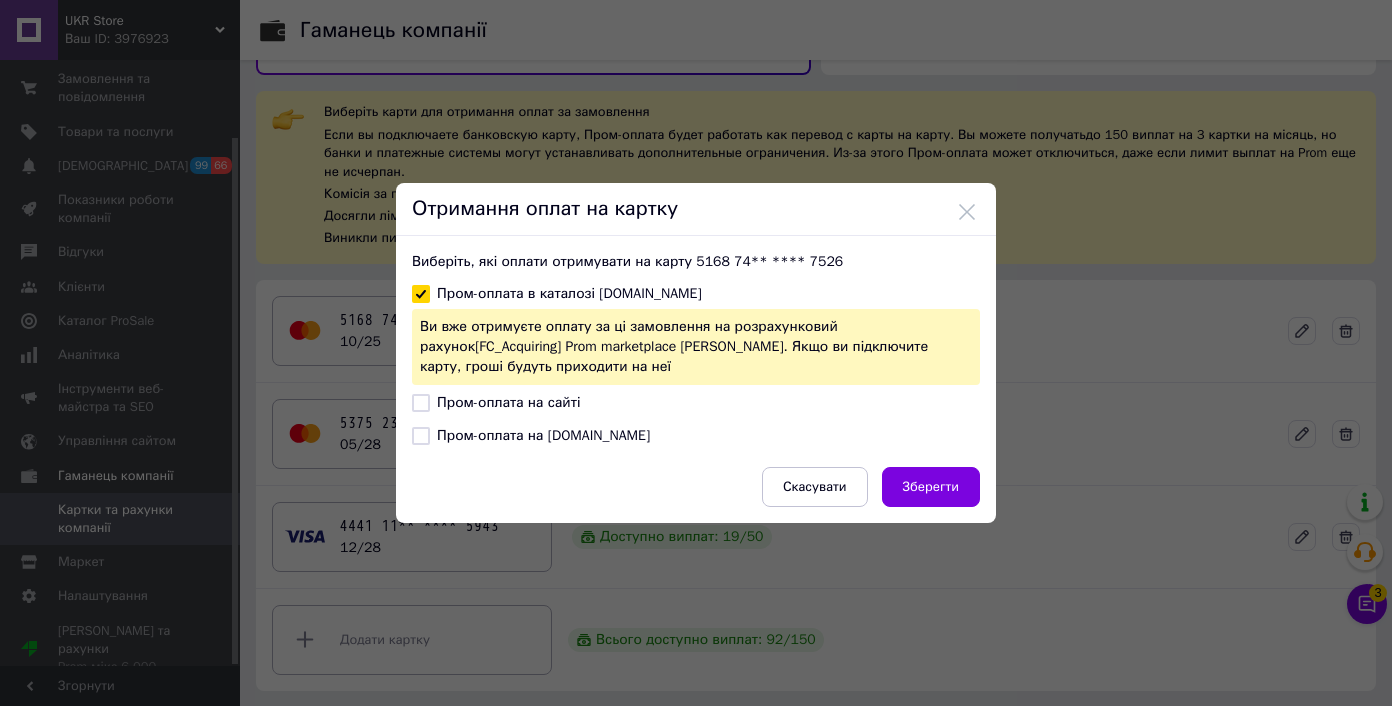click on "Пром-оплата на сайті" at bounding box center (496, 403) 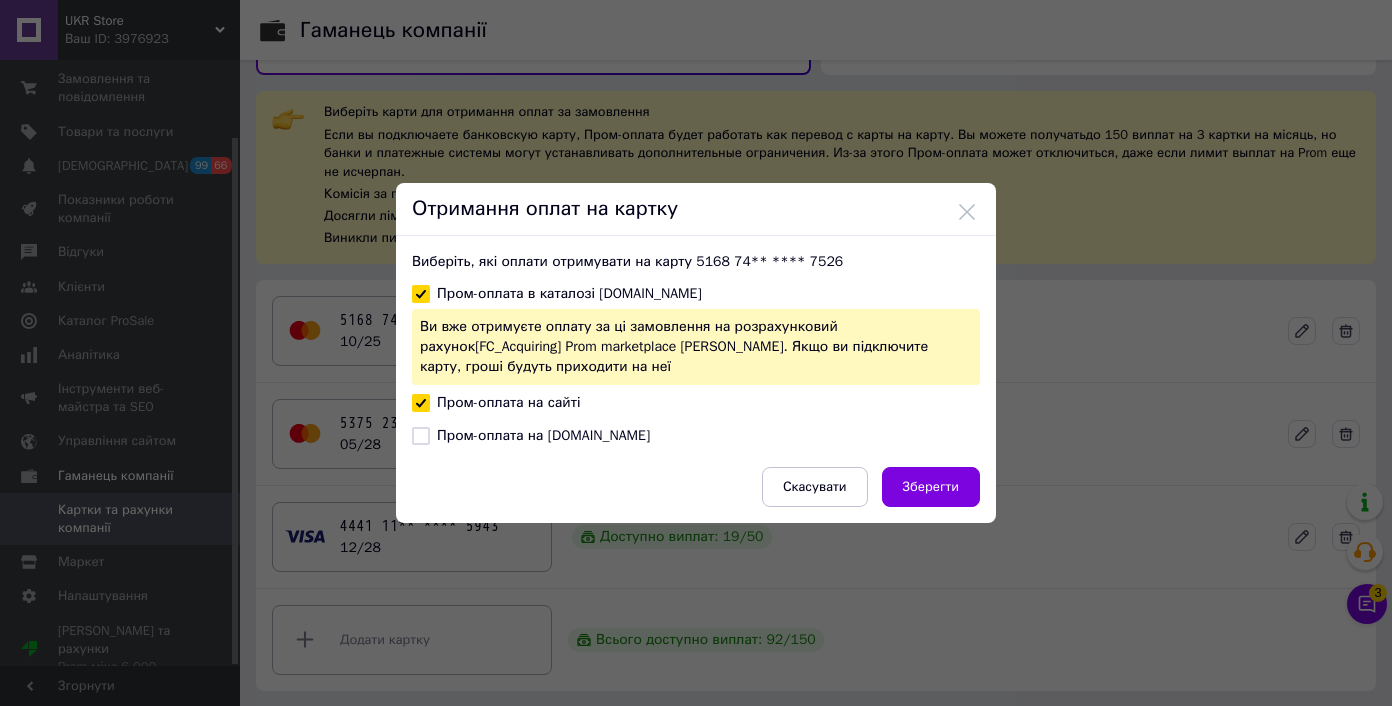 checkbox on "true" 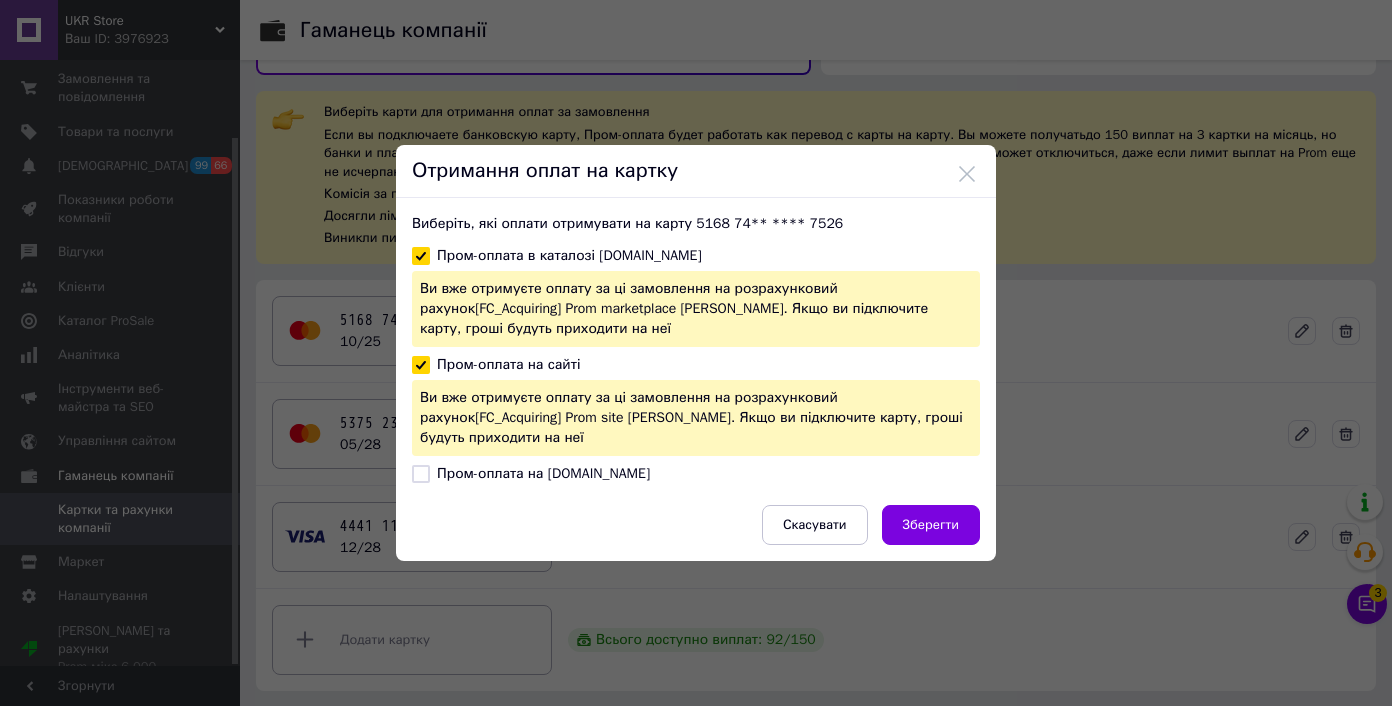 click on "Пром-оплата на Bigl.ua" at bounding box center [531, 474] 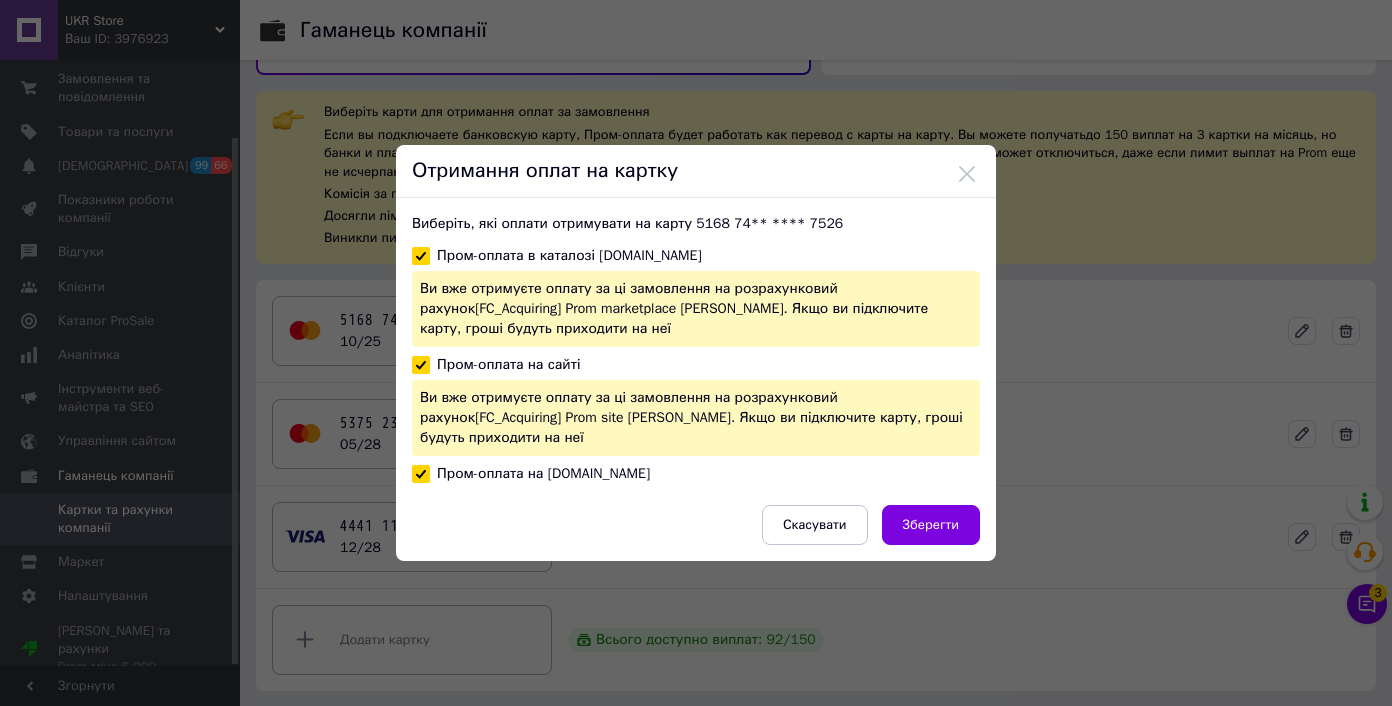 checkbox on "true" 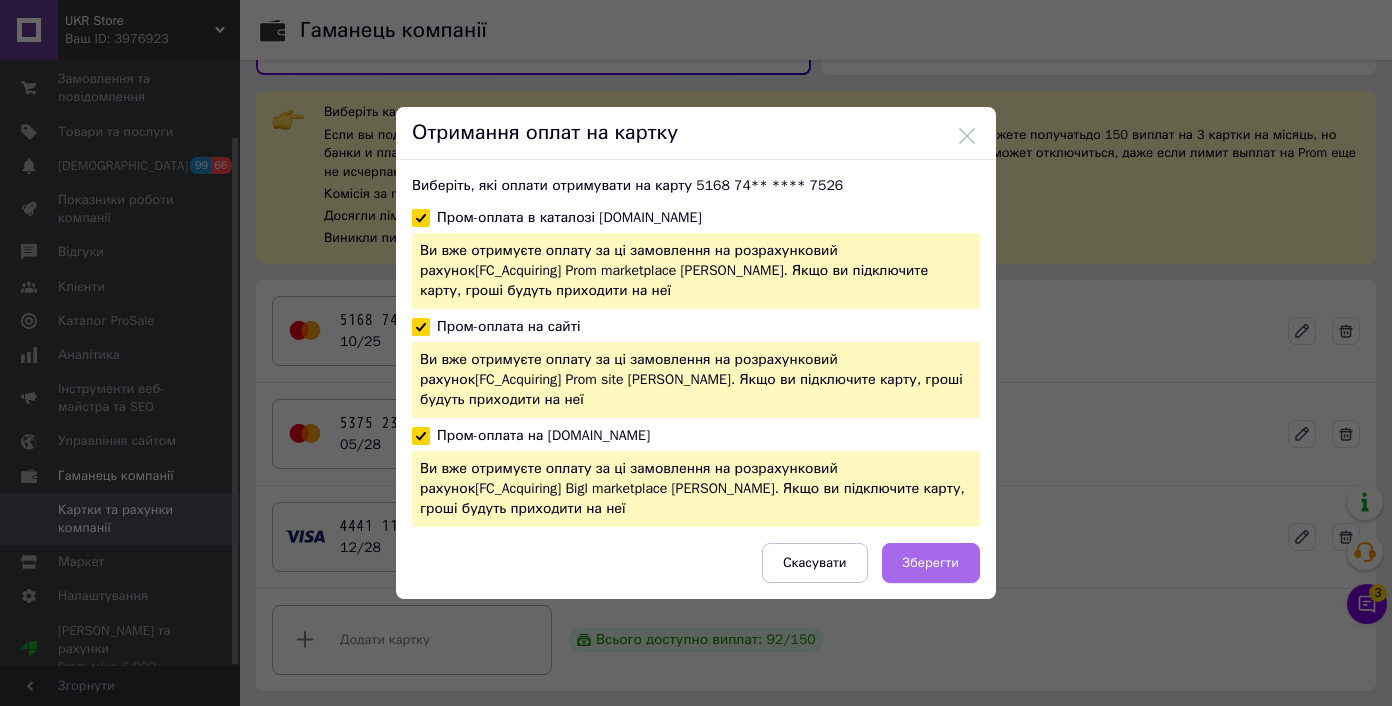 click on "Зберегти" at bounding box center (931, 563) 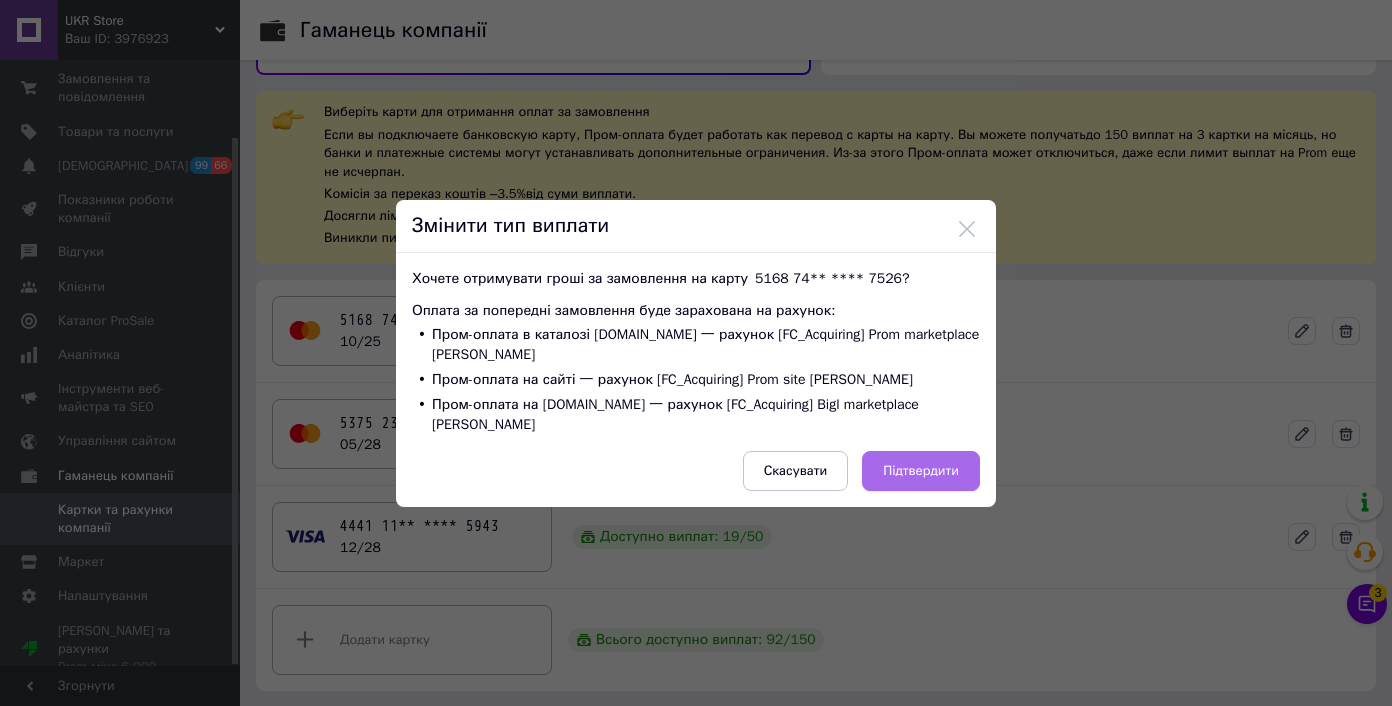 click on "Підтвердити" at bounding box center (921, 471) 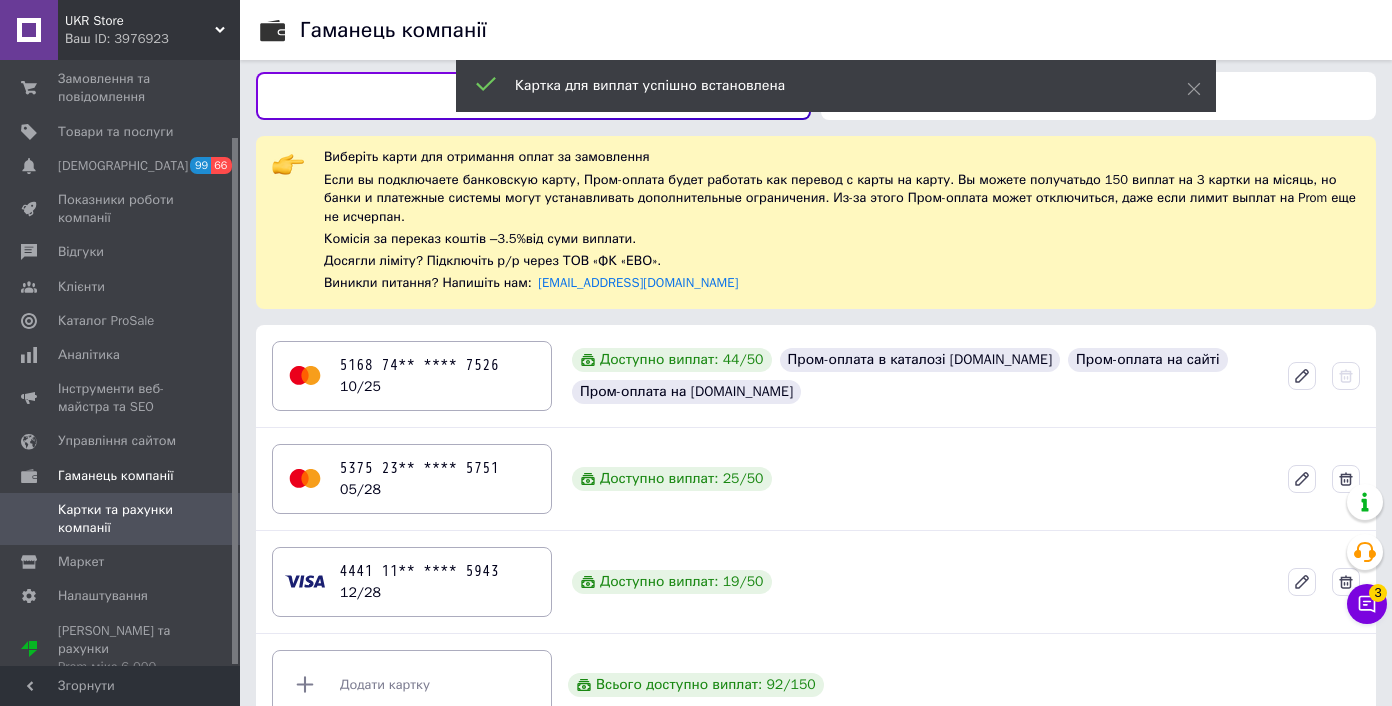 scroll, scrollTop: 0, scrollLeft: 0, axis: both 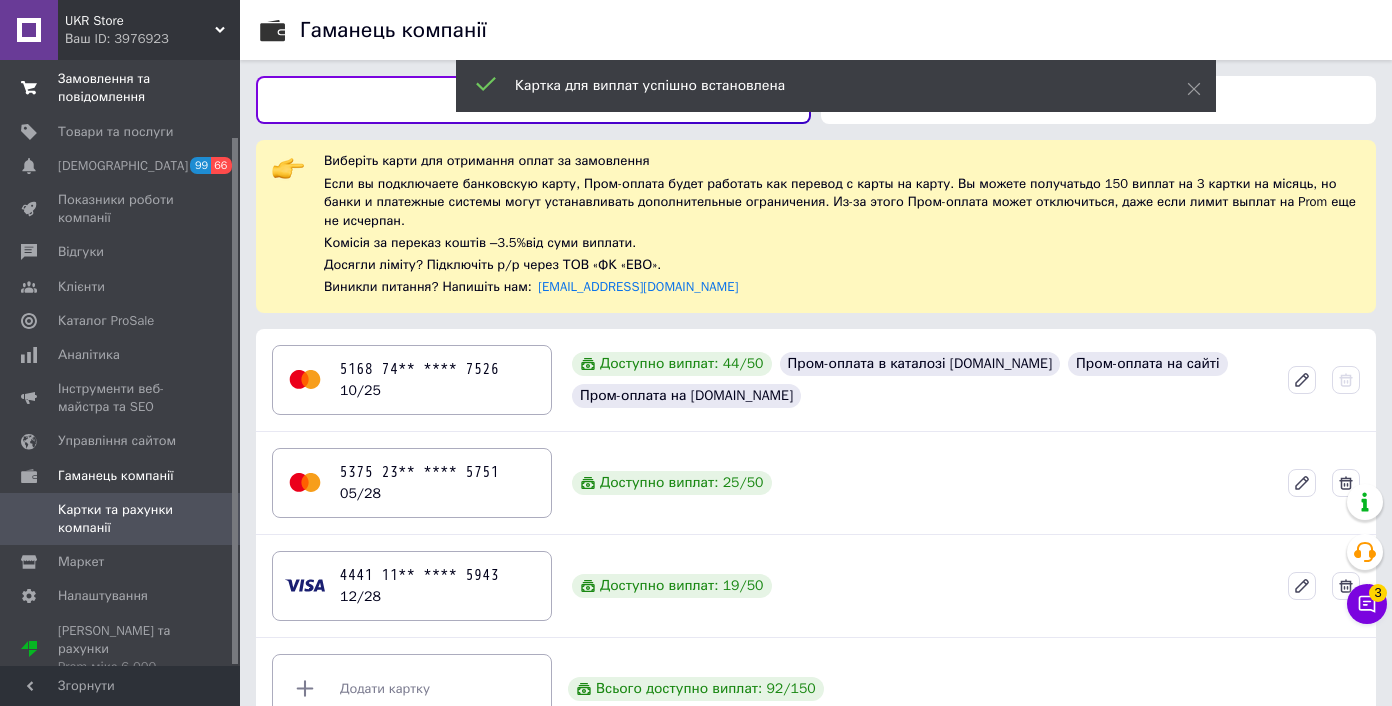 click on "Замовлення та повідомлення" at bounding box center (121, 88) 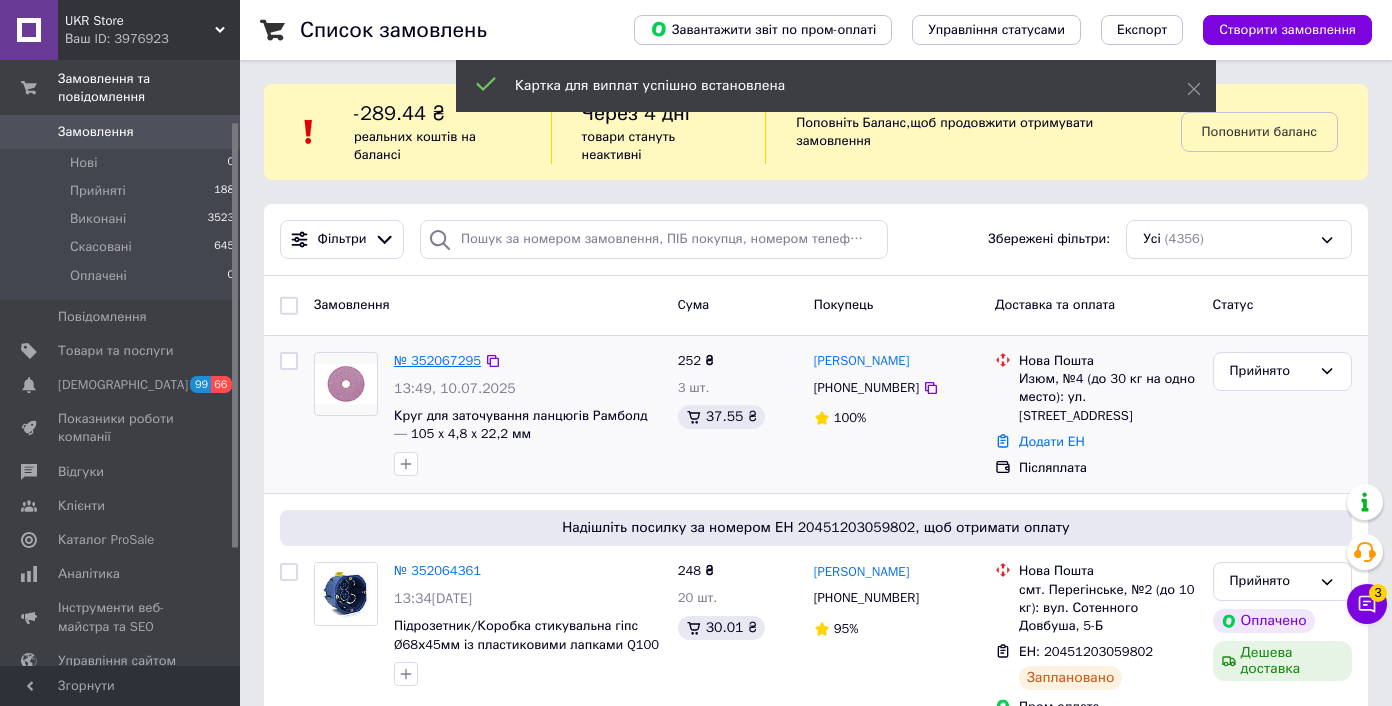 click on "№ 352067295" at bounding box center (437, 360) 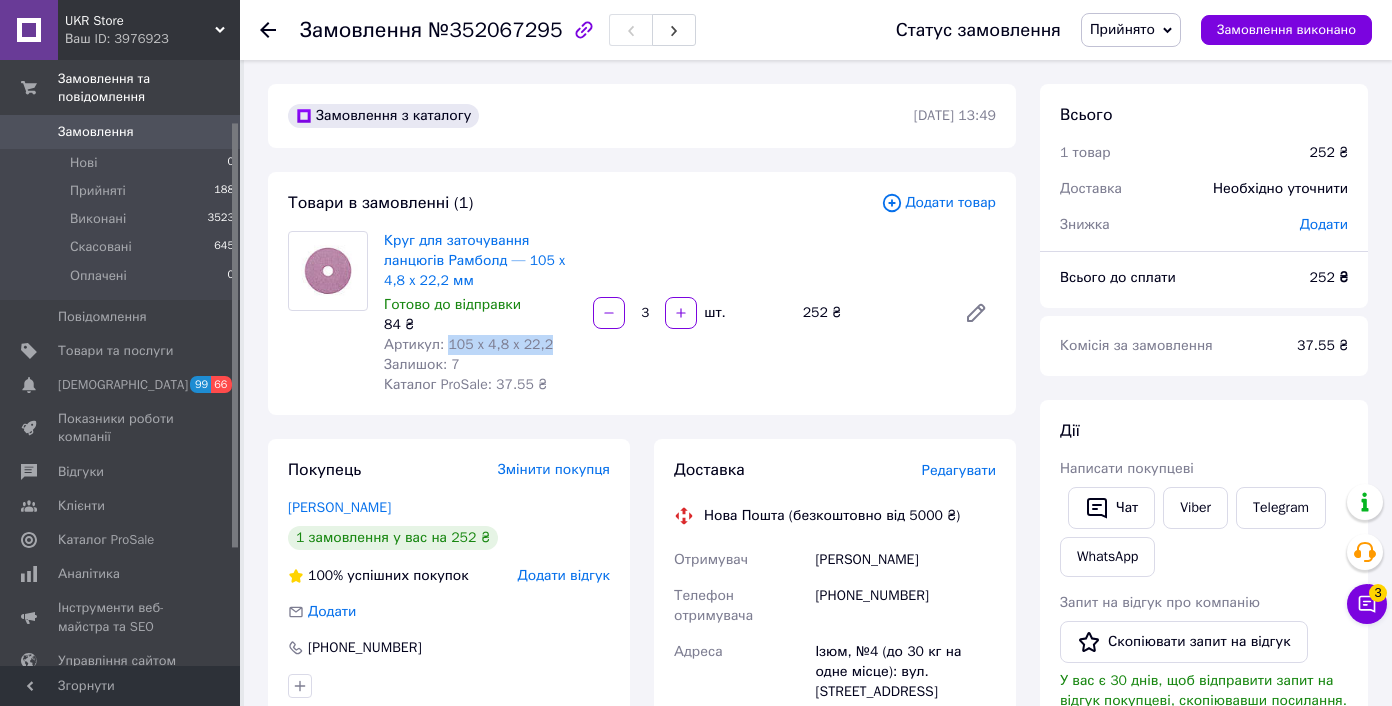 drag, startPoint x: 476, startPoint y: 340, endPoint x: 557, endPoint y: 340, distance: 81 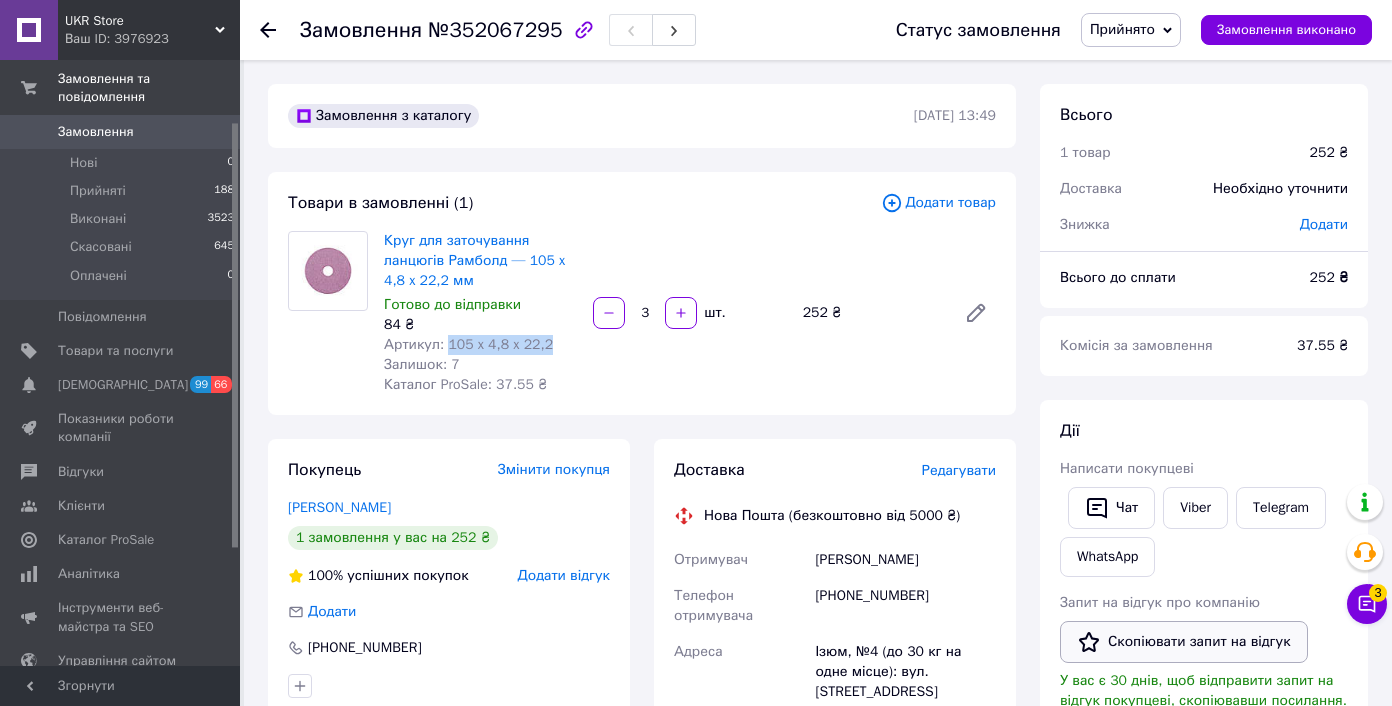copy on "105 x 4,8 x 22,2" 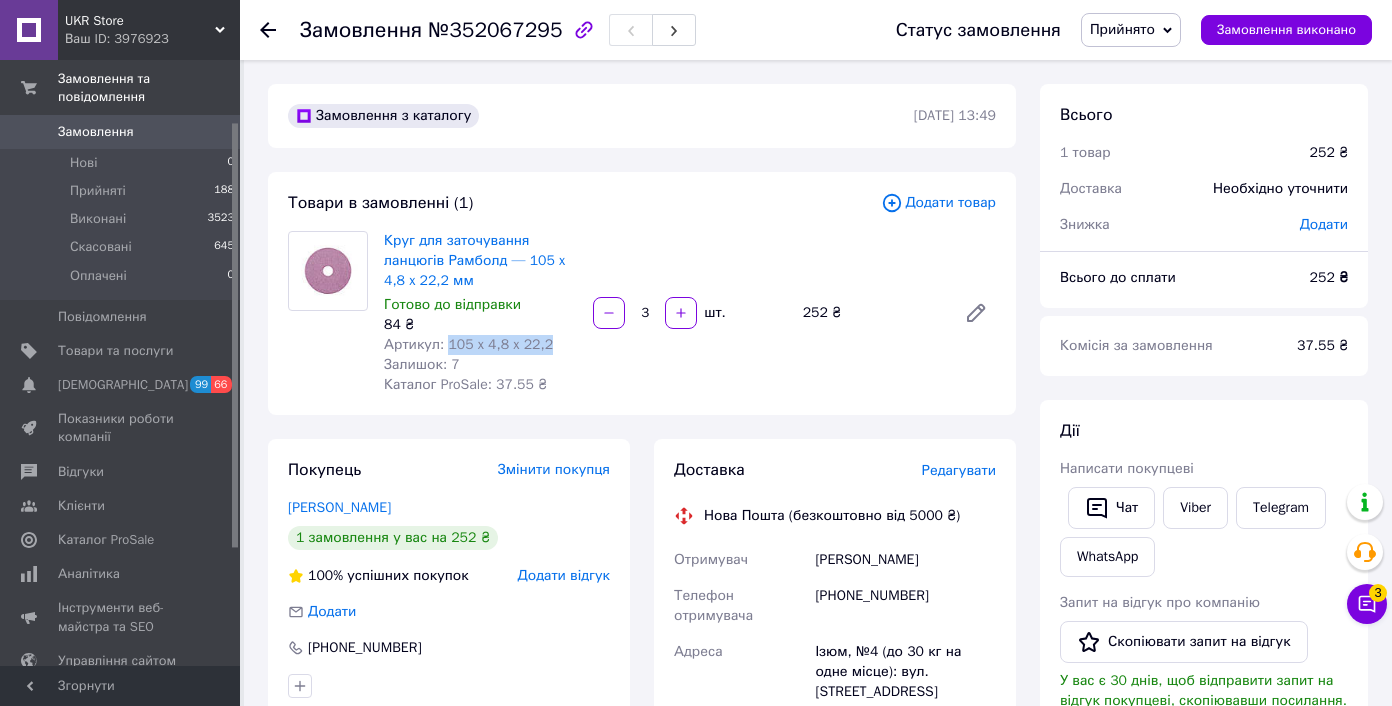copy on "105 x 4,8 x 22,2" 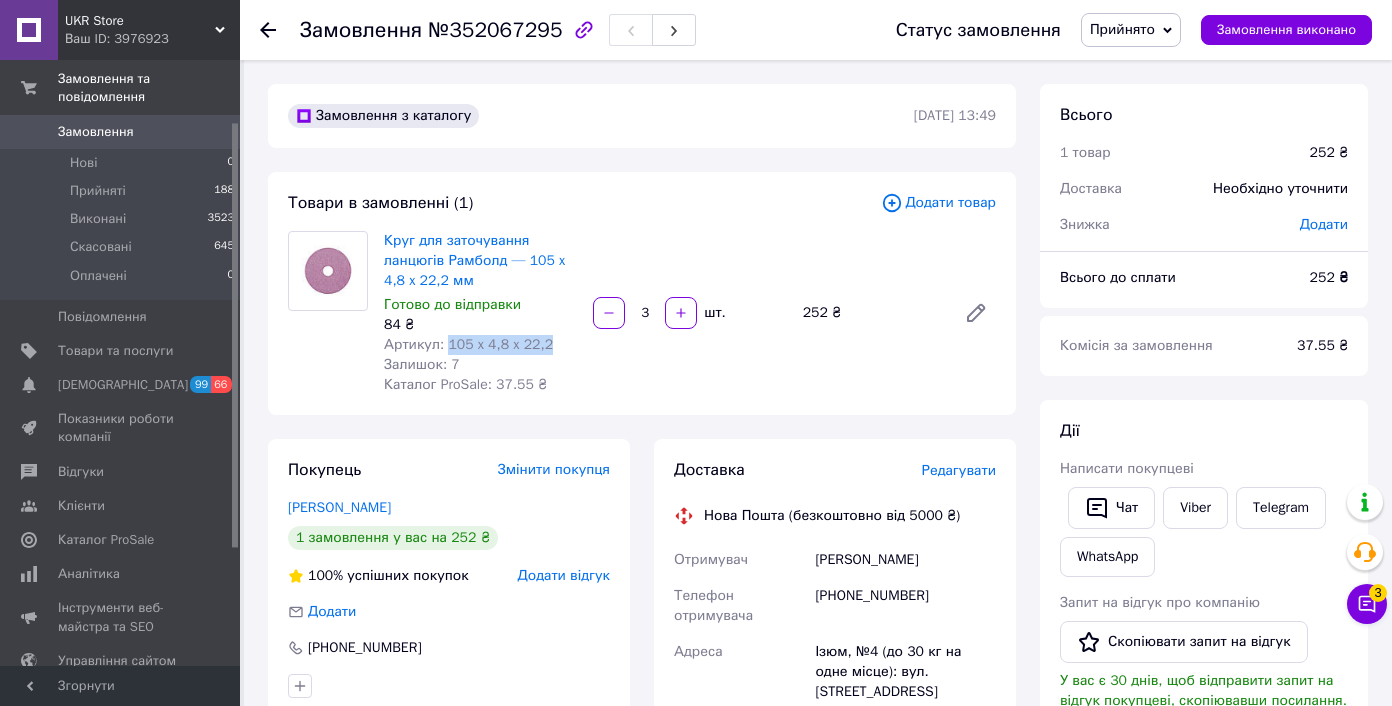 copy on "105 x 4,8 x 22,2" 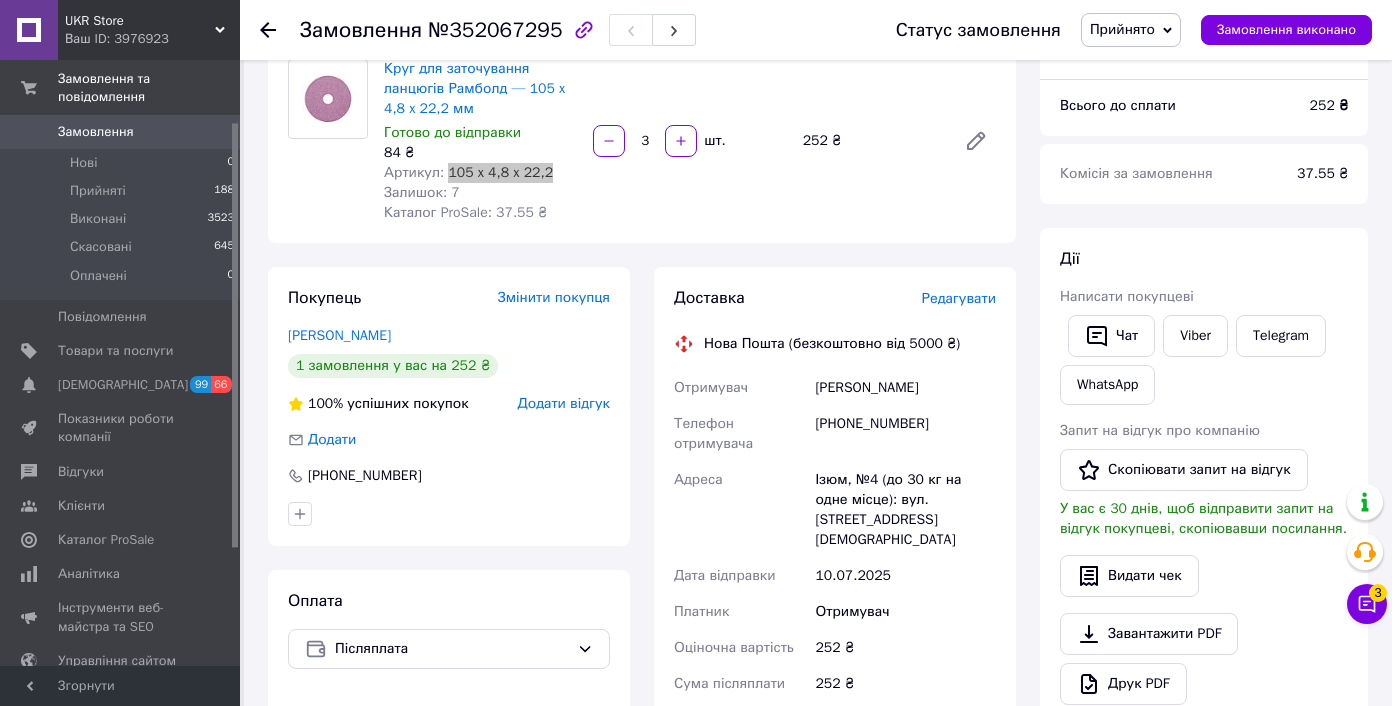 scroll, scrollTop: 176, scrollLeft: 0, axis: vertical 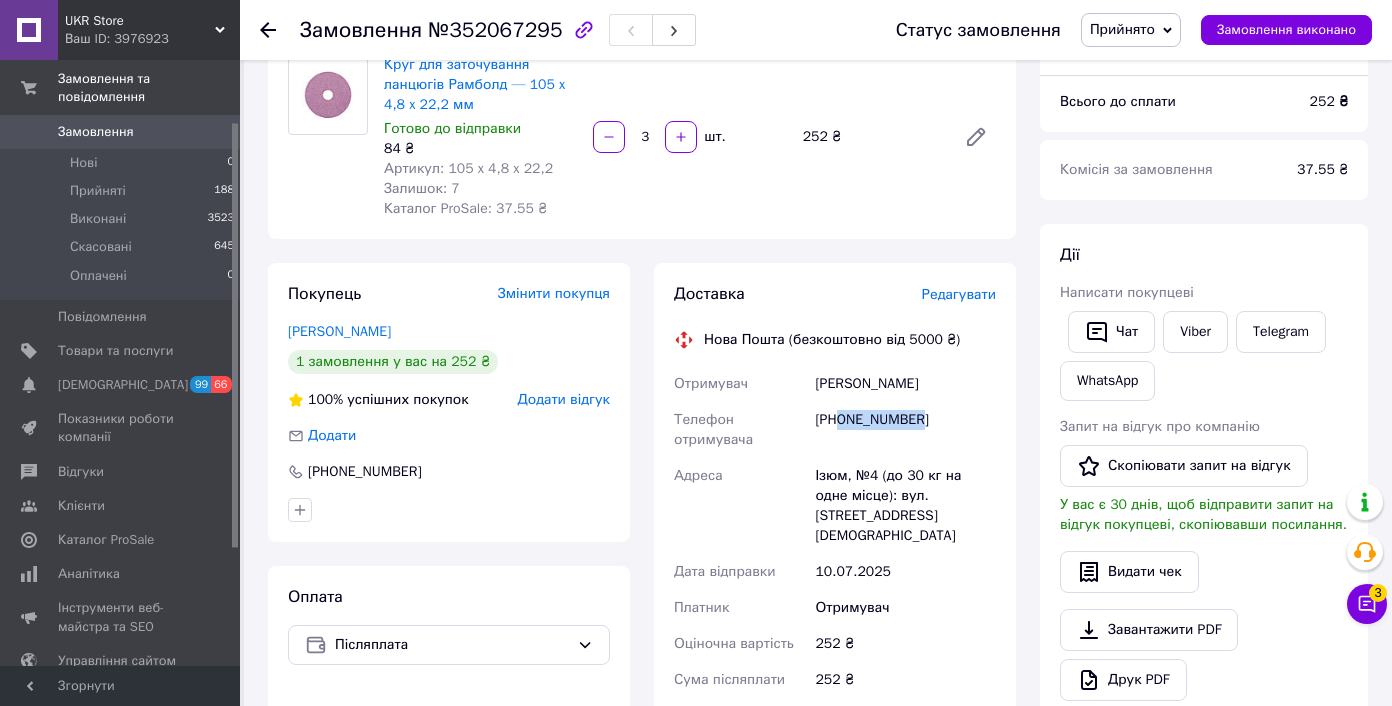 drag, startPoint x: 841, startPoint y: 419, endPoint x: 973, endPoint y: 424, distance: 132.09467 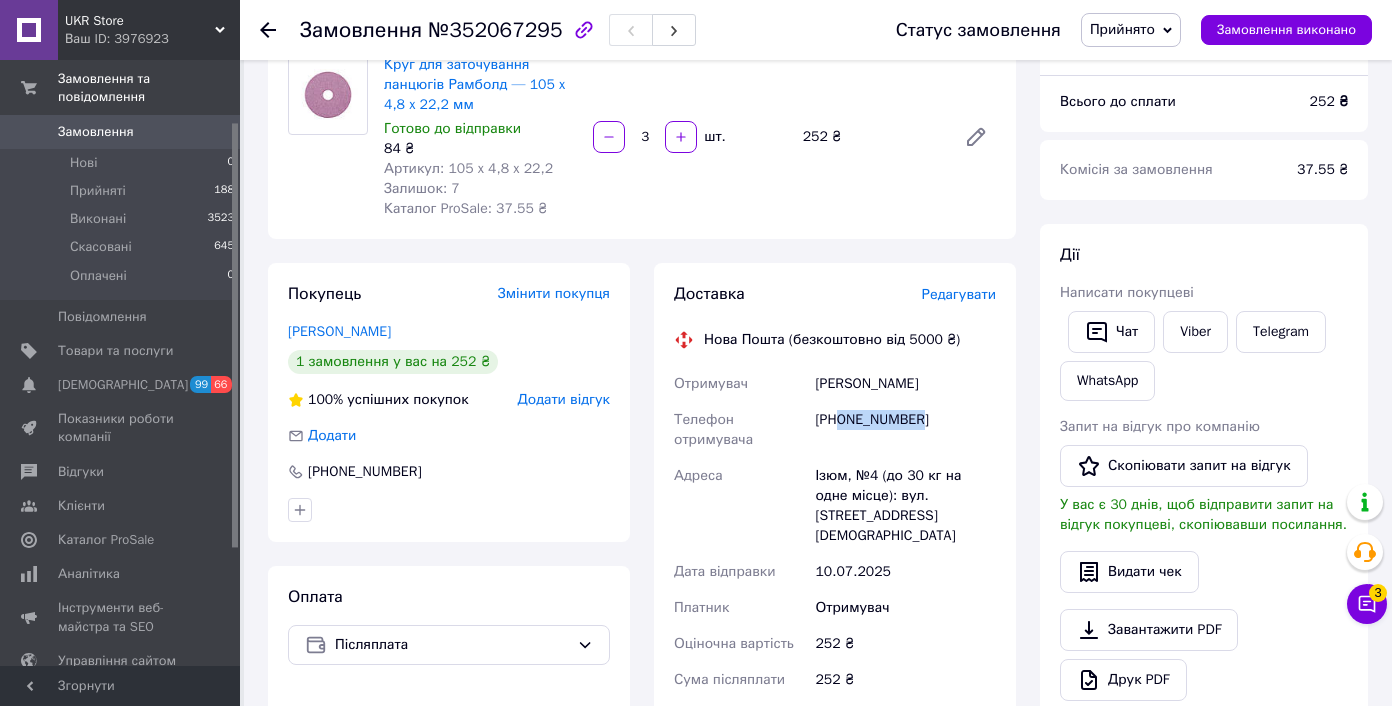 click on "Ізюм, №4 (до 30 кг на одне місце): вул. Різдвяна, буд. 2а/3" at bounding box center (905, 506) 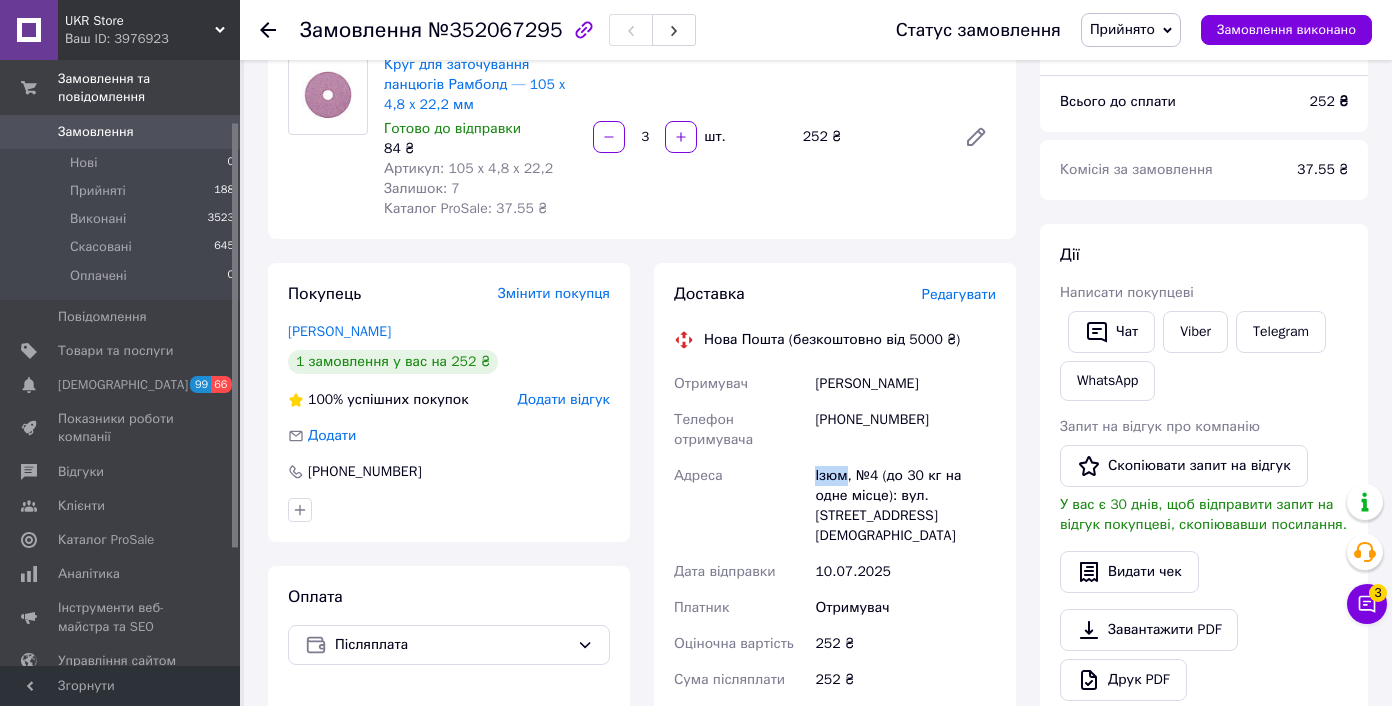 click on "Ізюм, №4 (до 30 кг на одне місце): вул. Різдвяна, буд. 2а/3" at bounding box center [905, 506] 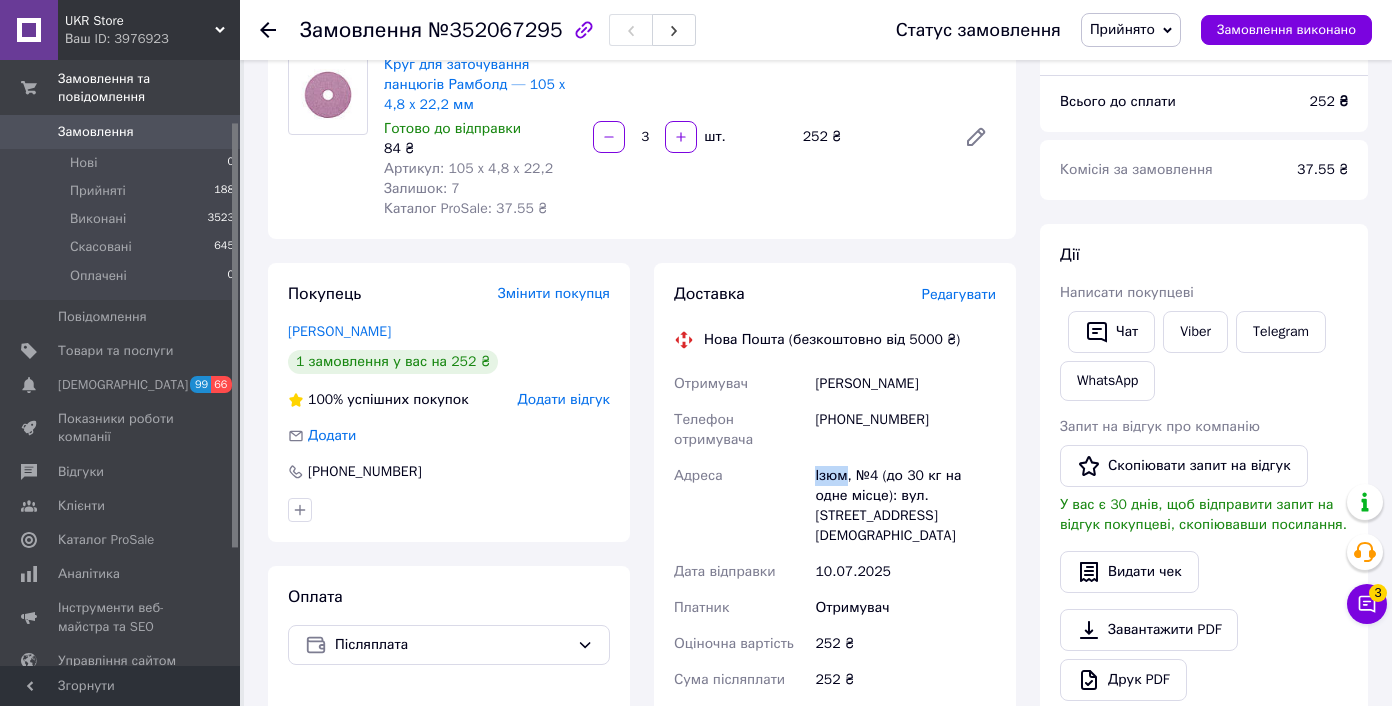 copy on "Ізюм" 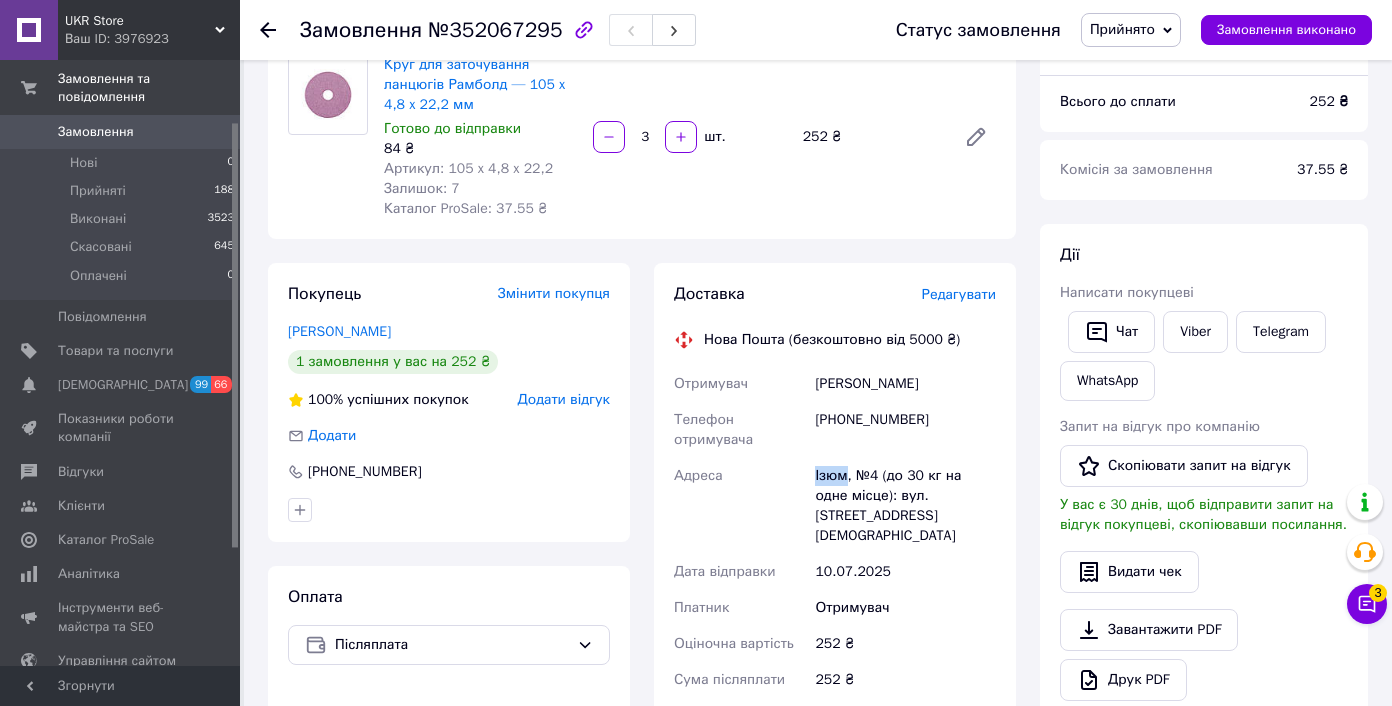 copy on "Ізюм" 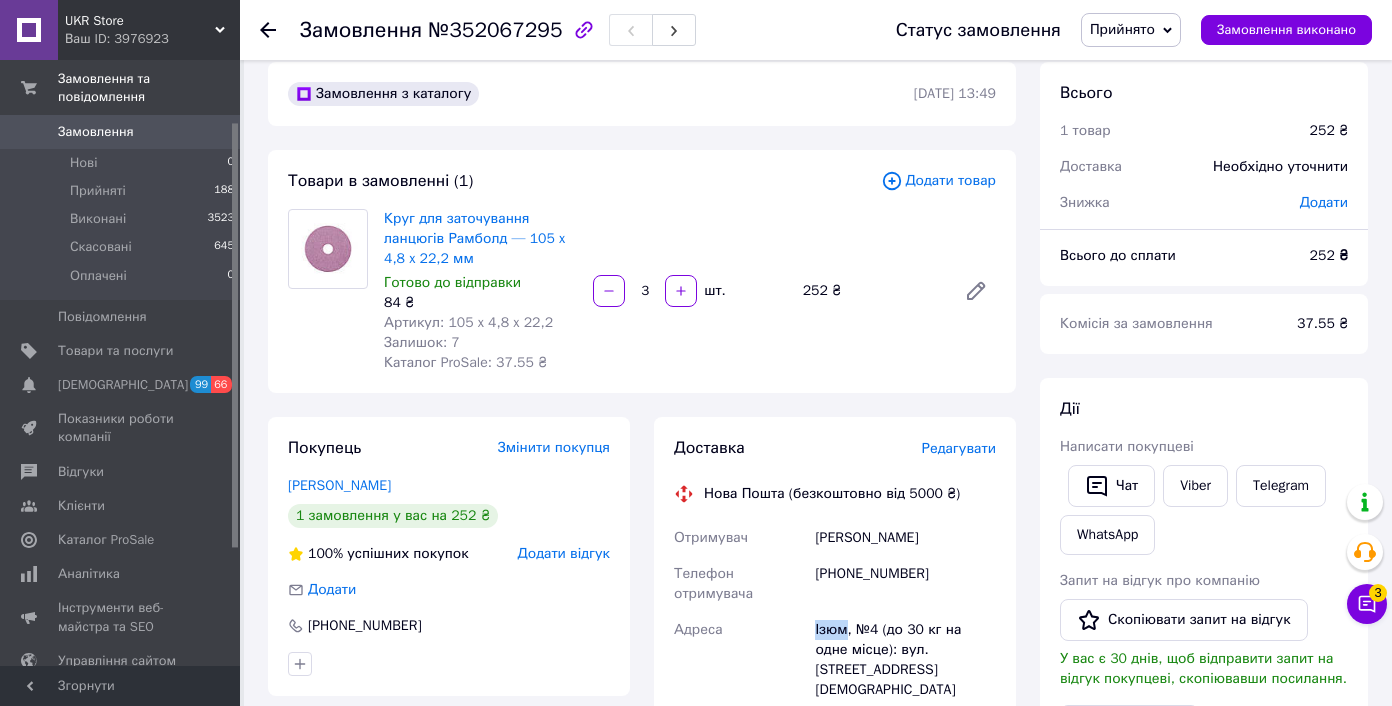 scroll, scrollTop: 0, scrollLeft: 0, axis: both 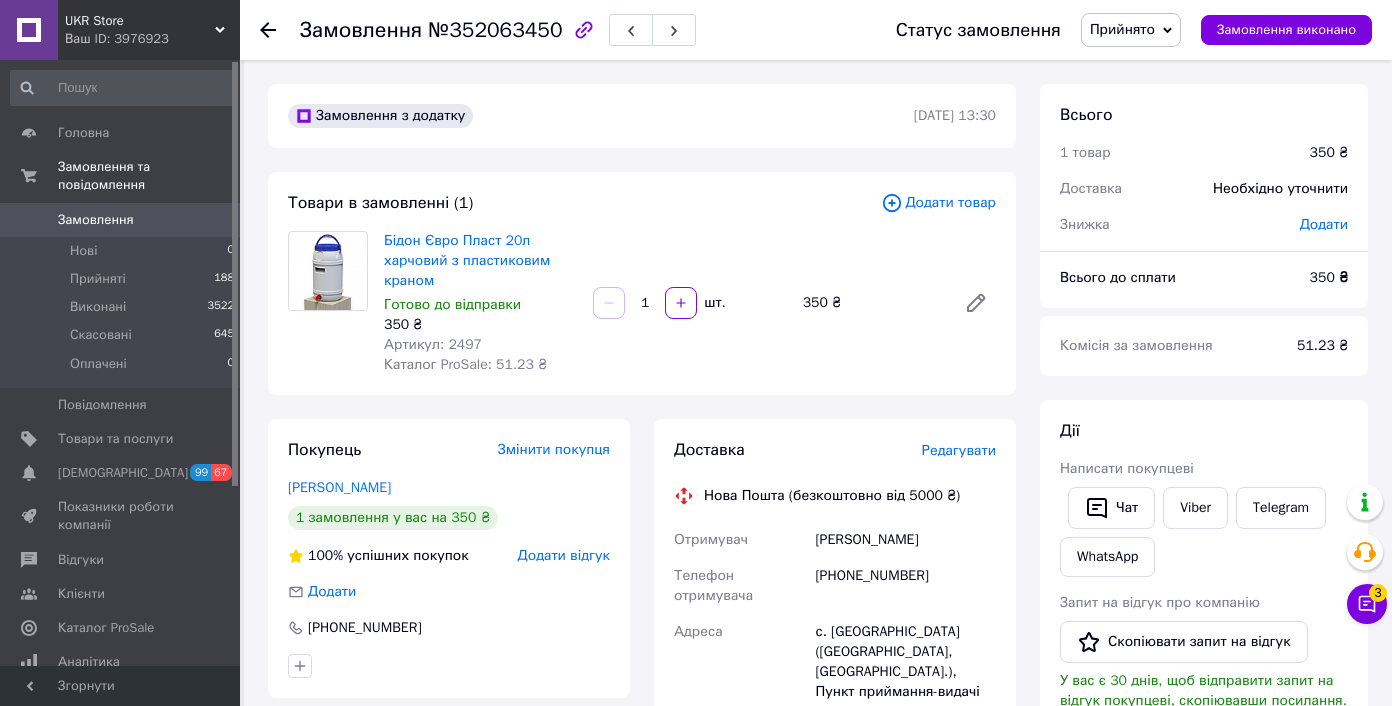 click on "Артикул: 2497" at bounding box center [433, 344] 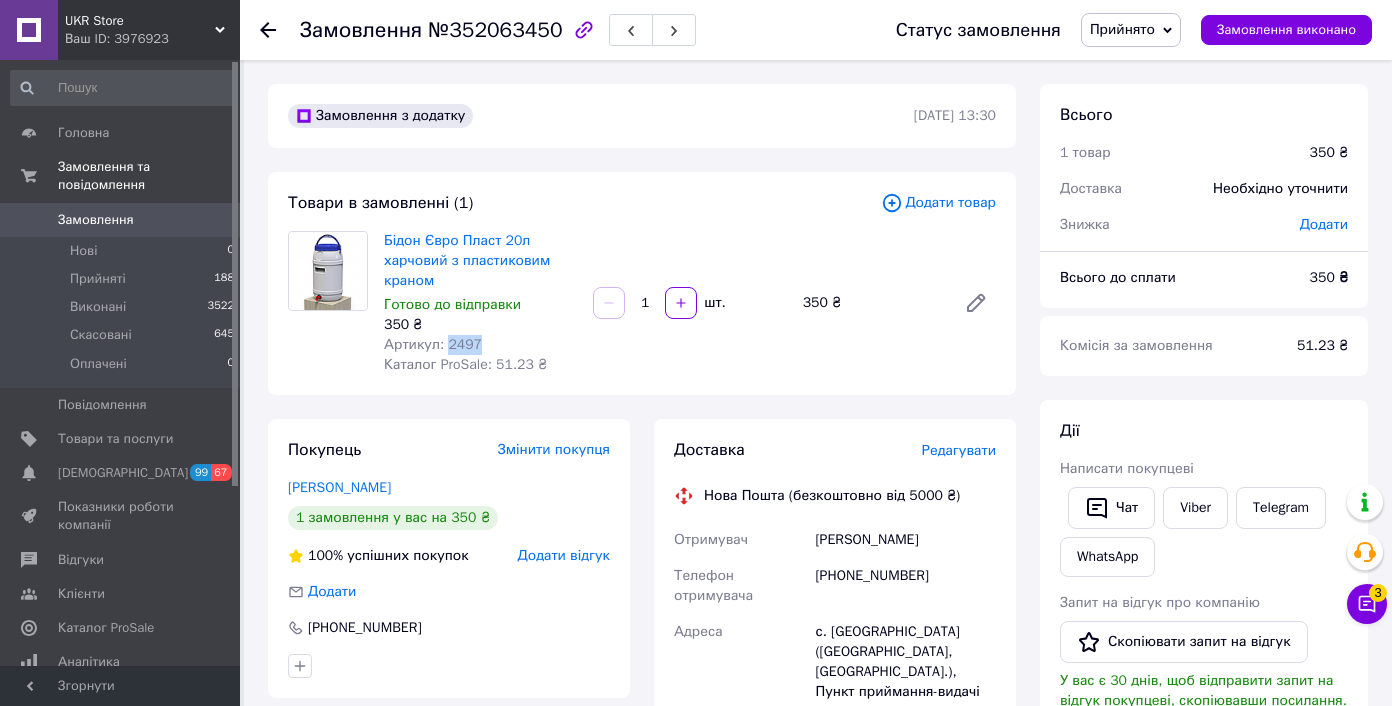 click on "Артикул: 2497" at bounding box center [433, 344] 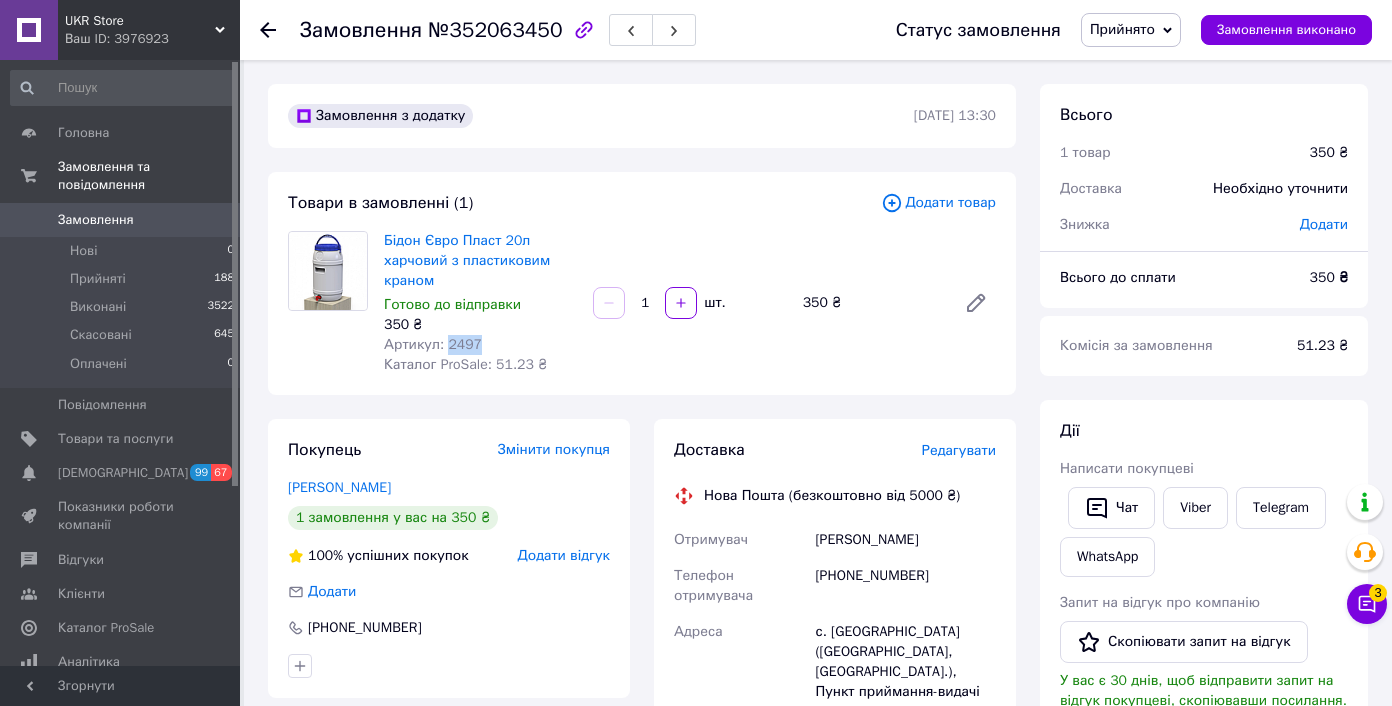 scroll, scrollTop: 161, scrollLeft: 0, axis: vertical 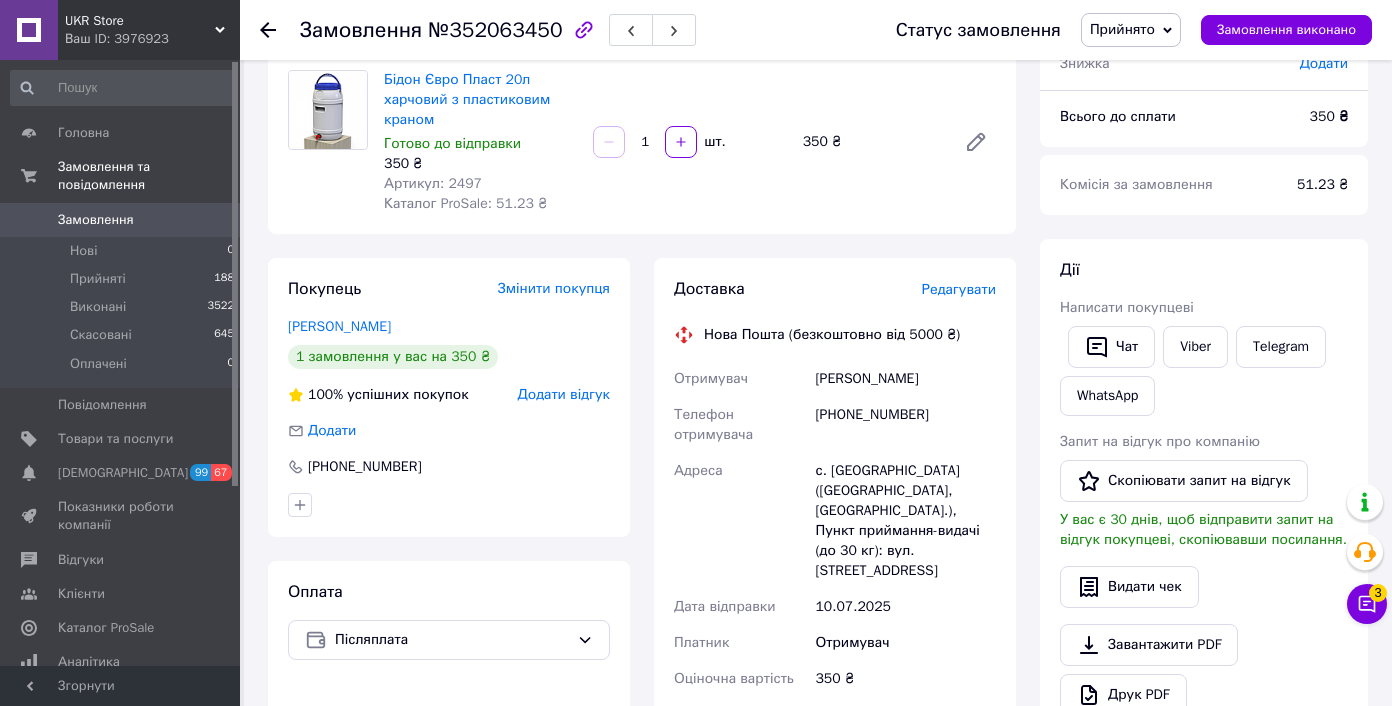 click on "[PERSON_NAME]" at bounding box center (905, 379) 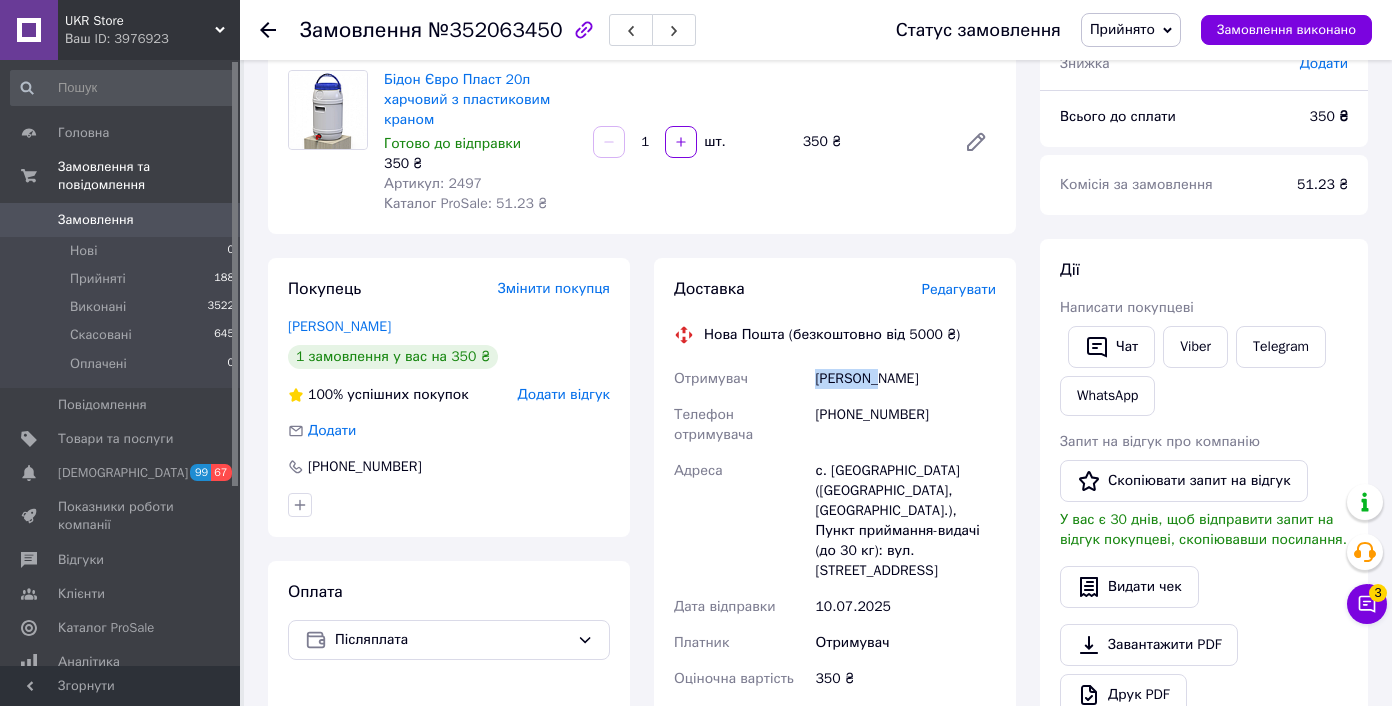 click on "[PERSON_NAME]" at bounding box center [905, 379] 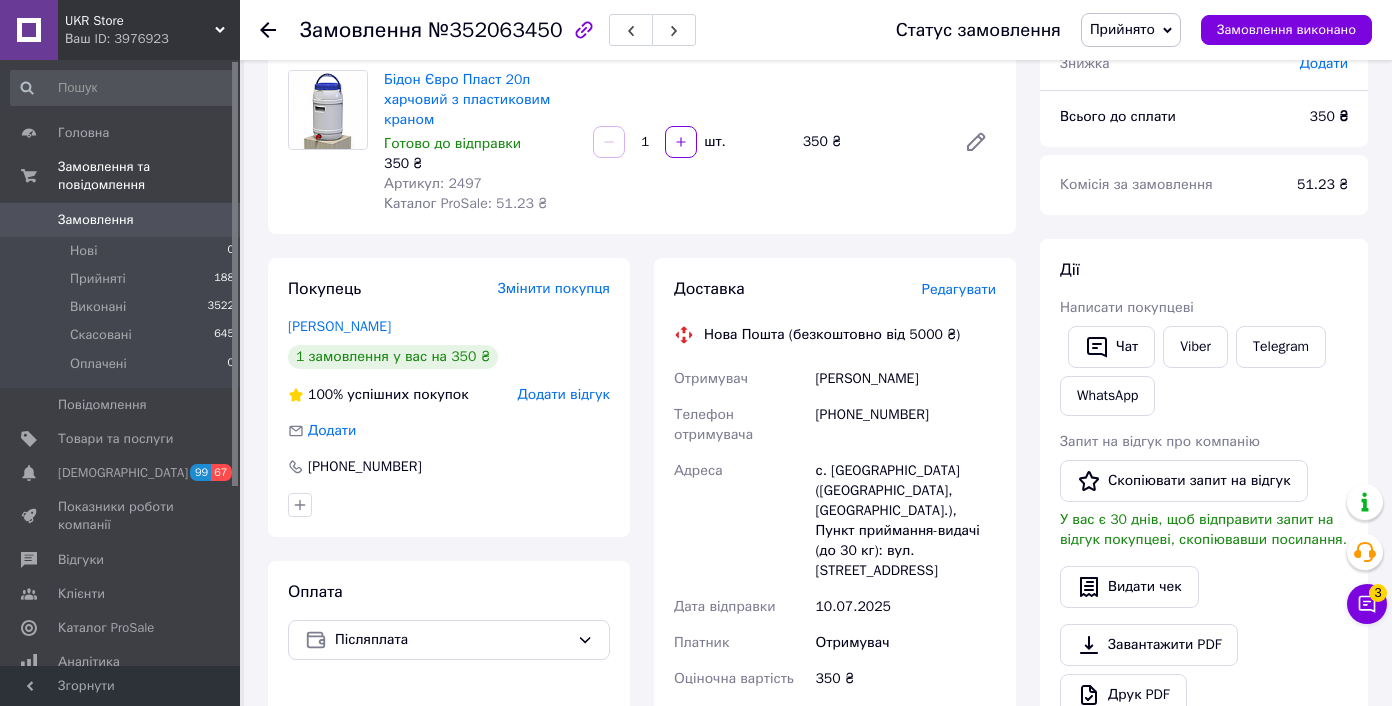click on "с. [GEOGRAPHIC_DATA] ([GEOGRAPHIC_DATA], [GEOGRAPHIC_DATA].), Пункт приймання-видачі (до 30 кг): вул. [STREET_ADDRESS]" at bounding box center (905, 521) 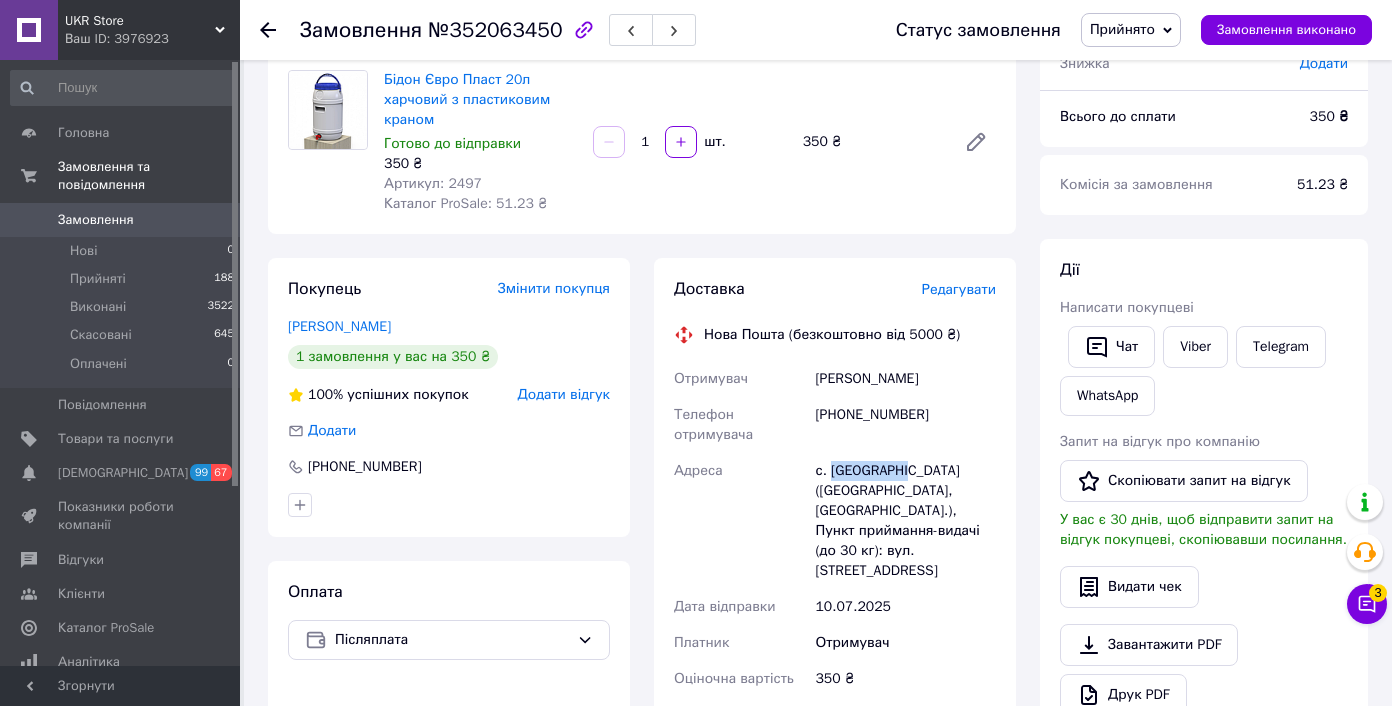 click on "с. Богданівка (Кіровоградська обл., Олександрійський р-н.), Пункт приймання-видачі (до 30 кг): вул. Інгулецька, 77" at bounding box center [905, 521] 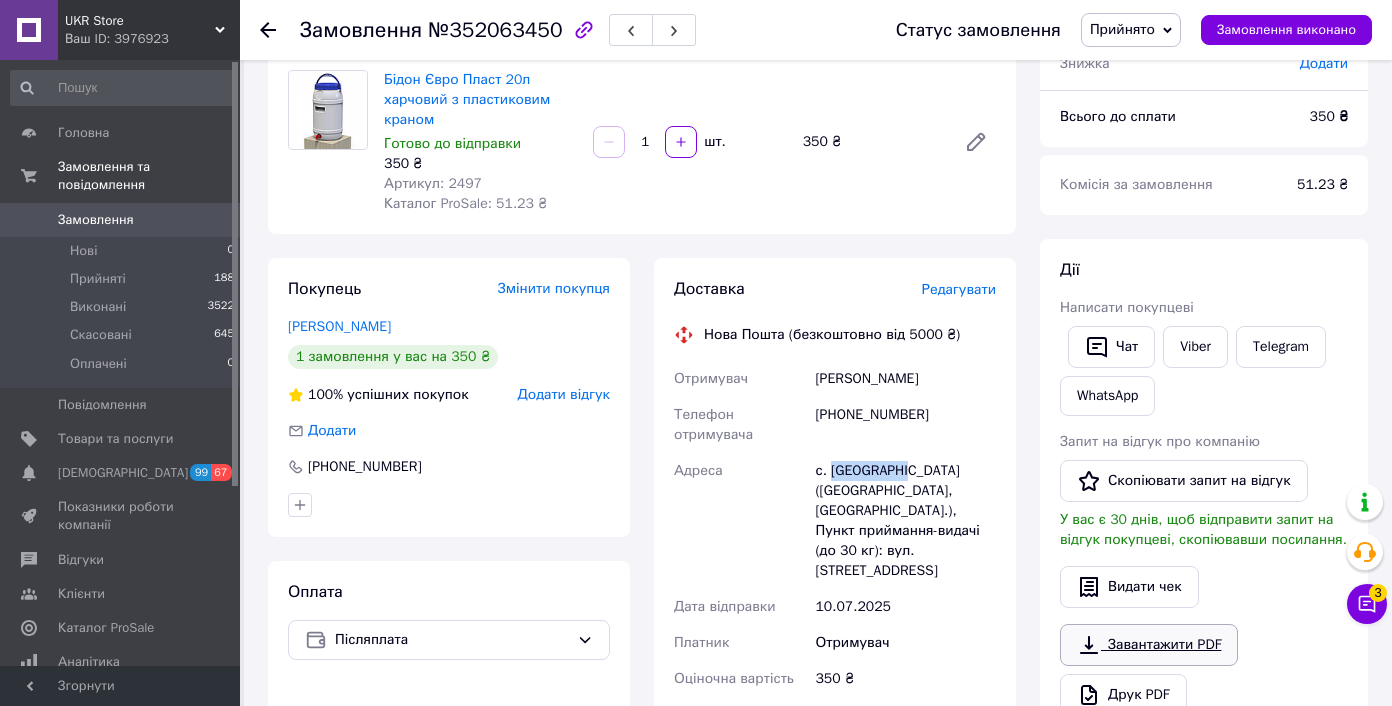copy on "Богданівка" 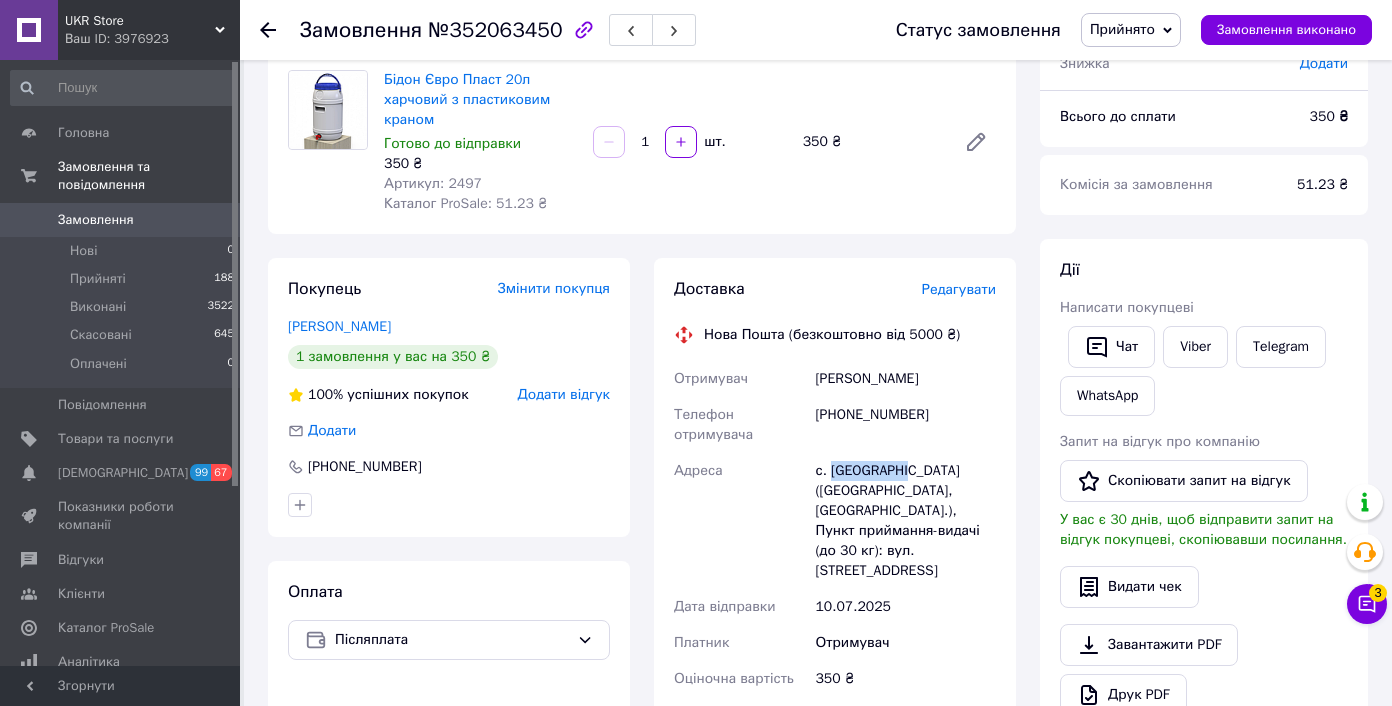 drag, startPoint x: 889, startPoint y: 490, endPoint x: 884, endPoint y: 480, distance: 11.18034 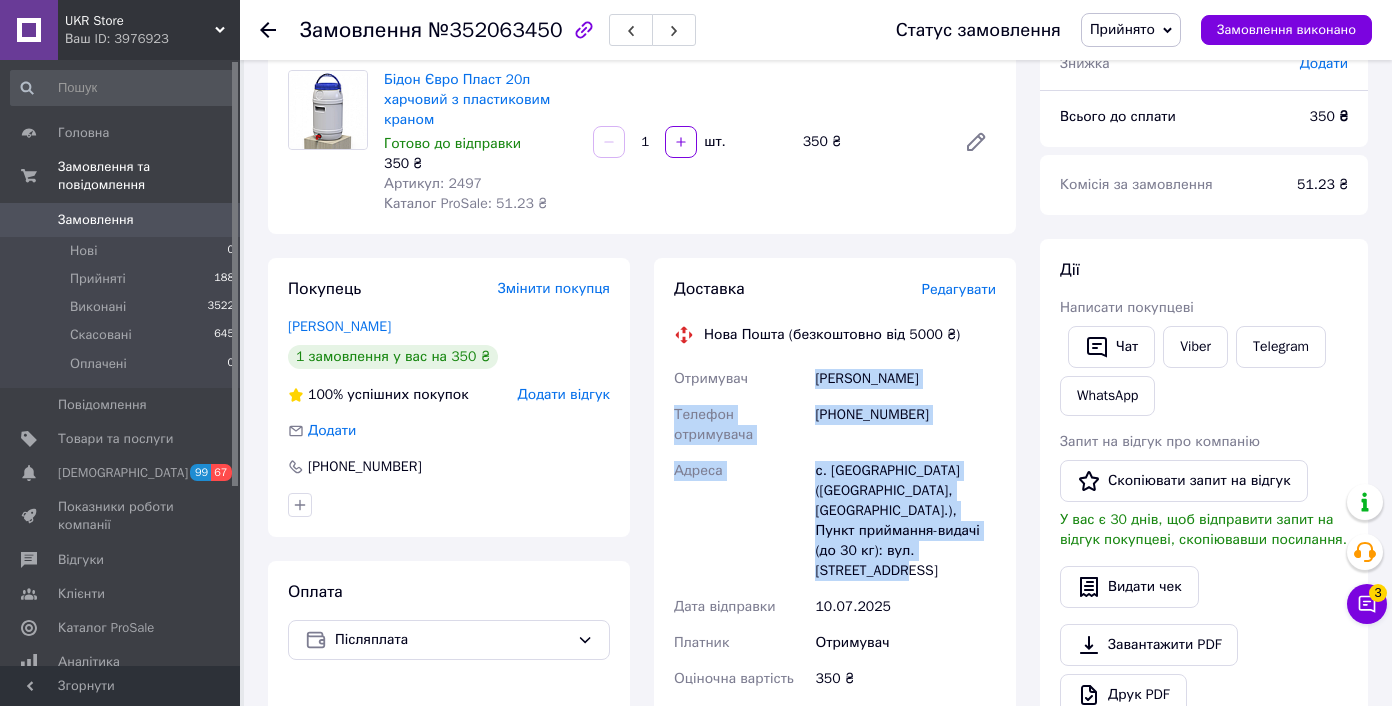 drag, startPoint x: 816, startPoint y: 375, endPoint x: 872, endPoint y: 566, distance: 199.04019 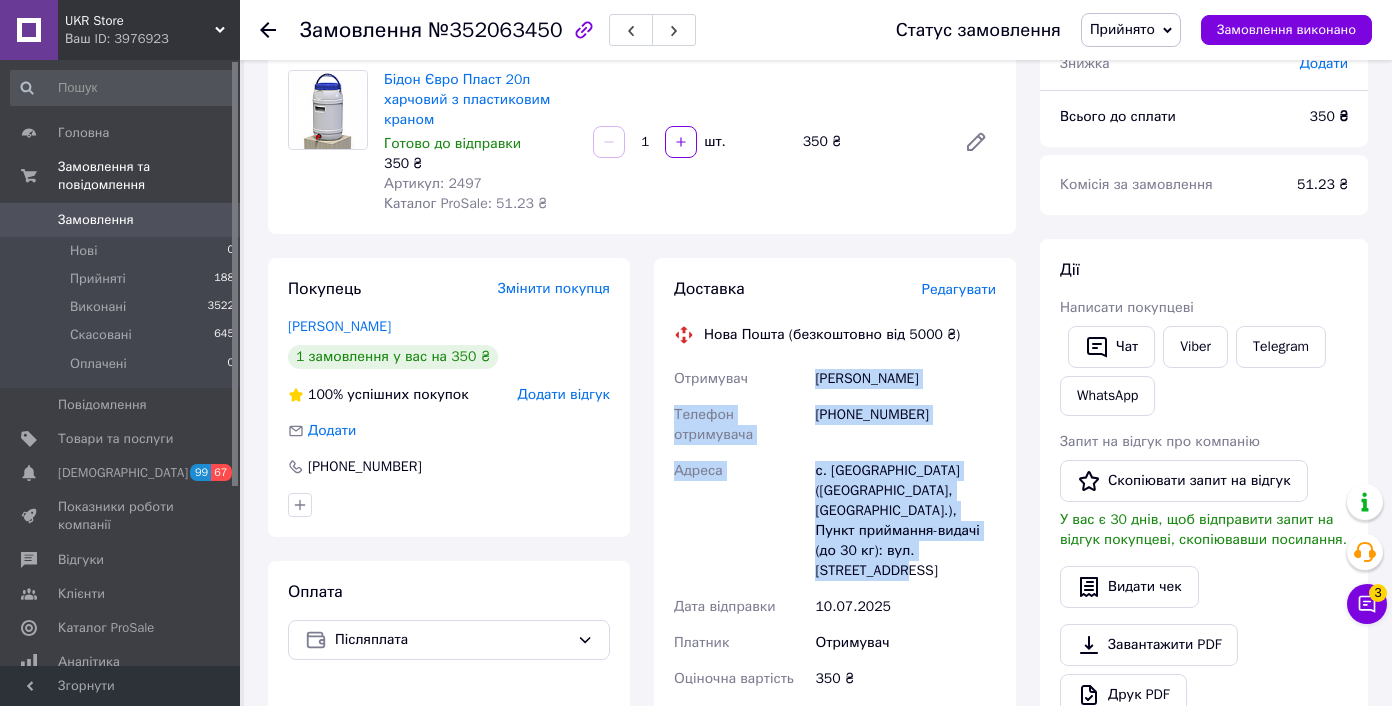 click on "Отримувач Ковалёва Алёна Телефон отримувача +380679319644 Адреса с. Богданівка (Кіровоградська обл., Олександрійський р-н.), Пункт приймання-видачі (до 30 кг): вул. Інгулецька, 77 Дата відправки 10.07.2025 Платник Отримувач Оціночна вартість 350 ₴ Сума післяплати 350 ₴ Комісія за післяплату 27 ₴ Платник комісії післяплати Отримувач" at bounding box center [835, 603] 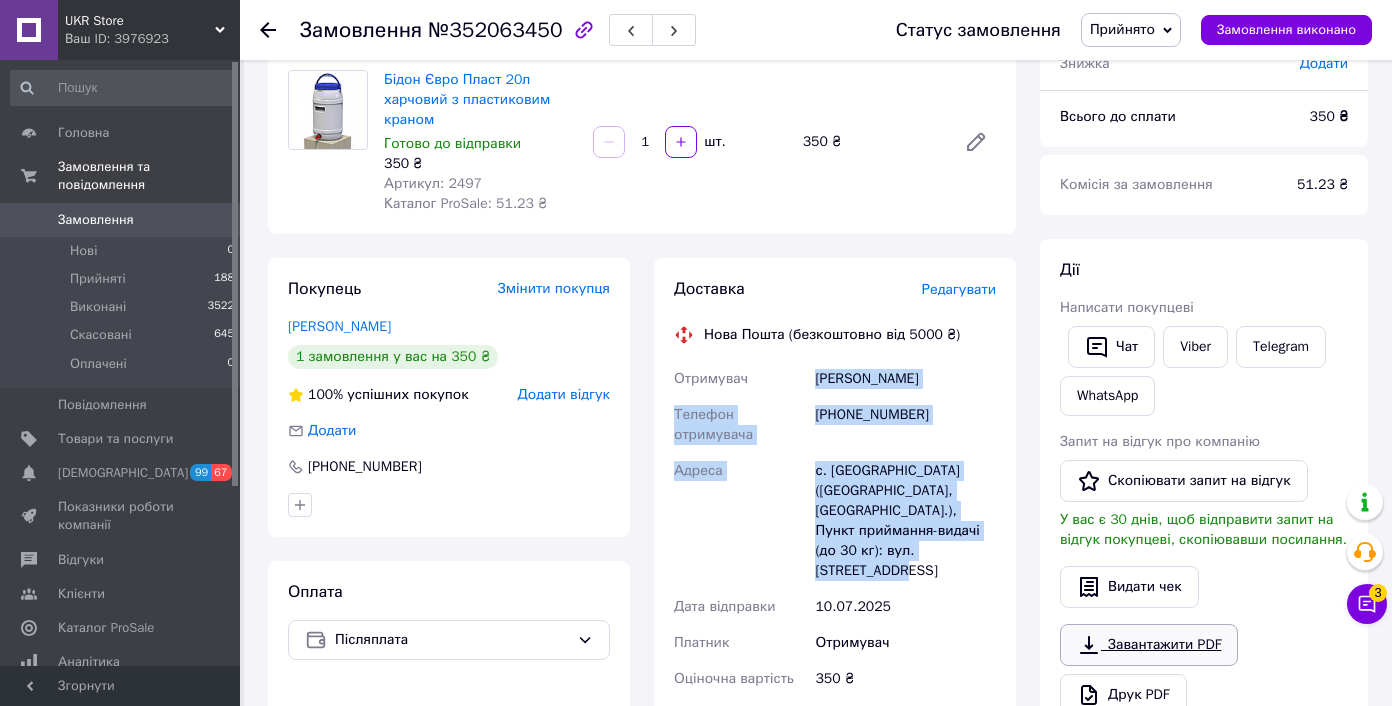 copy on "Ковалёва Алёна Телефон отримувача +380679319644 Адреса с. Богданівка (Кіровоградська обл., Олександрійський р-н.), Пункт приймання-видачі (до 30 кг): вул. Інгулецька, 77" 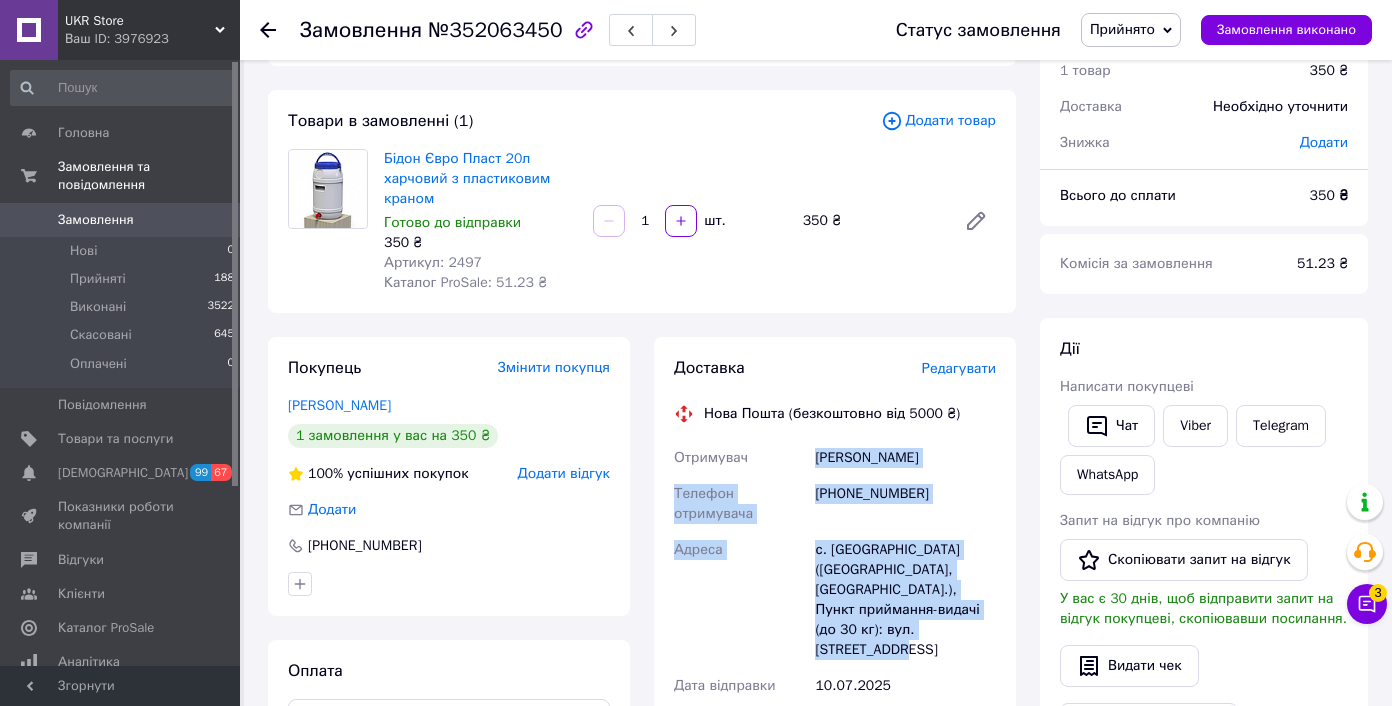 scroll, scrollTop: 0, scrollLeft: 0, axis: both 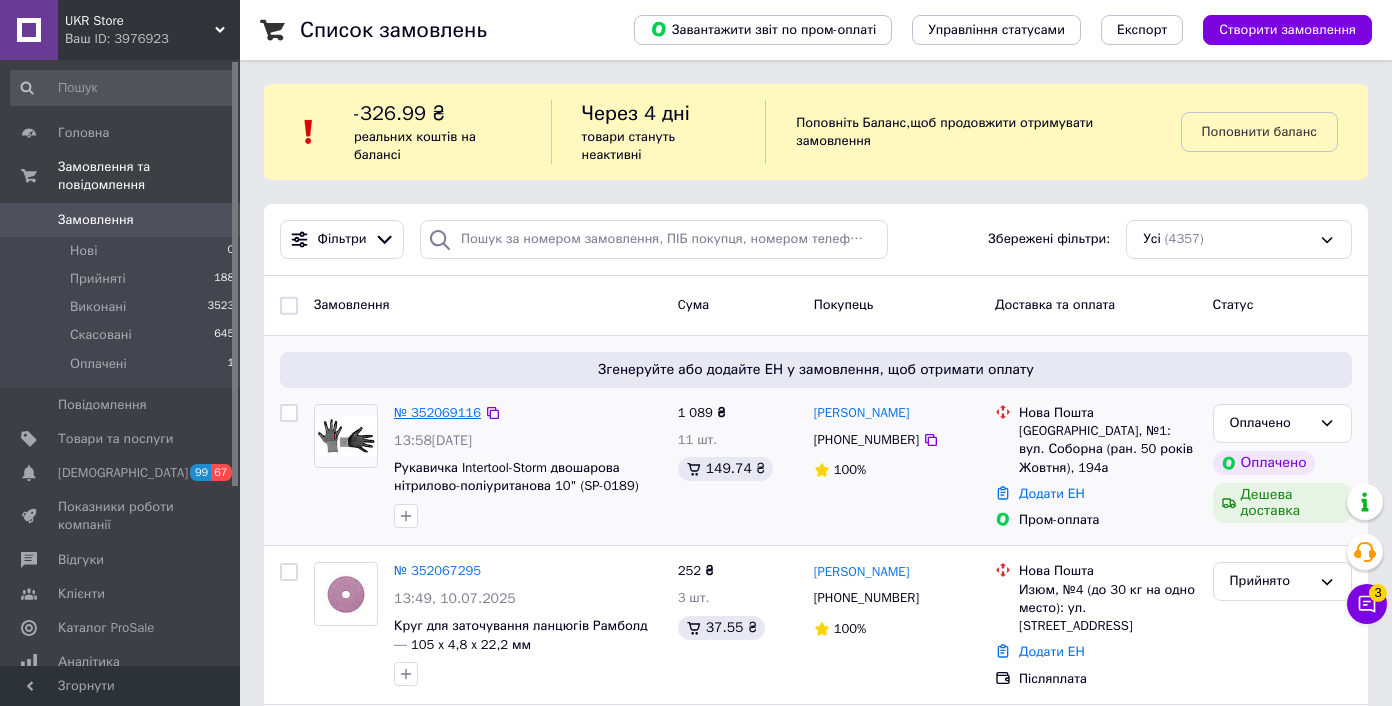 click on "№ 352069116" at bounding box center (437, 412) 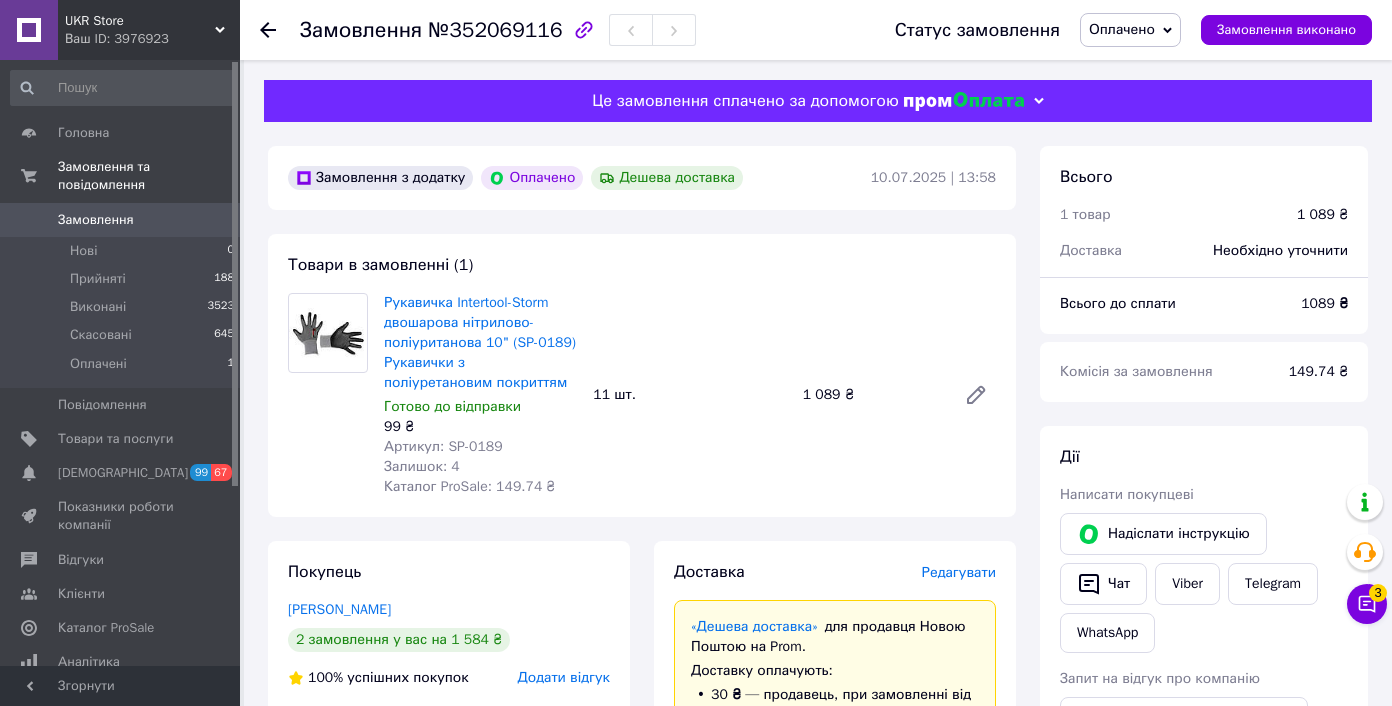 click on "Оплачено" at bounding box center (1122, 29) 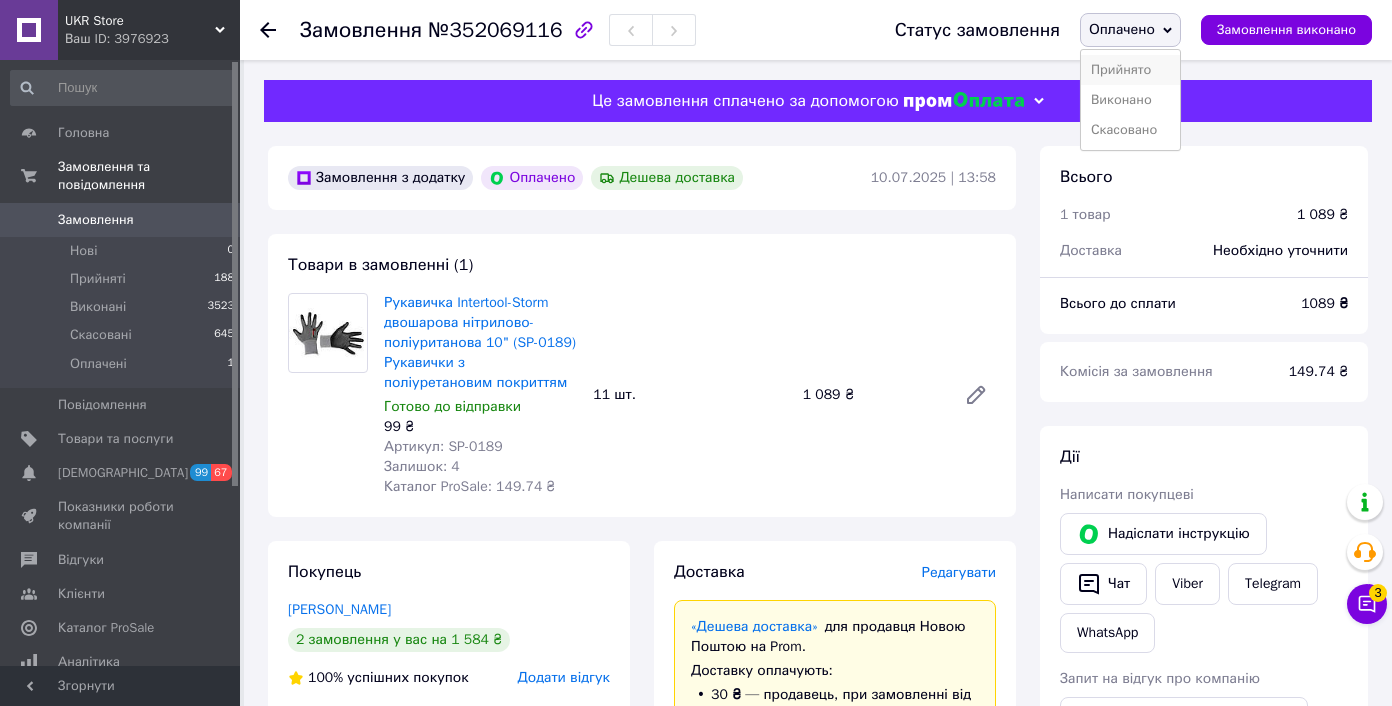 click on "Прийнято" at bounding box center (1130, 70) 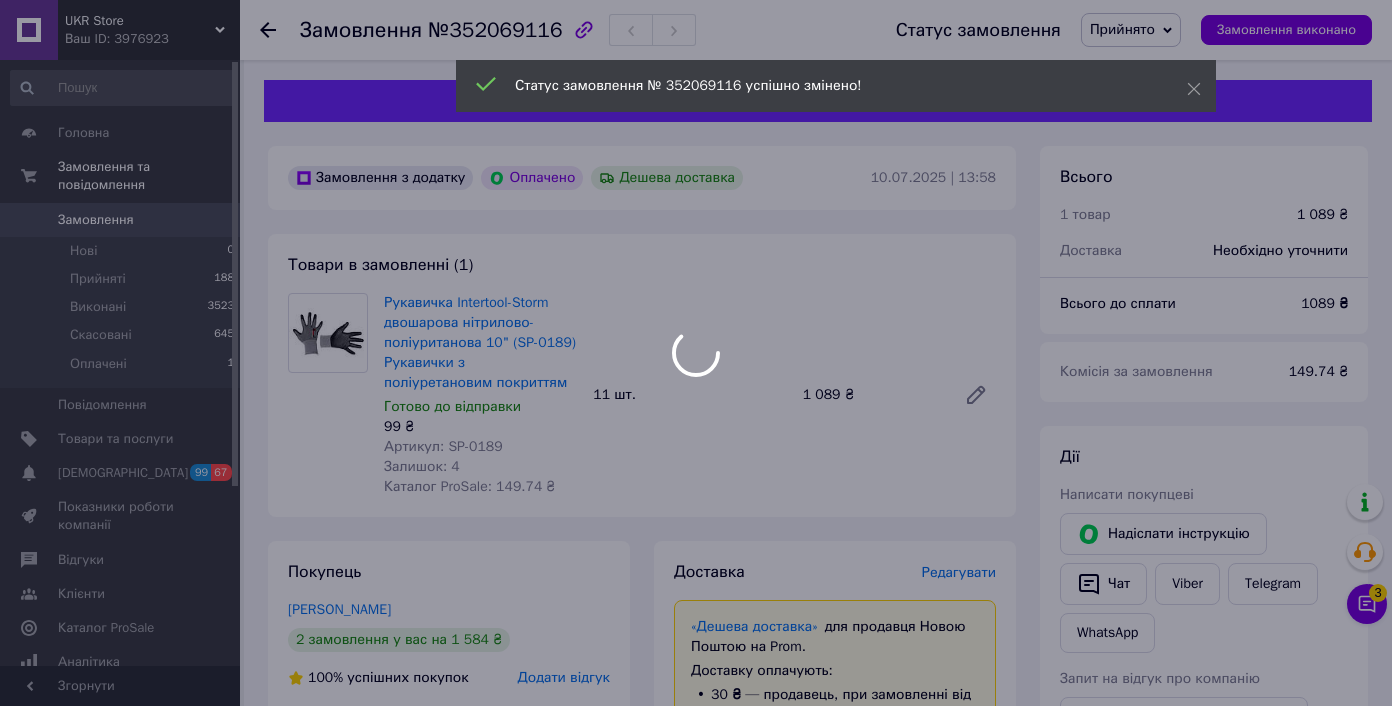drag, startPoint x: 448, startPoint y: 448, endPoint x: 513, endPoint y: 445, distance: 65.06919 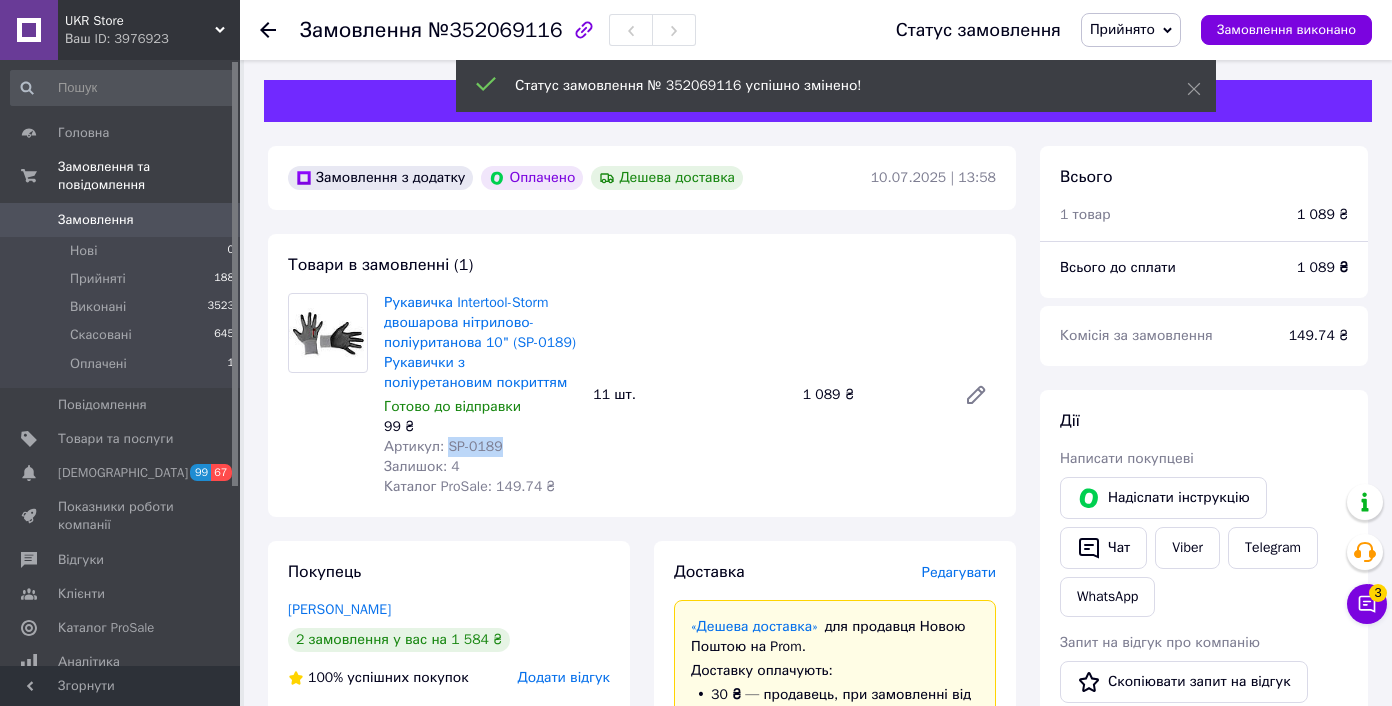 drag, startPoint x: 507, startPoint y: 445, endPoint x: 446, endPoint y: 448, distance: 61.073727 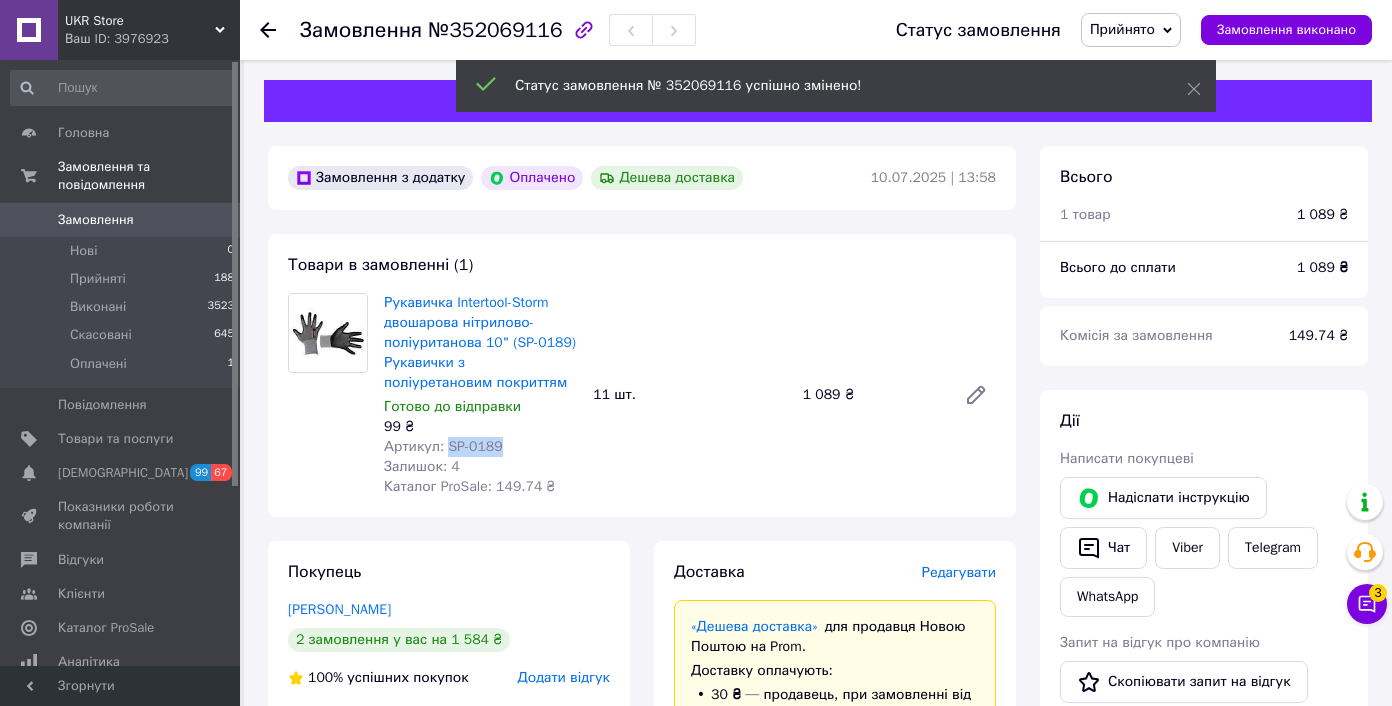 copy on "SP-0189" 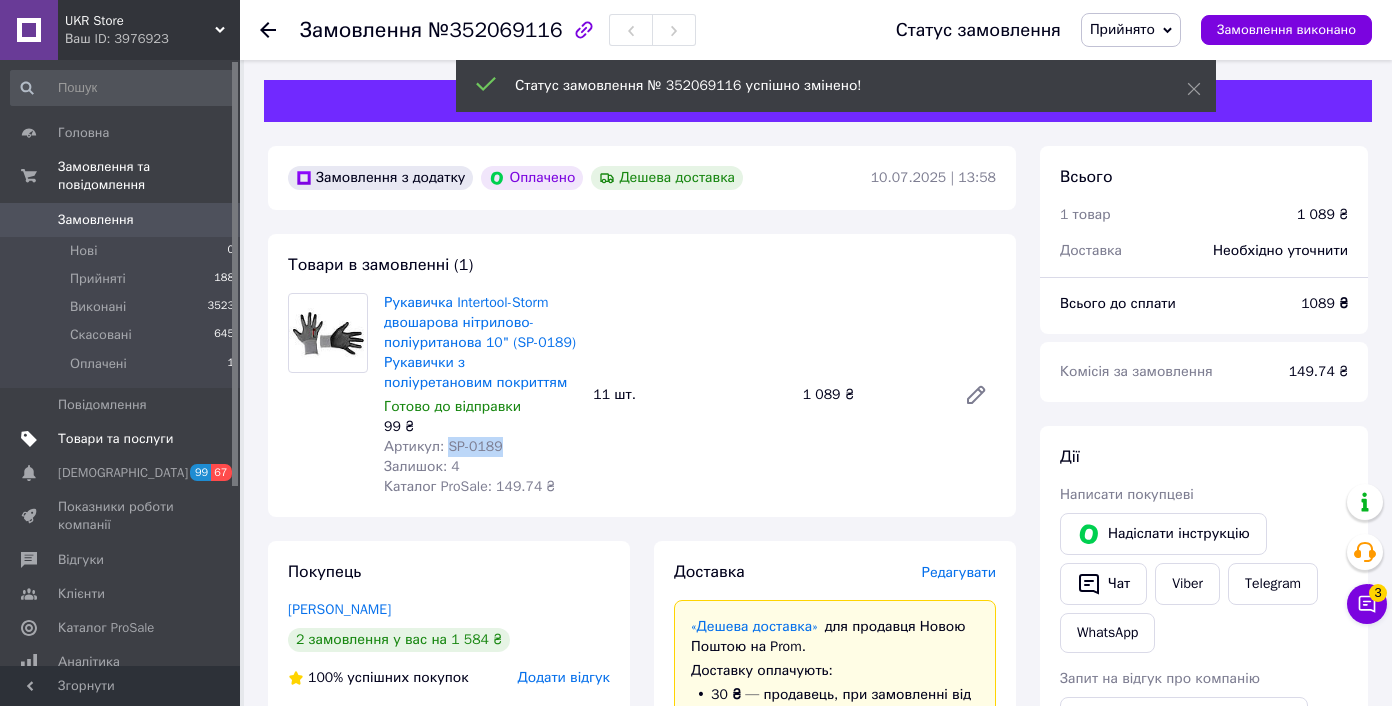 click on "Товари та послуги" at bounding box center (121, 439) 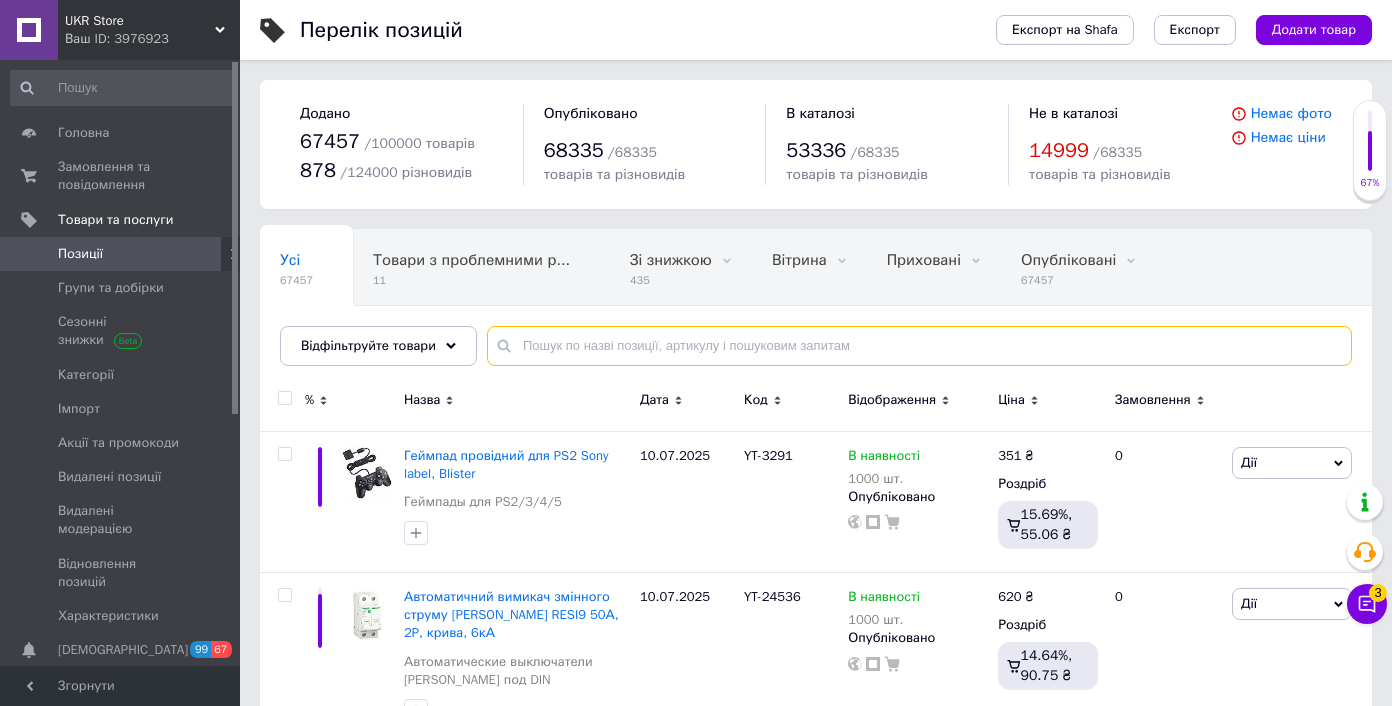 click at bounding box center (919, 346) 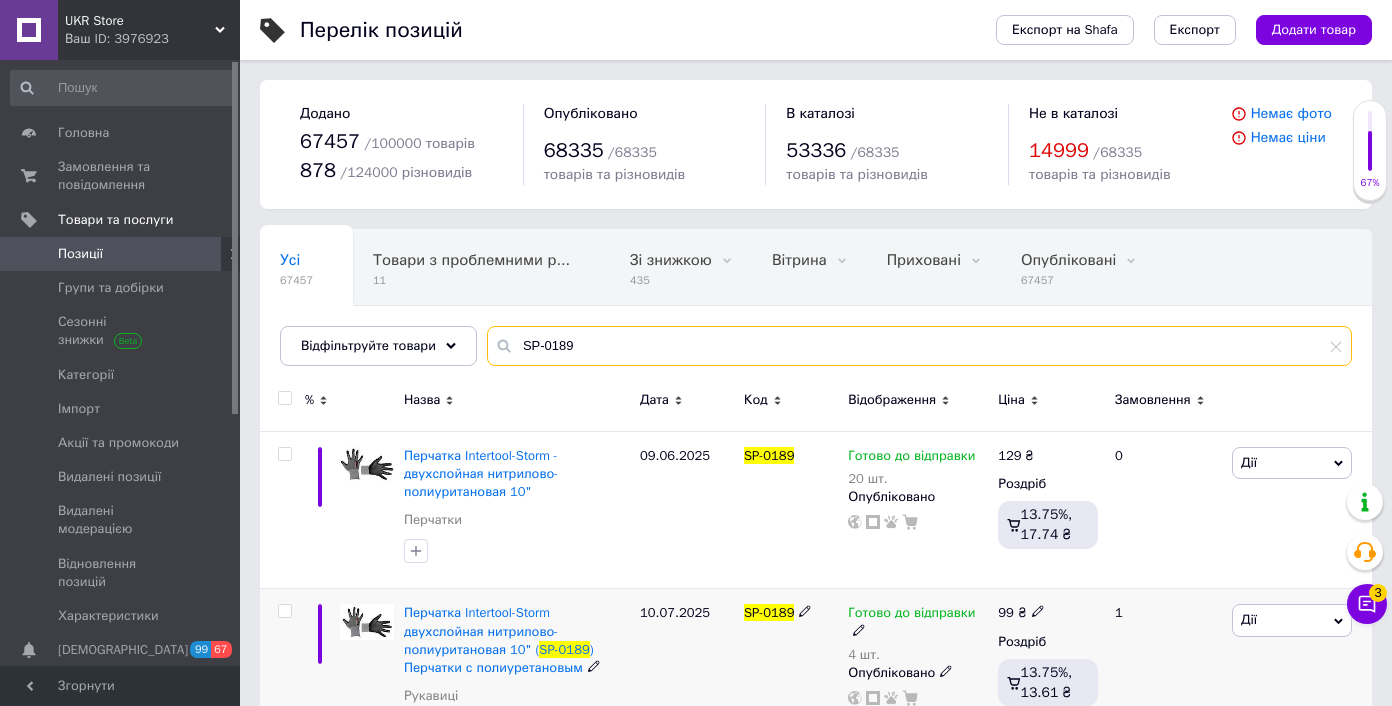 type on "SP-0189" 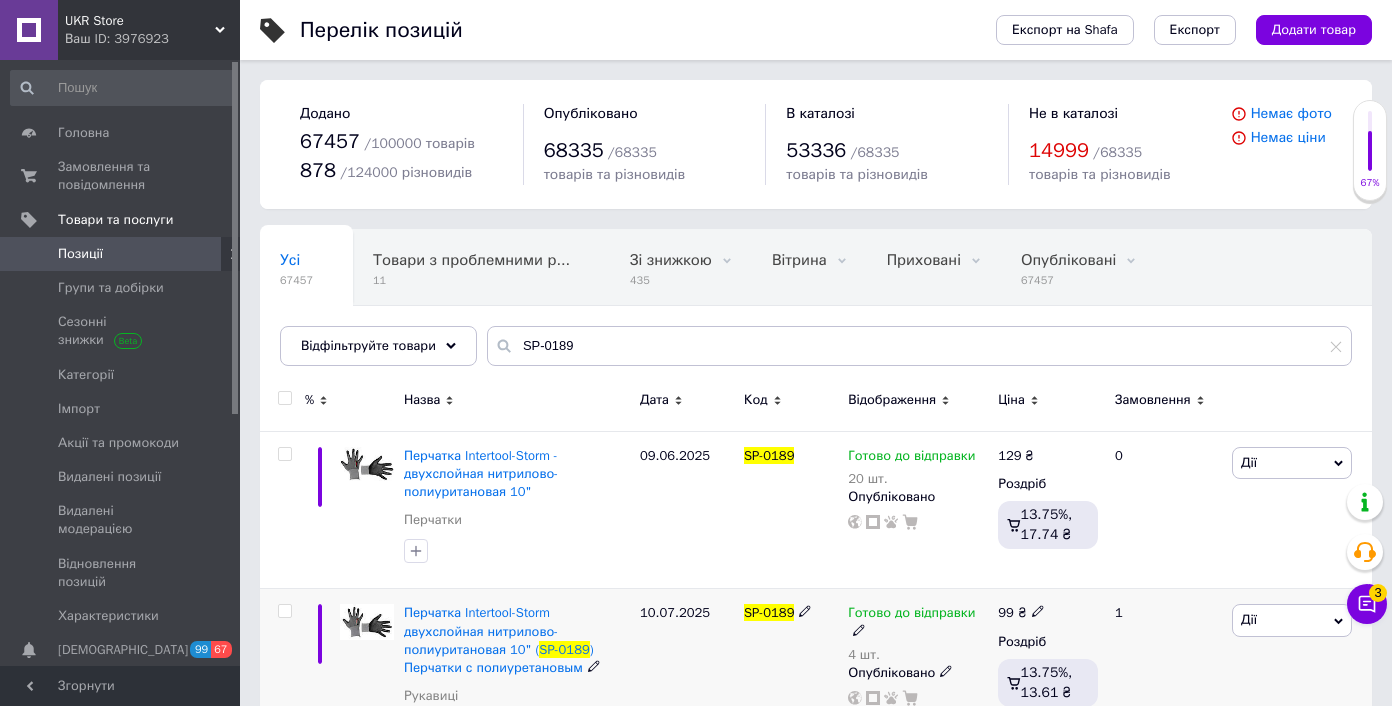 click 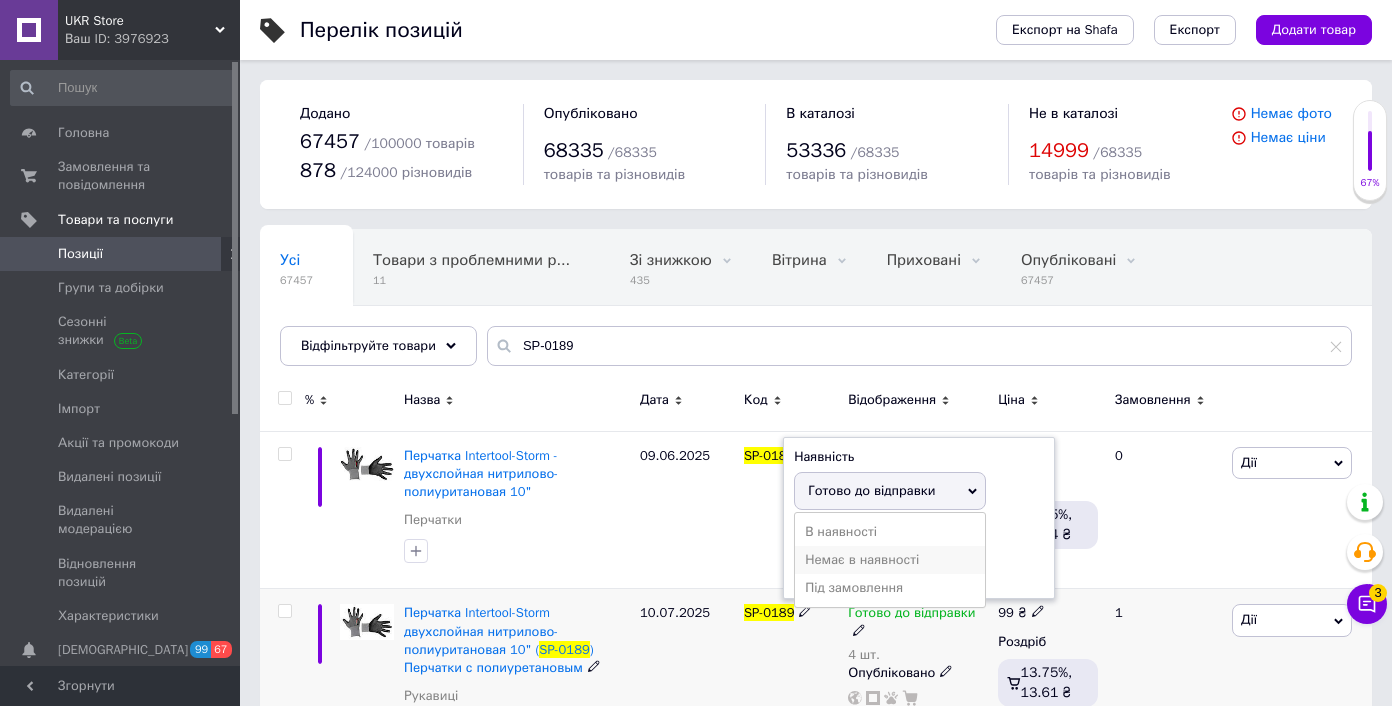 click on "Немає в наявності" at bounding box center (890, 560) 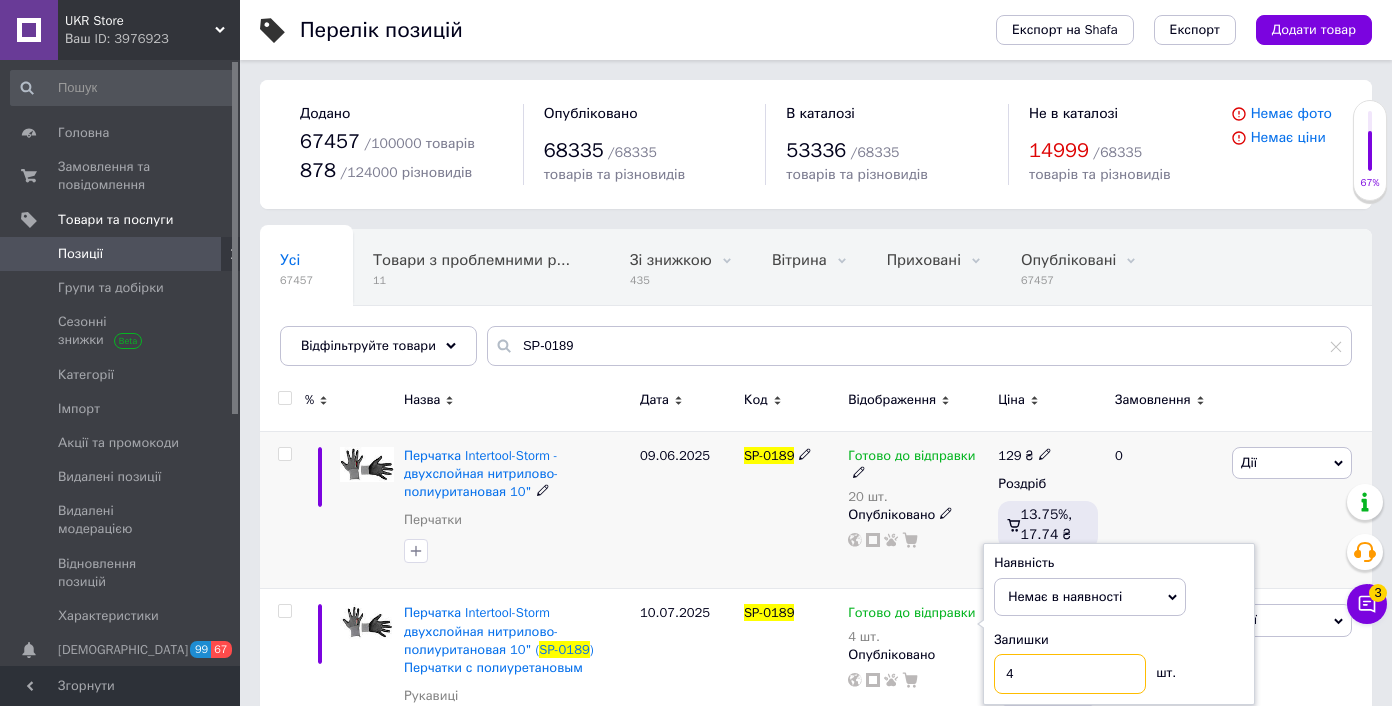 drag, startPoint x: 855, startPoint y: 563, endPoint x: 802, endPoint y: 553, distance: 53.935146 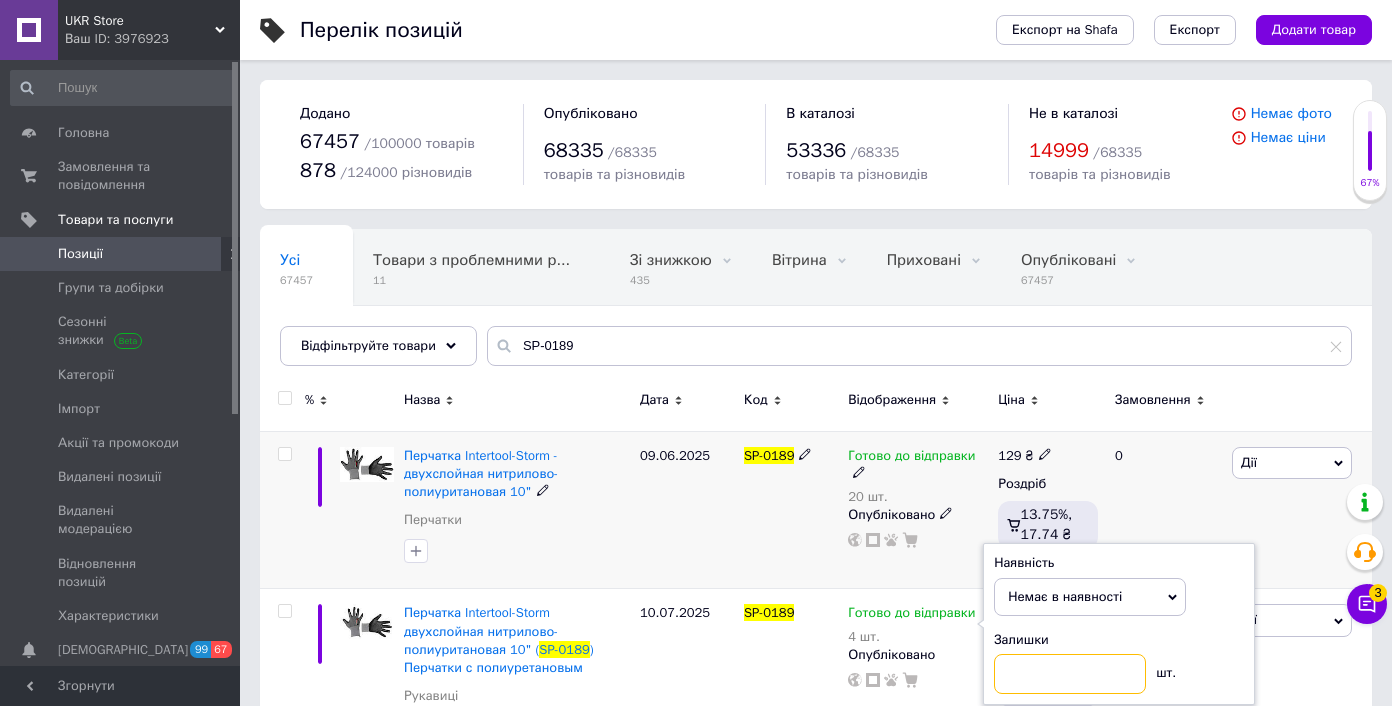 type 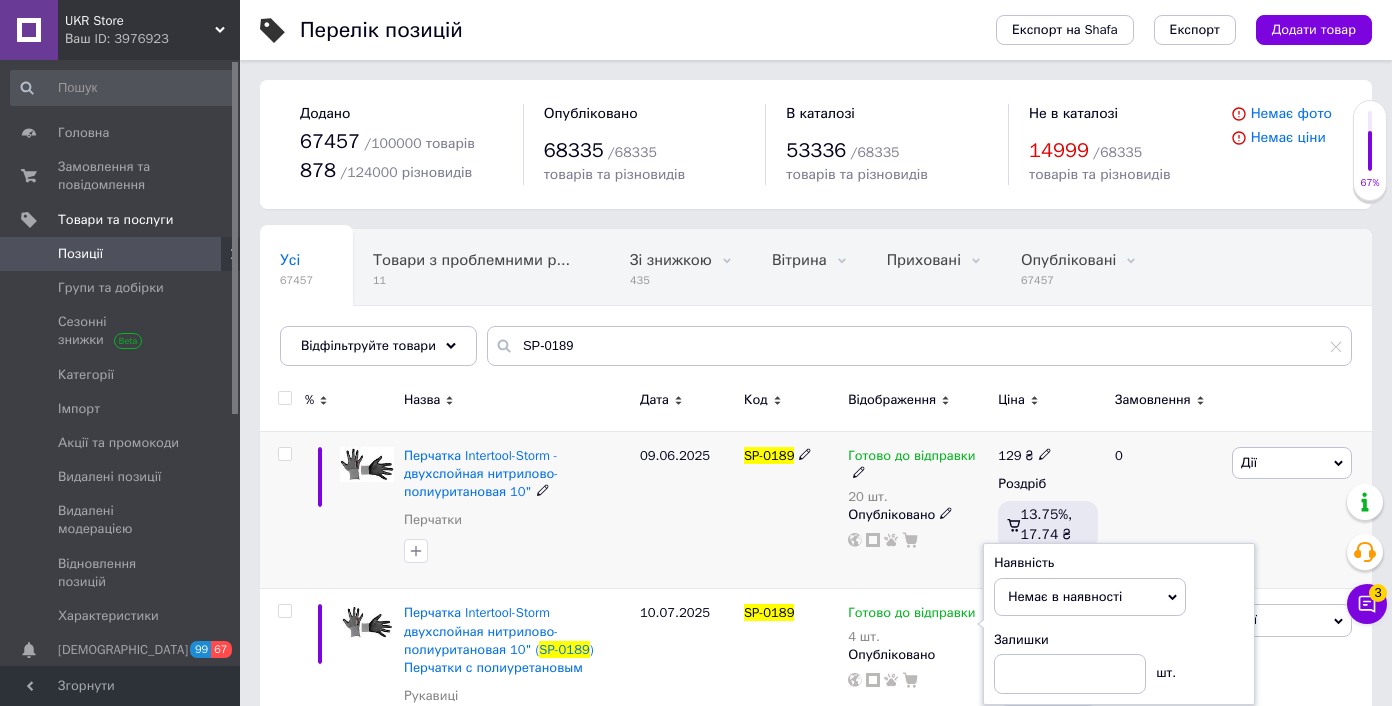 click on "09.06.2025" at bounding box center (687, 510) 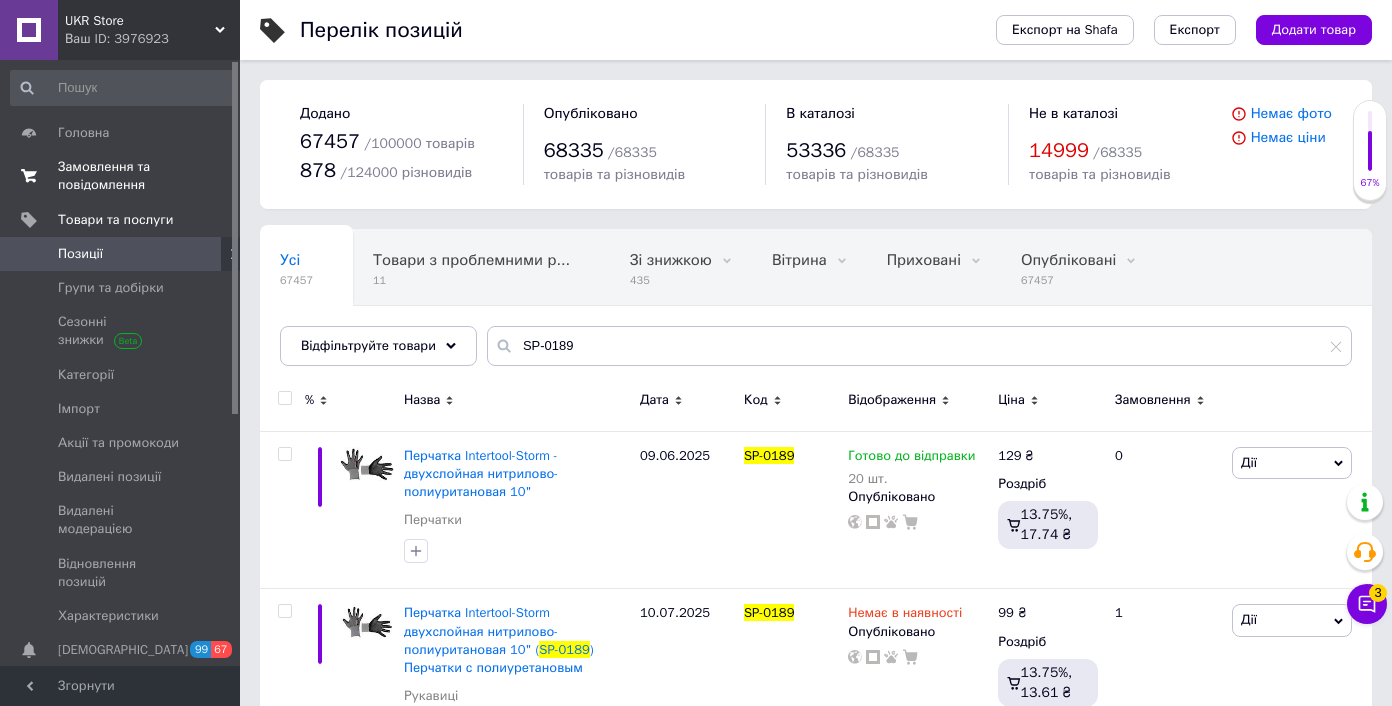 click on "Замовлення та повідомлення" at bounding box center [121, 176] 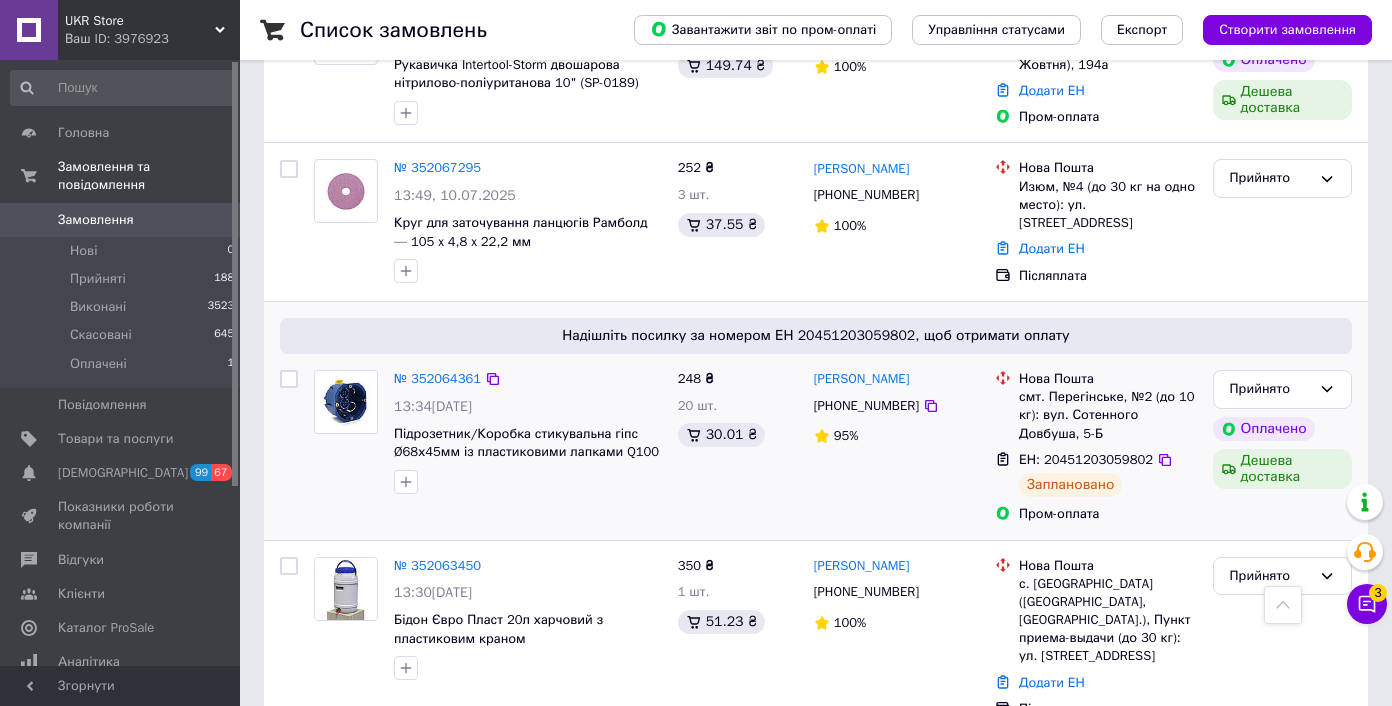 scroll, scrollTop: 525, scrollLeft: 0, axis: vertical 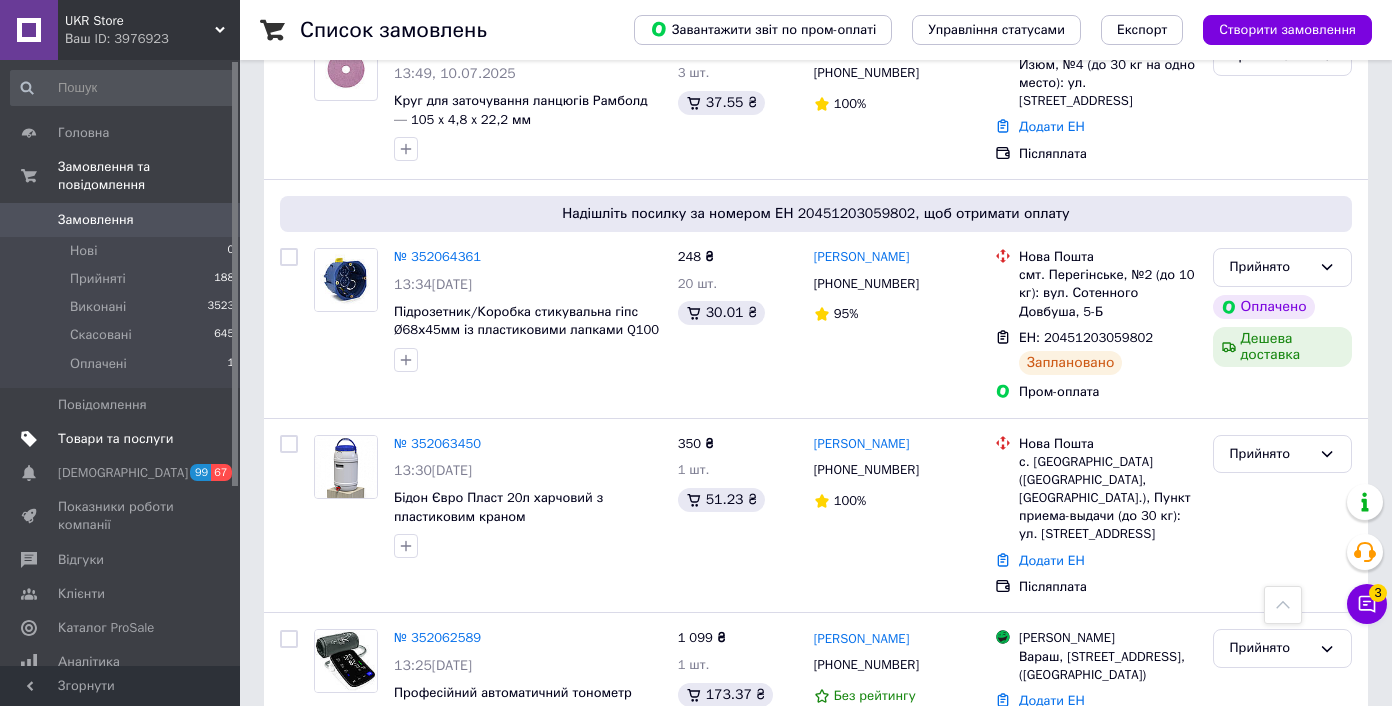 click on "Сповіщення 99 67" at bounding box center (123, 473) 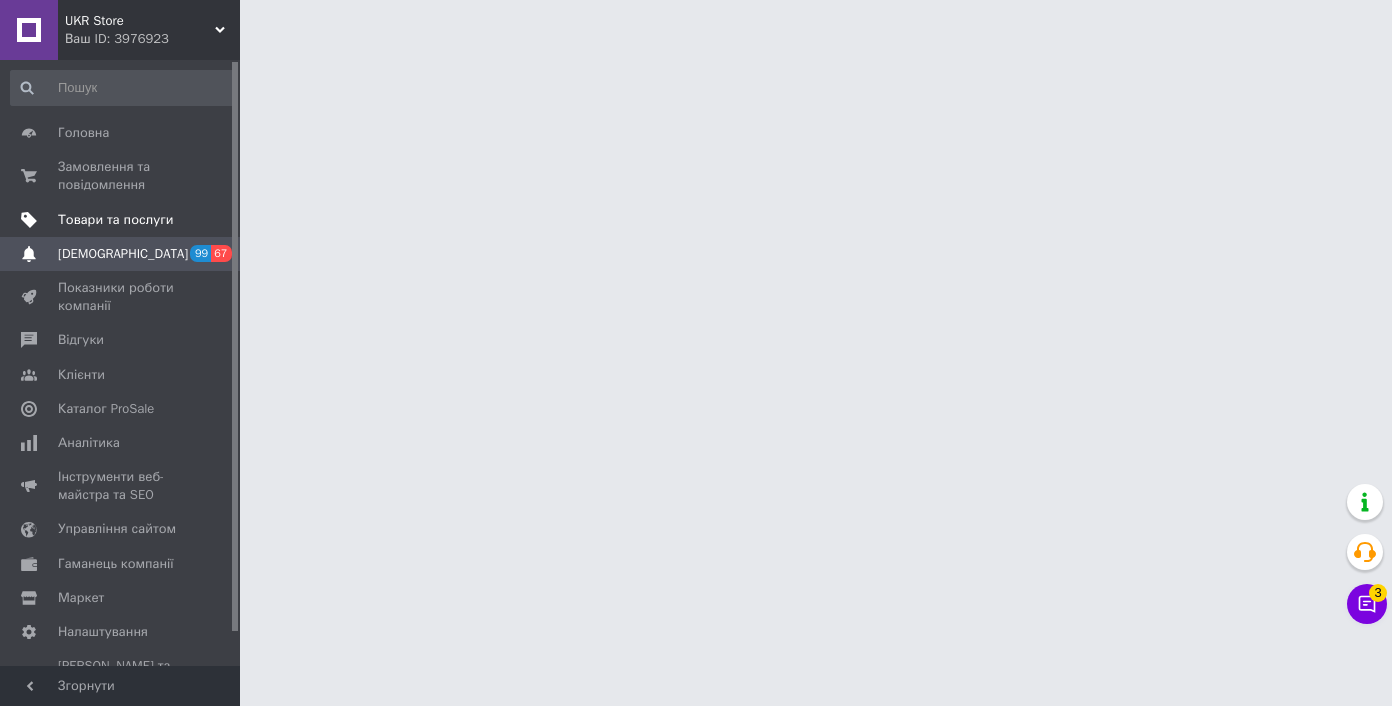 scroll, scrollTop: 0, scrollLeft: 0, axis: both 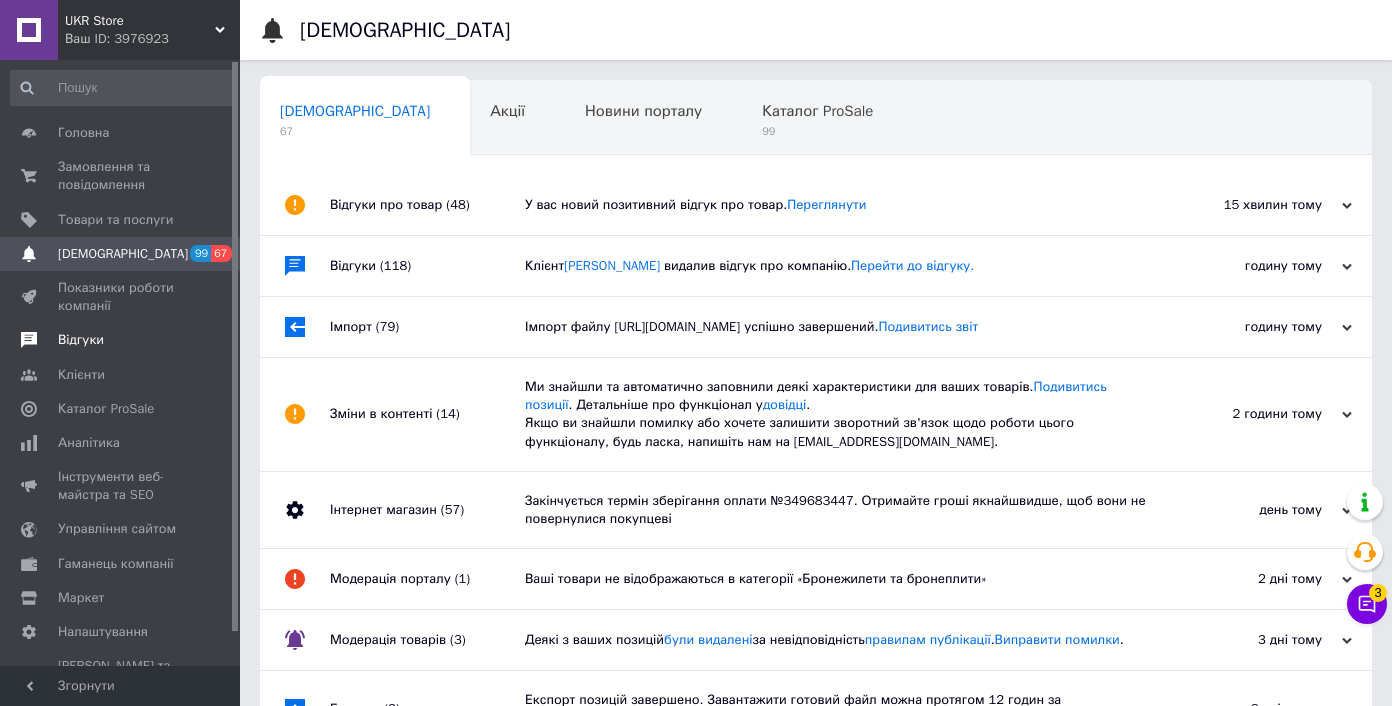click on "Відгуки" at bounding box center (81, 340) 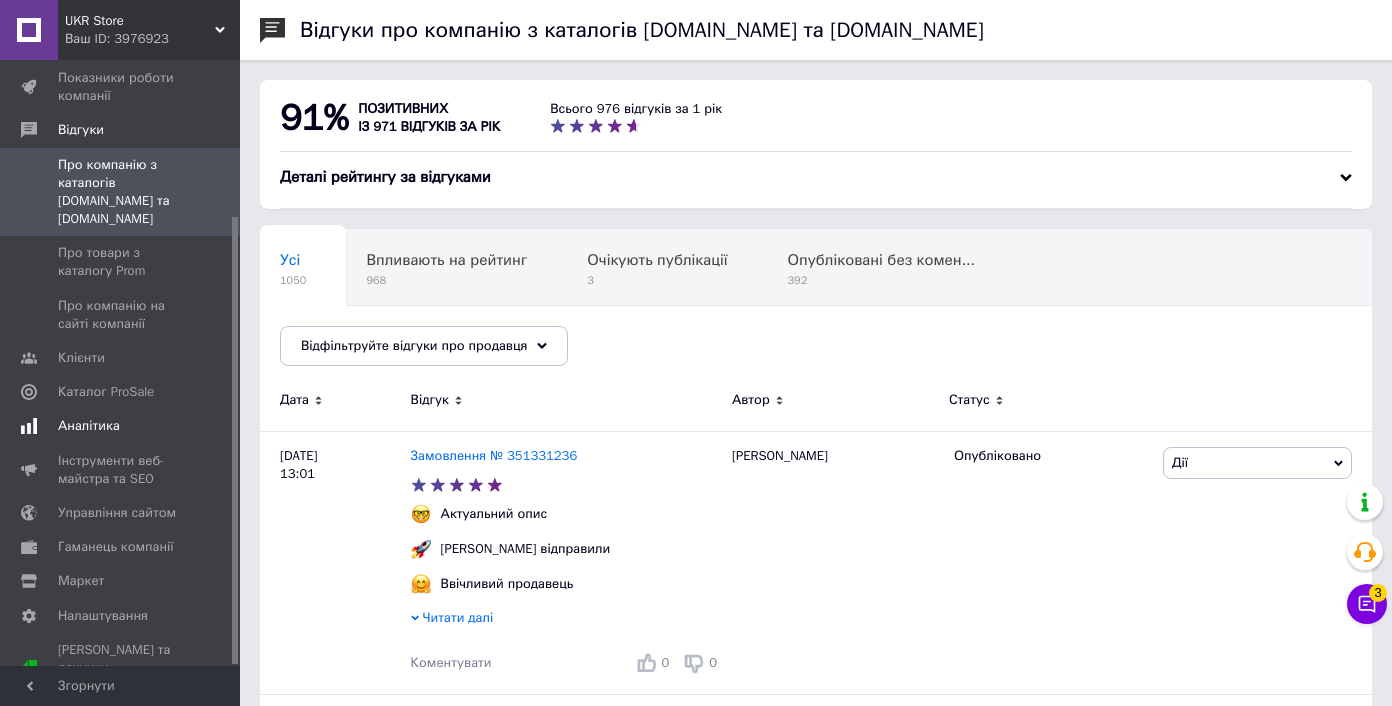 scroll, scrollTop: 211, scrollLeft: 0, axis: vertical 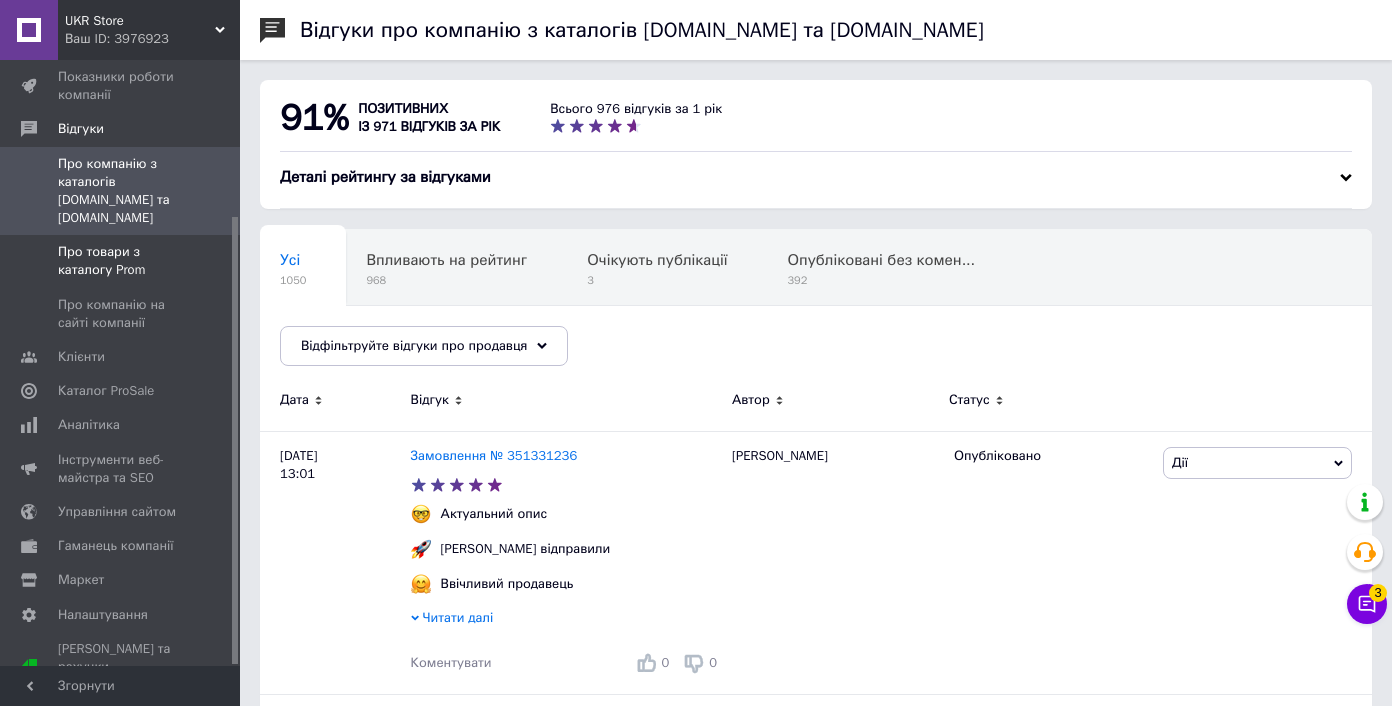 click on "Про товари з каталогу Prom" at bounding box center [121, 261] 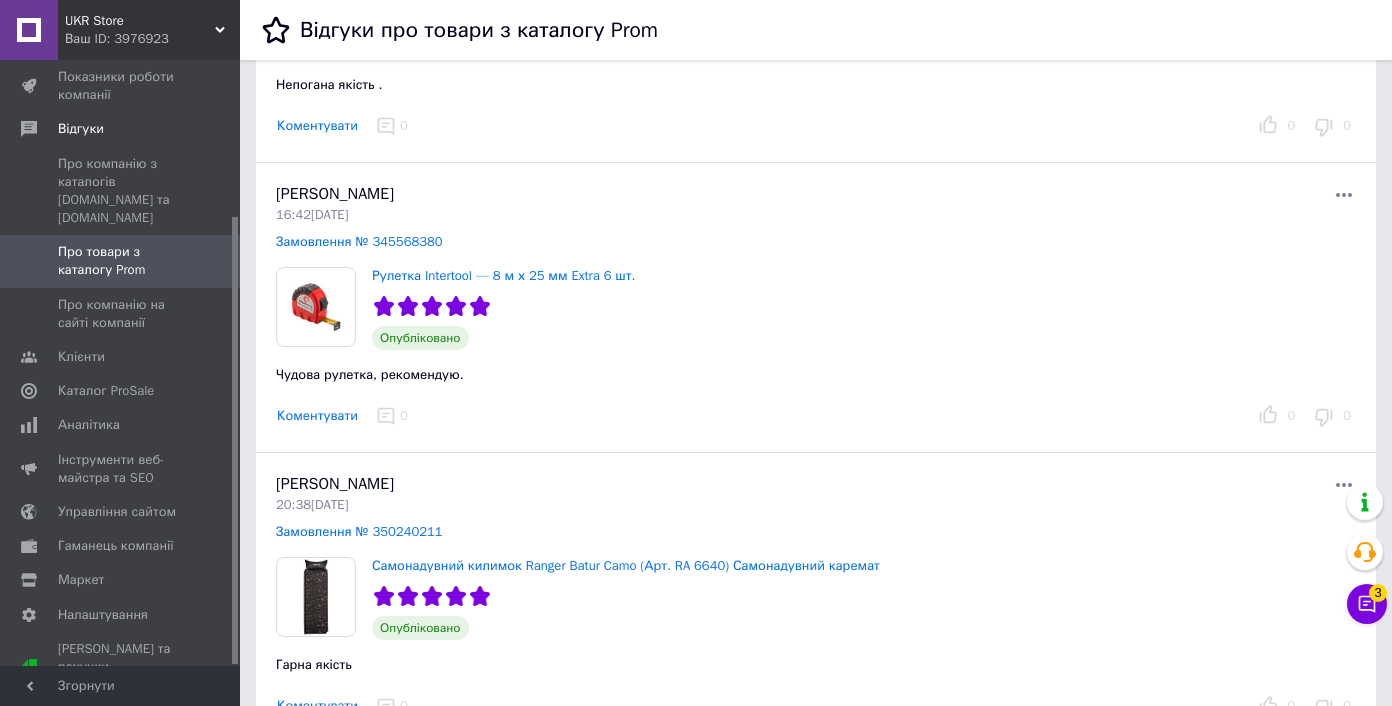 scroll, scrollTop: 649, scrollLeft: 0, axis: vertical 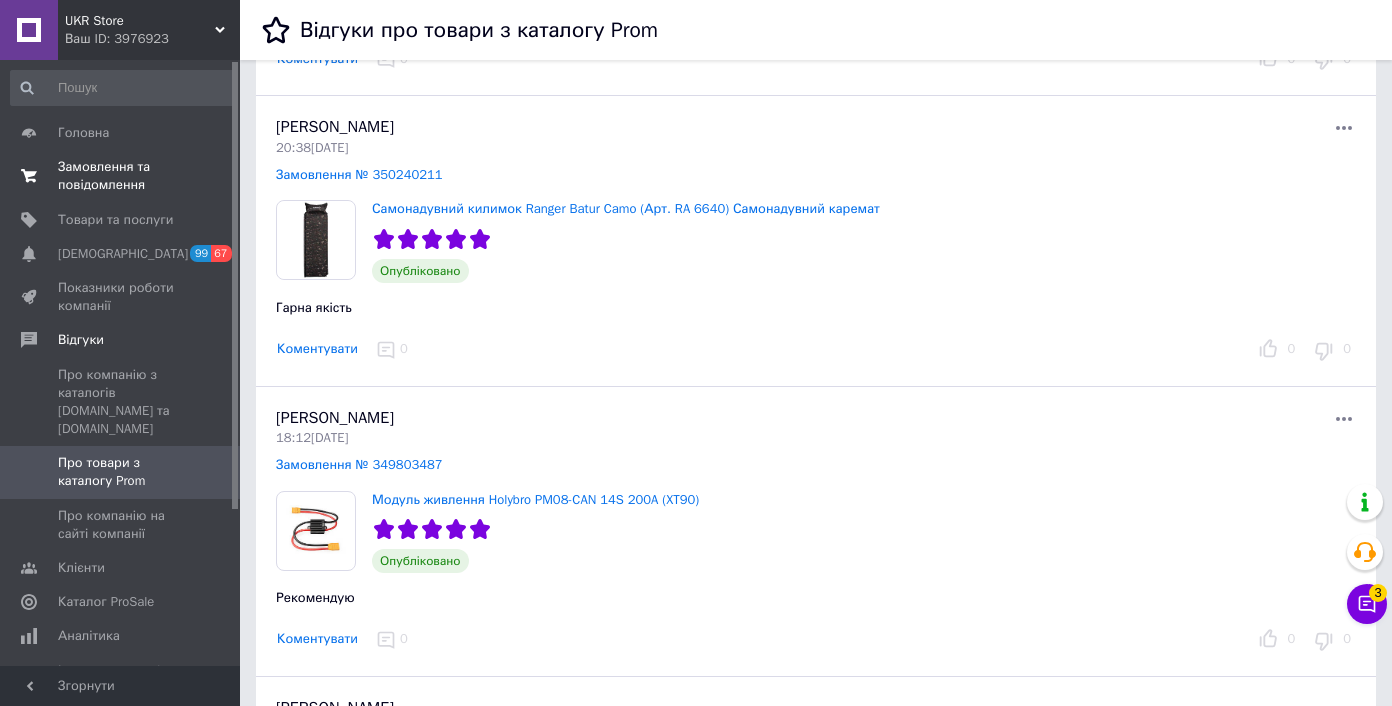 click on "Замовлення та повідомлення" at bounding box center (121, 176) 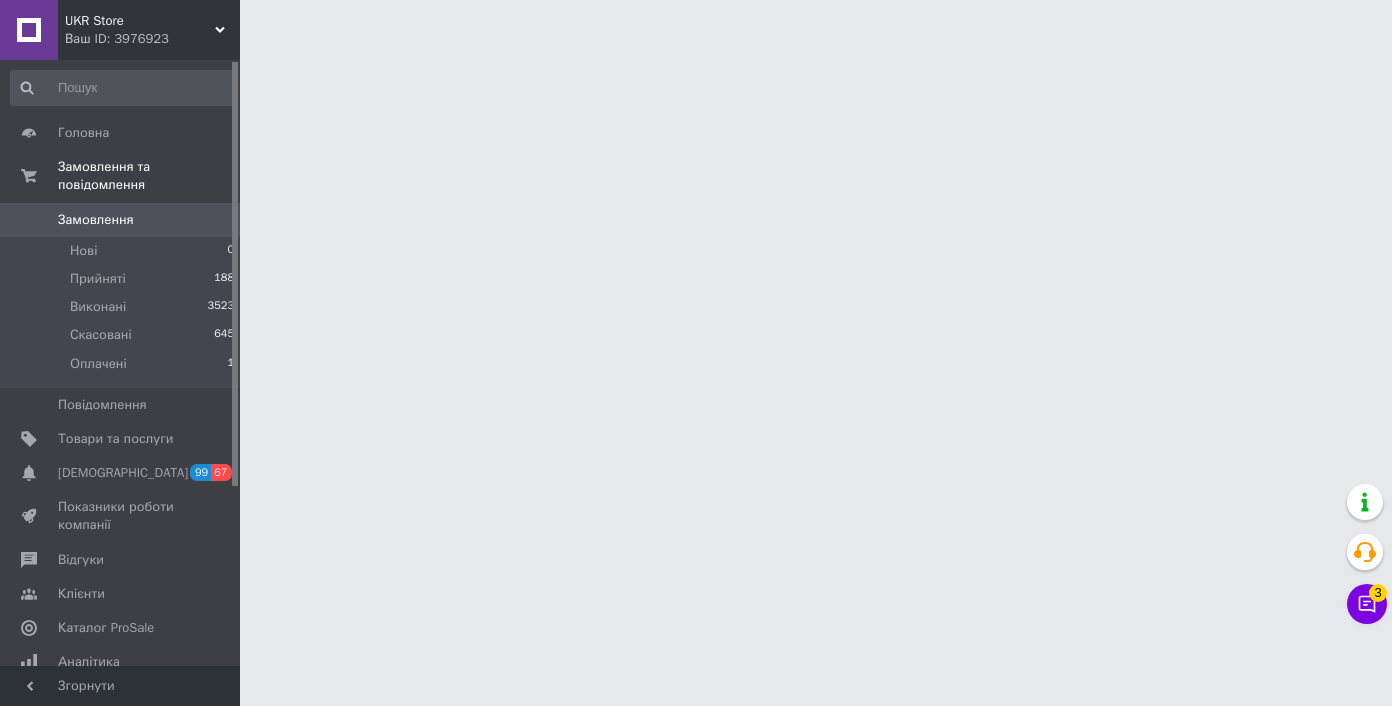 scroll, scrollTop: 0, scrollLeft: 0, axis: both 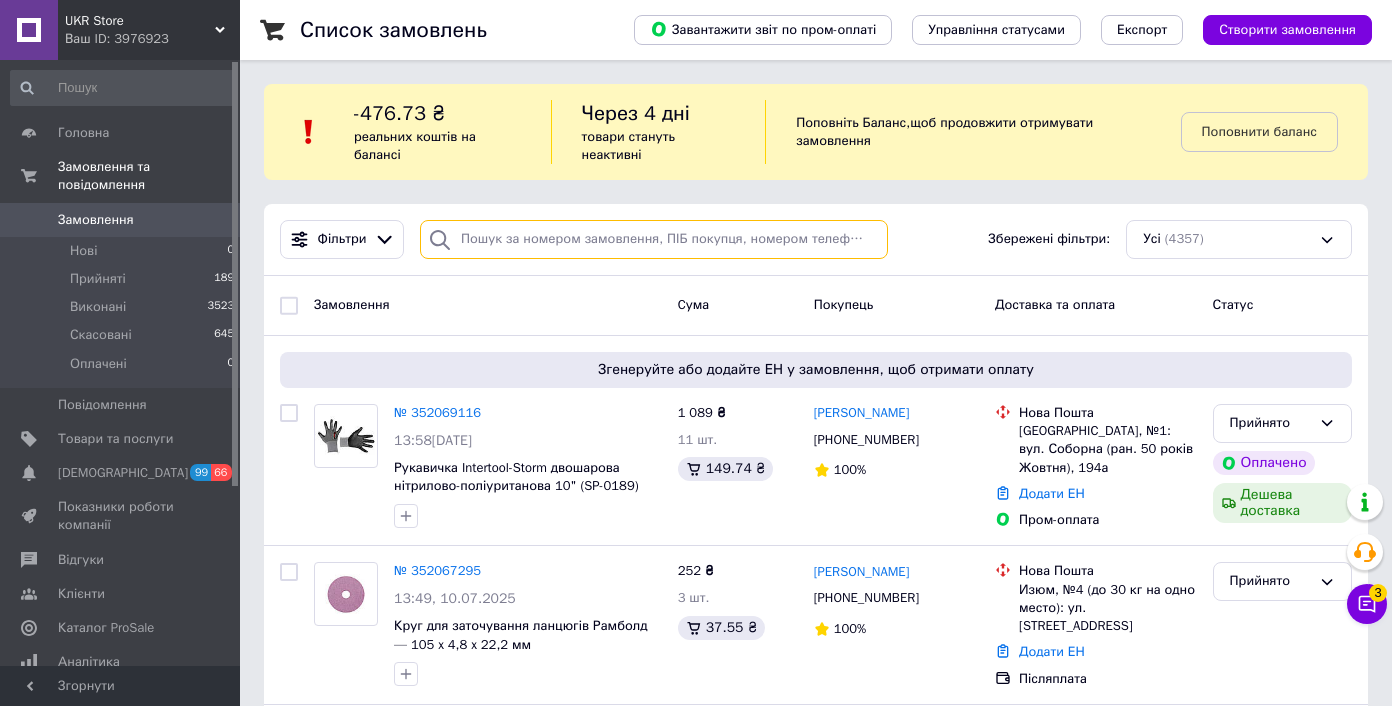 click at bounding box center [654, 239] 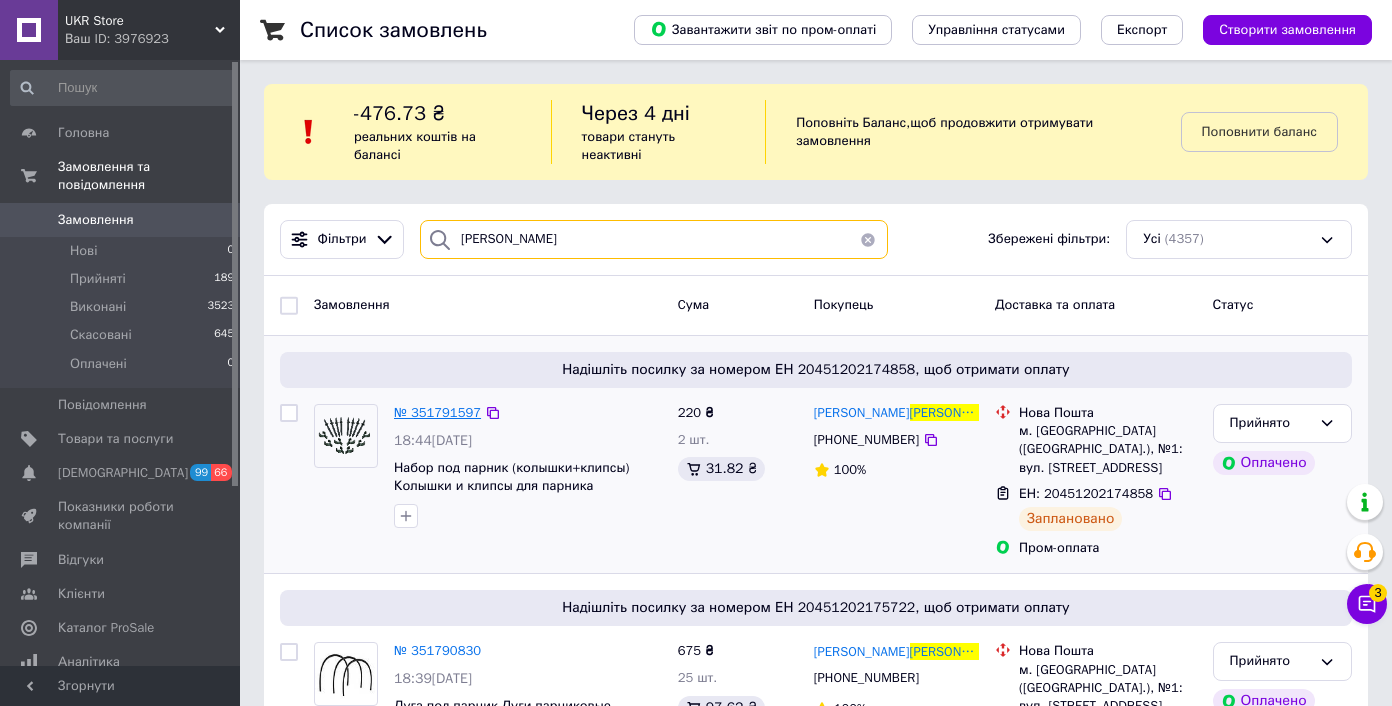 type on "Коваленко" 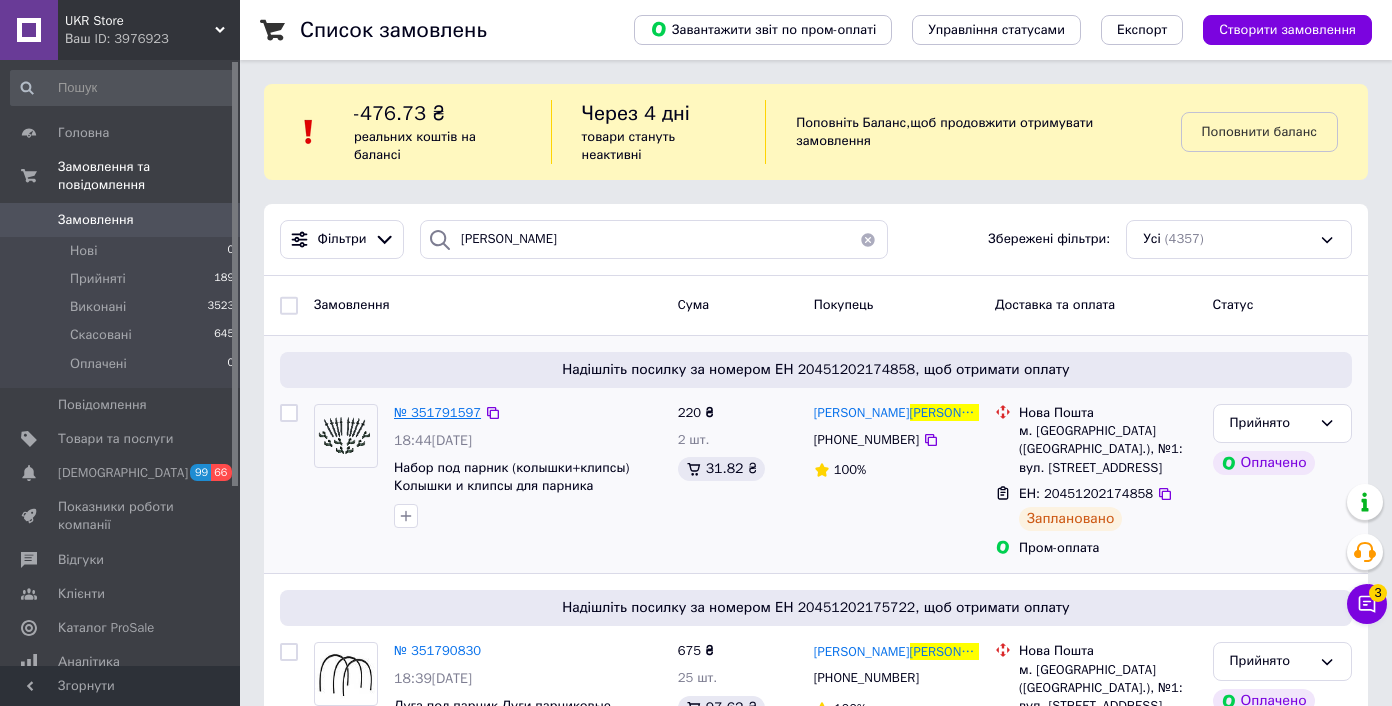 click on "№ 351791597" at bounding box center [437, 412] 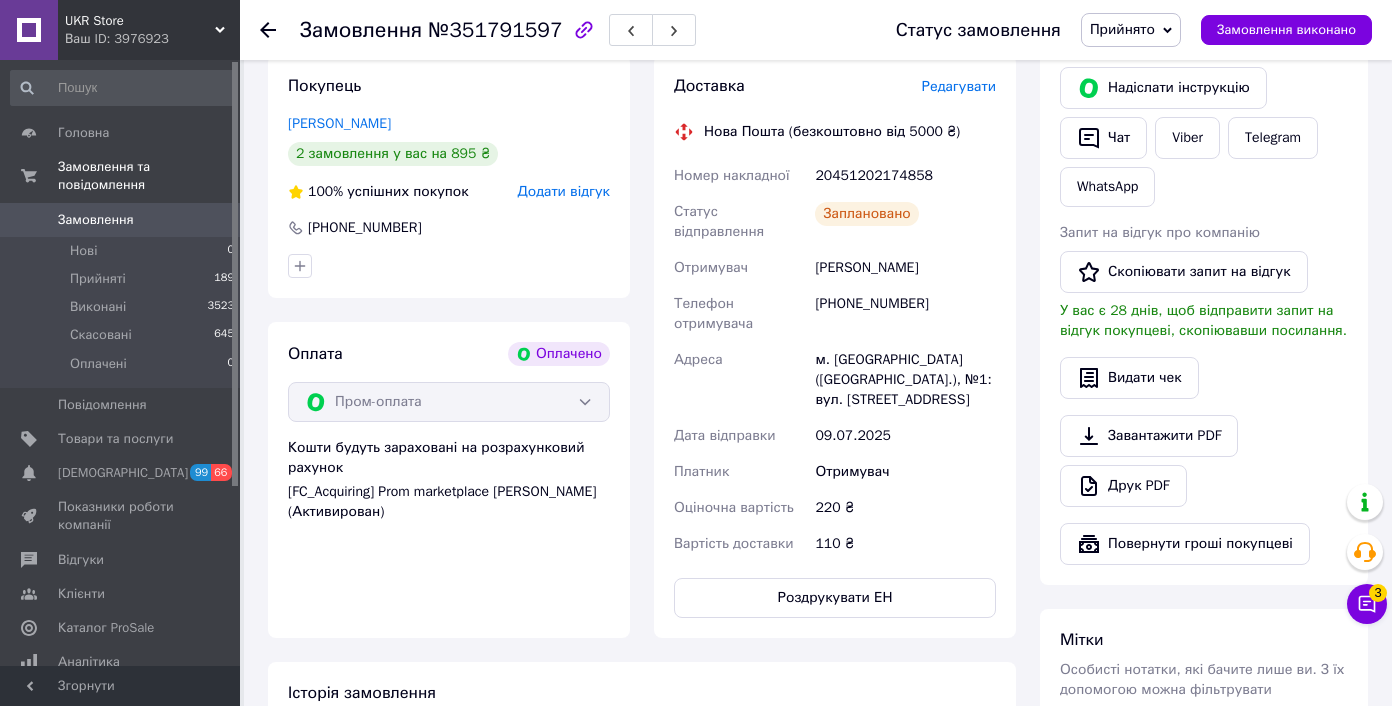scroll, scrollTop: 0, scrollLeft: 0, axis: both 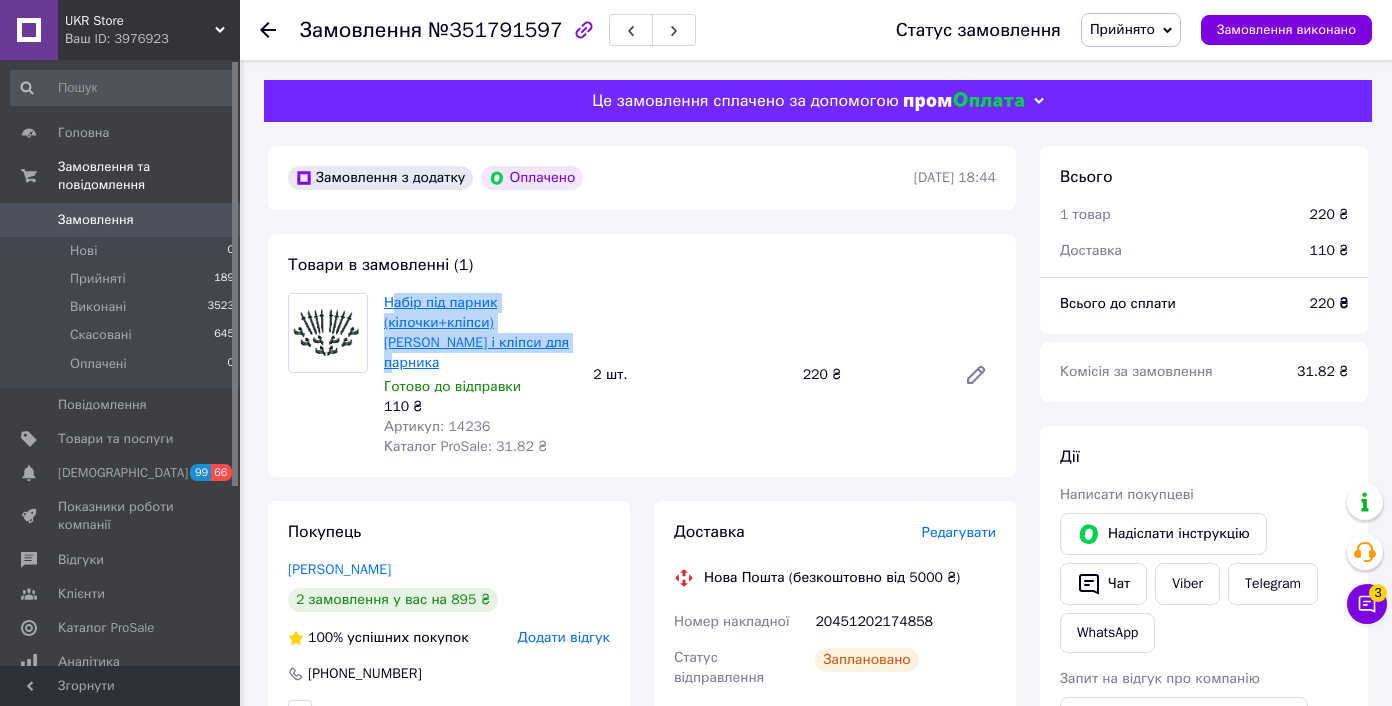 drag, startPoint x: 468, startPoint y: 332, endPoint x: 397, endPoint y: 304, distance: 76.321686 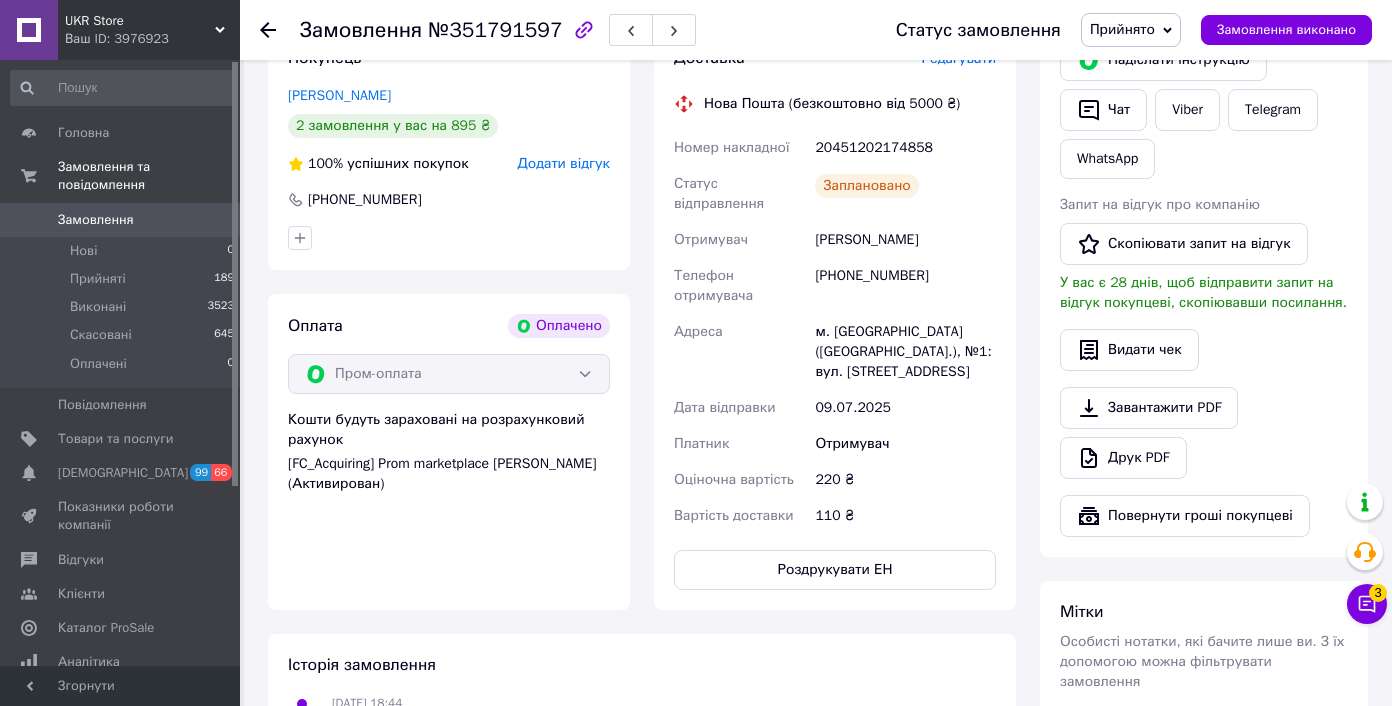 scroll, scrollTop: 425, scrollLeft: 0, axis: vertical 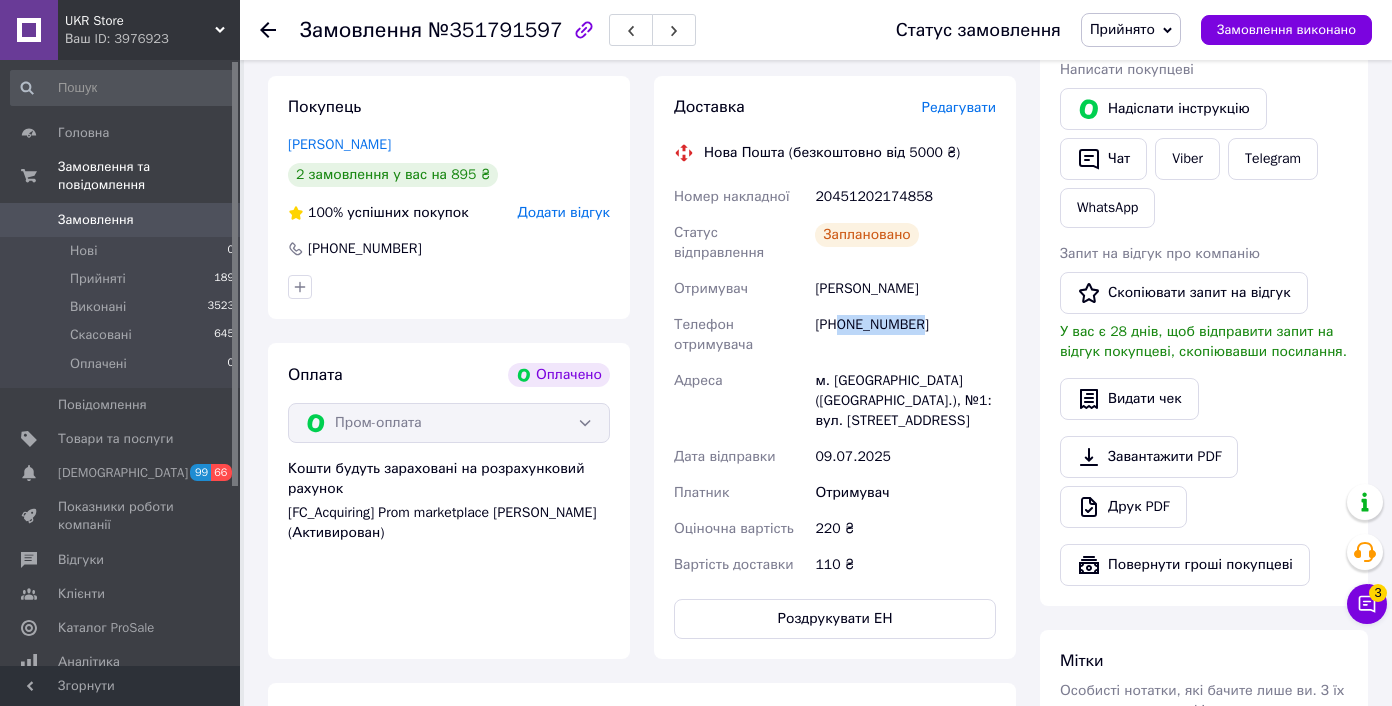 drag, startPoint x: 844, startPoint y: 303, endPoint x: 930, endPoint y: 309, distance: 86.209045 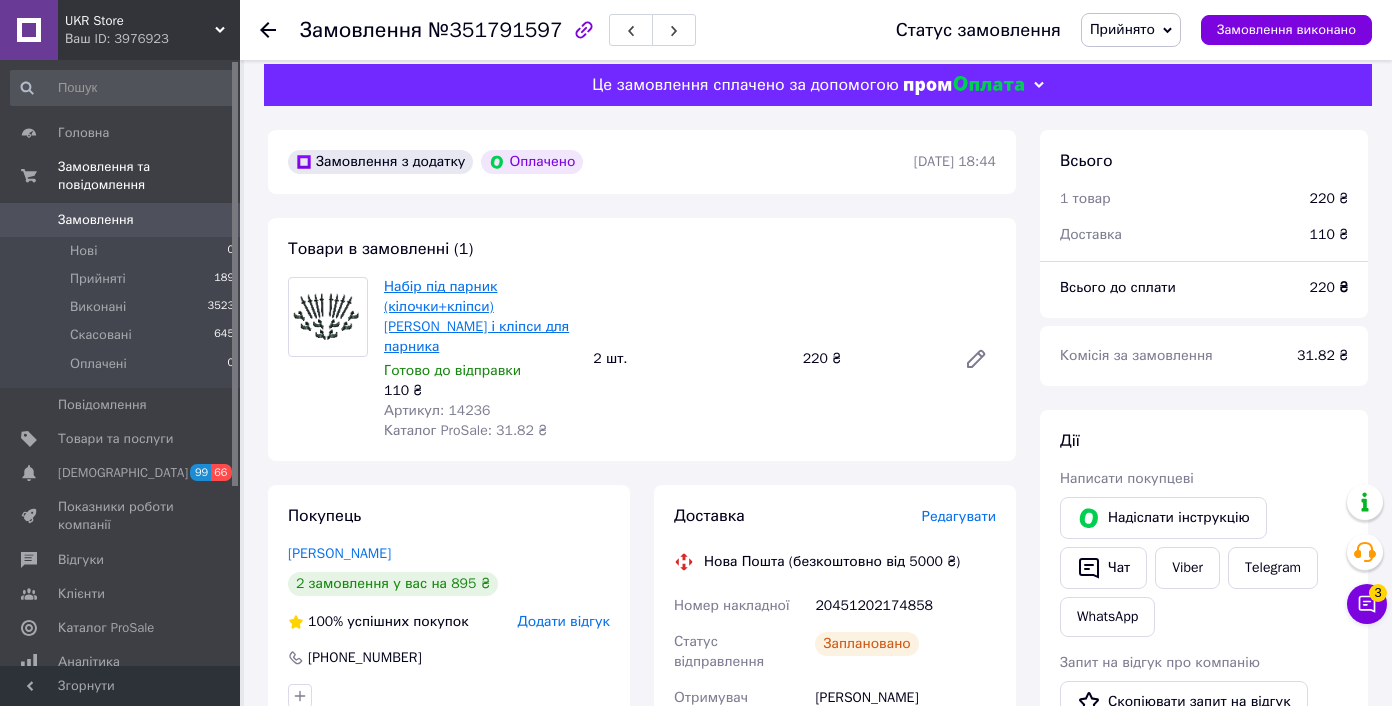 scroll, scrollTop: 0, scrollLeft: 0, axis: both 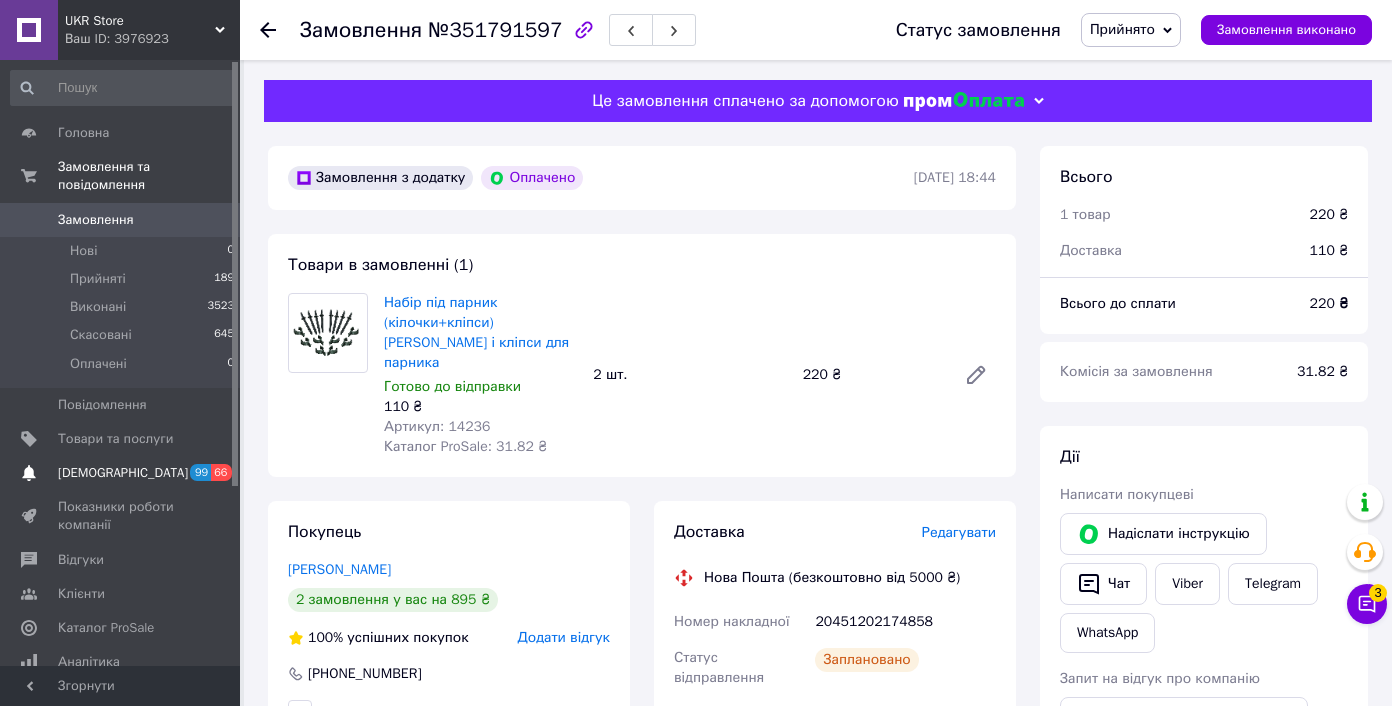 click on "Сповіщення 99 66" at bounding box center (123, 473) 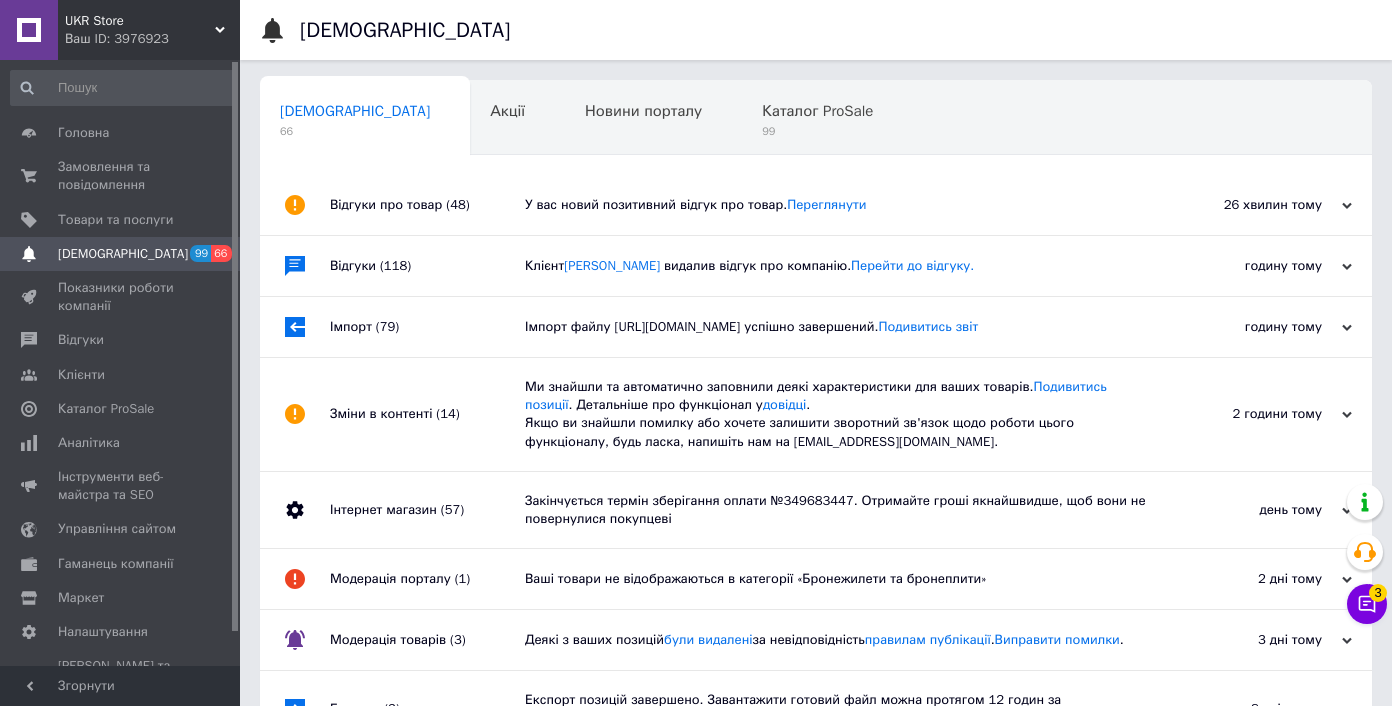 drag, startPoint x: 154, startPoint y: 165, endPoint x: 588, endPoint y: 270, distance: 446.521 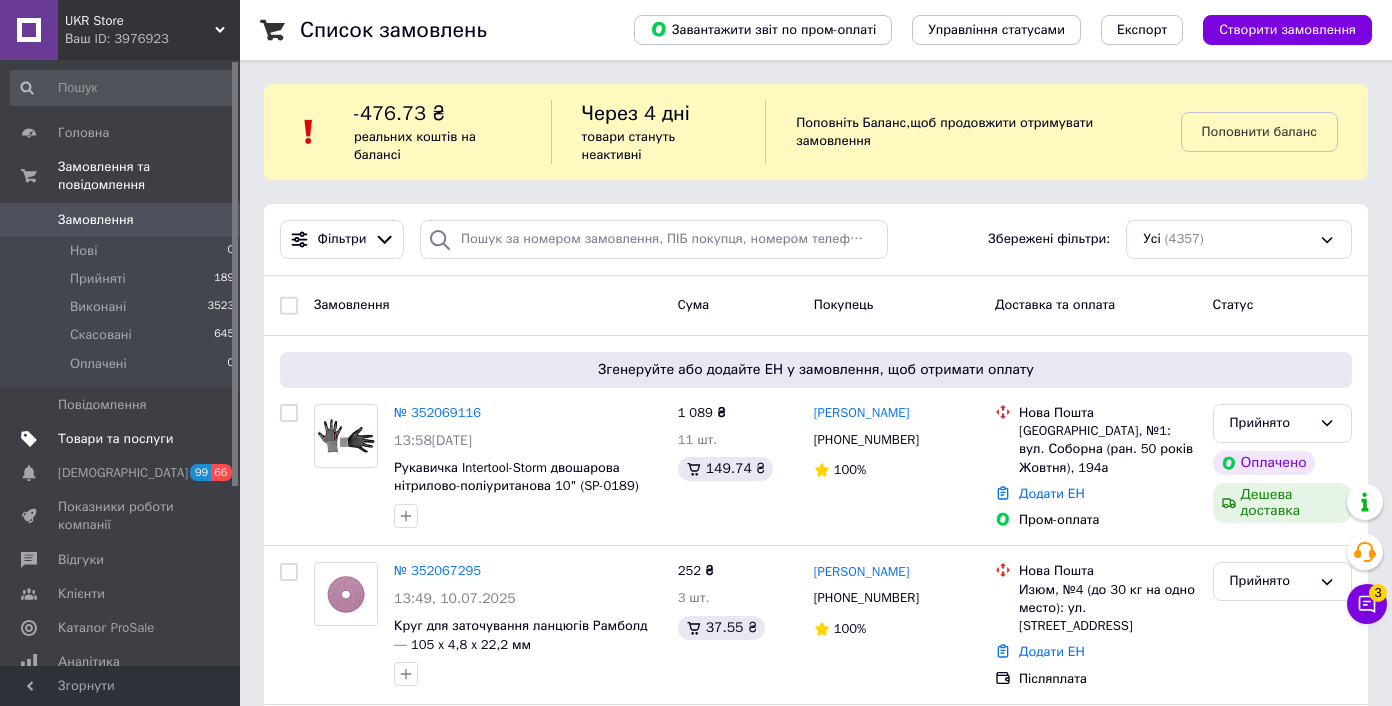 click on "Товари та послуги" at bounding box center [123, 439] 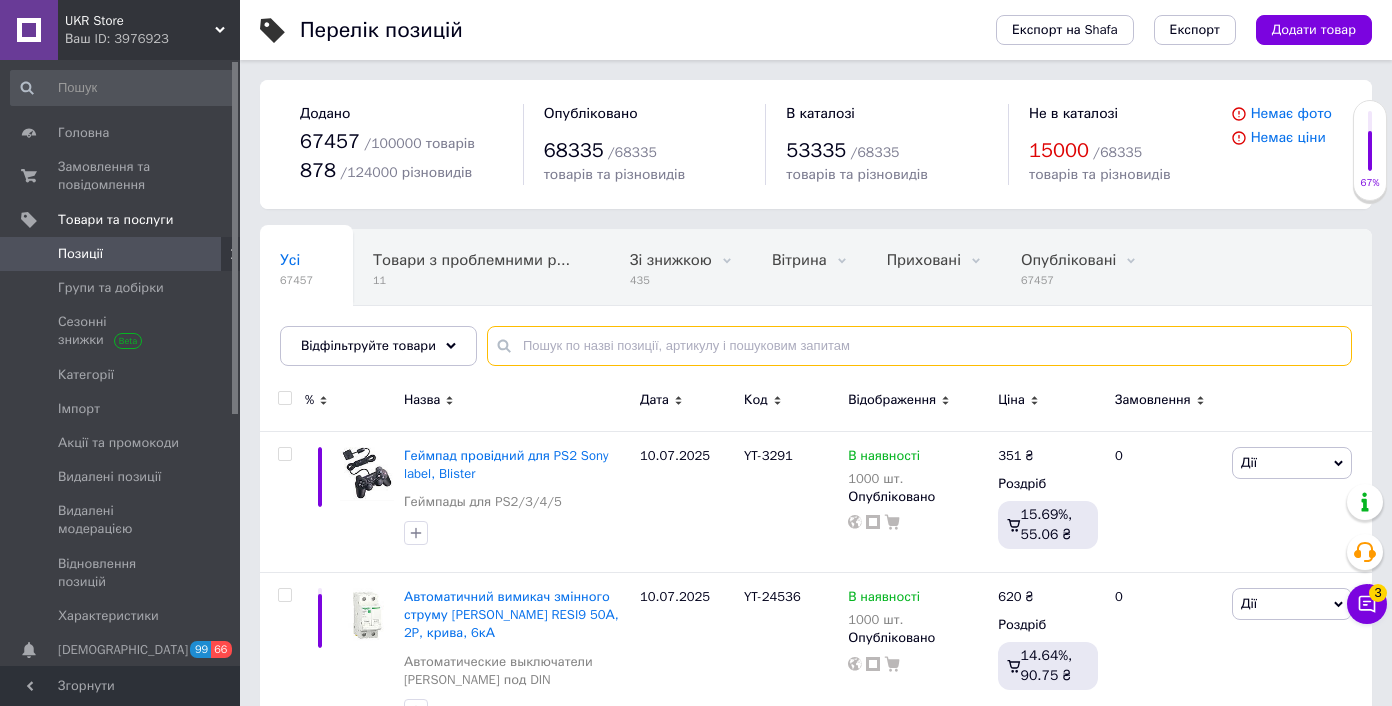 click at bounding box center [919, 346] 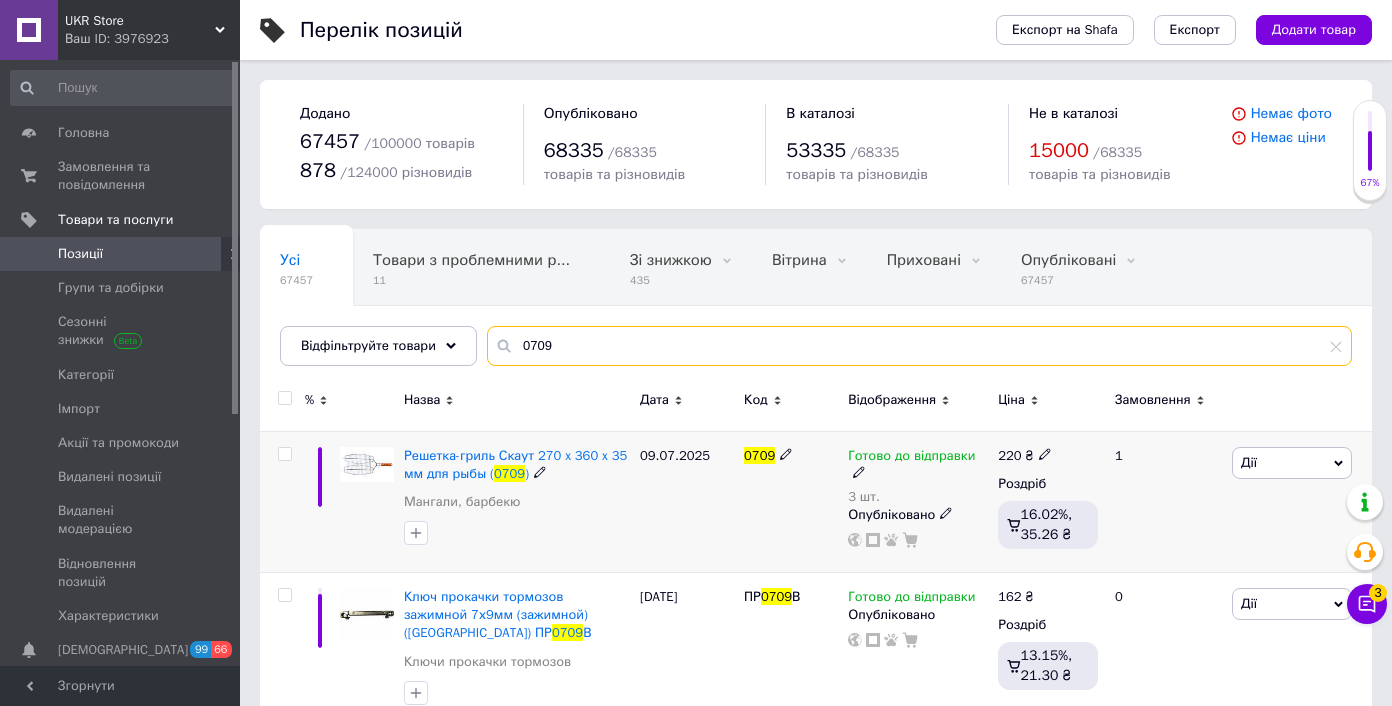 type on "0709" 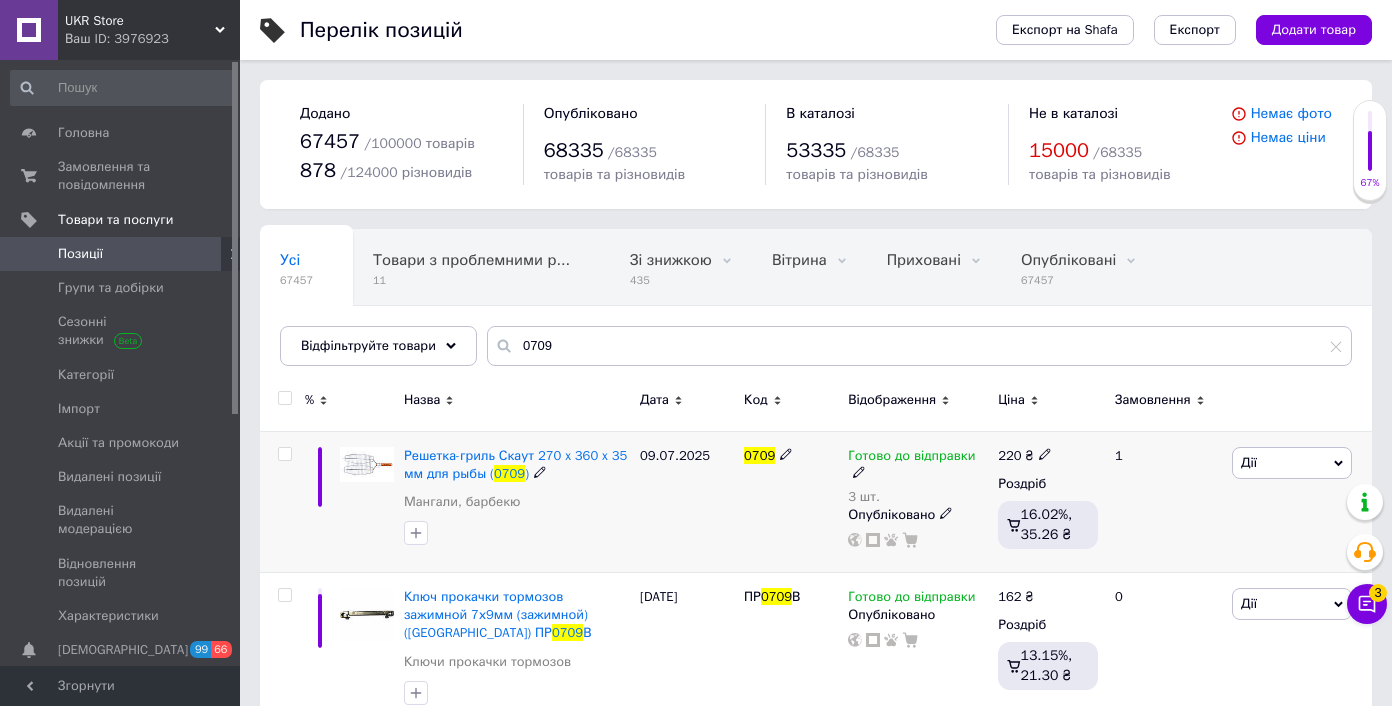 click 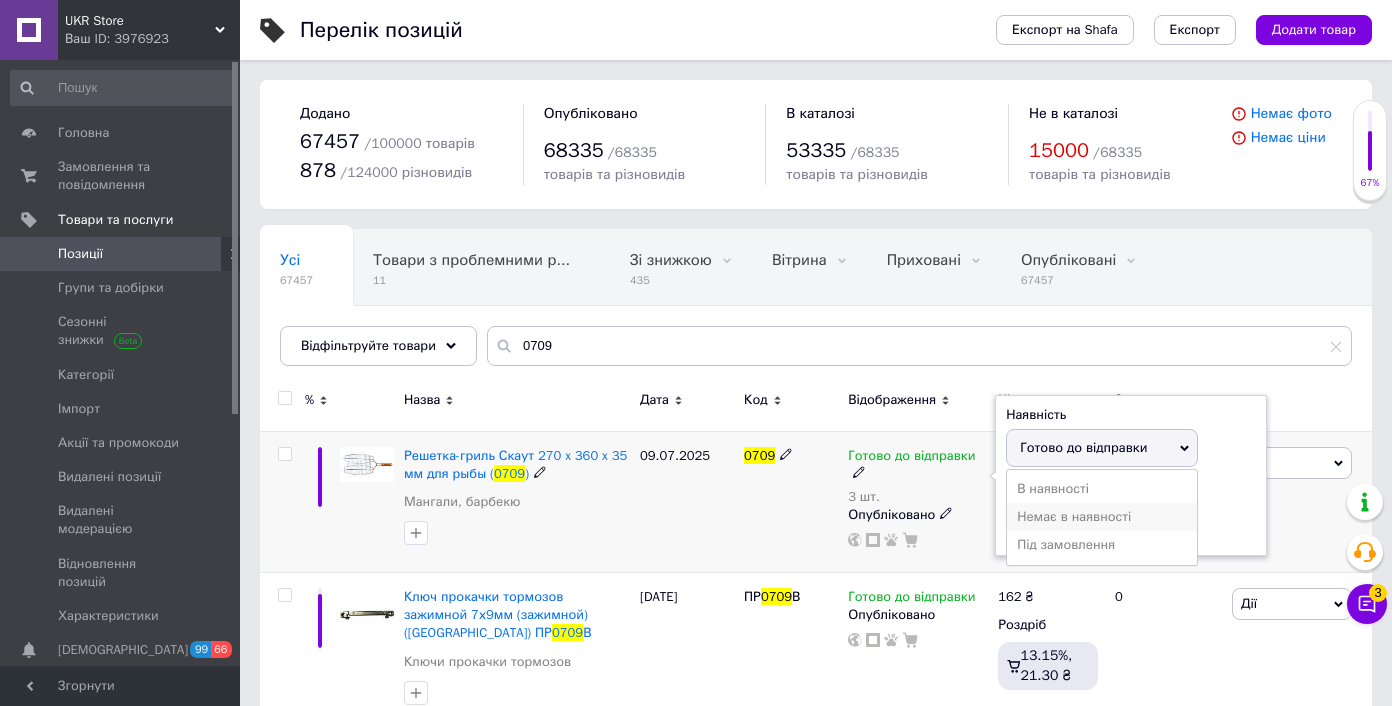 click on "Немає в наявності" at bounding box center (1102, 517) 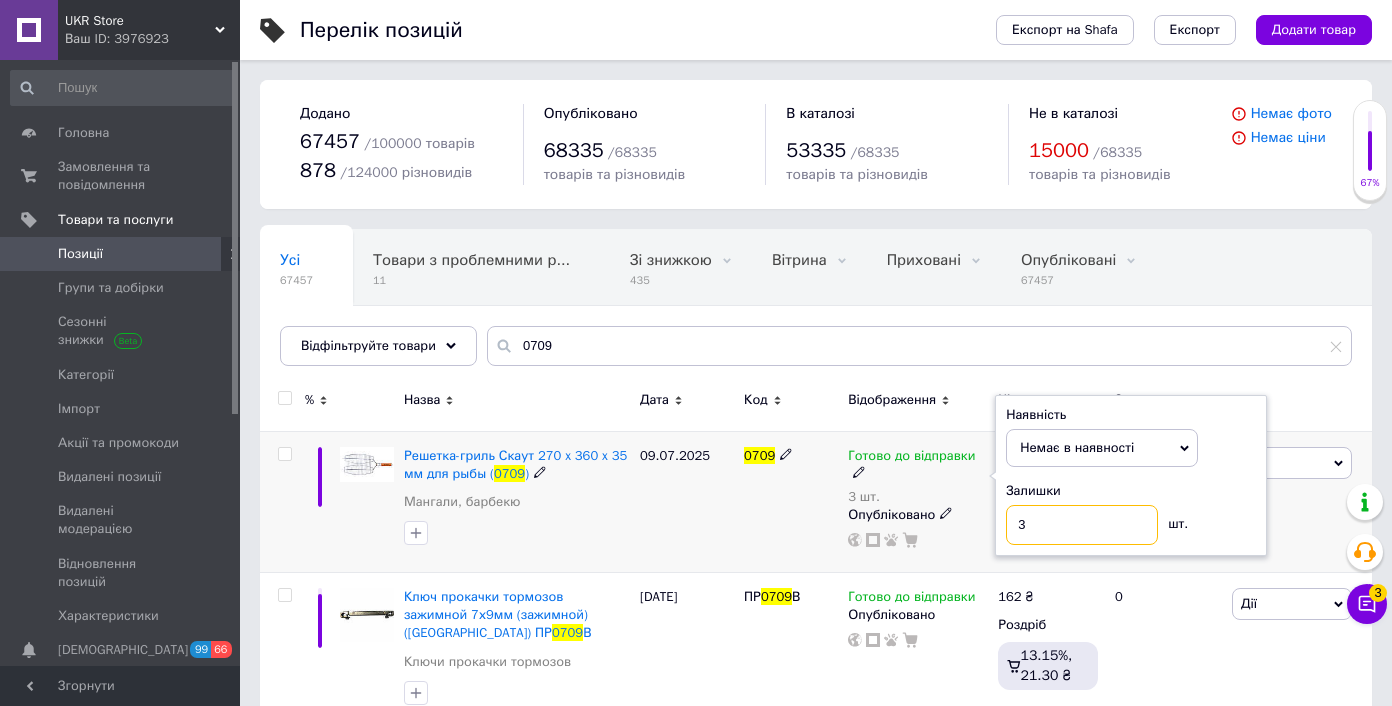drag, startPoint x: 1082, startPoint y: 528, endPoint x: 947, endPoint y: 513, distance: 135.83078 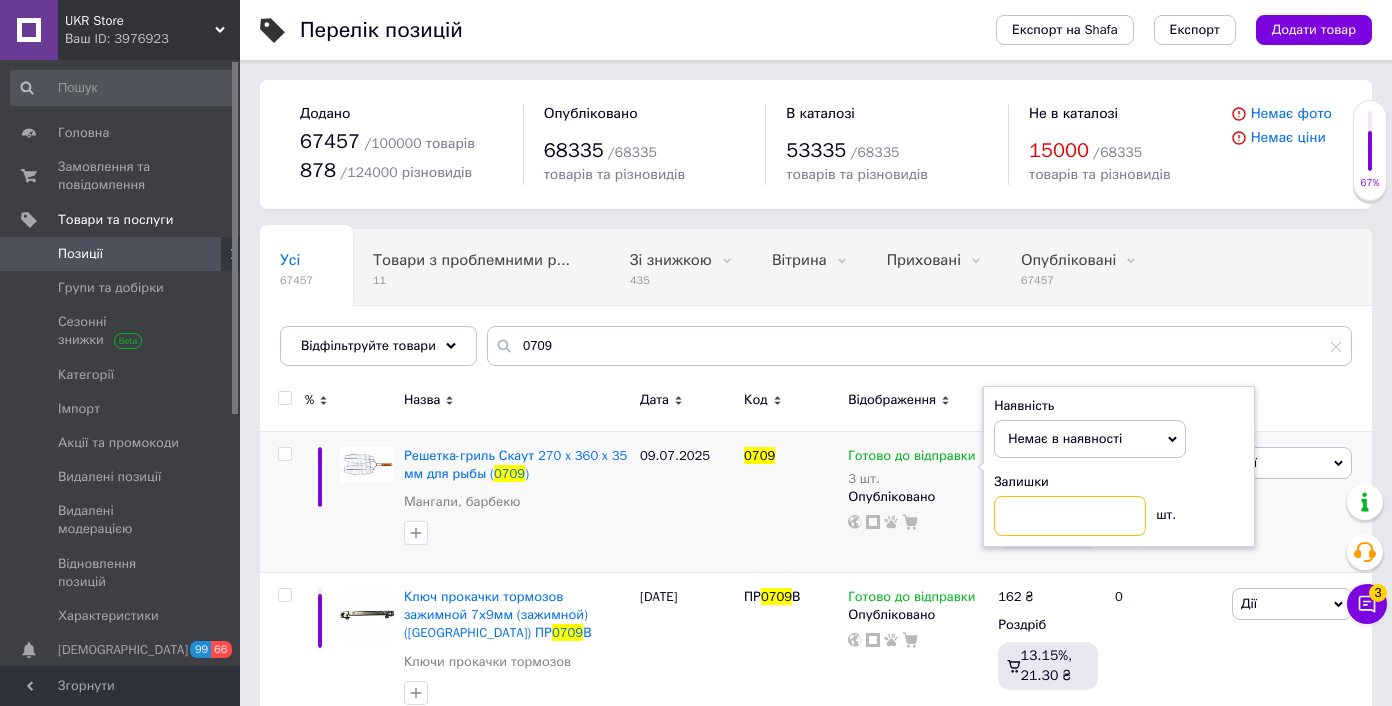 type 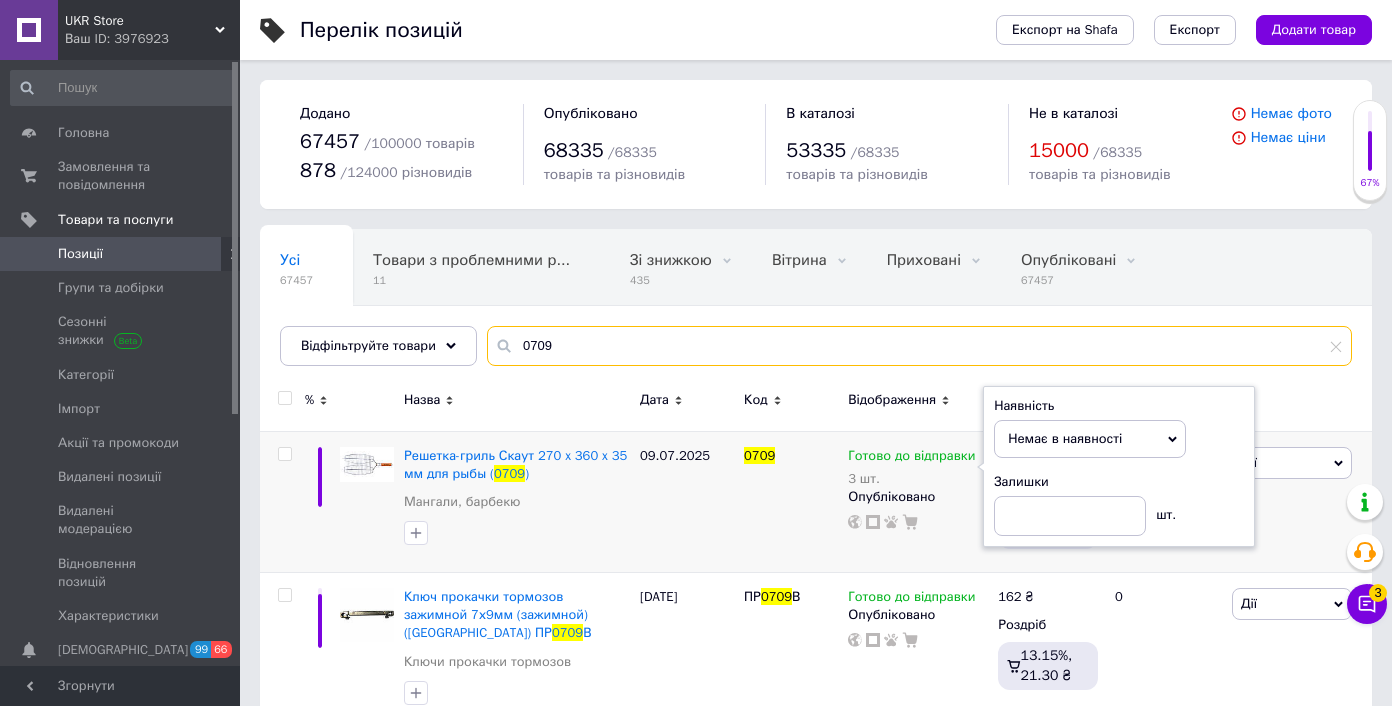 click on "0709" at bounding box center [919, 346] 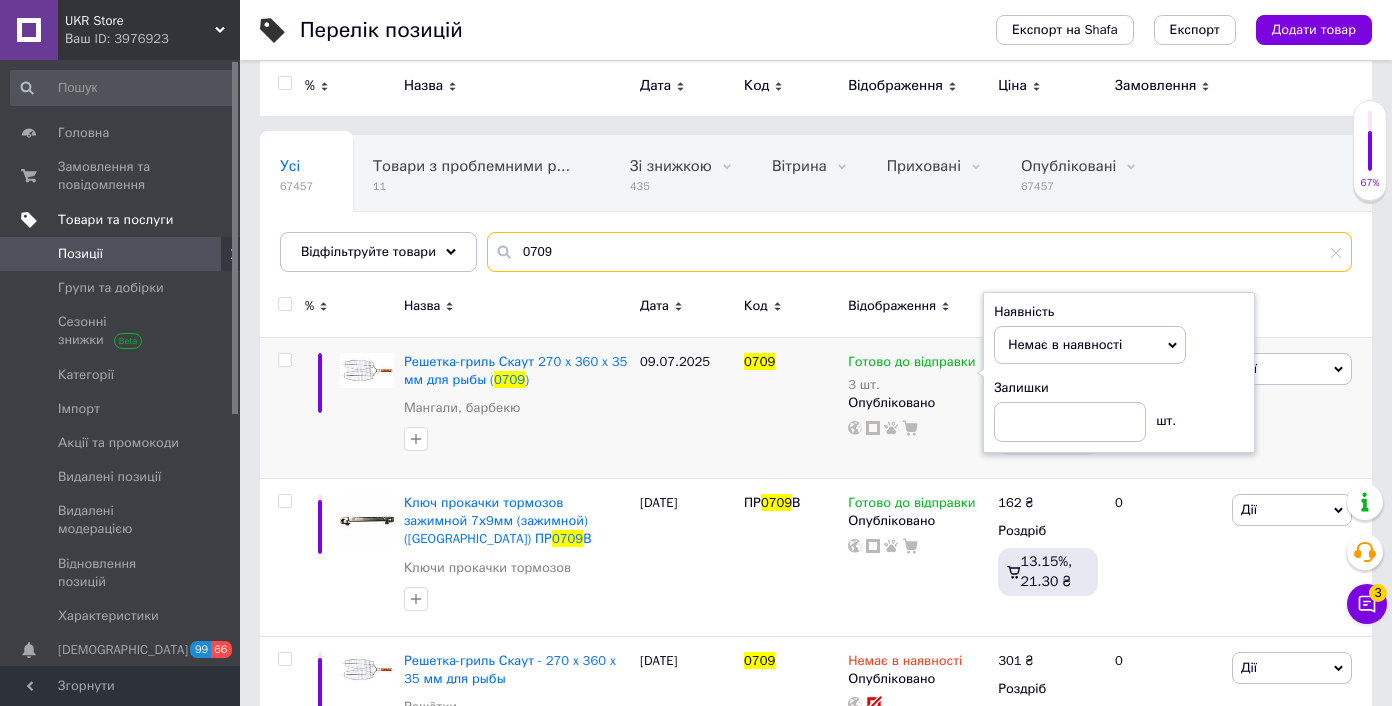 scroll, scrollTop: 0, scrollLeft: 0, axis: both 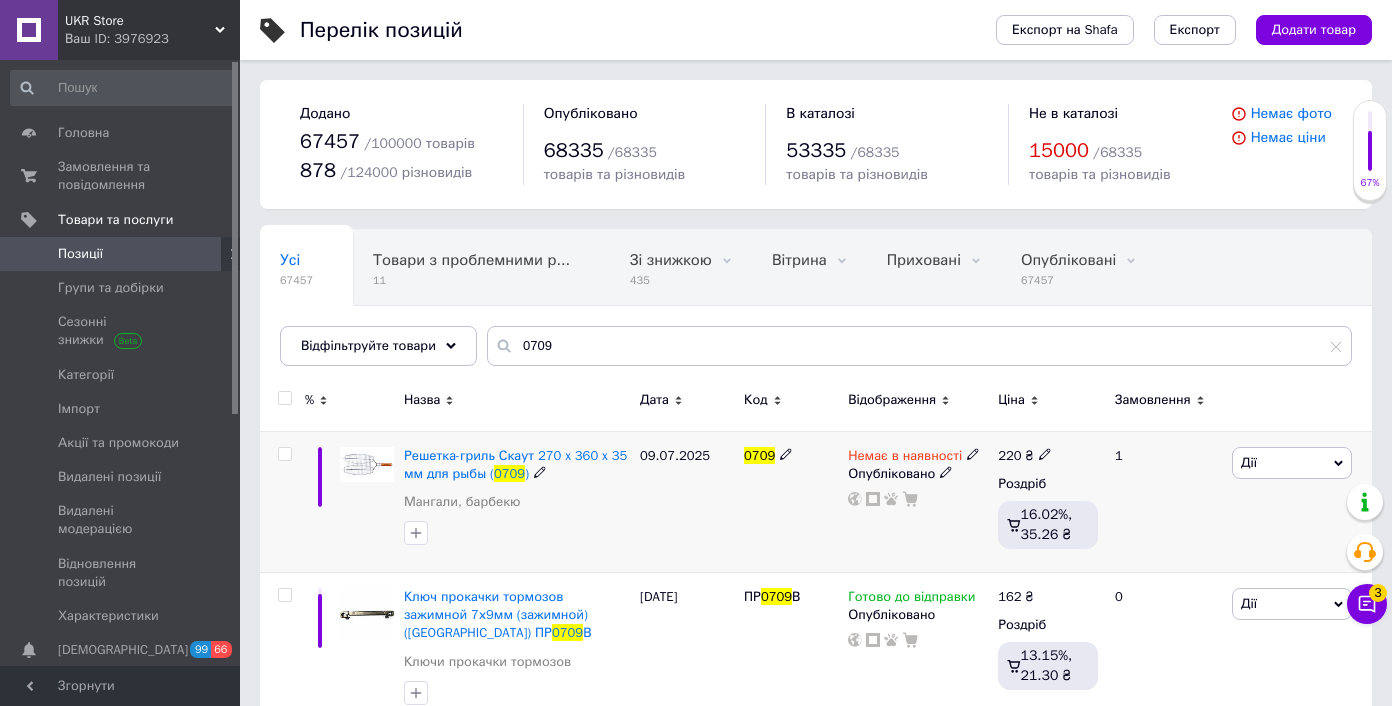 click on "09.07.2025" at bounding box center [687, 501] 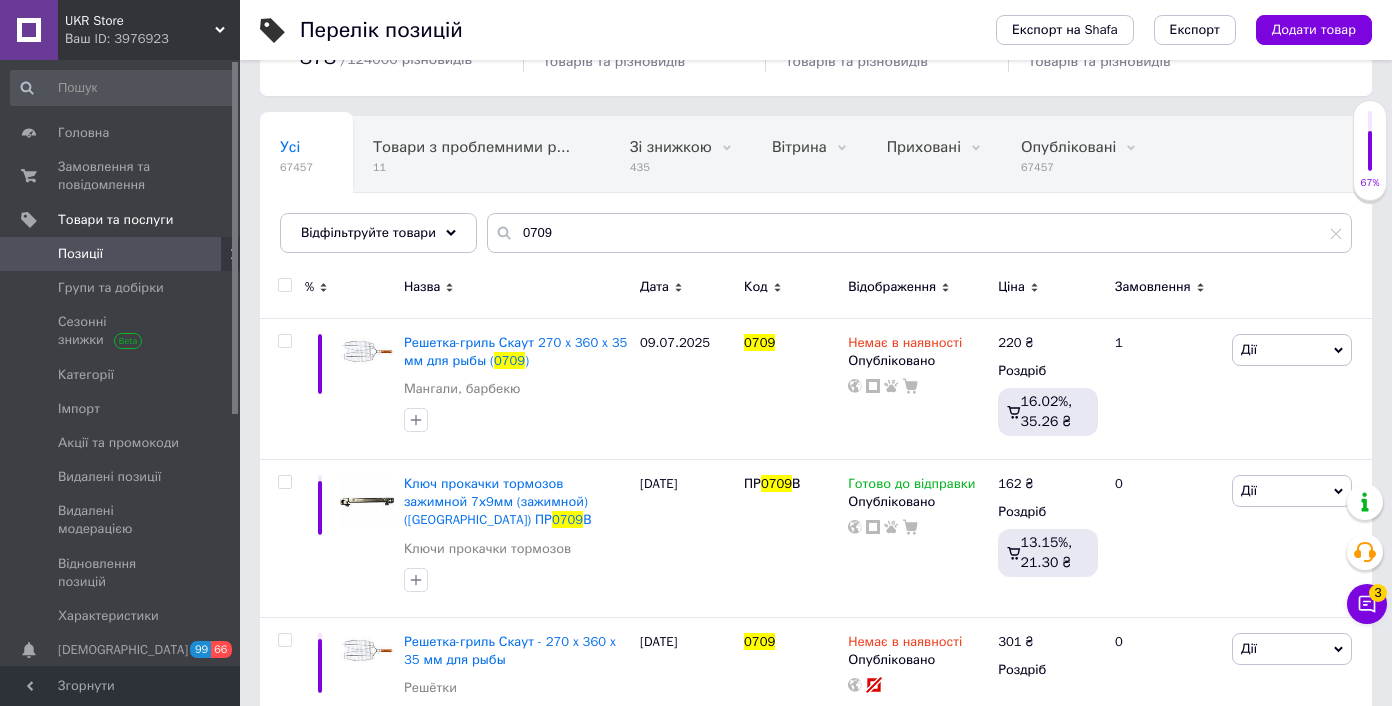 scroll, scrollTop: 183, scrollLeft: 0, axis: vertical 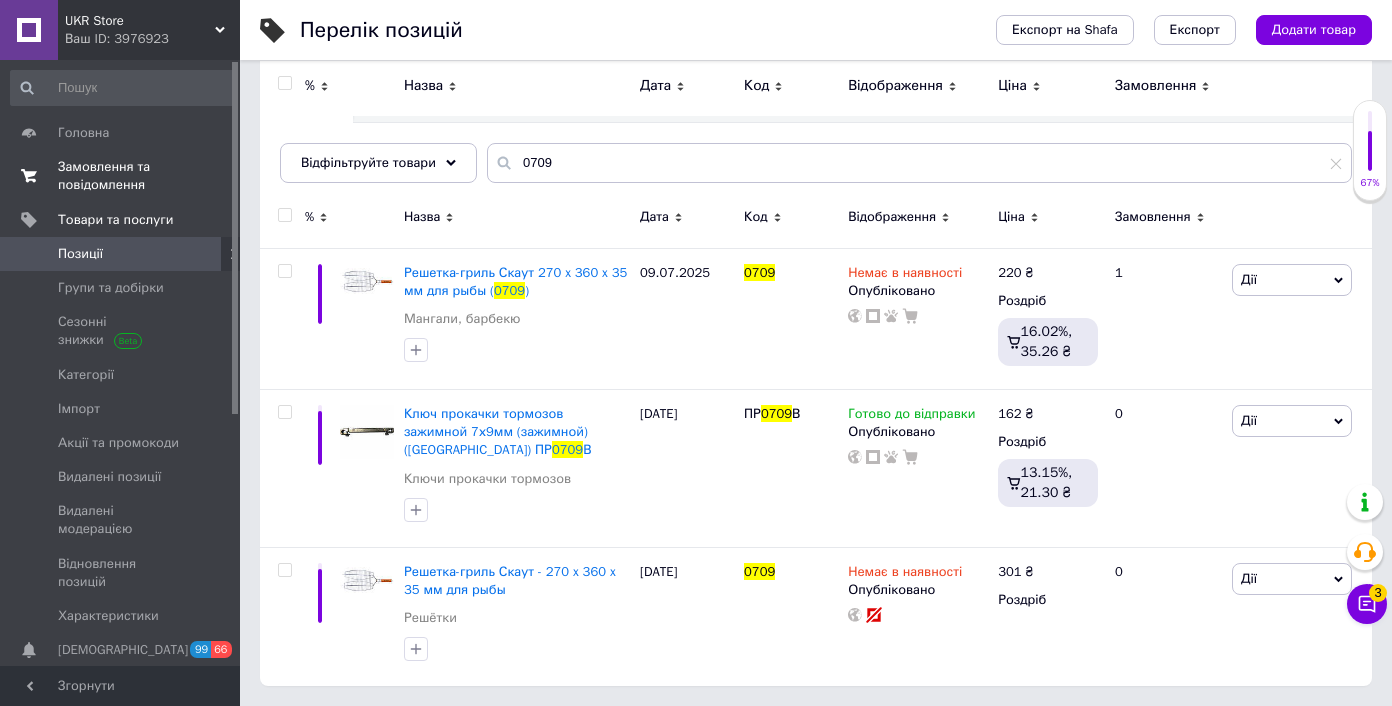 click on "Замовлення та повідомлення 0 0" at bounding box center (123, 176) 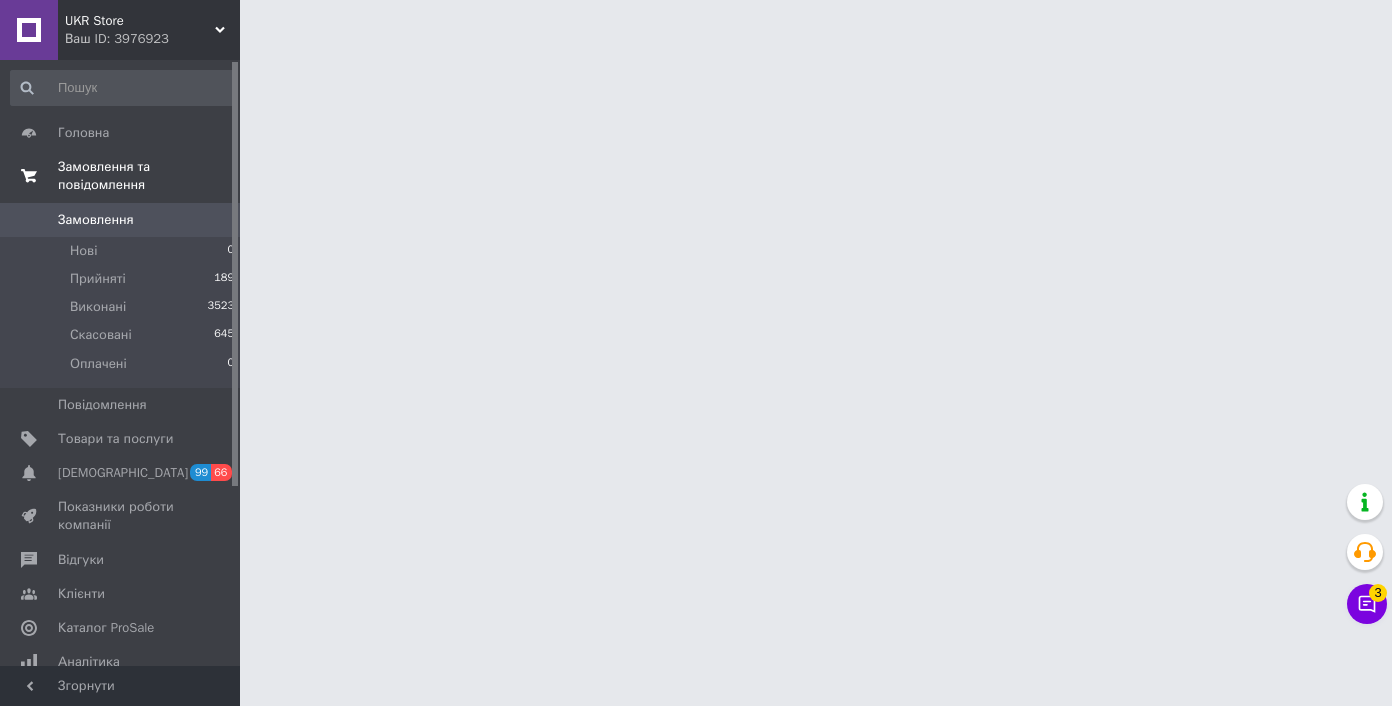 scroll, scrollTop: 0, scrollLeft: 0, axis: both 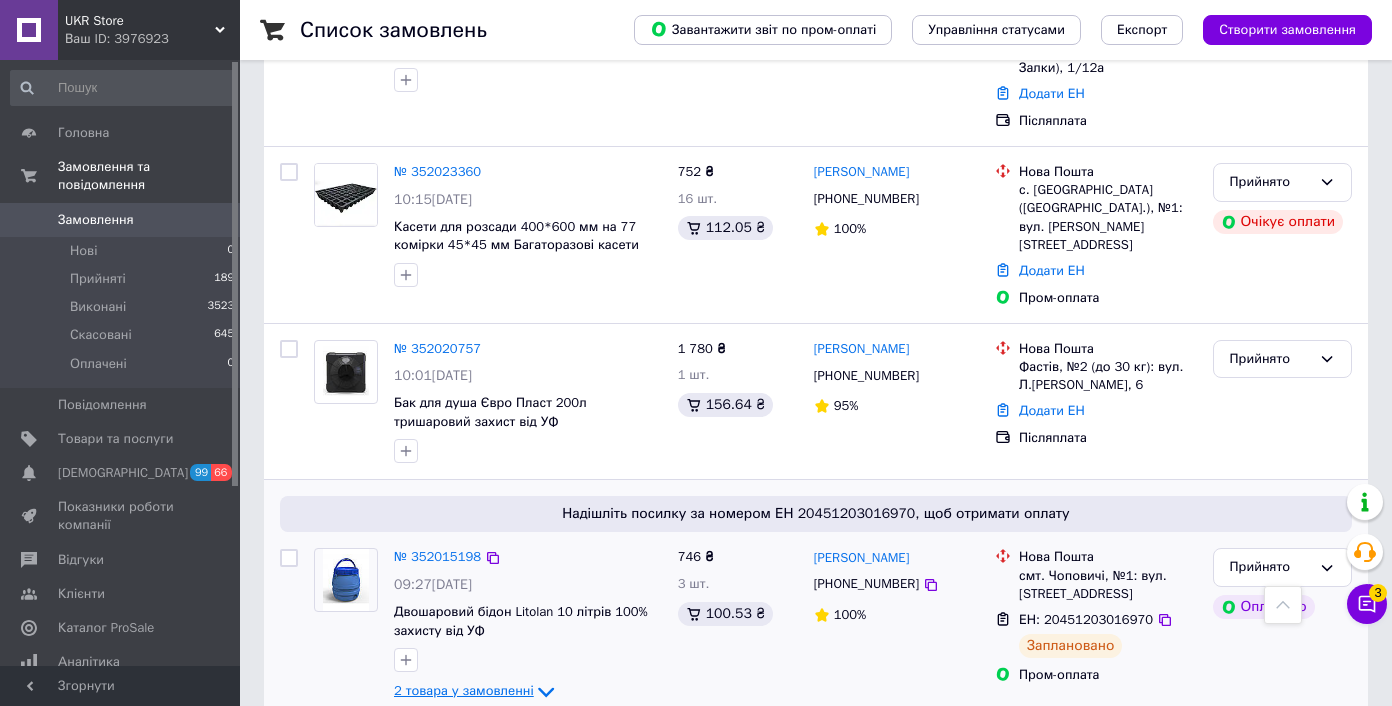 click on "2 товара у замовленні" at bounding box center [464, 691] 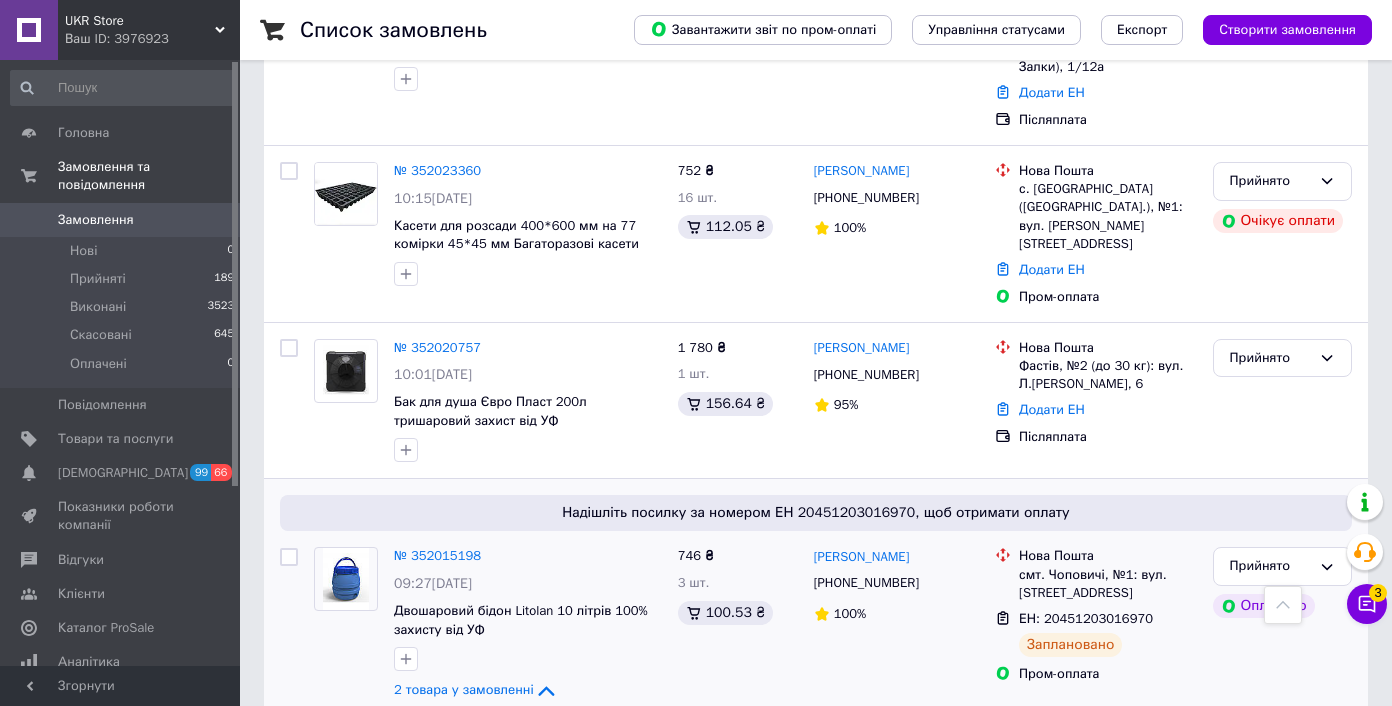 scroll, scrollTop: 2562, scrollLeft: 0, axis: vertical 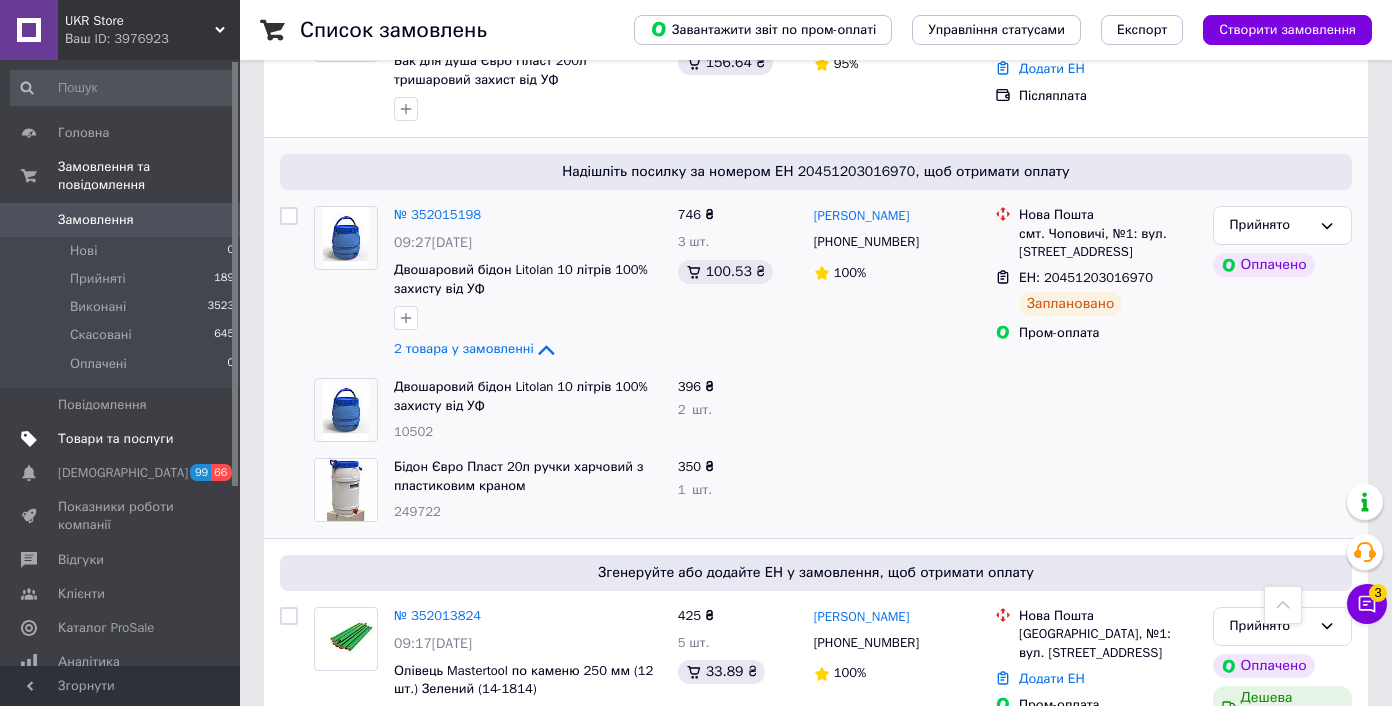 click on "Товари та послуги" at bounding box center (121, 439) 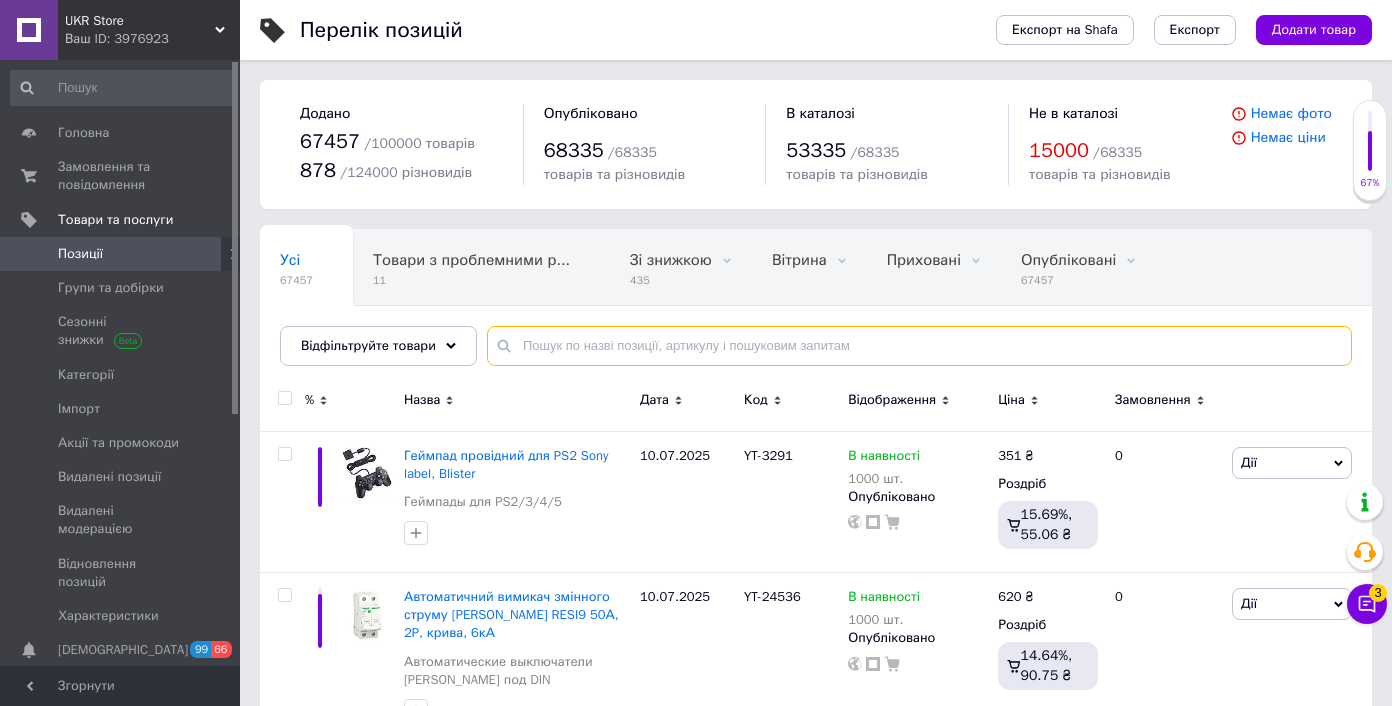 drag, startPoint x: 787, startPoint y: 342, endPoint x: 804, endPoint y: 341, distance: 17.029387 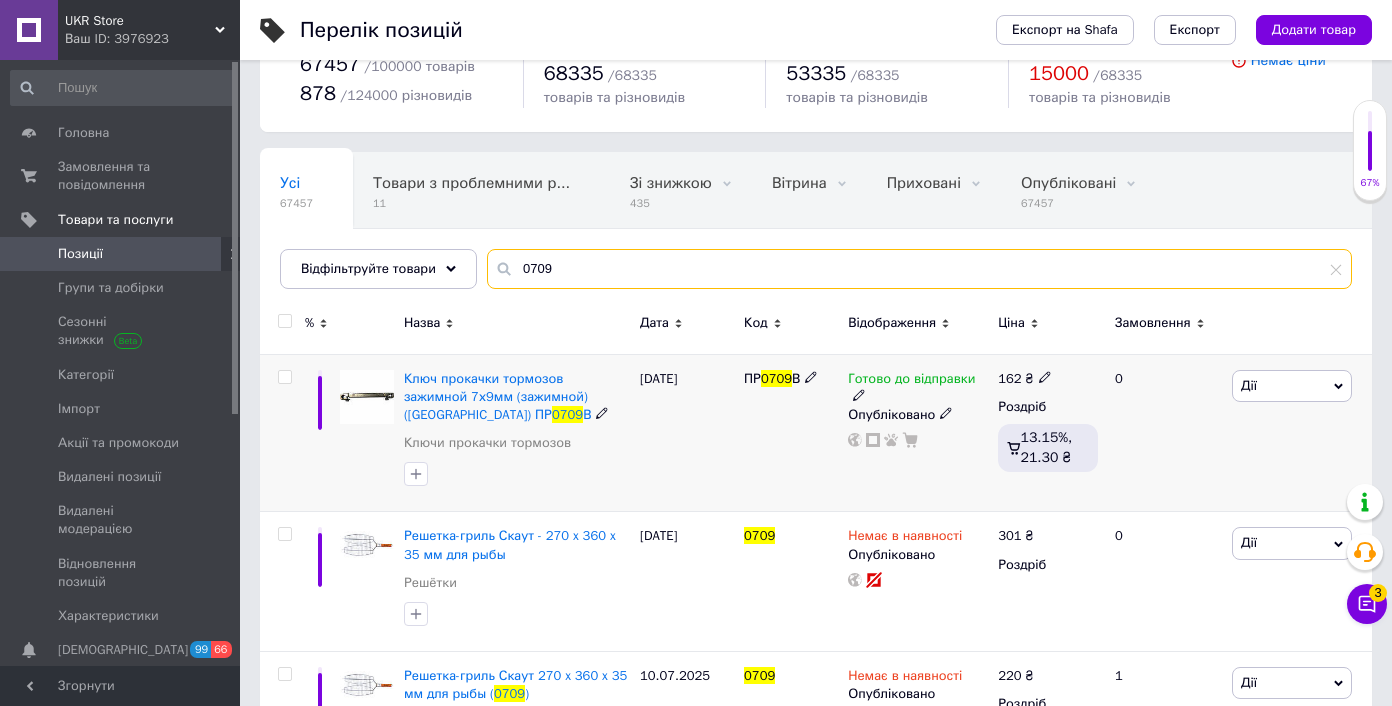 scroll, scrollTop: 181, scrollLeft: 0, axis: vertical 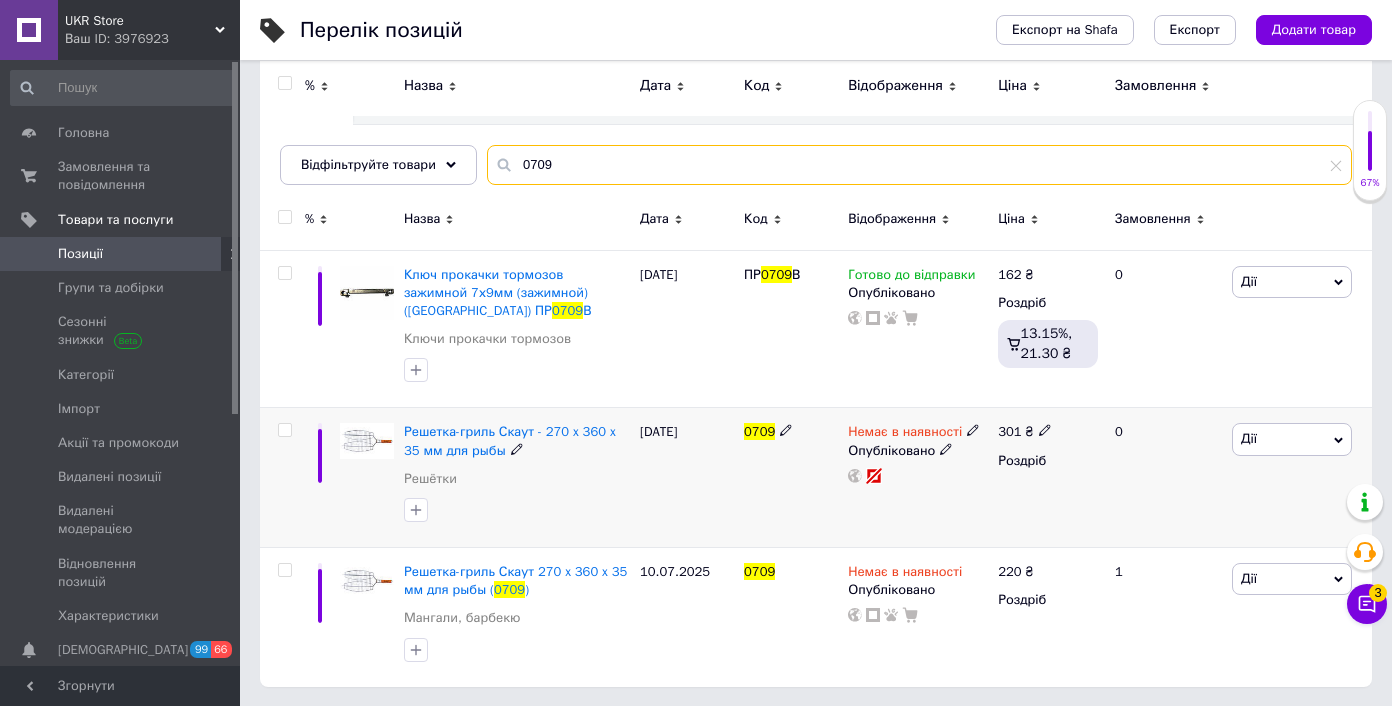 type on "0709" 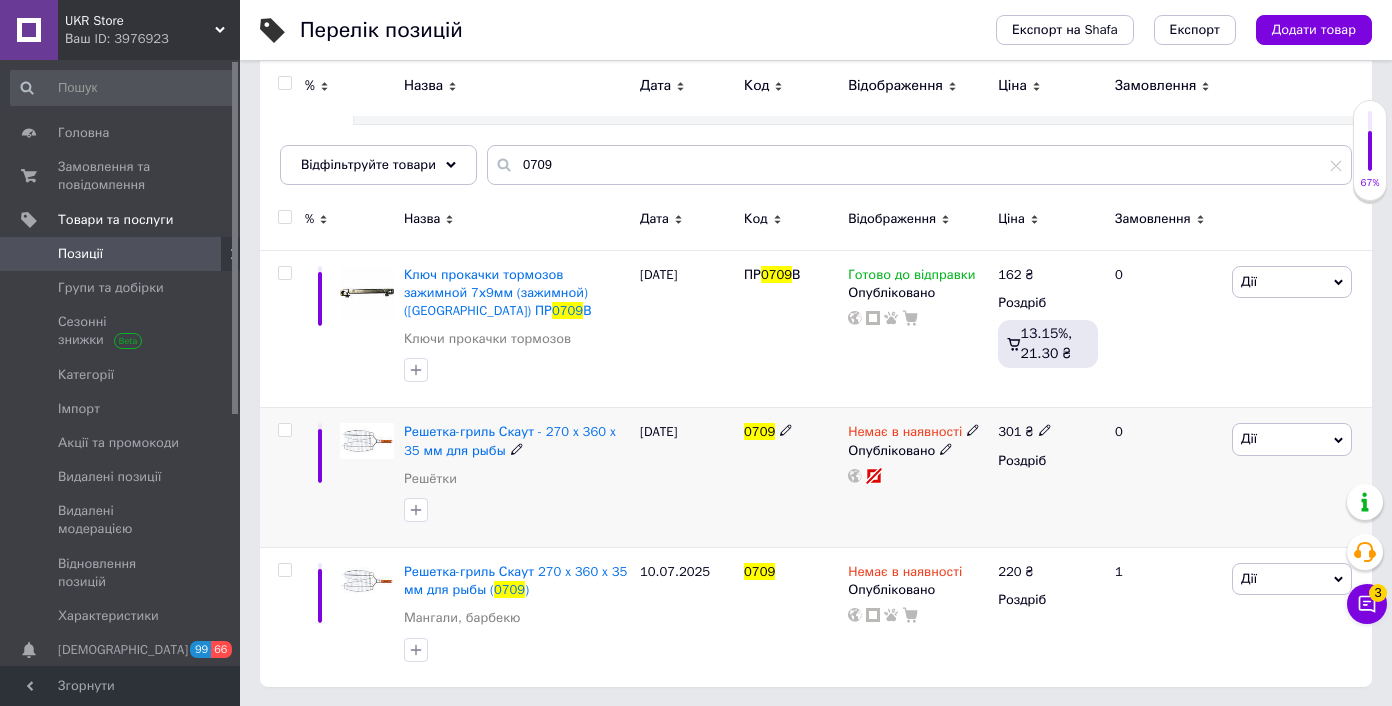 click on "Дії" at bounding box center [1292, 439] 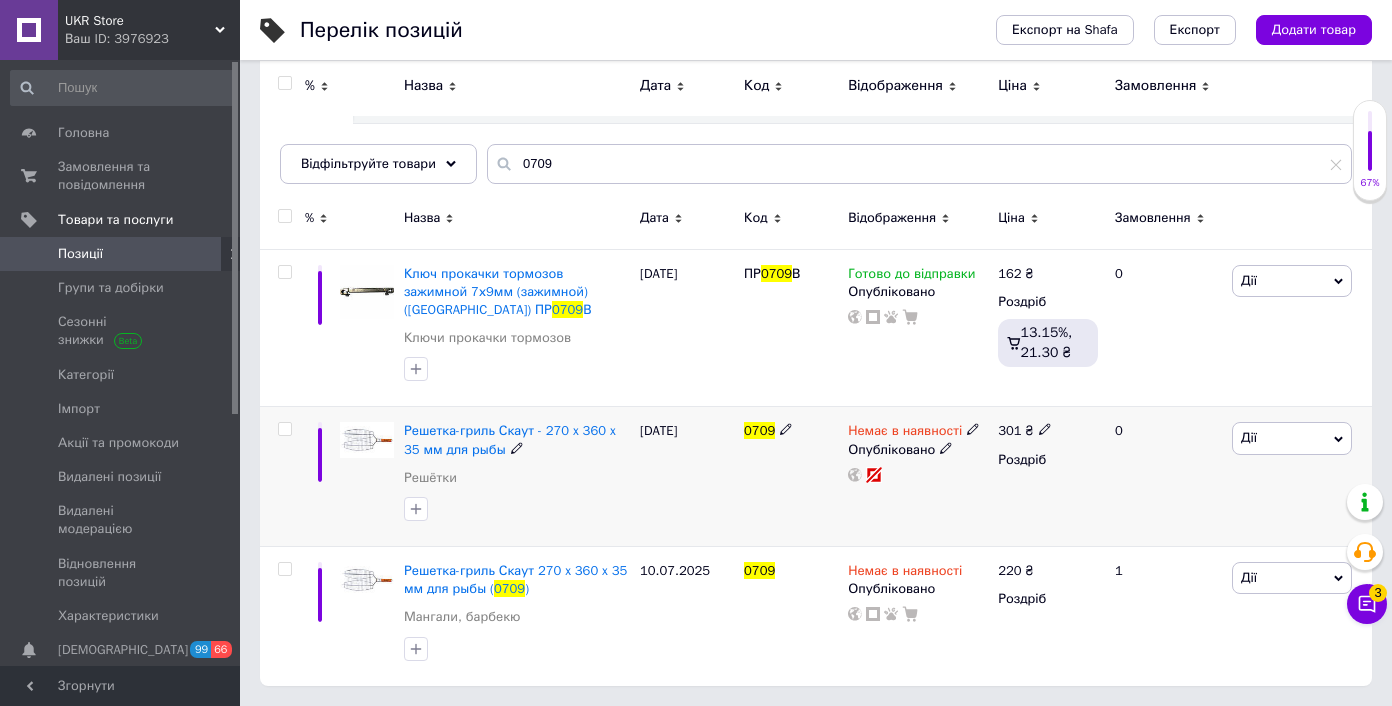 scroll, scrollTop: 181, scrollLeft: 0, axis: vertical 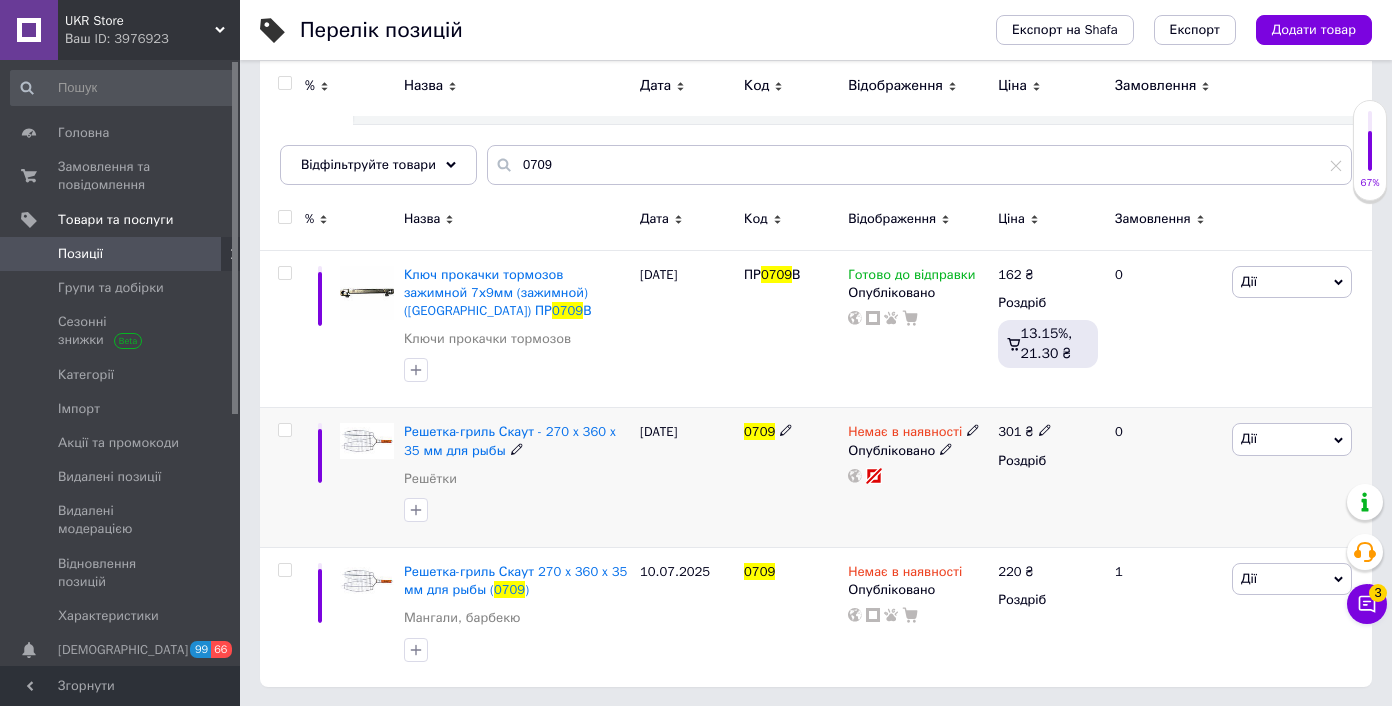 click on "Немає в наявності Опубліковано" at bounding box center (918, 478) 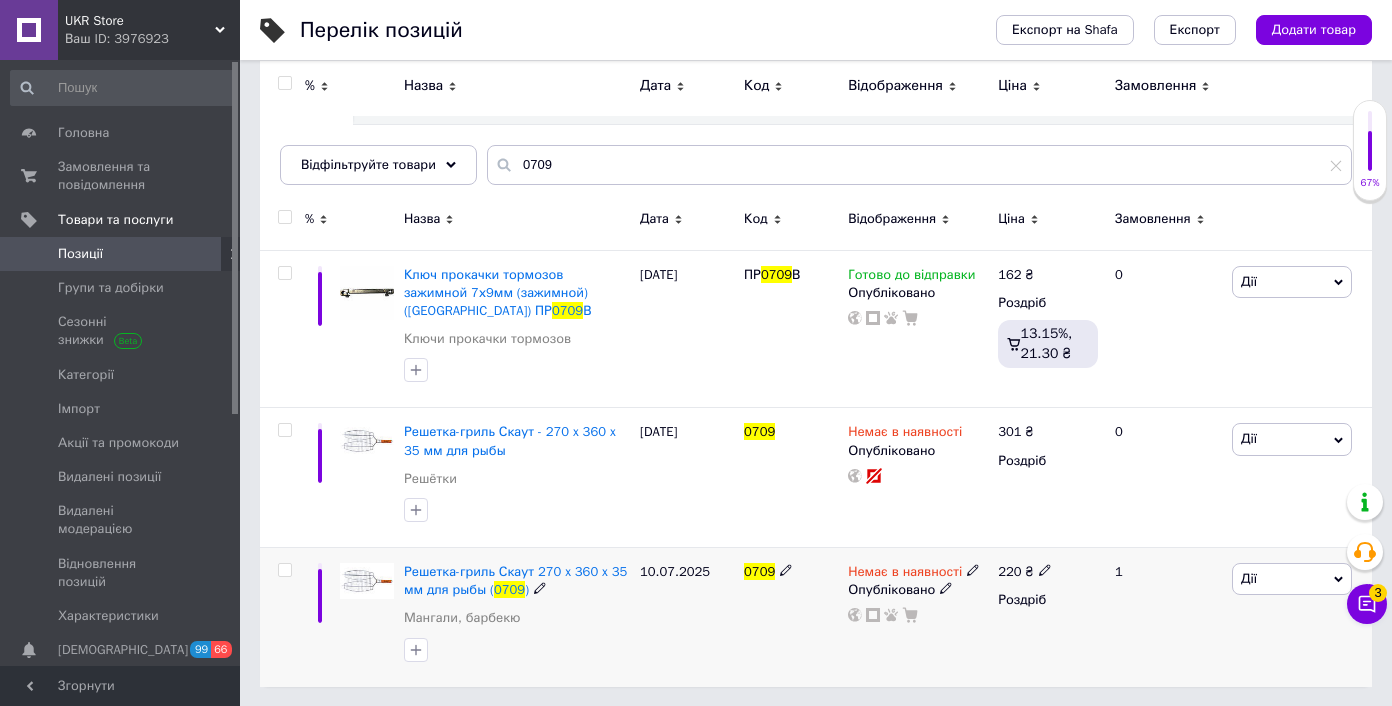 click on "Решетка-гриль Скаут 270 x 360 x 35 мм для рыбы ( 0709 ) Мангали, барбекю" at bounding box center [517, 616] 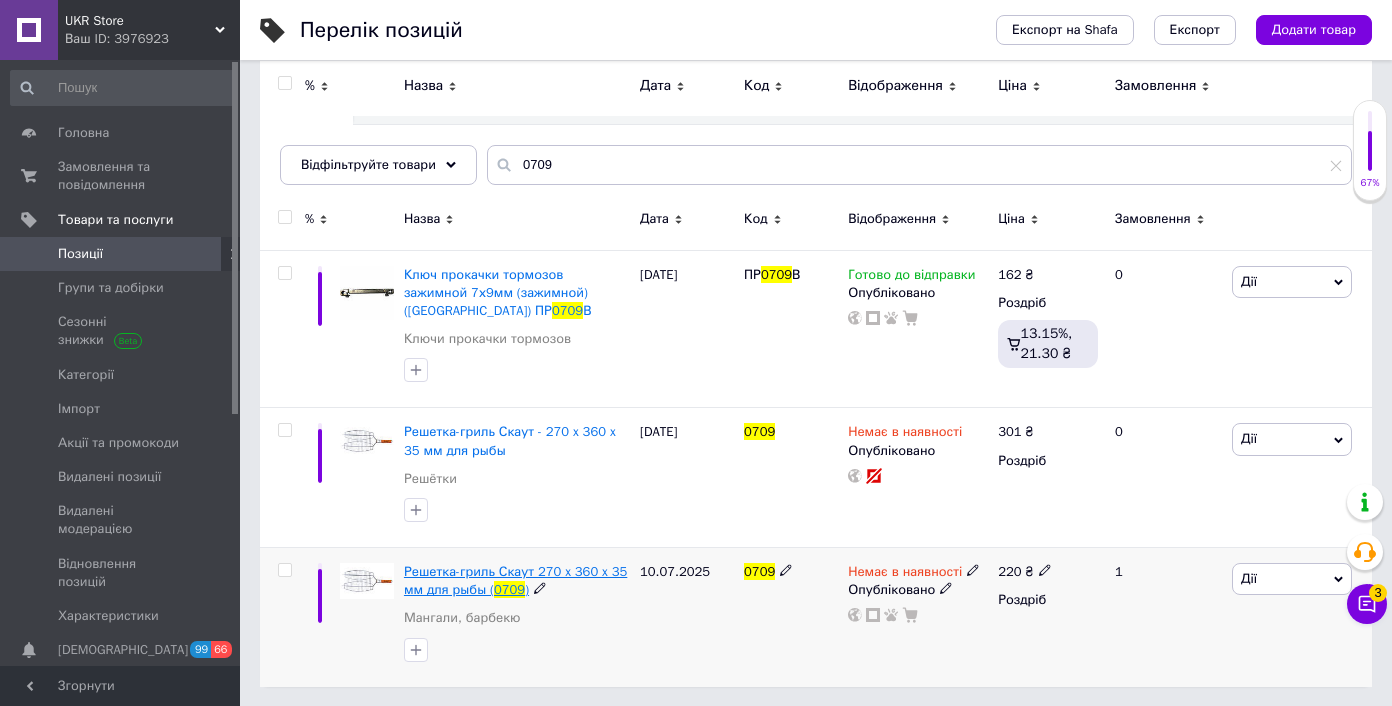 click on "Решетка-гриль Скаут 270 x 360 x 35 мм для рыбы (" at bounding box center [515, 580] 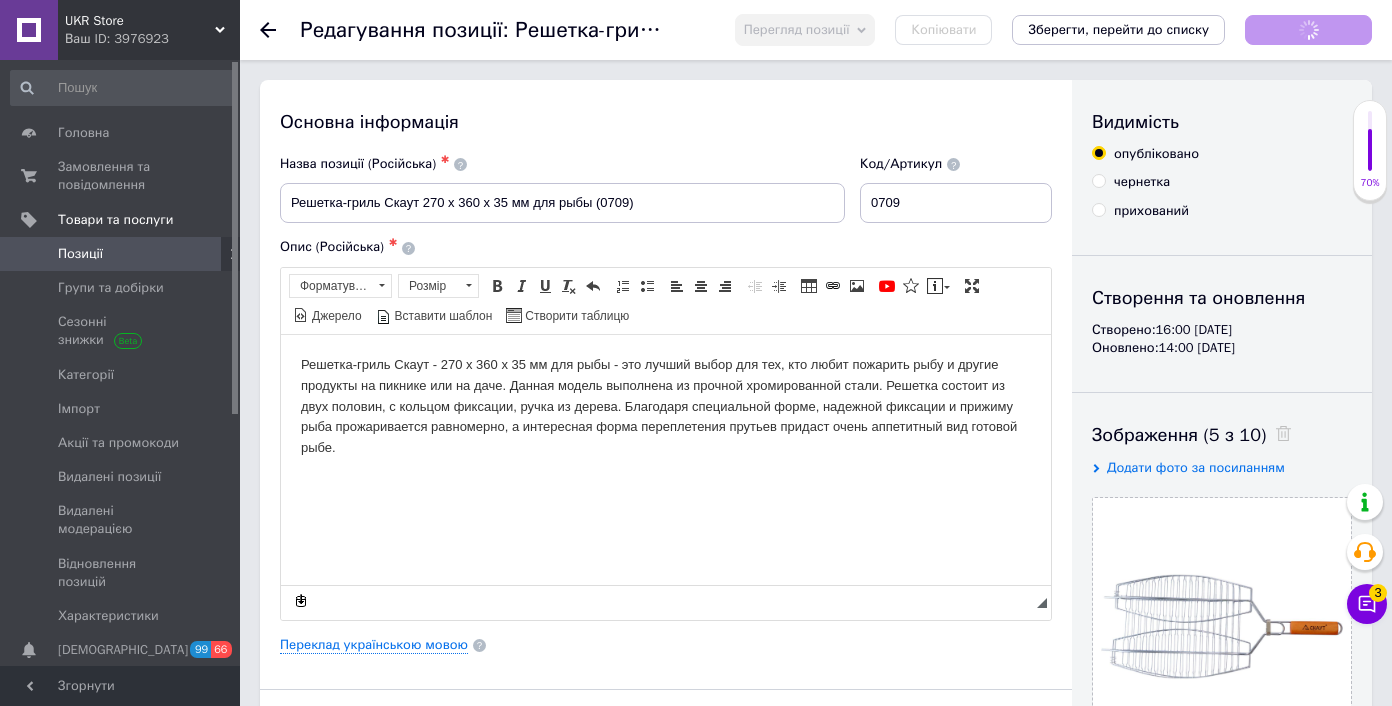 scroll, scrollTop: 0, scrollLeft: 0, axis: both 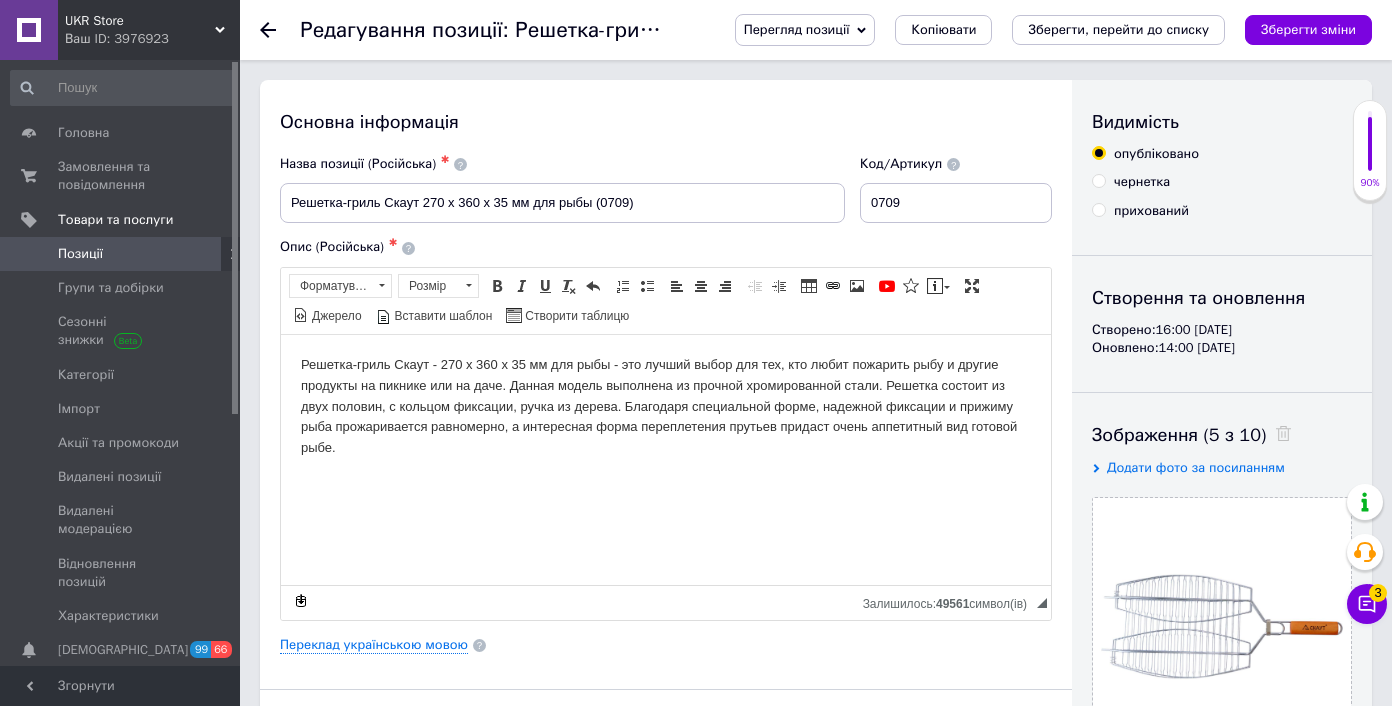 click on "Перегляд позиції" at bounding box center [805, 30] 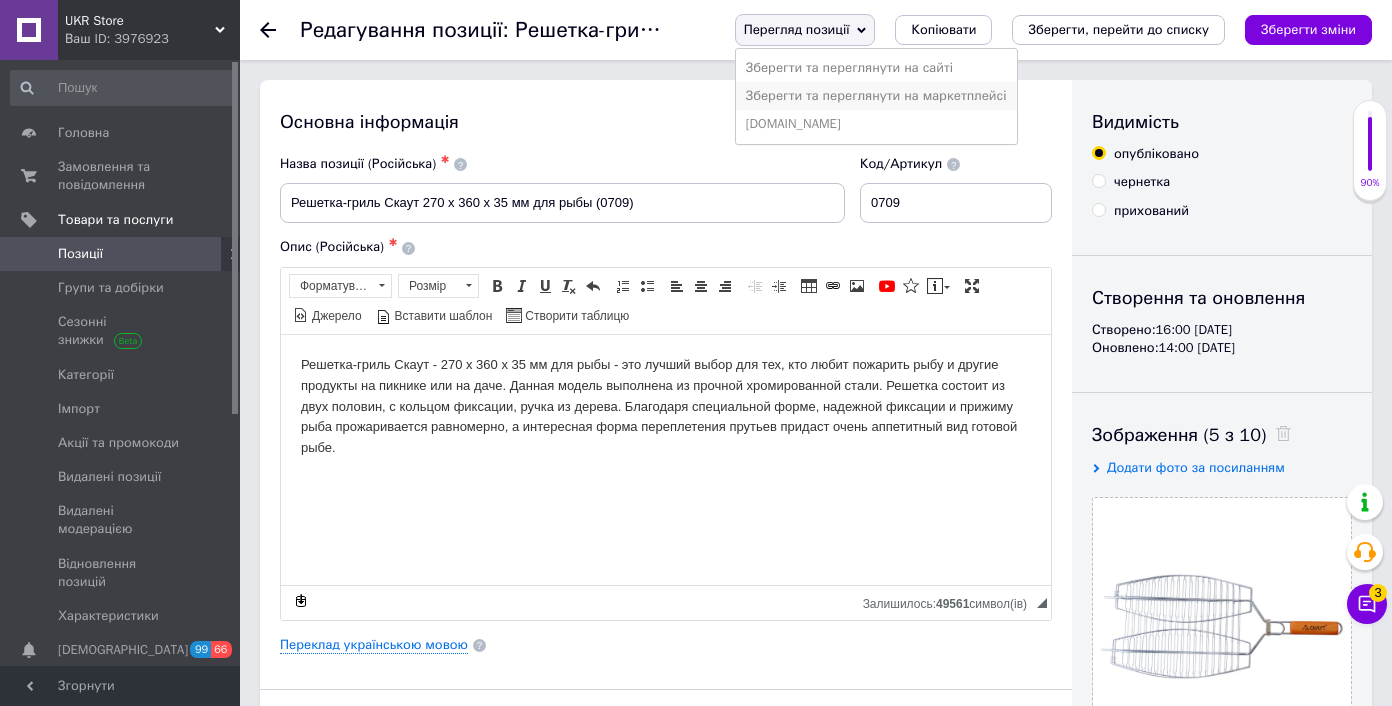 click on "Зберегти та переглянути на маркетплейсі" at bounding box center (876, 96) 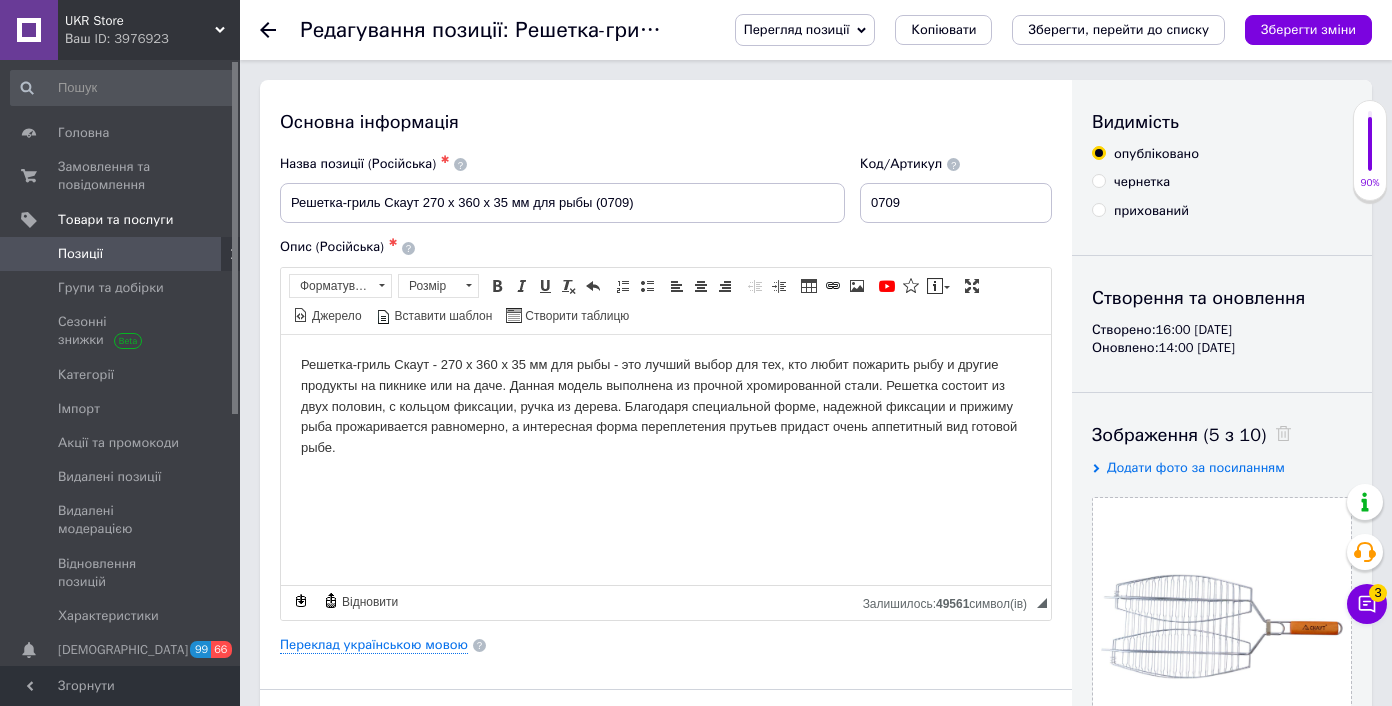 scroll, scrollTop: 364, scrollLeft: 0, axis: vertical 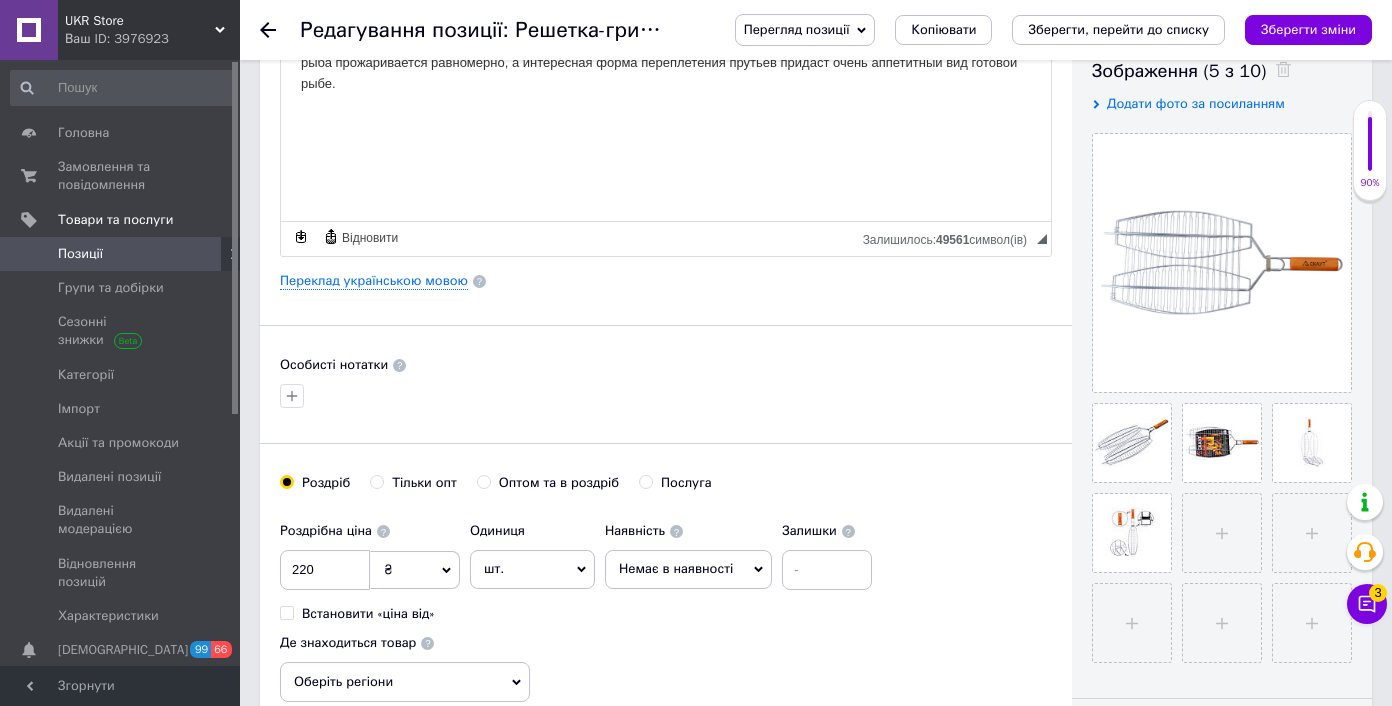 drag, startPoint x: 143, startPoint y: 171, endPoint x: 292, endPoint y: 138, distance: 152.61061 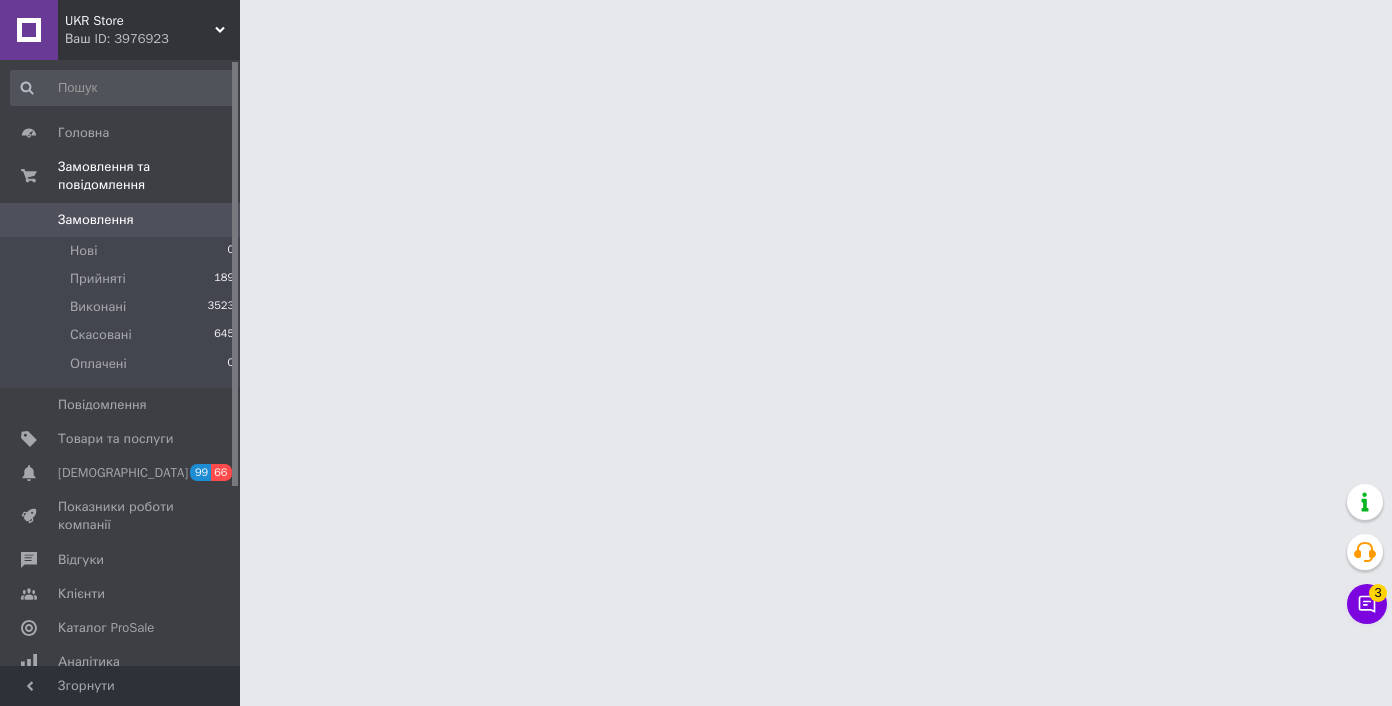 scroll, scrollTop: 0, scrollLeft: 0, axis: both 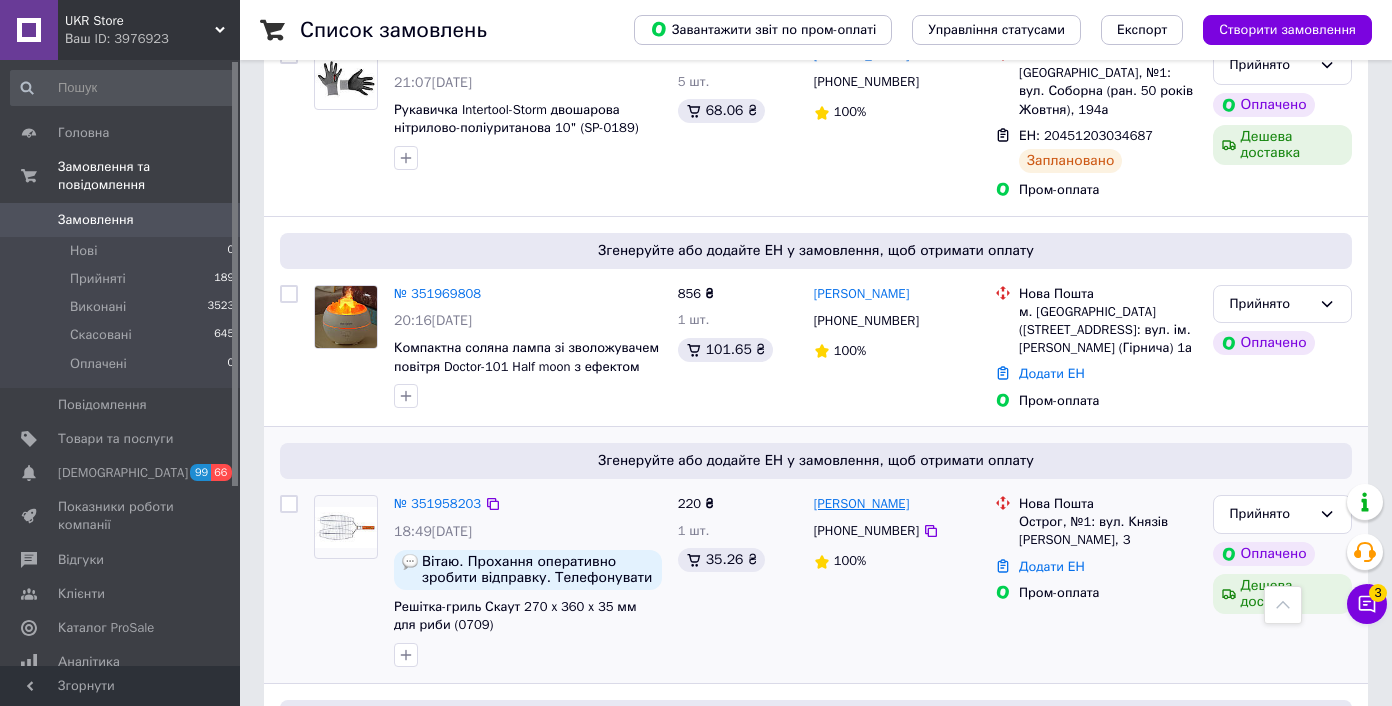 click on "[PERSON_NAME]" at bounding box center [862, 504] 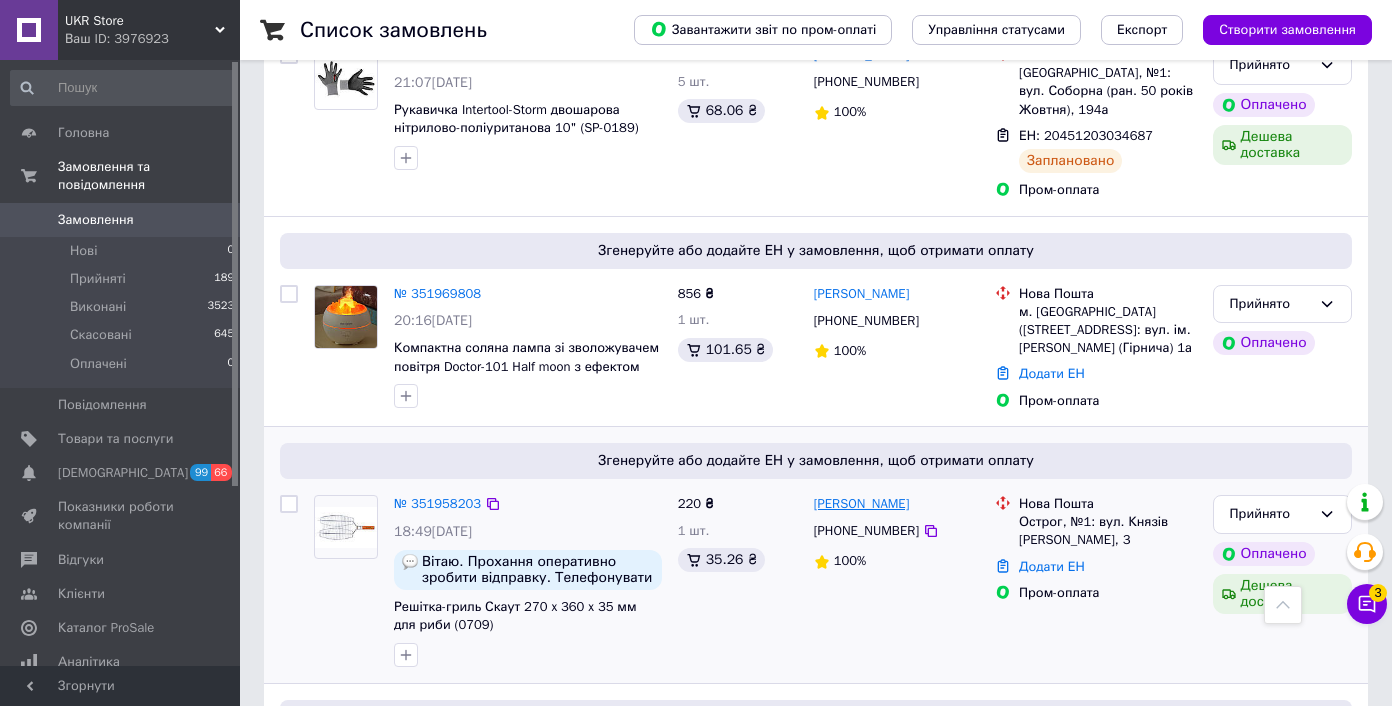 scroll, scrollTop: 0, scrollLeft: 0, axis: both 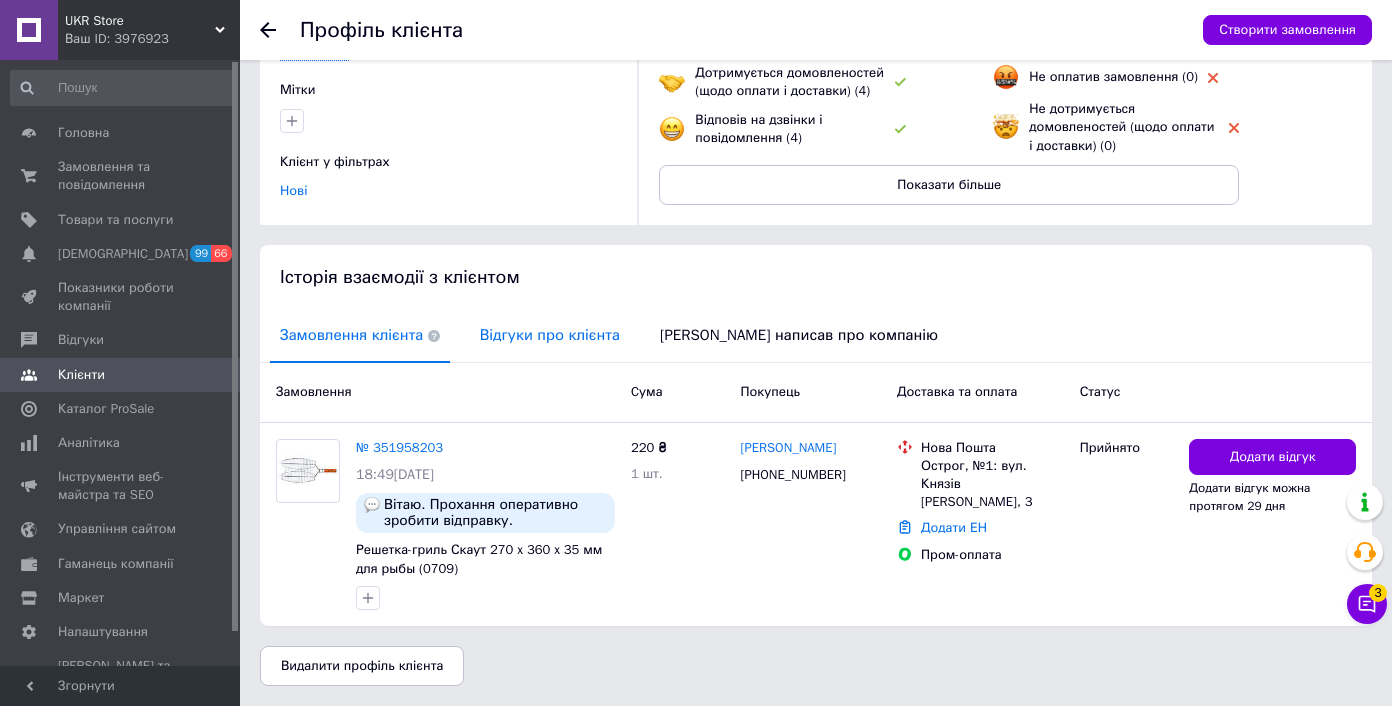 click on "Відгуки про клієнта" at bounding box center (550, 335) 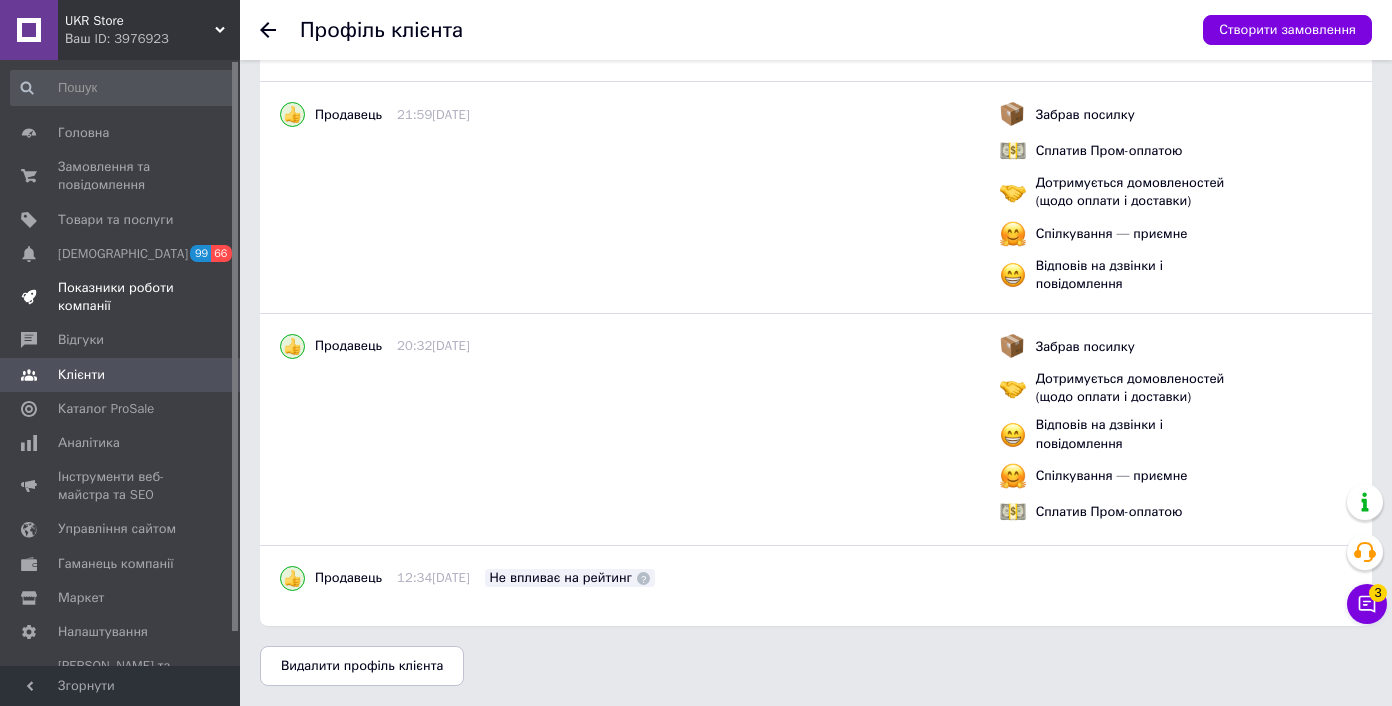 scroll, scrollTop: 1846, scrollLeft: 0, axis: vertical 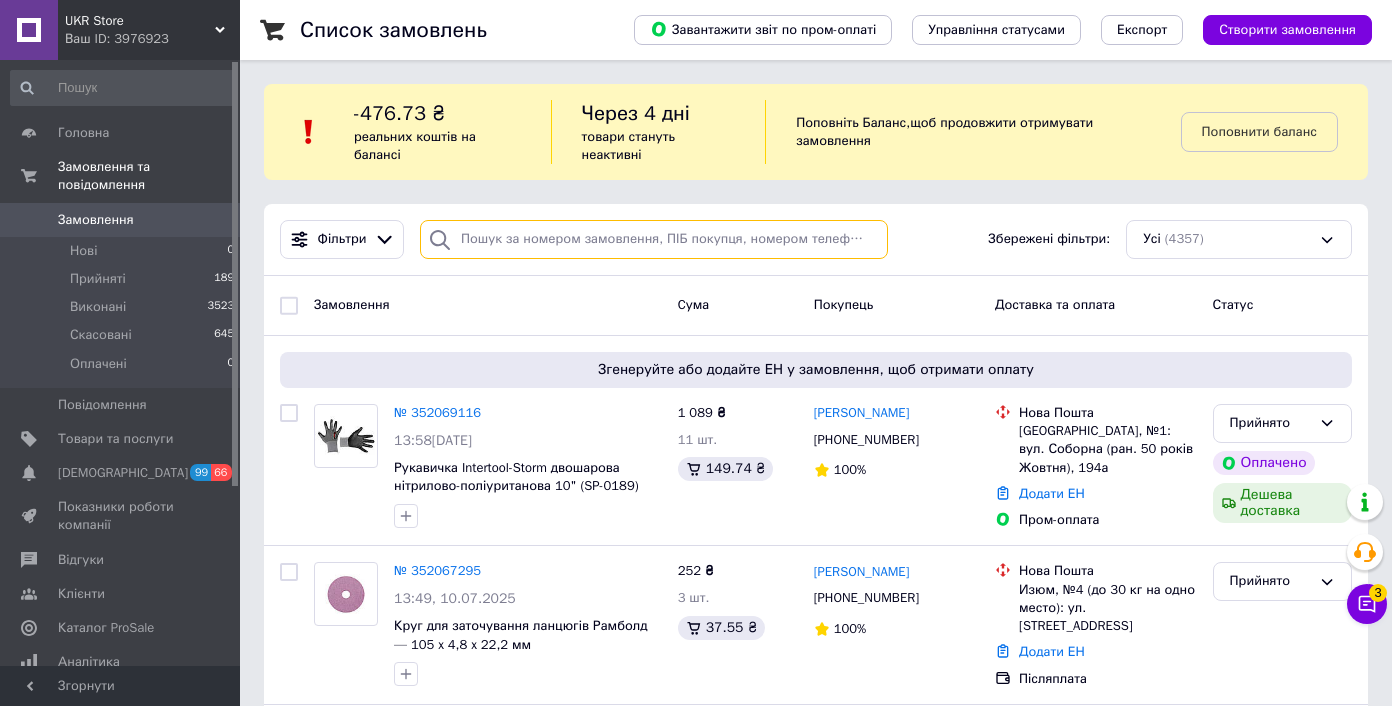 click at bounding box center [654, 239] 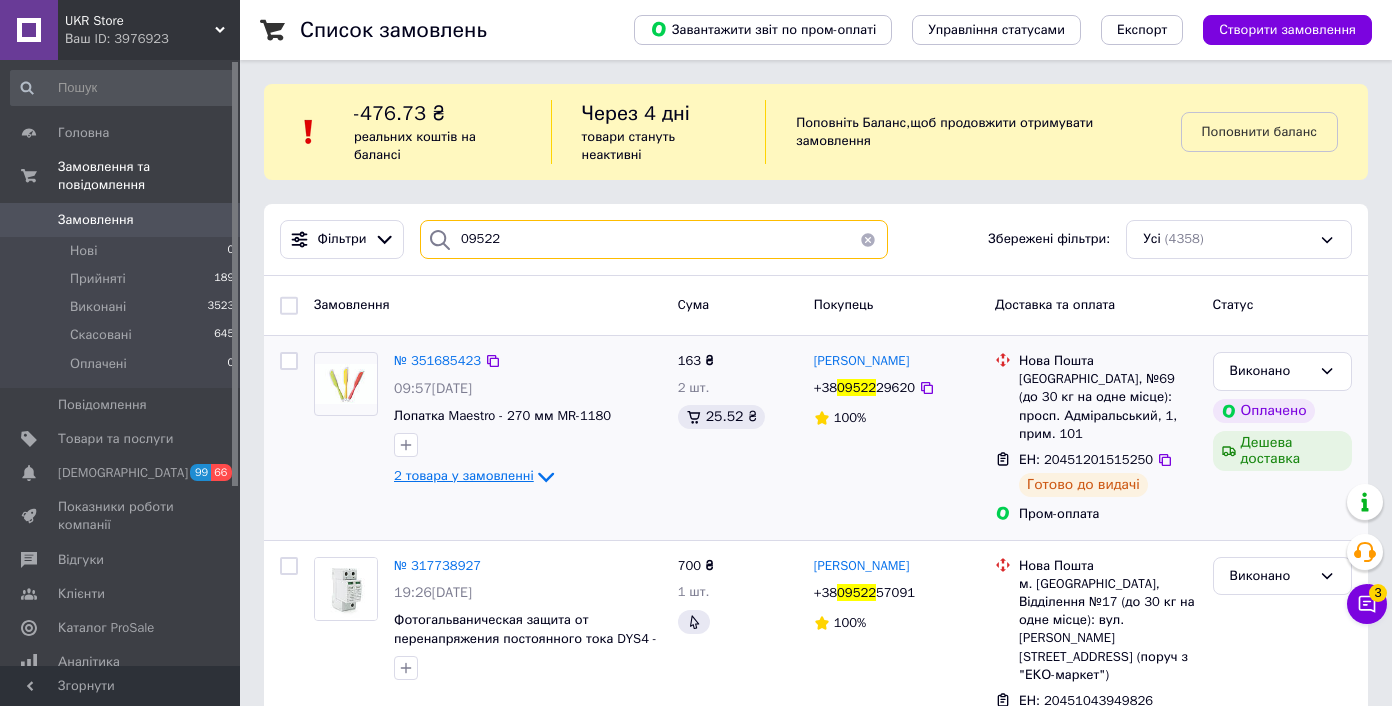 type on "09522" 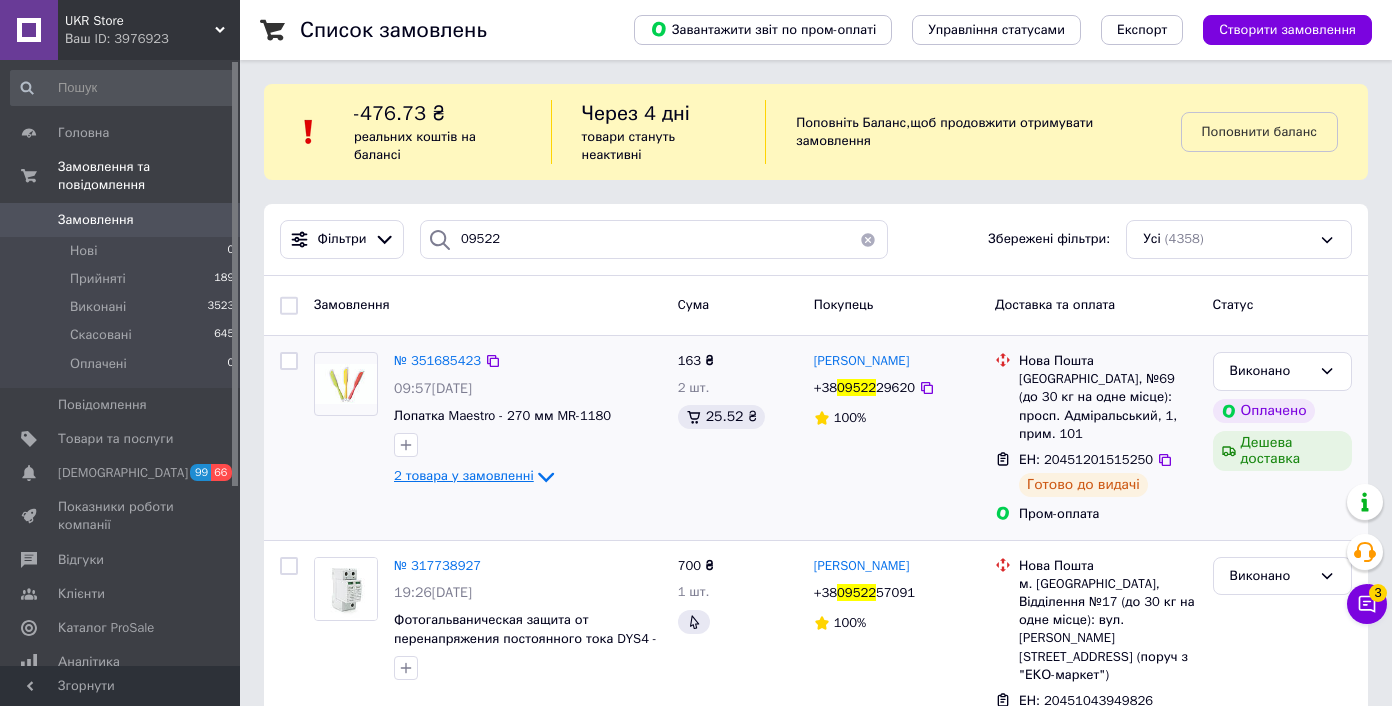 click on "2 товара у замовленні" at bounding box center (464, 476) 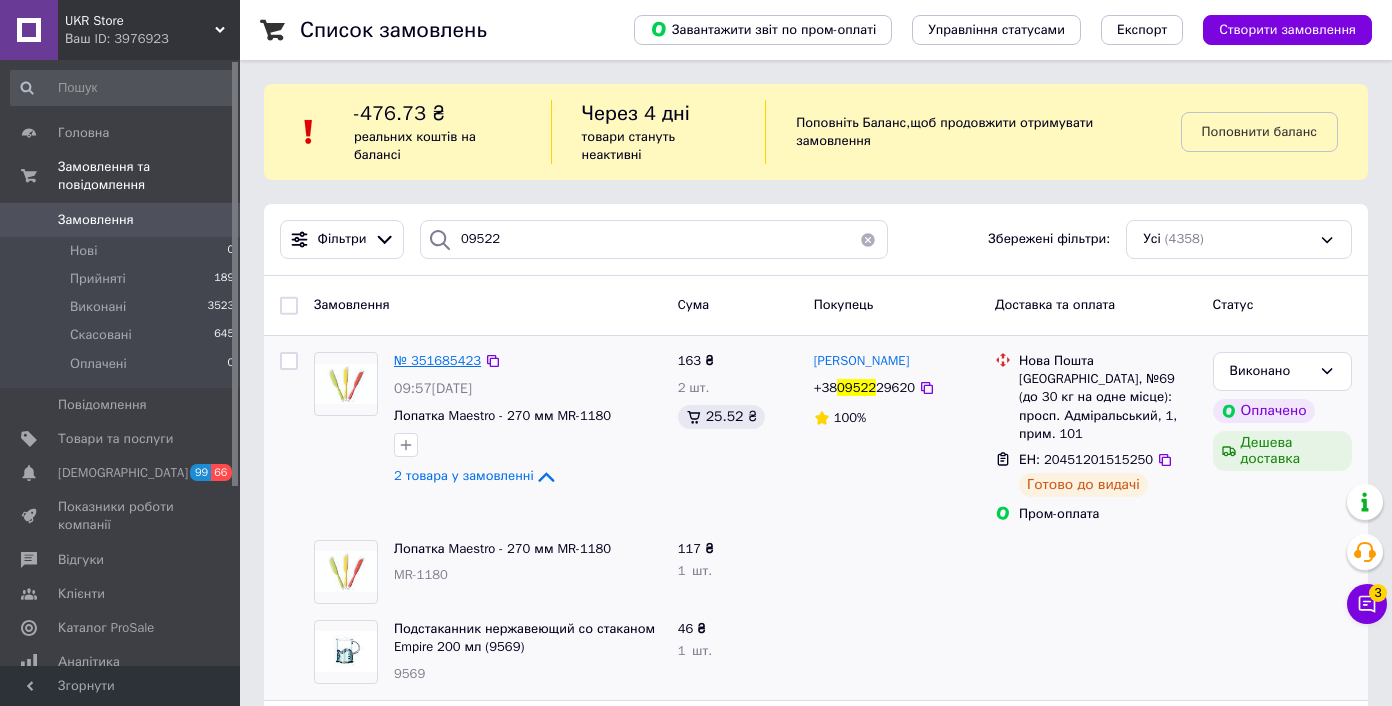 click on "№ 351685423" at bounding box center [437, 360] 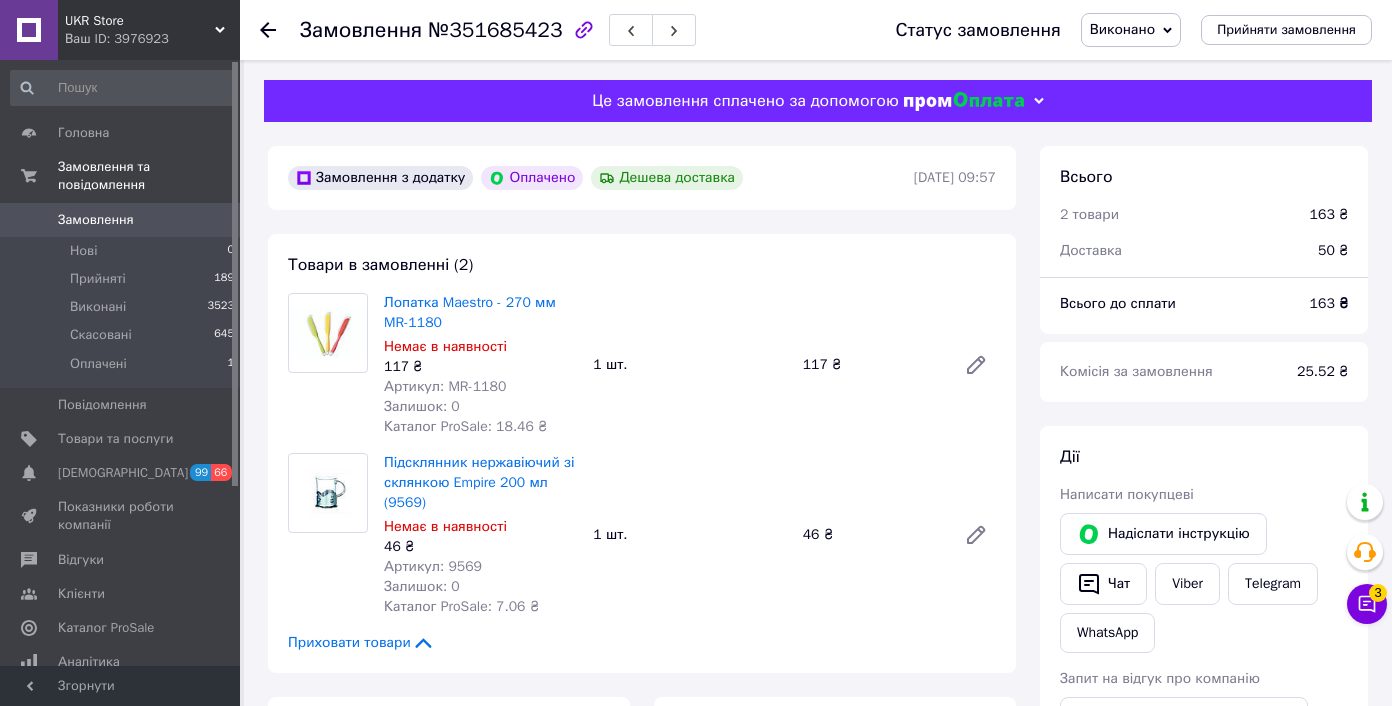 scroll, scrollTop: 64, scrollLeft: 0, axis: vertical 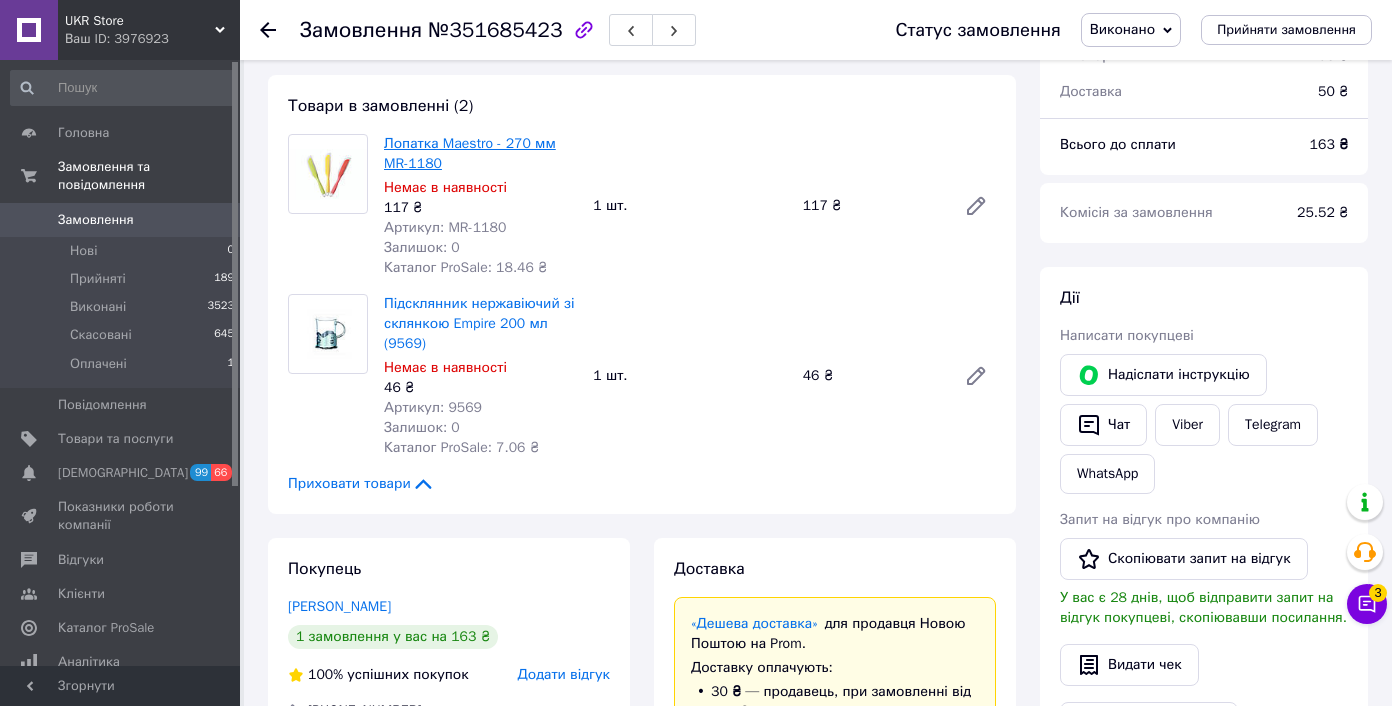 click on "Лопатка Maestro - 270 мм MR-1180" at bounding box center (470, 153) 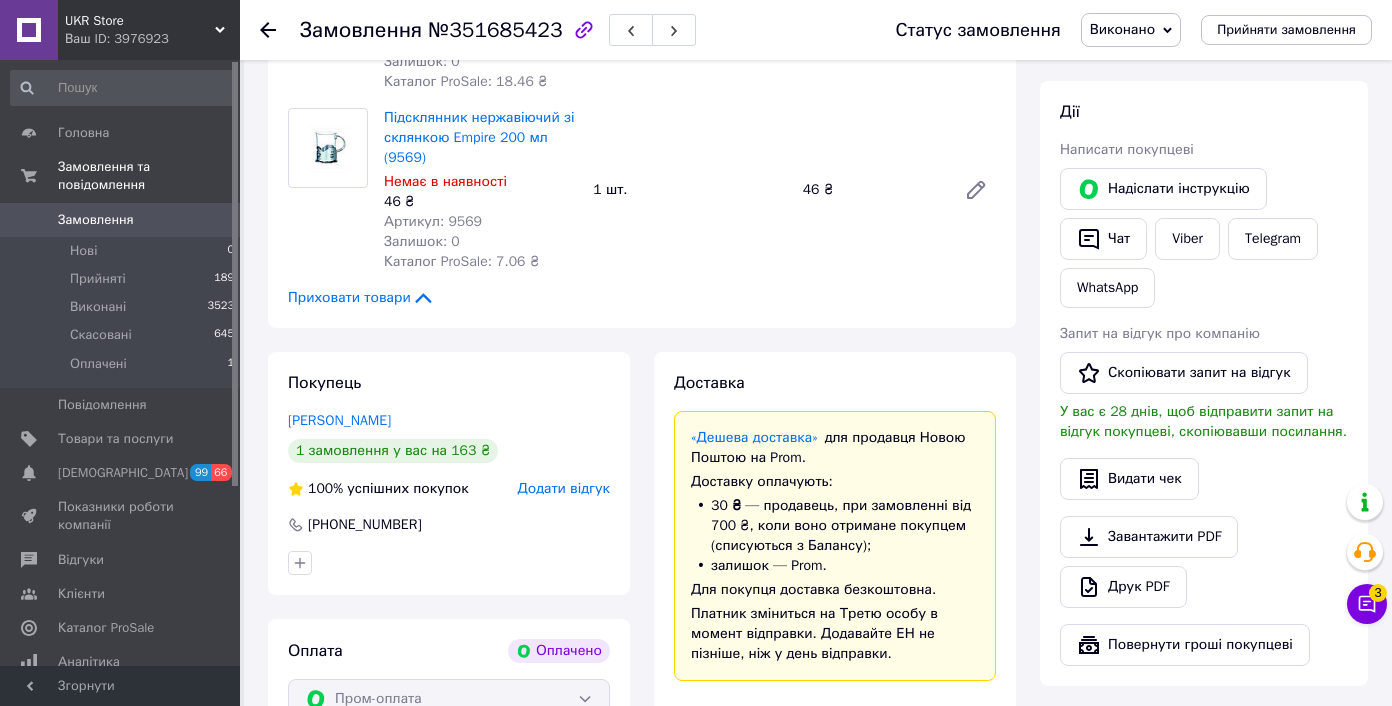 scroll, scrollTop: 0, scrollLeft: 0, axis: both 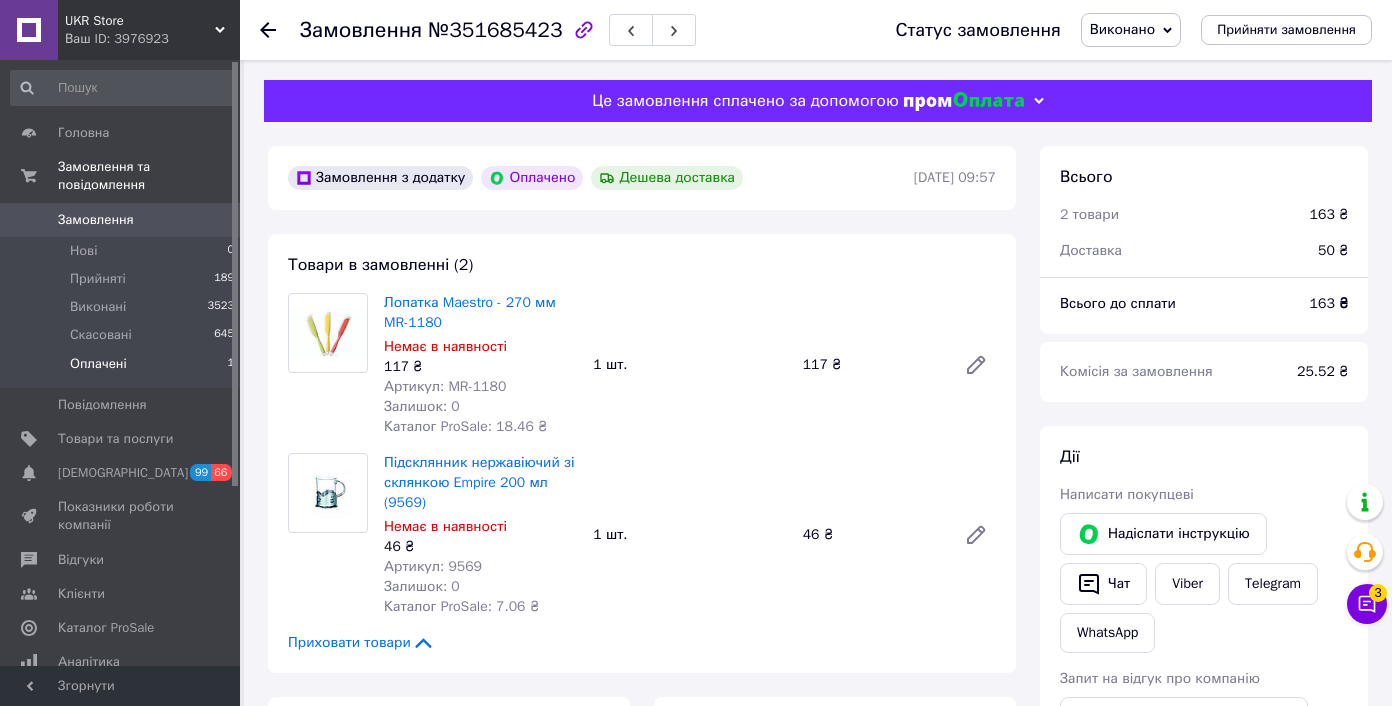 click on "Оплачені" at bounding box center [98, 364] 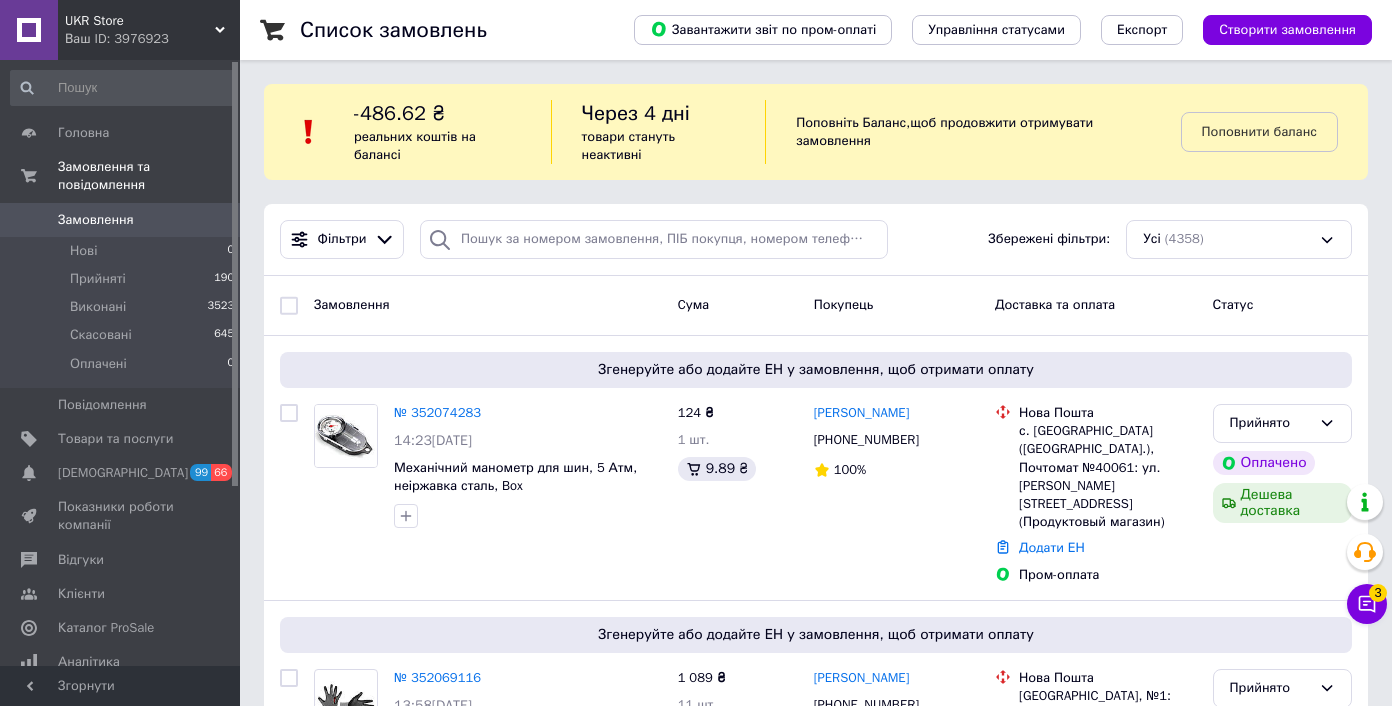 scroll, scrollTop: 162, scrollLeft: 0, axis: vertical 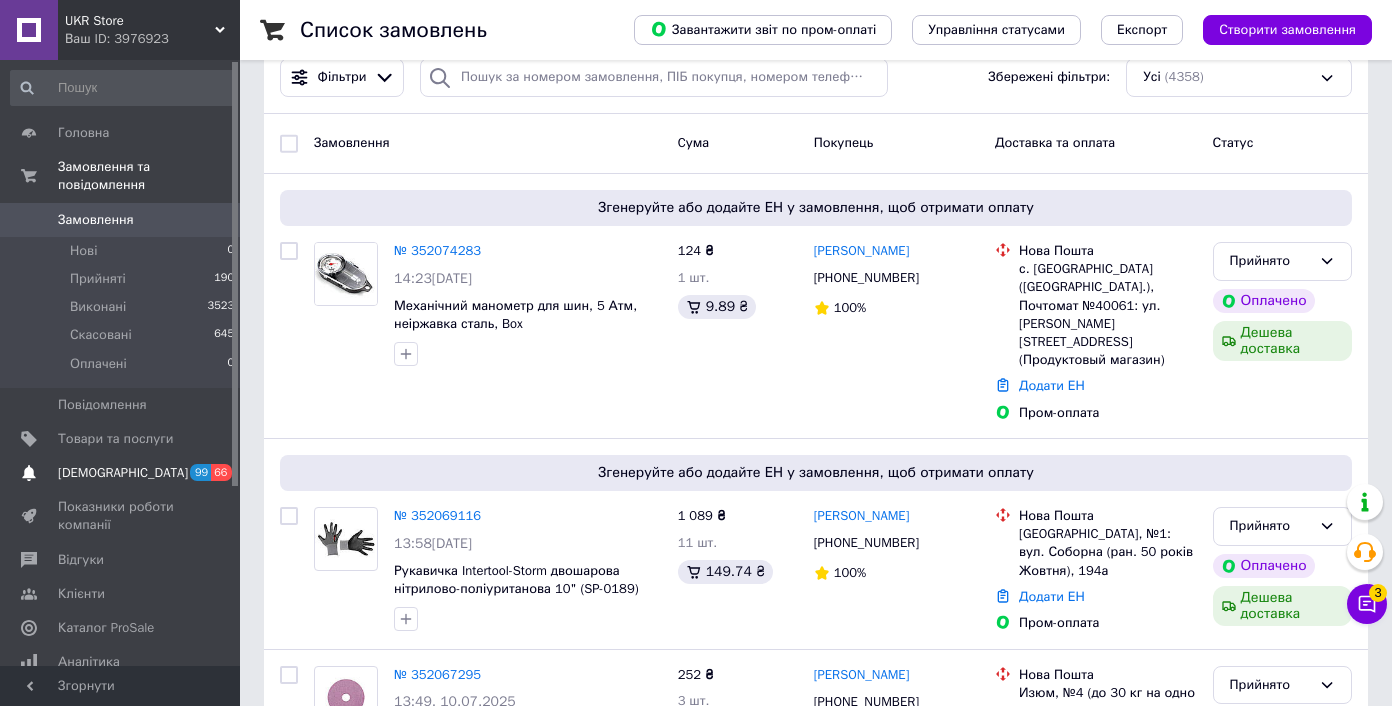 click on "[DEMOGRAPHIC_DATA]" at bounding box center [121, 473] 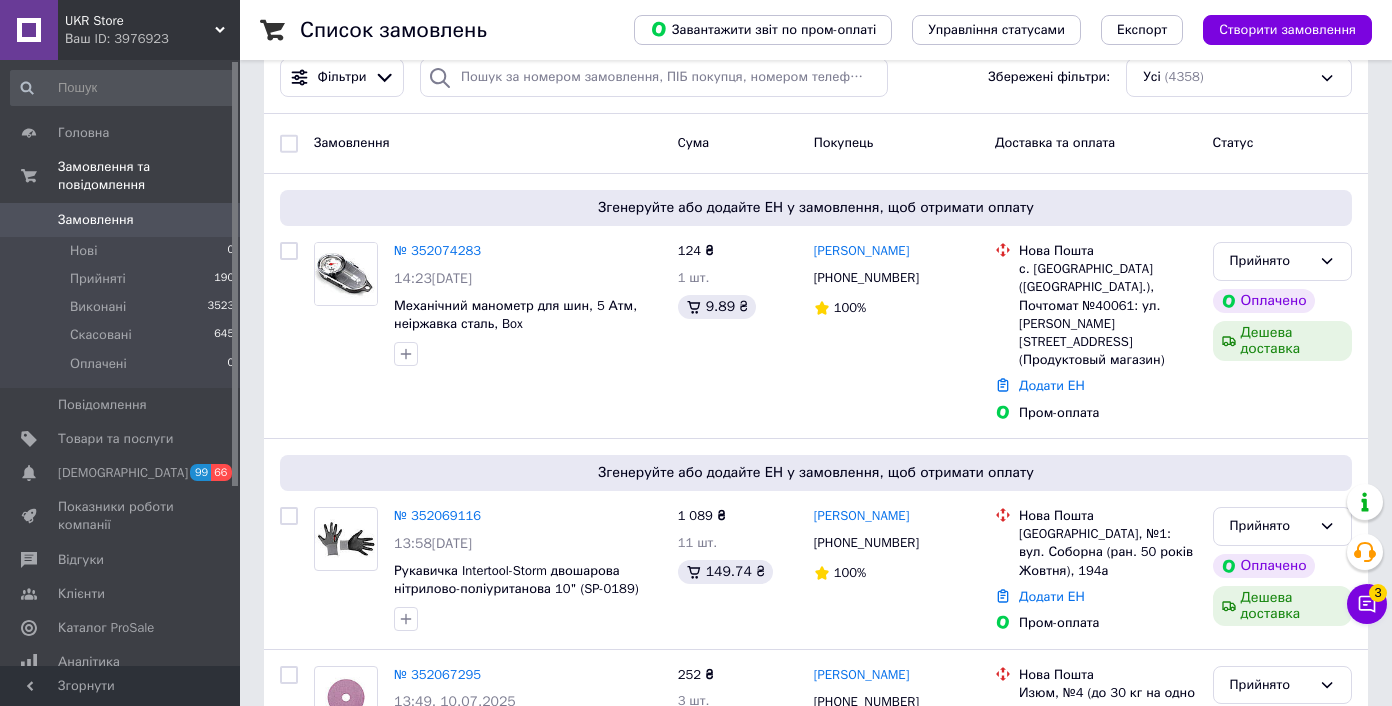 scroll, scrollTop: 0, scrollLeft: 0, axis: both 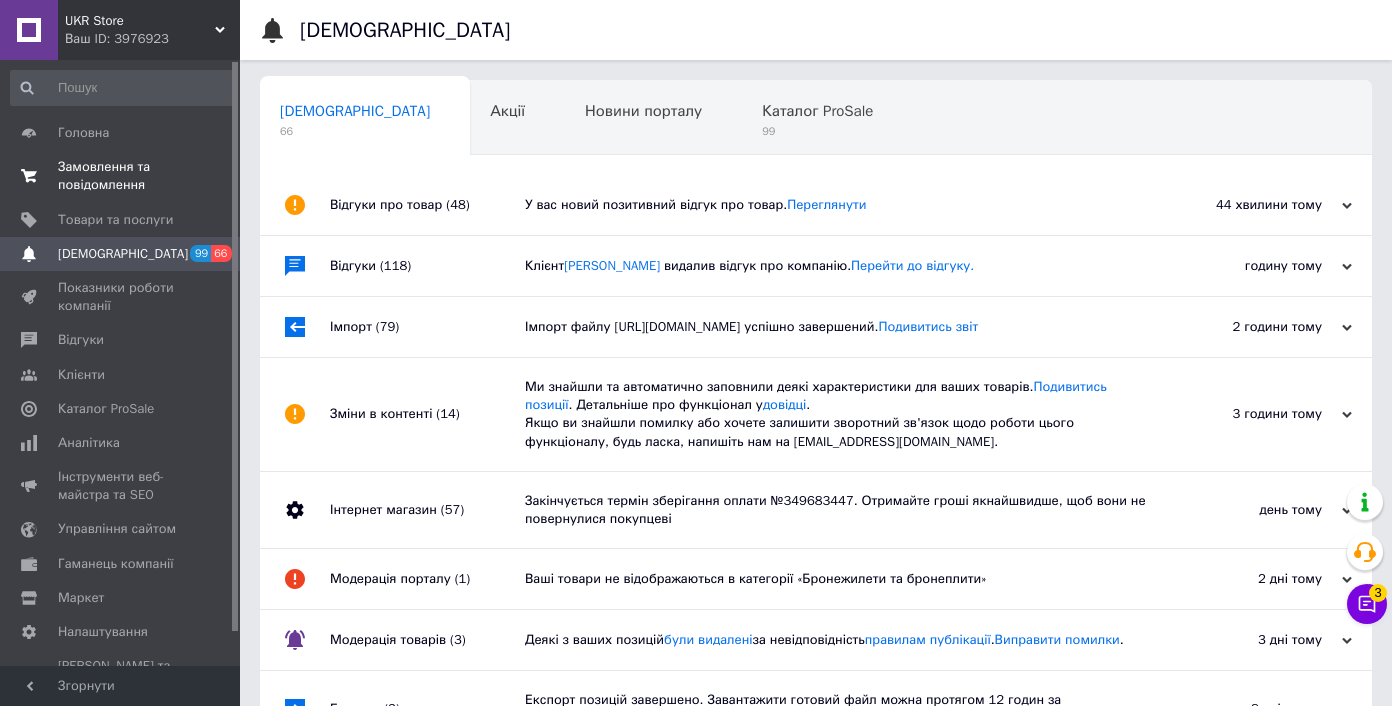 click on "Замовлення та повідомлення 0 0" at bounding box center [123, 176] 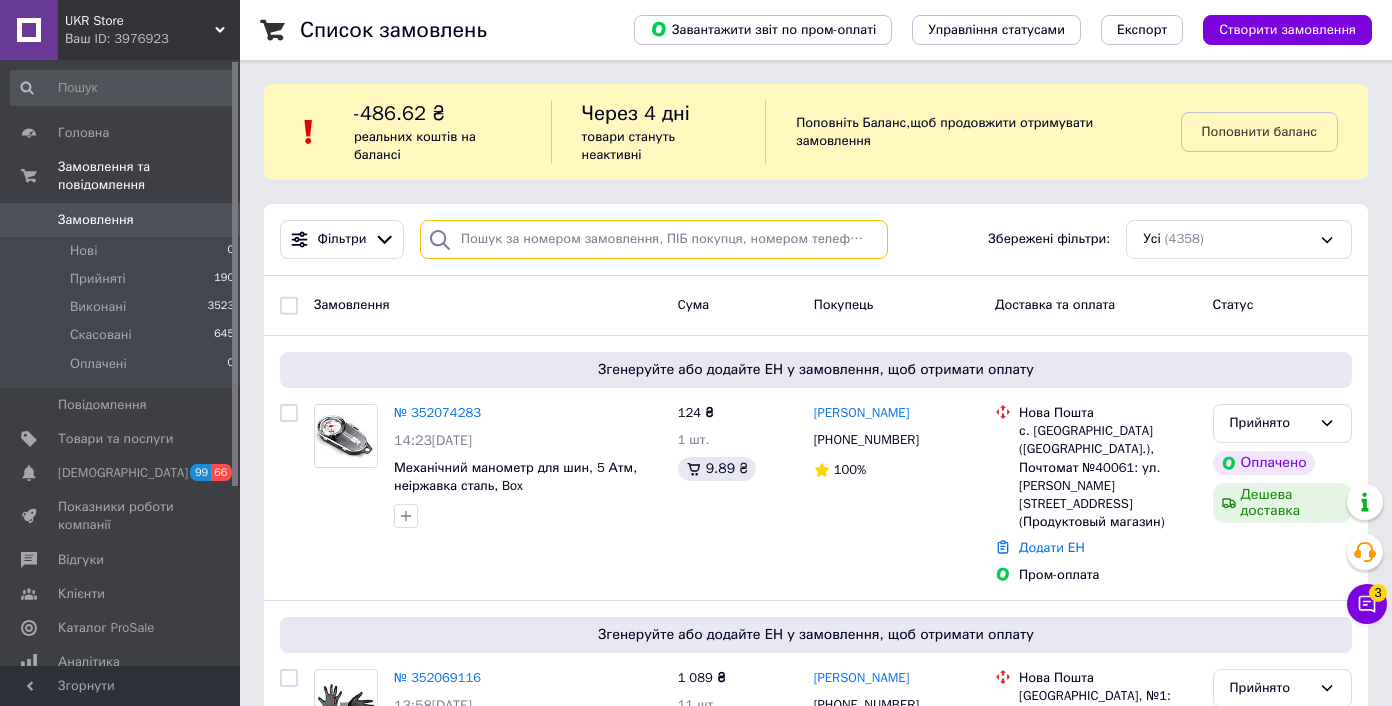click at bounding box center [654, 239] 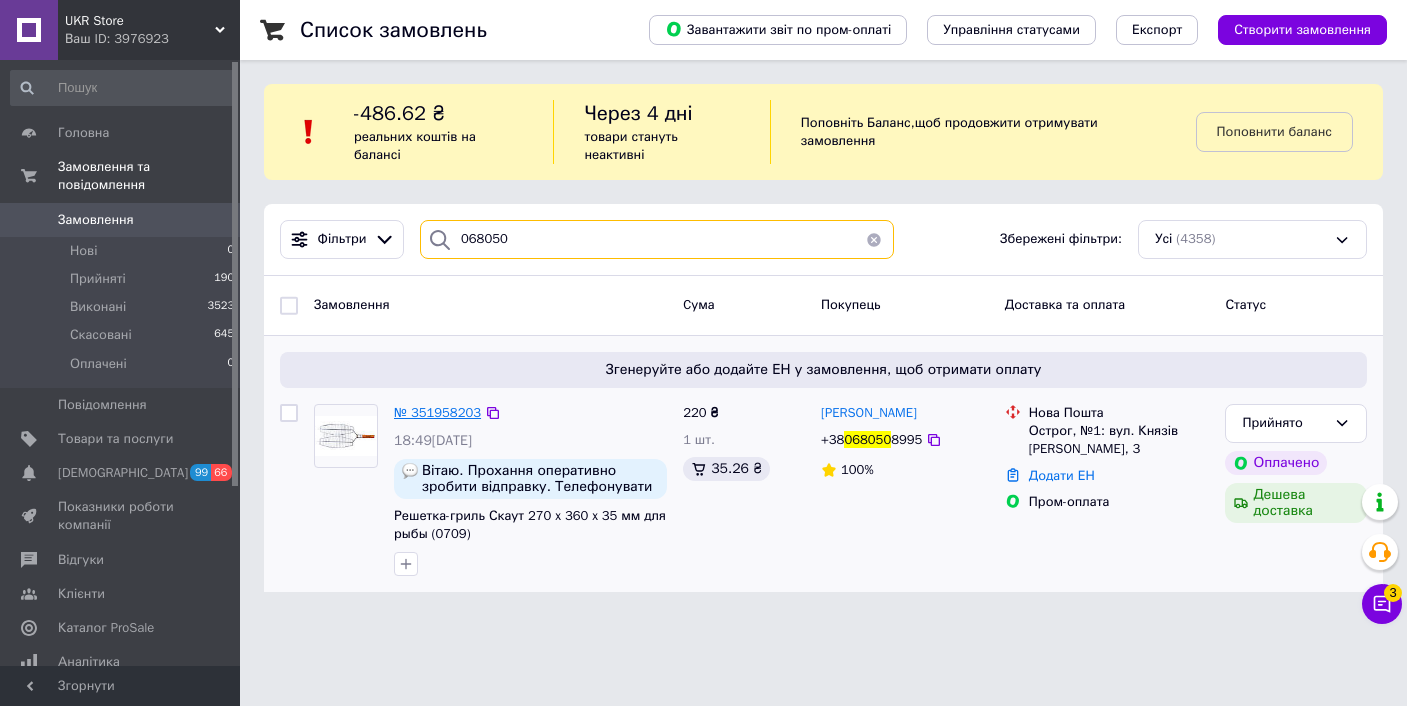 type on "068050" 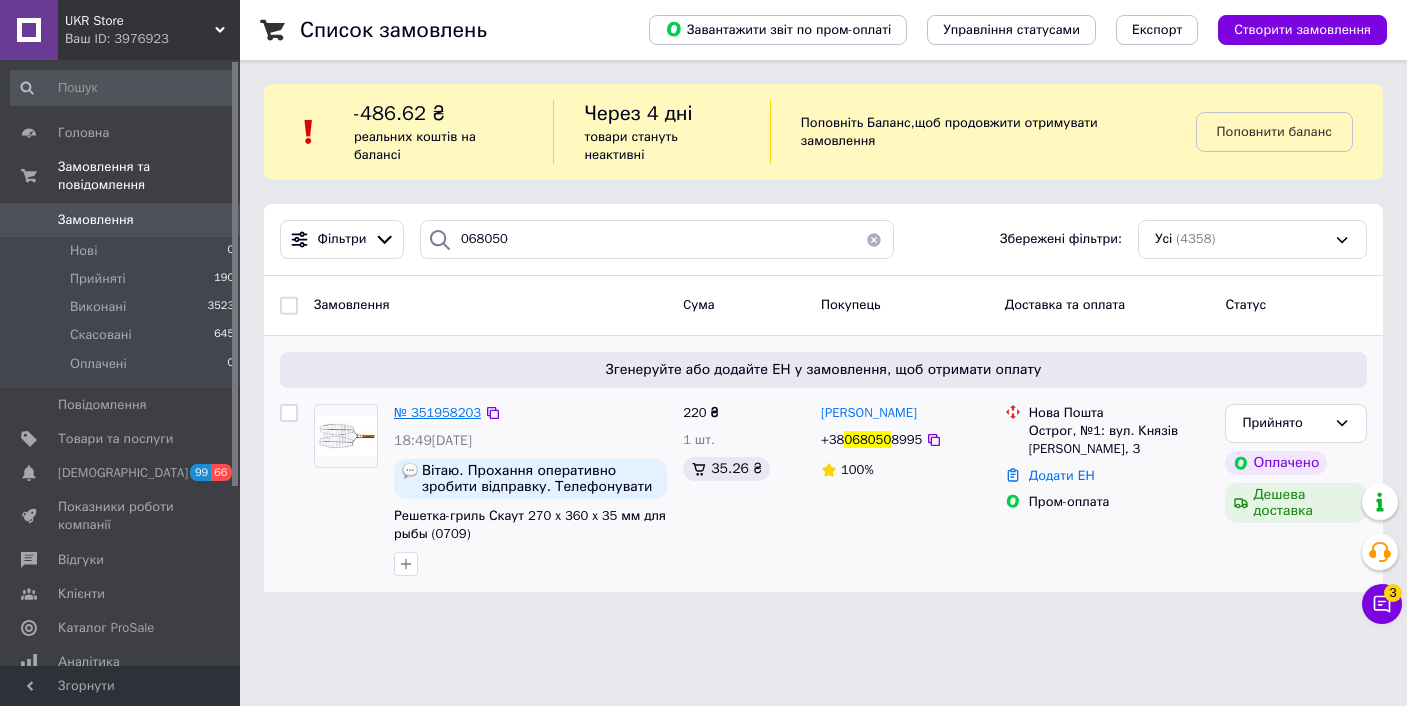 click on "№ 351958203" at bounding box center [437, 412] 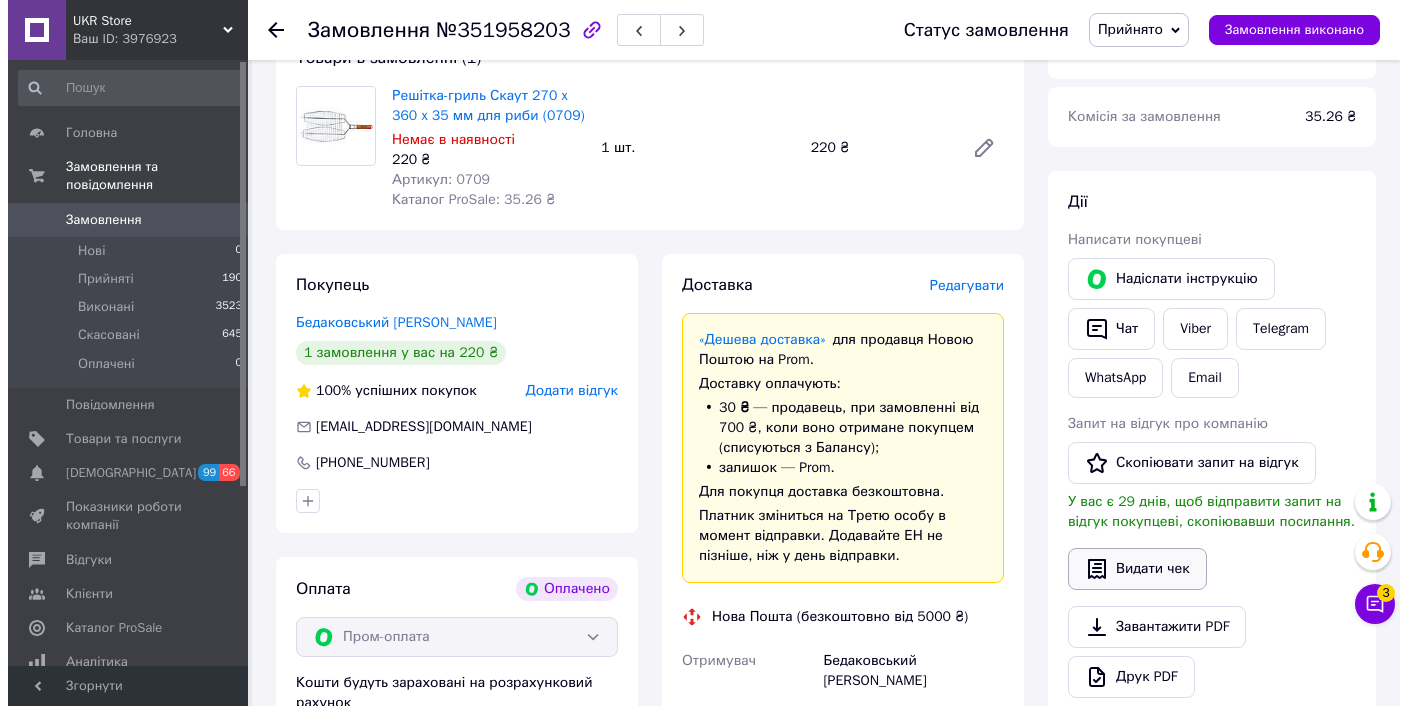 scroll, scrollTop: 0, scrollLeft: 0, axis: both 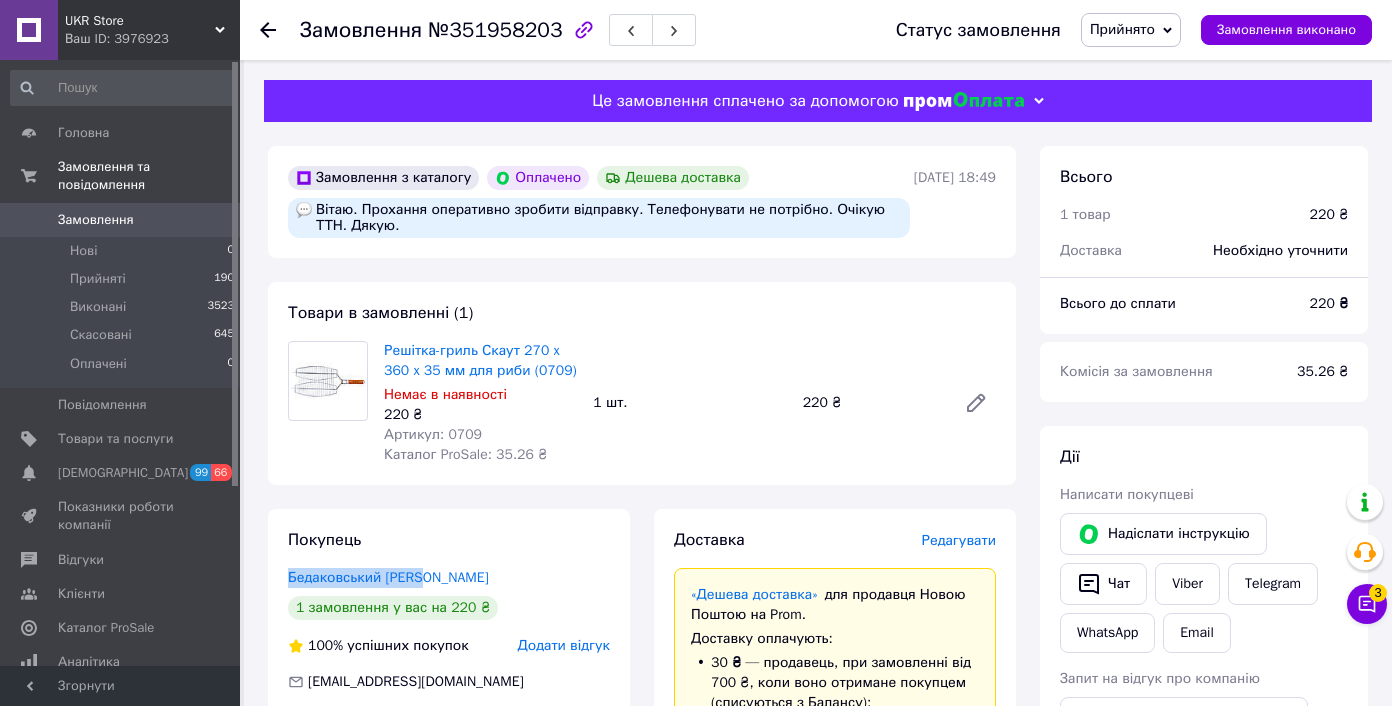 click on "Прийнято" at bounding box center [1122, 29] 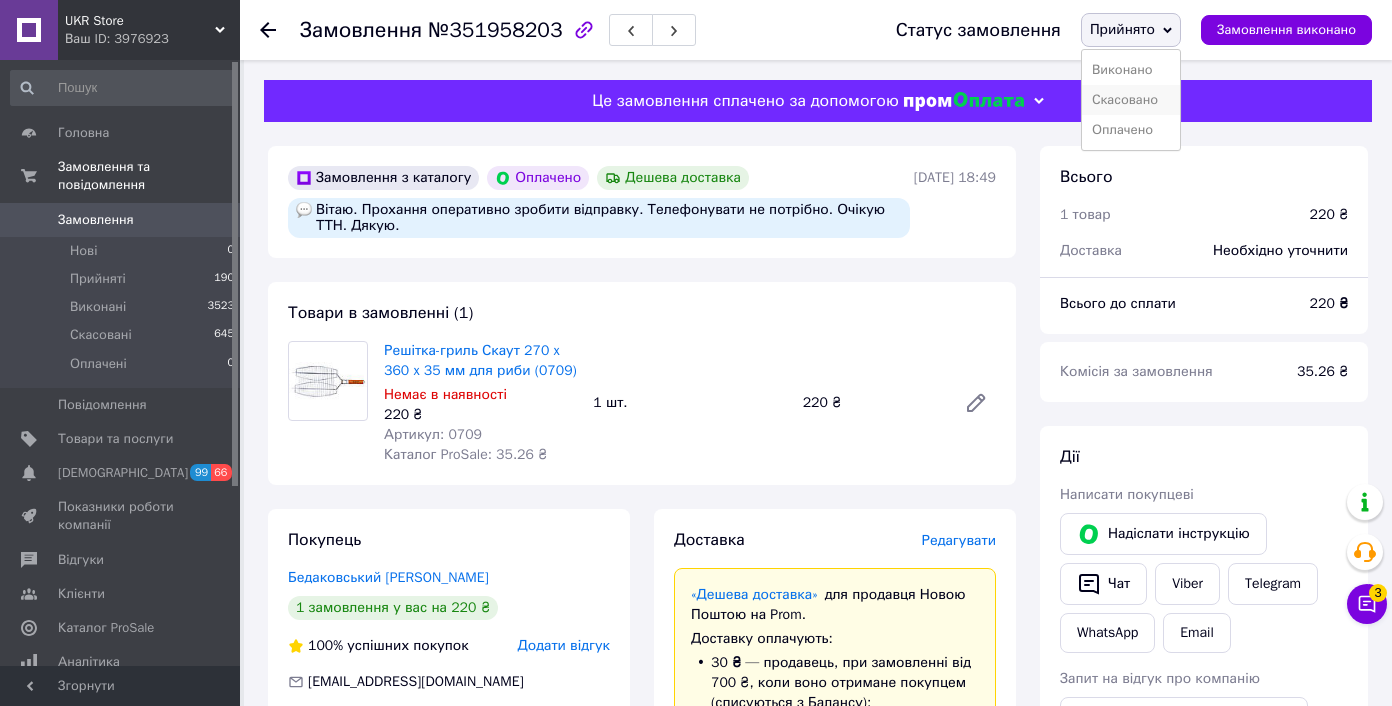 click on "Скасовано" at bounding box center [1131, 100] 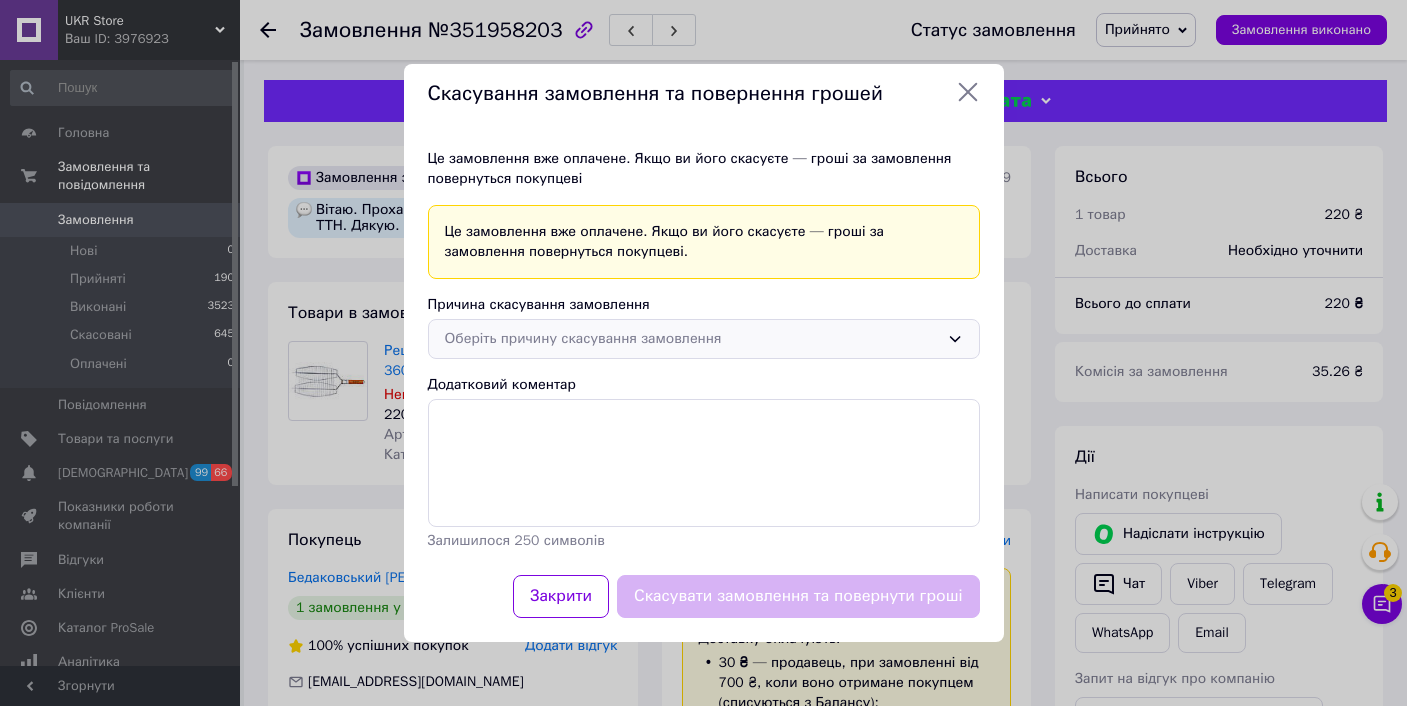 click on "Оберіть причину скасування замовлення" at bounding box center (692, 339) 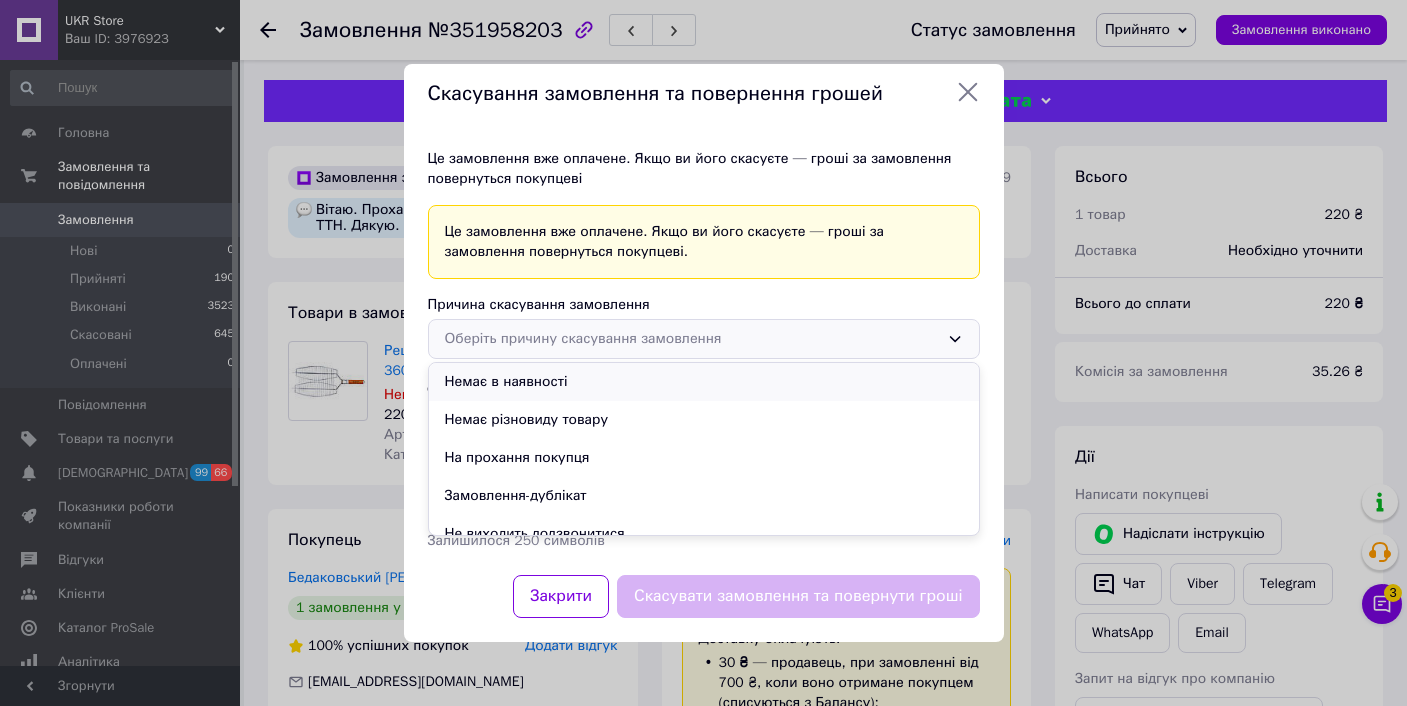 click on "Немає в наявності" at bounding box center (704, 382) 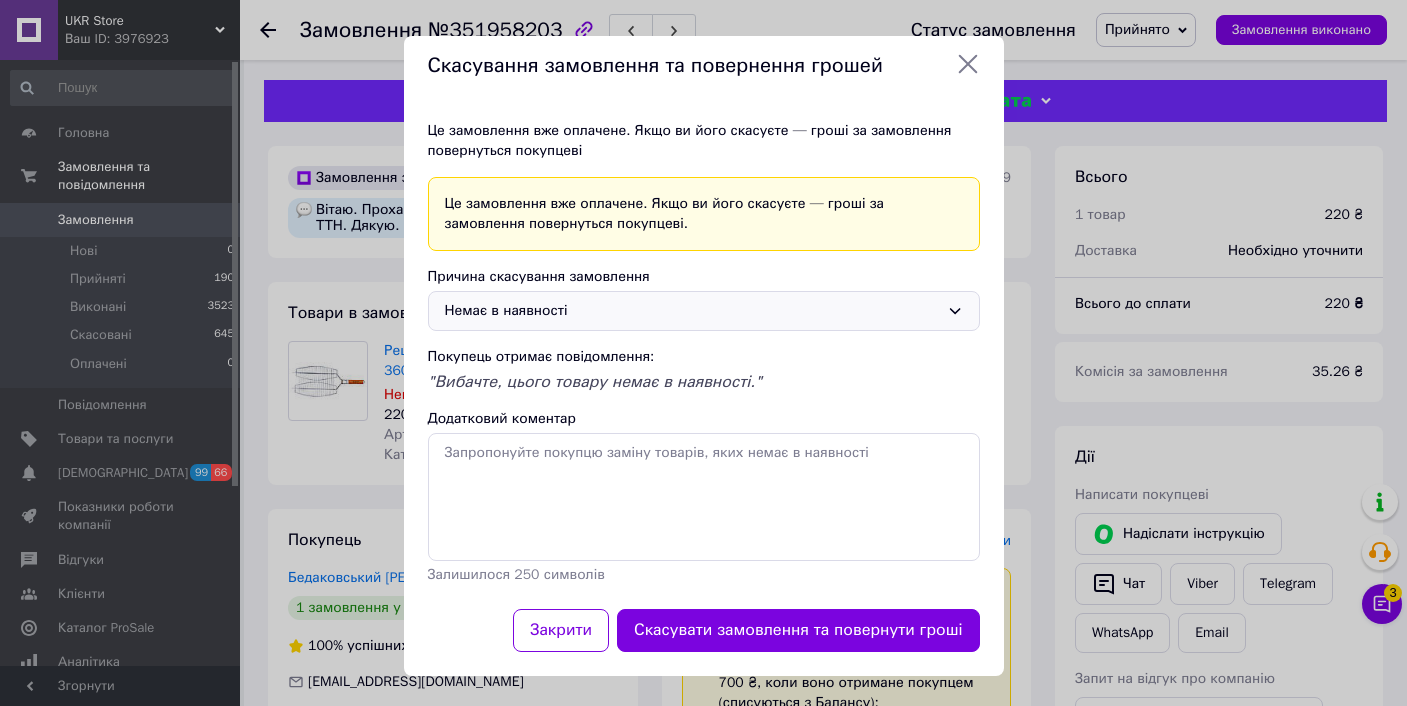 click on "Немає в наявності" at bounding box center (692, 311) 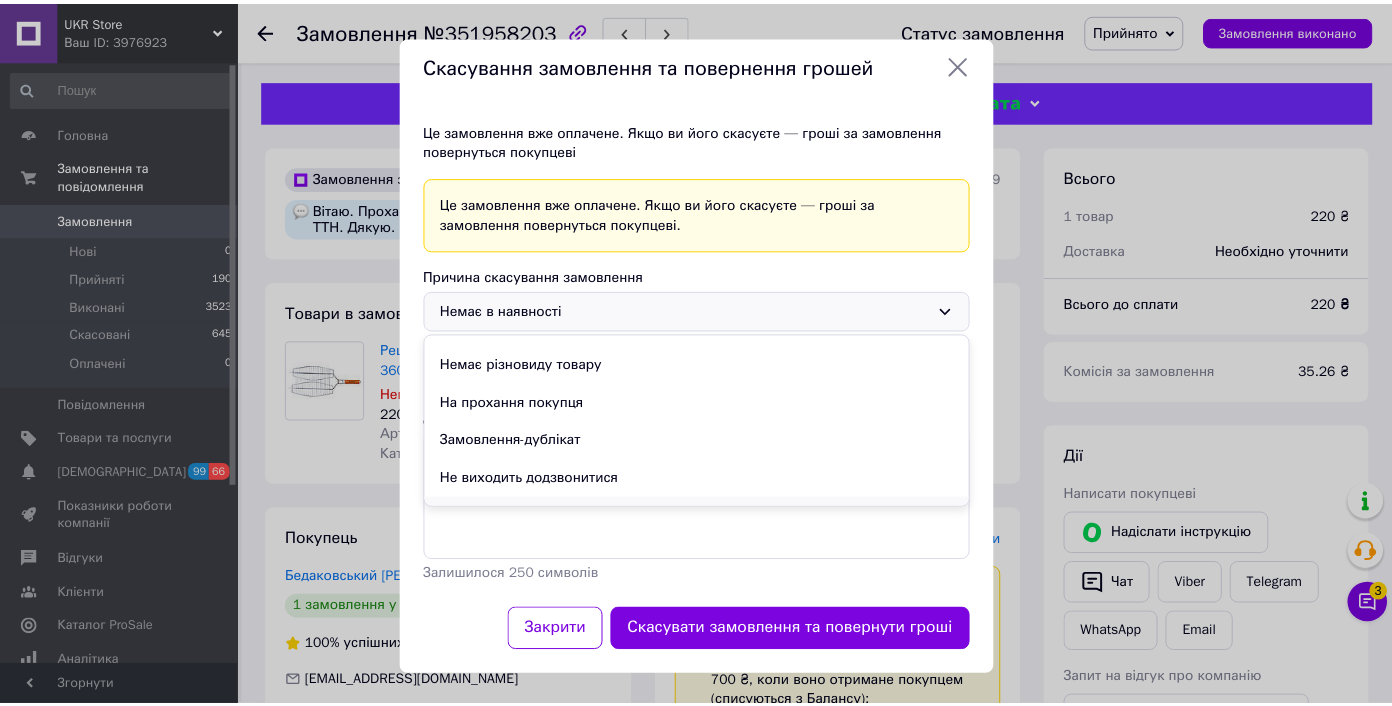 scroll, scrollTop: 55, scrollLeft: 0, axis: vertical 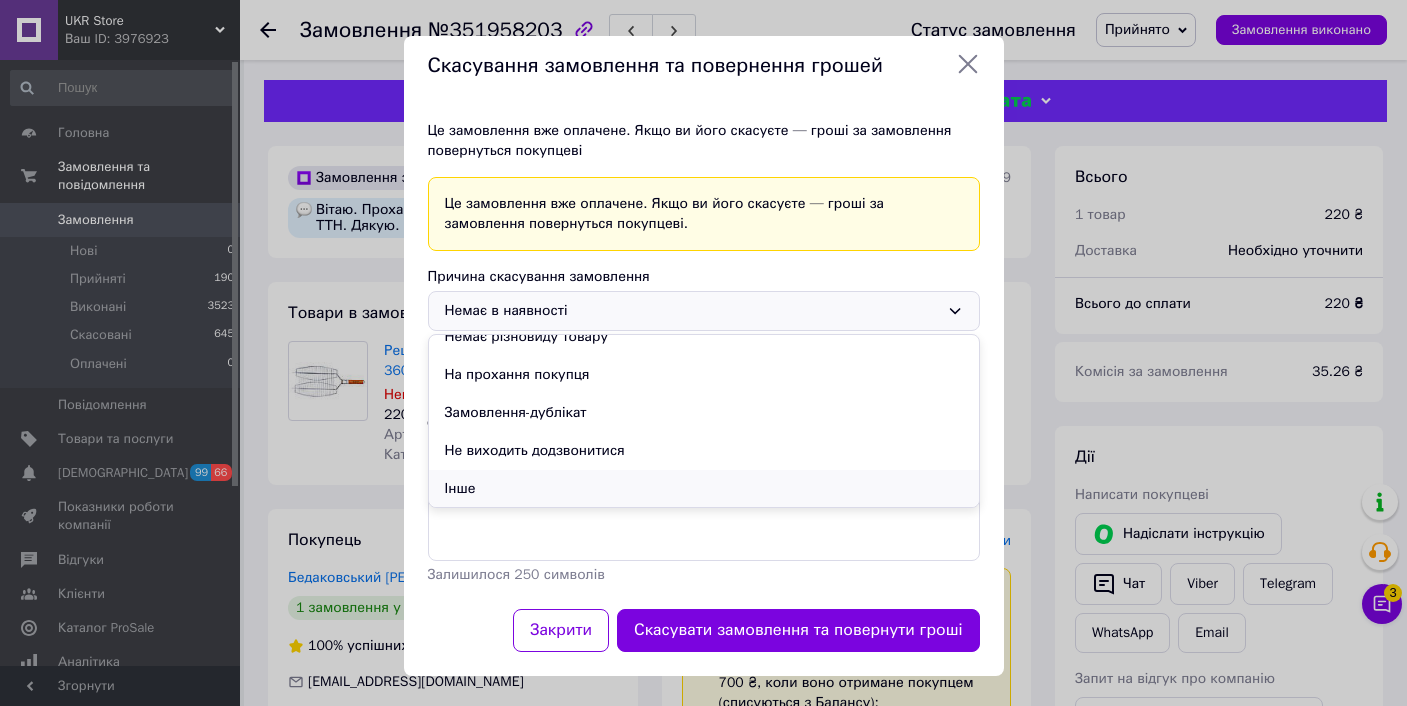 click on "Інше" at bounding box center [704, 489] 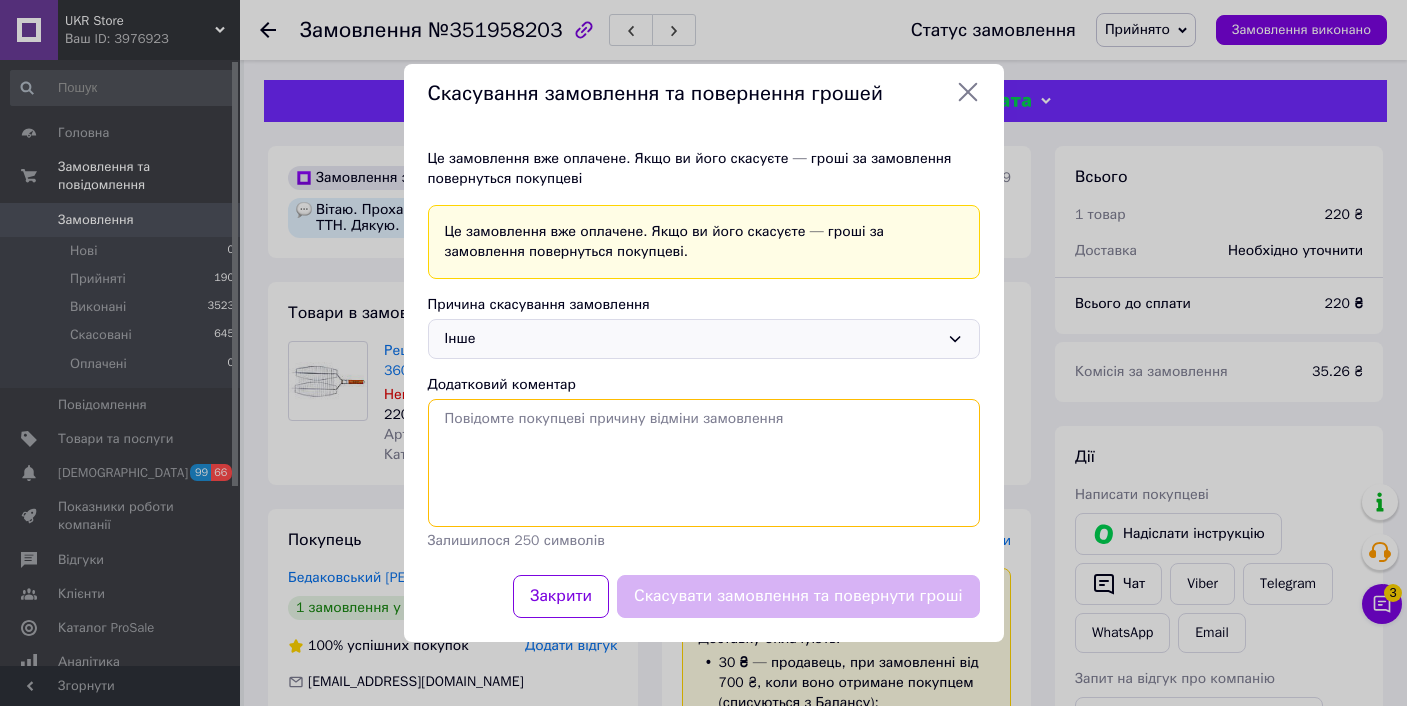 click on "Додатковий коментар" at bounding box center [704, 463] 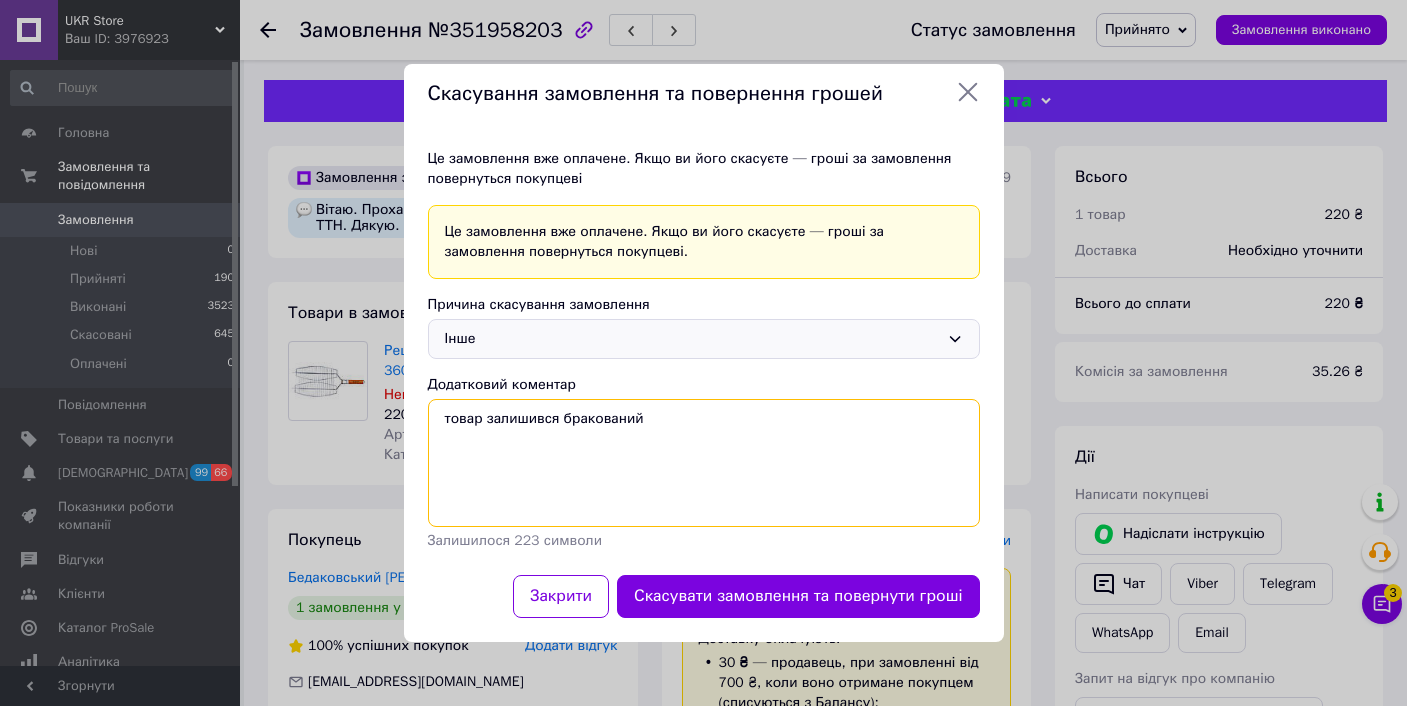 click on "товар залишився бракований" at bounding box center (704, 463) 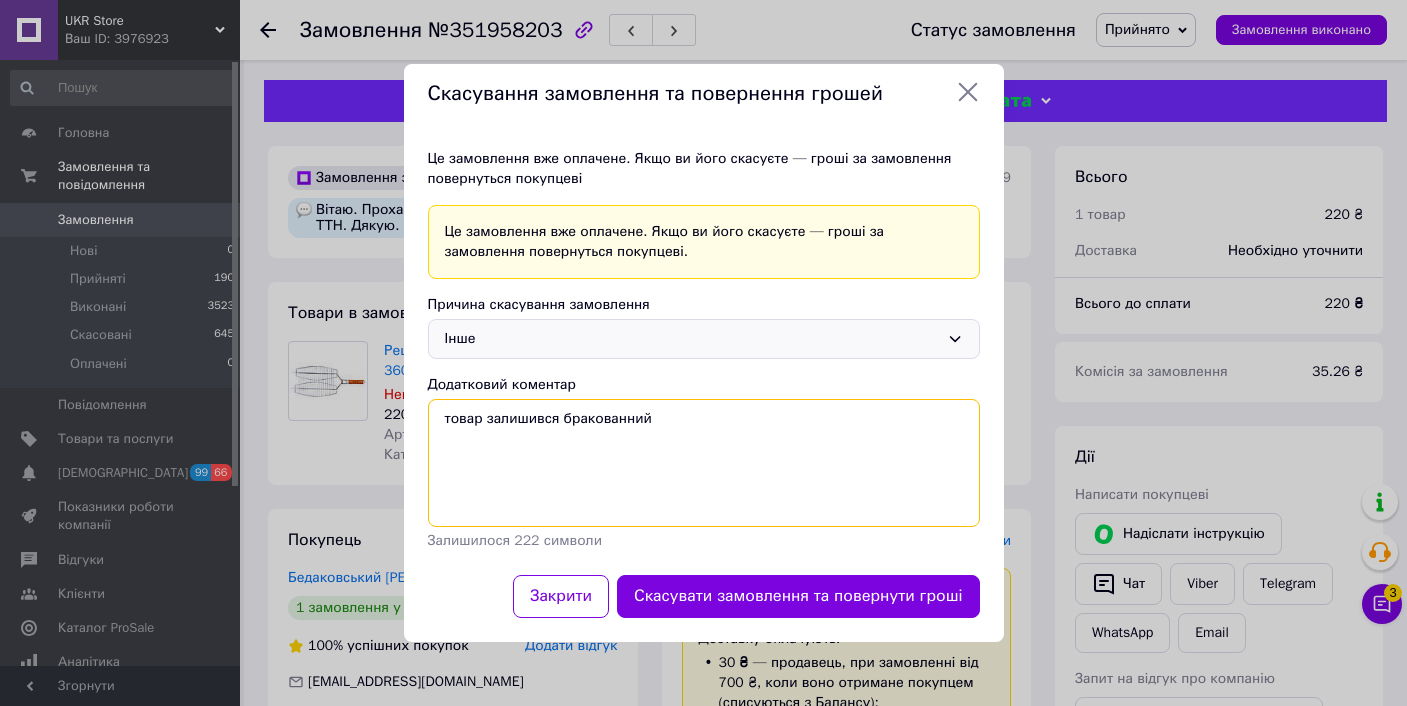click on "товар залишився бракованний" at bounding box center [704, 463] 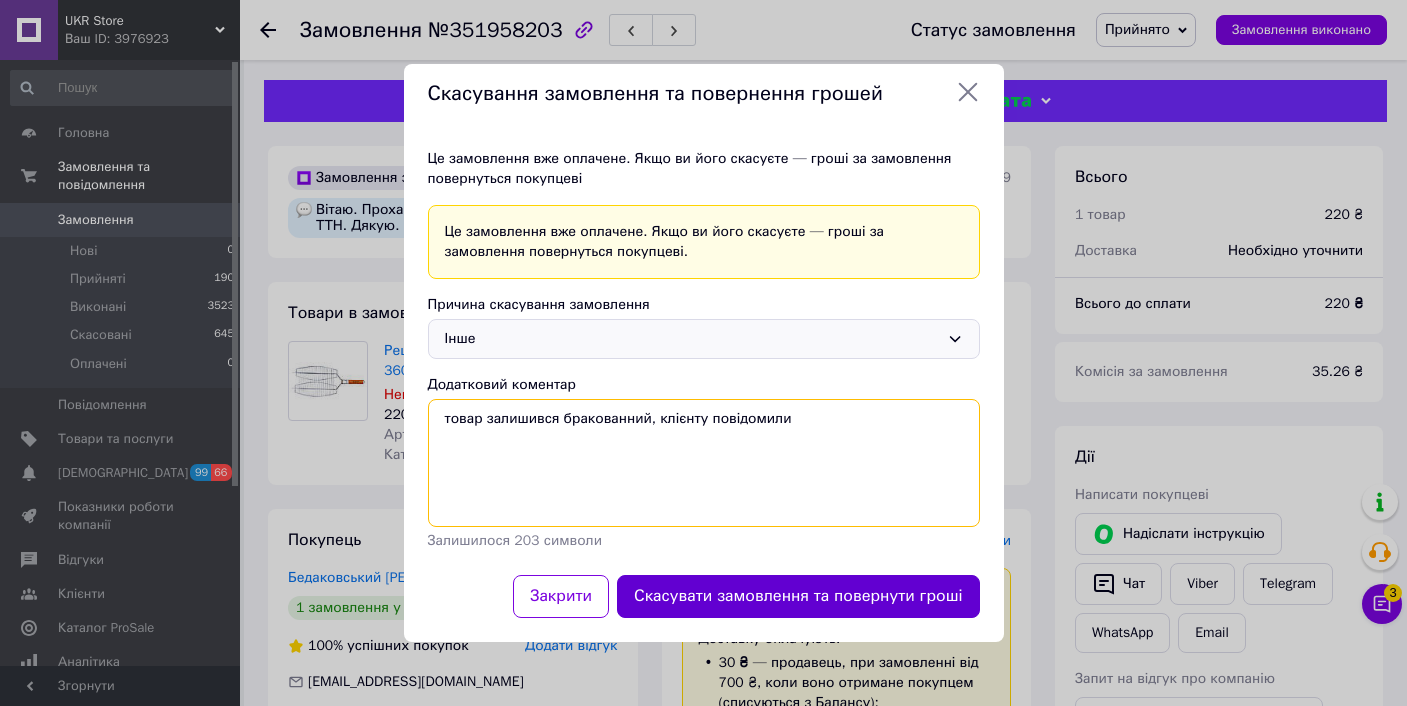 type on "товар залишився бракованний, клієнту повідомили" 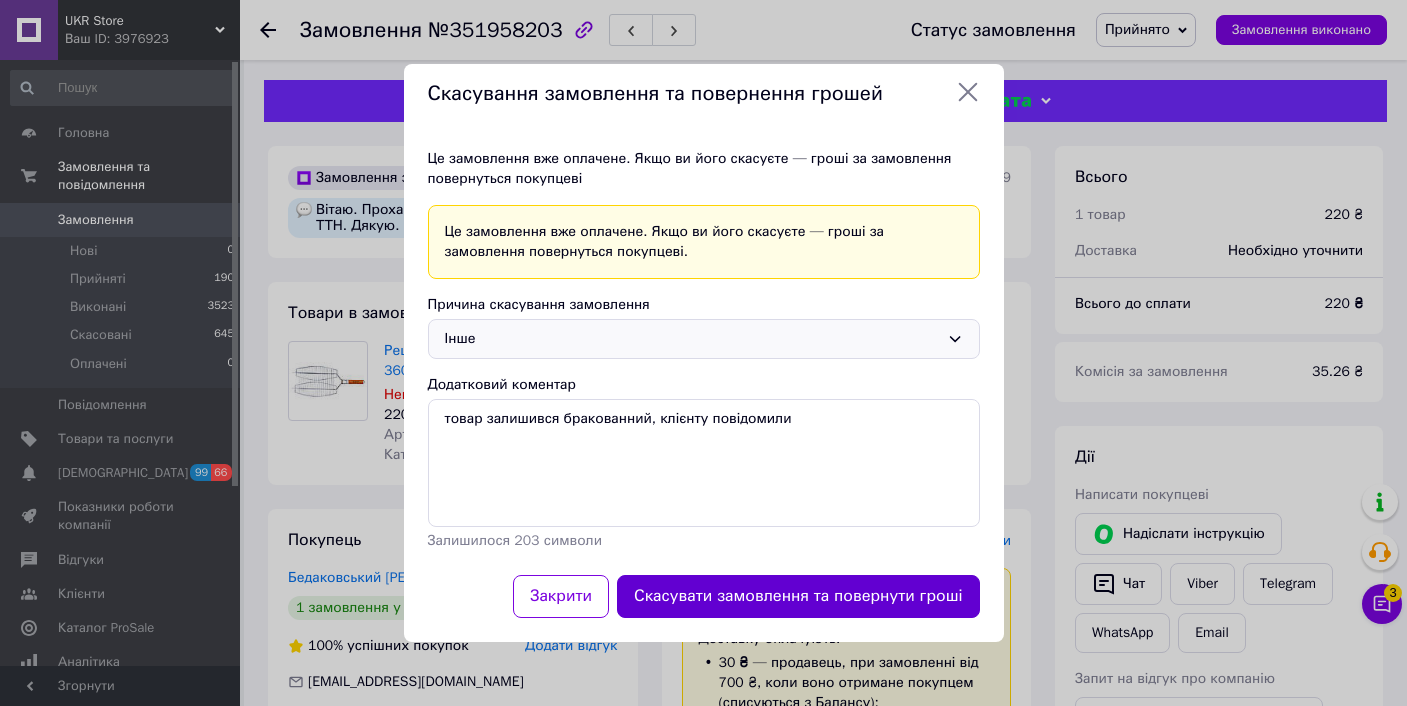click on "Скасувати замовлення та повернути гроші" at bounding box center (798, 596) 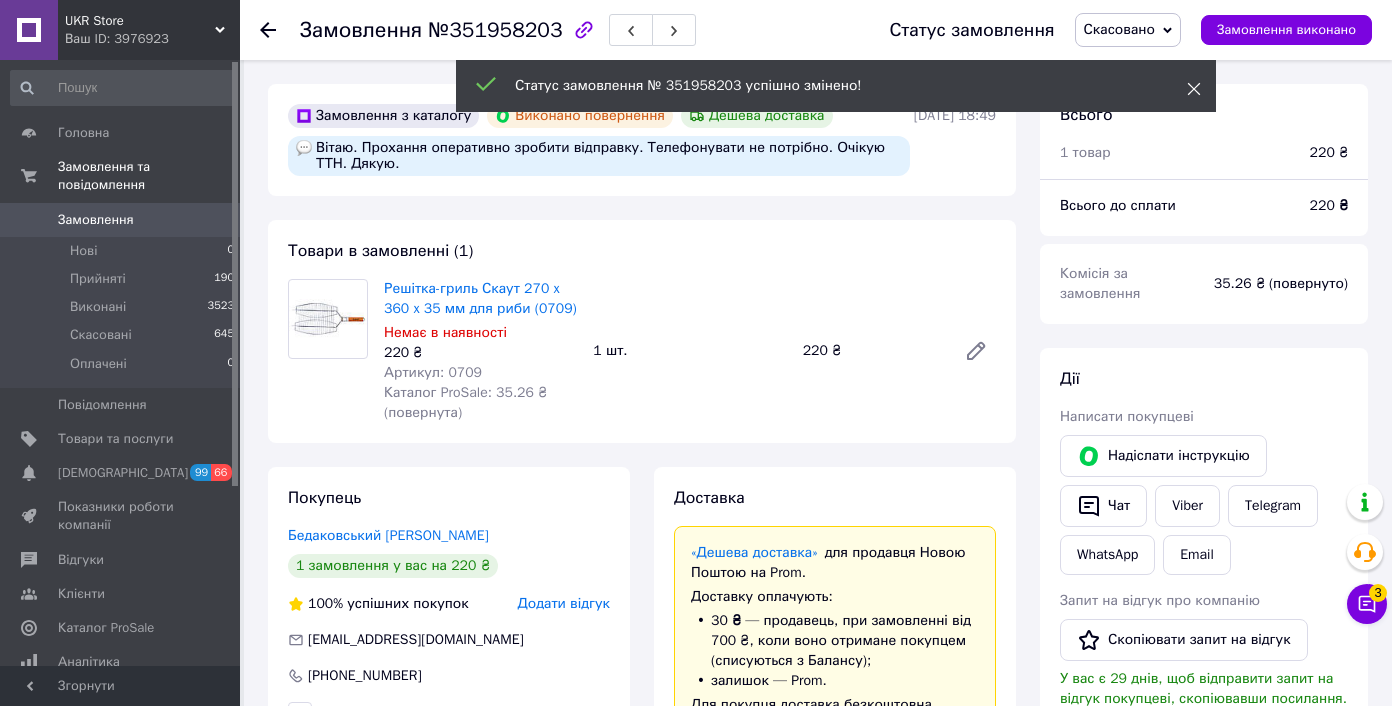 click 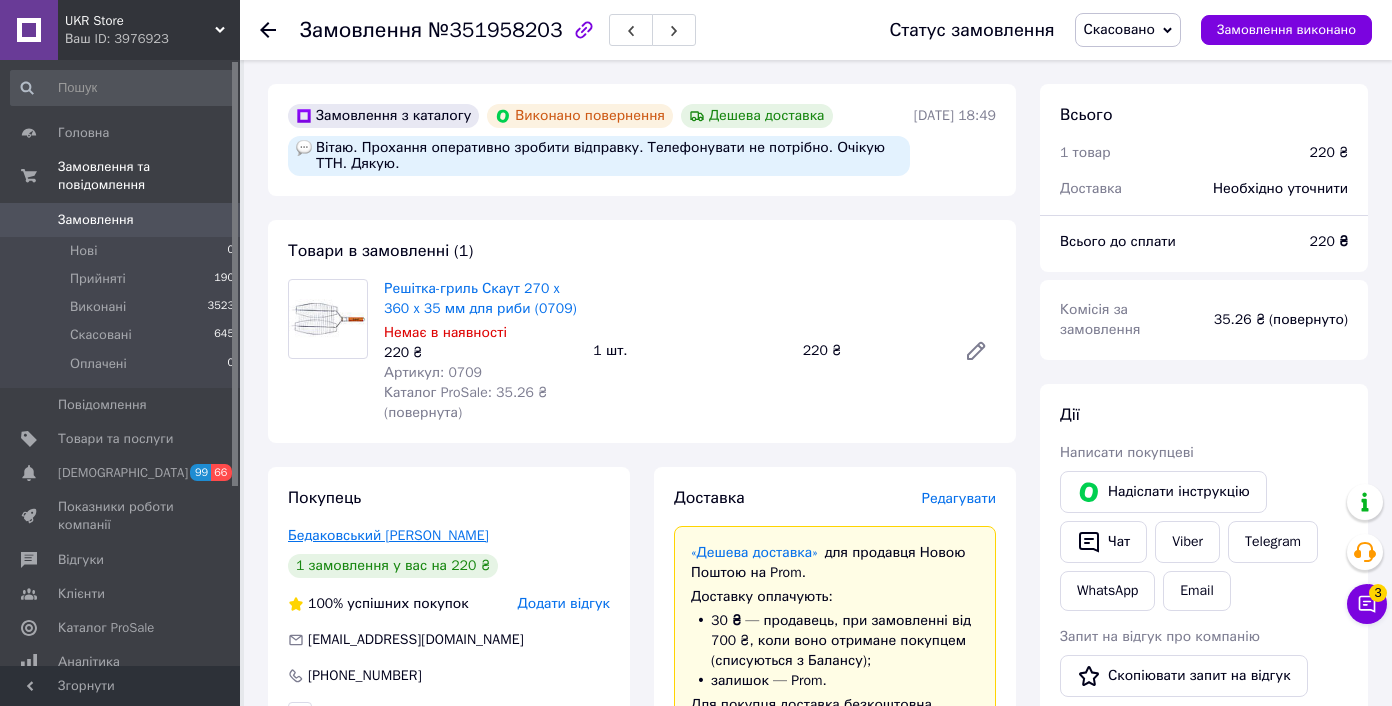 click on "Бедаковський Павло" at bounding box center [388, 535] 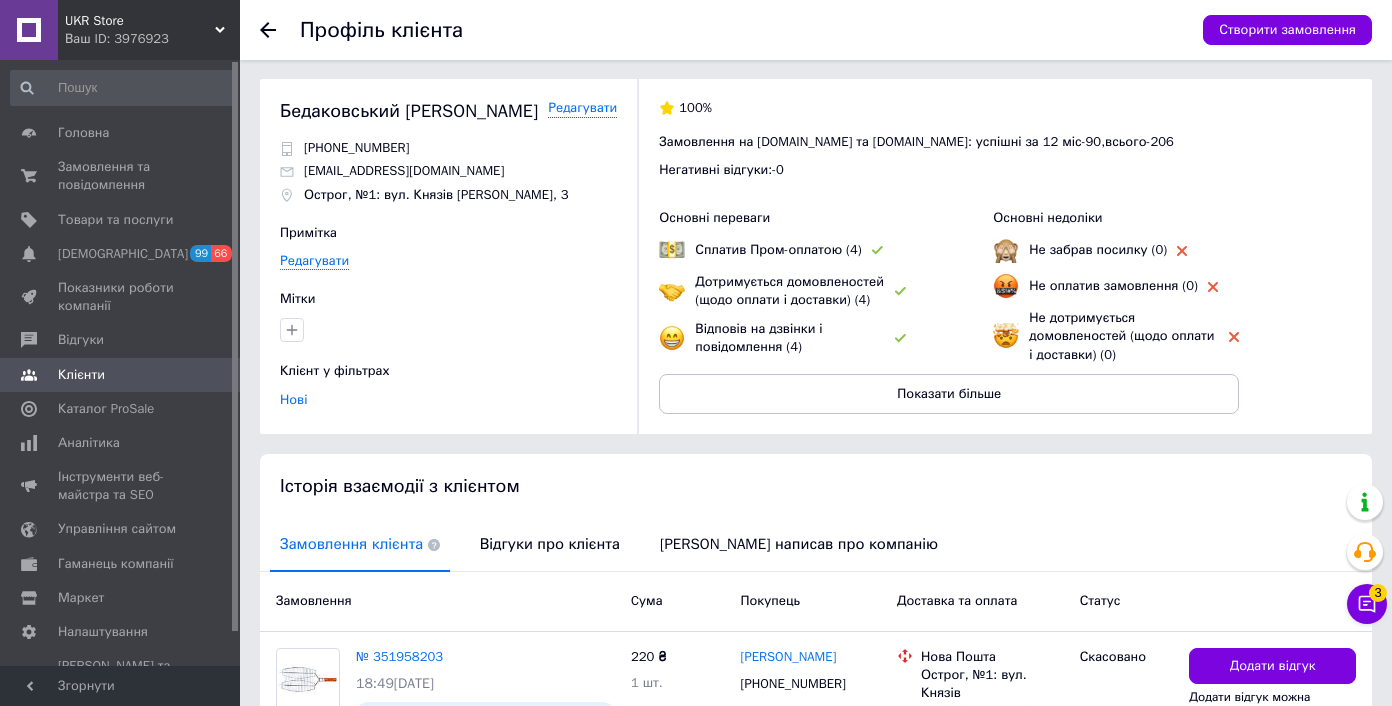 scroll, scrollTop: 220, scrollLeft: 0, axis: vertical 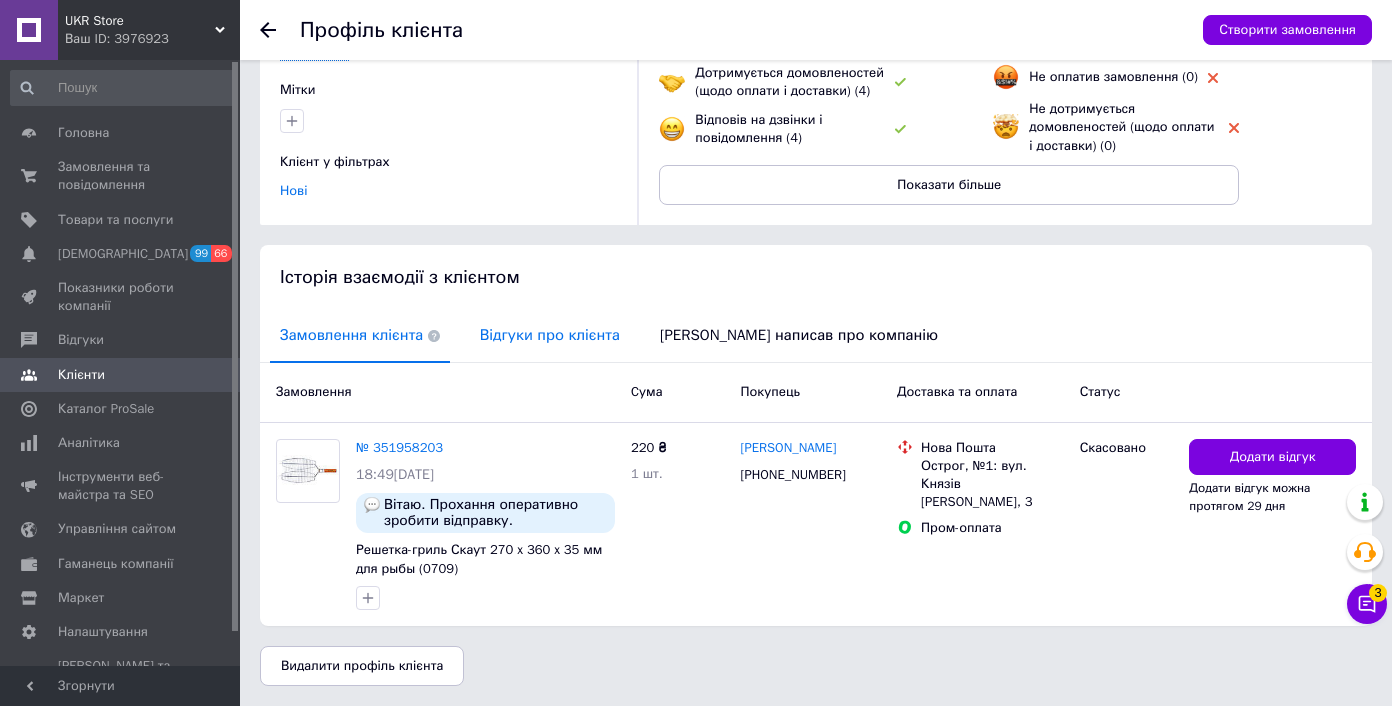 click on "Відгуки про клієнта" at bounding box center (550, 335) 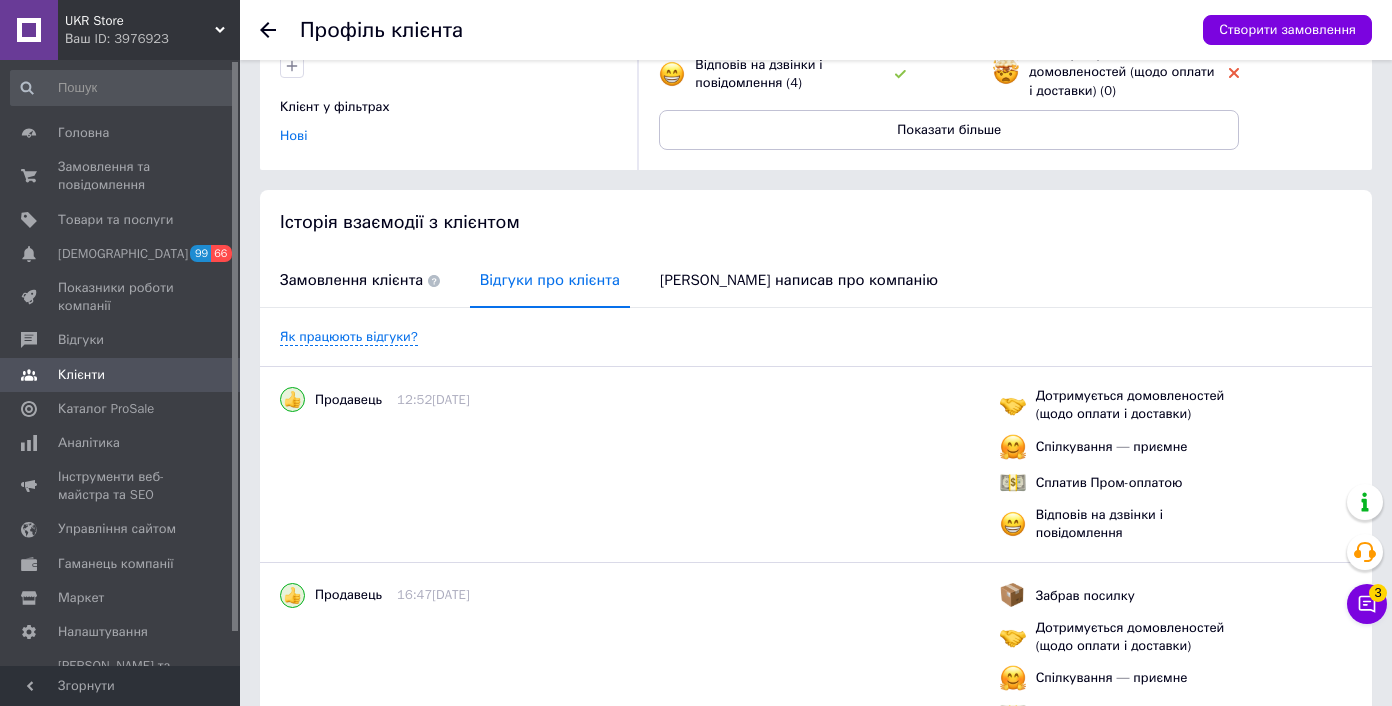 scroll, scrollTop: 0, scrollLeft: 0, axis: both 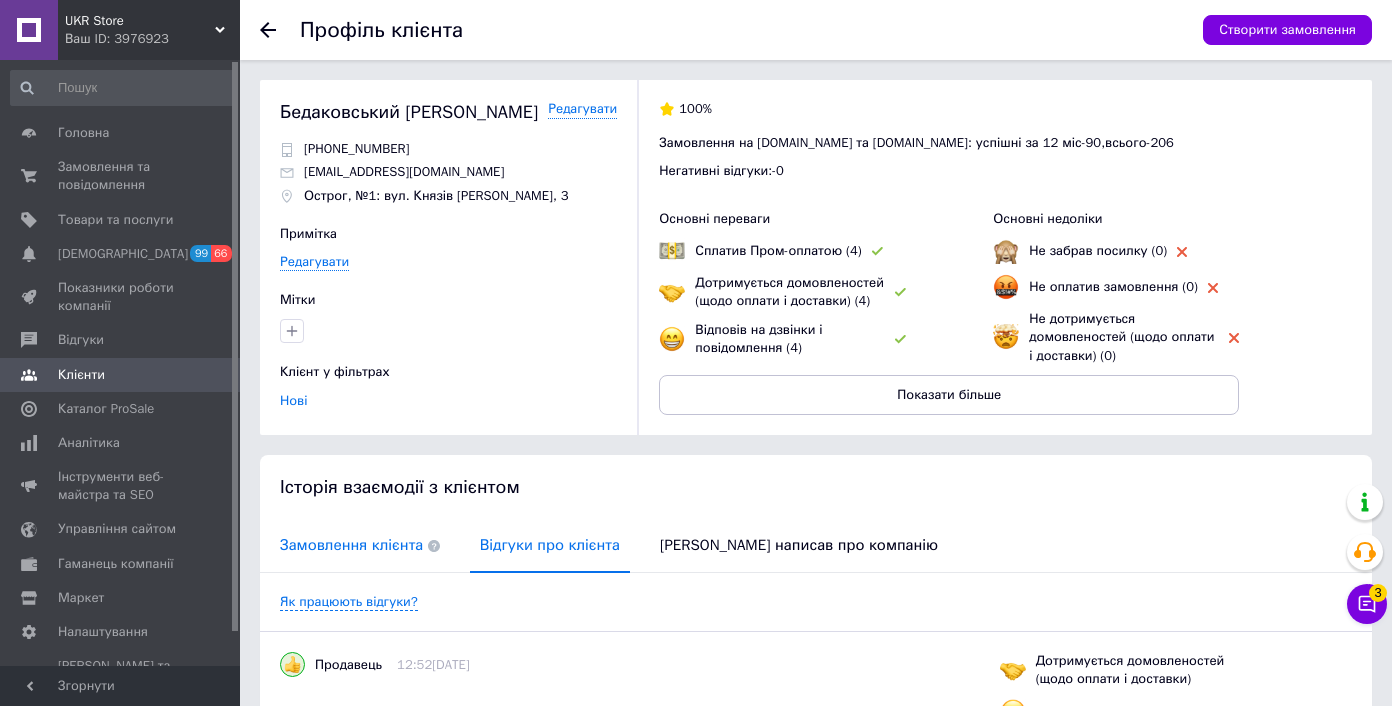 click on "Замовлення клієнта" at bounding box center (360, 545) 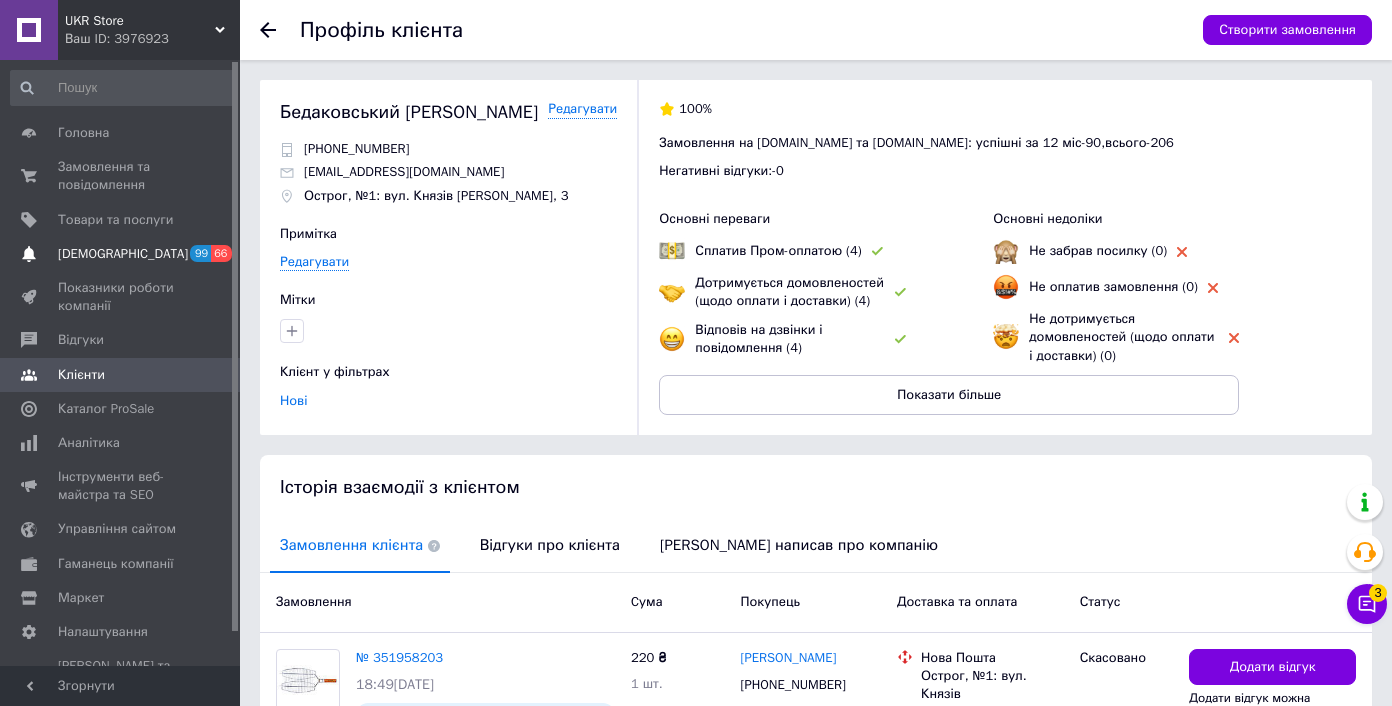 click on "[DEMOGRAPHIC_DATA]" at bounding box center [121, 254] 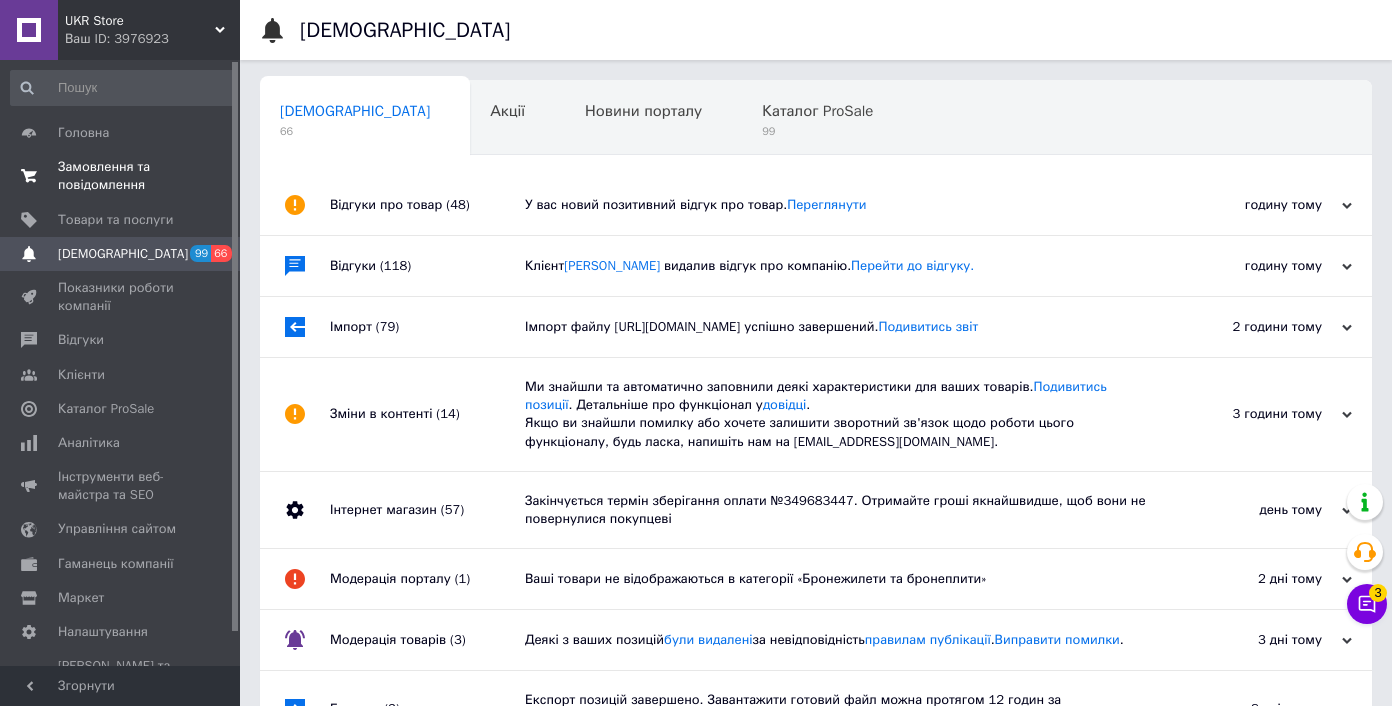click on "Замовлення та повідомлення 0 0" at bounding box center [123, 176] 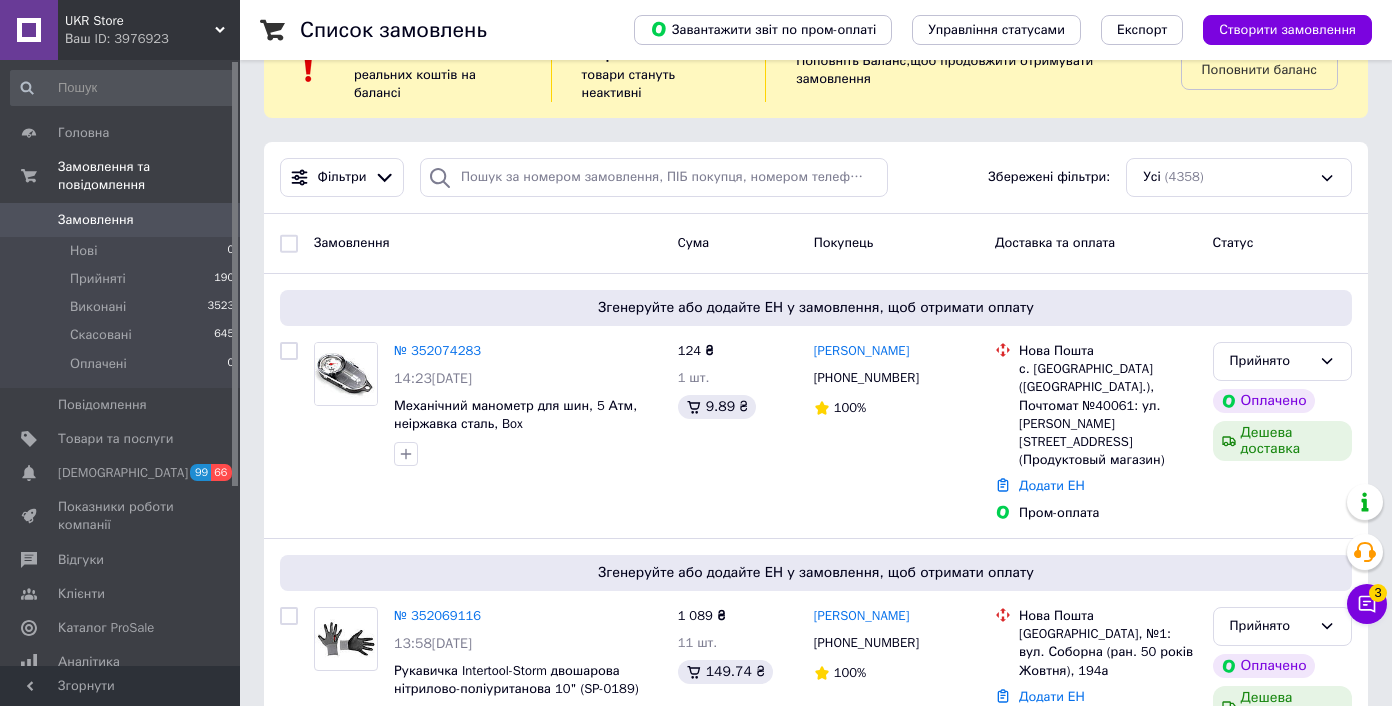 scroll, scrollTop: 0, scrollLeft: 0, axis: both 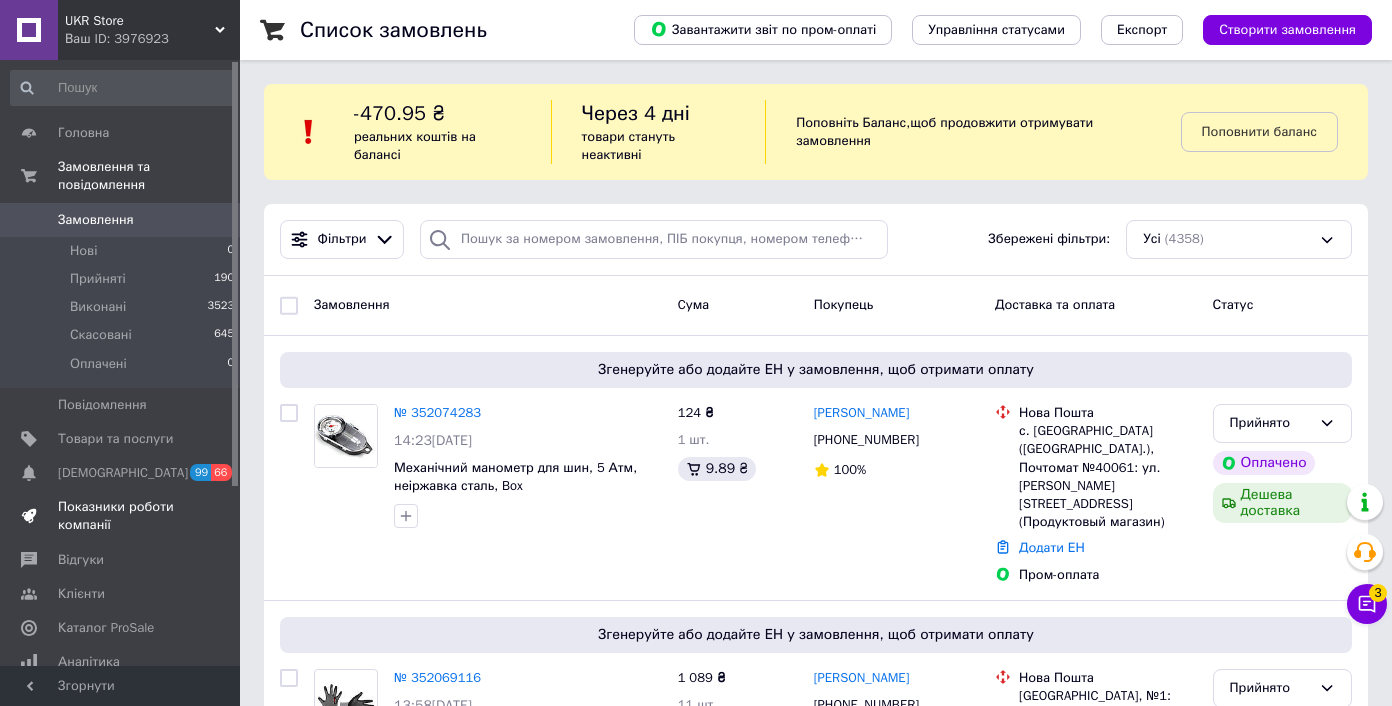 click on "Показники роботи компанії" at bounding box center [123, 516] 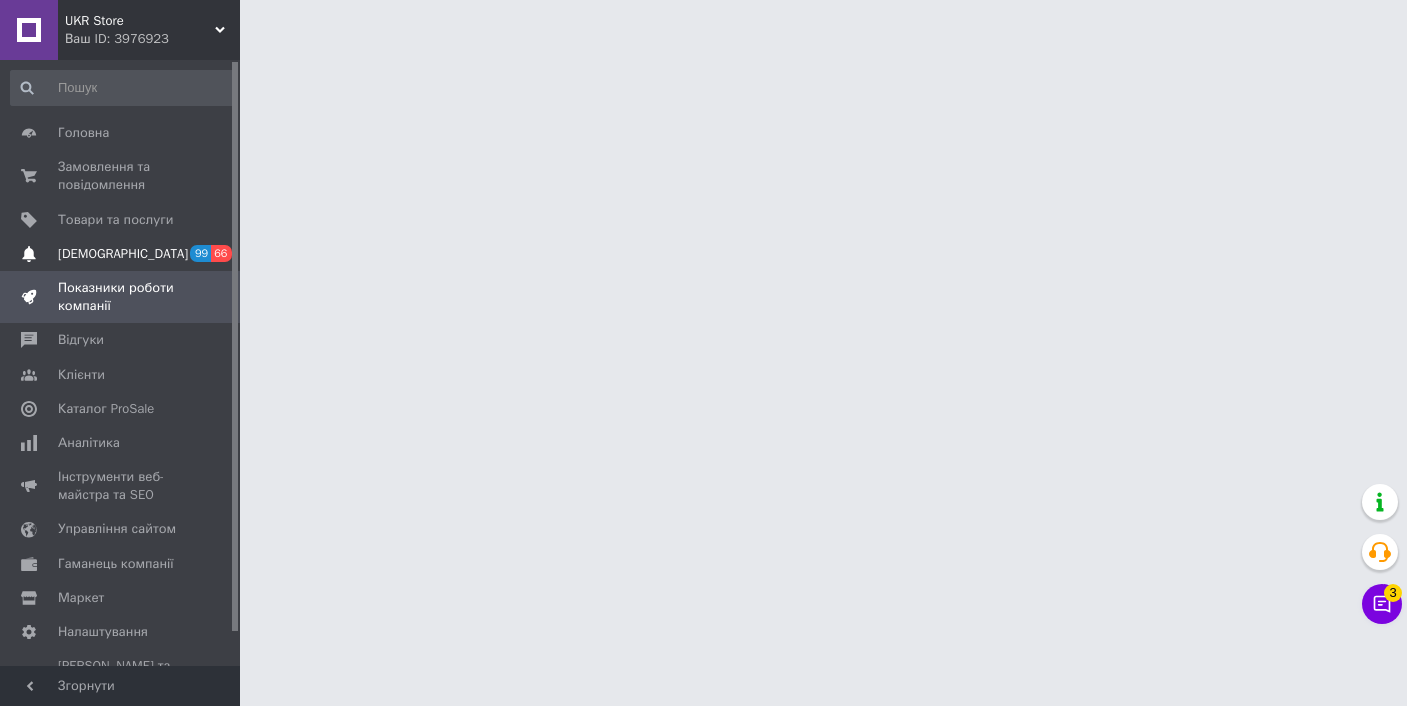 click on "Сповіщення 99 66" at bounding box center [123, 254] 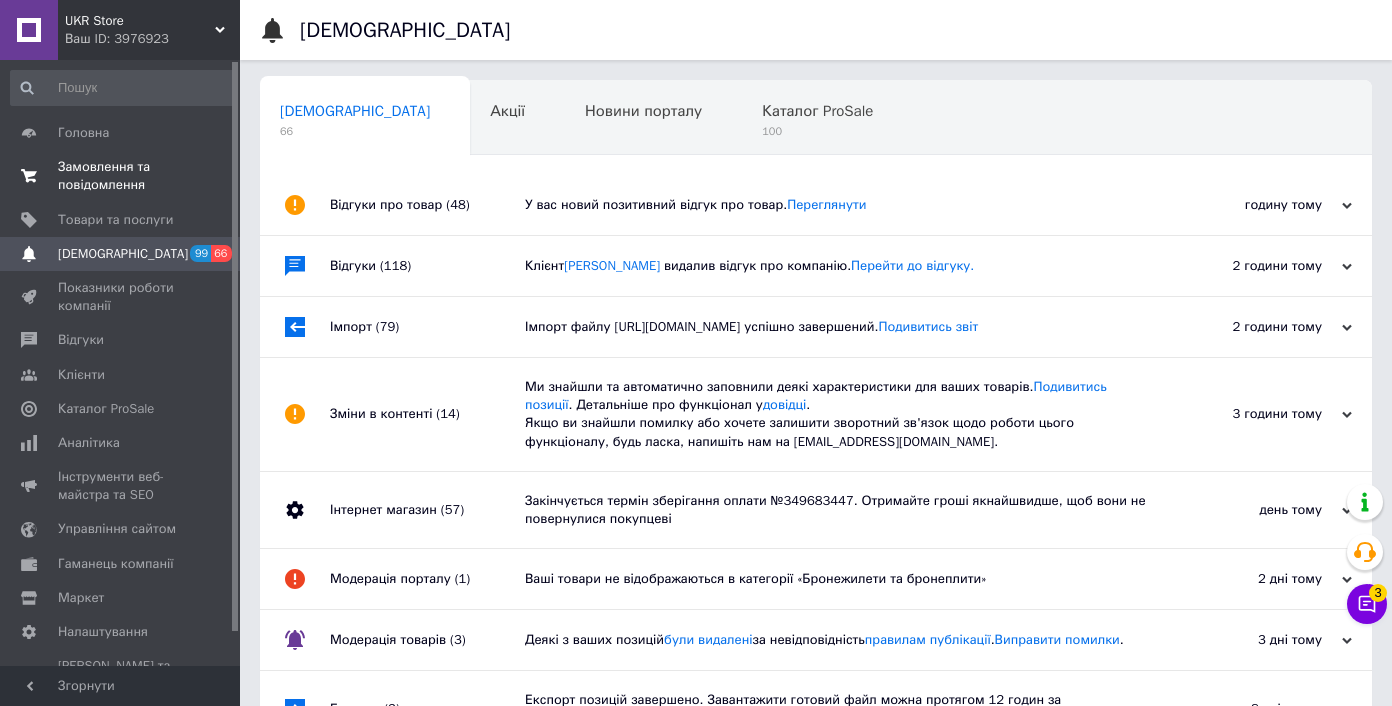 click on "Замовлення та повідомлення 0 0" at bounding box center [123, 176] 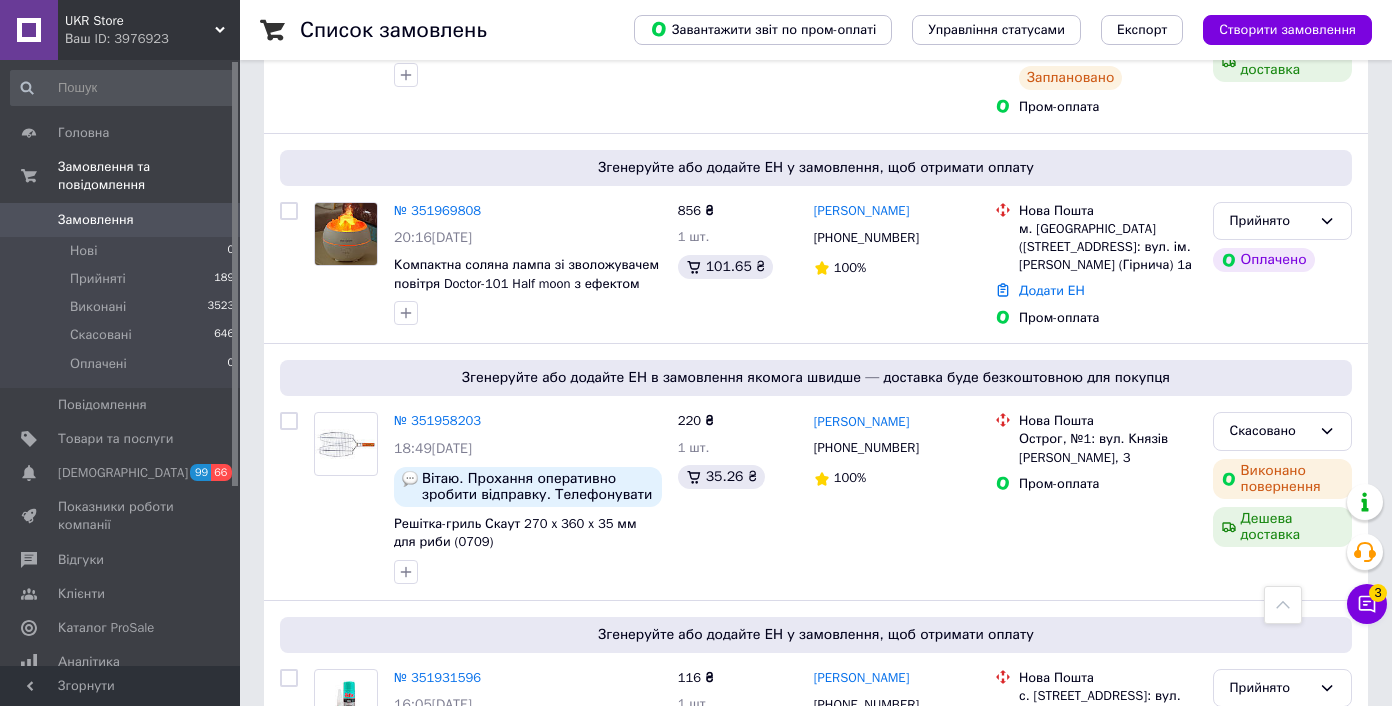 scroll, scrollTop: 4967, scrollLeft: 0, axis: vertical 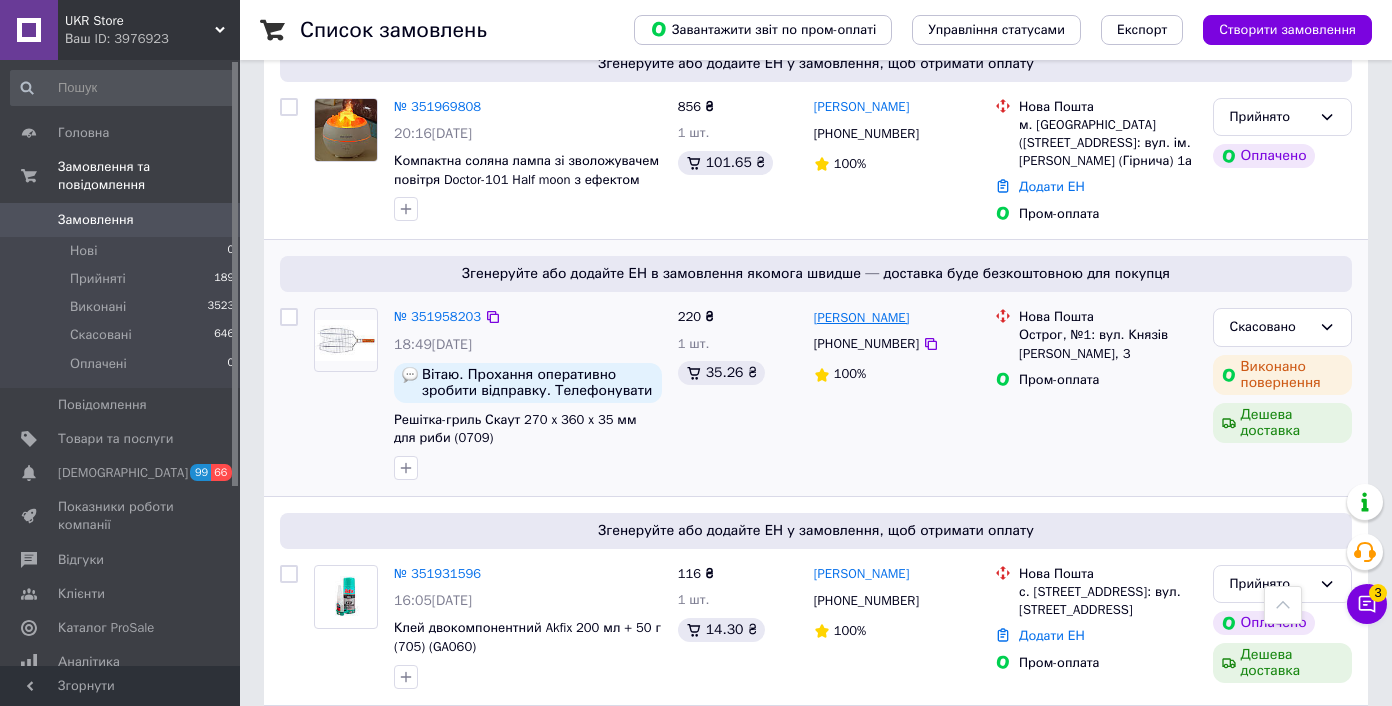 click on "[PERSON_NAME]" at bounding box center [862, 318] 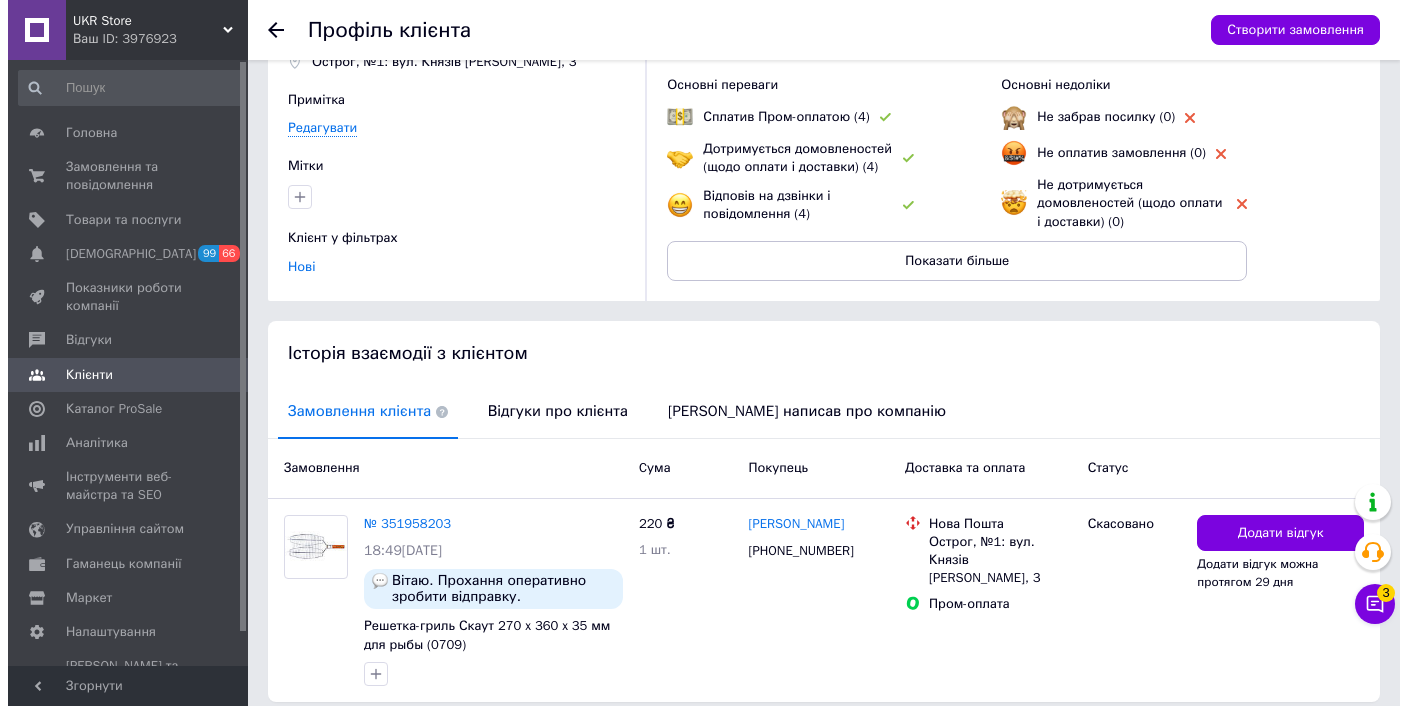 scroll, scrollTop: 220, scrollLeft: 0, axis: vertical 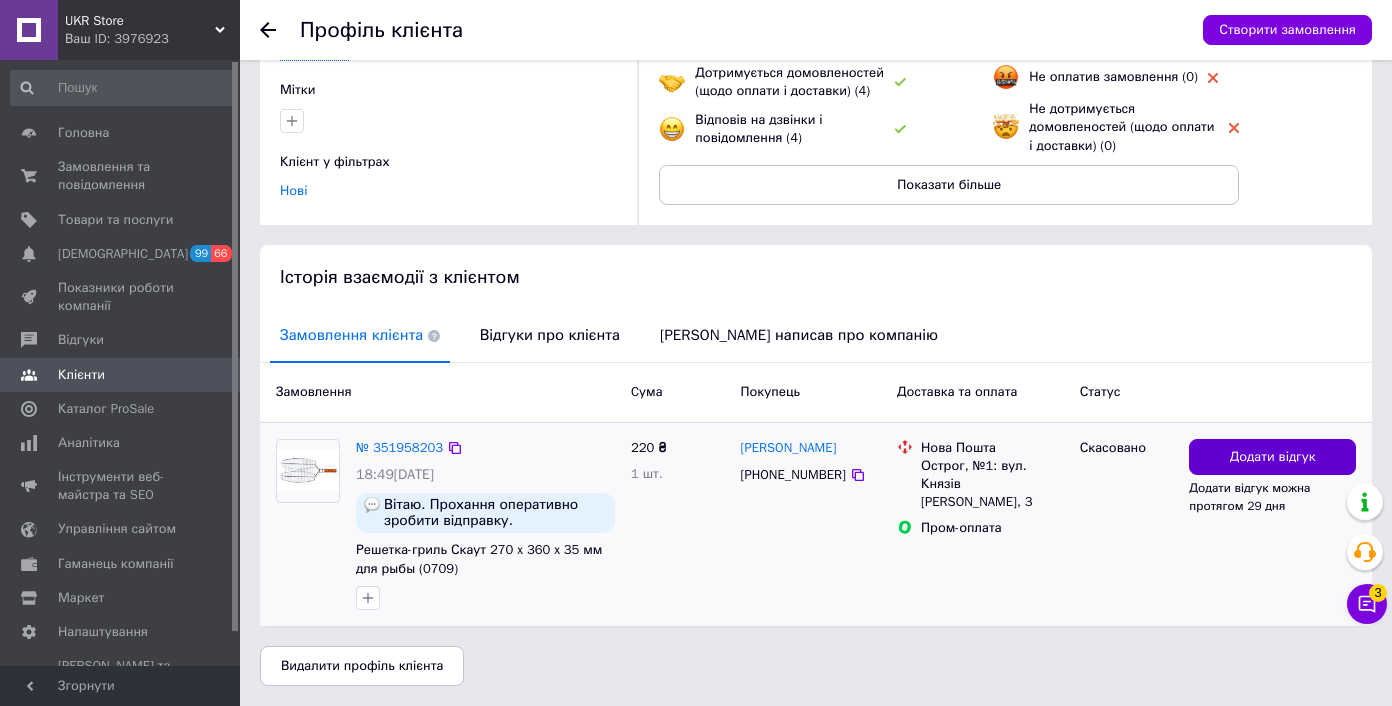 click on "Додати відгук" at bounding box center (1273, 457) 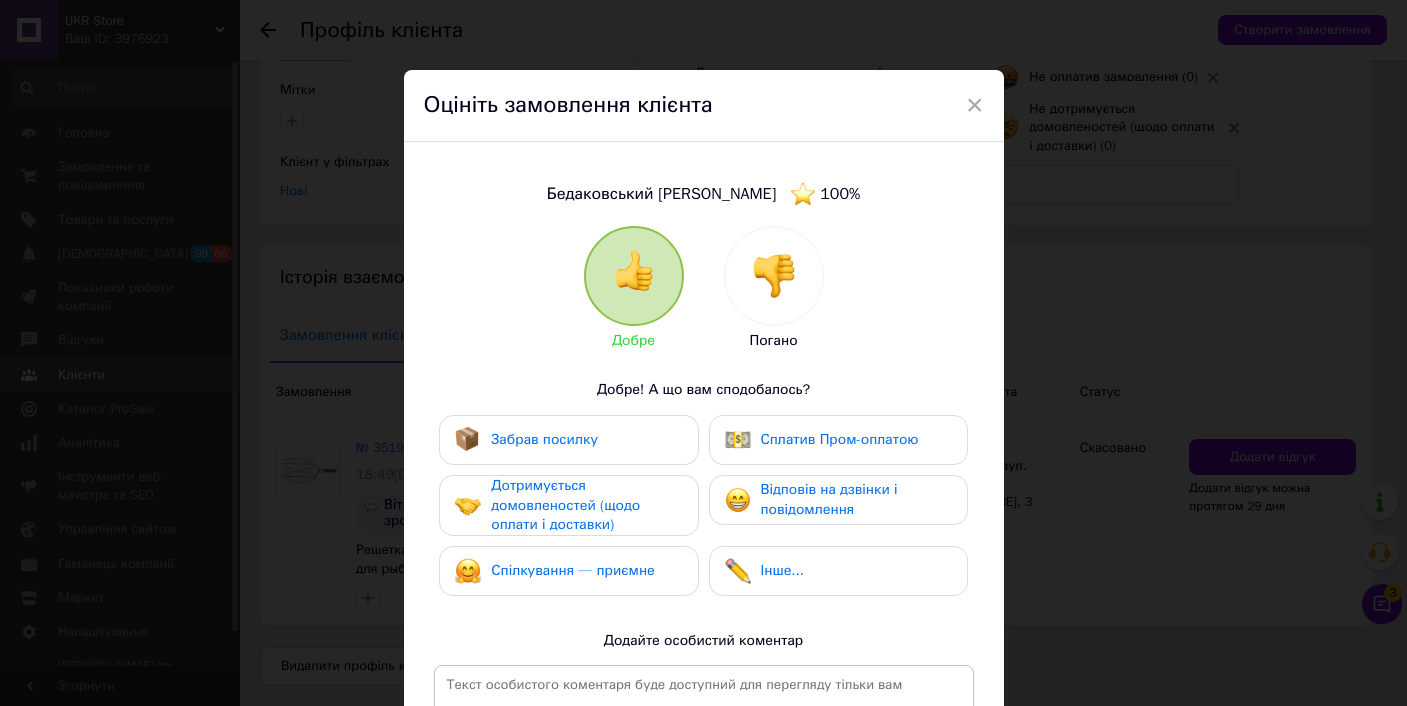 click at bounding box center [774, 276] 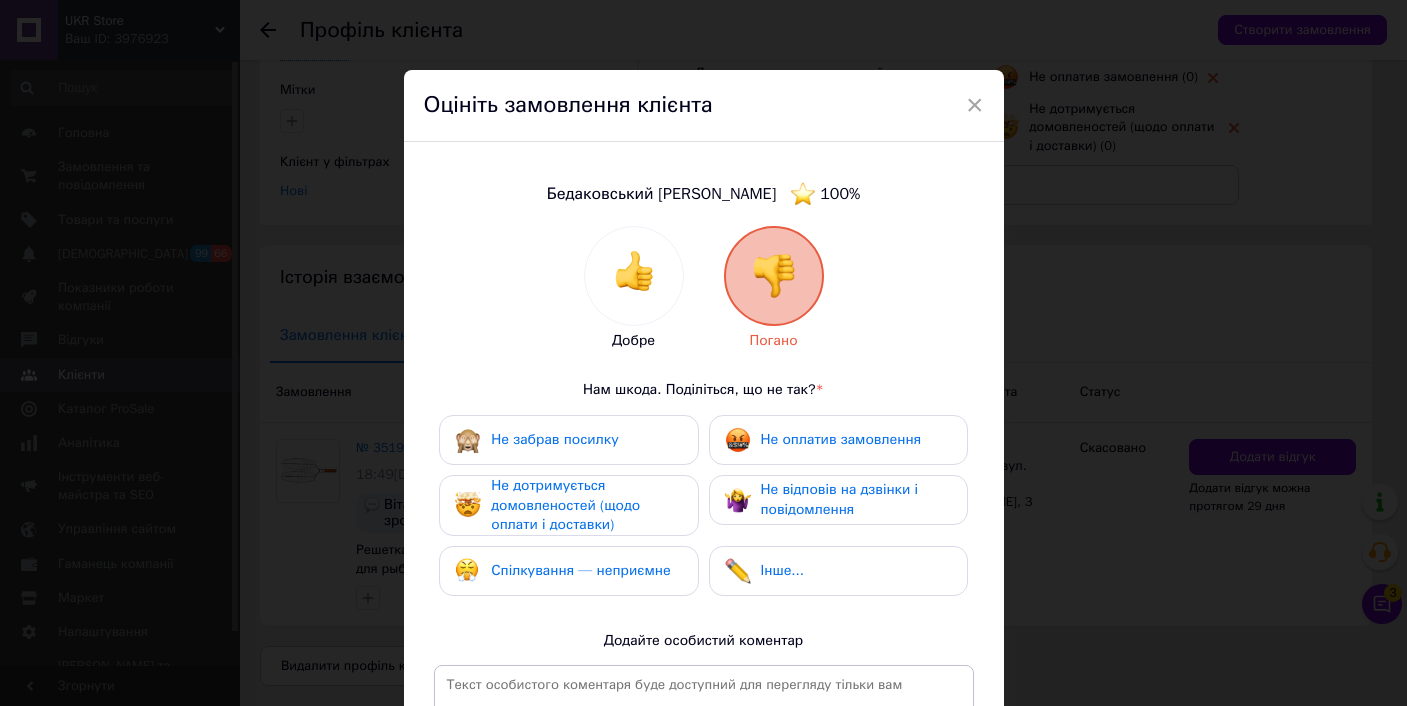 click on "Спілкування — неприємне" at bounding box center [580, 570] 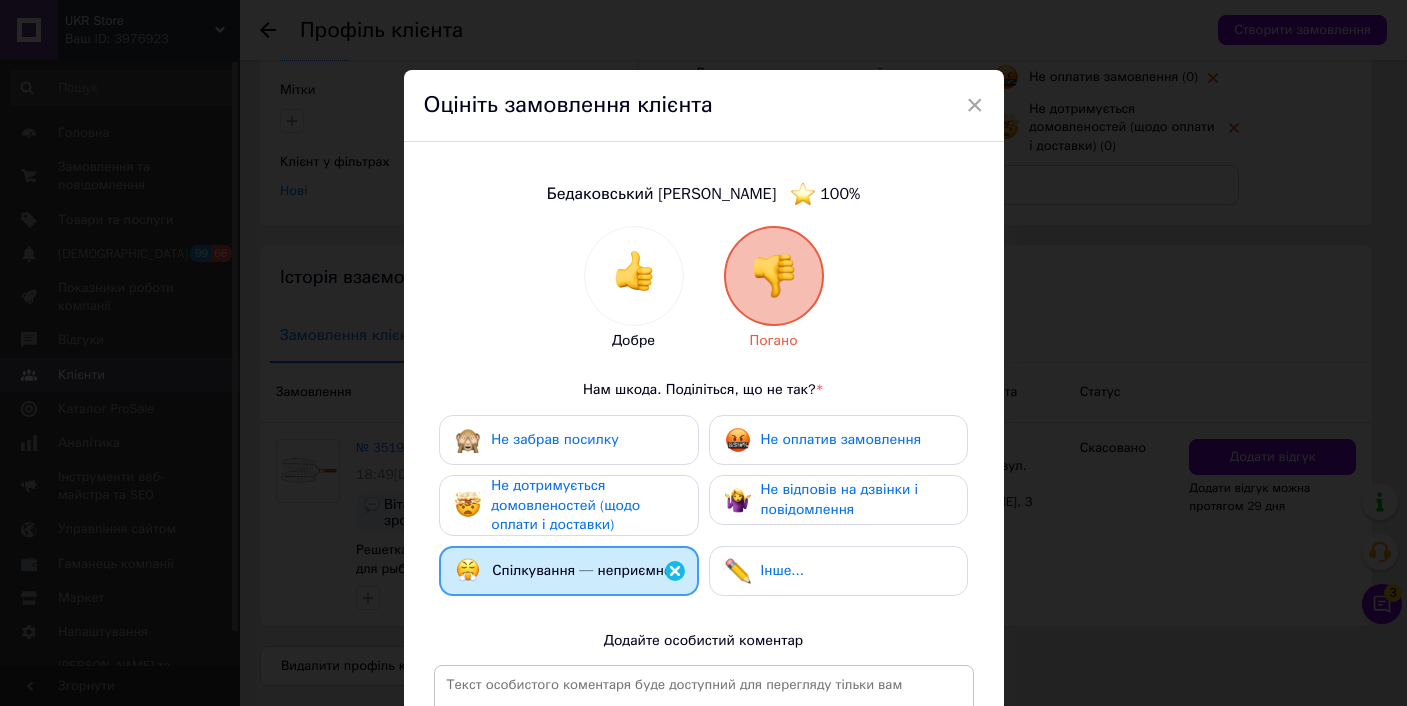 scroll, scrollTop: 279, scrollLeft: 0, axis: vertical 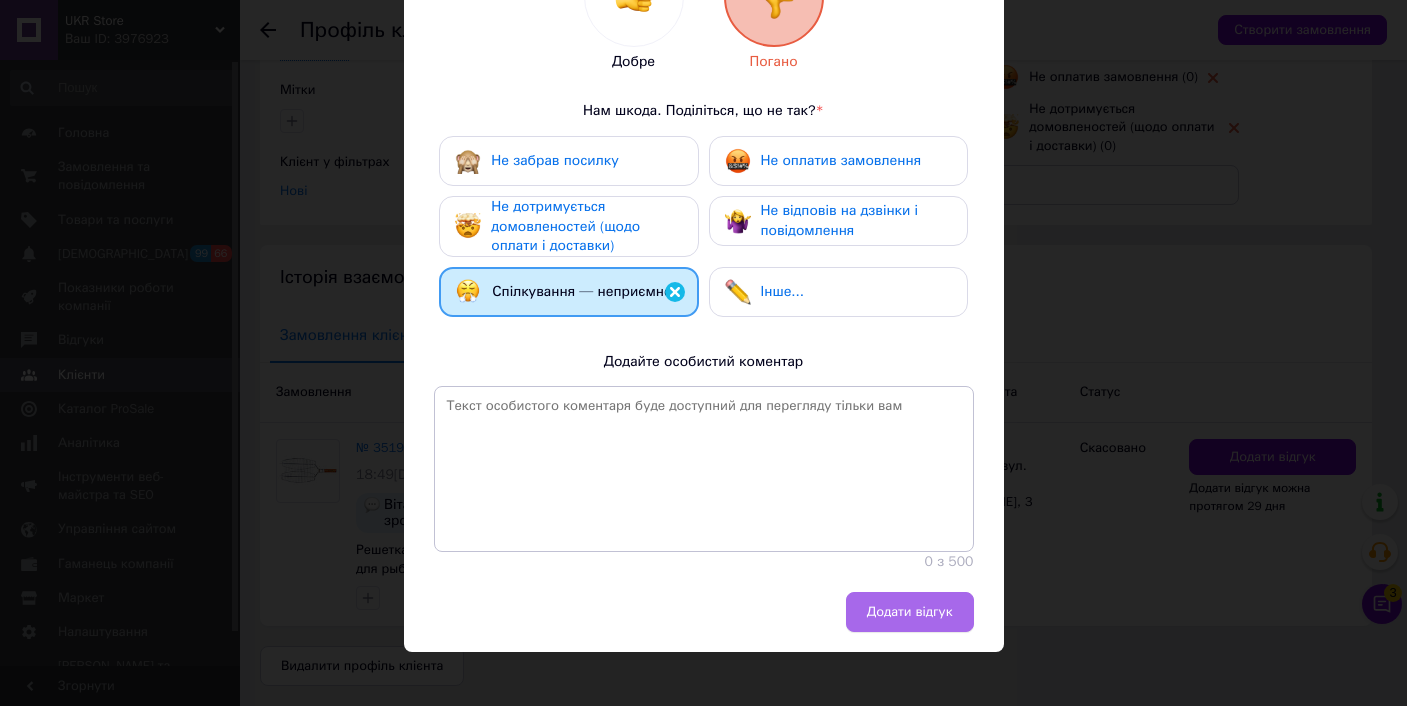 click on "Додати відгук" at bounding box center [910, 612] 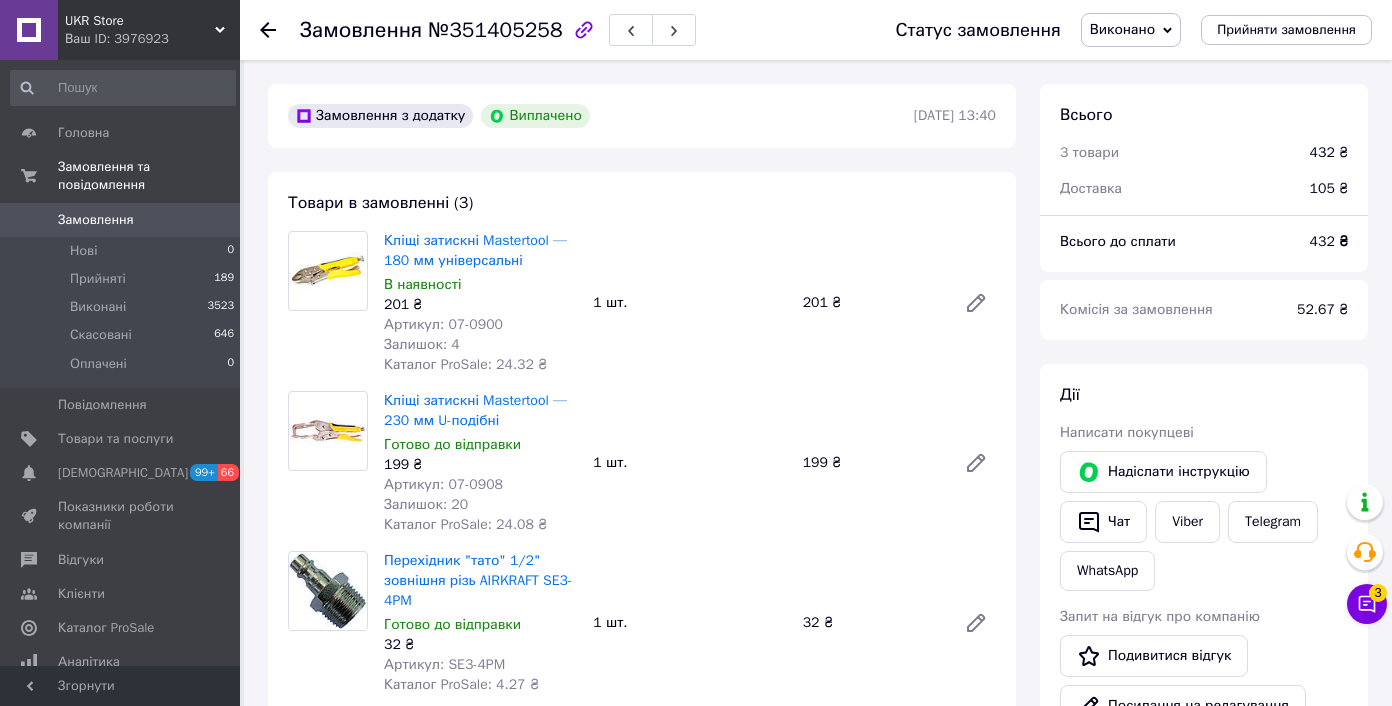 scroll, scrollTop: 0, scrollLeft: 0, axis: both 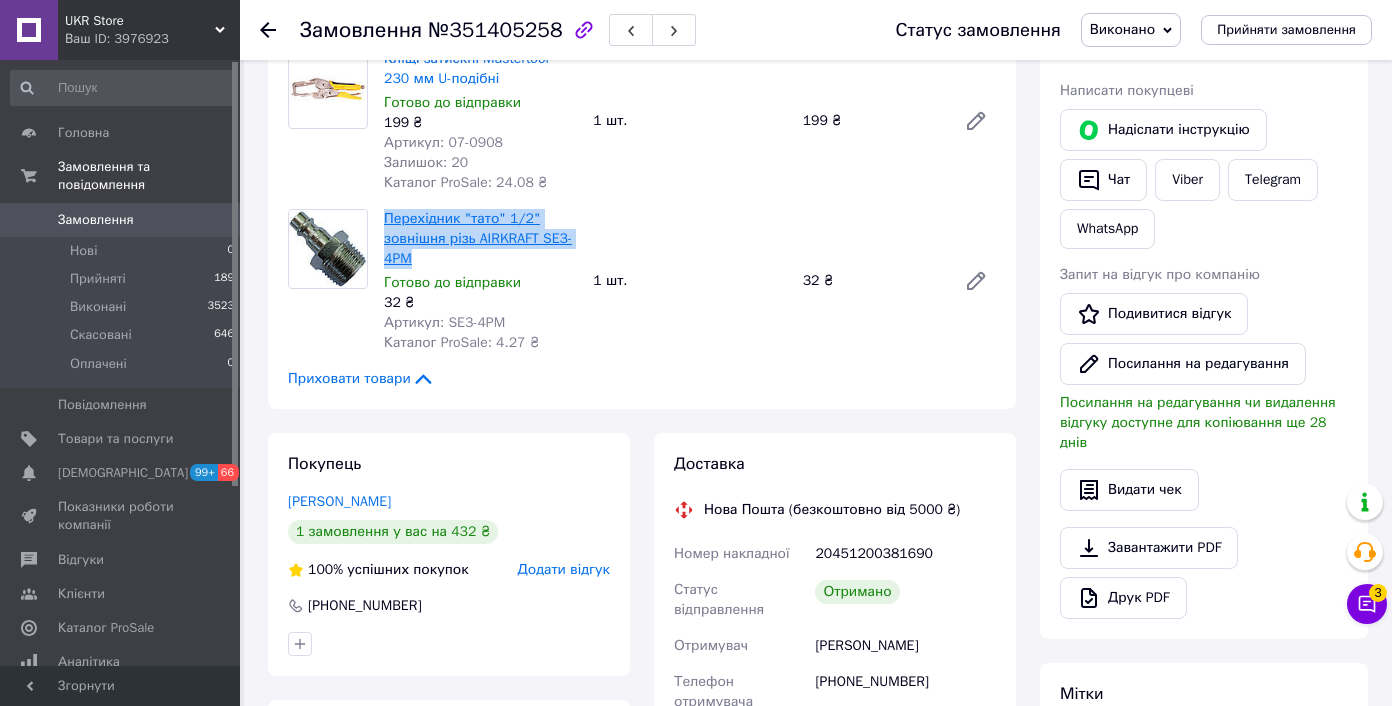 drag, startPoint x: 444, startPoint y: 255, endPoint x: 387, endPoint y: 219, distance: 67.41662 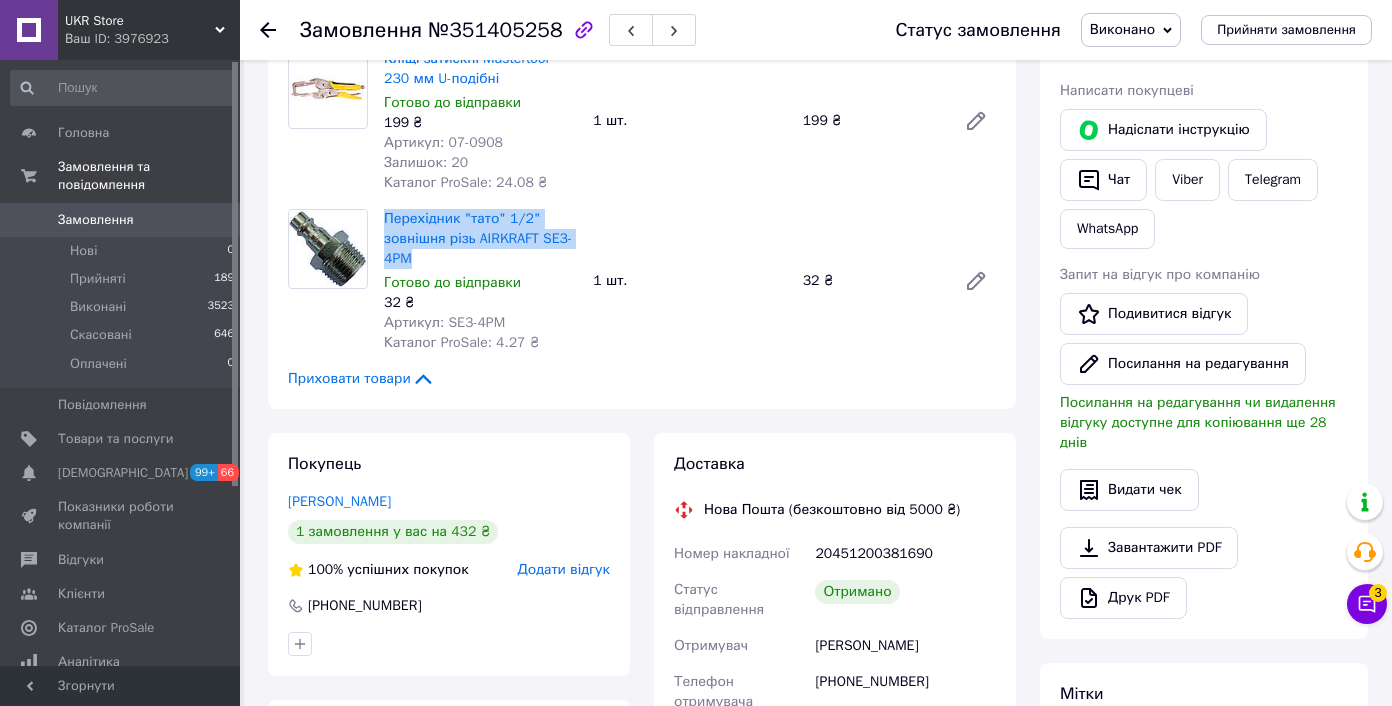 copy on "Перехідник "тато" 1/2" зовнішня різь AIRKRAFT SE3-4PM" 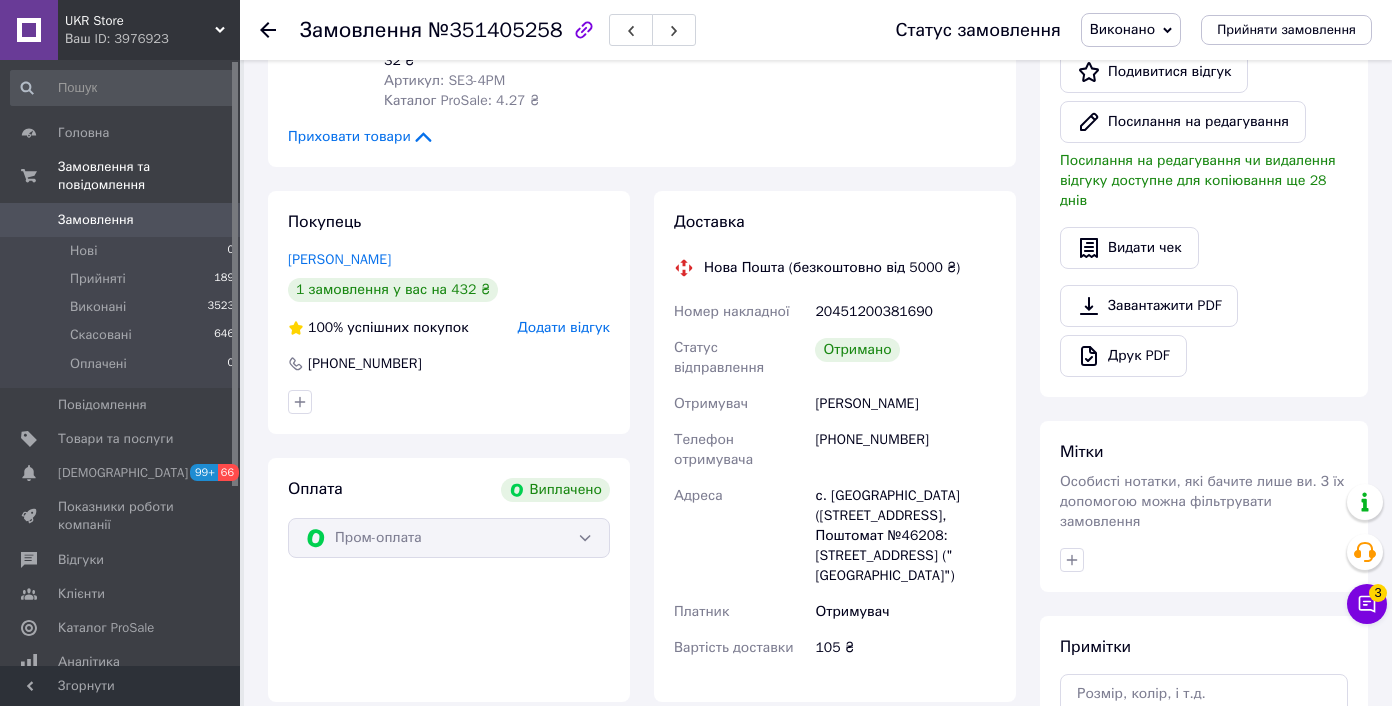 scroll, scrollTop: 653, scrollLeft: 0, axis: vertical 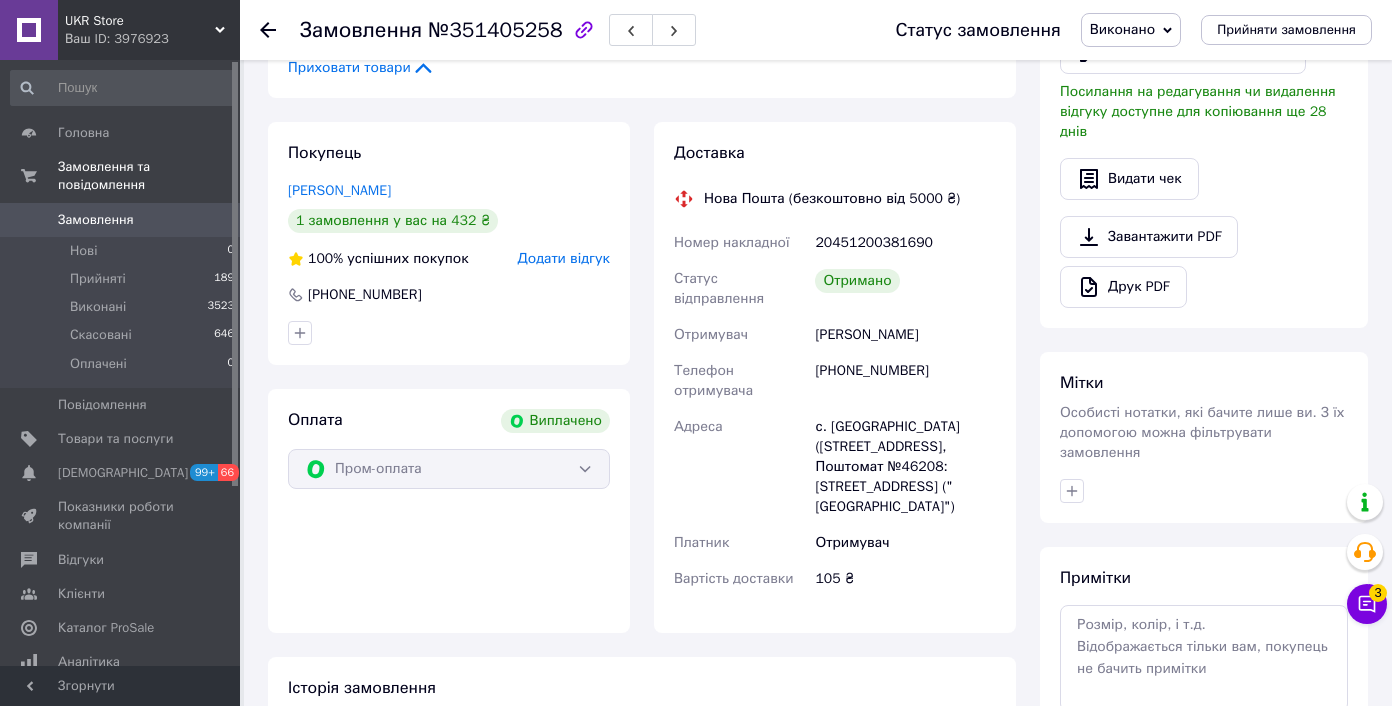 drag, startPoint x: 813, startPoint y: 331, endPoint x: 965, endPoint y: 525, distance: 246.45486 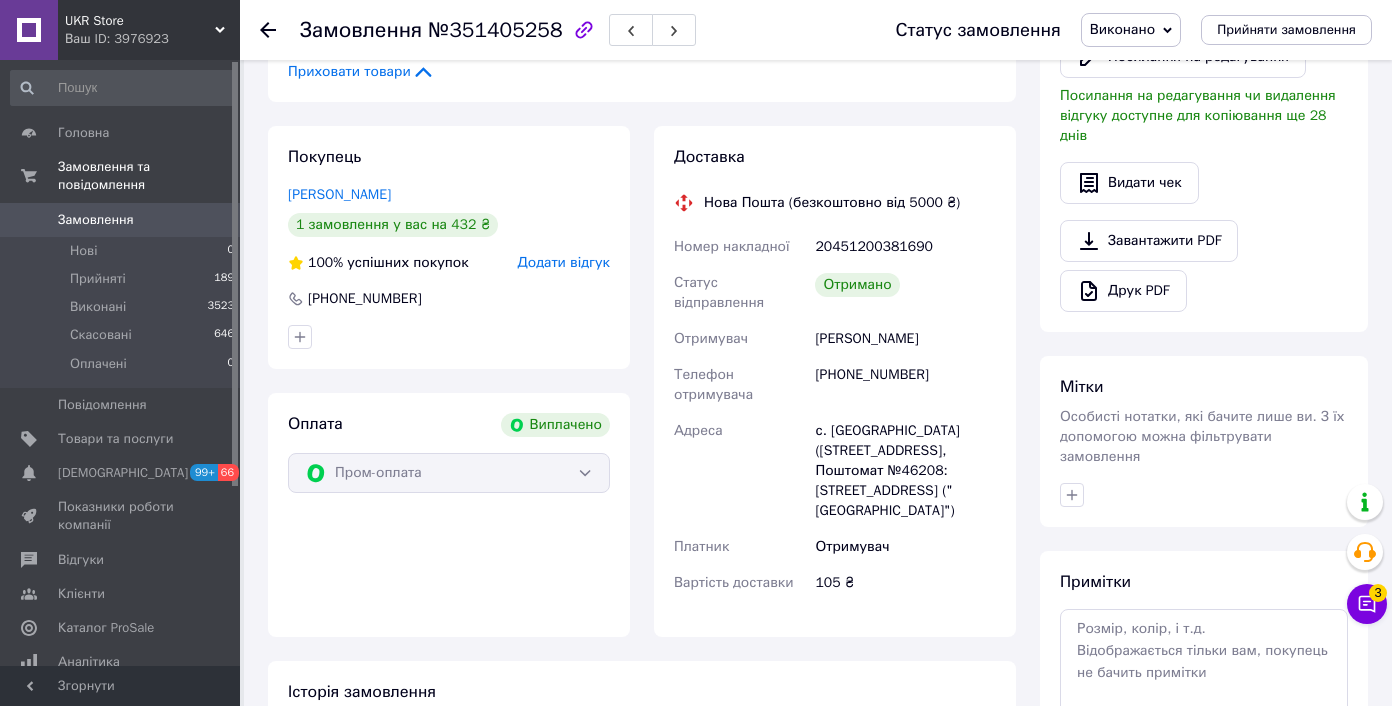 scroll, scrollTop: 0, scrollLeft: 0, axis: both 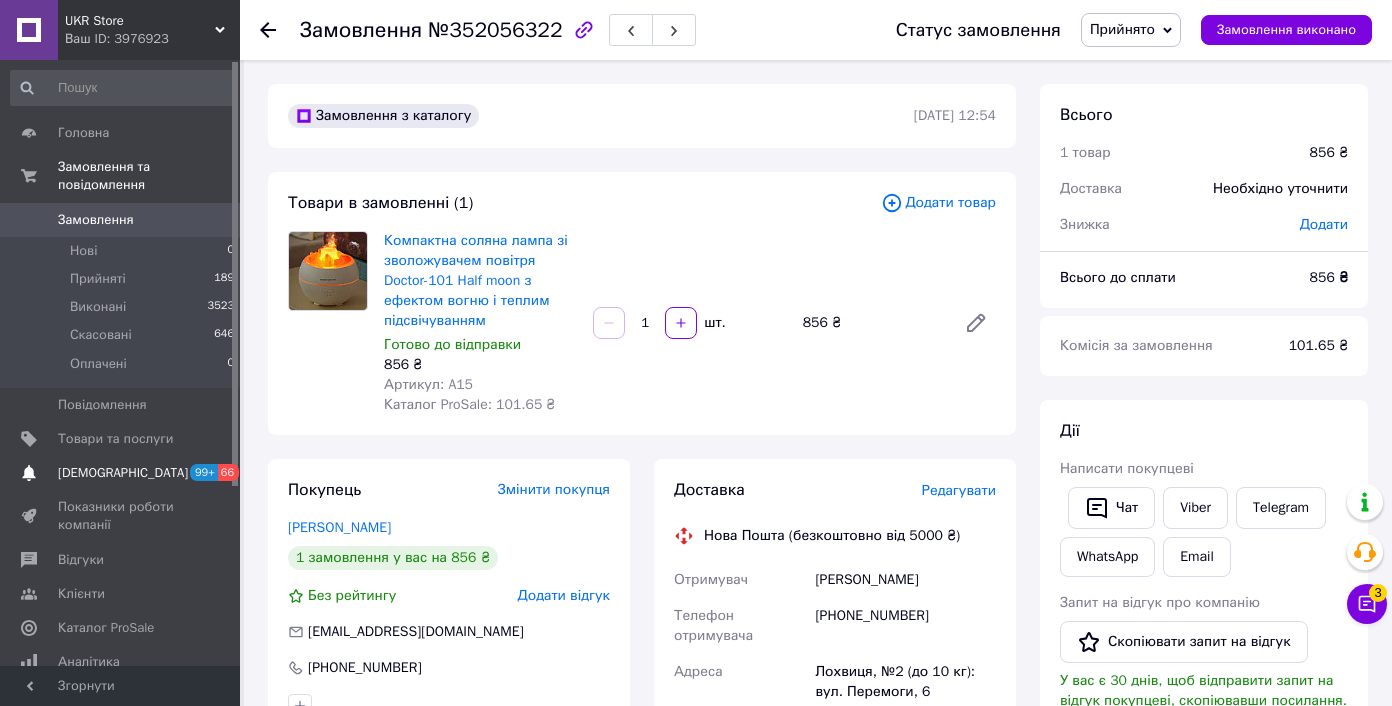 click on "Сповіщення 99+ 66" at bounding box center (123, 473) 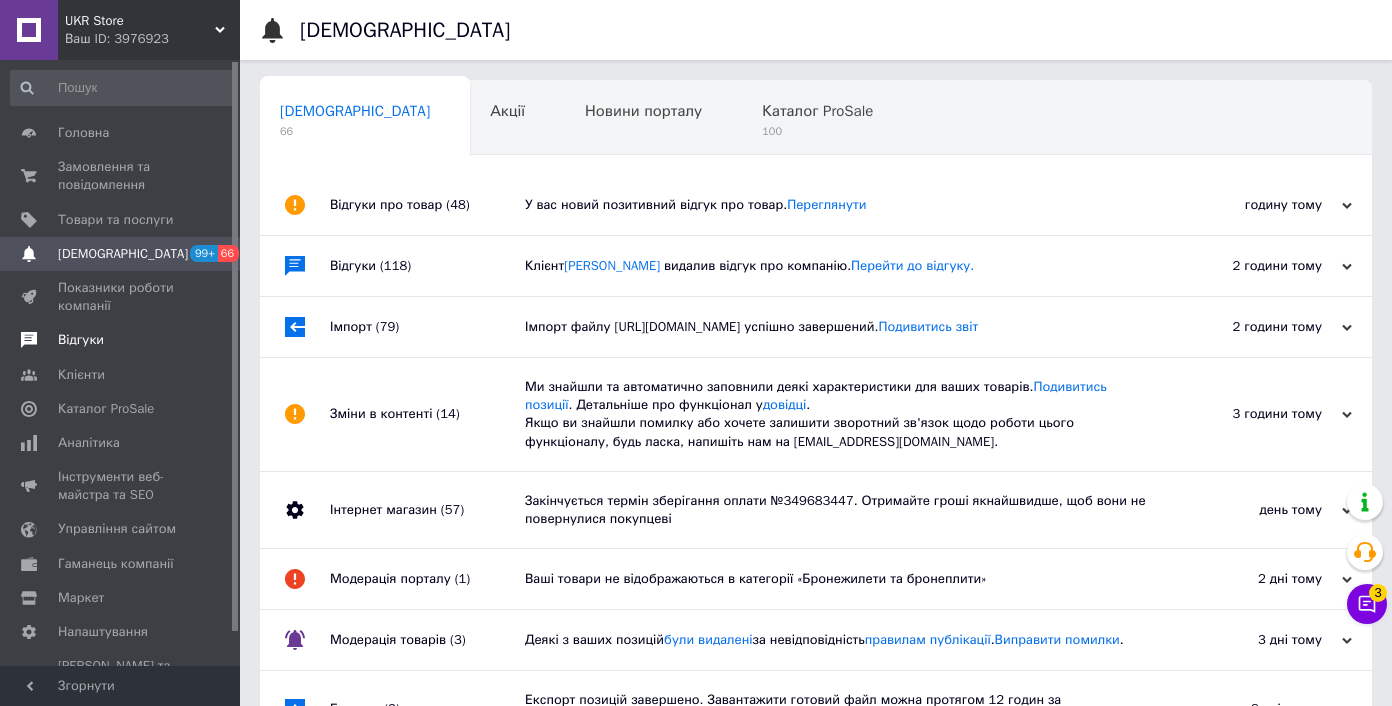 click on "Відгуки" at bounding box center (123, 340) 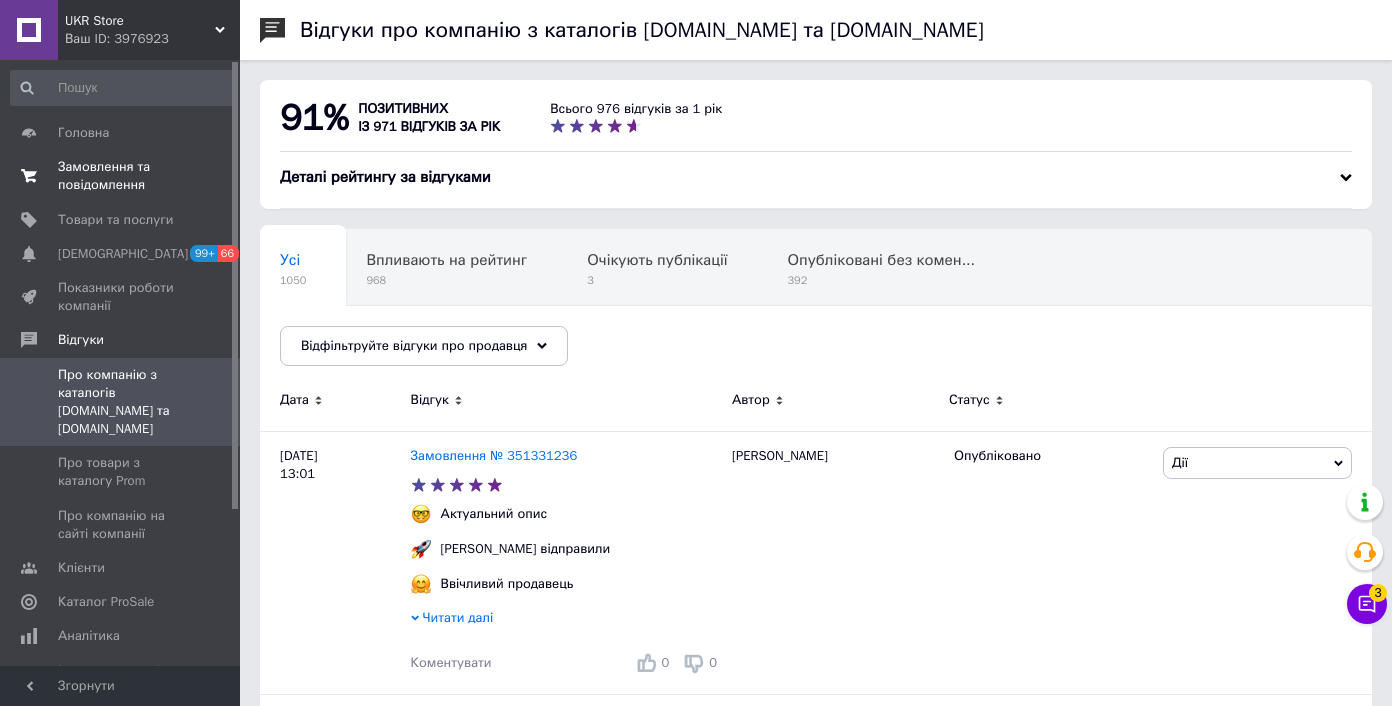 click on "Замовлення та повідомлення" at bounding box center [121, 176] 